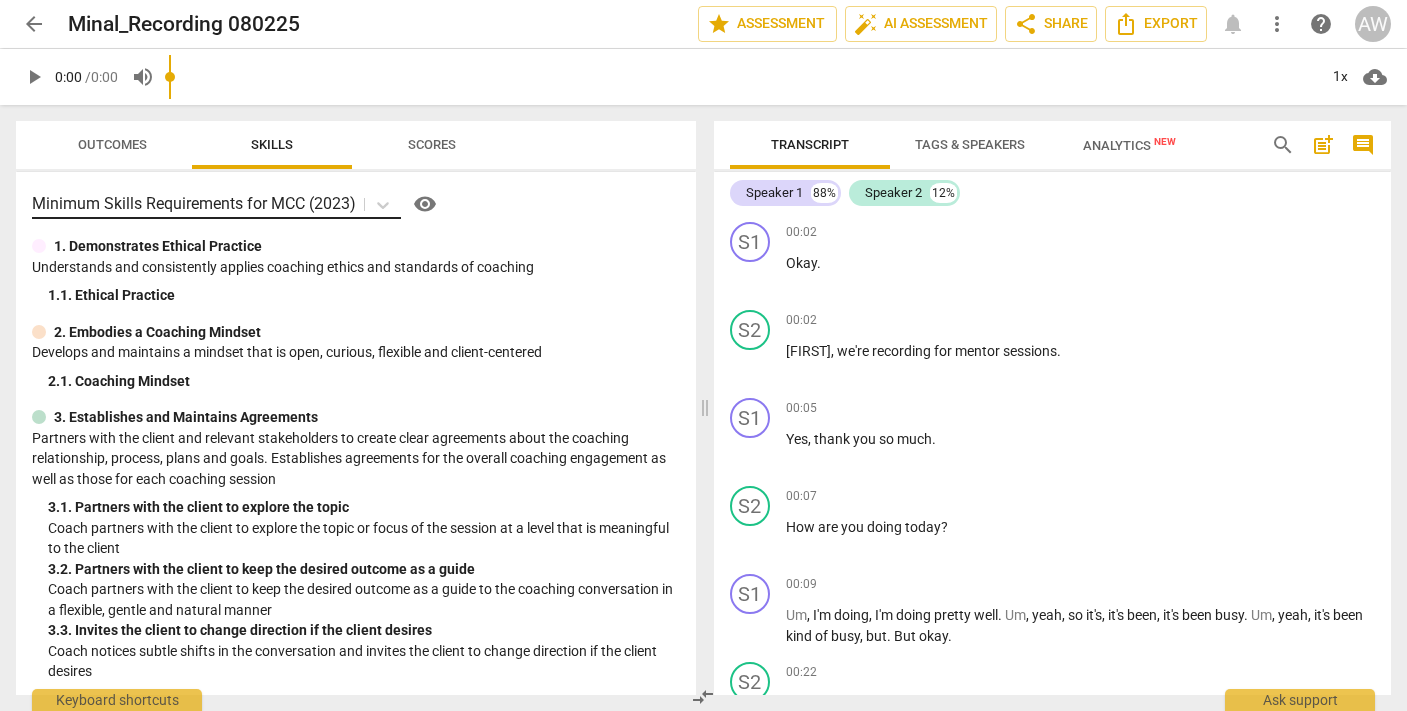 scroll, scrollTop: 0, scrollLeft: 0, axis: both 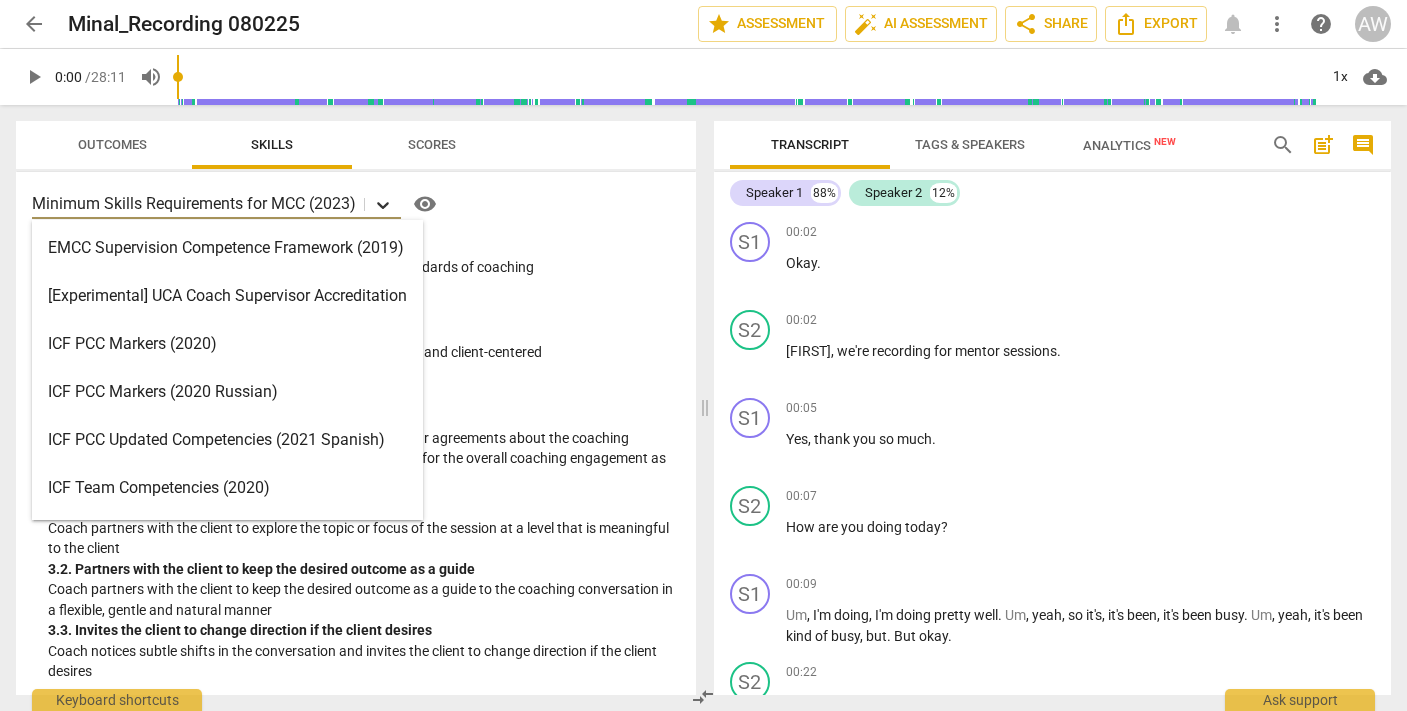 click 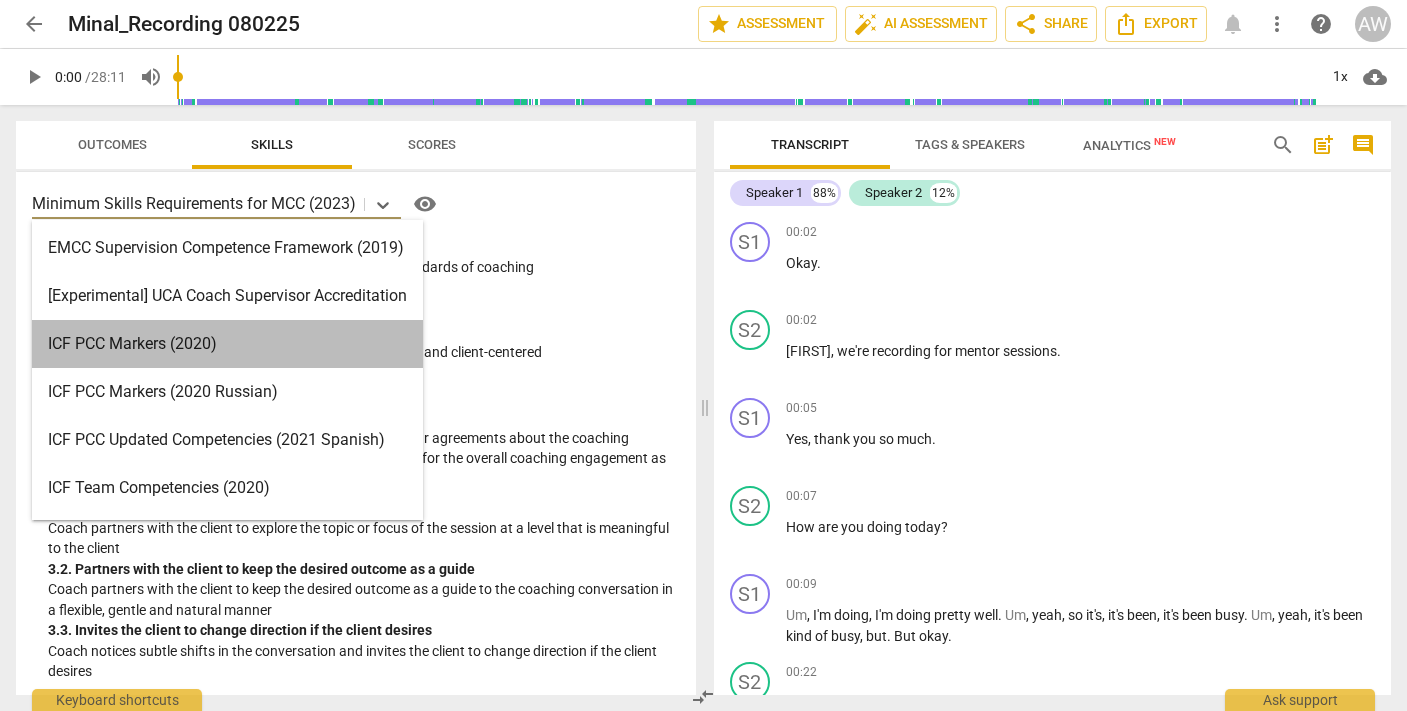 click on "ICF PCC Markers (2020)" at bounding box center (227, 344) 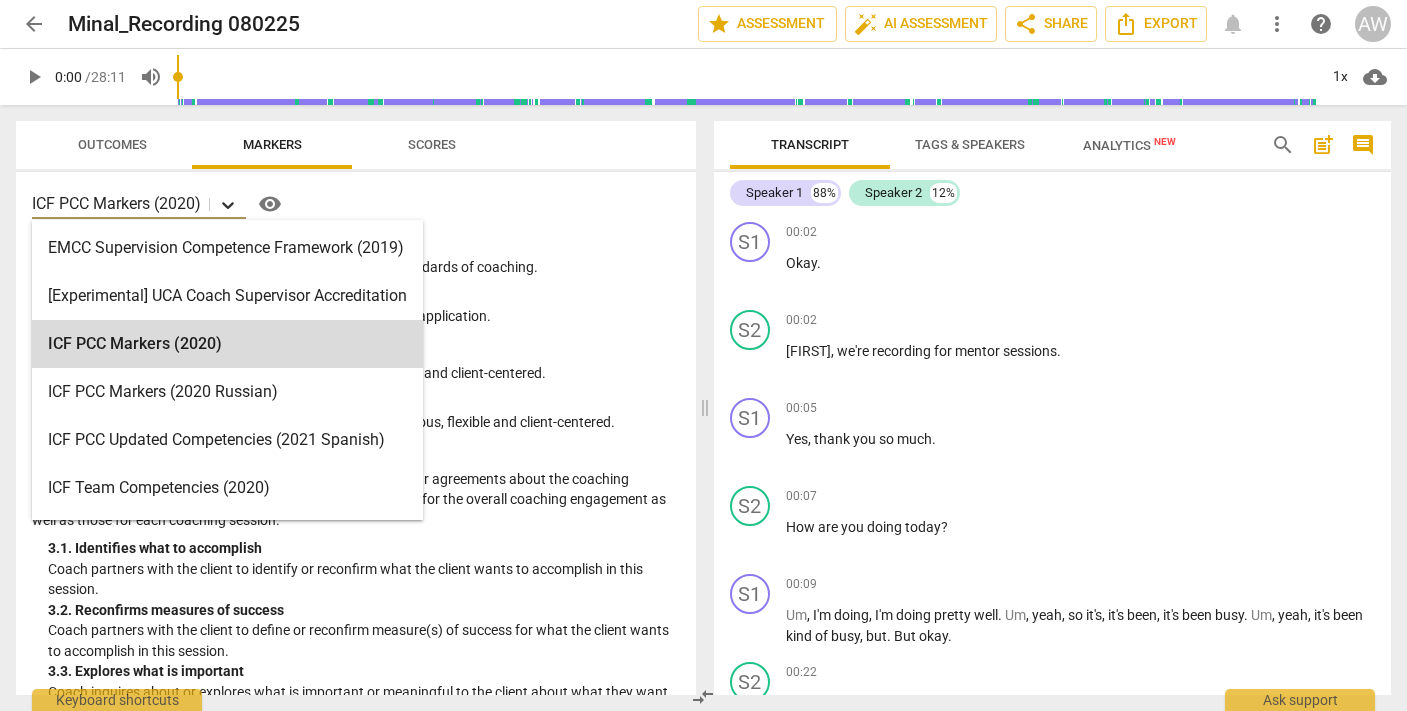 click at bounding box center (228, 204) 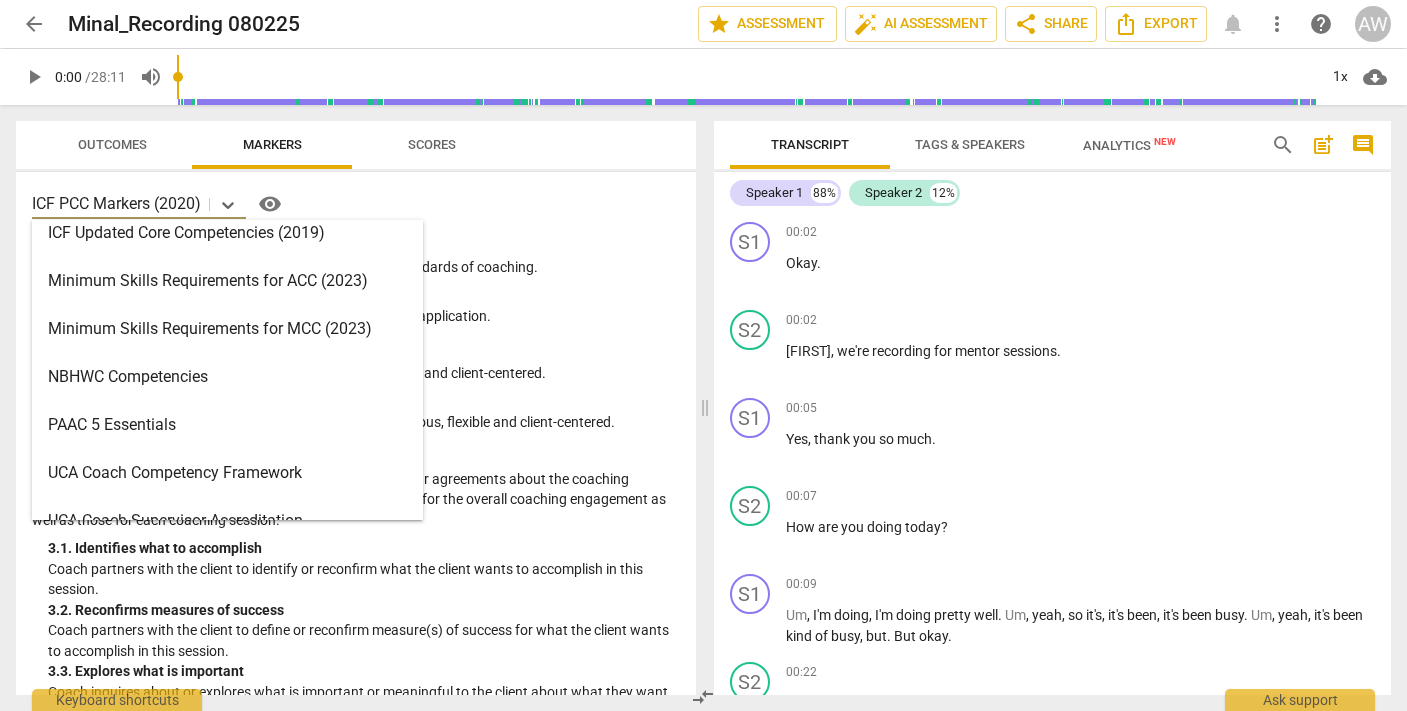 scroll, scrollTop: 428, scrollLeft: 0, axis: vertical 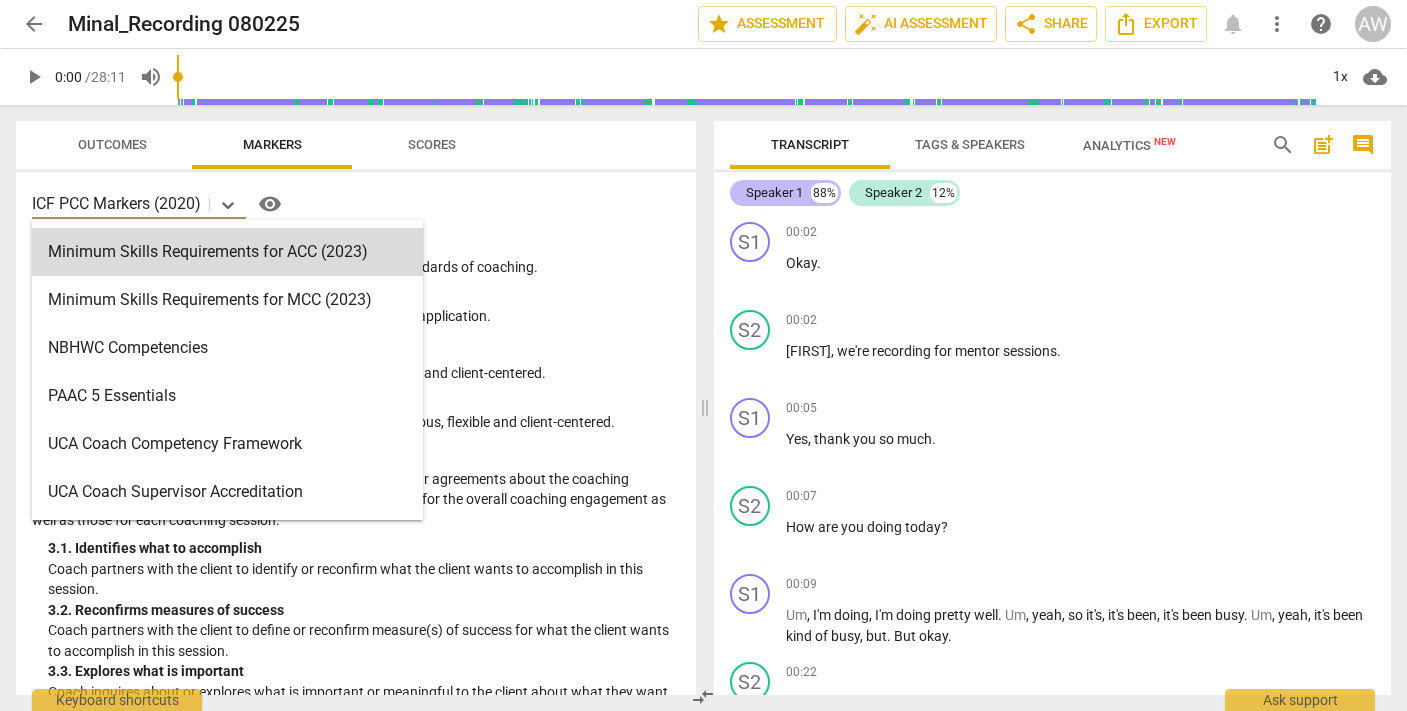 click on "Speaker 1" at bounding box center (774, 193) 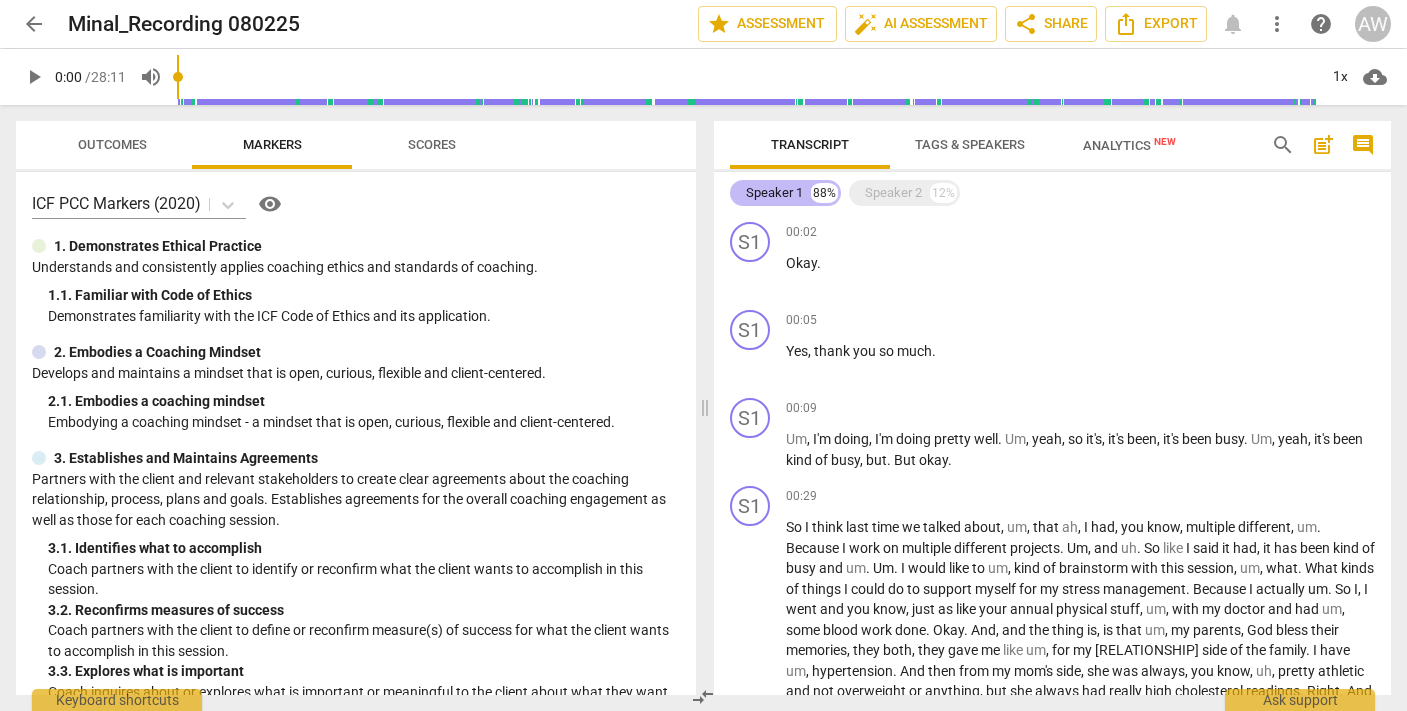 click on "Speaker 1" at bounding box center [774, 193] 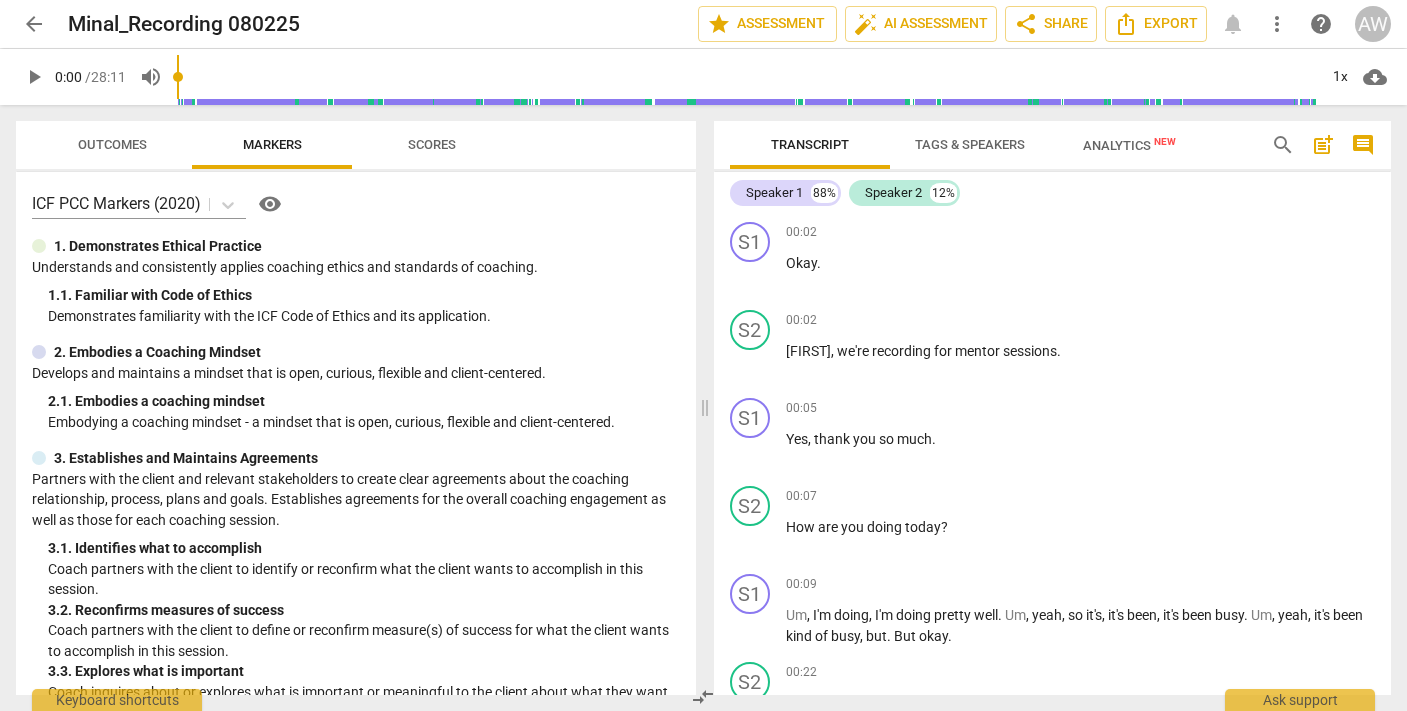 click on "Tags & Speakers" at bounding box center (970, 144) 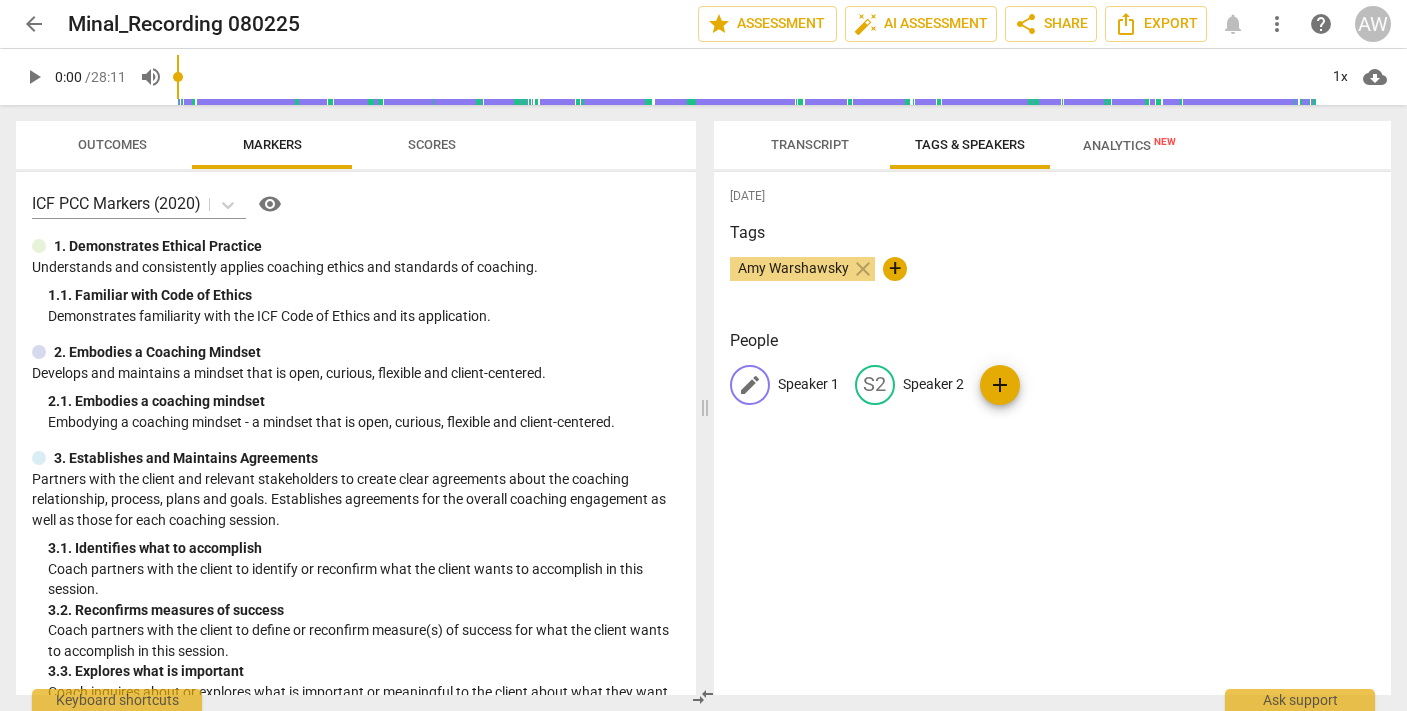 click on "Speaker 1" at bounding box center (808, 384) 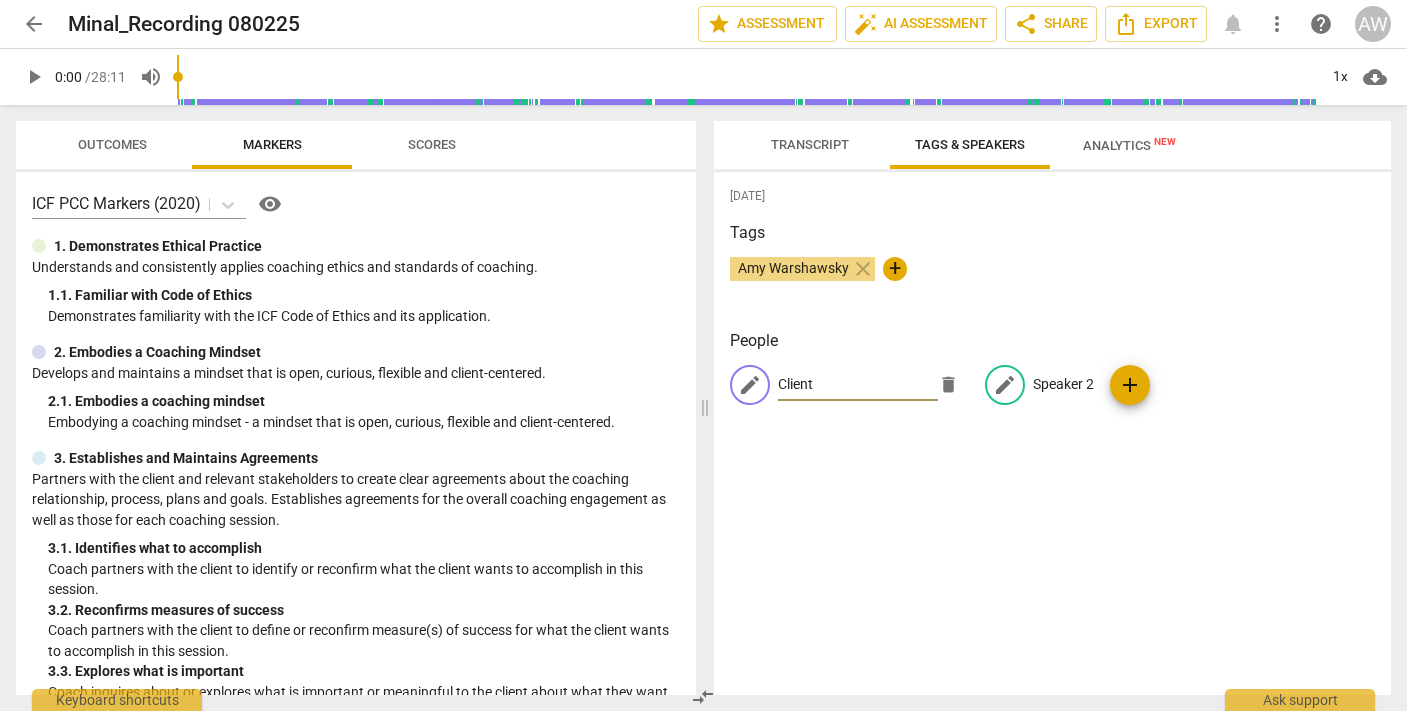 type on "Client" 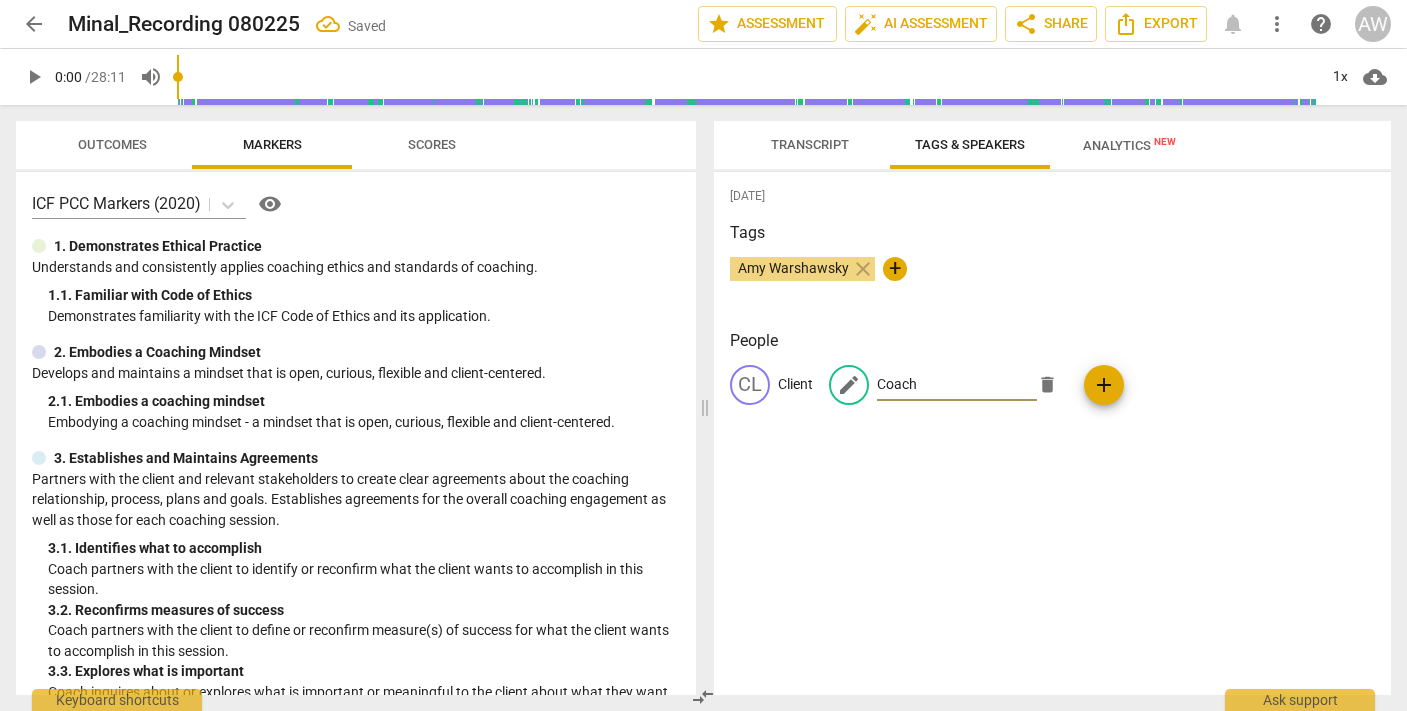 type on "Coach" 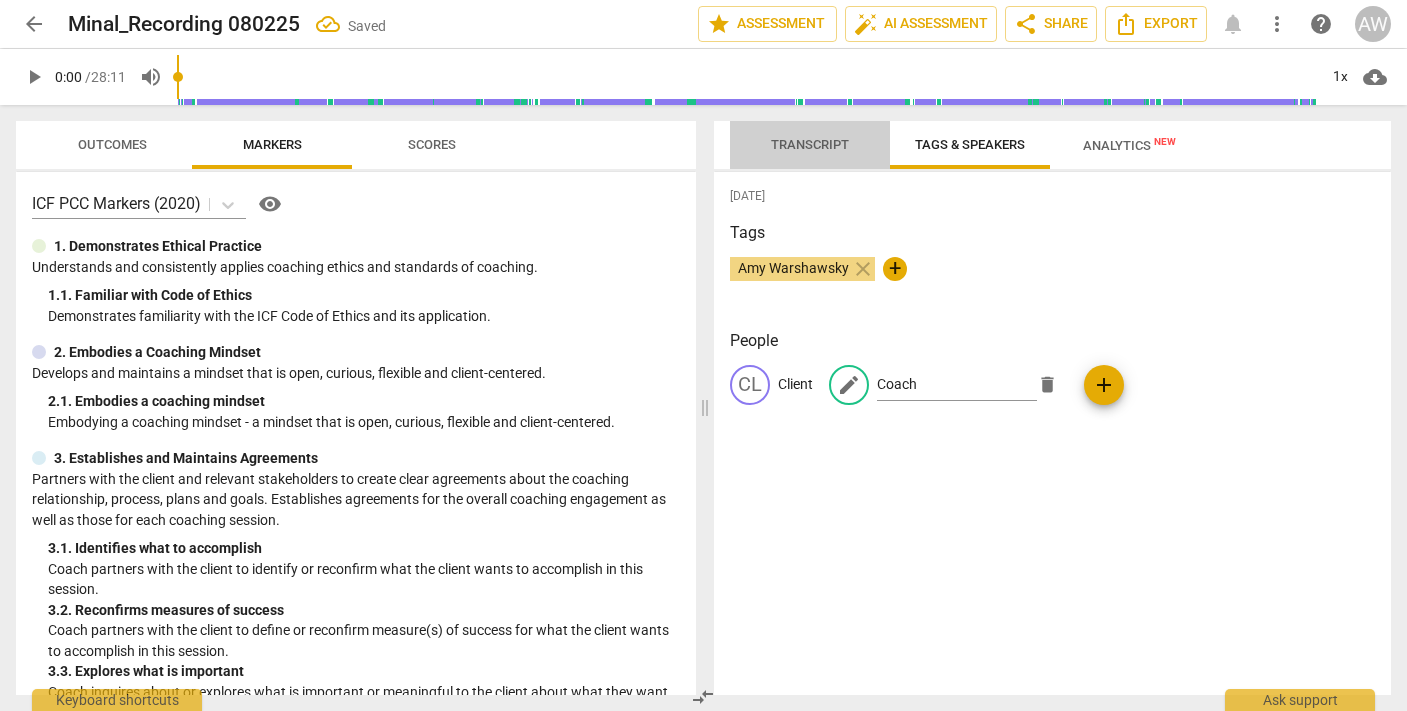 click on "Transcript" at bounding box center [810, 144] 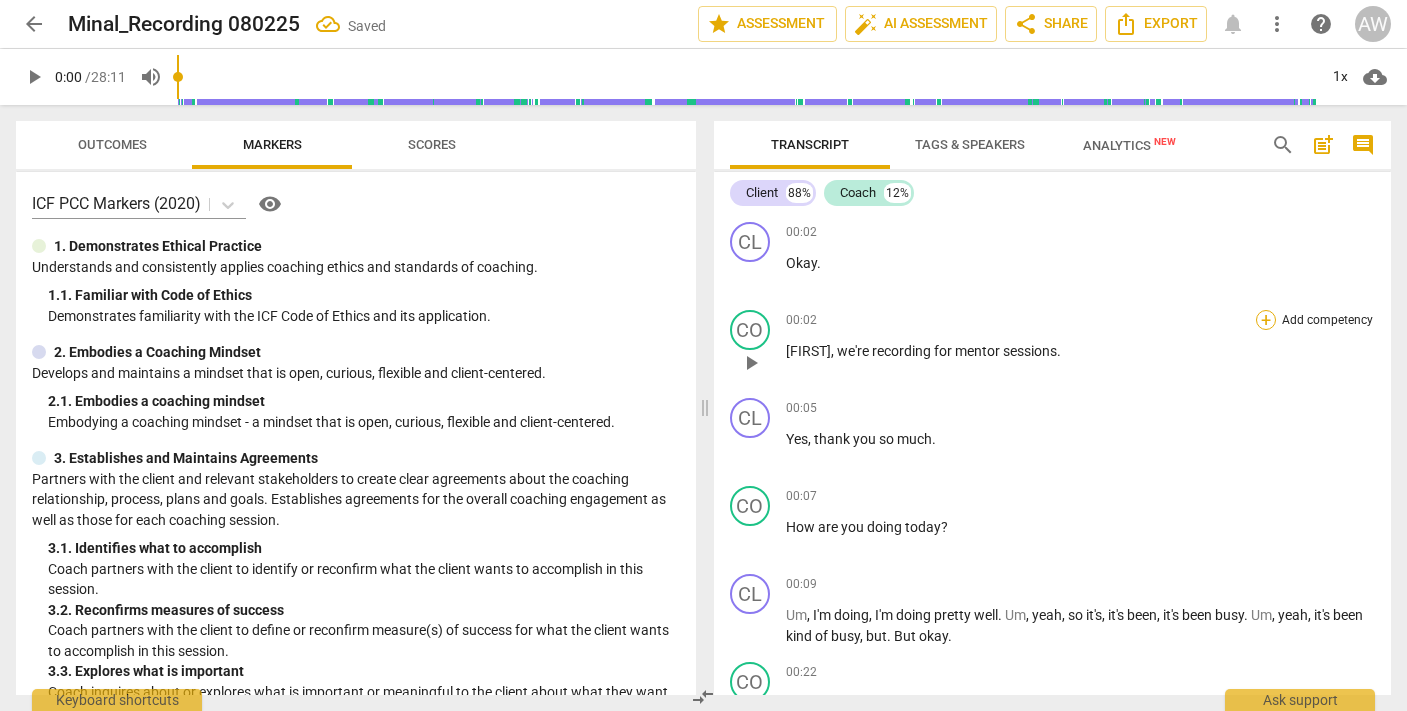 click on "+" at bounding box center (1266, 320) 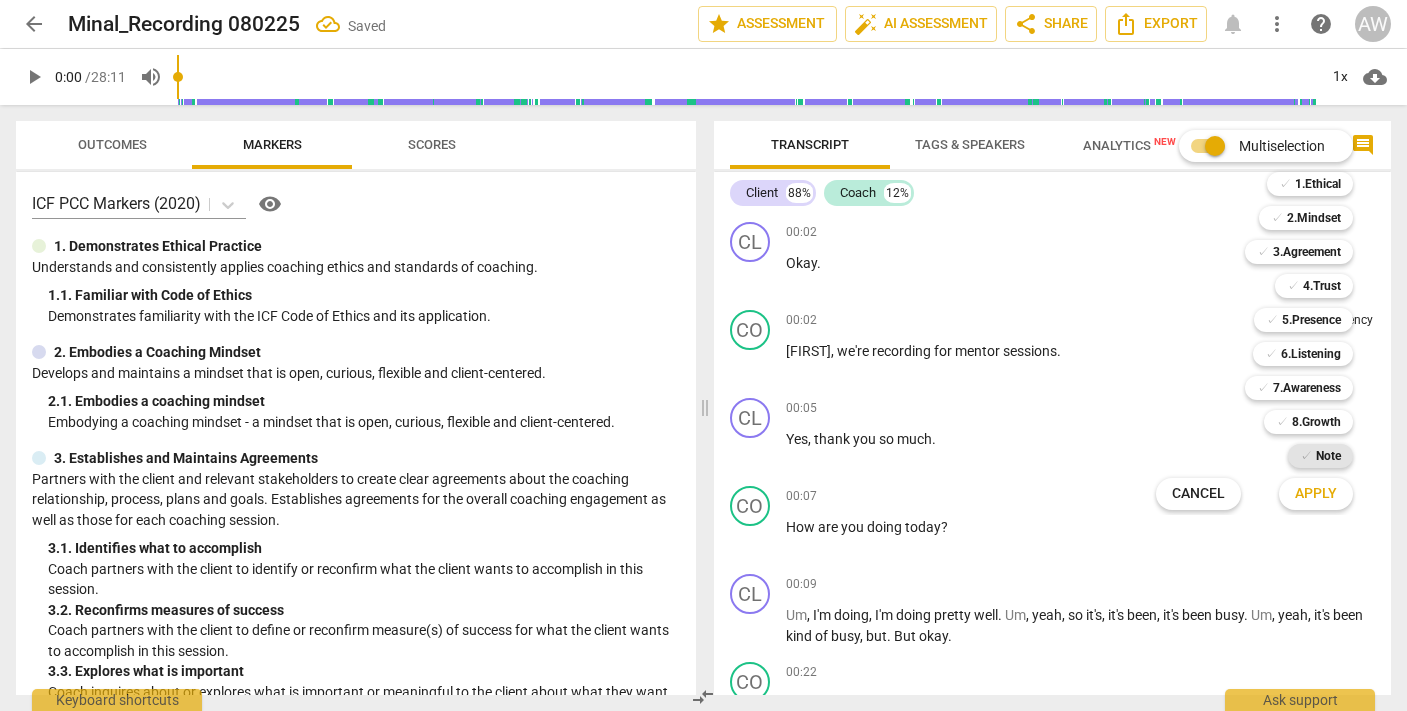 click on "Note" at bounding box center (1328, 456) 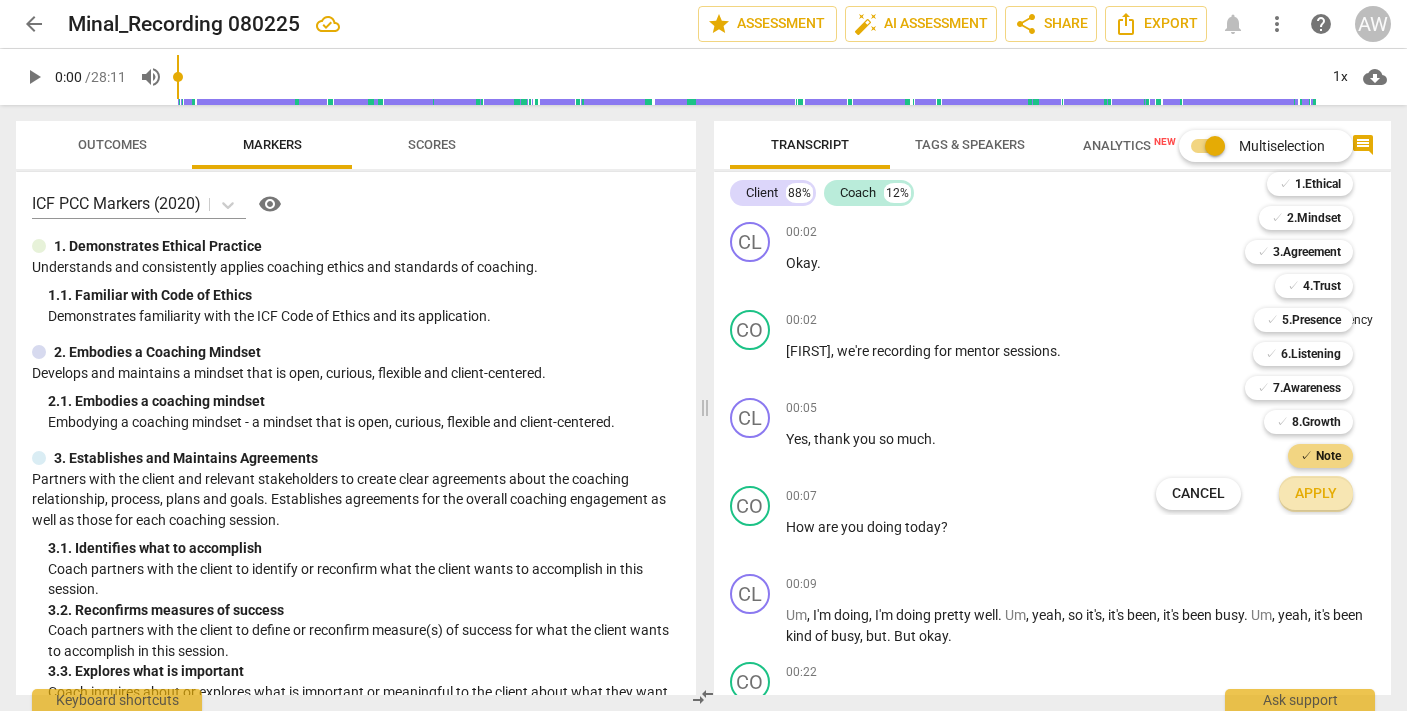 click on "Apply" at bounding box center [1316, 494] 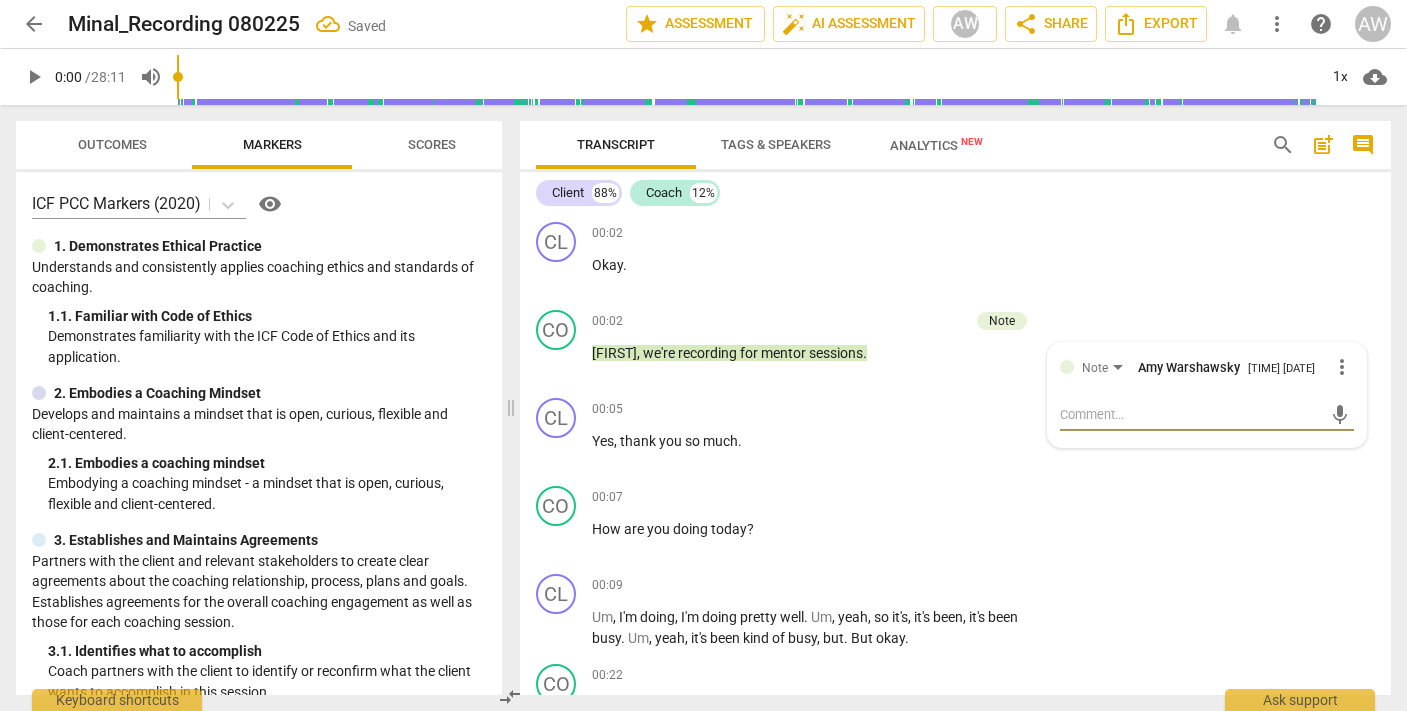 type on "I" 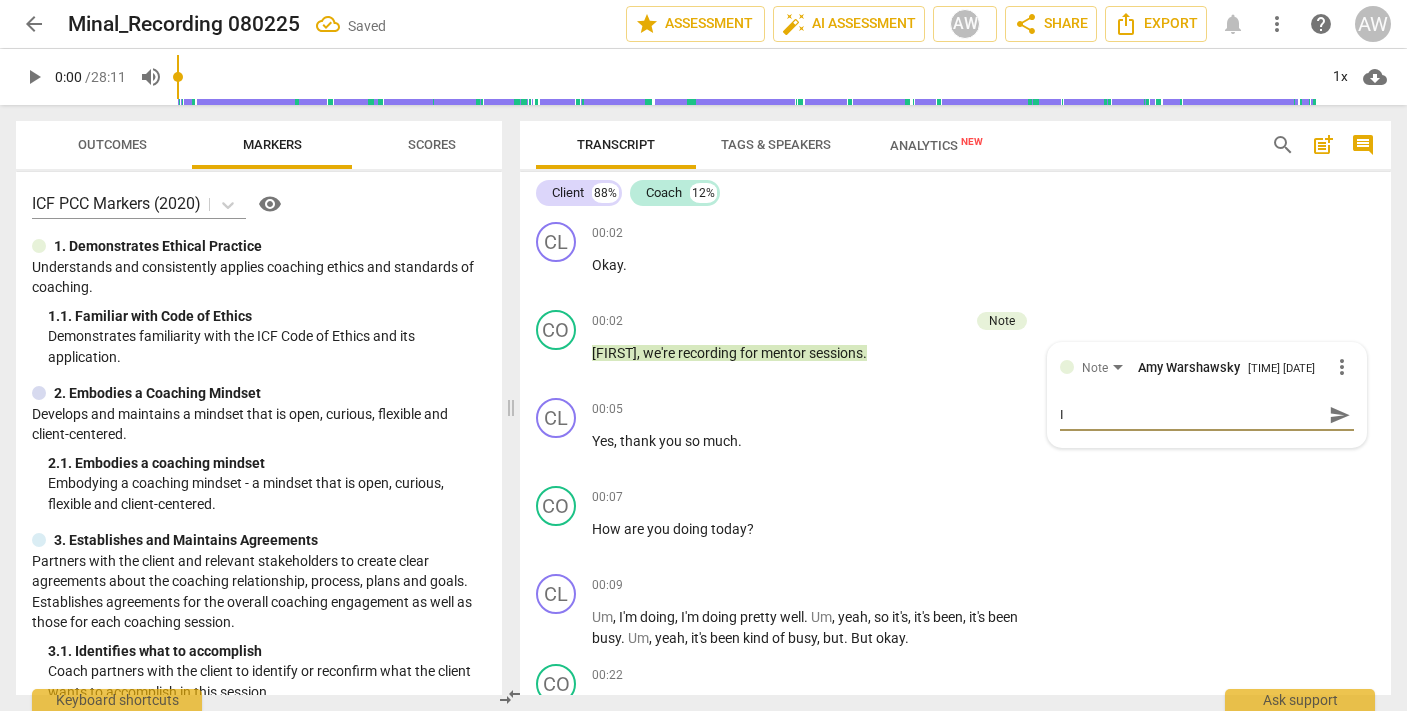 type on "If" 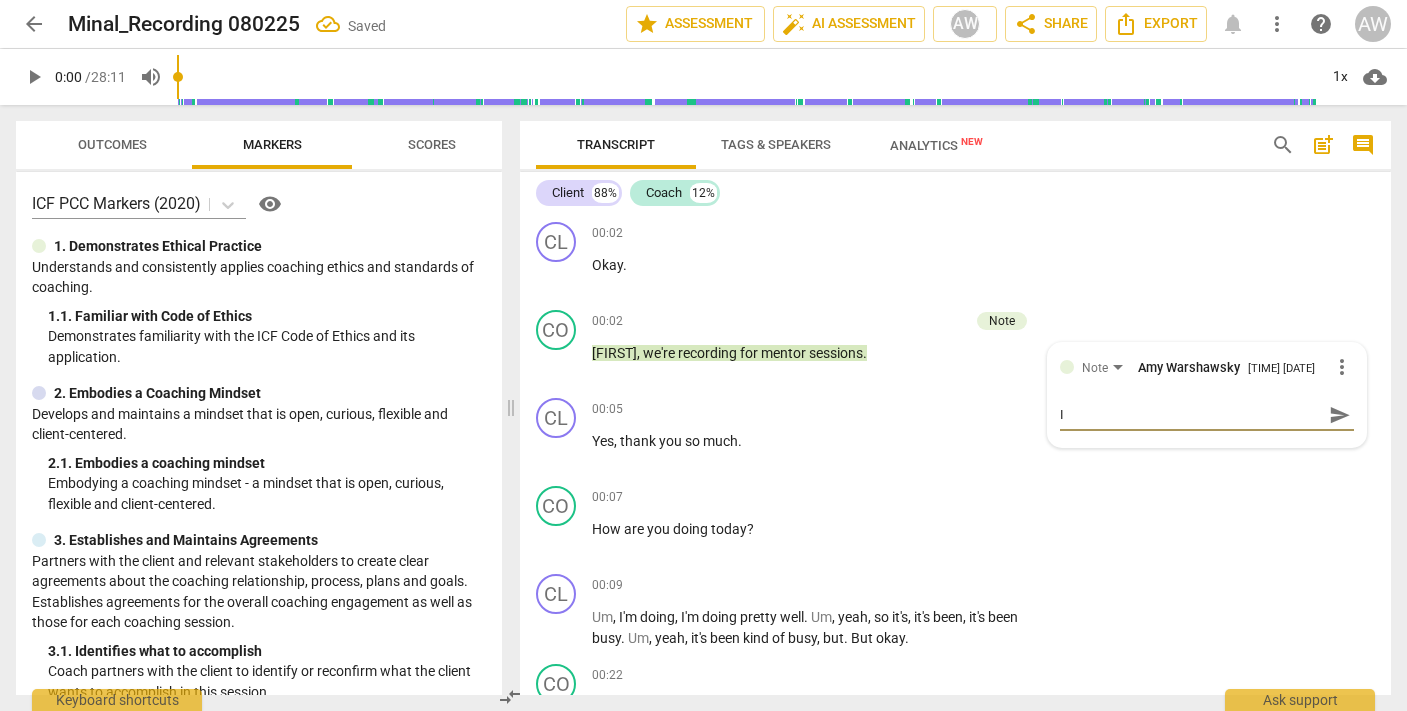type on "If" 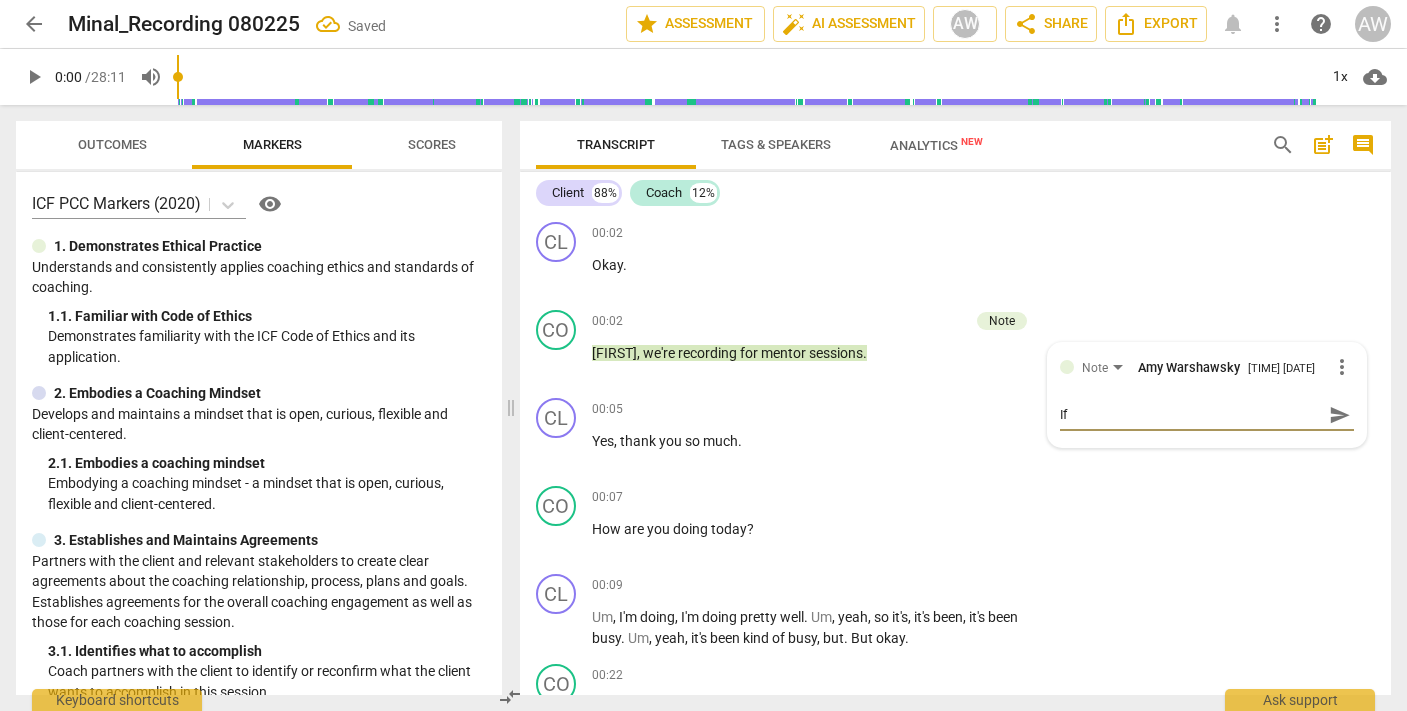 type on "If" 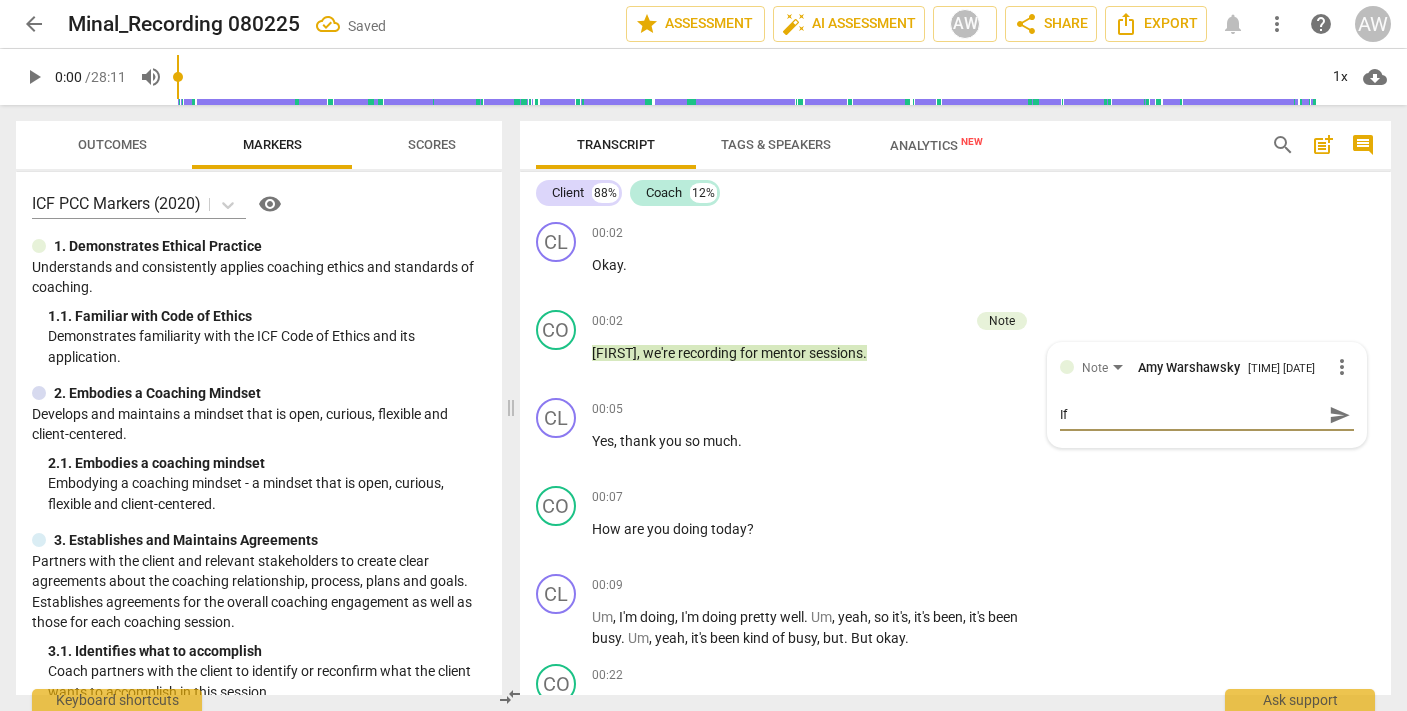 type on "If y" 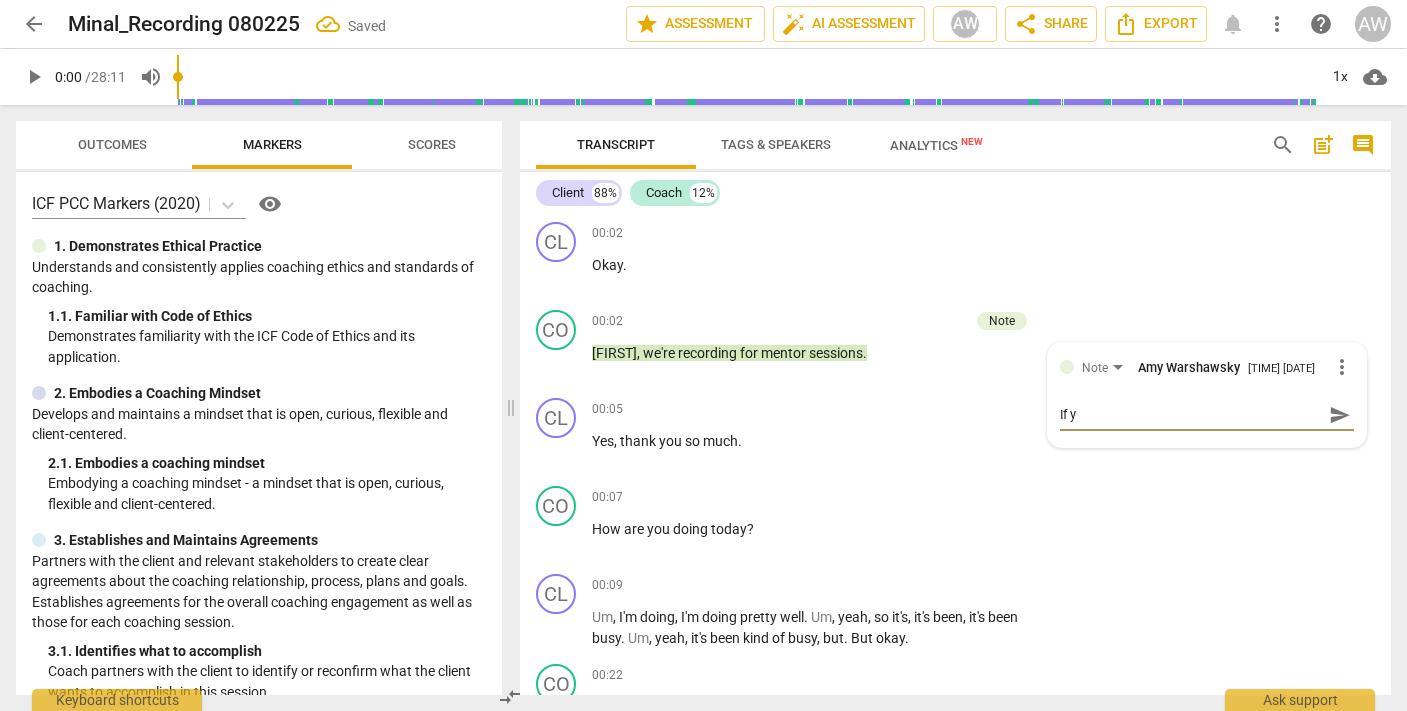 type on "If yo" 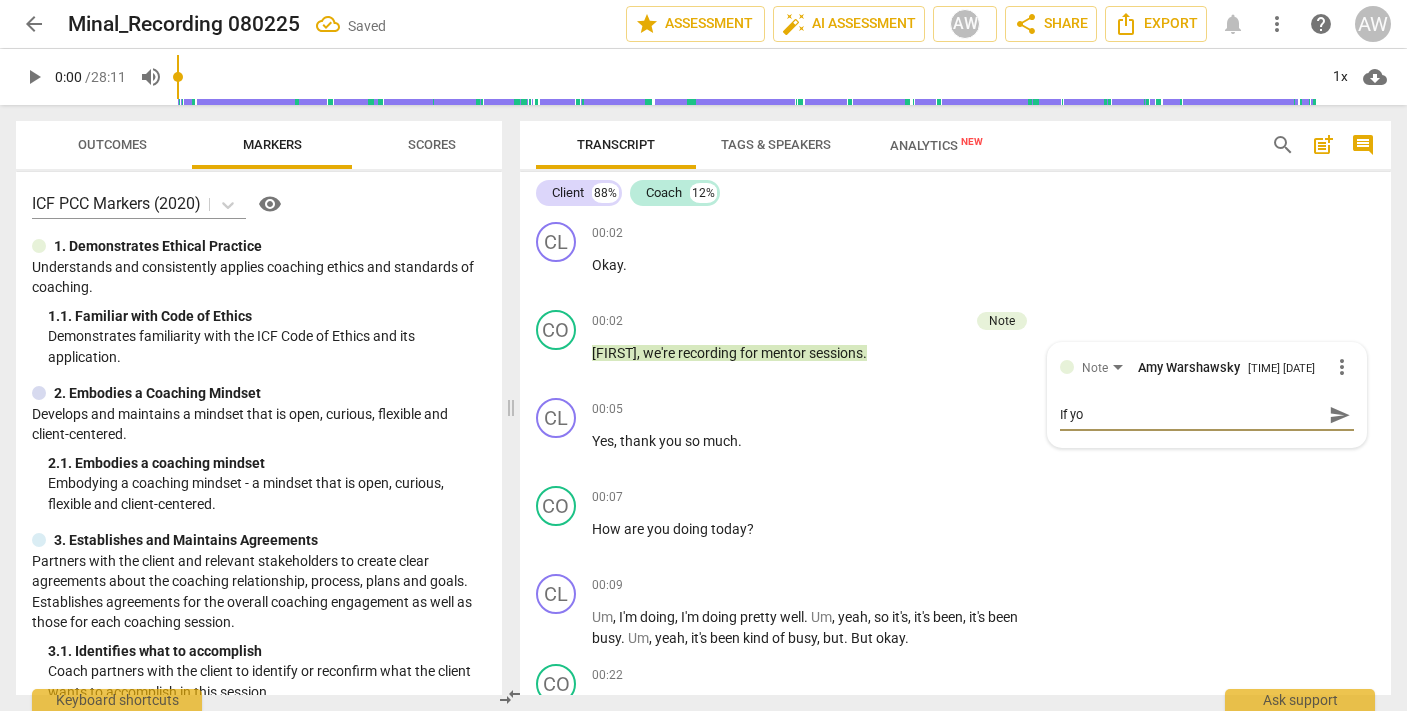 type on "If you" 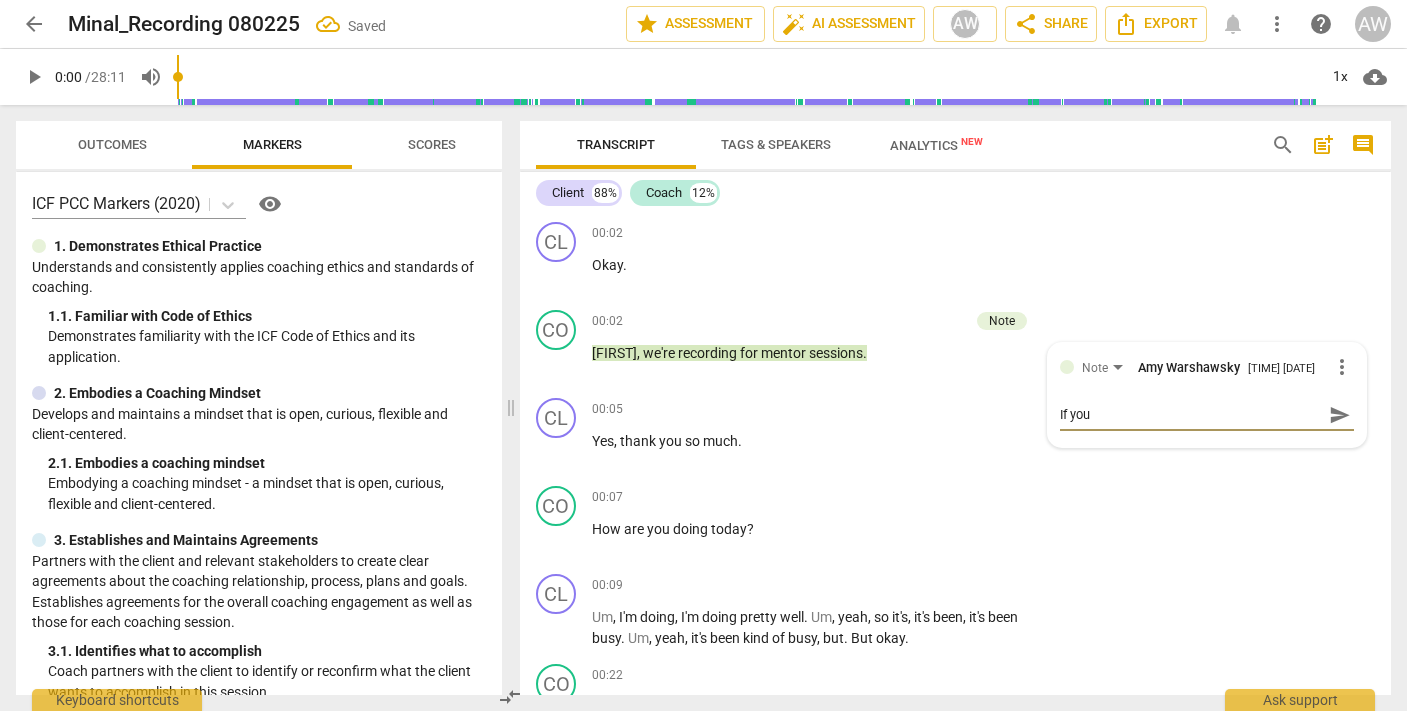 type on "If you" 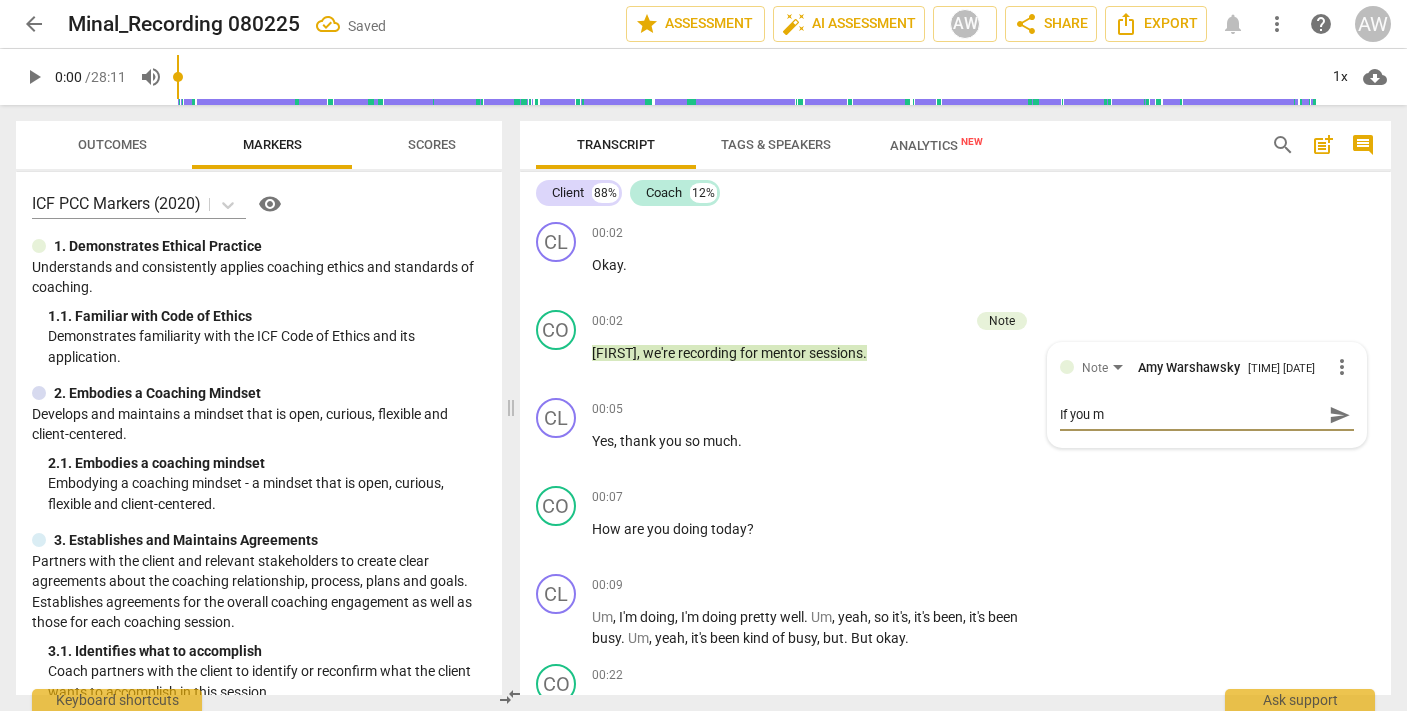 type on "If you me" 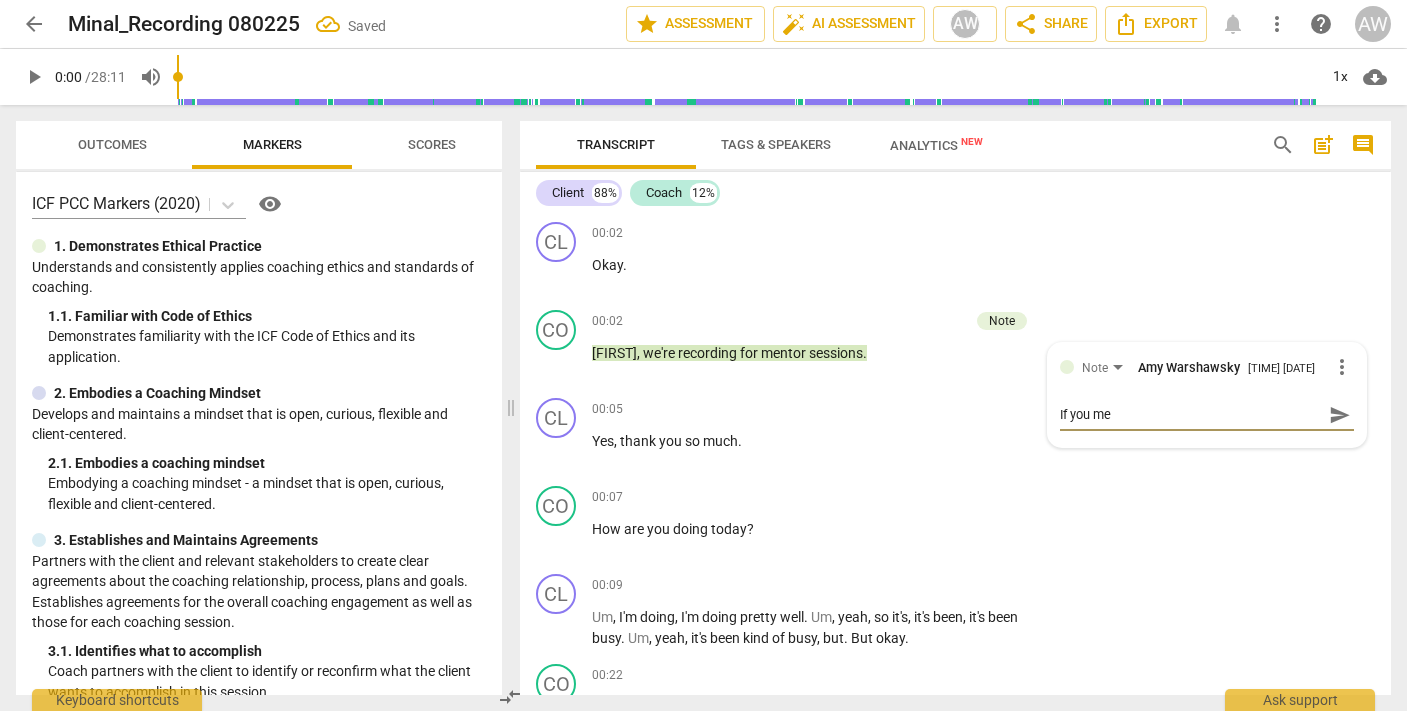 type on "If you men" 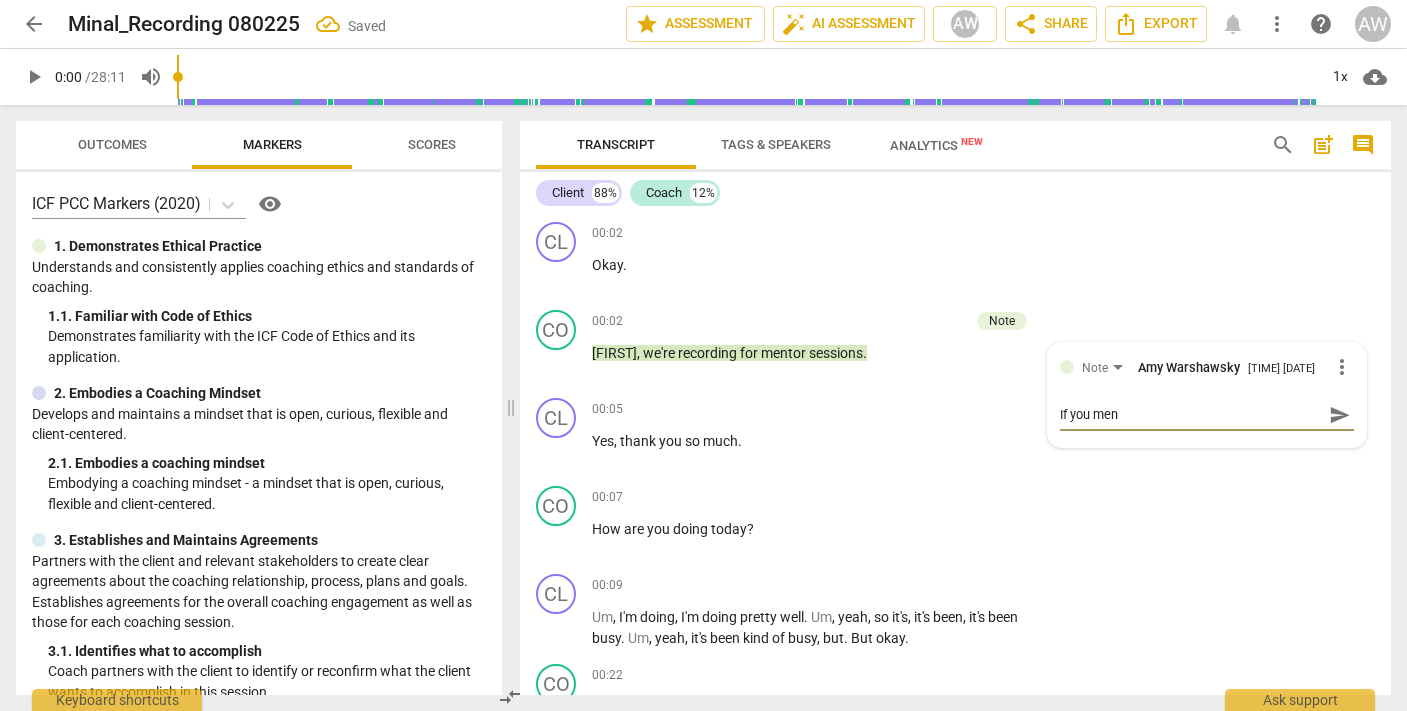 type on "If you ment" 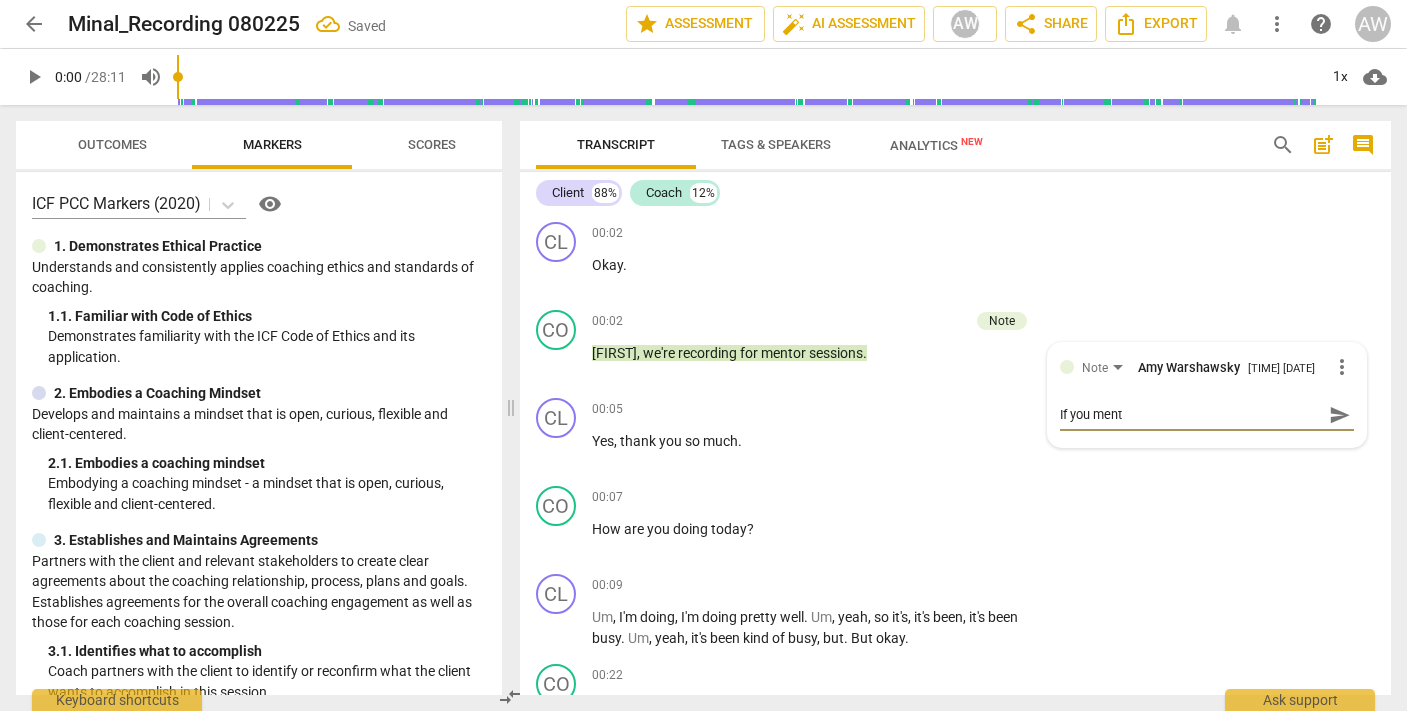 type on "If you menti" 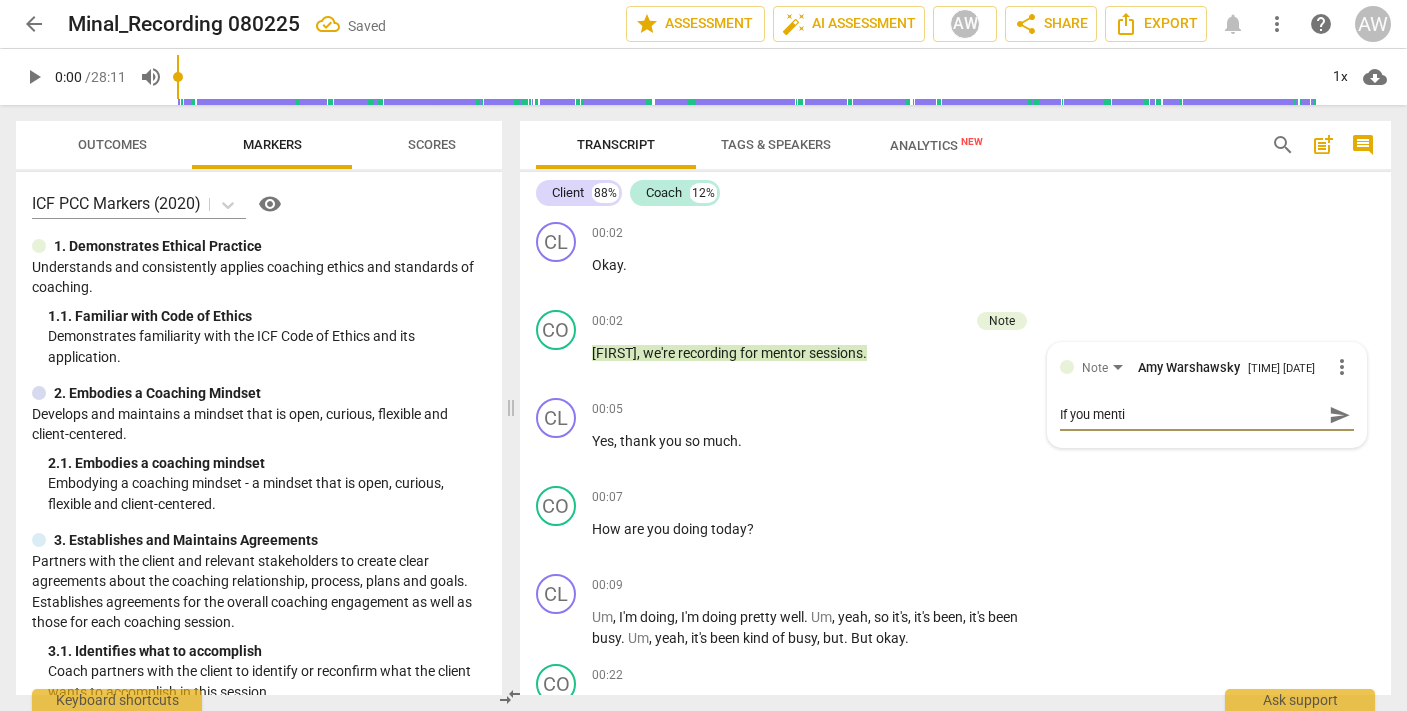 type on "If you mentio" 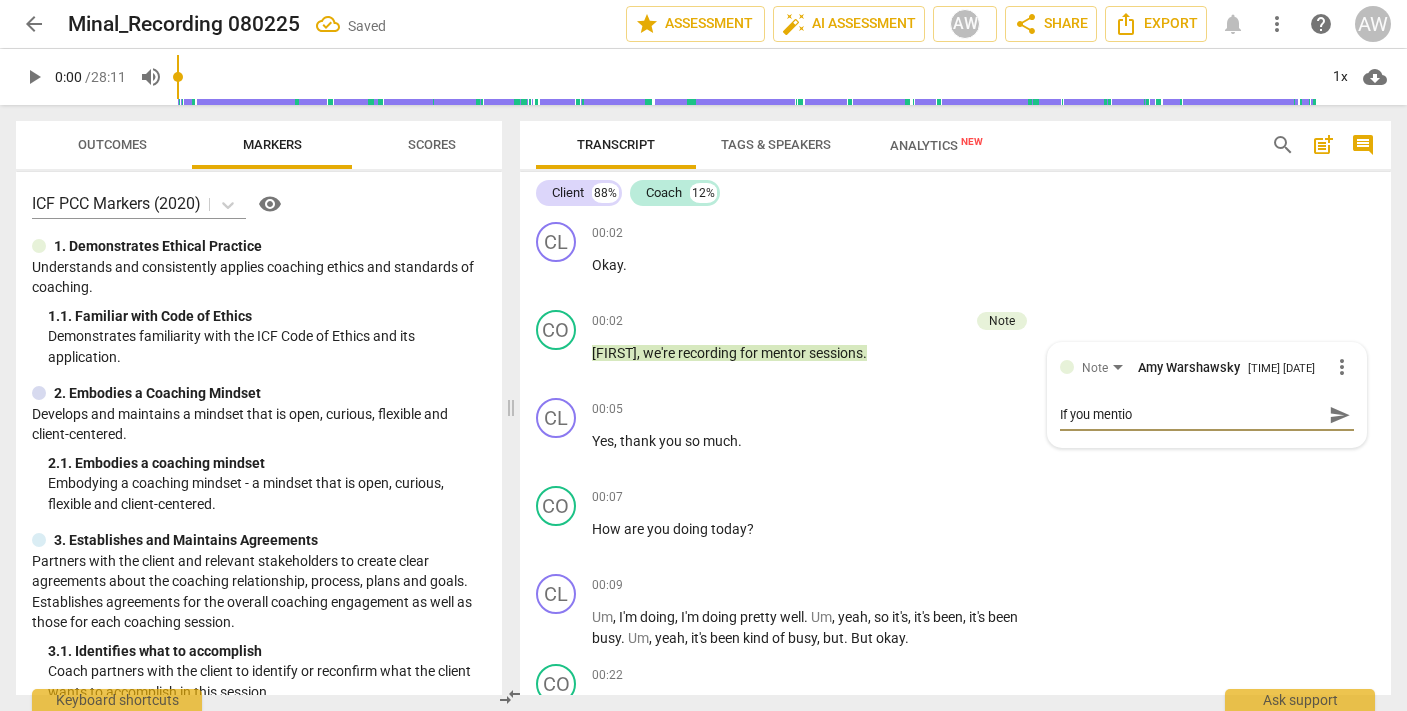 type on "If you mention" 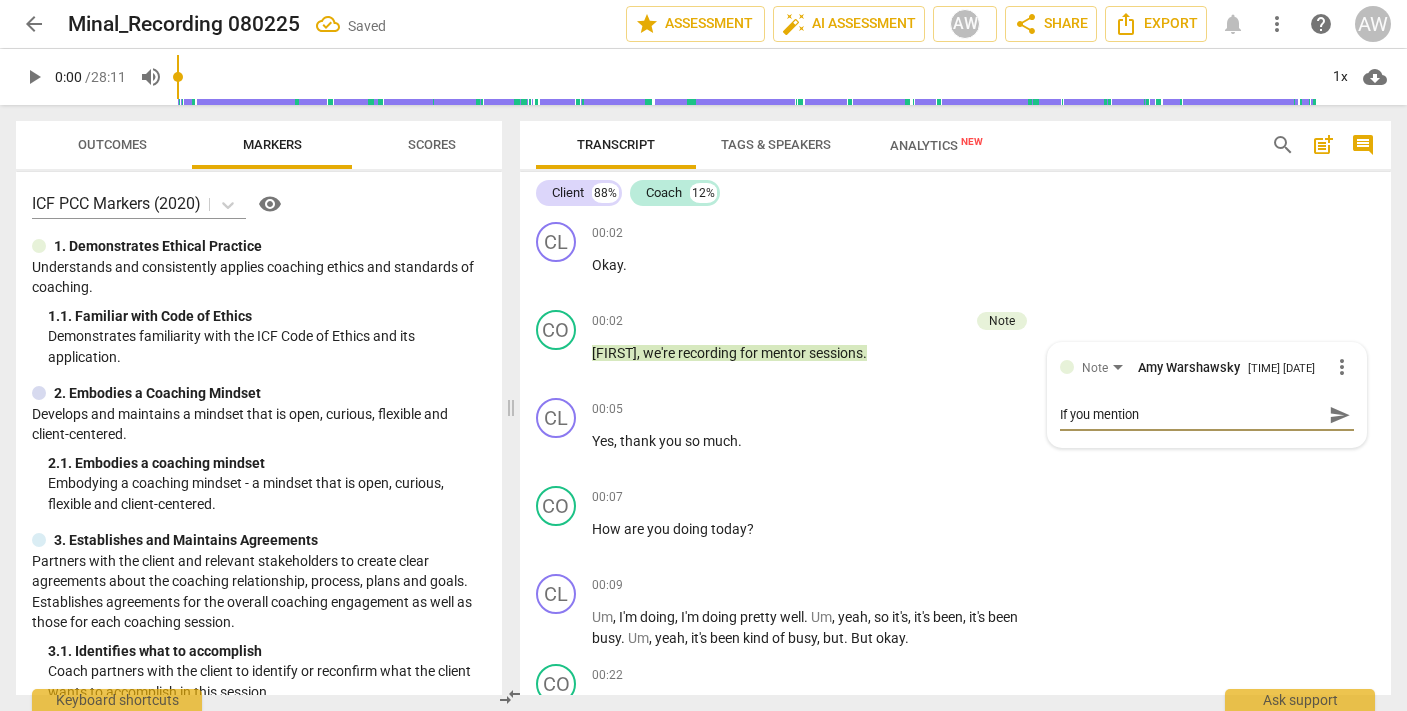 type on "If you mention," 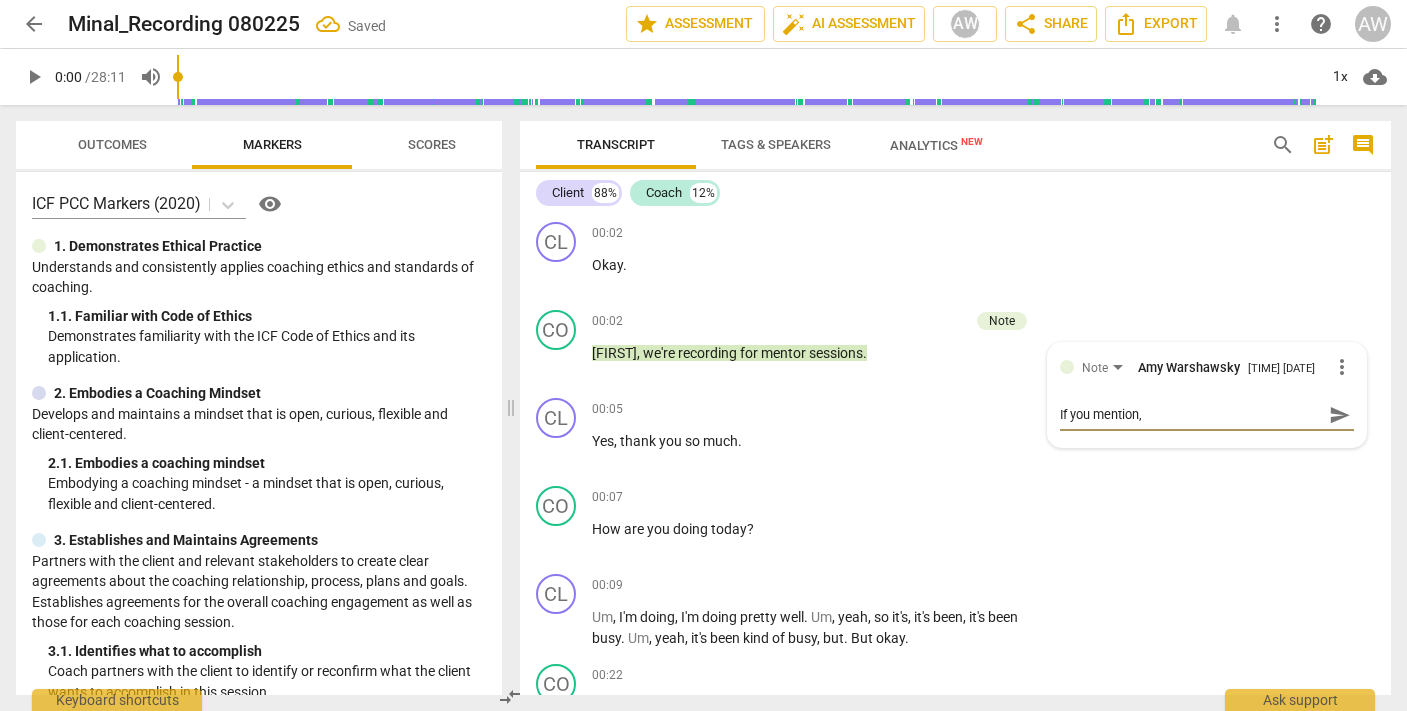 type on "If you mention," 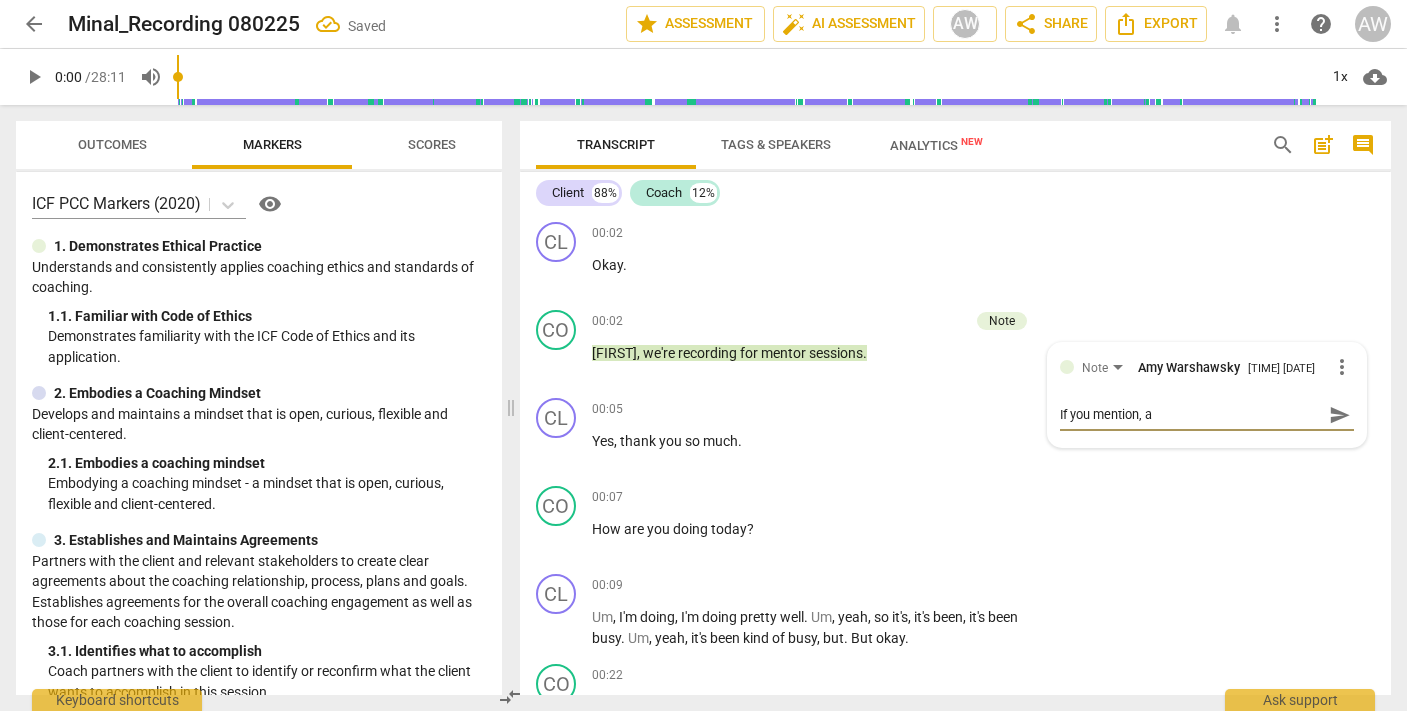 type on "If you mention, as" 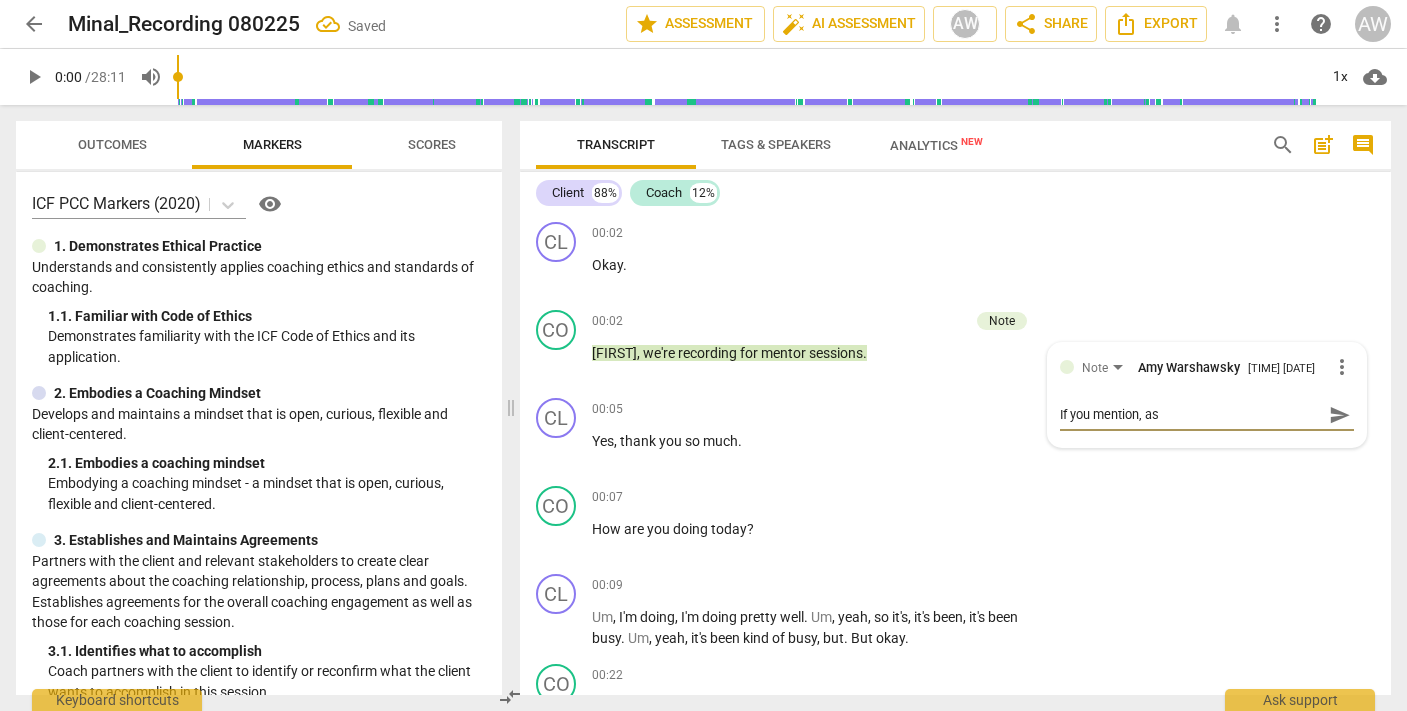 type on "If you mention, ask" 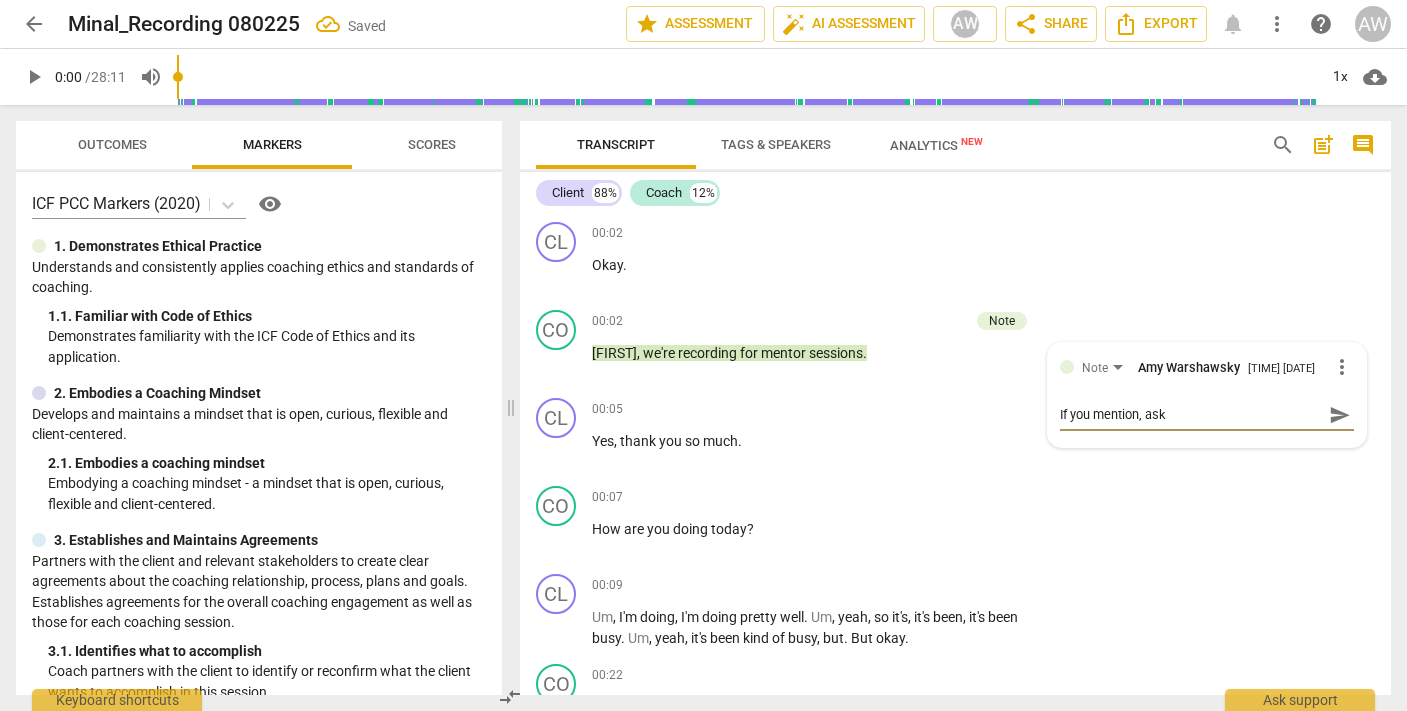 type on "If you mention, ask" 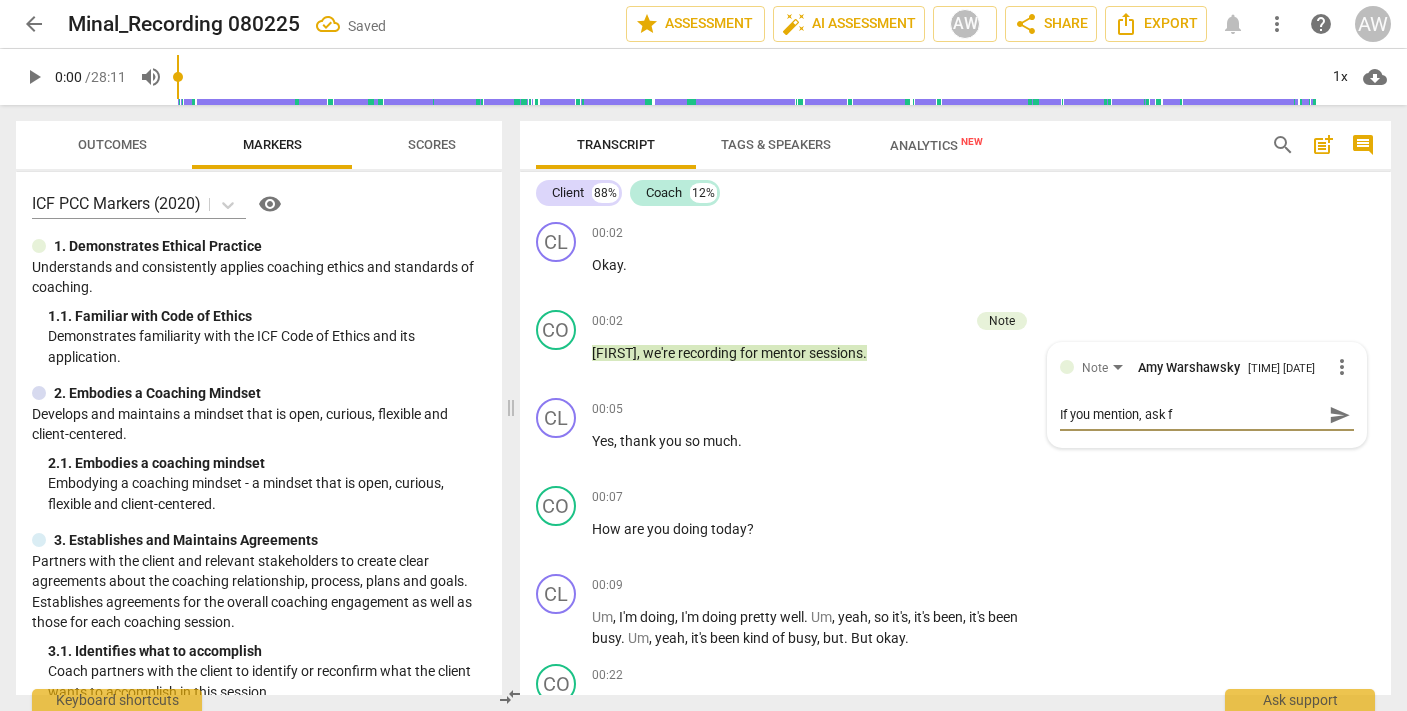 type on "If you mention, ask fo" 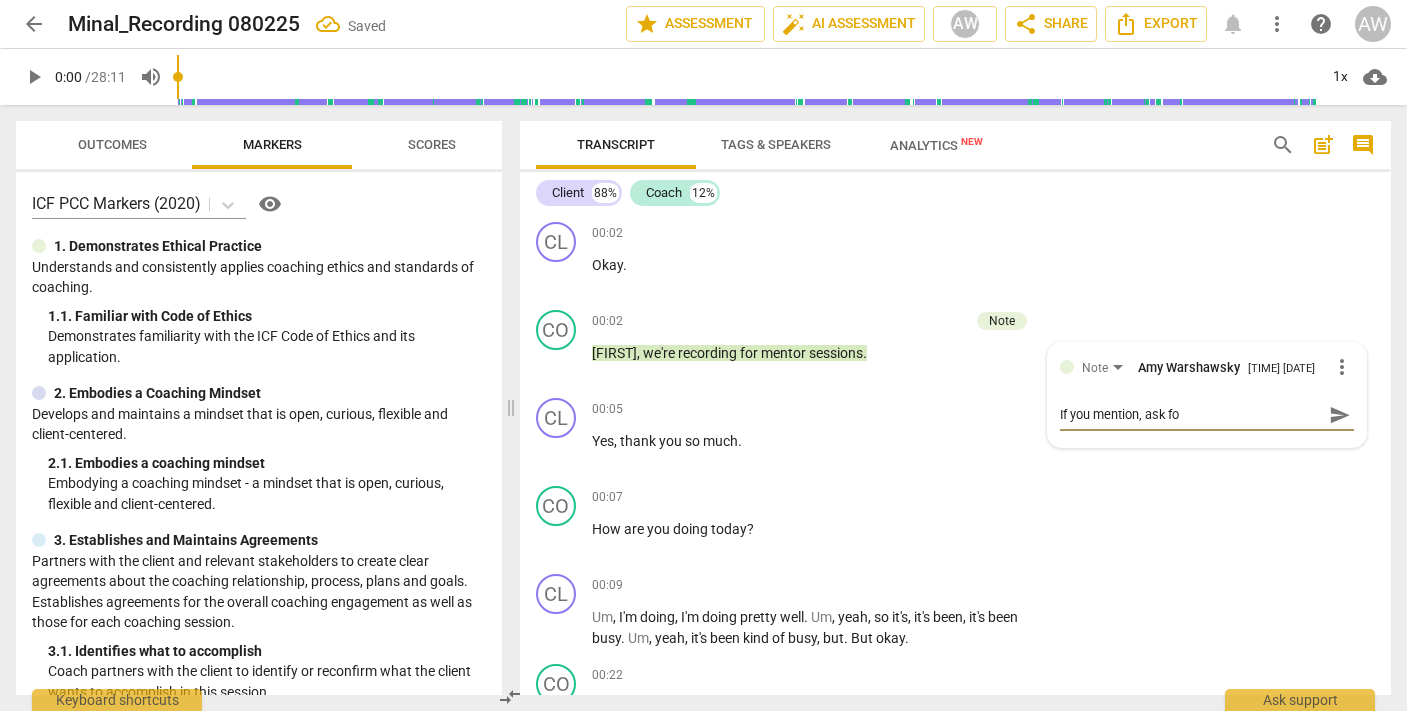 type on "If you mention, ask for" 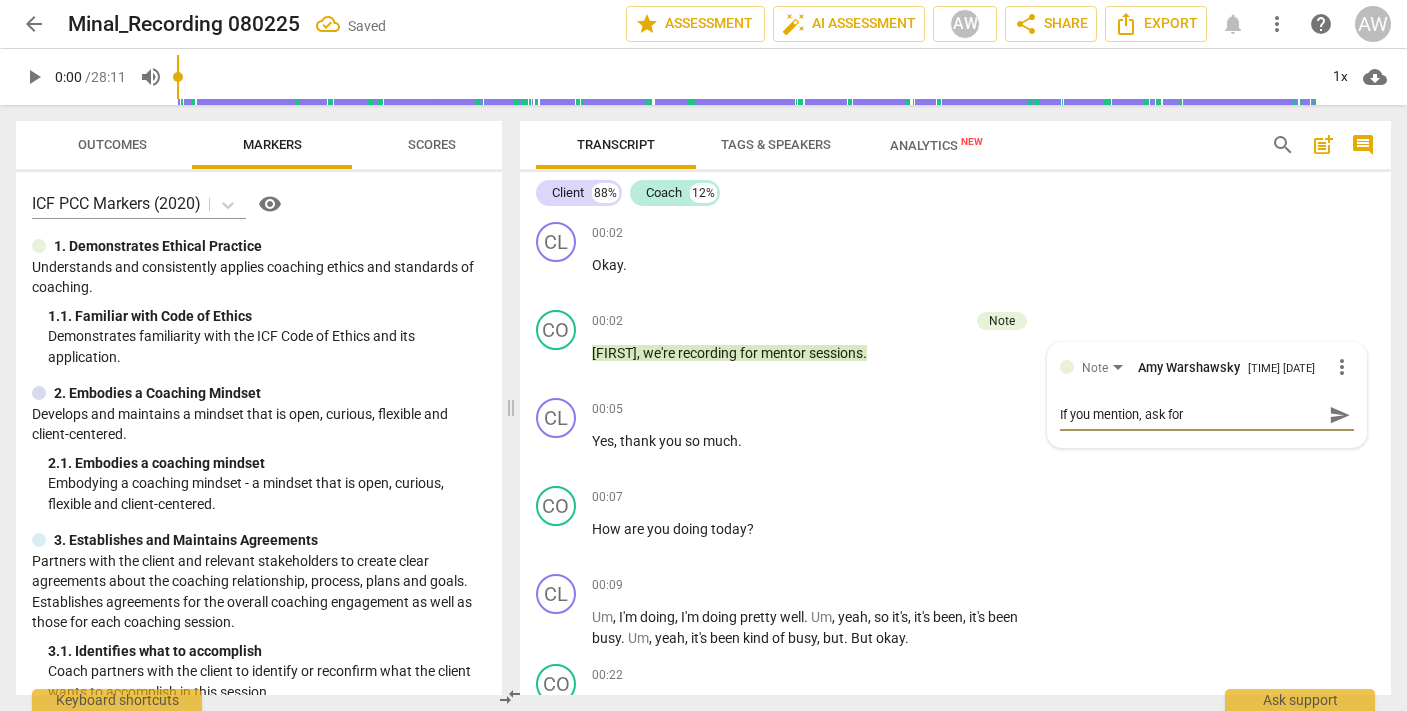 type on "If you mention, ask for" 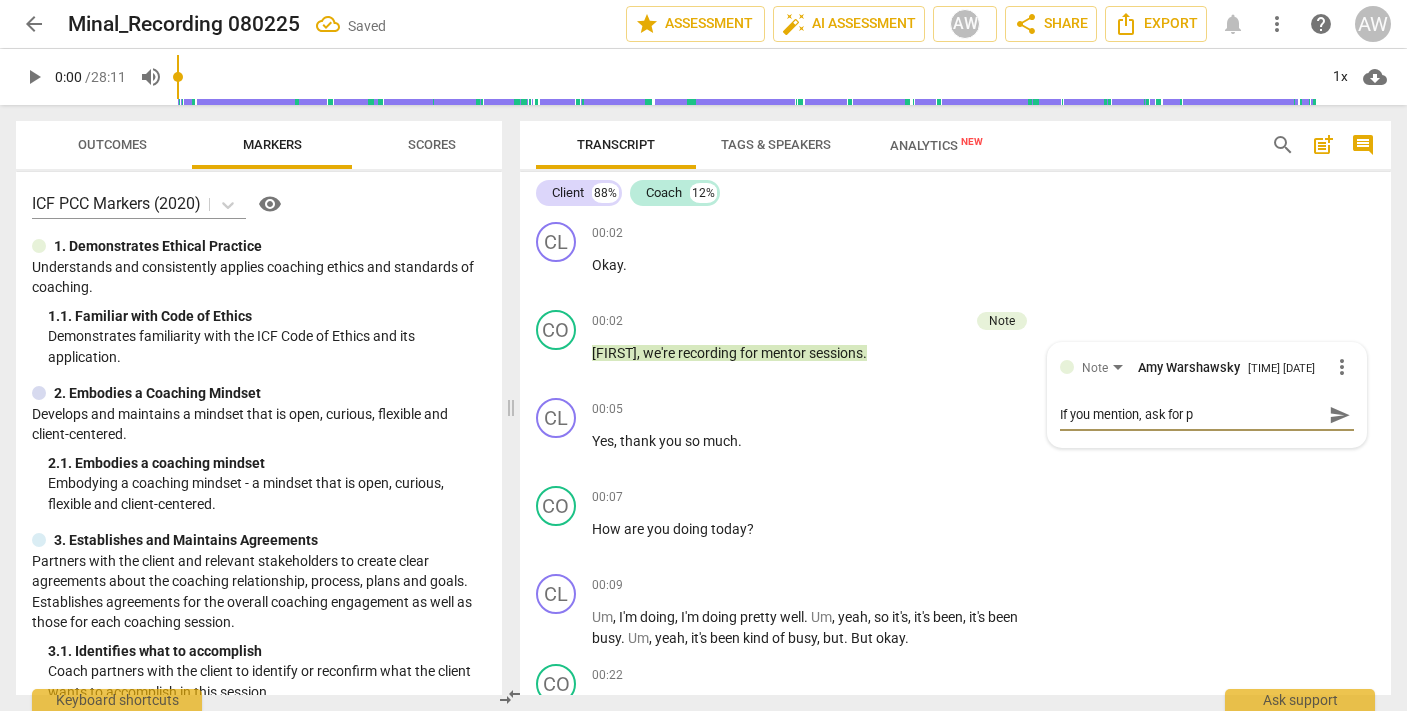 type on "If you mention, ask for pe" 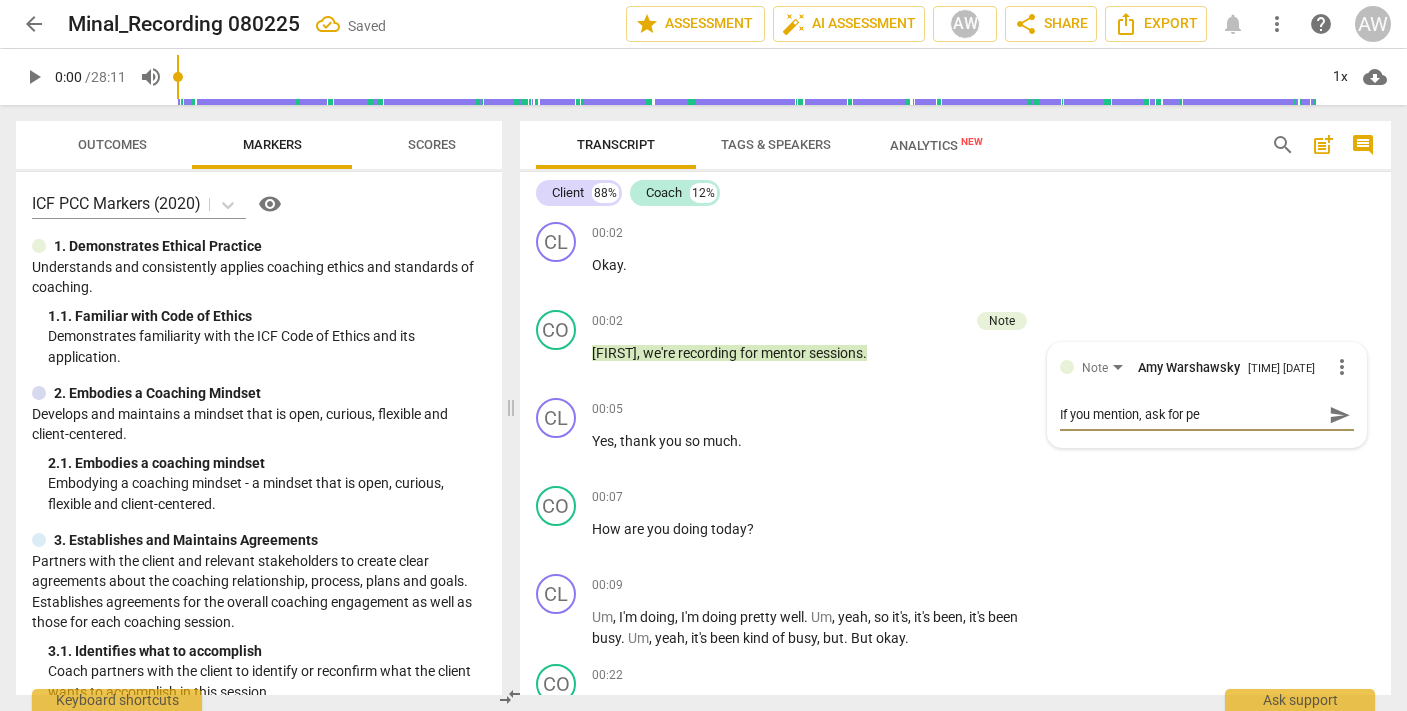 type on "If you mention, ask for per" 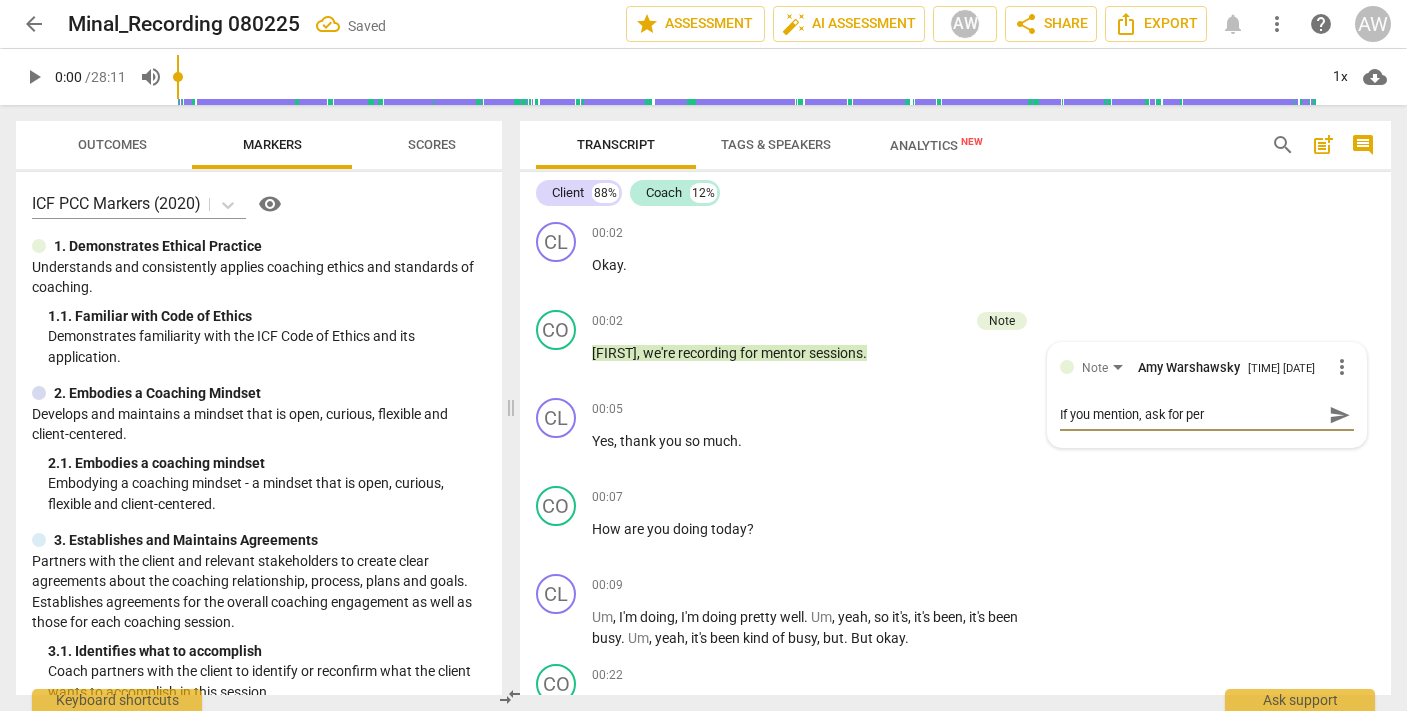 type on "If you mention, ask for perm" 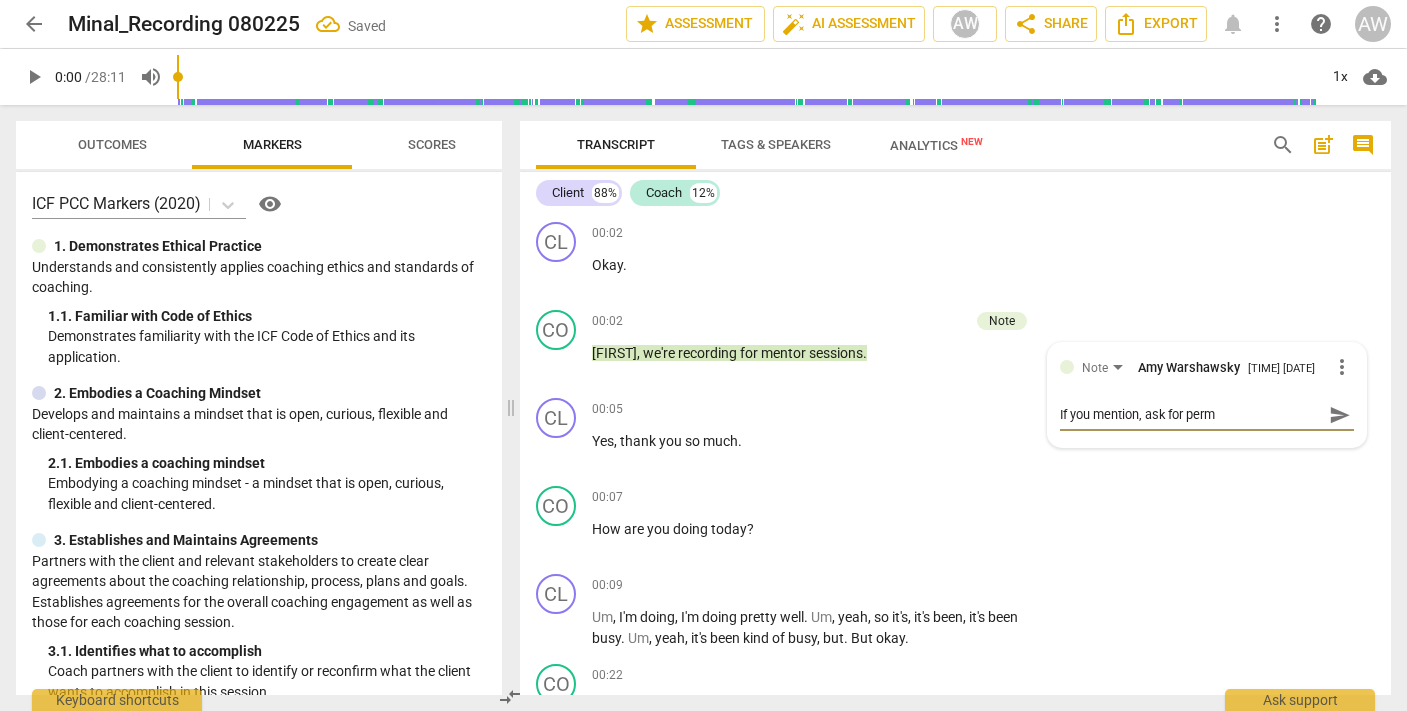type on "If you mention, ask for permi" 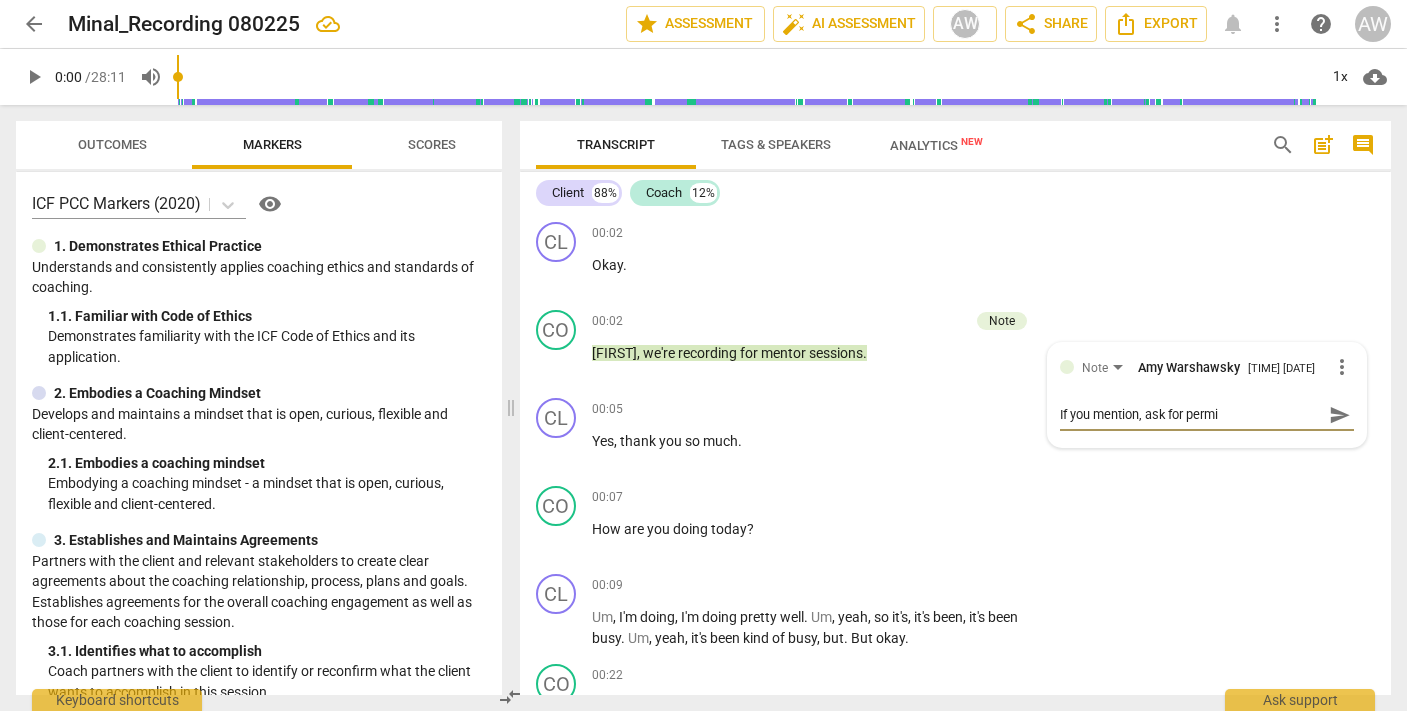 type on "If you mention, ask for permis" 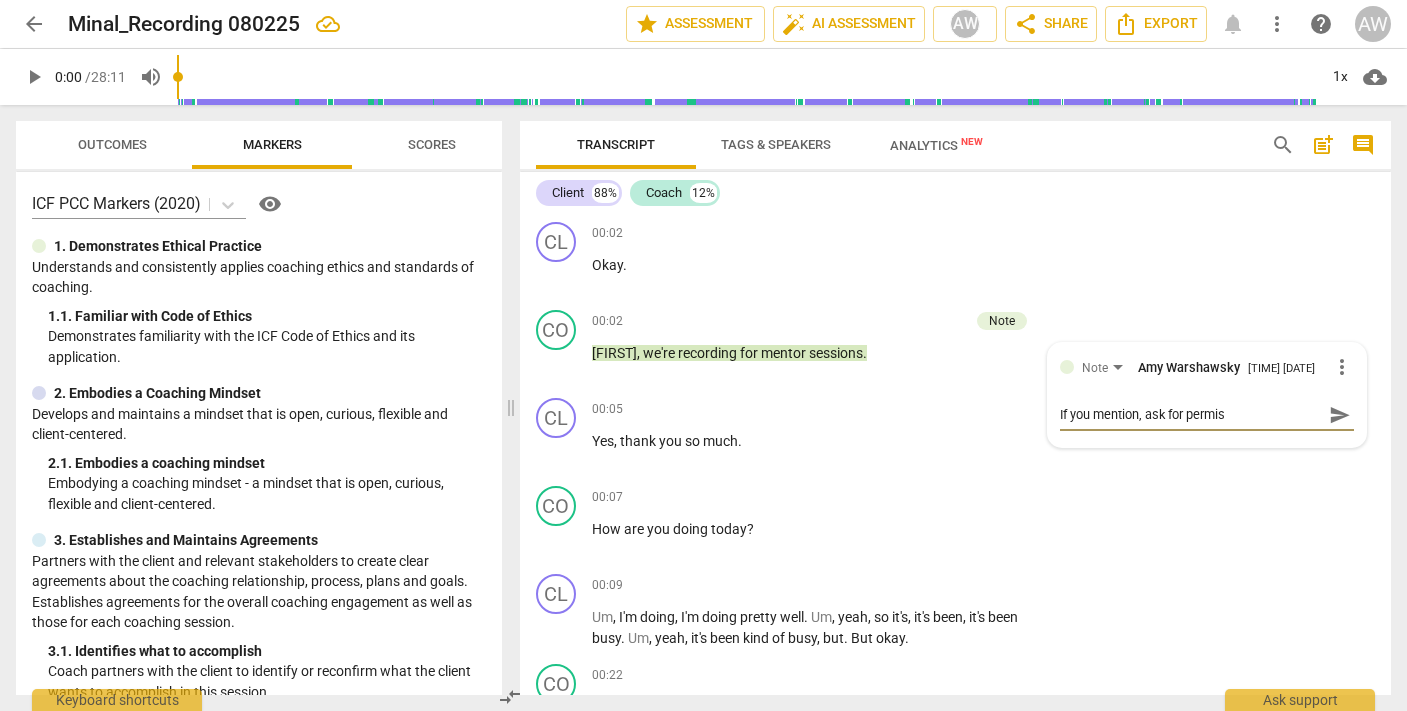 type on "If you mention, ask for permiss" 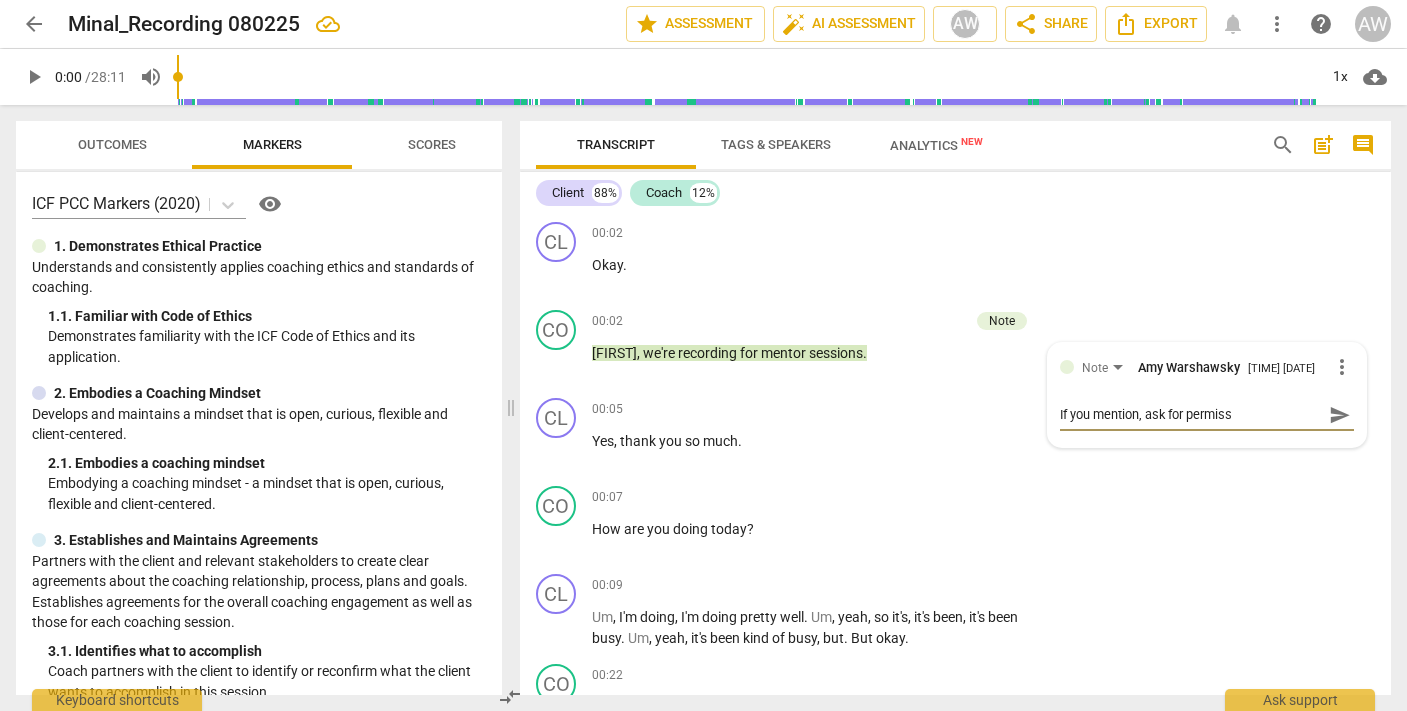 type on "If you mention, ask for permissi" 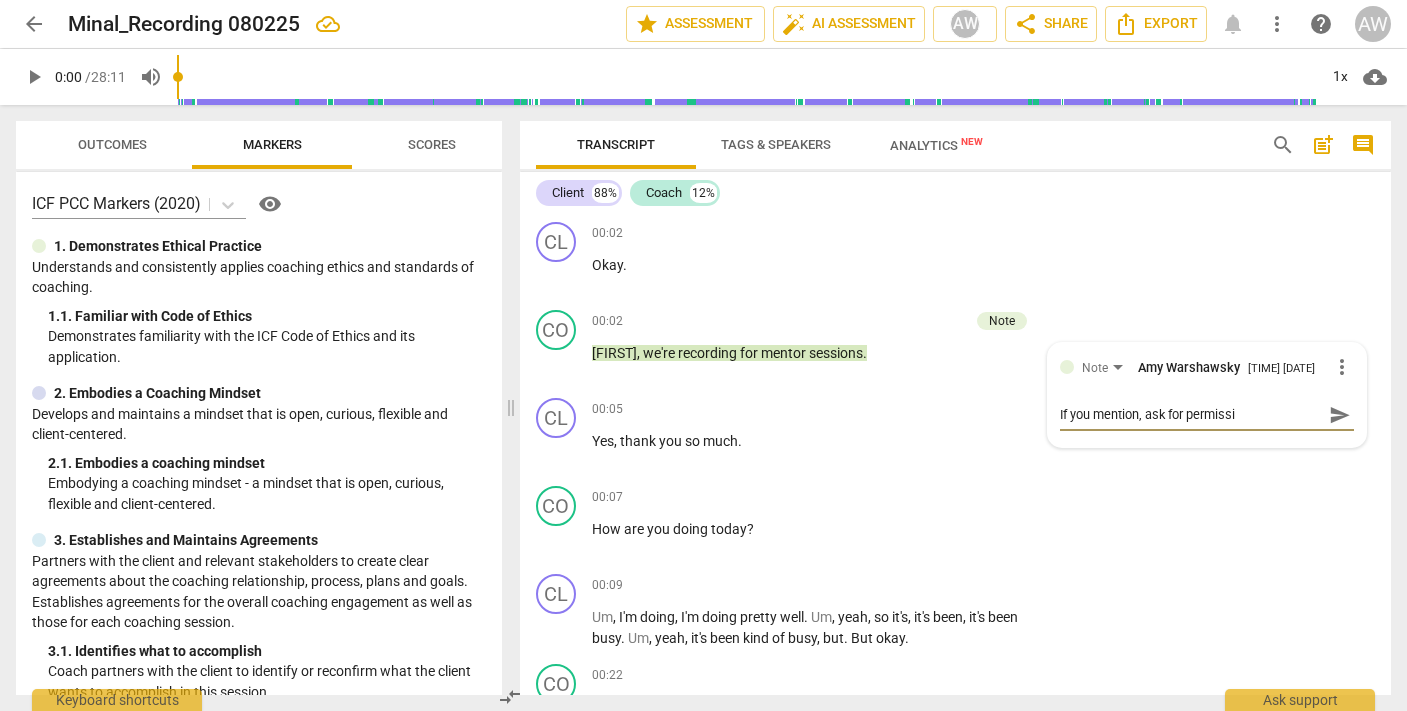 type on "If you mention, ask for permissio" 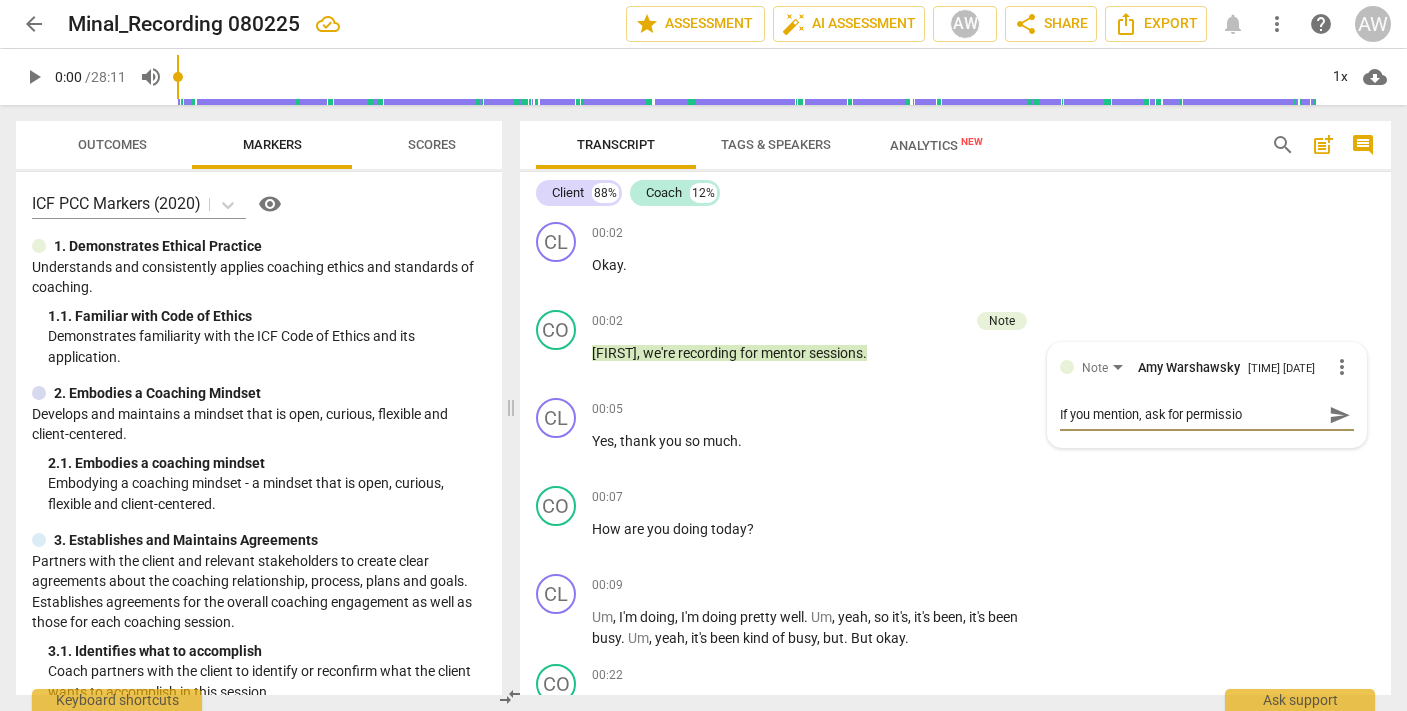 type on "If you mention, ask for permission" 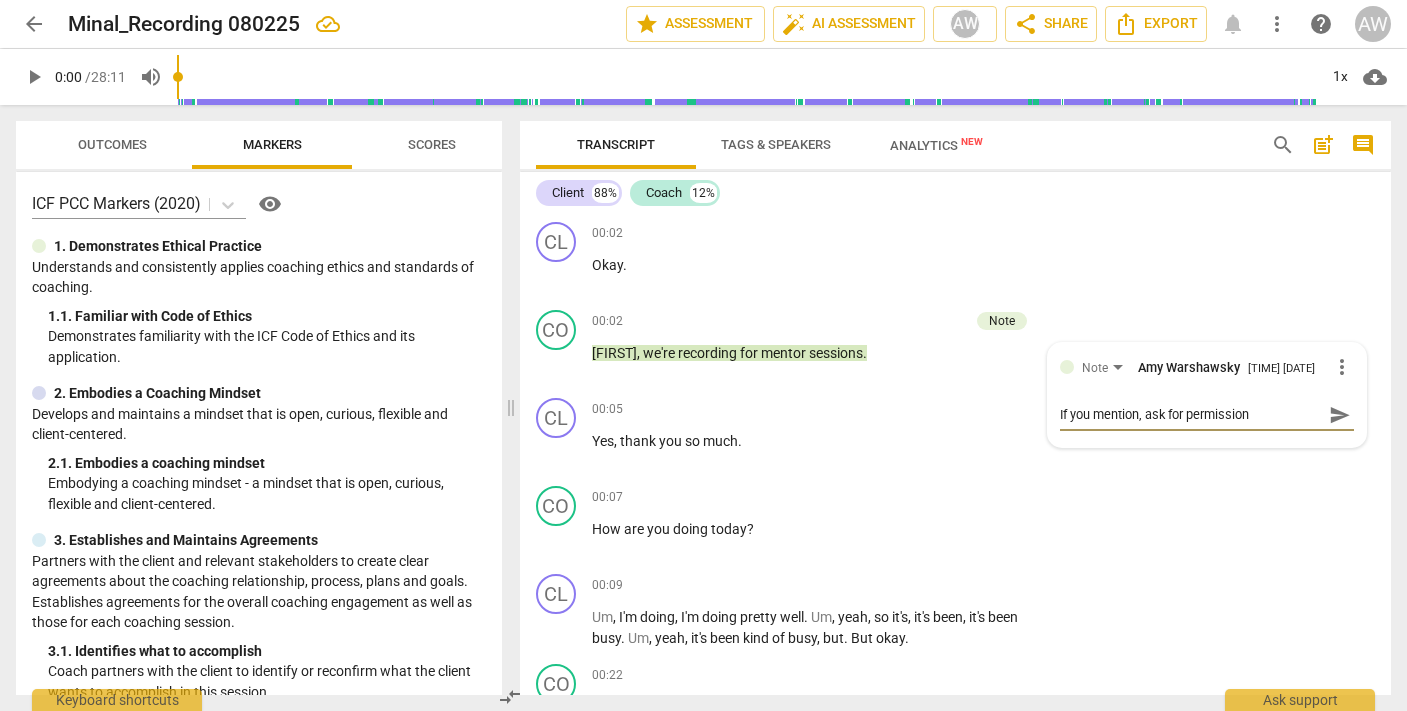 type on "If you mention, ask for permission" 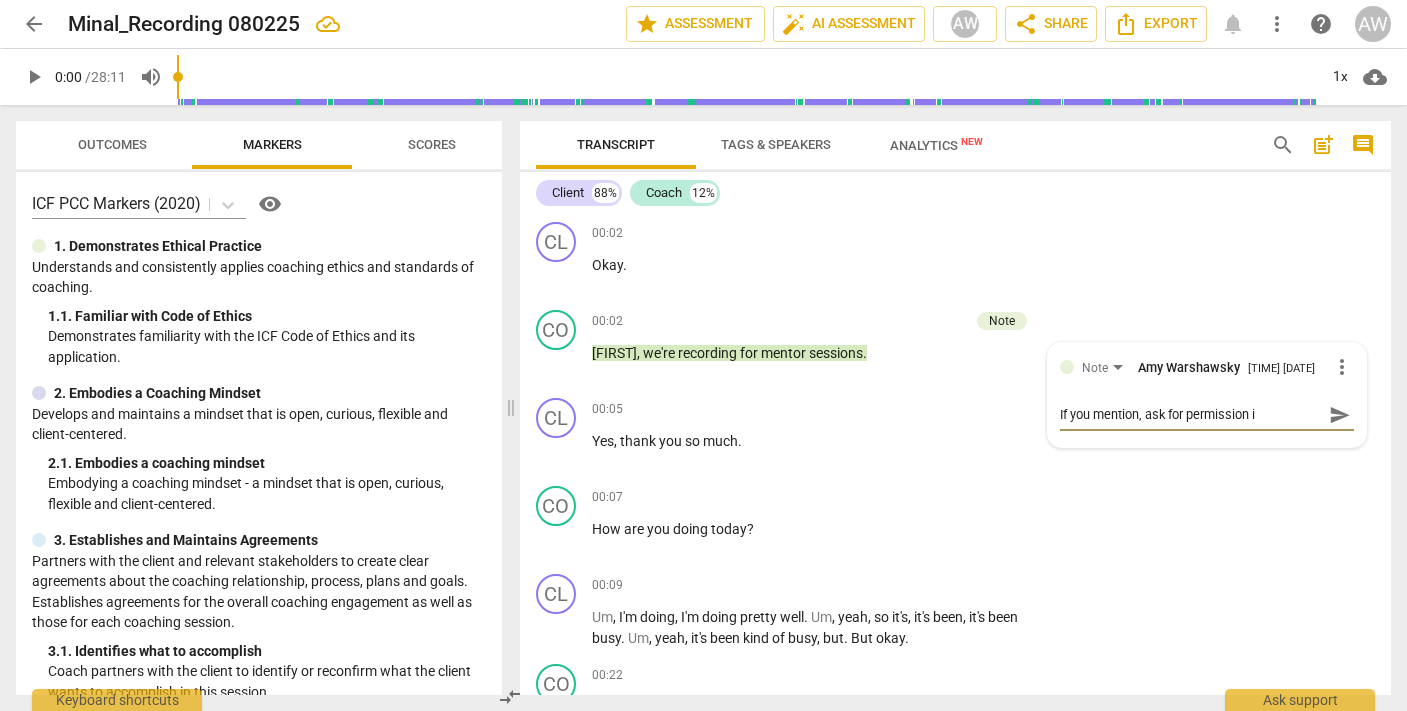 type on "If you mention, ask for permission in" 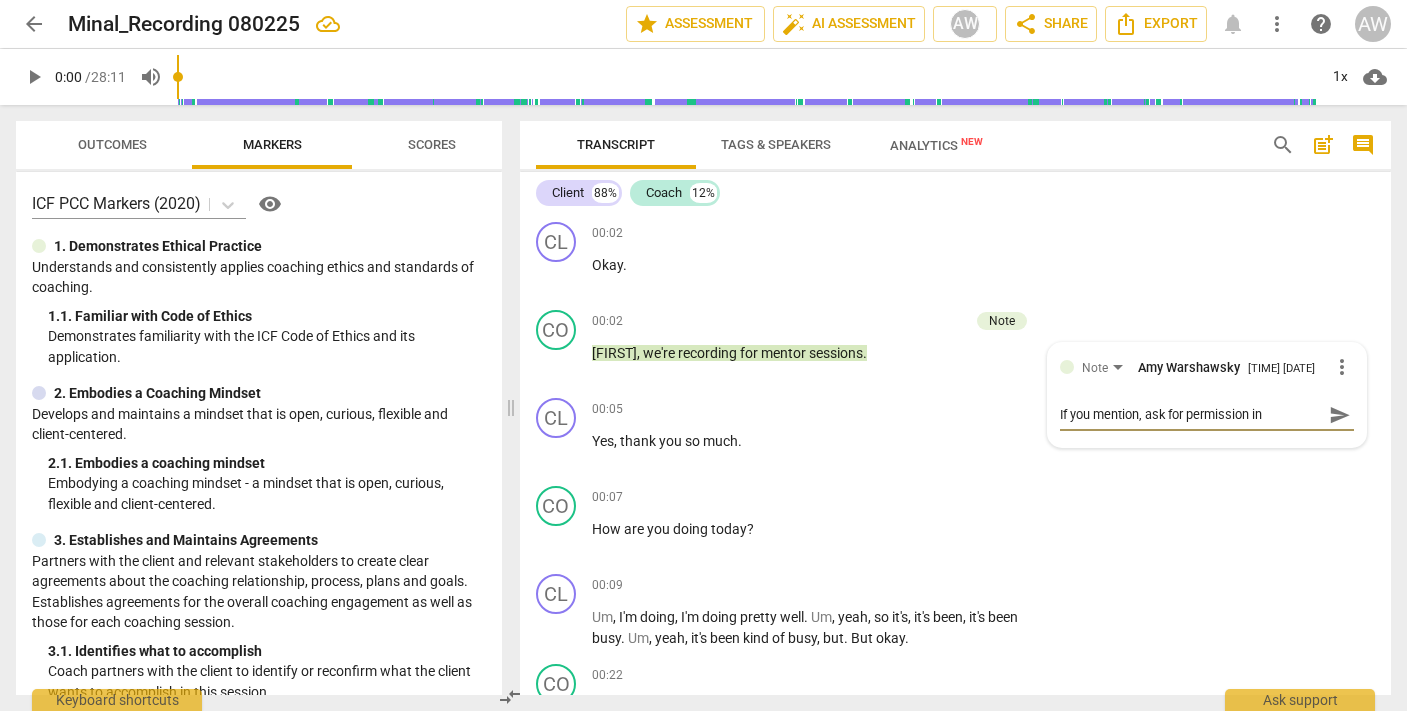 type on "If you mention, ask for permission ins" 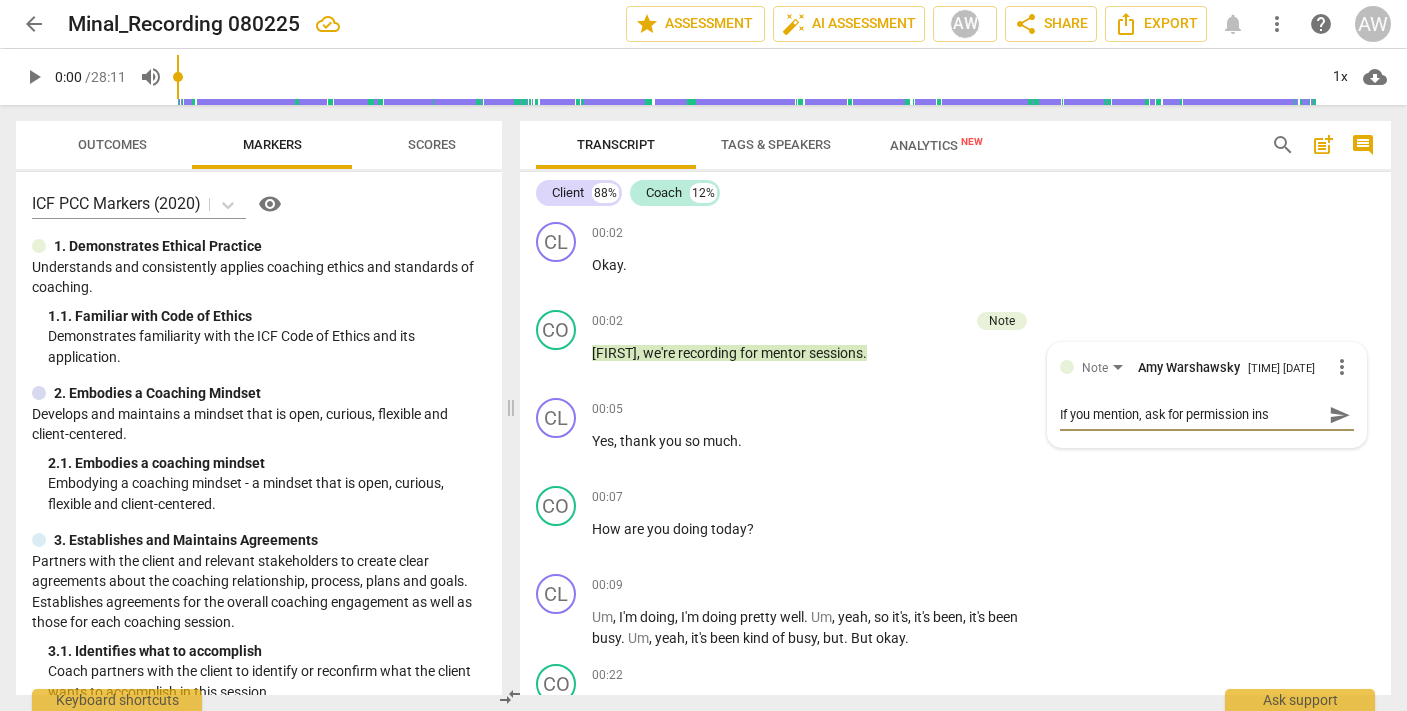 type on "If you mention, ask for permission inst" 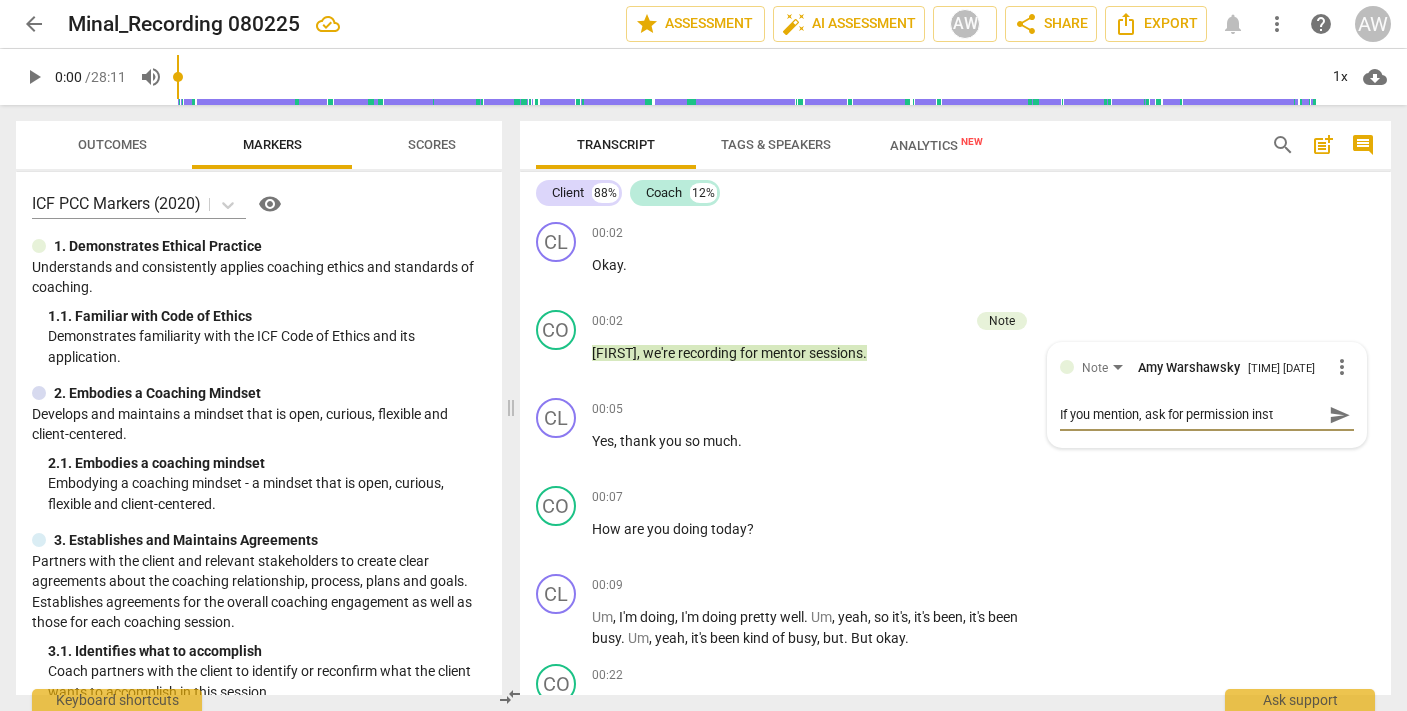 type on "If you mention, ask for permission inste" 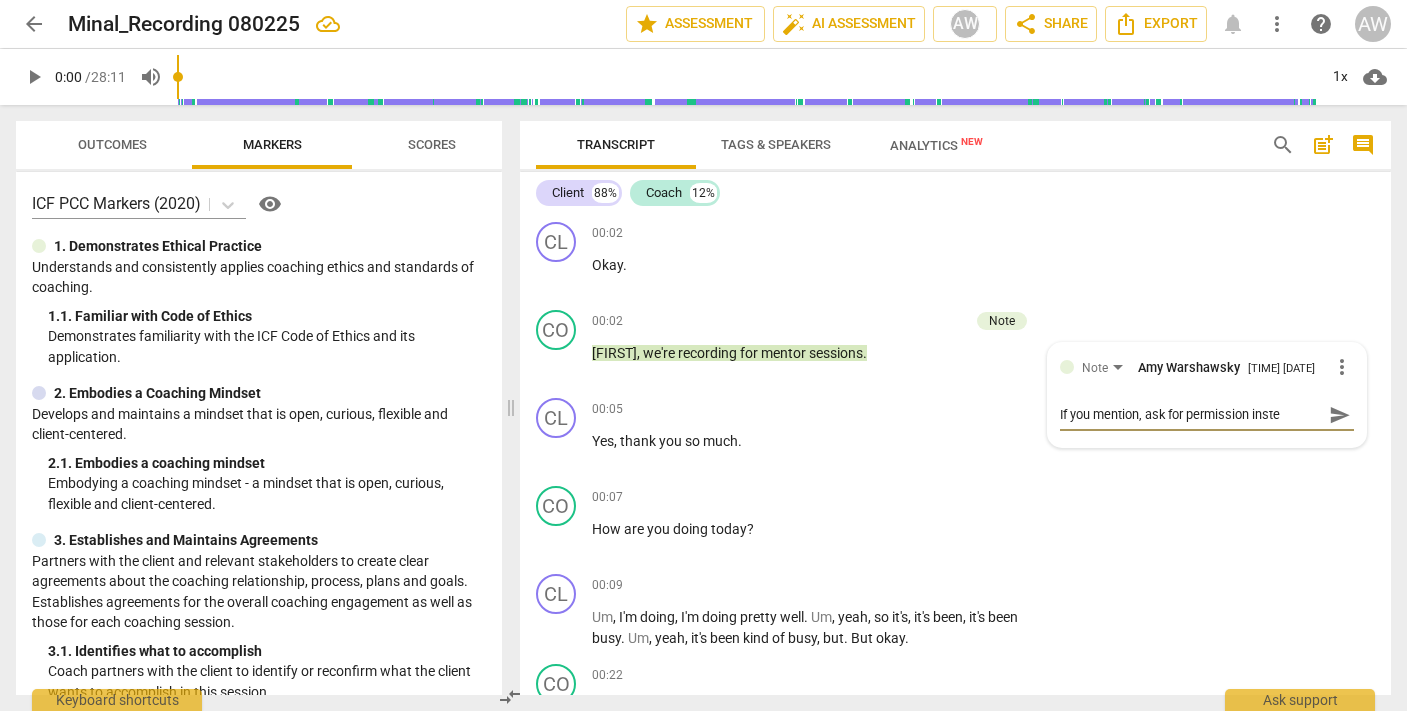 type on "If you mention, ask for permission instead of telling" 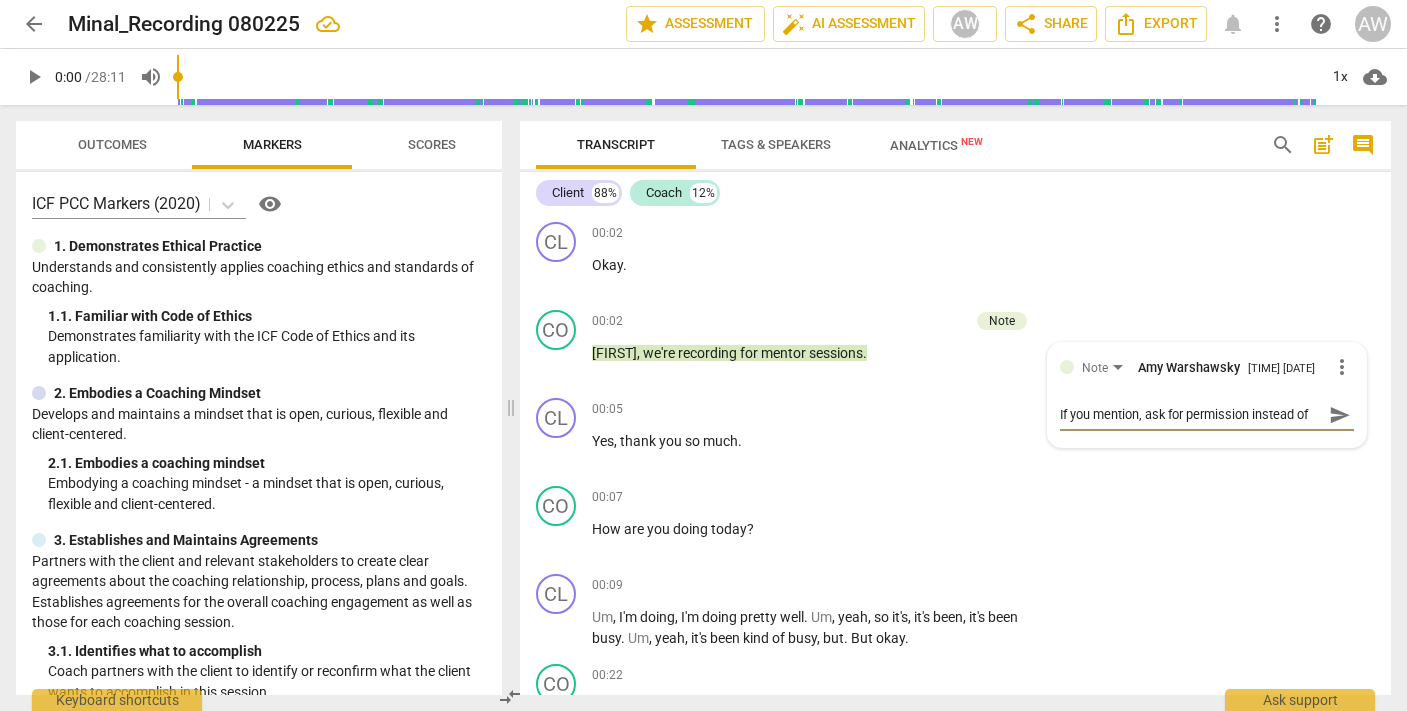 type on "If you mention, ask for permission instead" 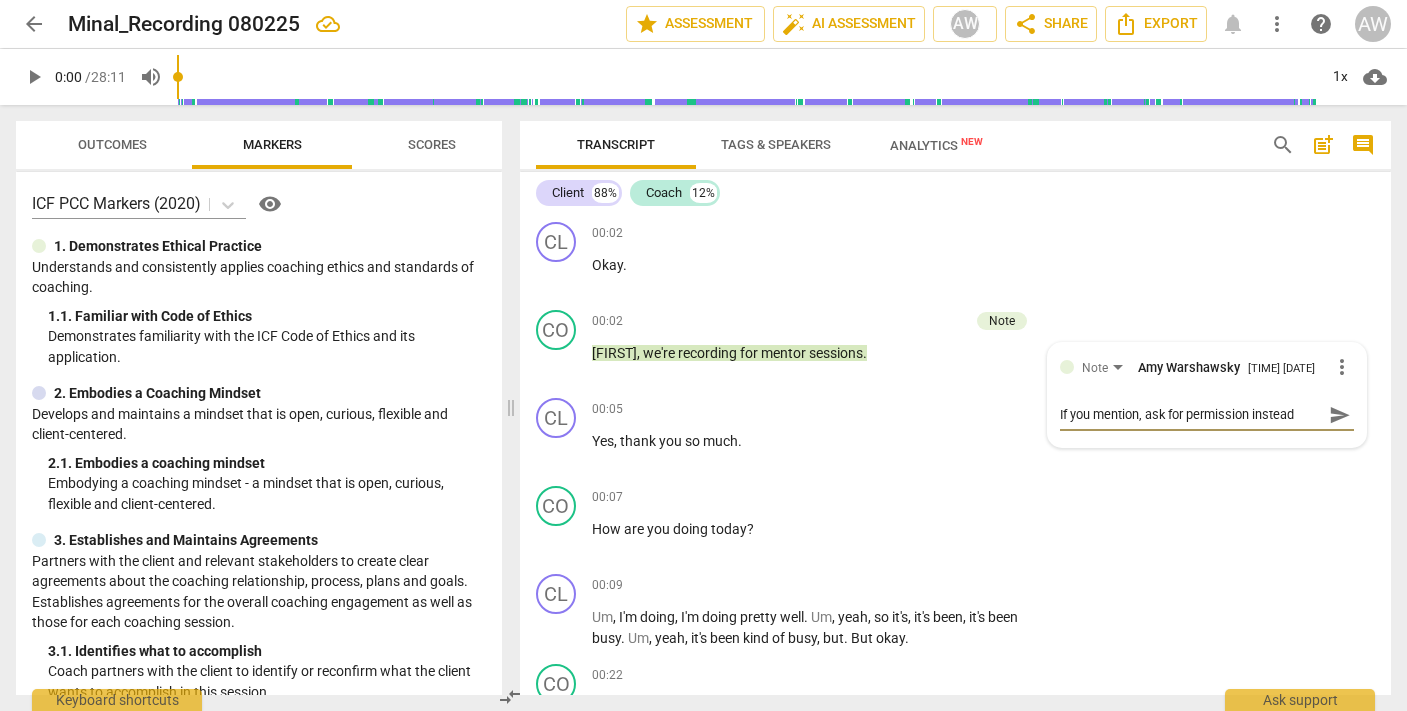 type on "If you mention, ask for permission instead" 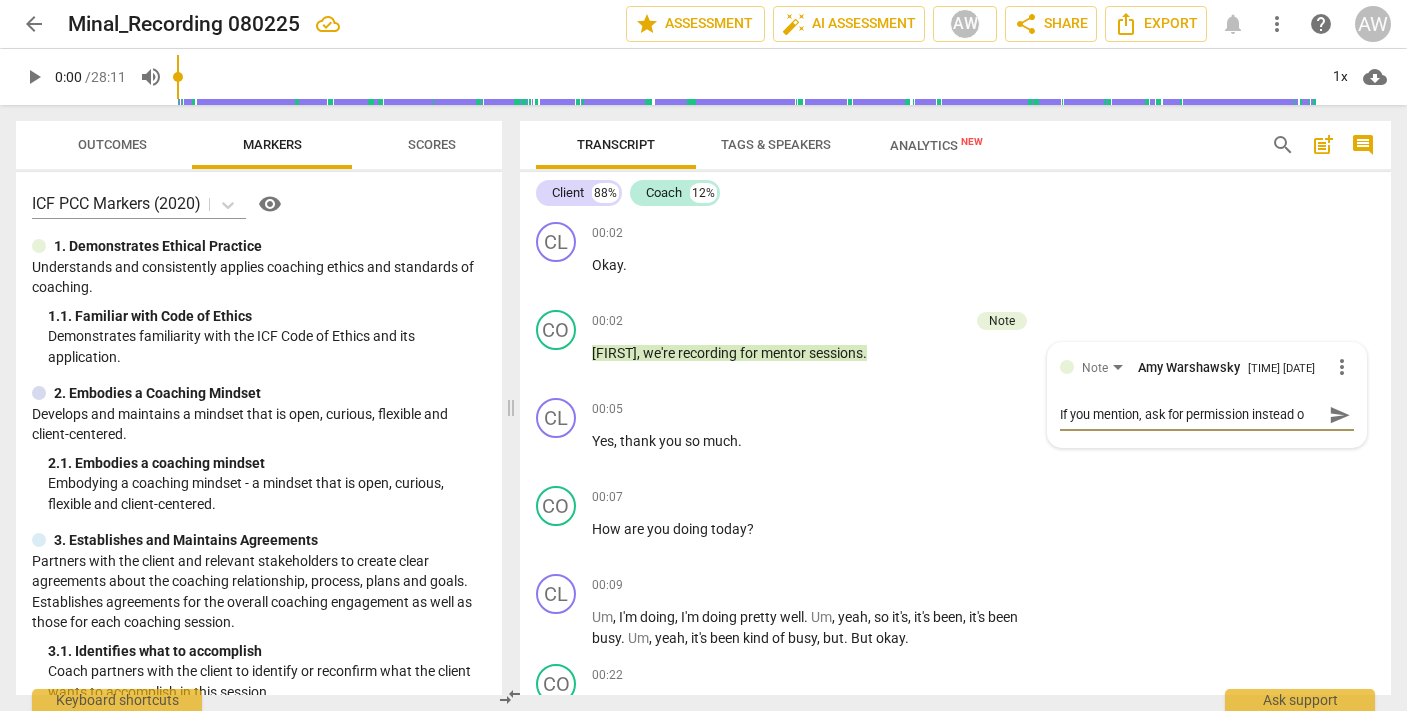 type on "If you mention, ask for permission instead of" 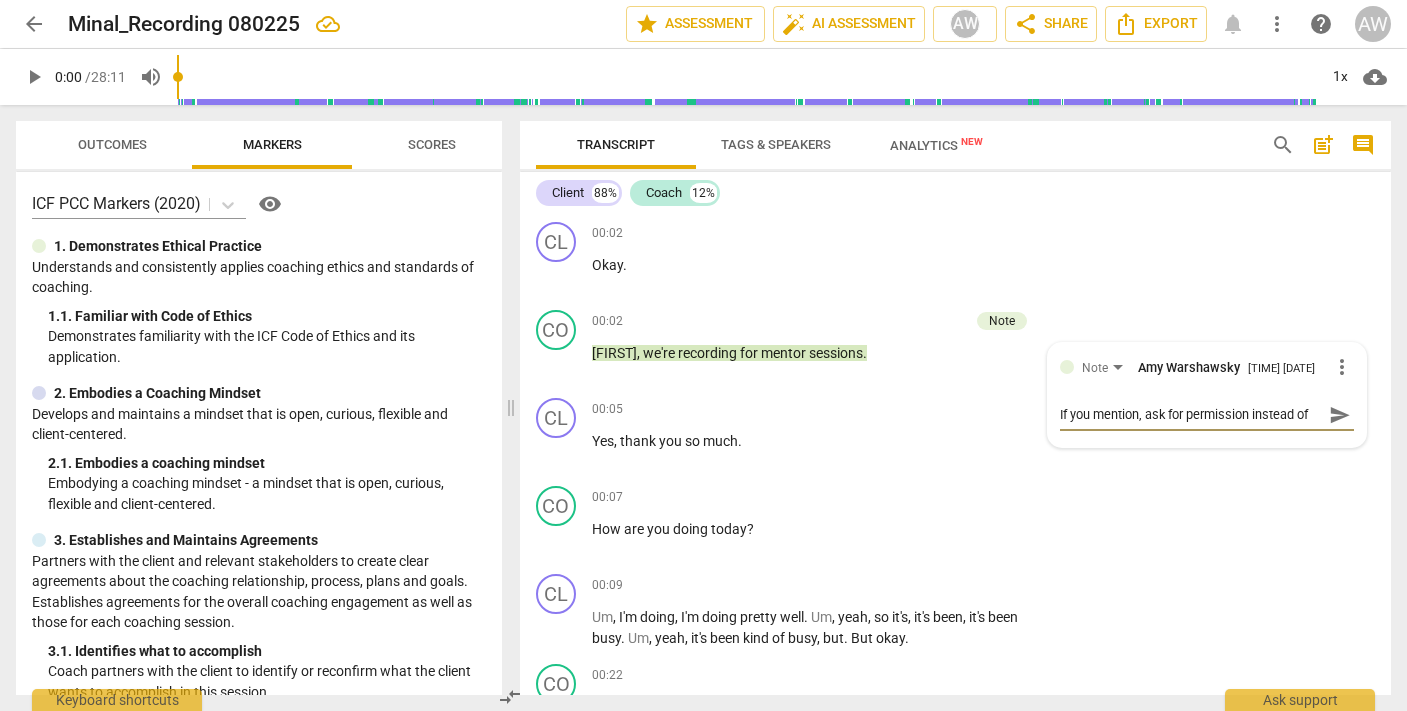 type on "If you mention, ask for permission instead of" 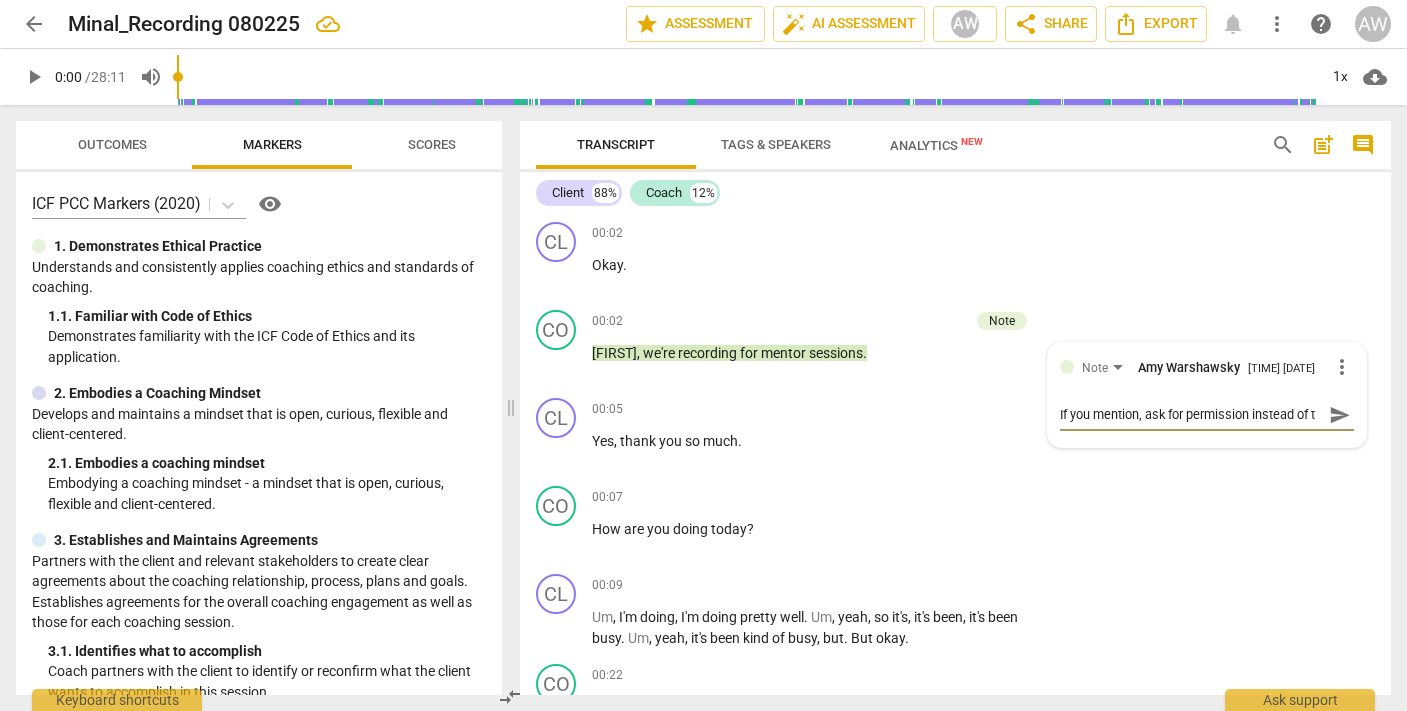 scroll, scrollTop: 17, scrollLeft: 0, axis: vertical 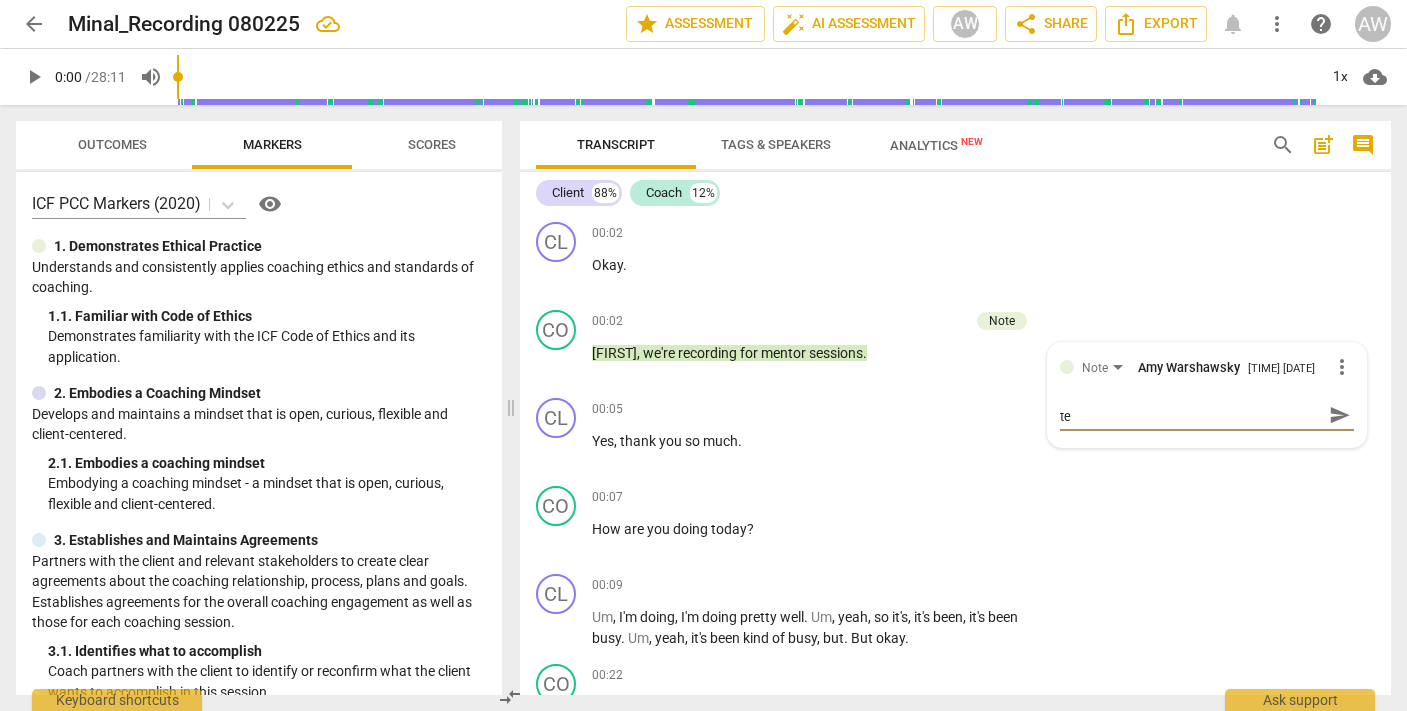 type on "If you mention, ask for permission instead of tel" 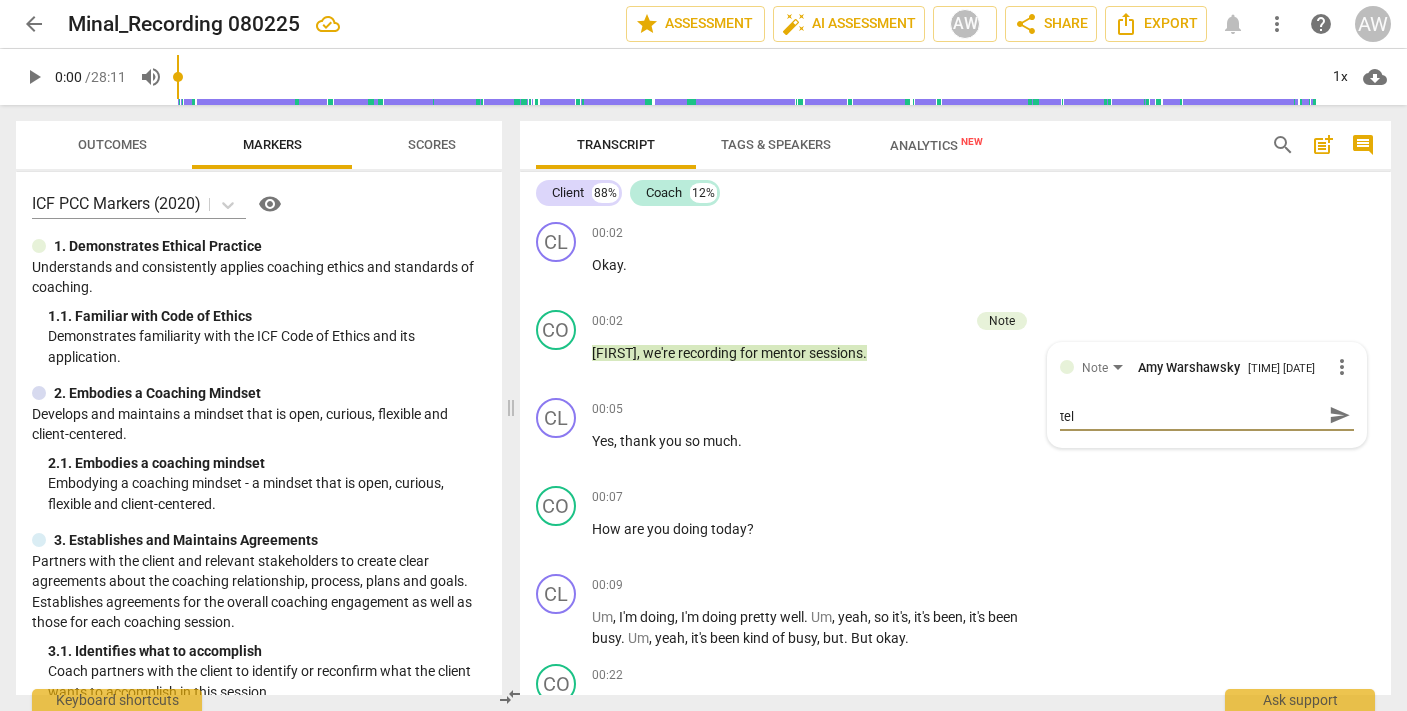 type on "If you mention, ask for permission instead of tell" 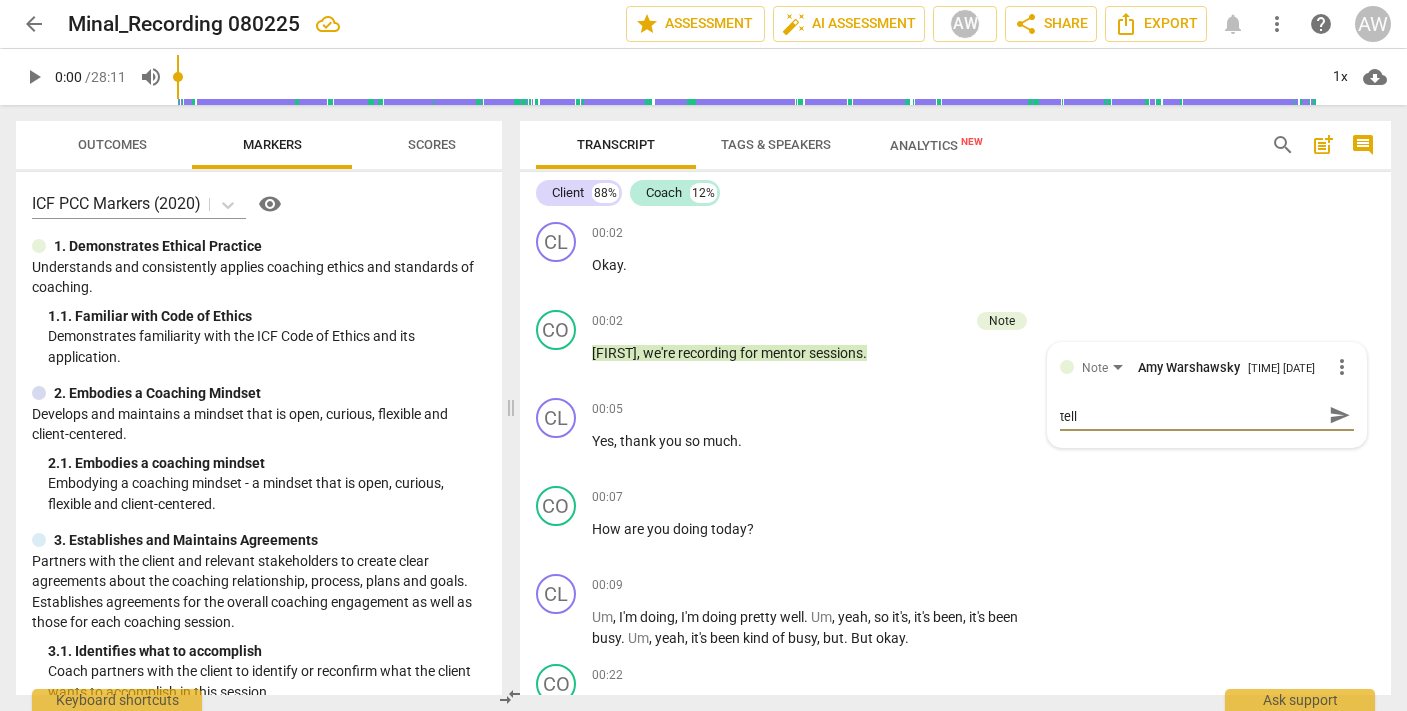 type on "If you mention, ask for permission instead of telli" 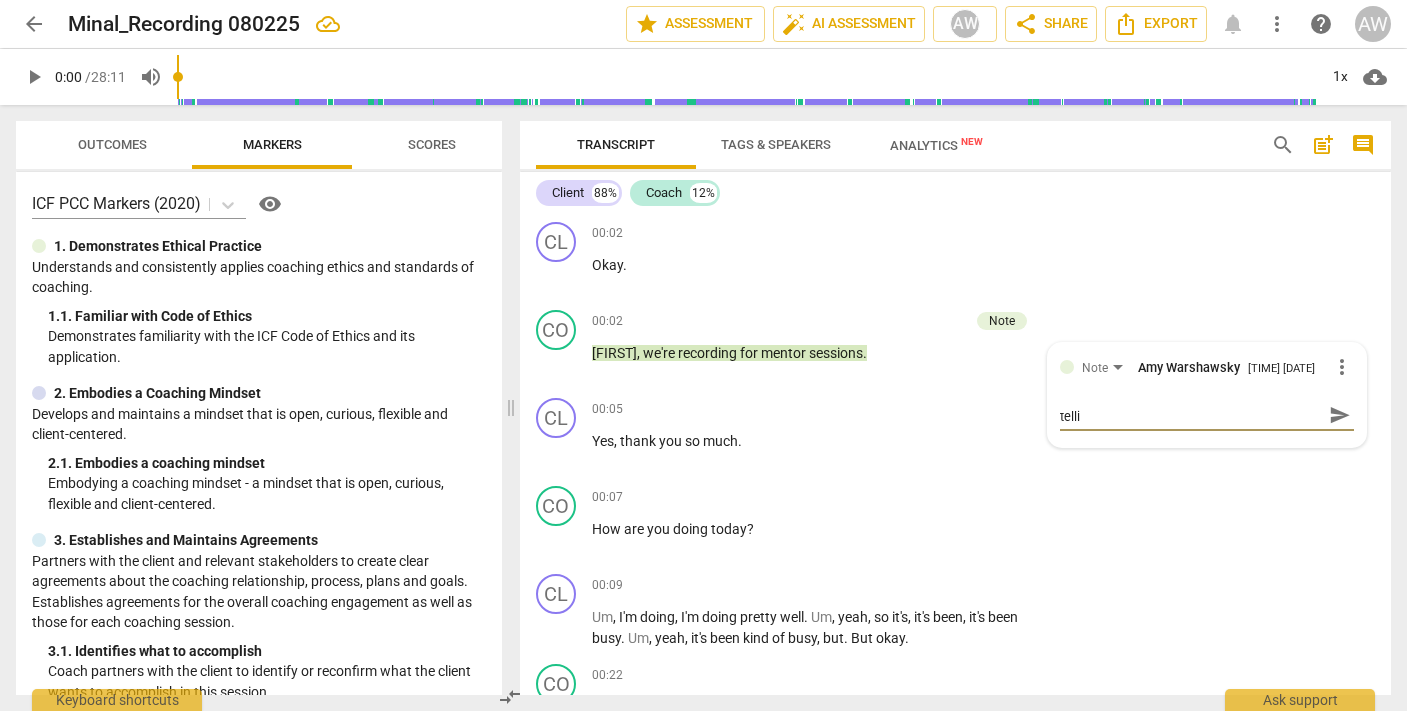 type on "If you mention, ask for permission instead of tellin" 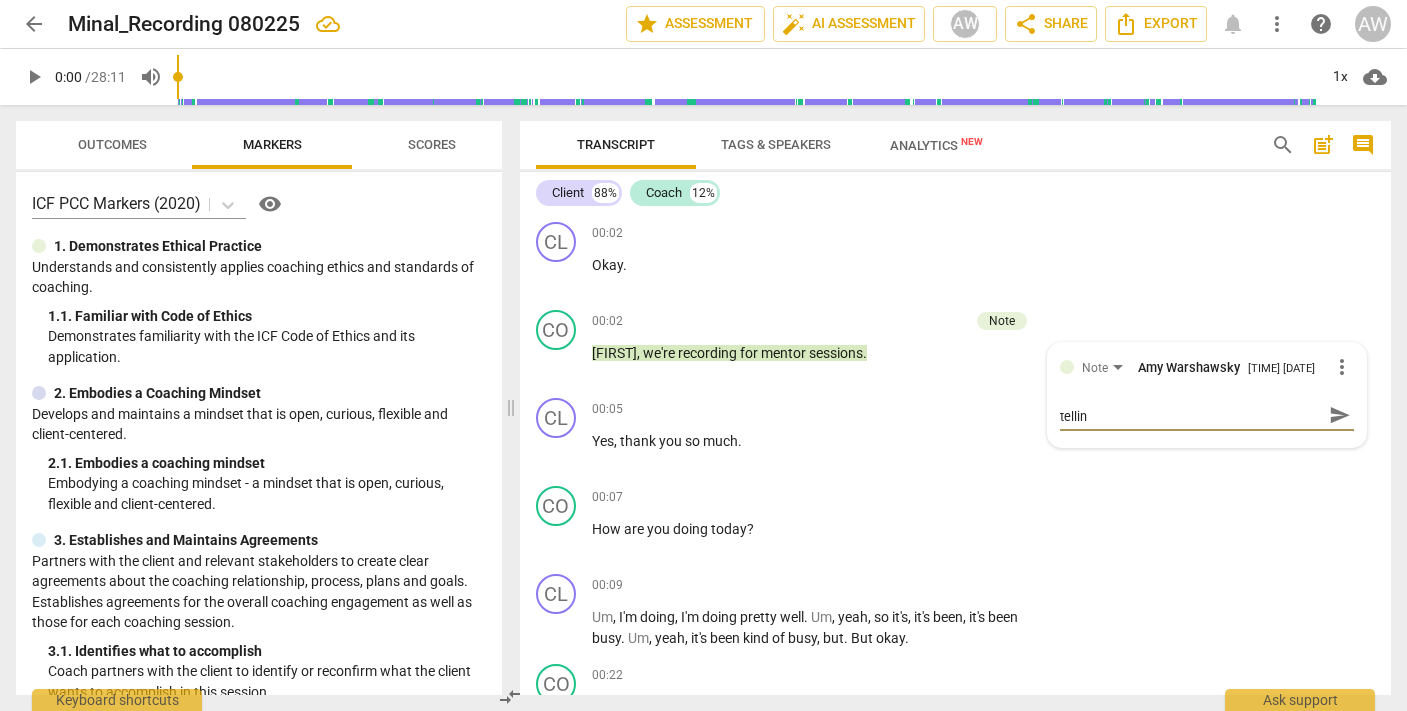 type on "If you mention, ask for permission instead of telling" 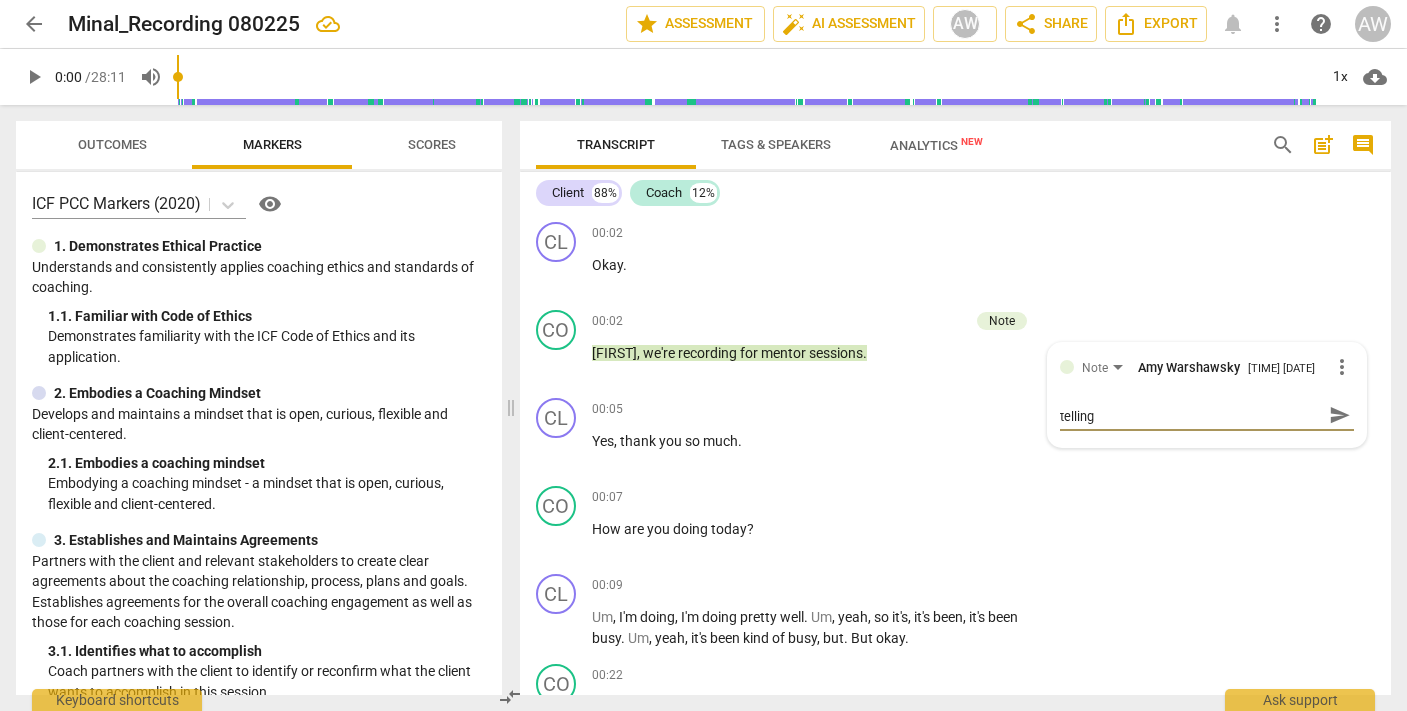 type on "If you mention, ask for permission instead of telling" 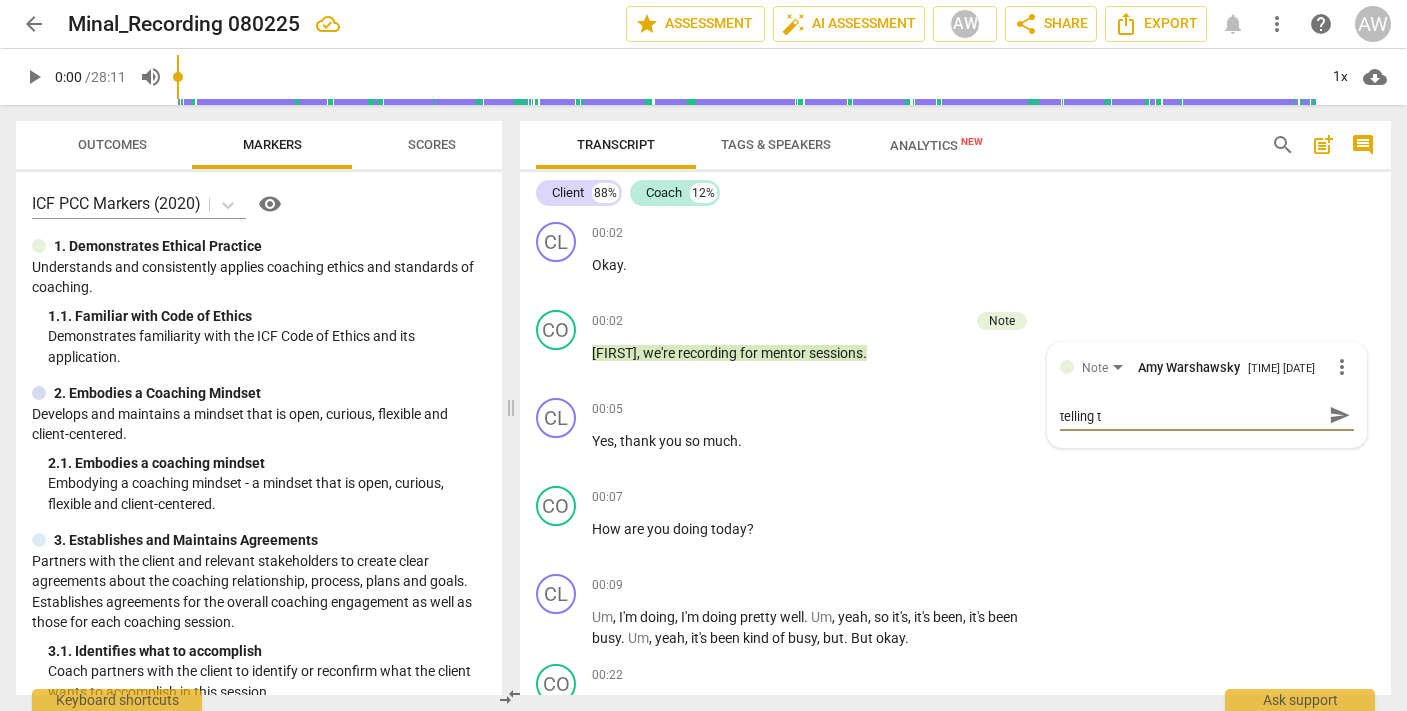 scroll, scrollTop: 0, scrollLeft: 0, axis: both 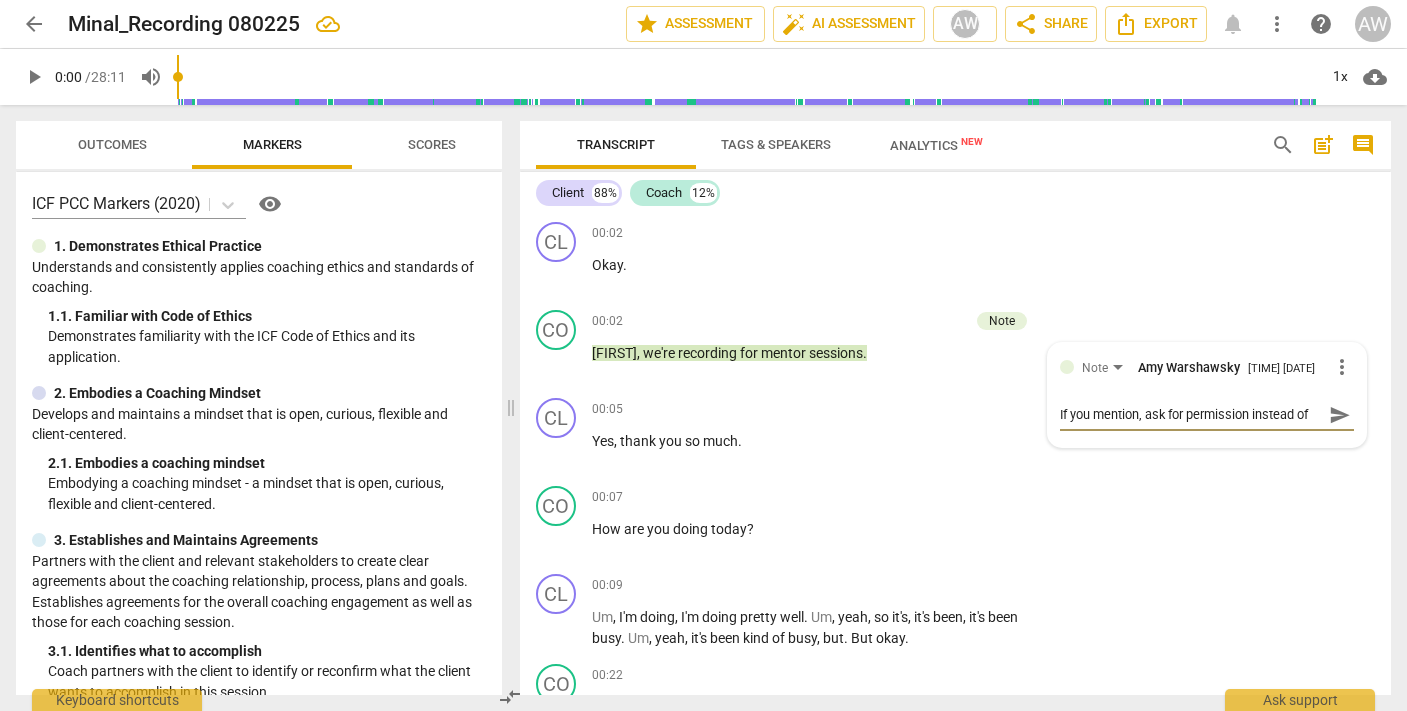 type on "If you mention, ask for permission instead of telling th" 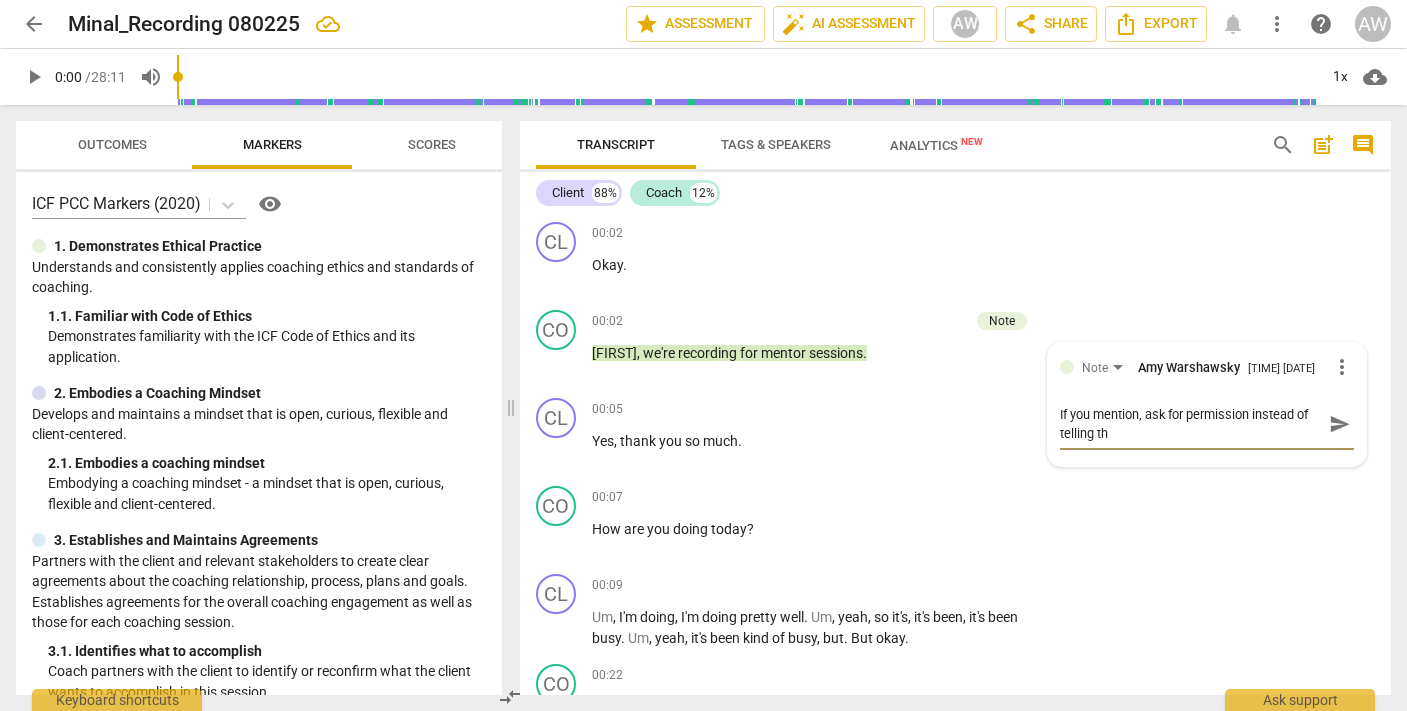 type on "If you mention, ask for permission instead of telling the" 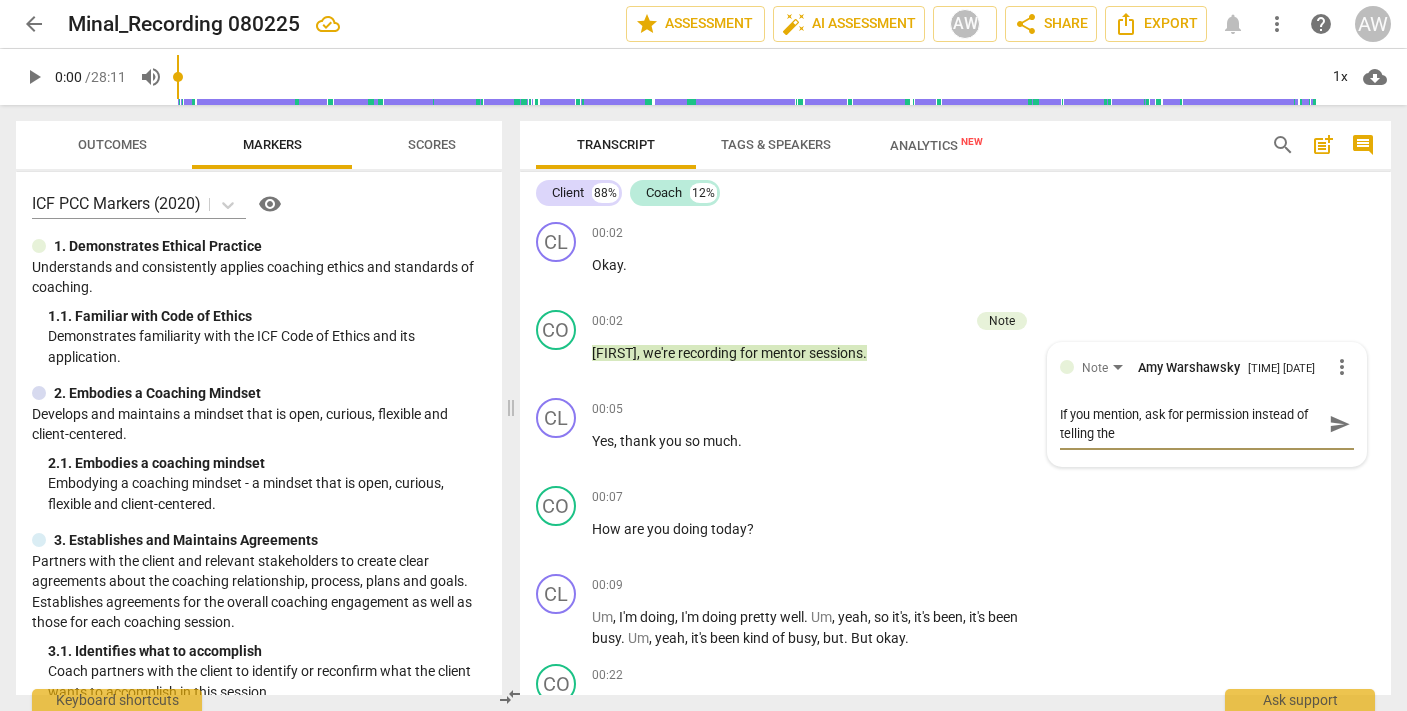 type on "If you mention, ask for permission instead of telling the" 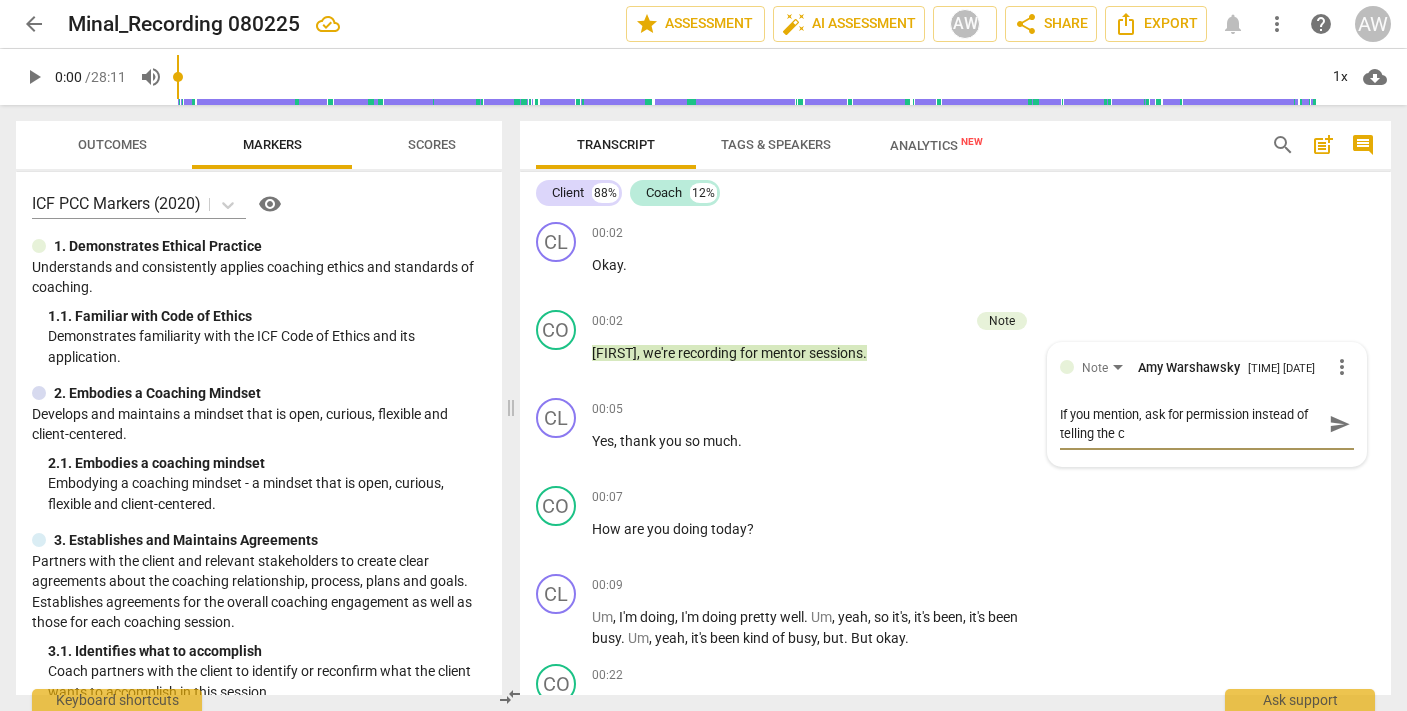 type on "If you mention, ask for permission instead of telling the cl" 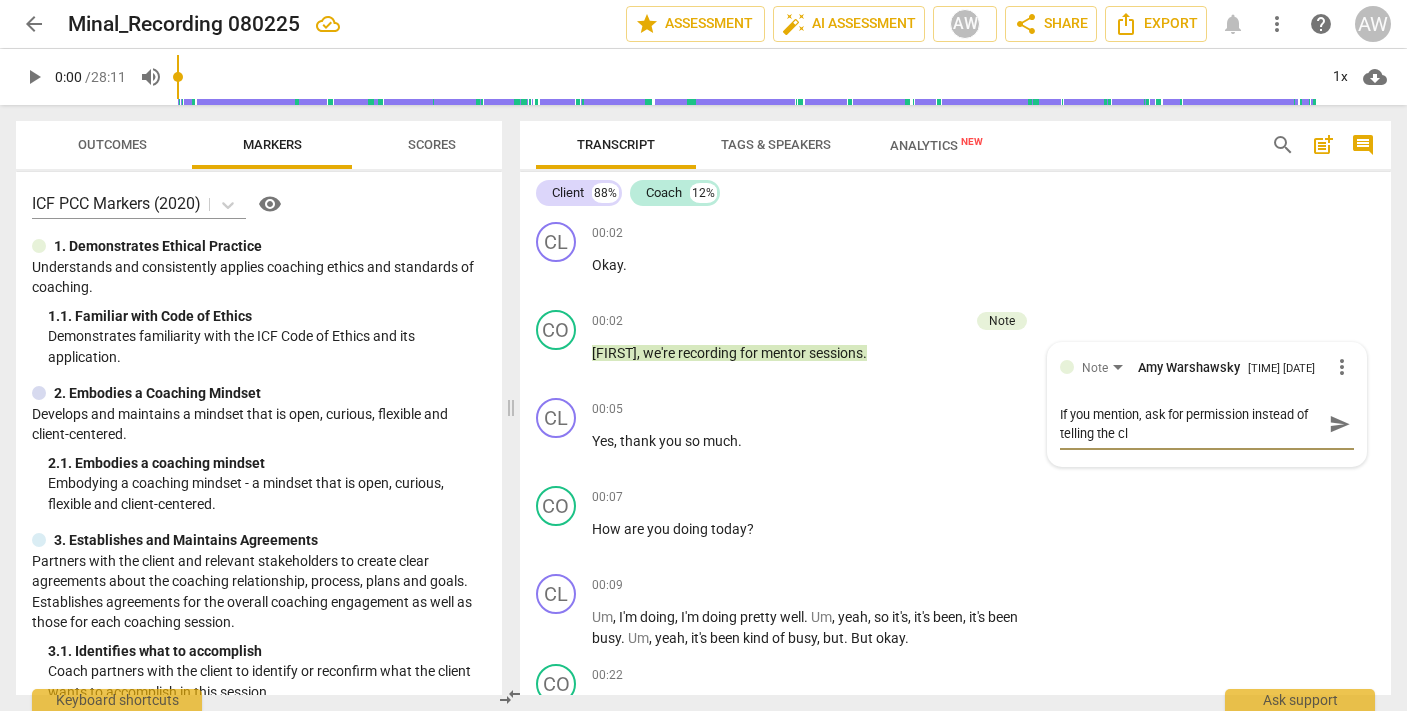 type on "If you mention, ask for permission instead of telling the cli" 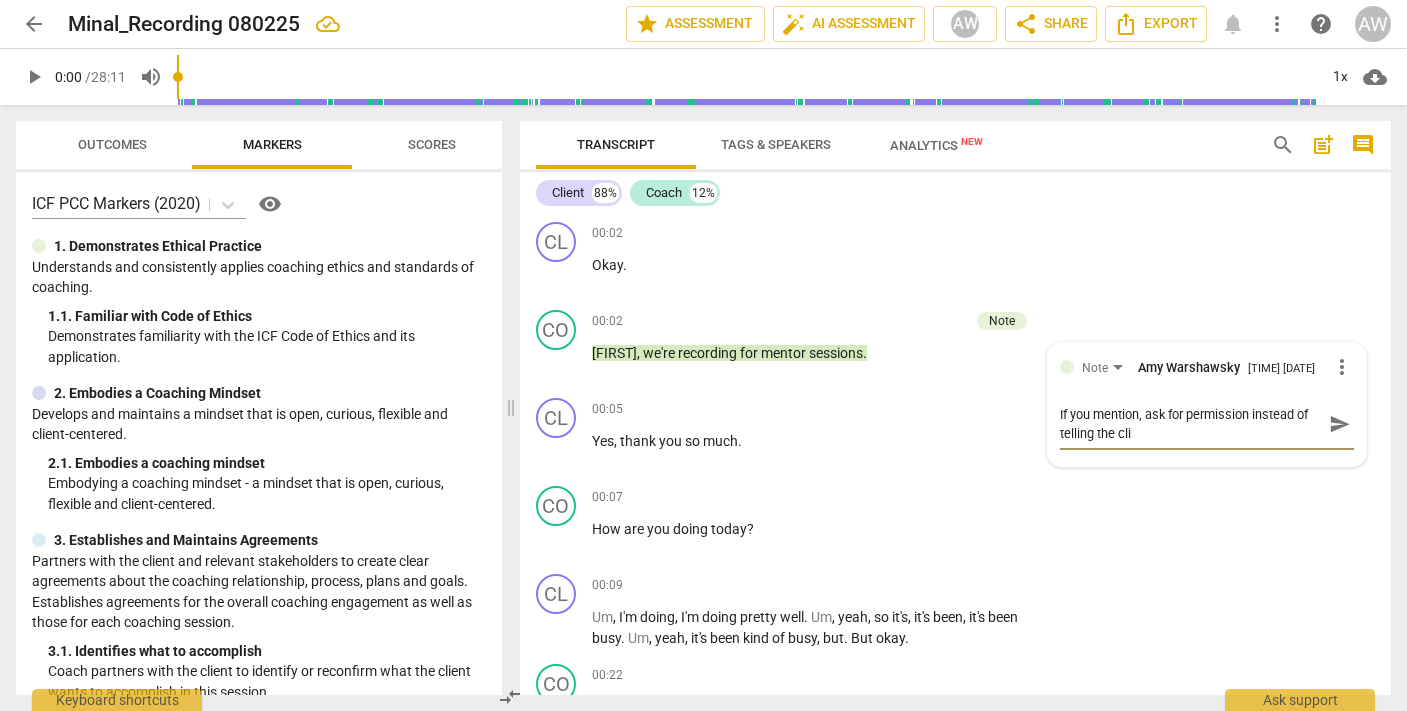 type on "If you mention, ask for permission instead of telling the clie" 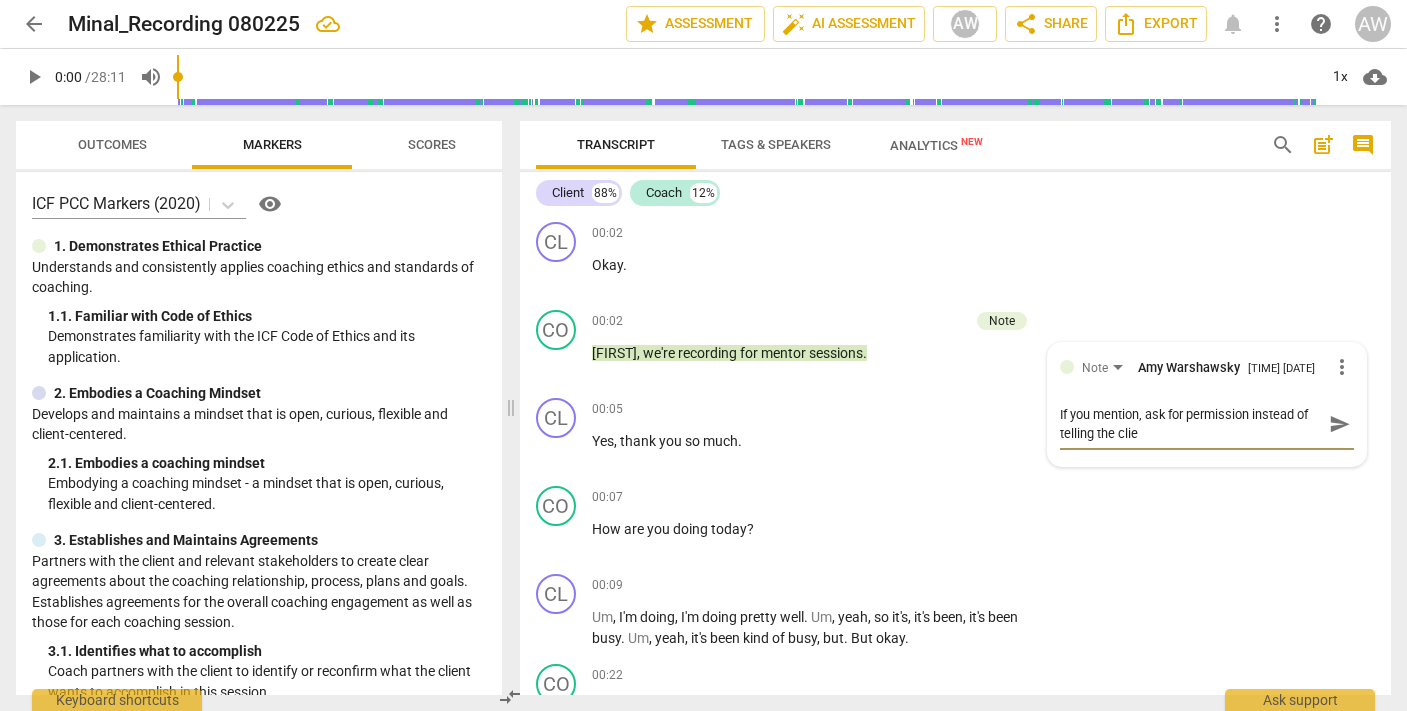 type on "If you mention, ask for permission instead of telling the clien" 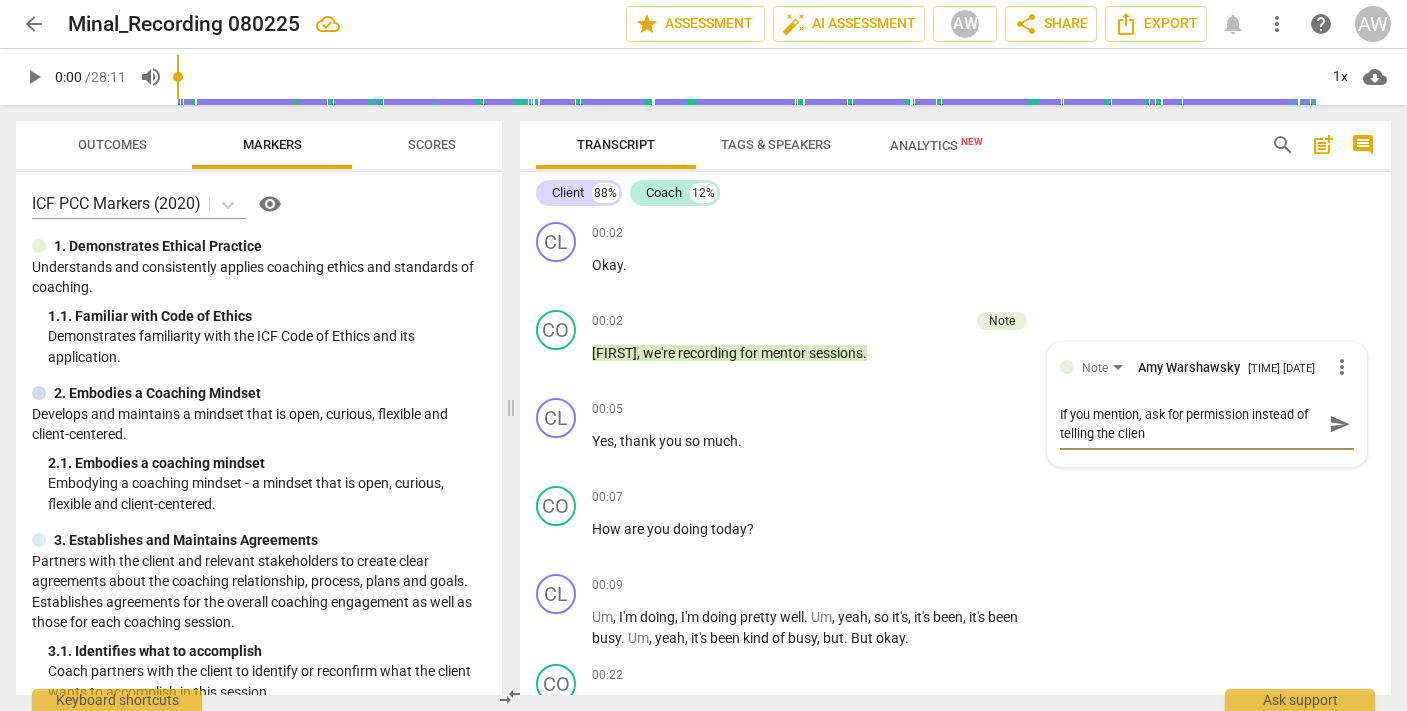 type on "If you mention, ask for permission instead of telling the client" 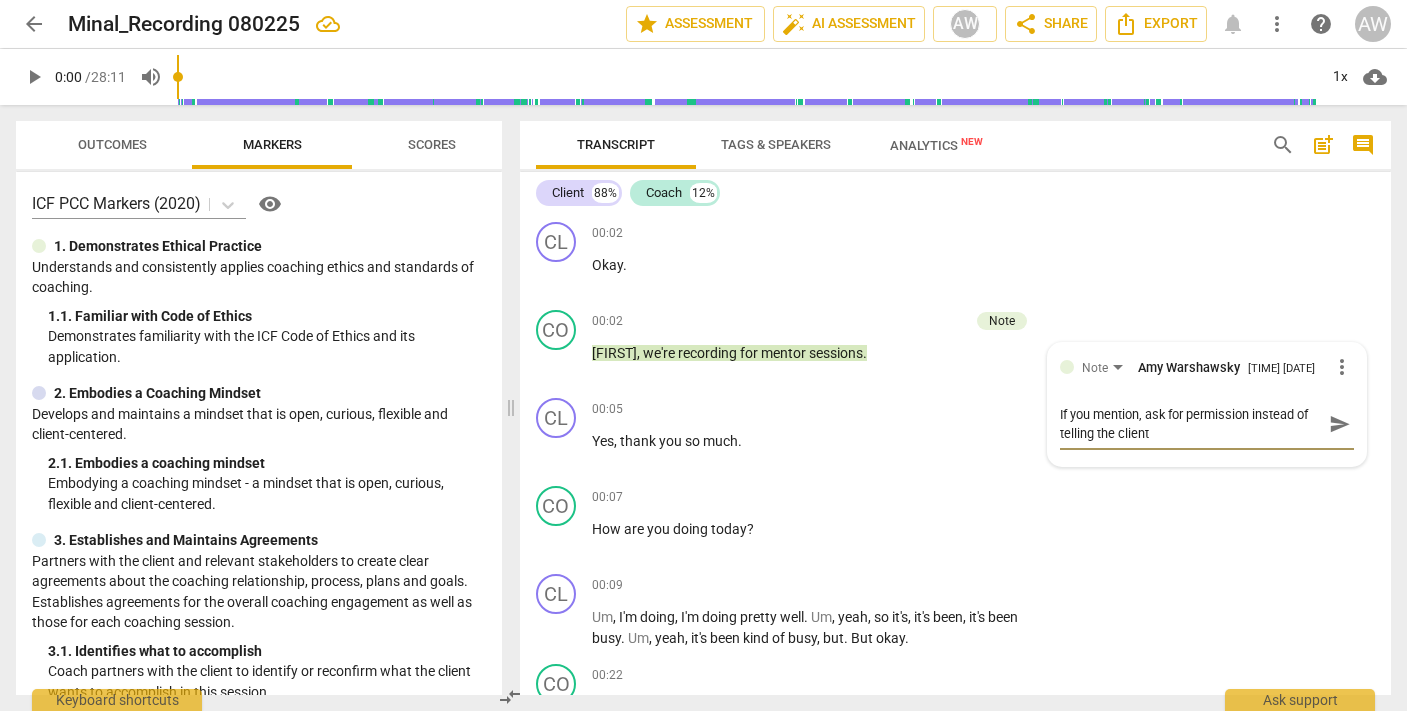 type on "If you mention, ask for permission instead of telling the client." 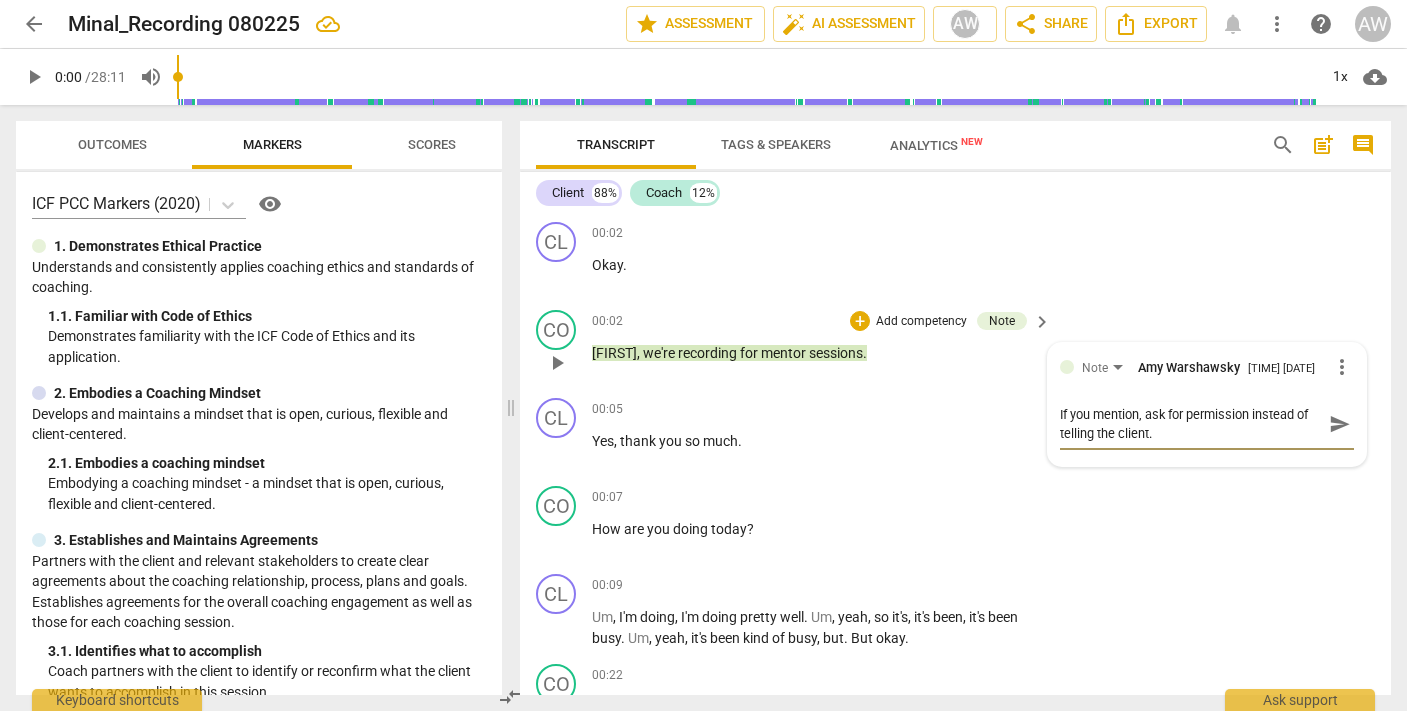 type on "If you mention, ask for permission instead of telling the client." 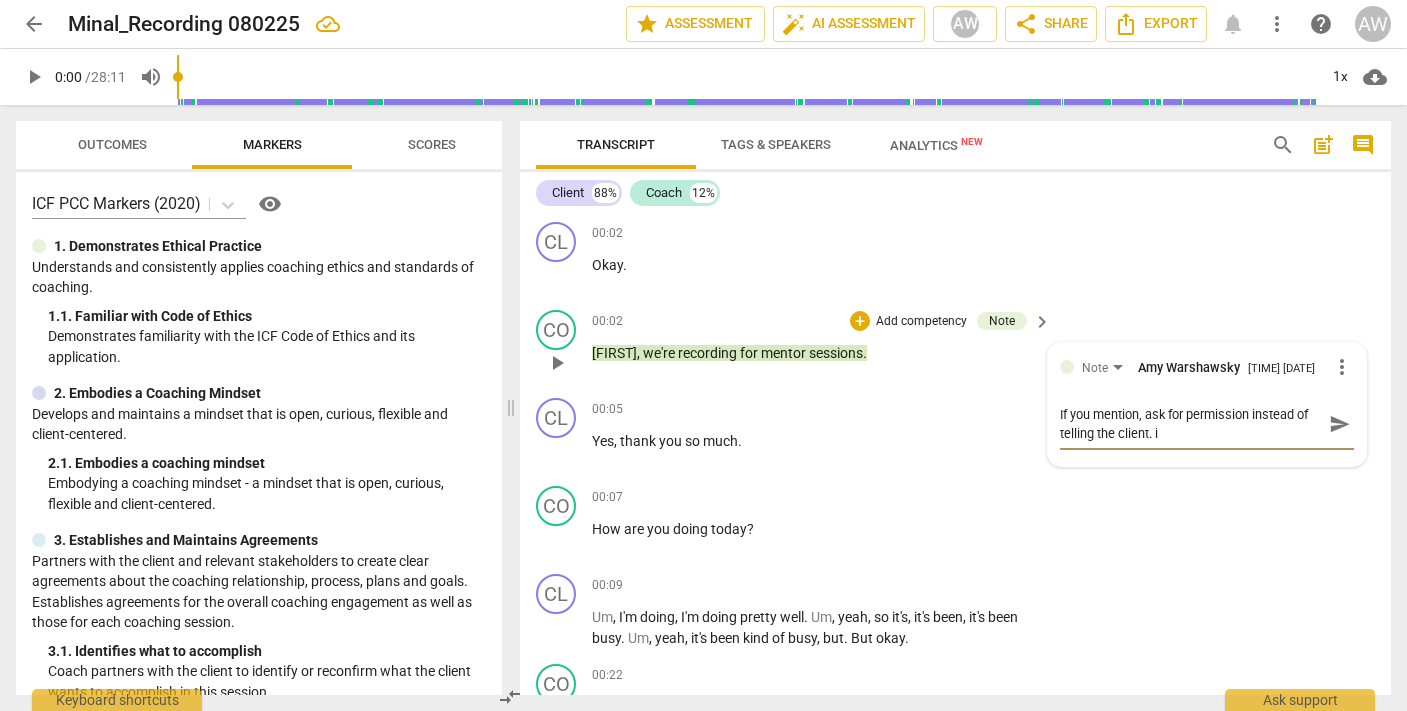type on "If you mention, ask for permission instead of telling the client. it" 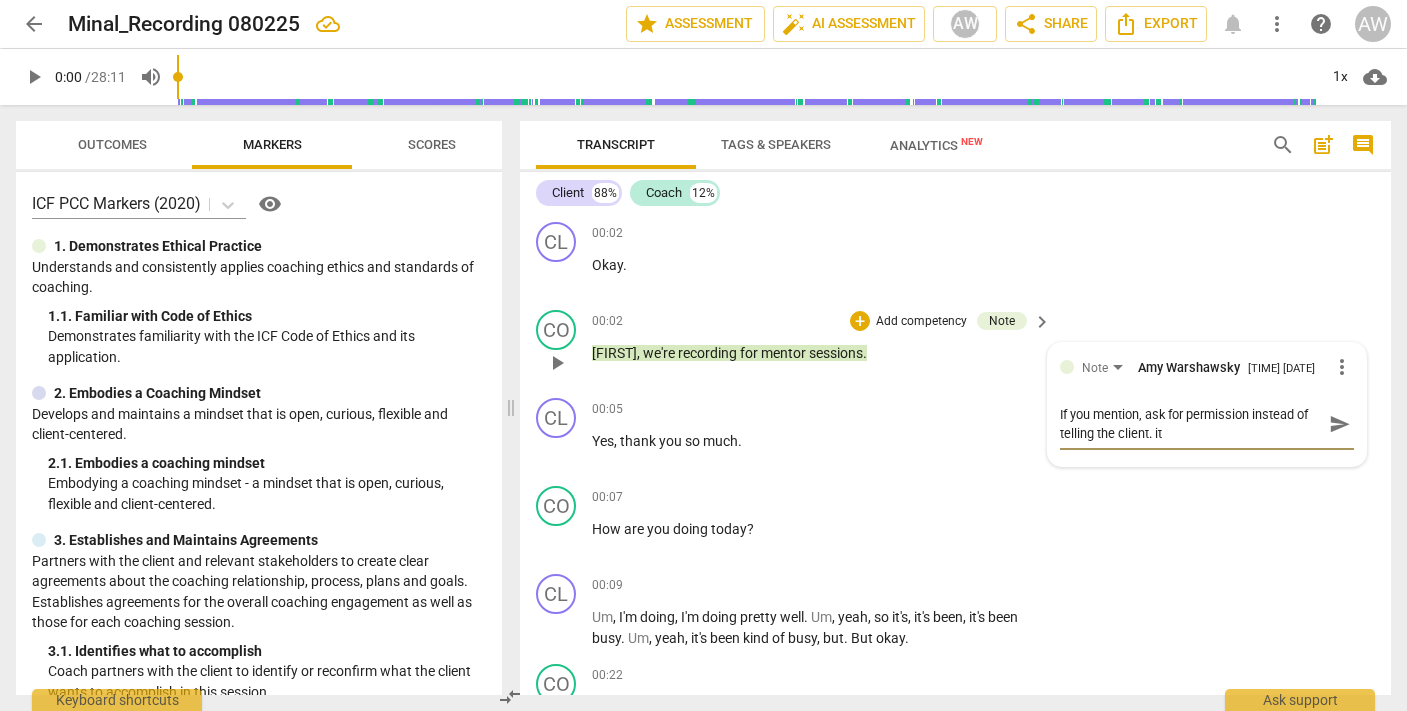 type on "If you mention, ask for permission instead of telling the client. it'" 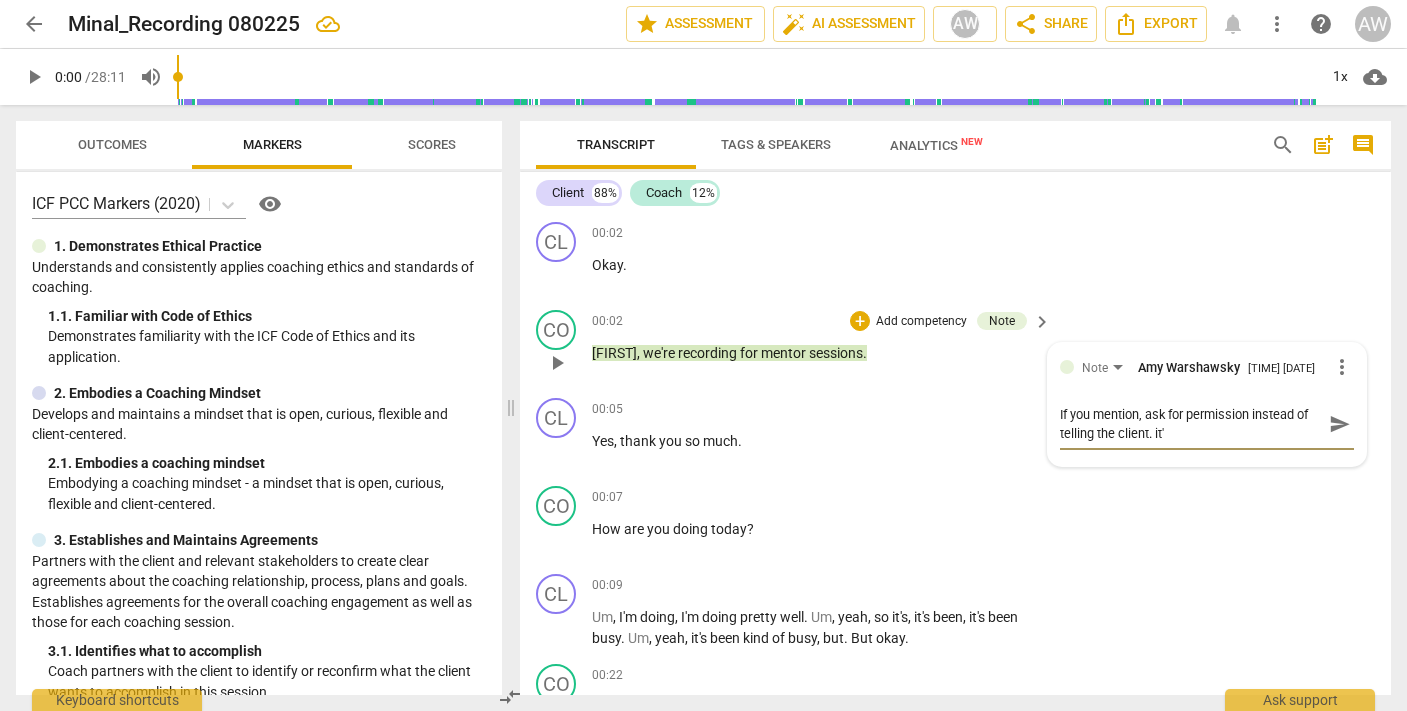 type on "If you mention, ask for permission instead of telling the client. it's" 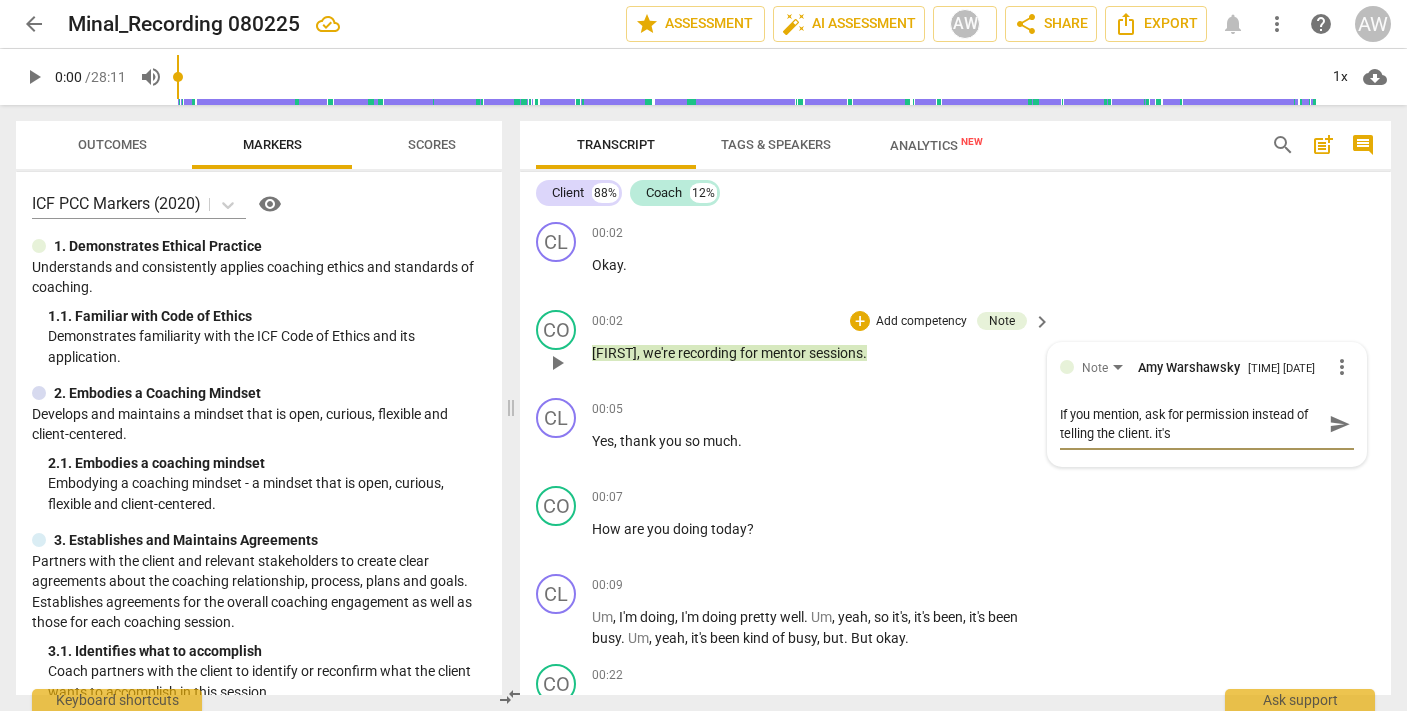 type on "If you mention, ask for permission instead of telling the client. it's" 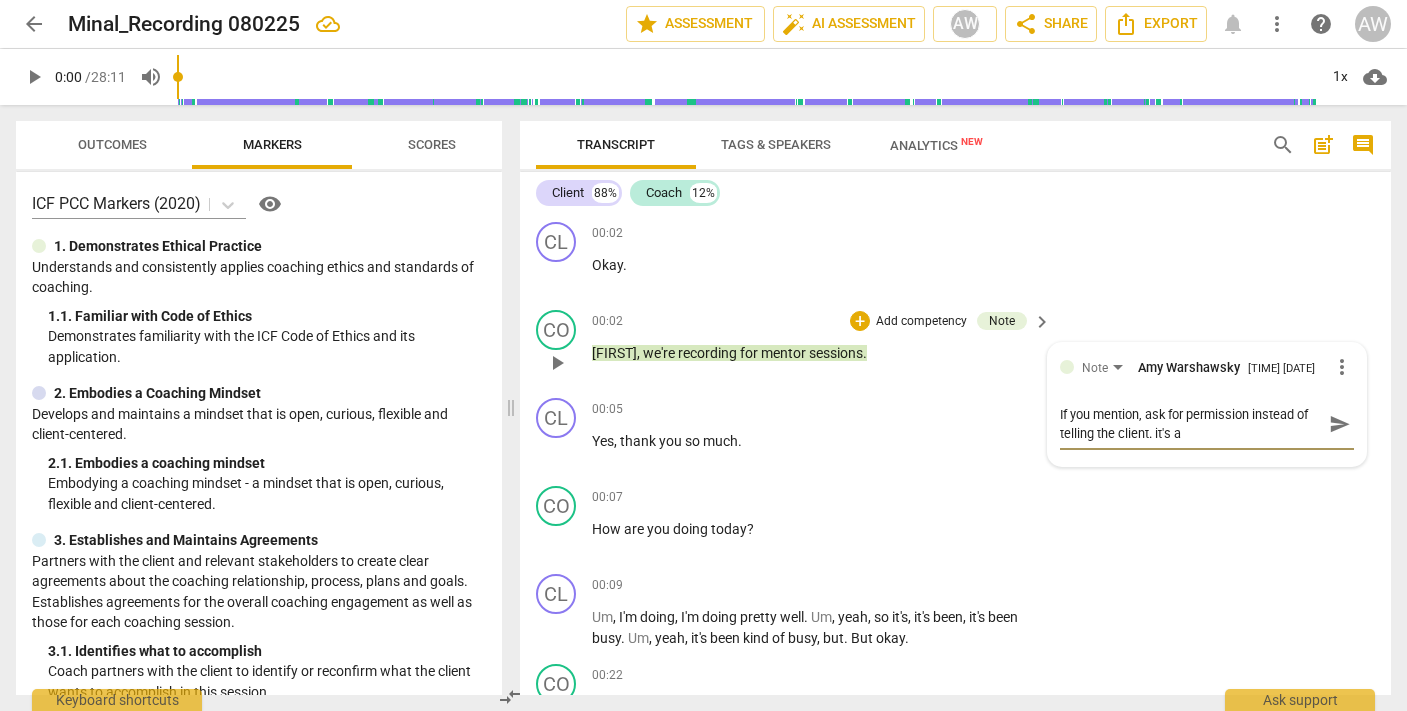 type on "If you mention, ask for permission instead of telling the client. it's a" 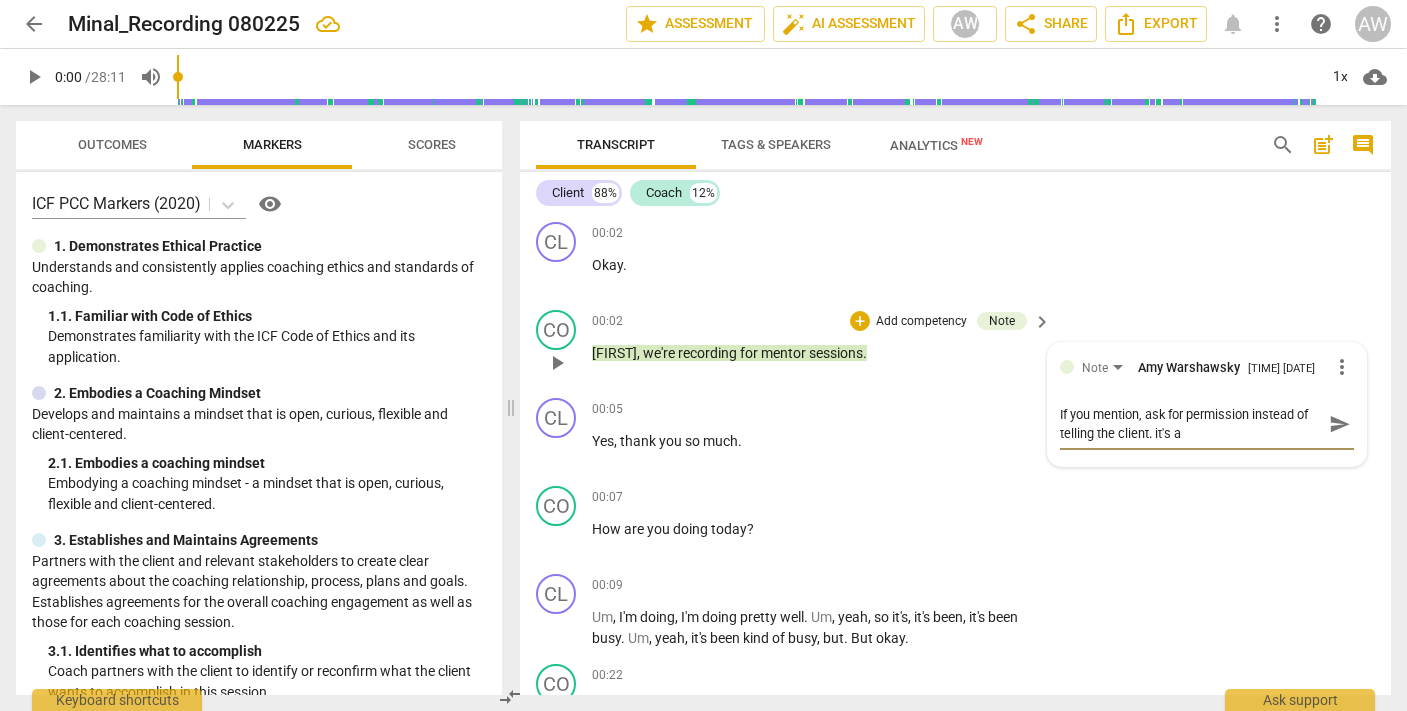 type on "If you mention, ask for permission instead of telling the client. it's a d" 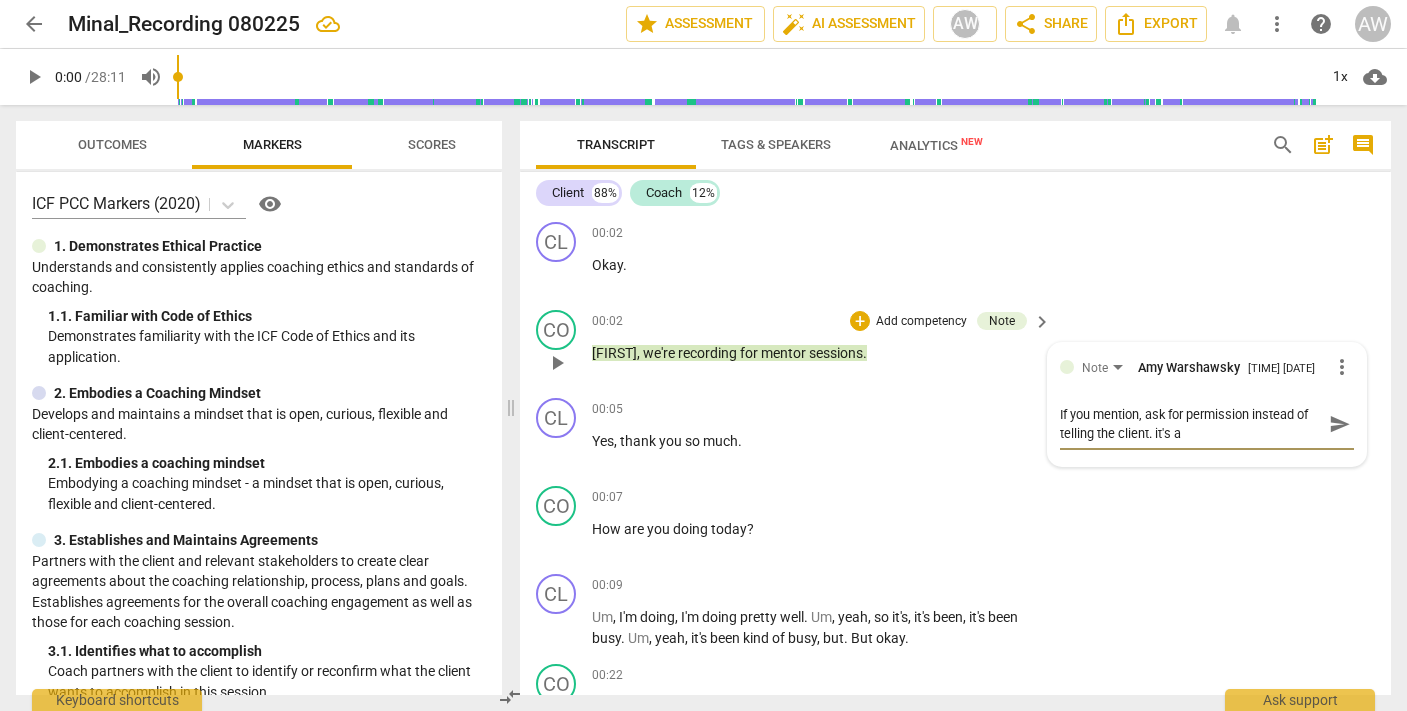 type on "If you mention, ask for permission instead of telling the client. it's a d" 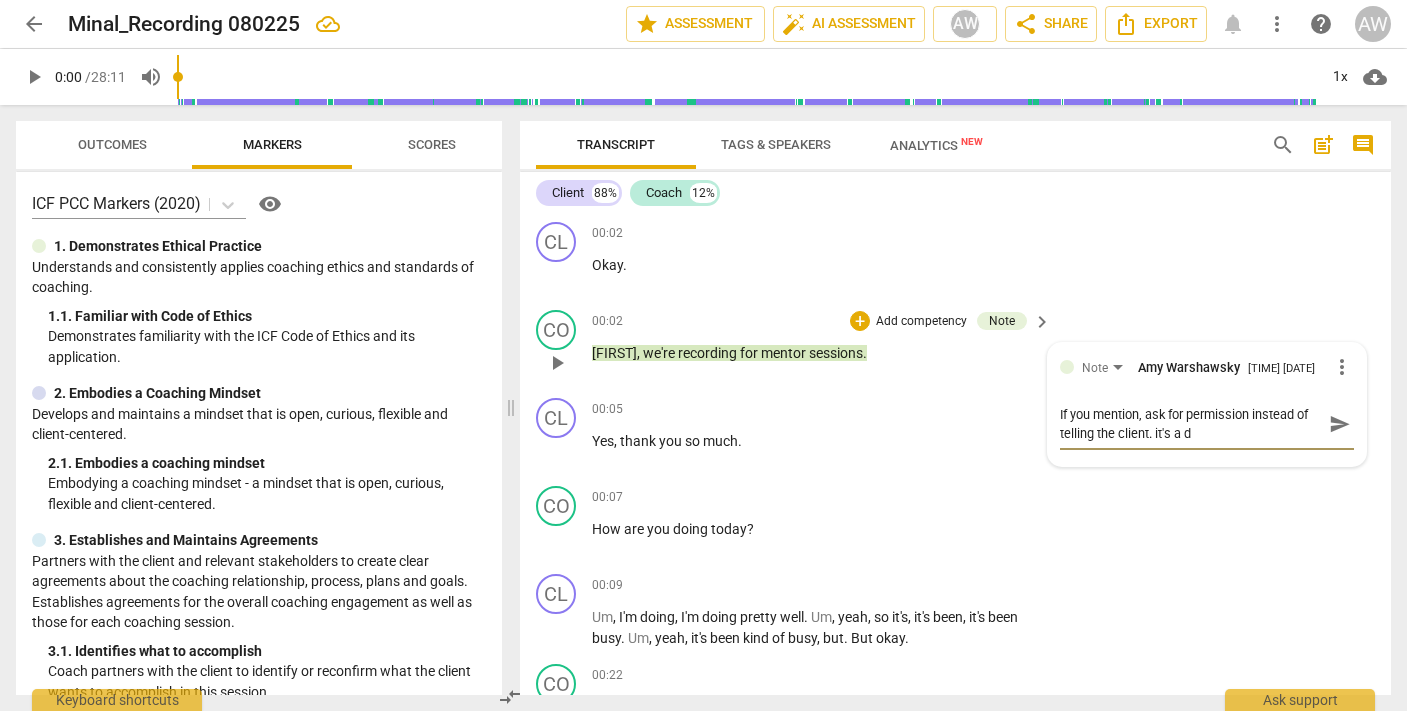 type on "If you mention, ask for permission instead of telling the client. it's a de" 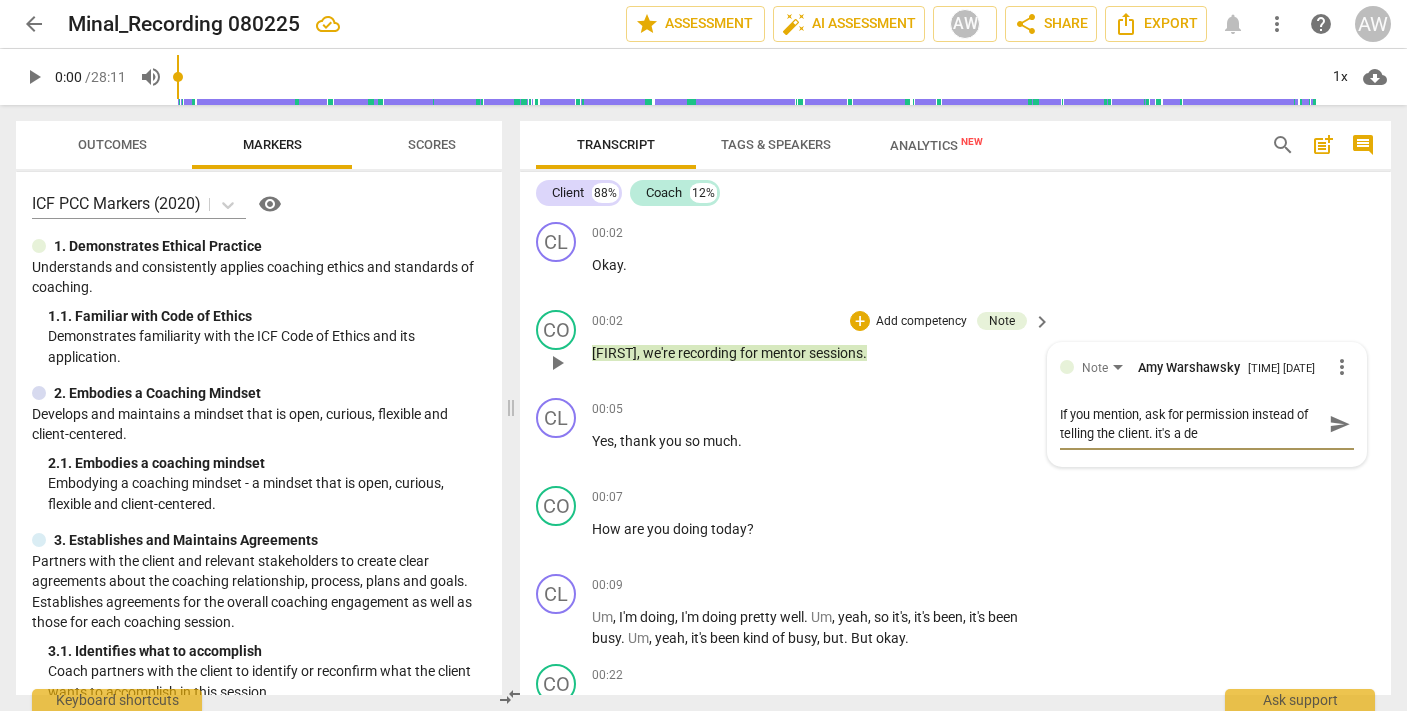 type on "If you mention, ask for permission instead of telling the client. it's a det" 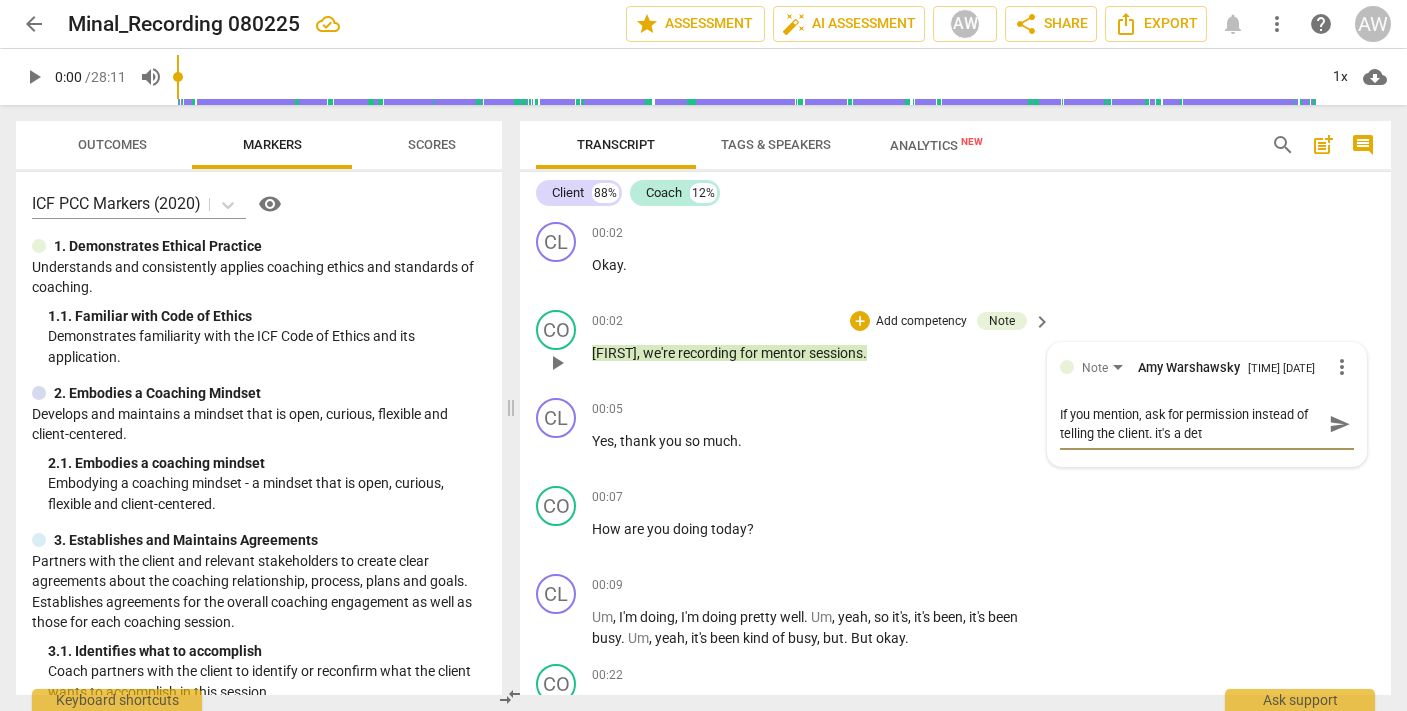 type on "If you mention, ask for permission instead of telling the client. it's a deta" 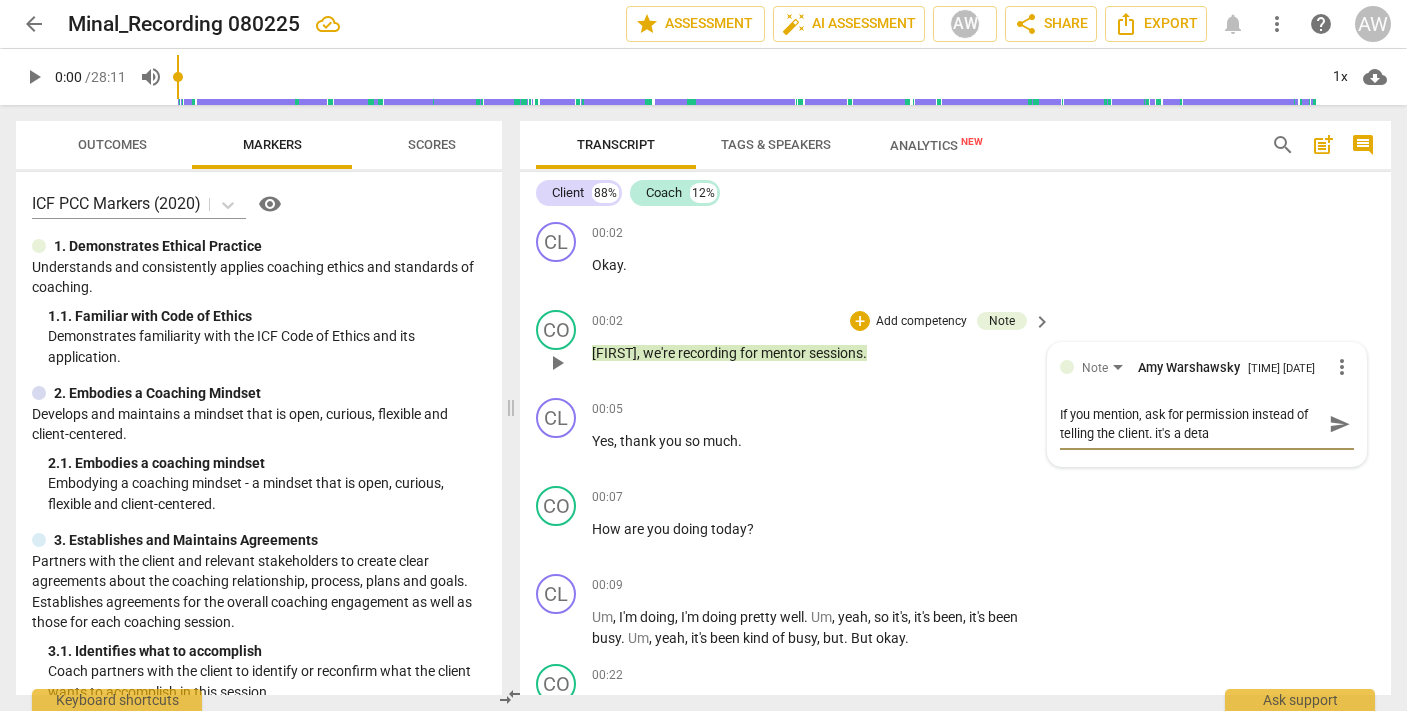 type on "If you mention, ask for permission instead of telling the client. it's a detai" 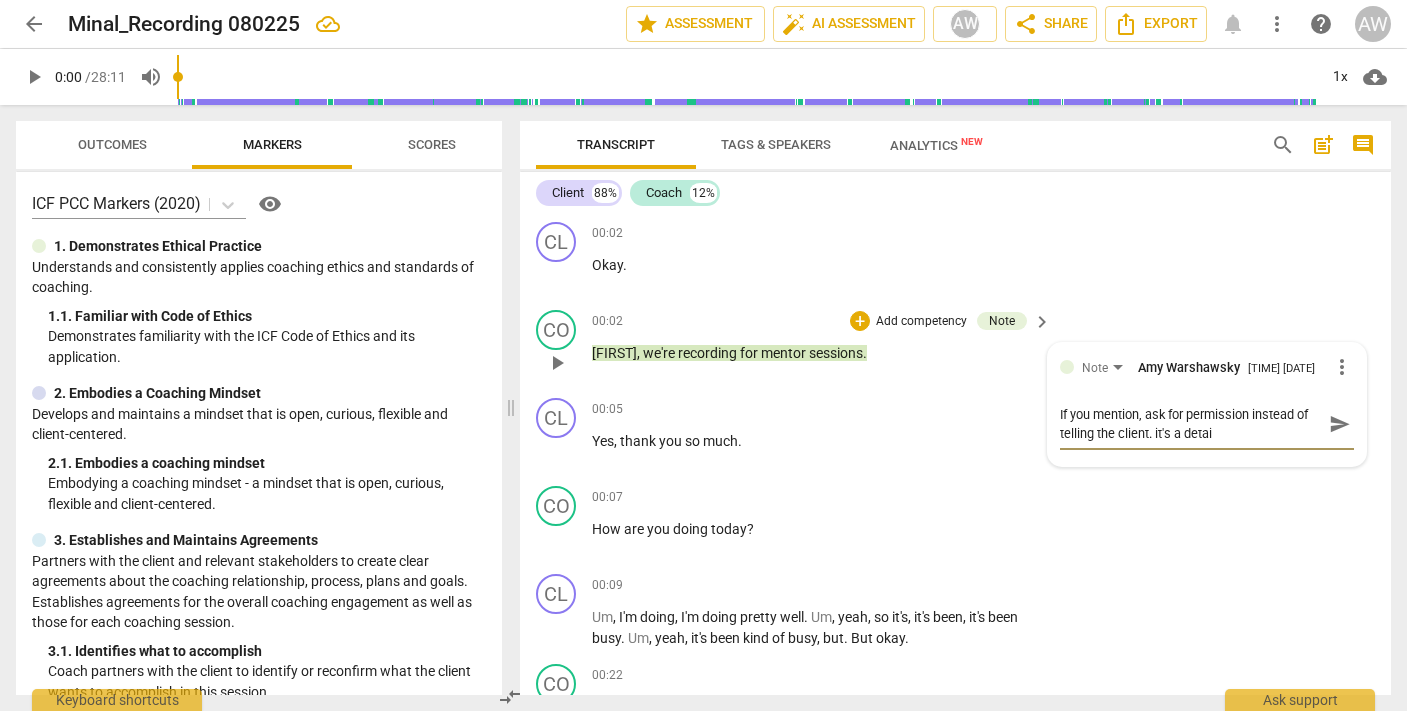type on "If you mention, ask for permission instead of telling the client. it's a detail" 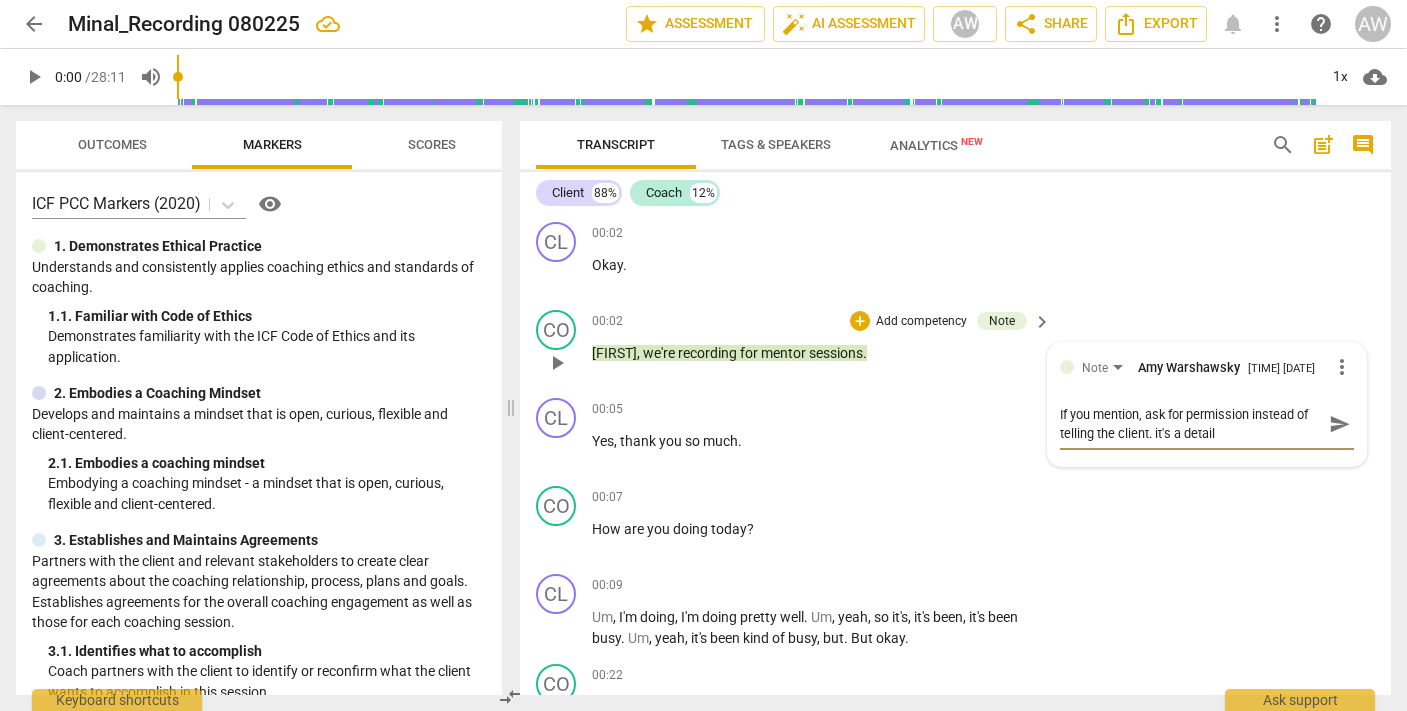 type on "If you mention, ask for permission instead of telling the client. it's a detail" 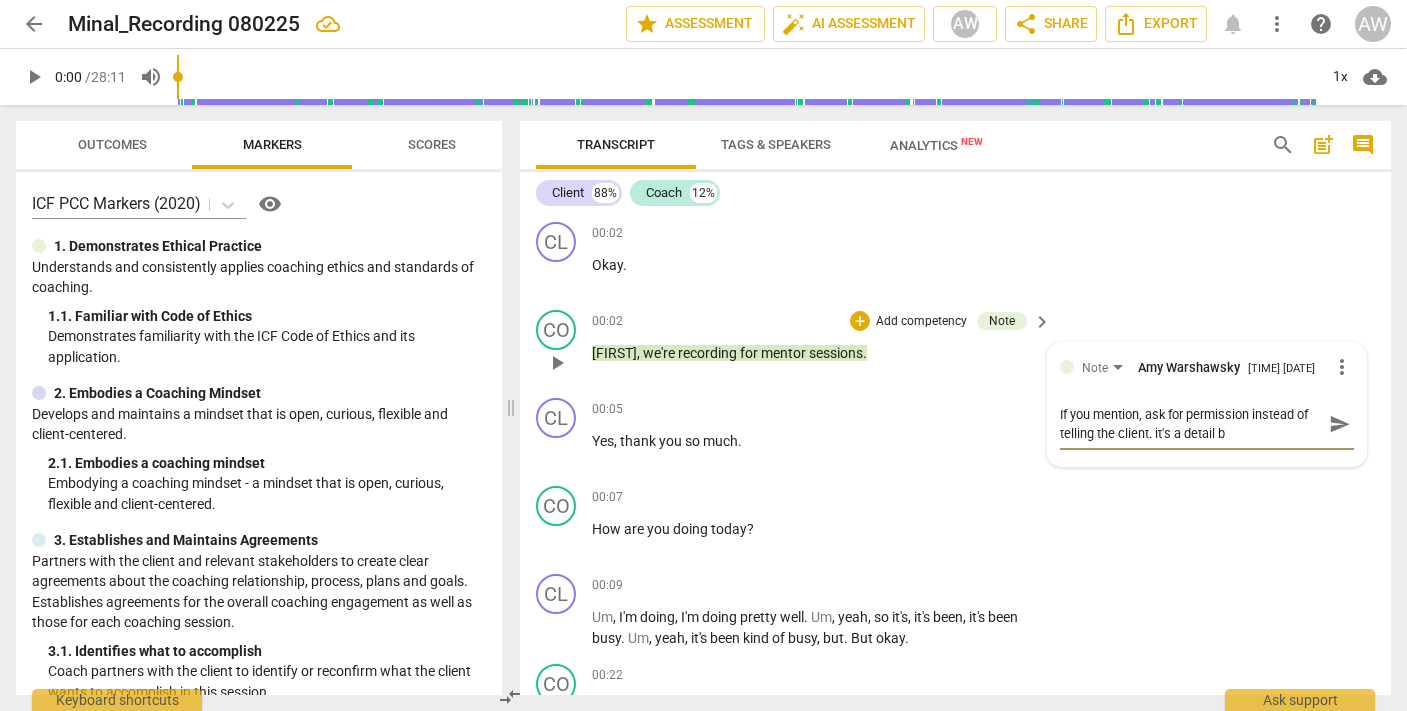 type on "If you mention, ask for permission instead of telling the client. it's a detail bu" 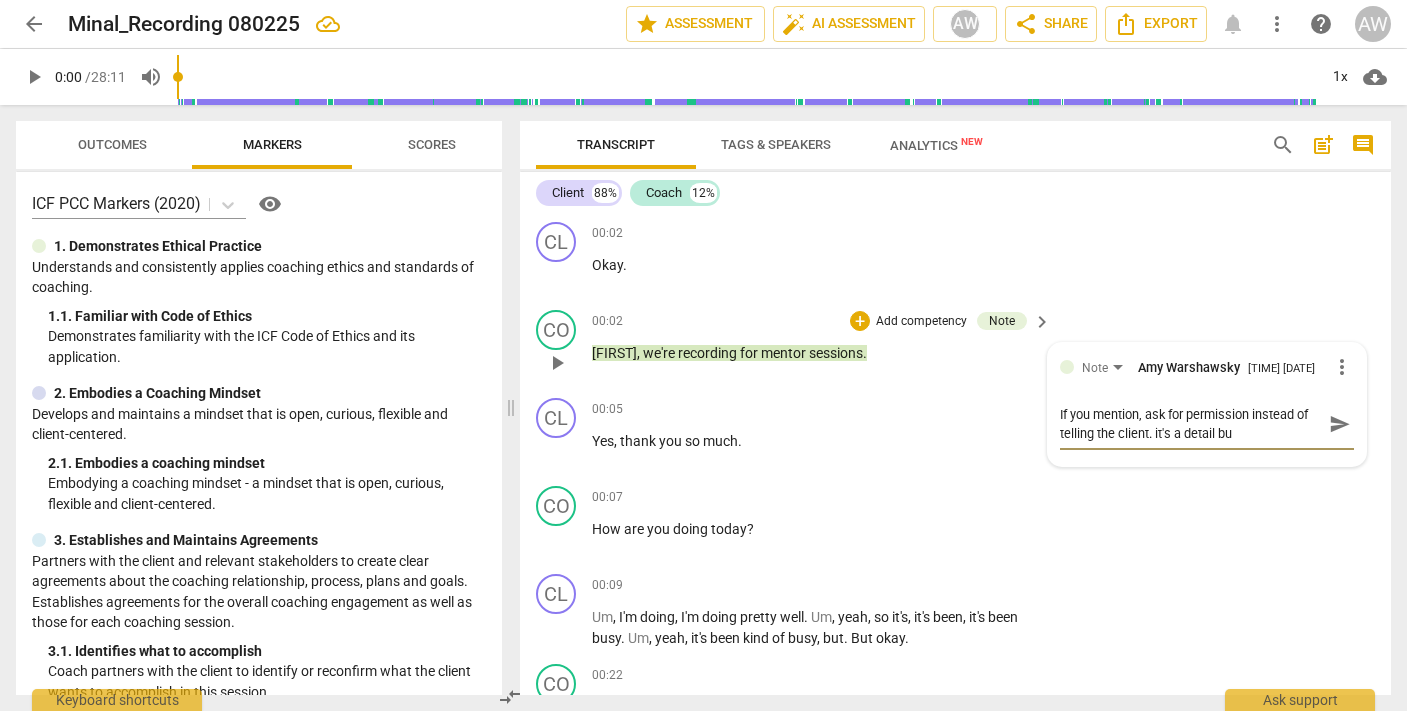type on "If you mention, ask for permission instead of telling the client. it's a detail but" 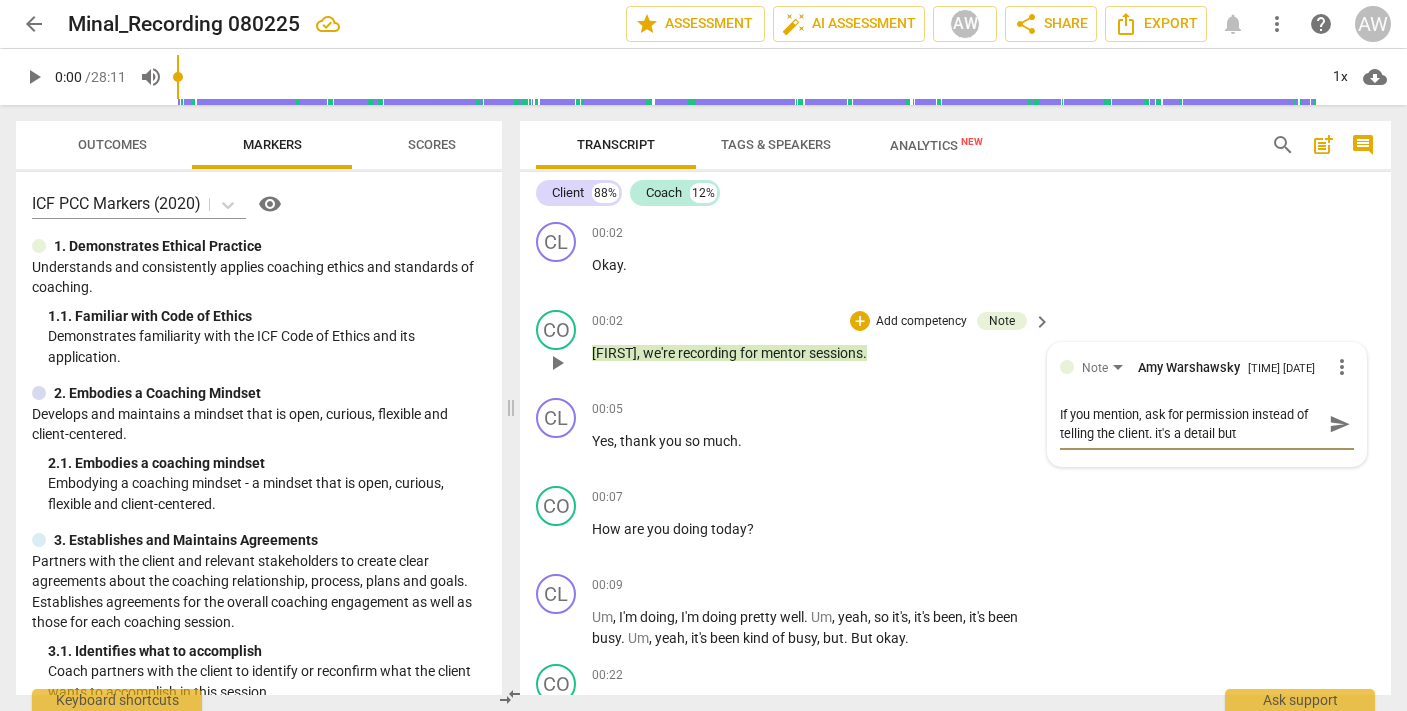 type on "If you mention, ask for permission instead of telling the client. it's a detail but" 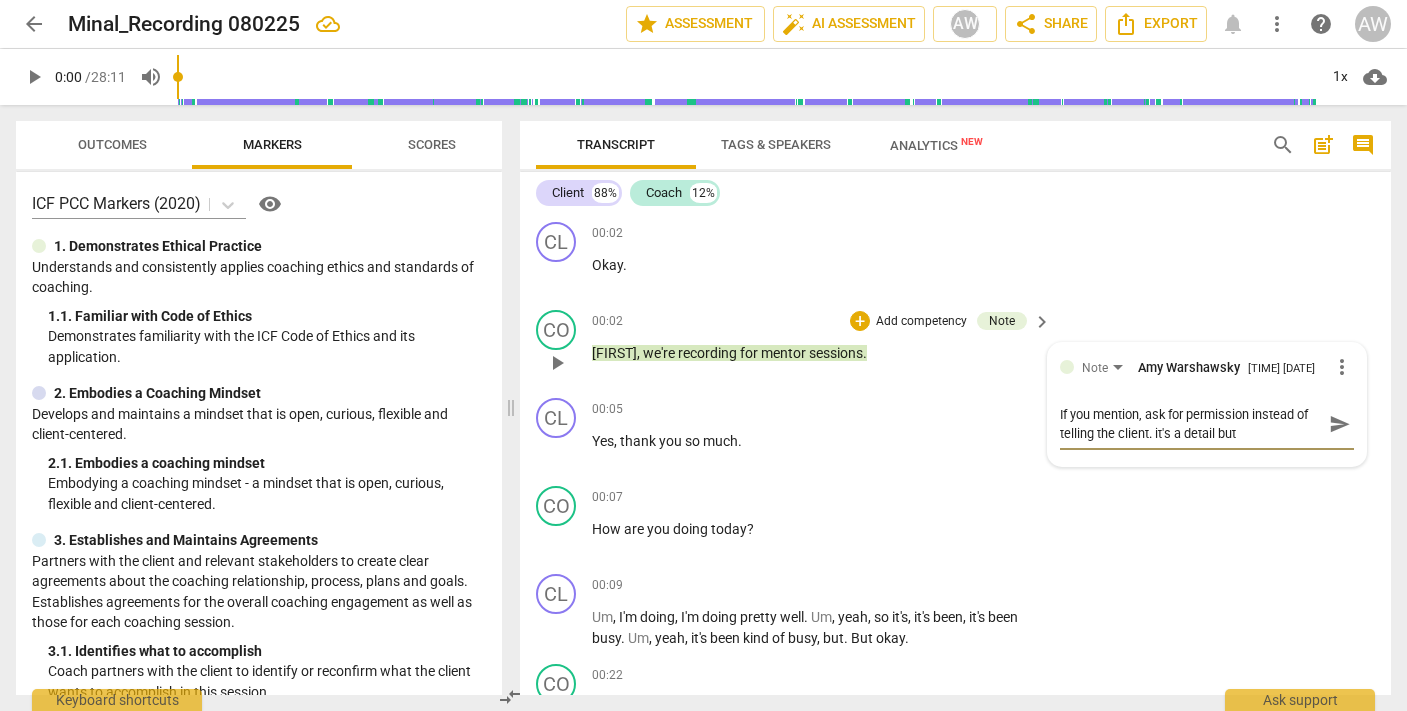 type on "If you mention, ask for permission instead of telling the client. it's a detail but u" 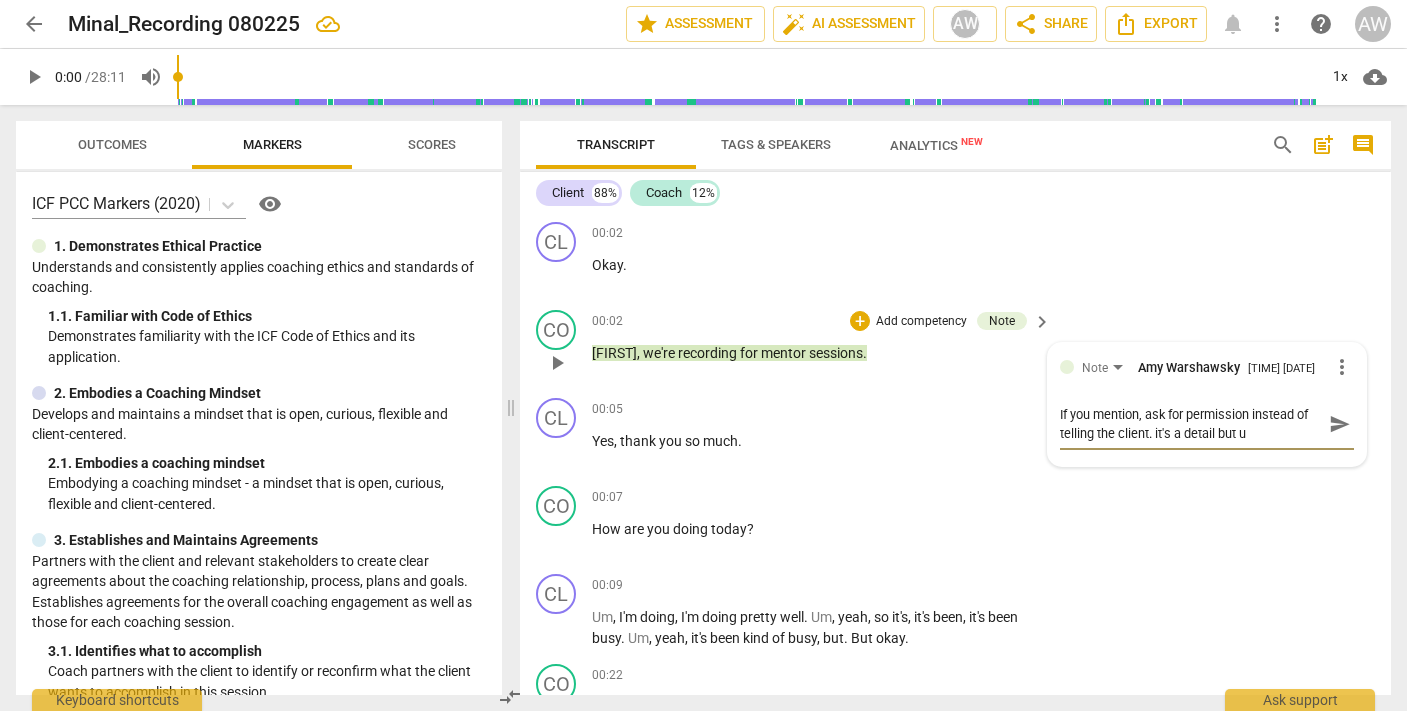 type on "If you mention, ask for permission instead of telling the client. it's a detail but ul" 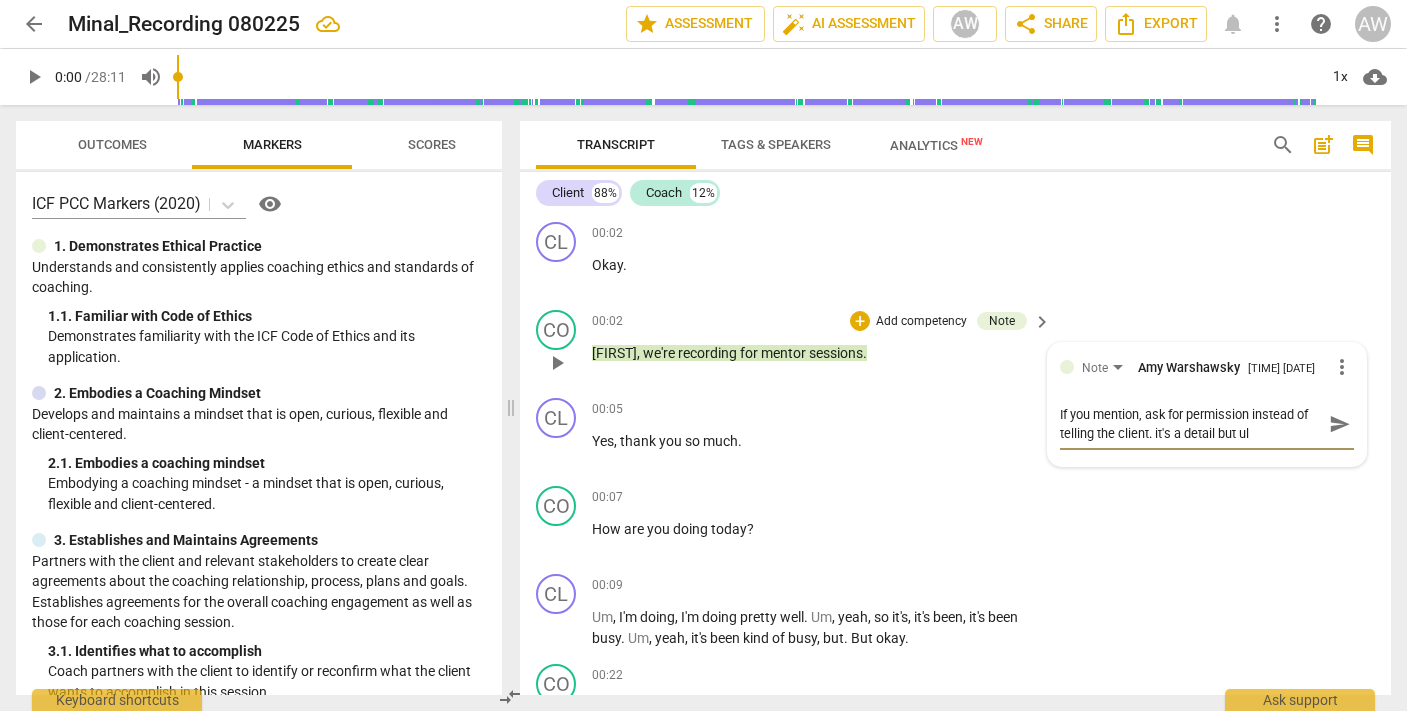 type on "If you mention, ask for permission instead of telling the client. it's a detail but ult" 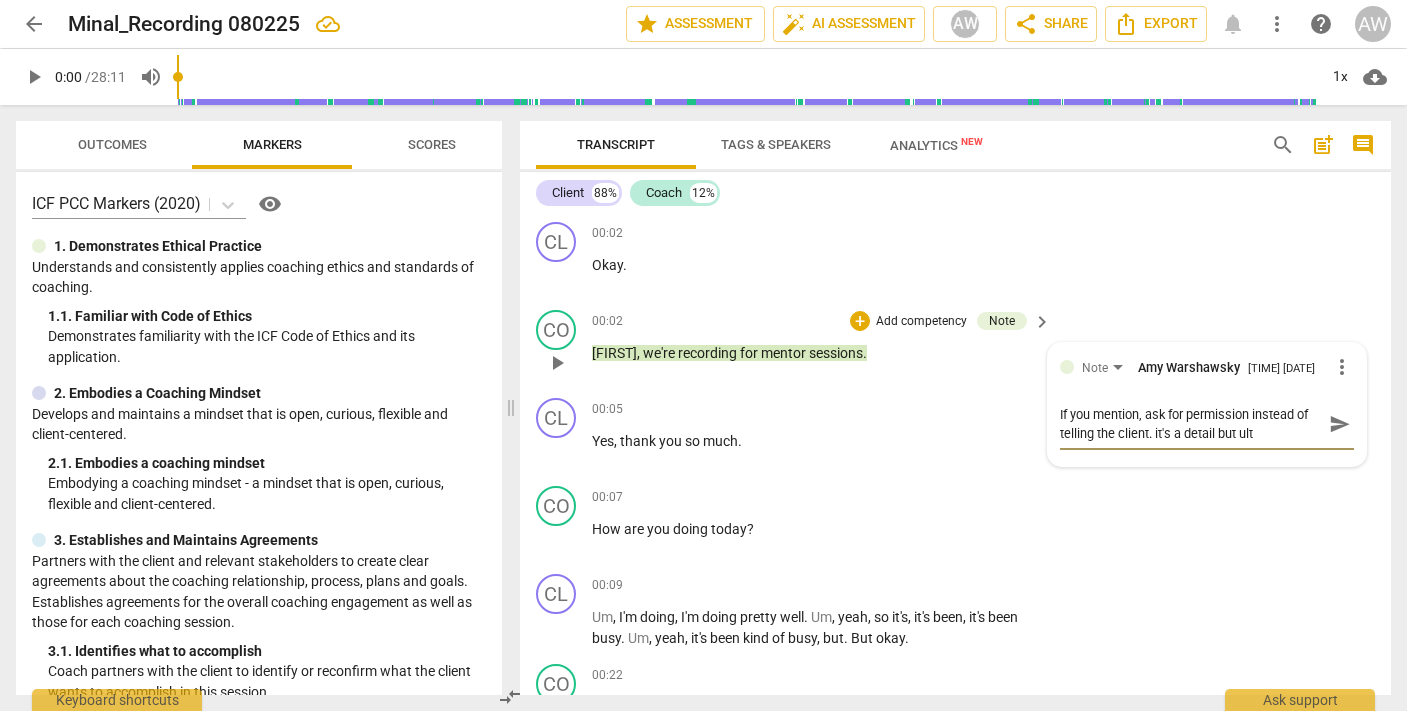 type on "If you mention, ask for permission instead of telling the client. it's a detail but ulti" 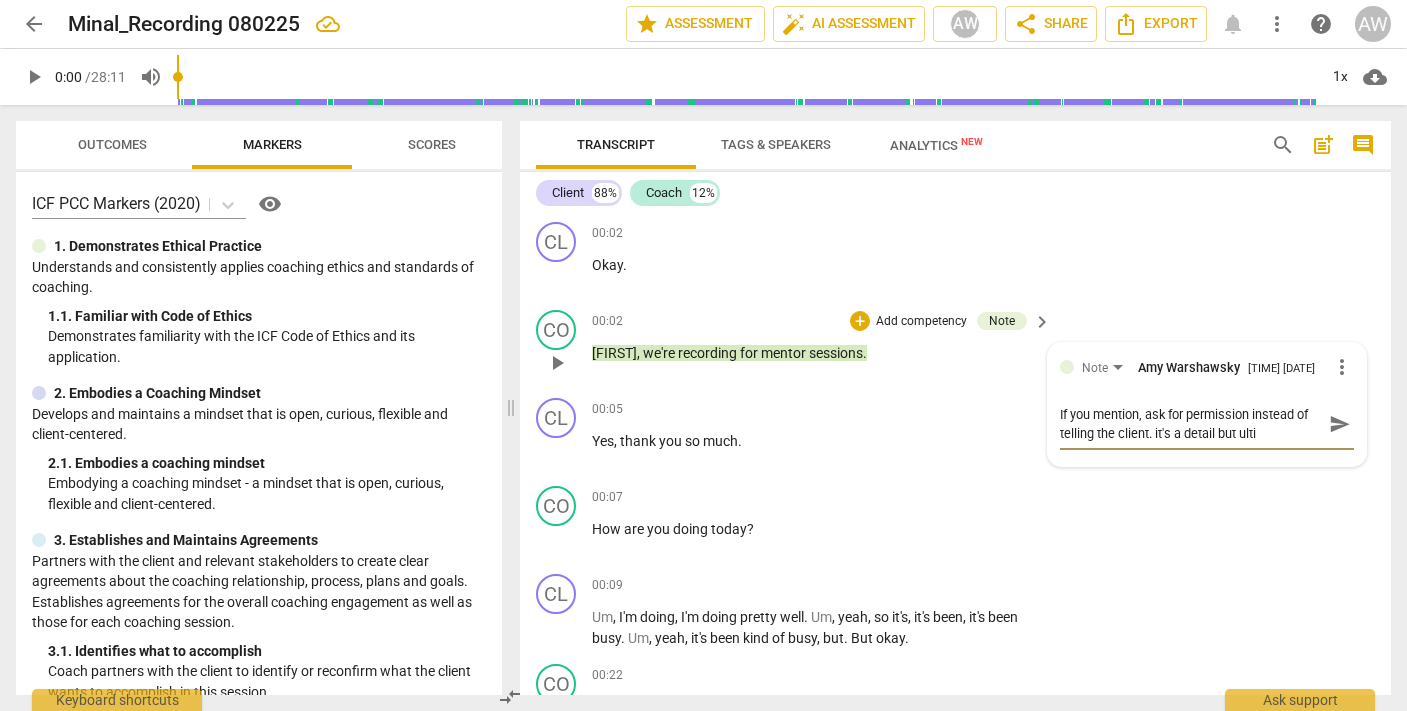 type on "If you mention, ask for permission instead of telling the client. it's a detail but ultim" 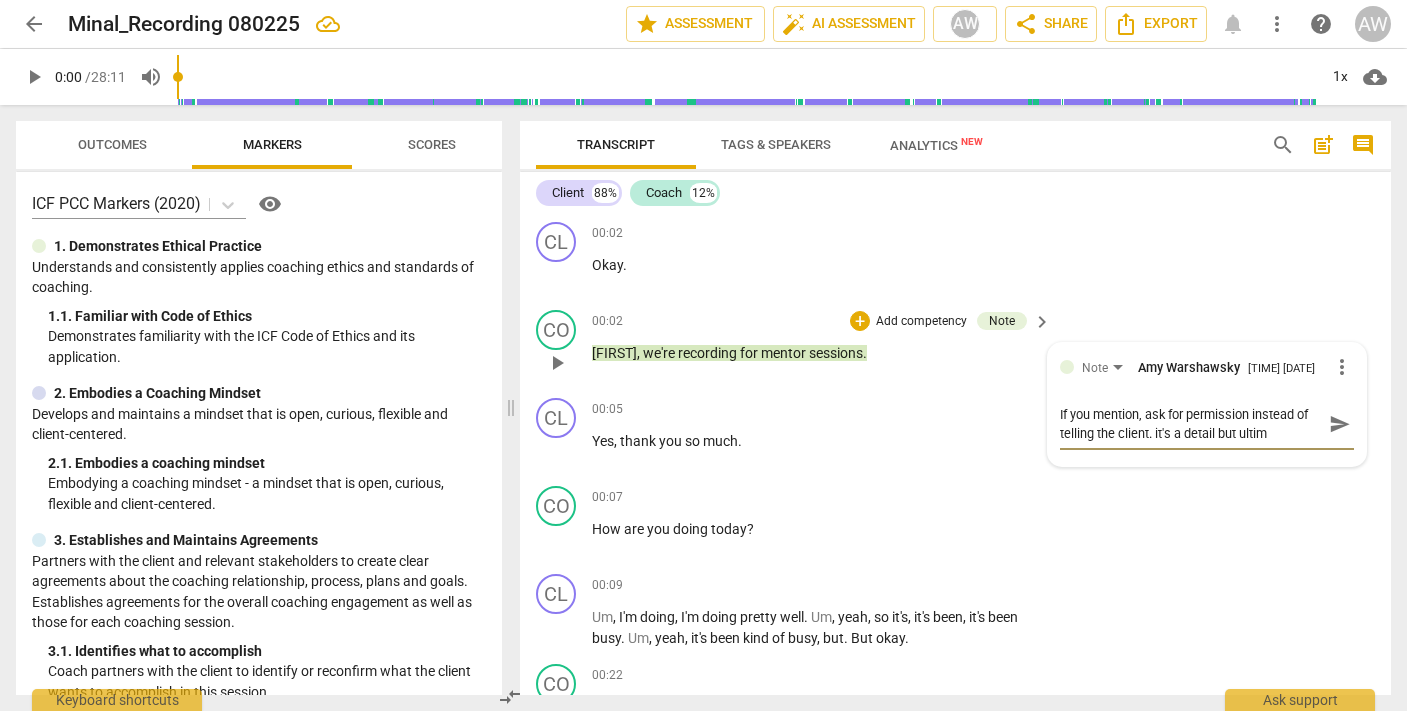 type on "If you mention, ask for permission instead of telling the client. it's a detail but ultima" 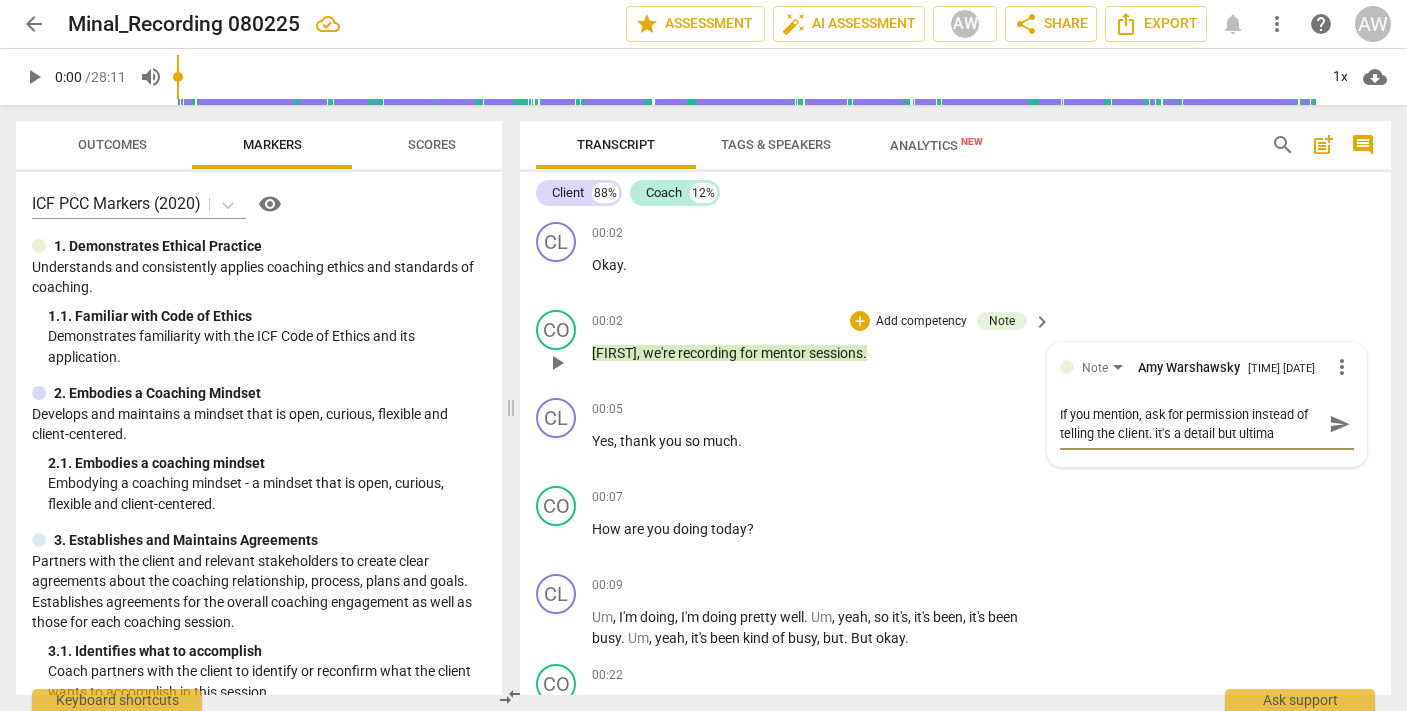 type on "If you mention, ask for permission instead of telling the client. it's a detail but ultimat" 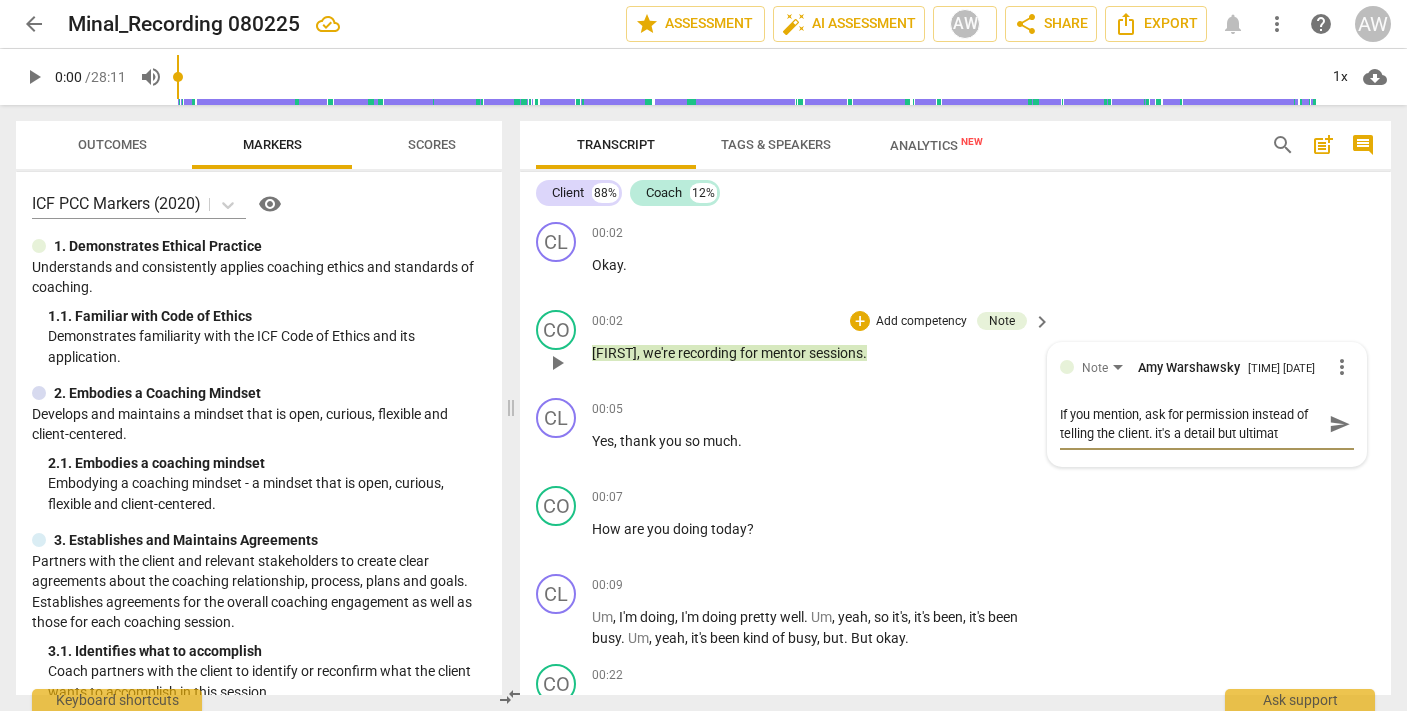 type on "If you mention, ask for permission instead of telling the client. it's a detail but ultimate" 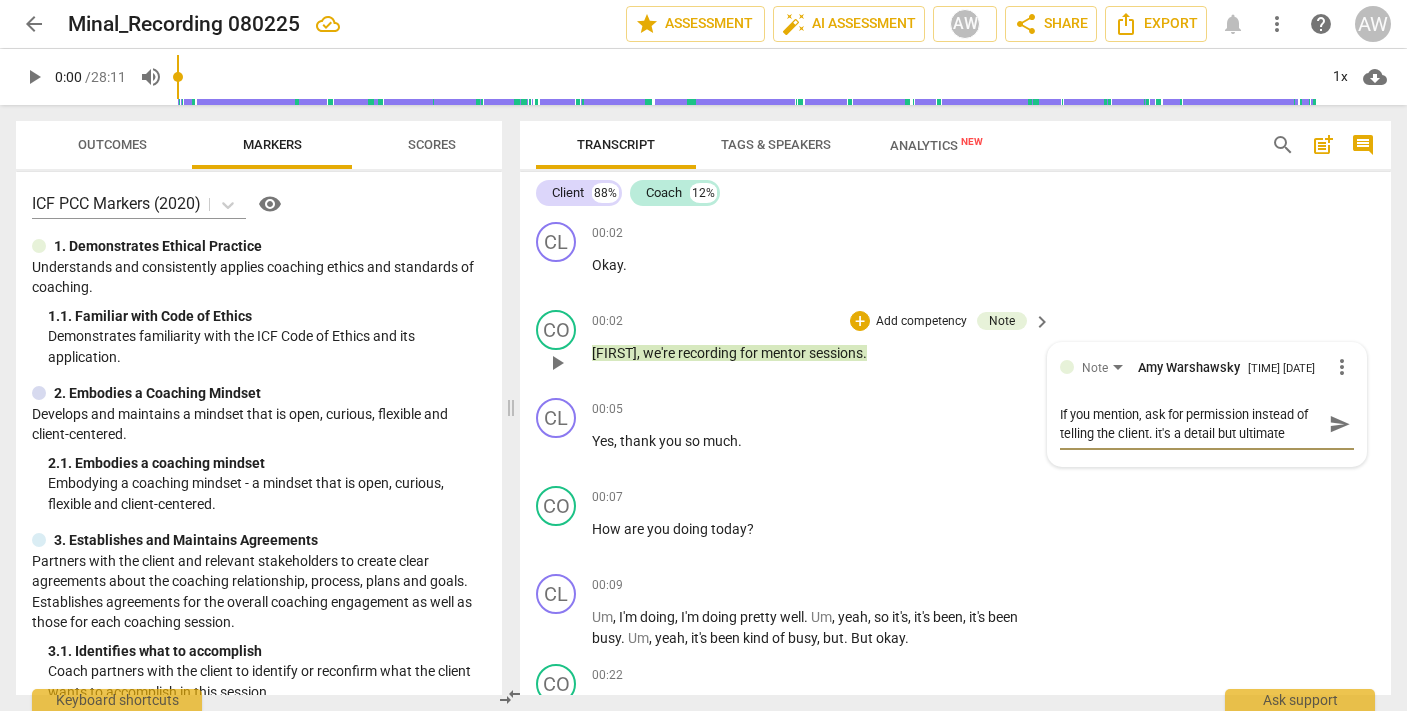 type on "If you mention, ask for permission instead of telling the client. it's a detail but ultimatel" 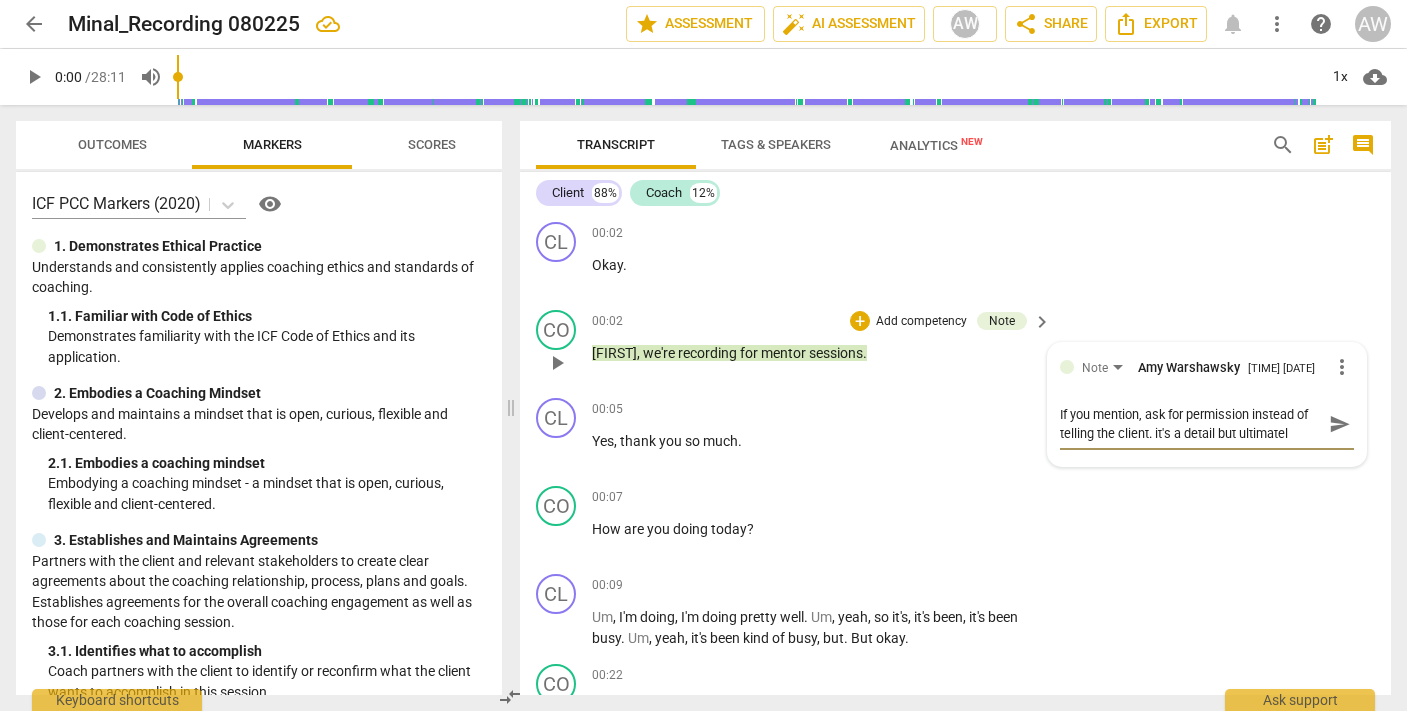 type on "If you mention, ask for permission instead of telling the client. it's a detail but ultimately" 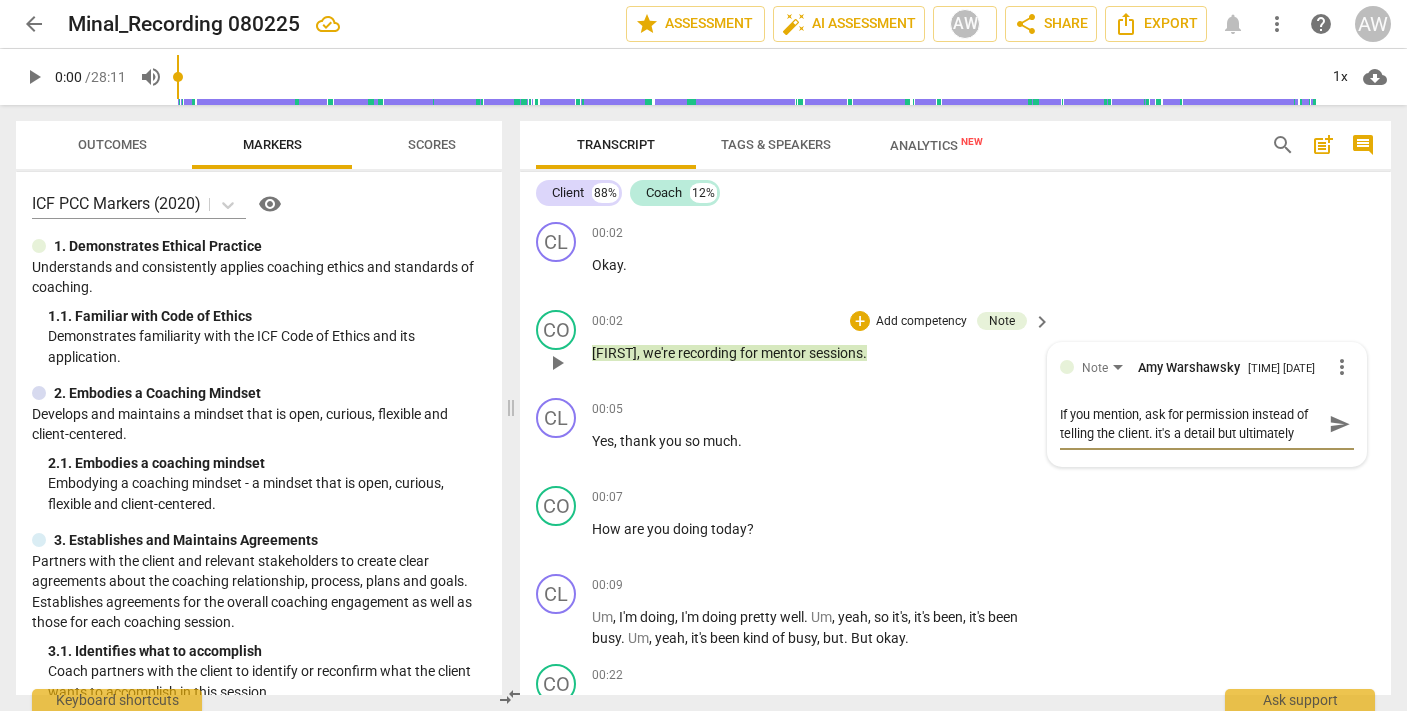 type on "If you mention, ask for permission instead of telling the client. it's a detail but ultimately" 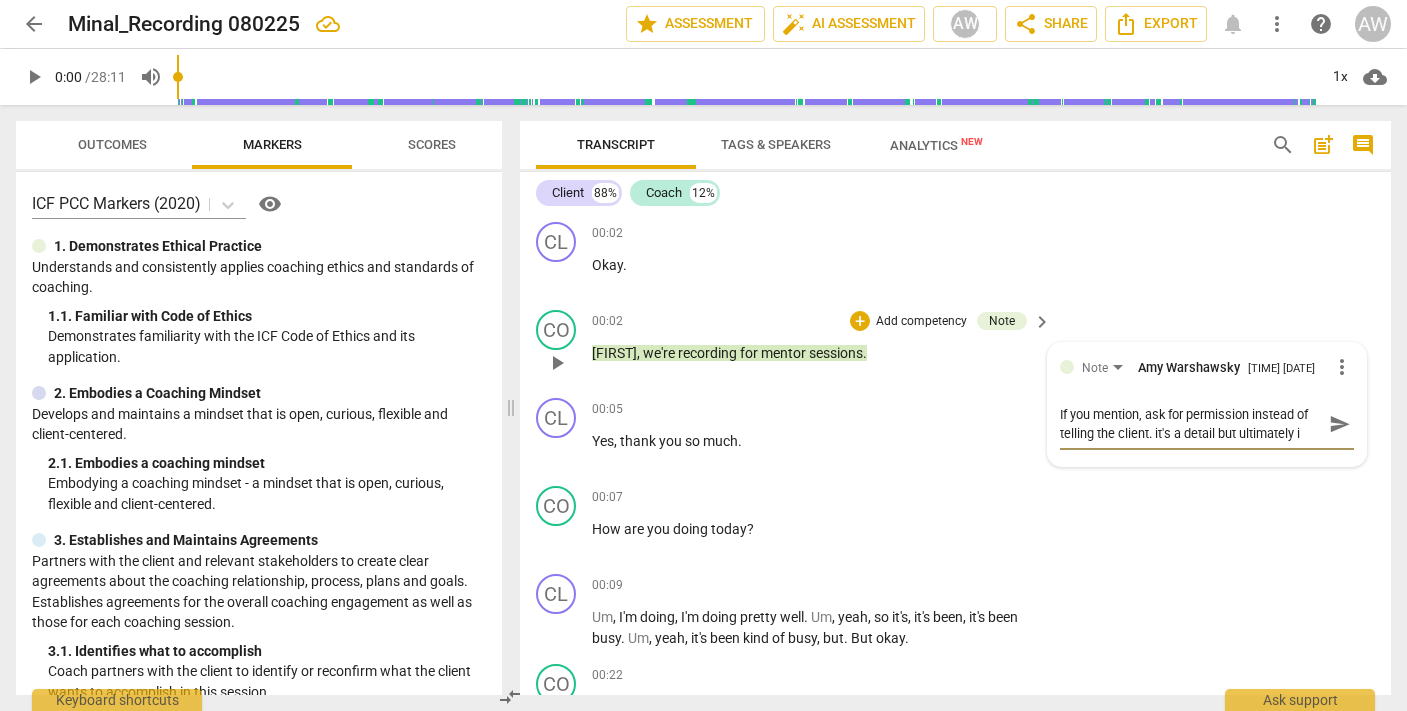 type on "If you mention, ask for permission instead of telling the client. it's a detail but ultimately im" 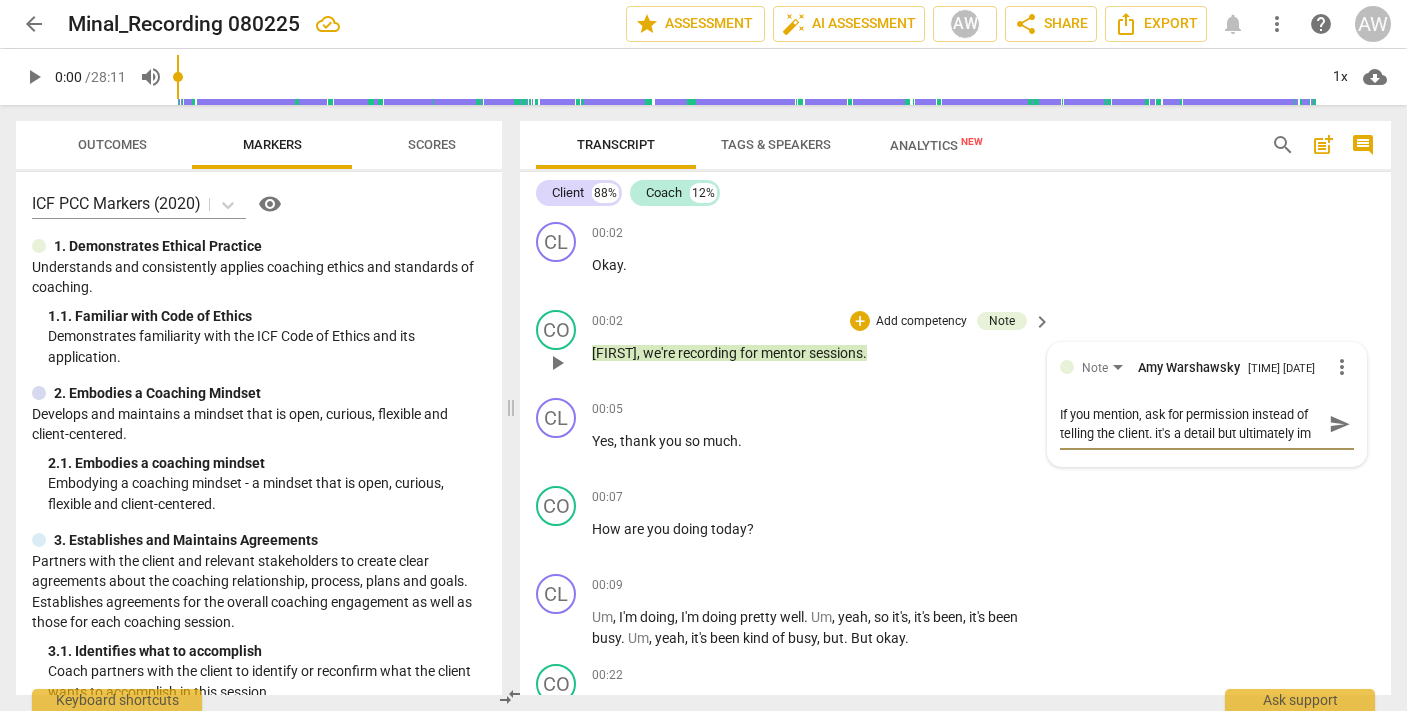 type on "If you mention, ask for permission instead of telling the client. it's a detail but ultimately imp" 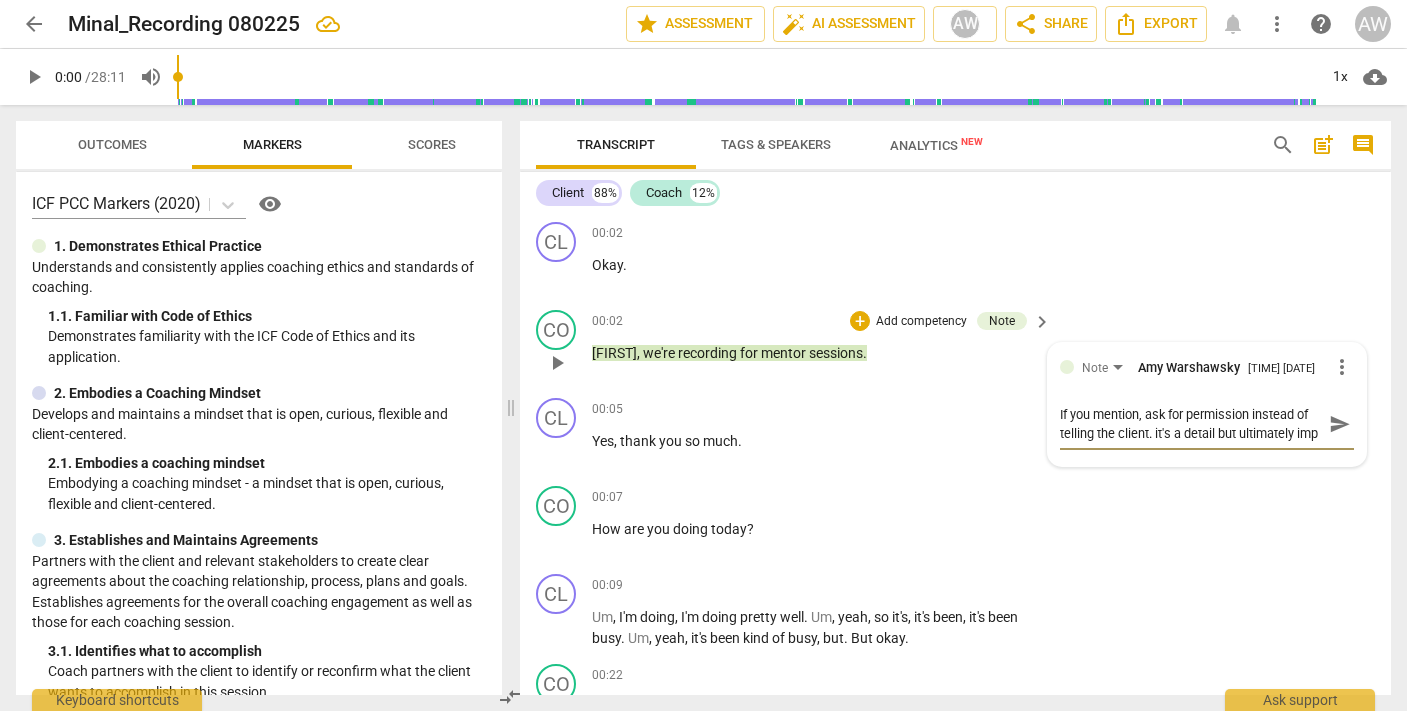 scroll, scrollTop: 17, scrollLeft: 0, axis: vertical 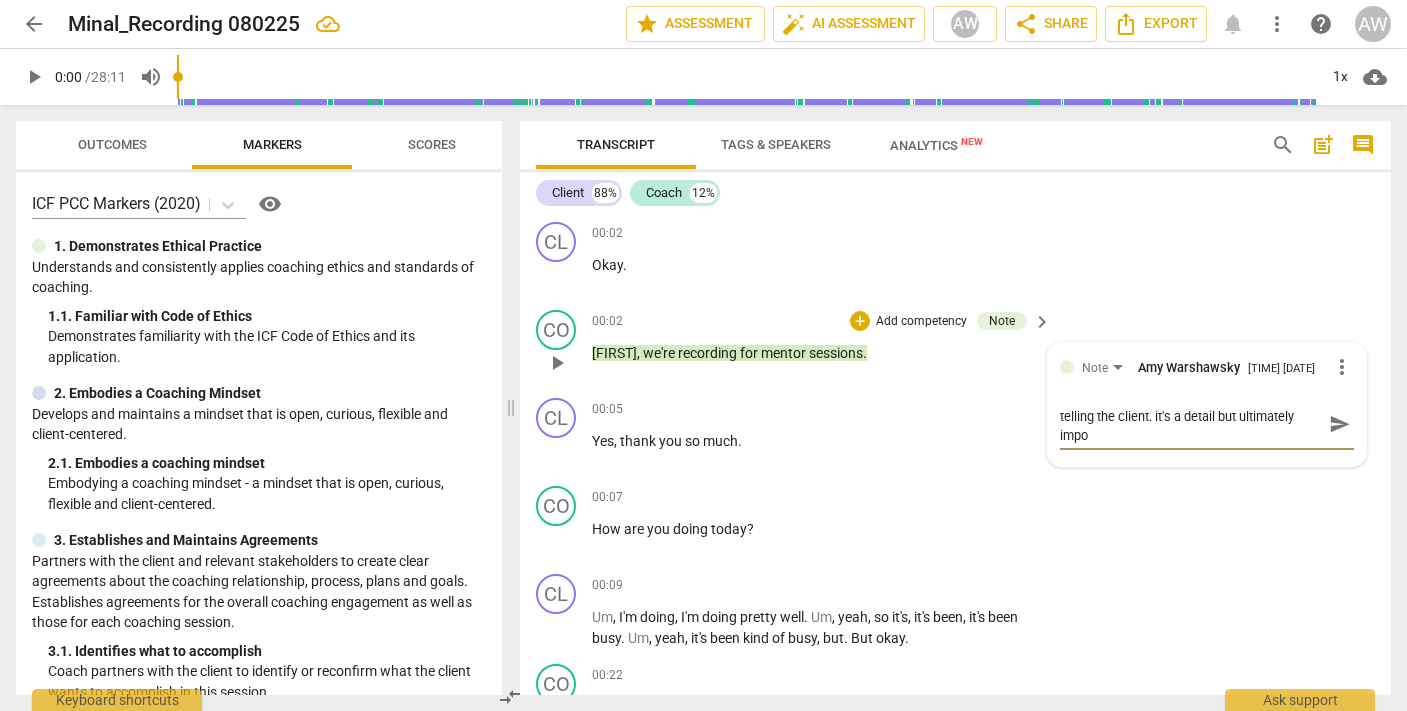 type 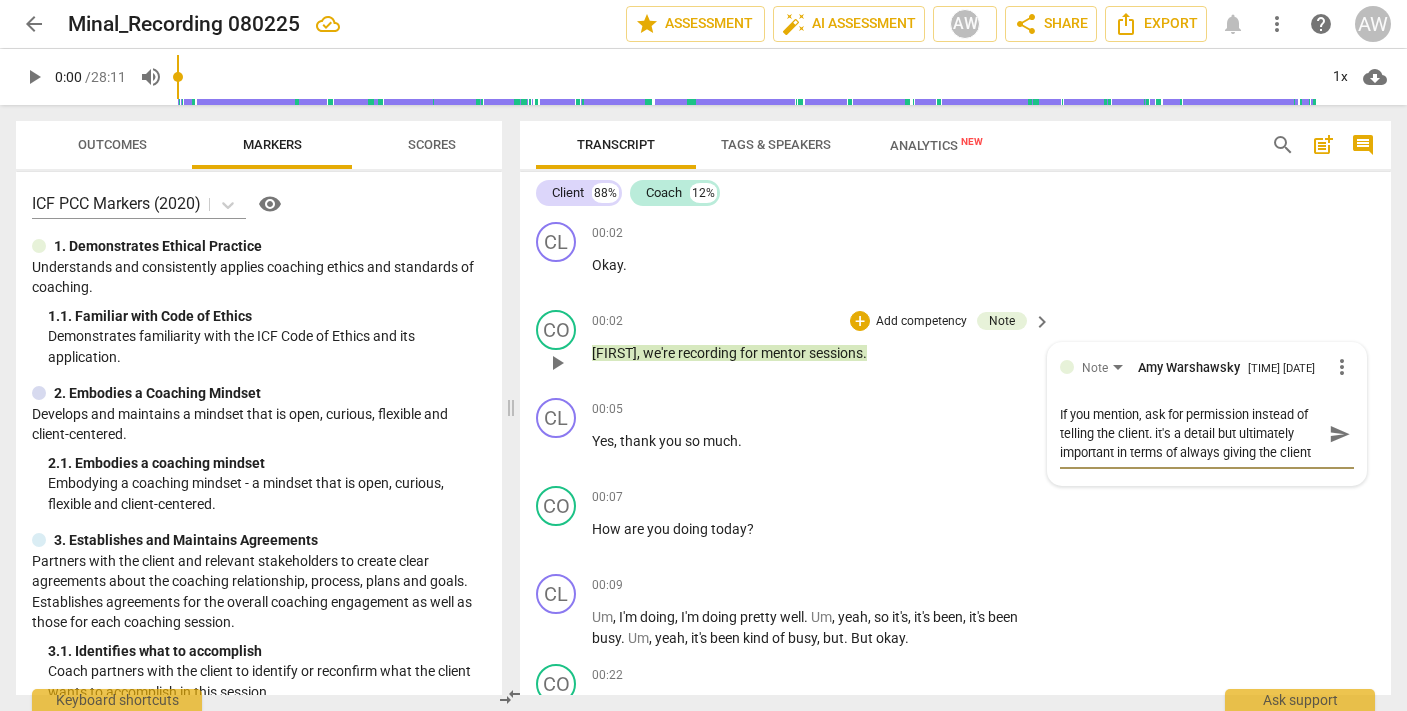 scroll, scrollTop: 17, scrollLeft: 0, axis: vertical 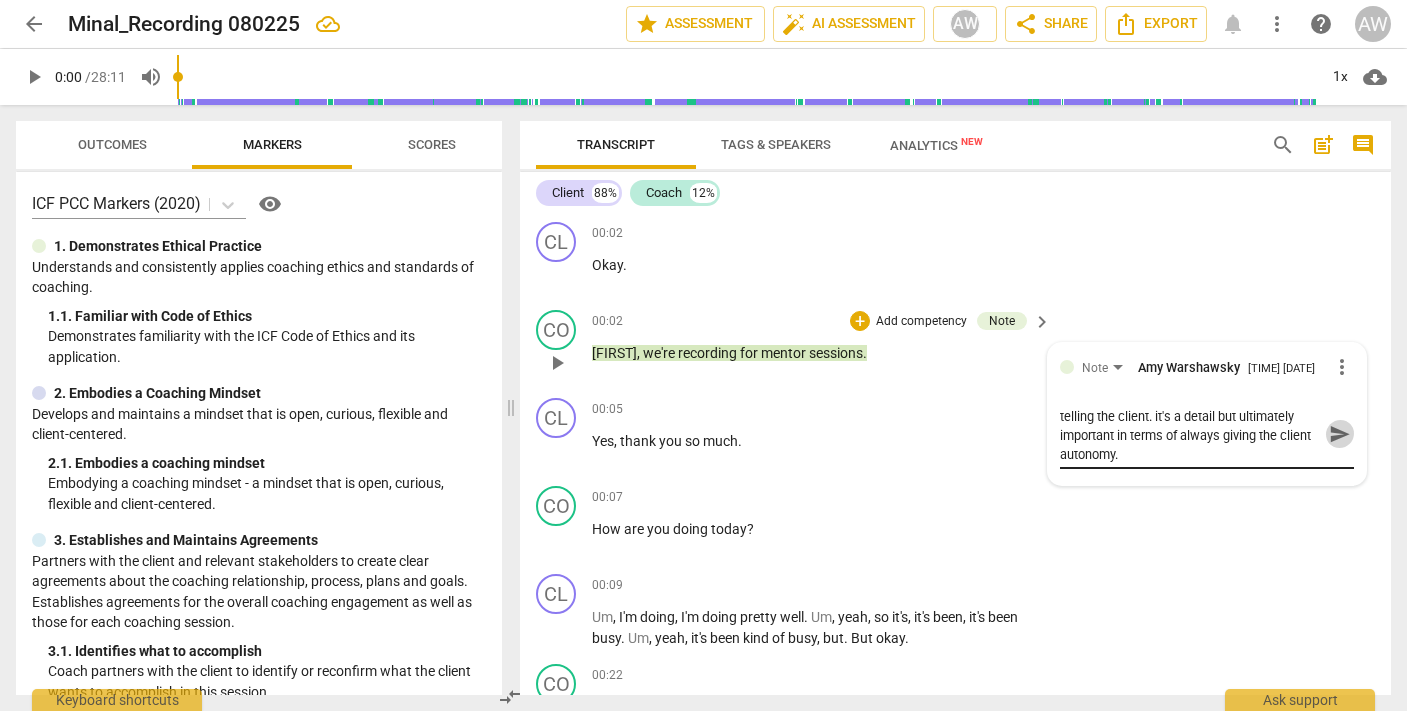 click on "send" at bounding box center [1340, 434] 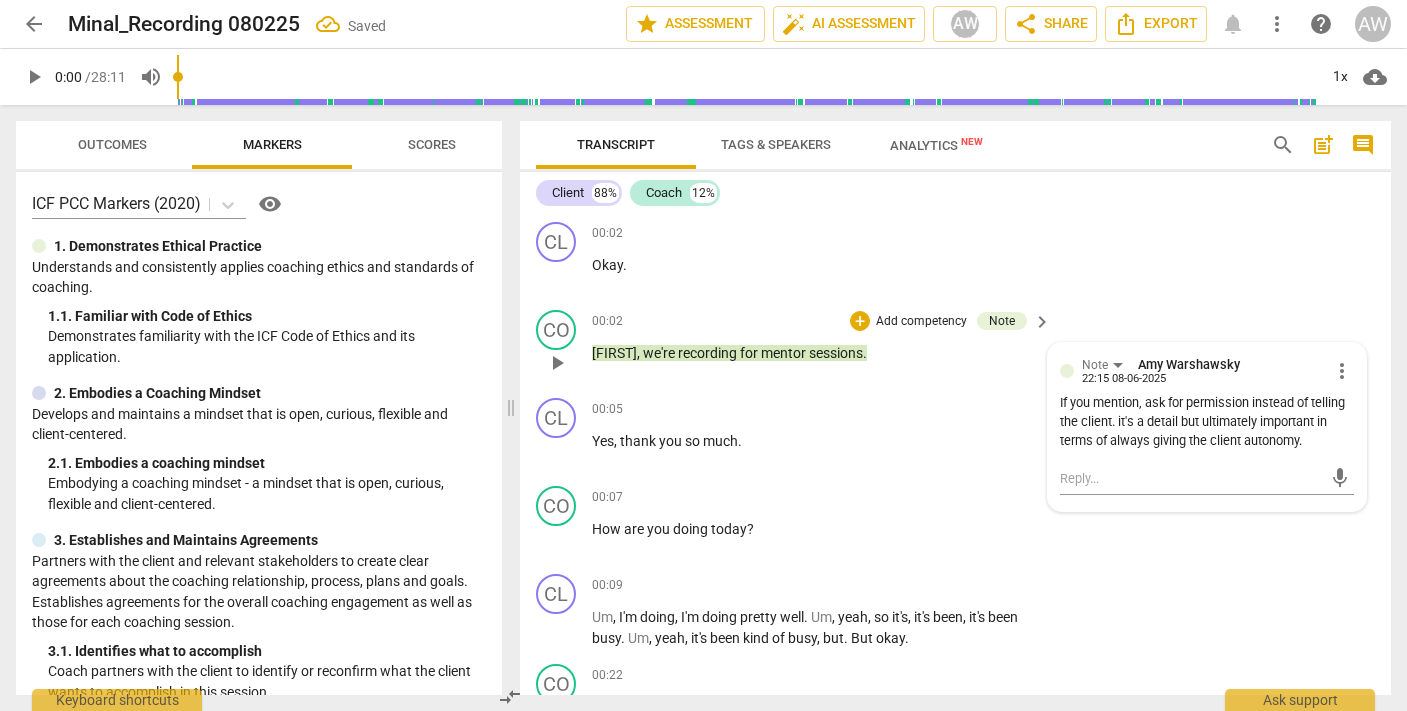 scroll, scrollTop: 0, scrollLeft: 0, axis: both 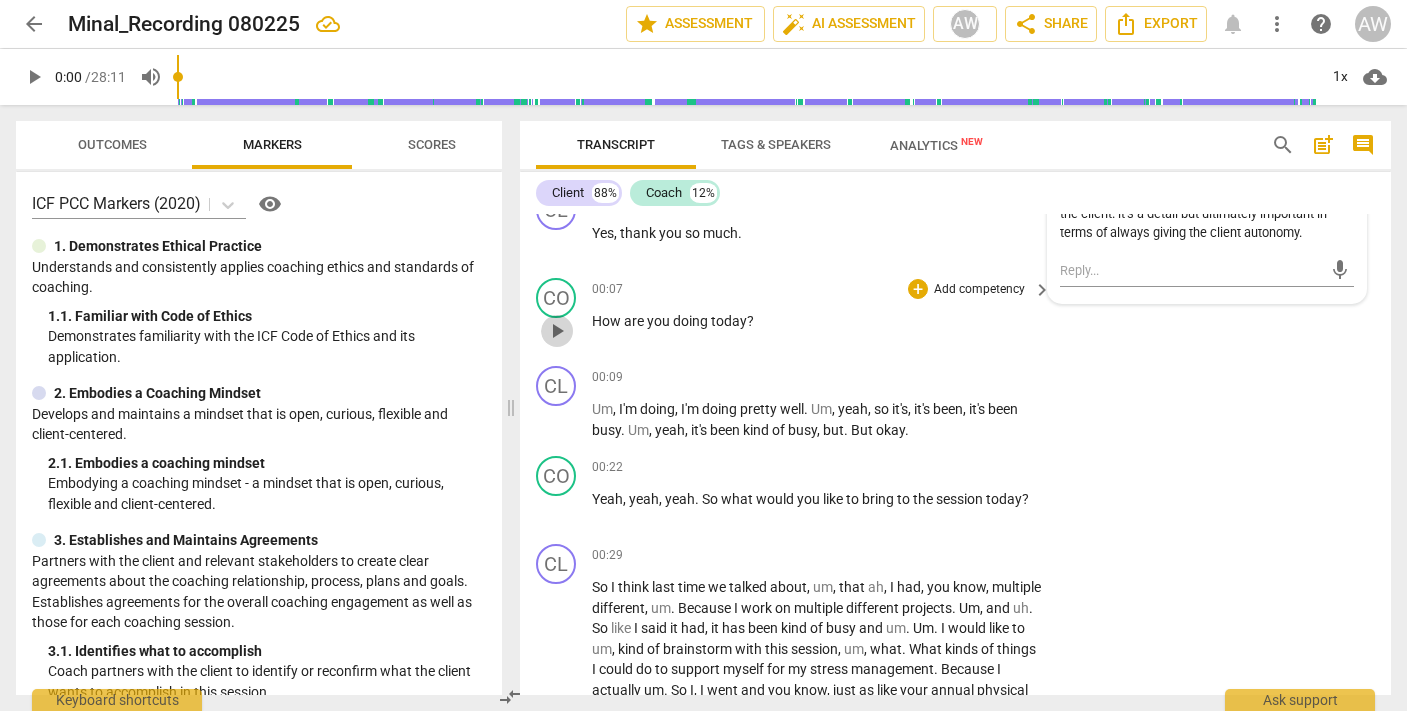 click on "play_arrow" at bounding box center (557, 331) 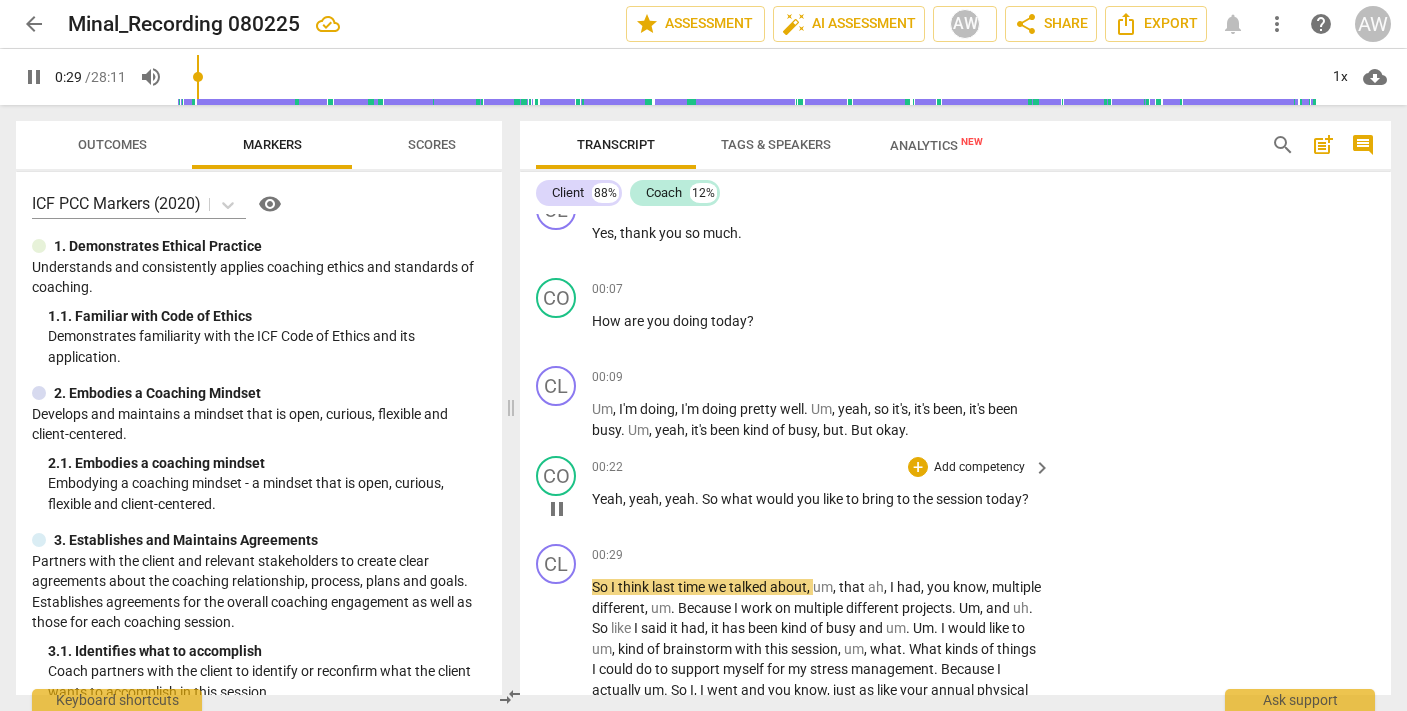 click on "pause" at bounding box center (557, 509) 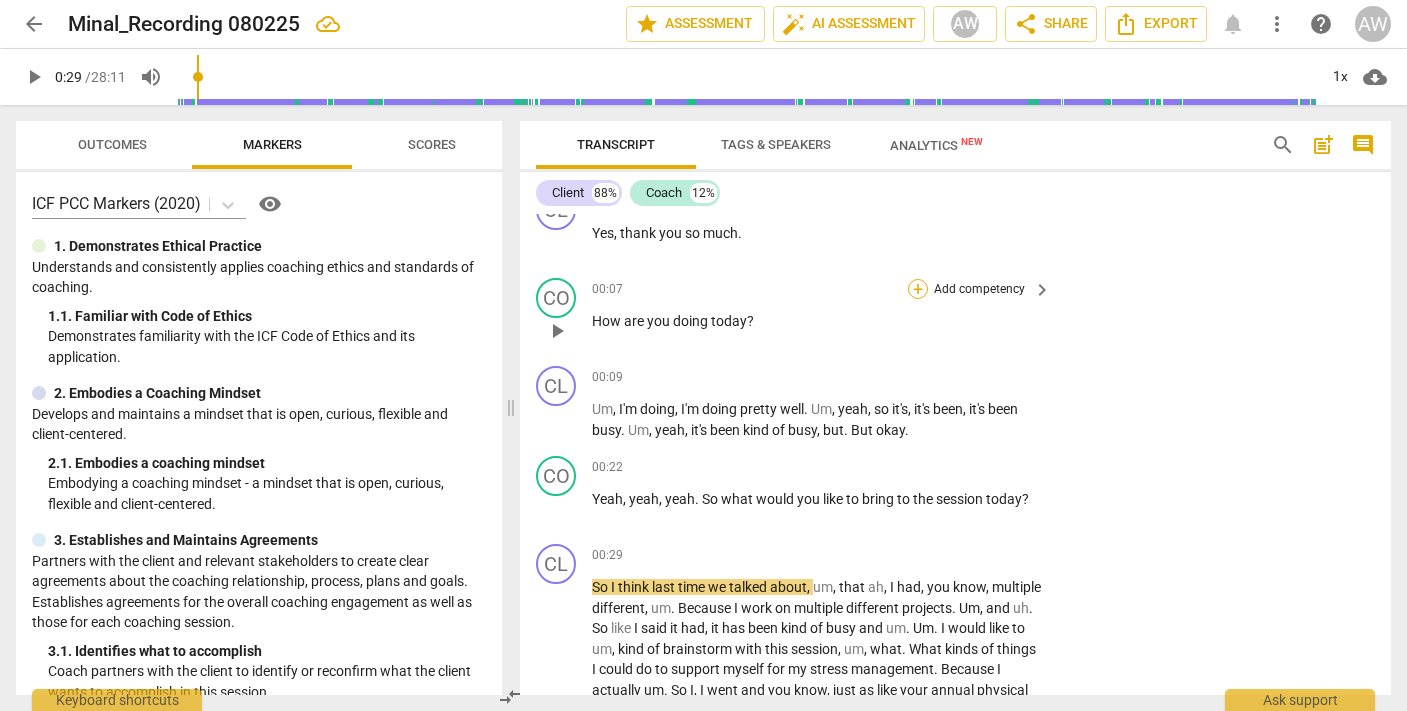 click on "+" at bounding box center [918, 289] 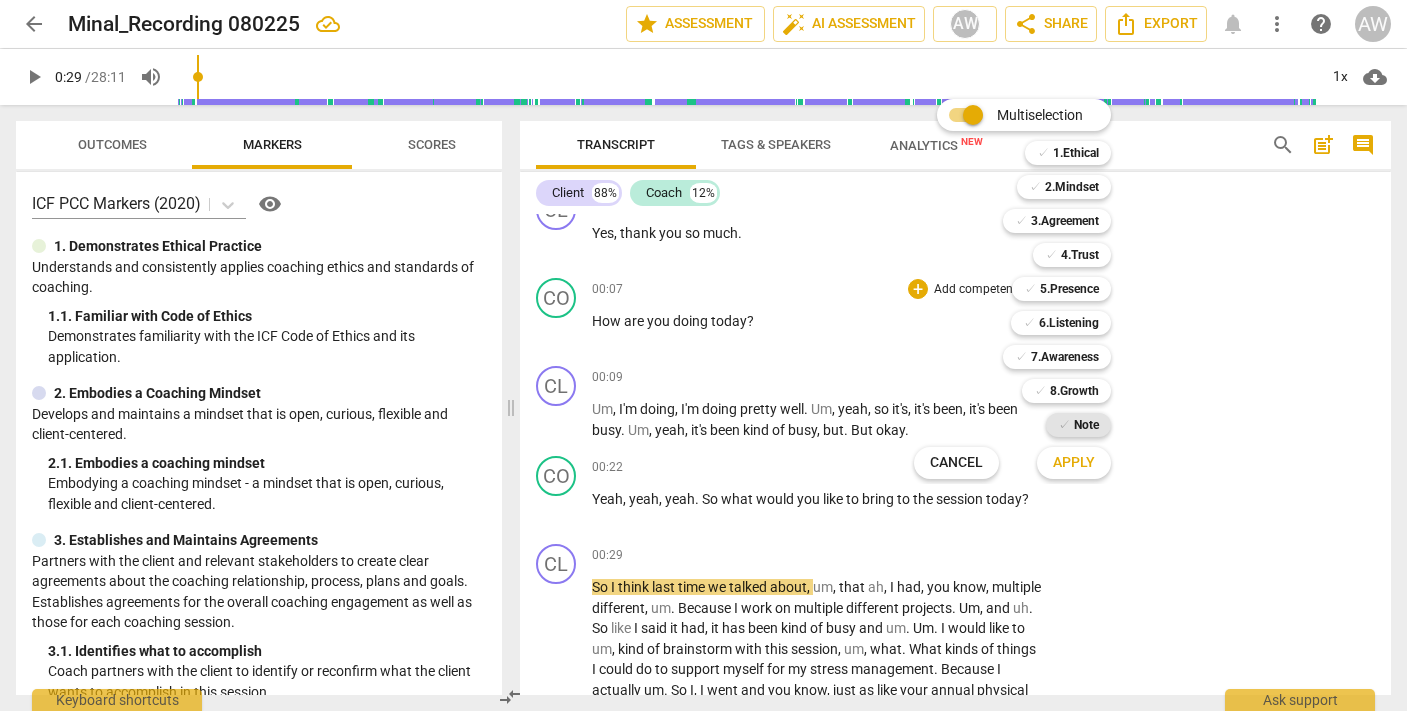 click on "Note" at bounding box center [1086, 425] 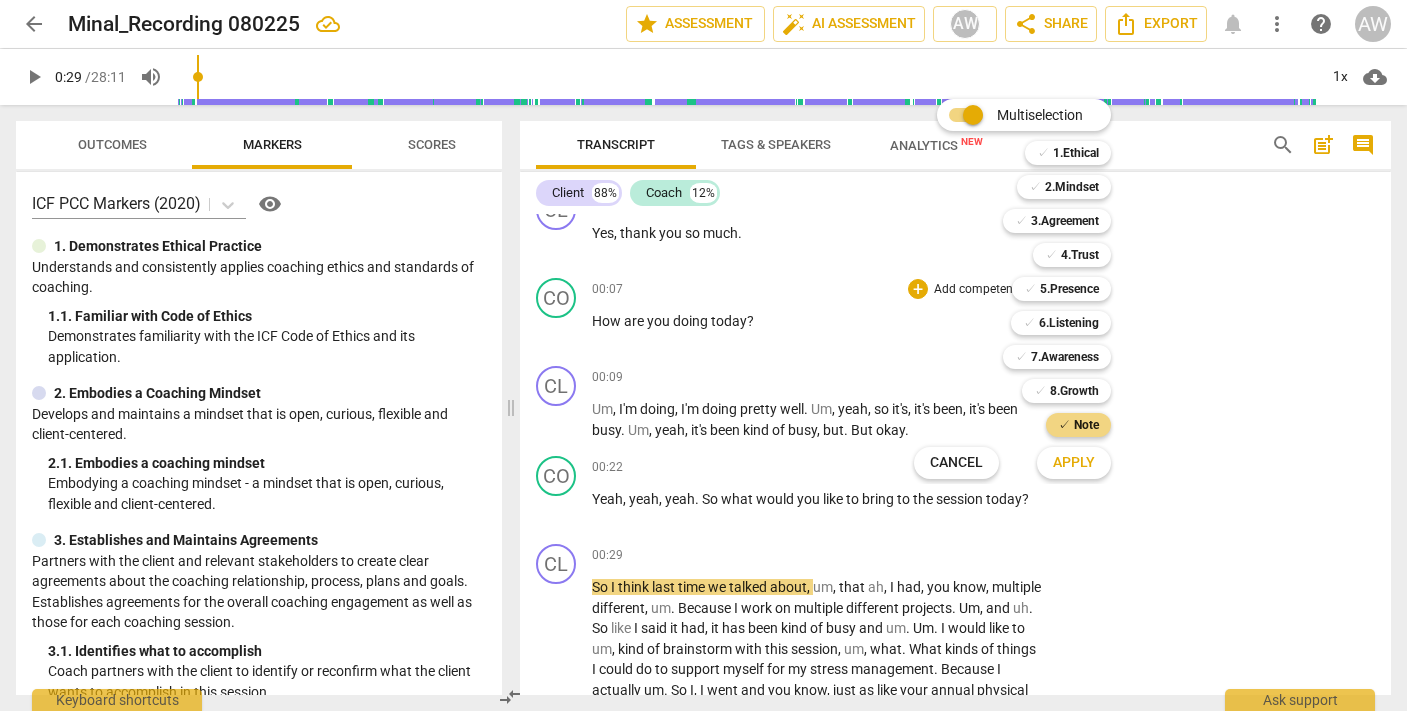 click on "Apply" at bounding box center [1074, 463] 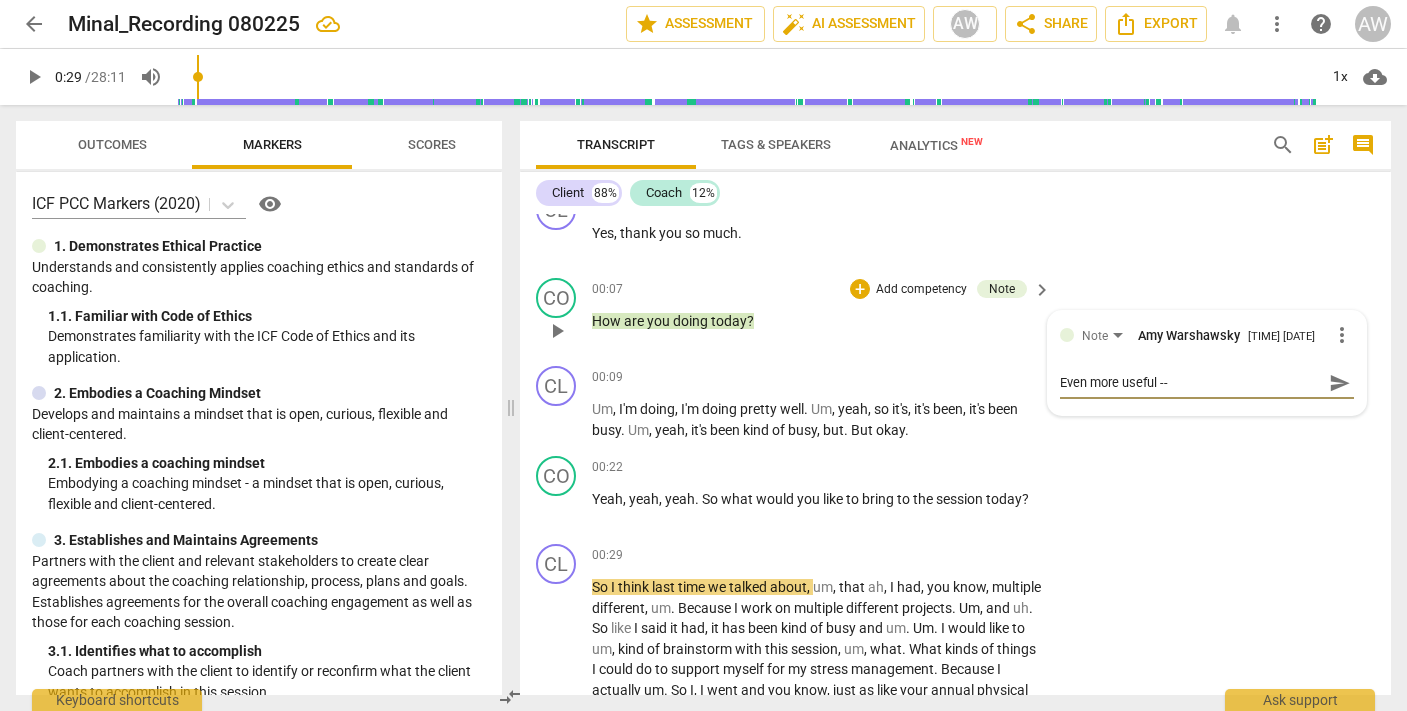 click on "Even more useful --" at bounding box center (1191, 382) 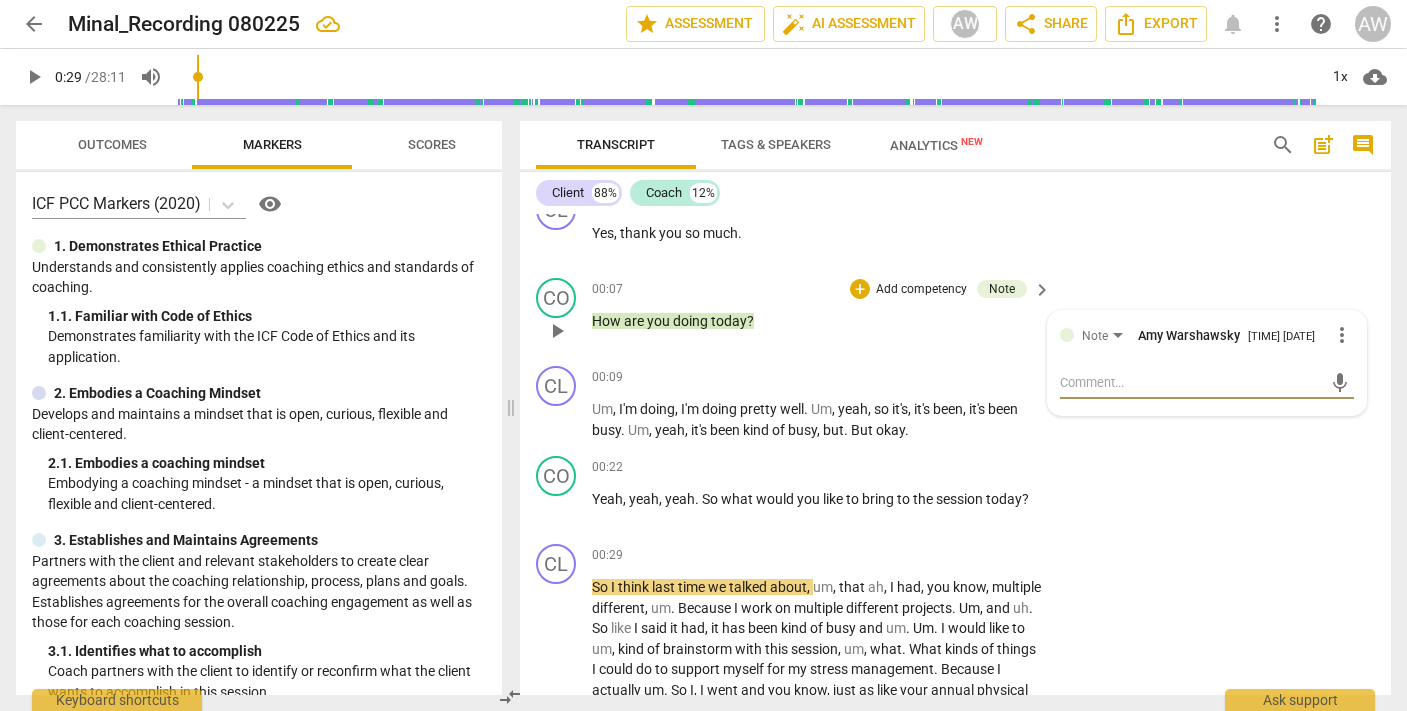 click on "more_vert" at bounding box center [1342, 335] 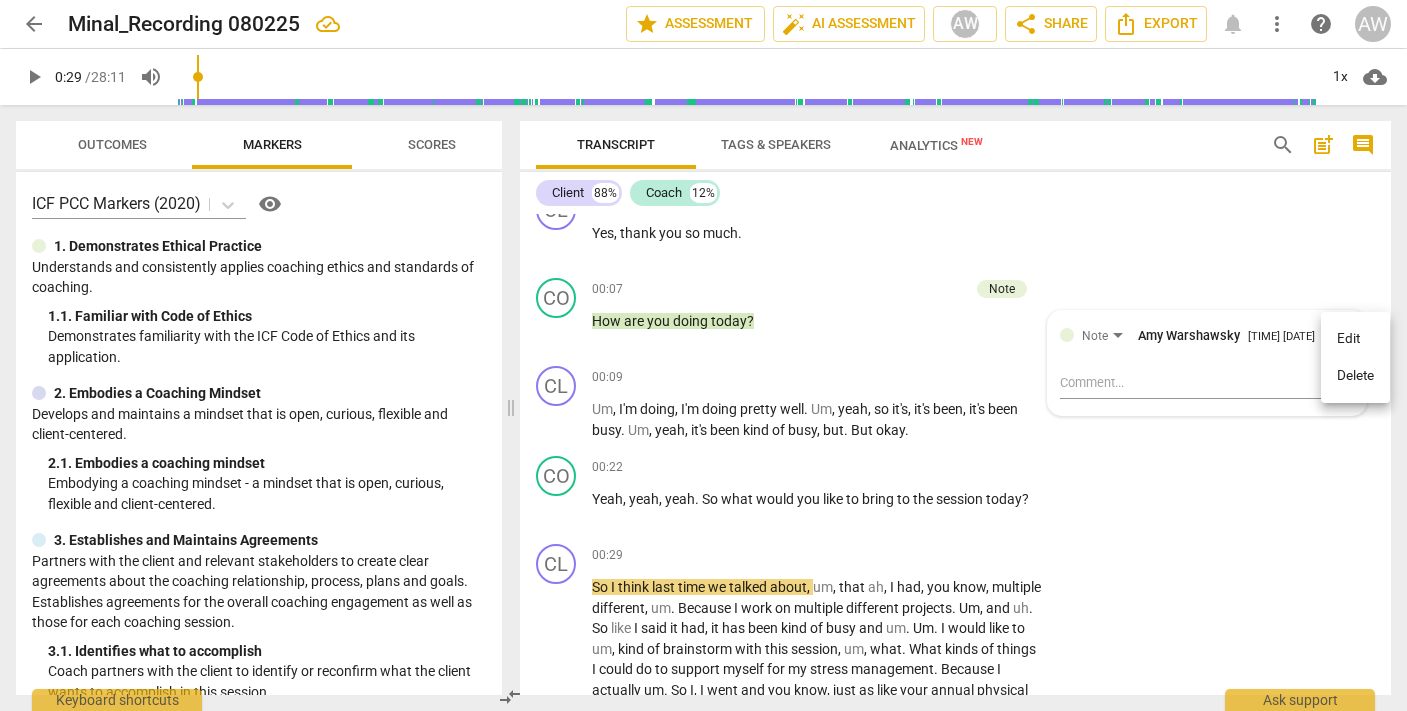 click on "Delete" at bounding box center (1355, 376) 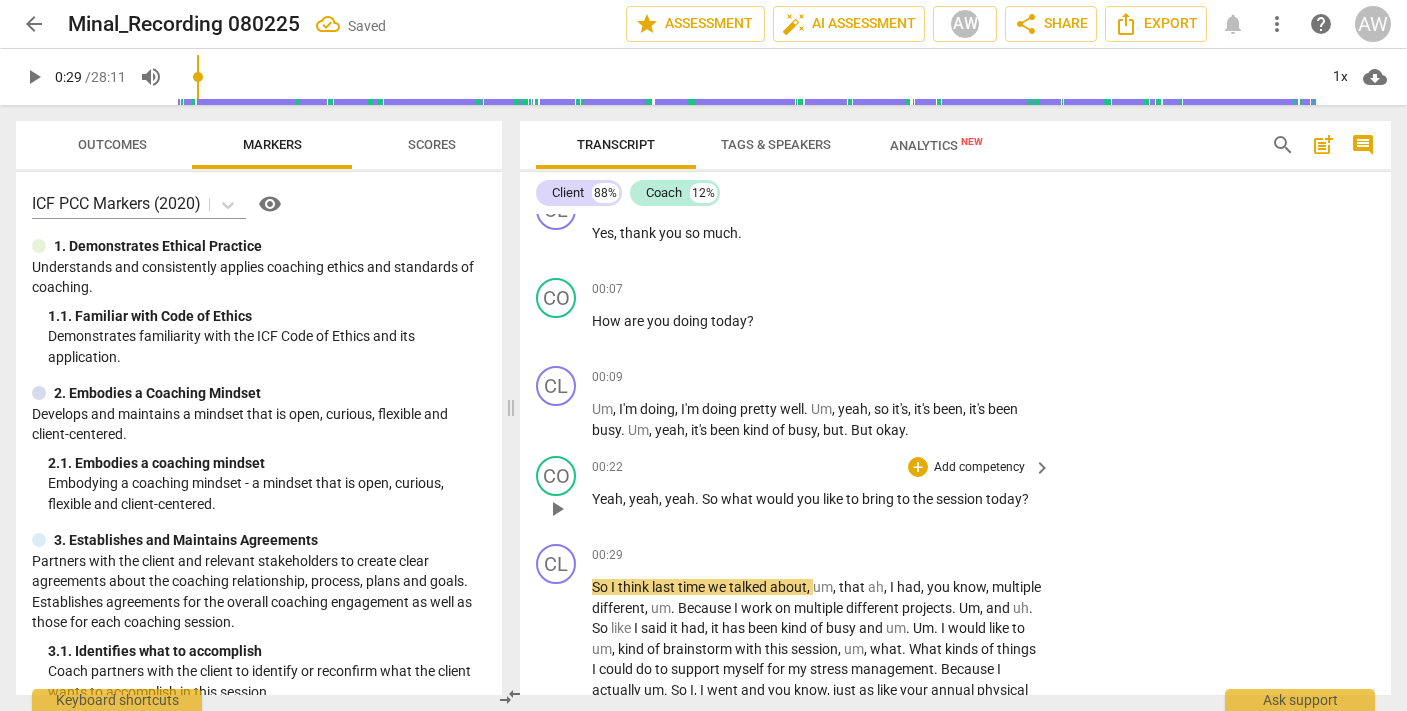 click on "play_arrow" at bounding box center [557, 509] 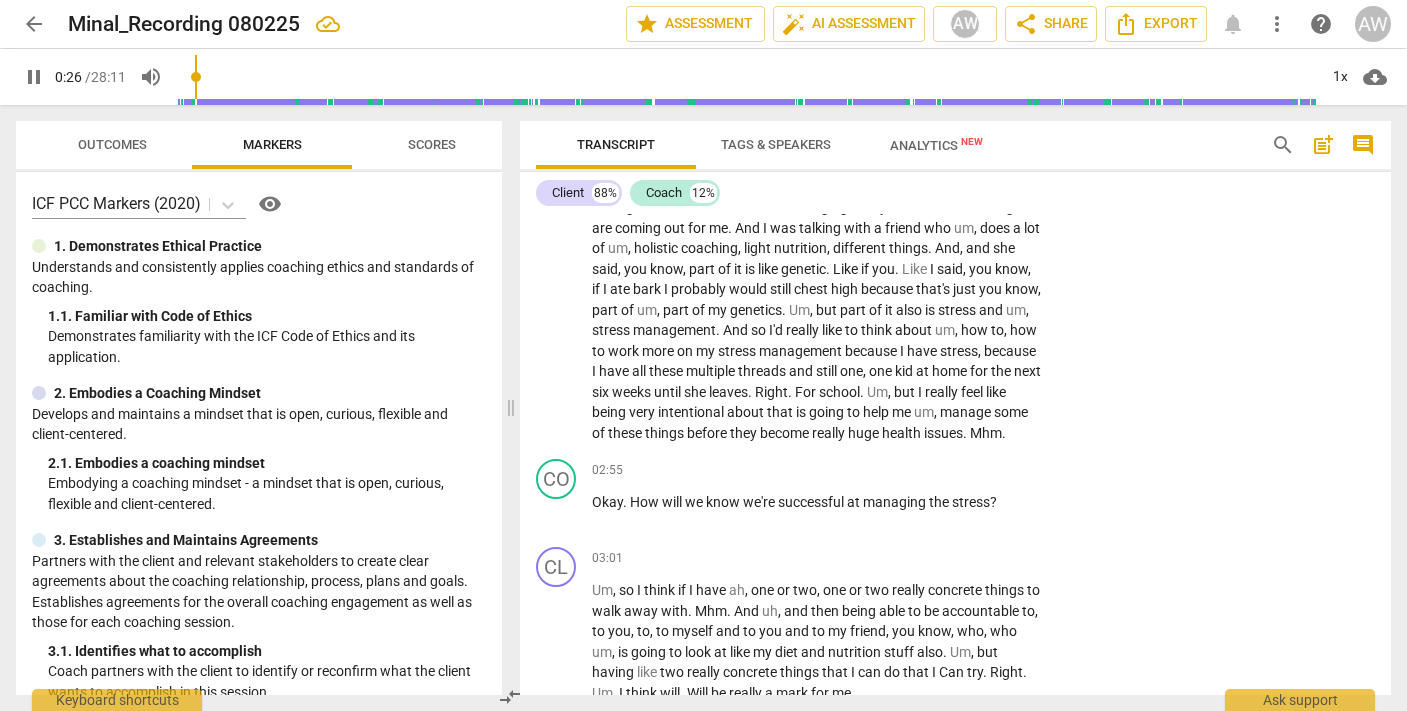 scroll, scrollTop: 840, scrollLeft: 0, axis: vertical 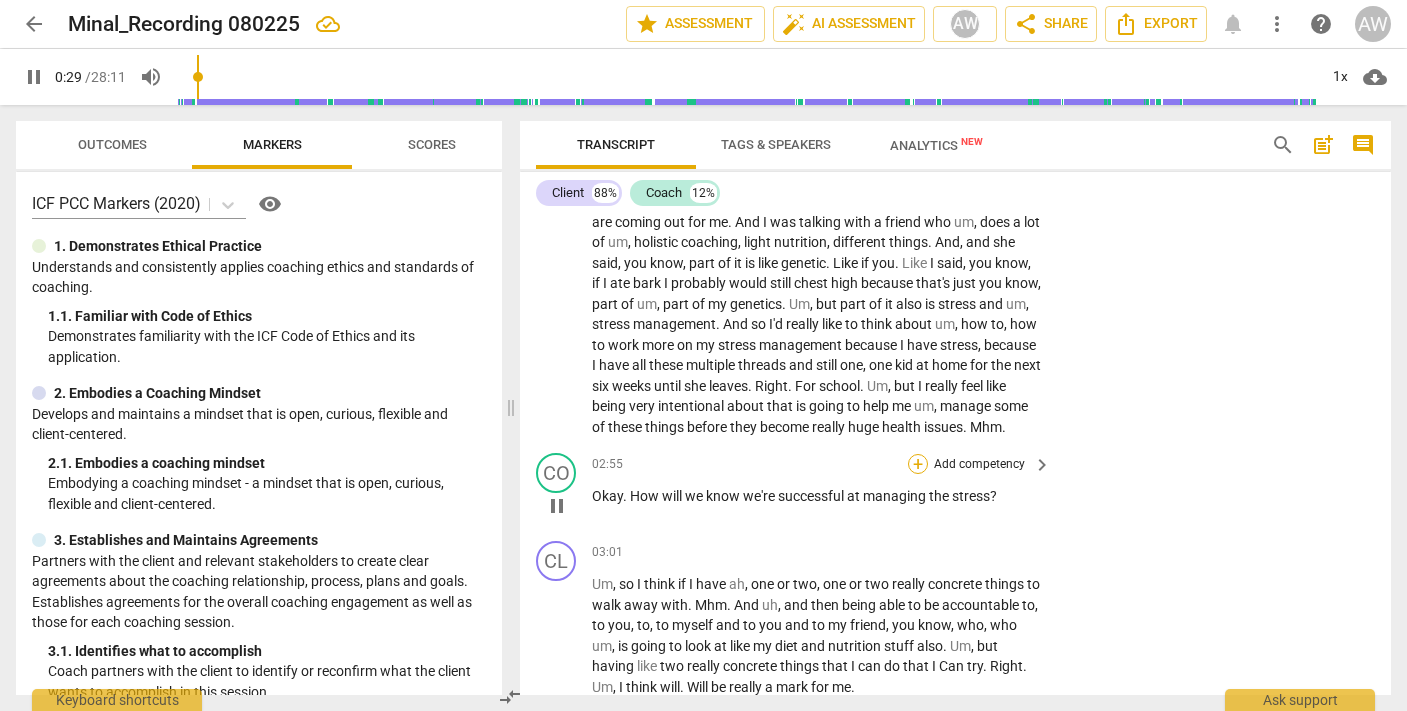 click on "+" at bounding box center [918, 464] 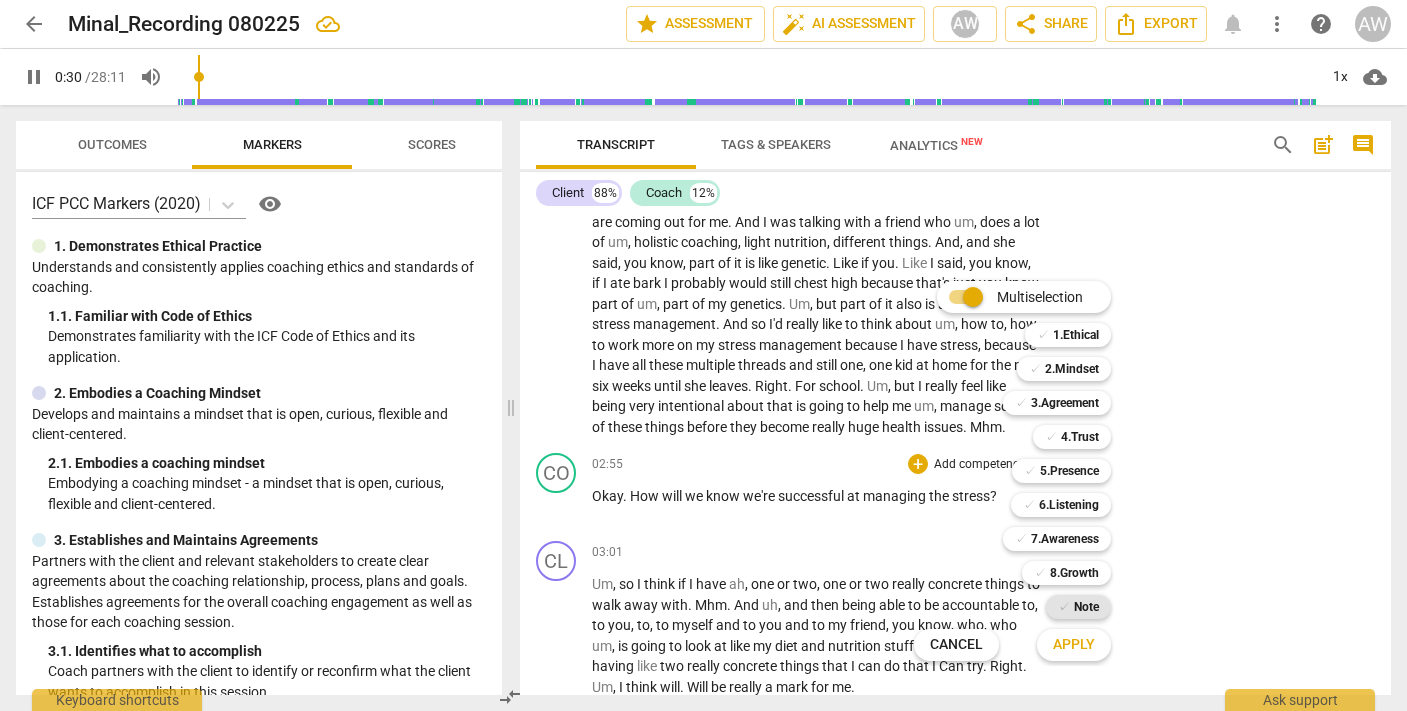 click on "Note" at bounding box center [1086, 607] 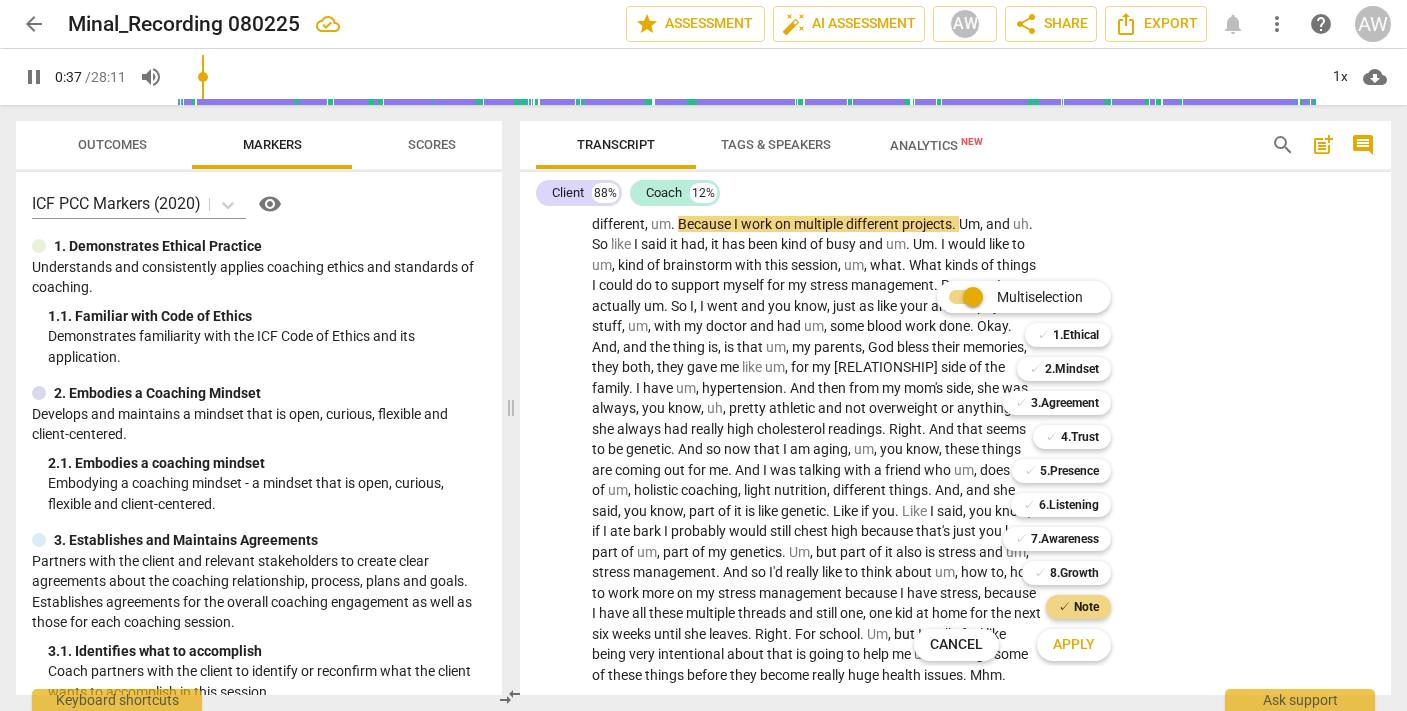 click at bounding box center (703, 355) 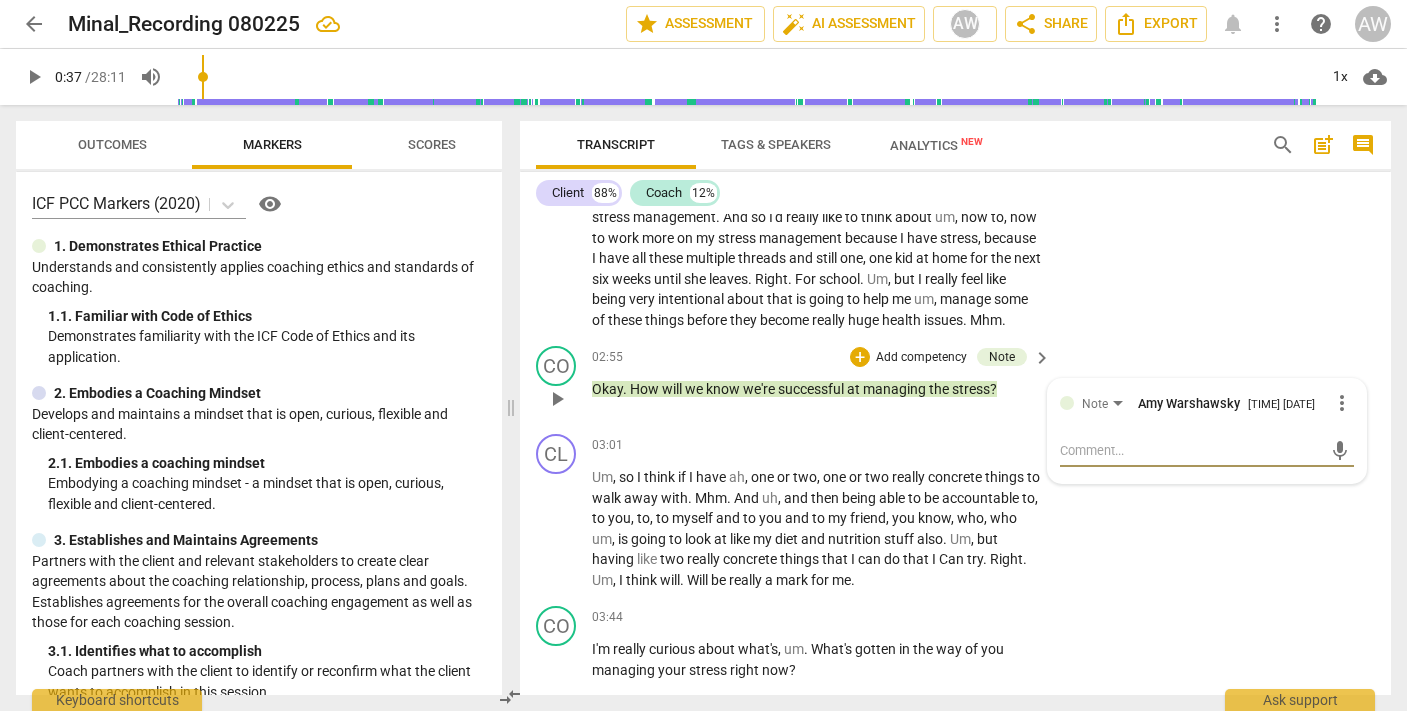 scroll, scrollTop: 948, scrollLeft: 0, axis: vertical 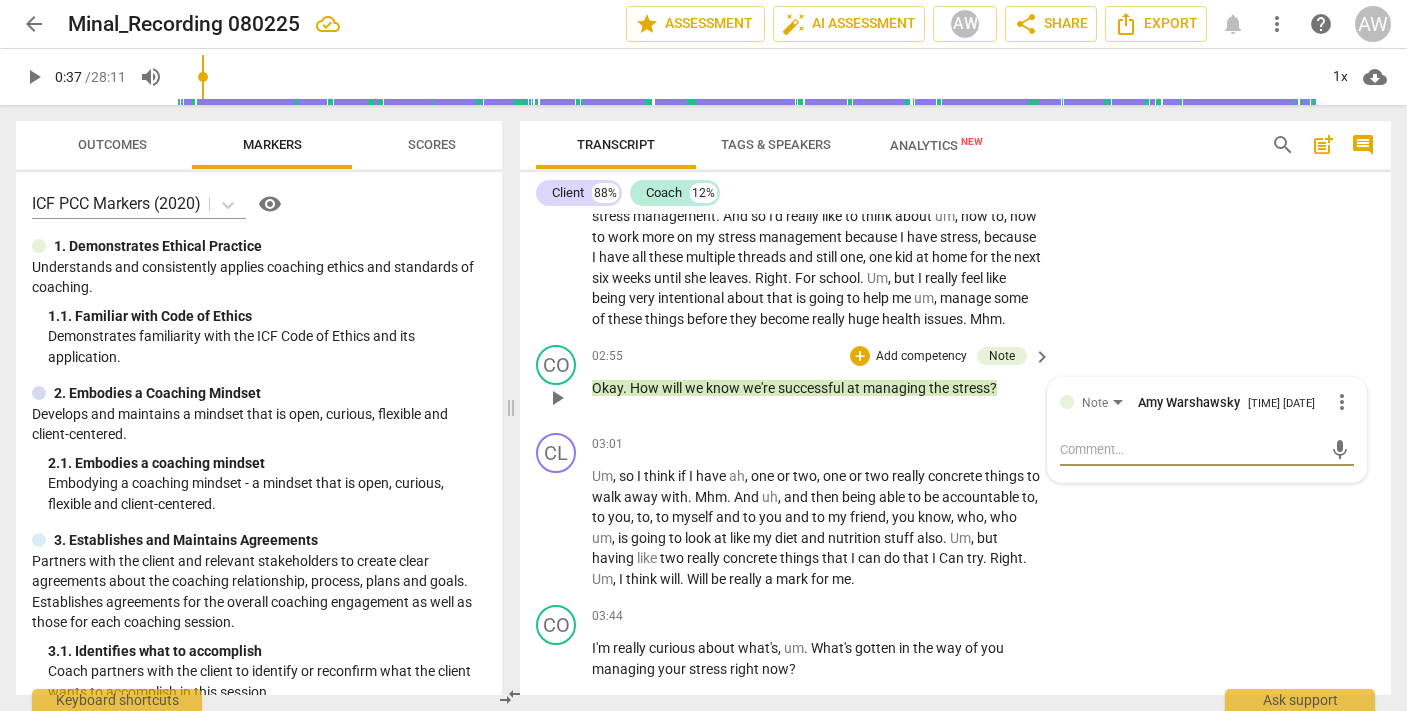 click at bounding box center [1191, 449] 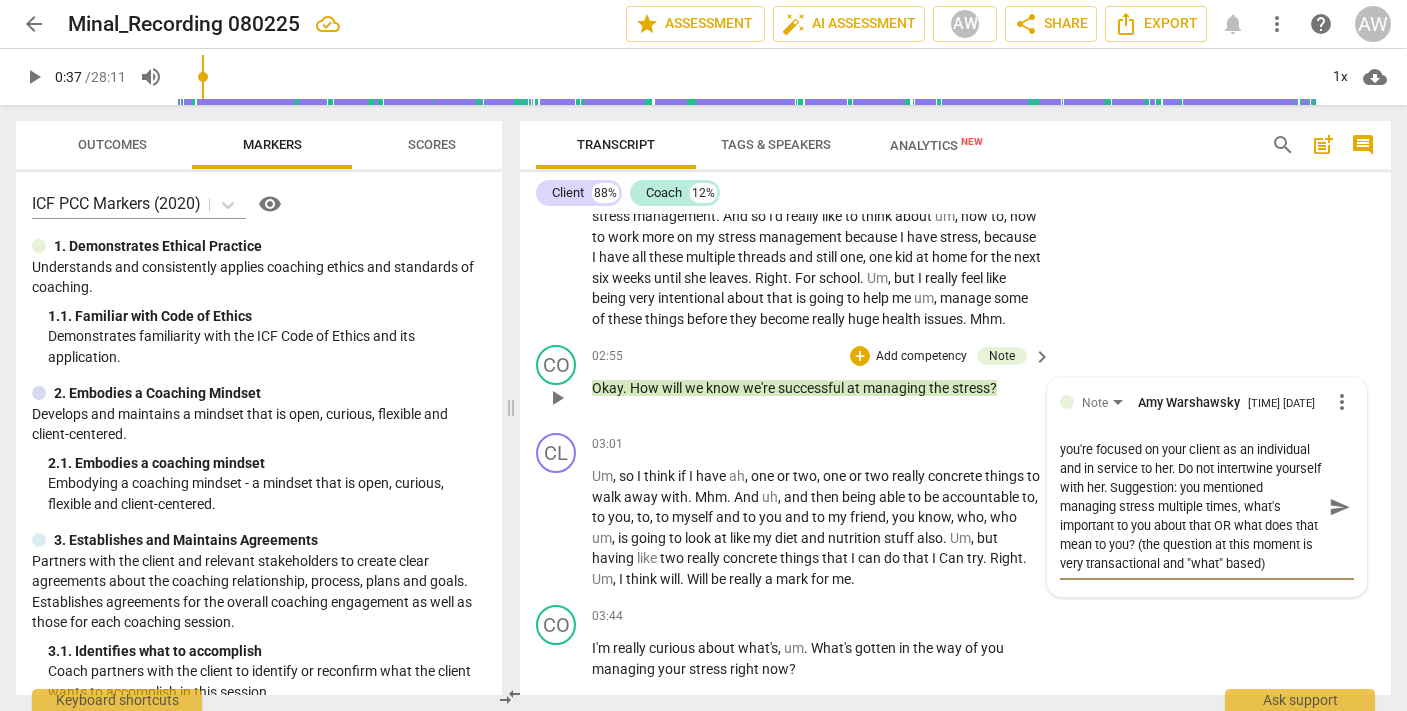 scroll, scrollTop: 19, scrollLeft: 0, axis: vertical 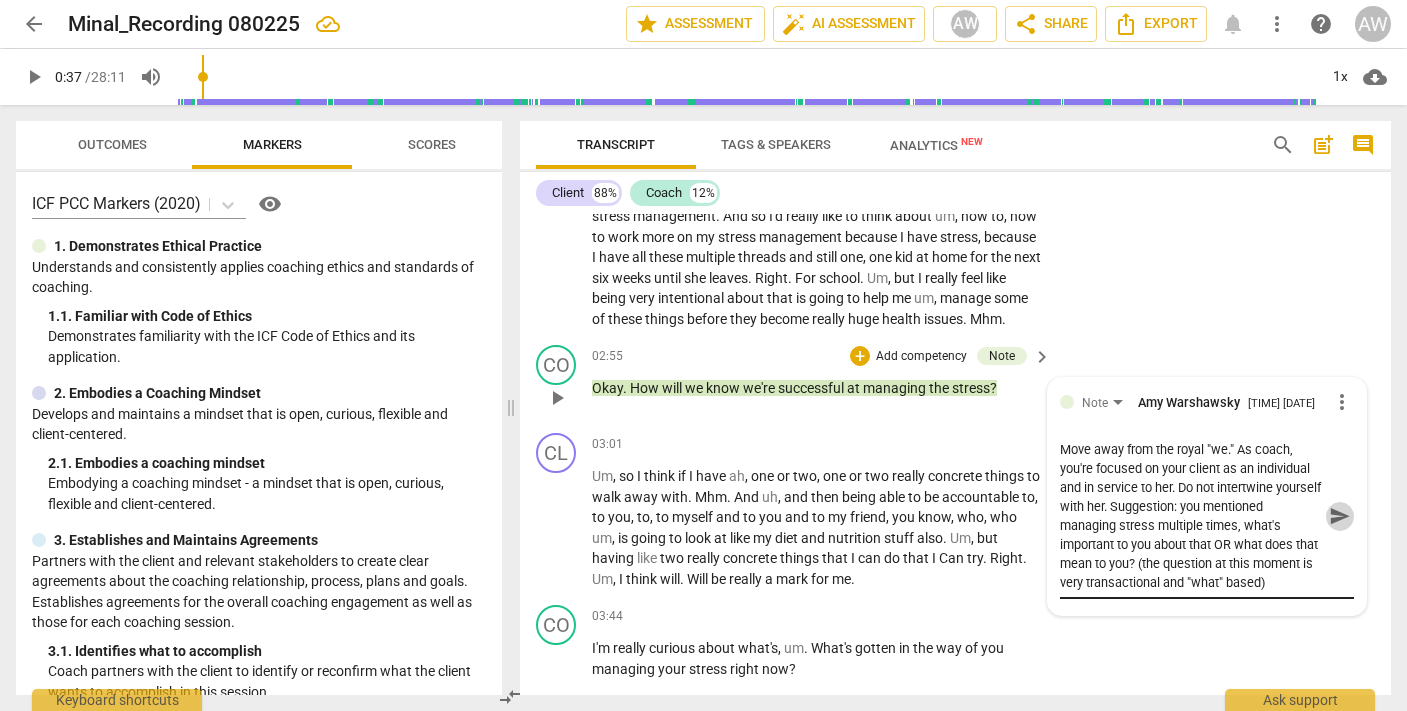 click on "send" at bounding box center (1340, 516) 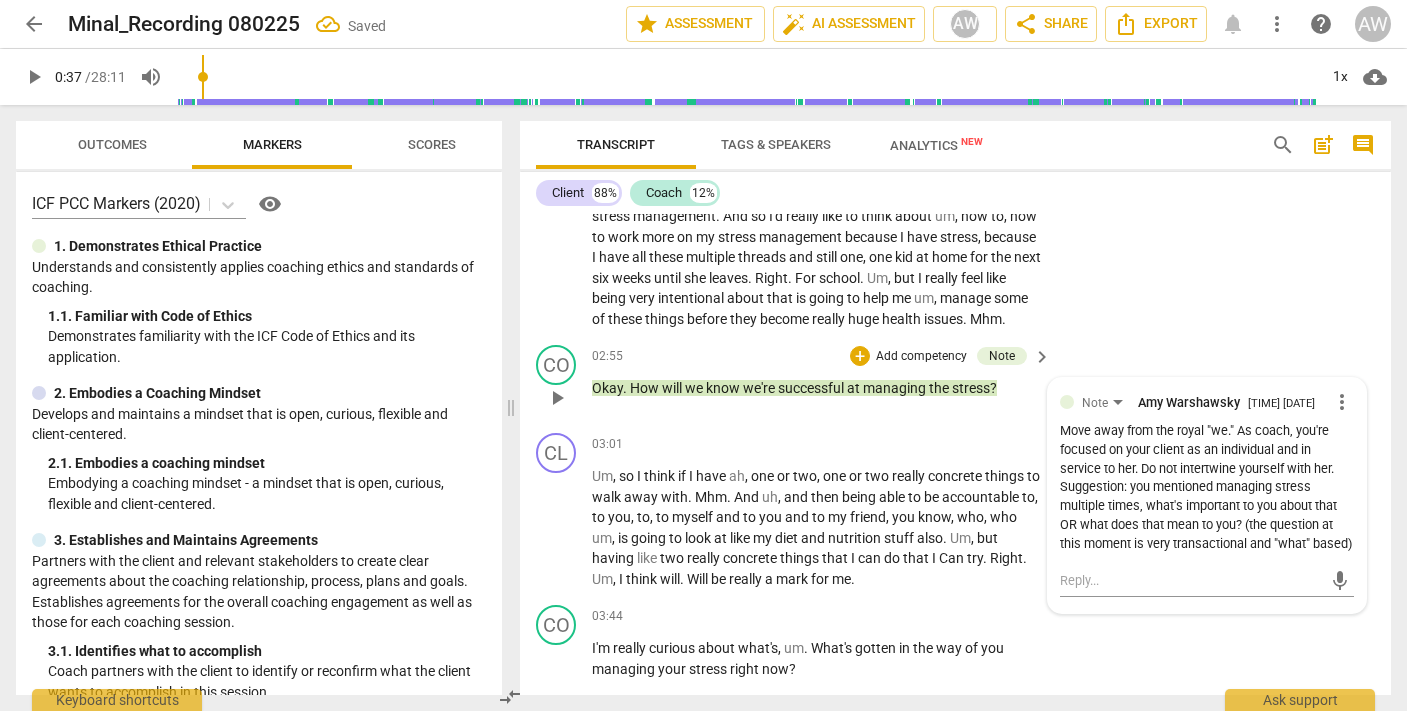 scroll, scrollTop: 0, scrollLeft: 0, axis: both 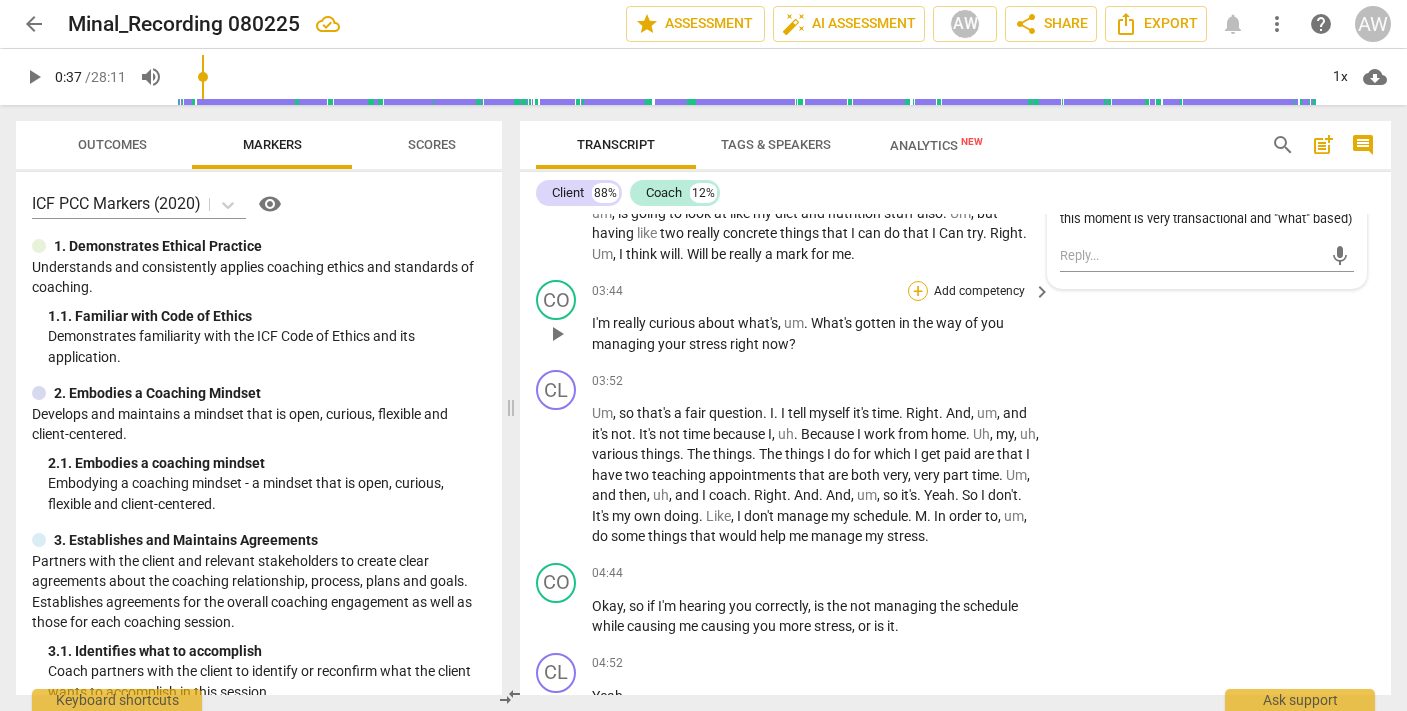 click on "+" at bounding box center (918, 291) 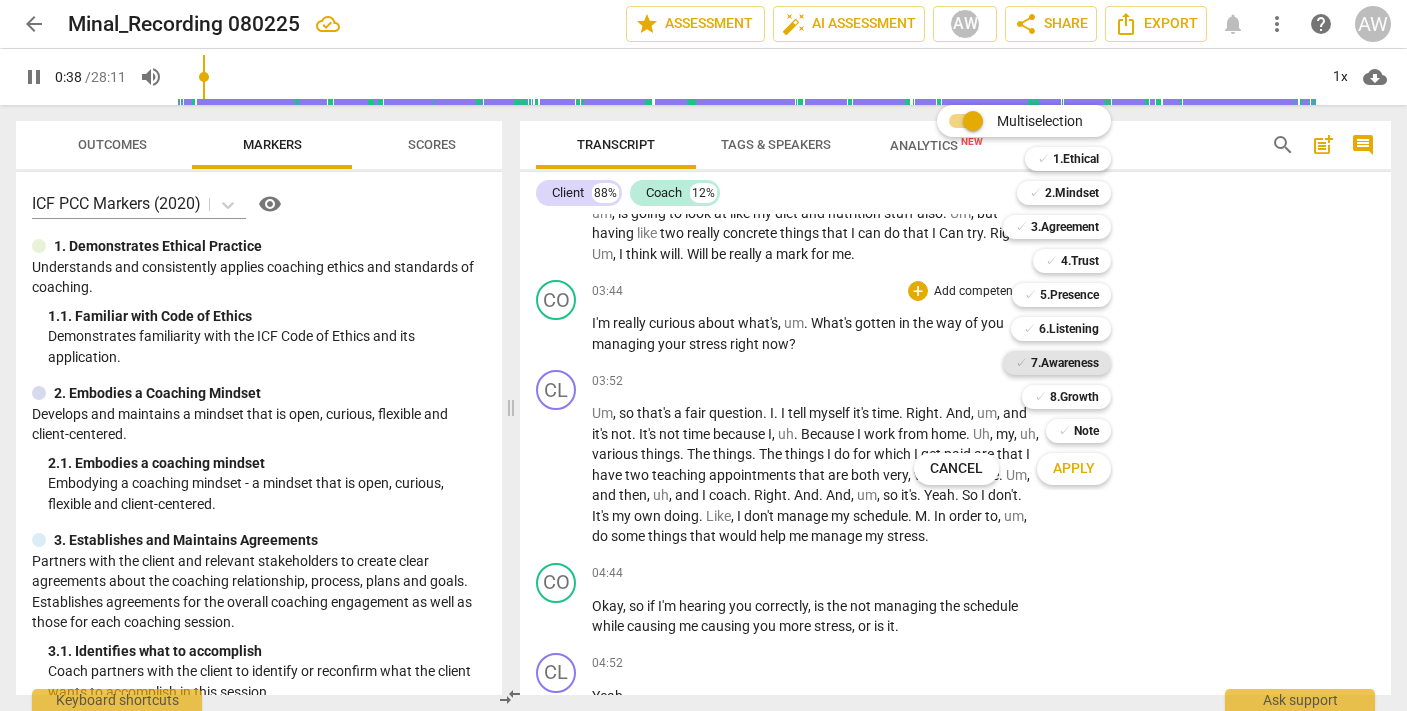 click on "7.Awareness" at bounding box center [1065, 363] 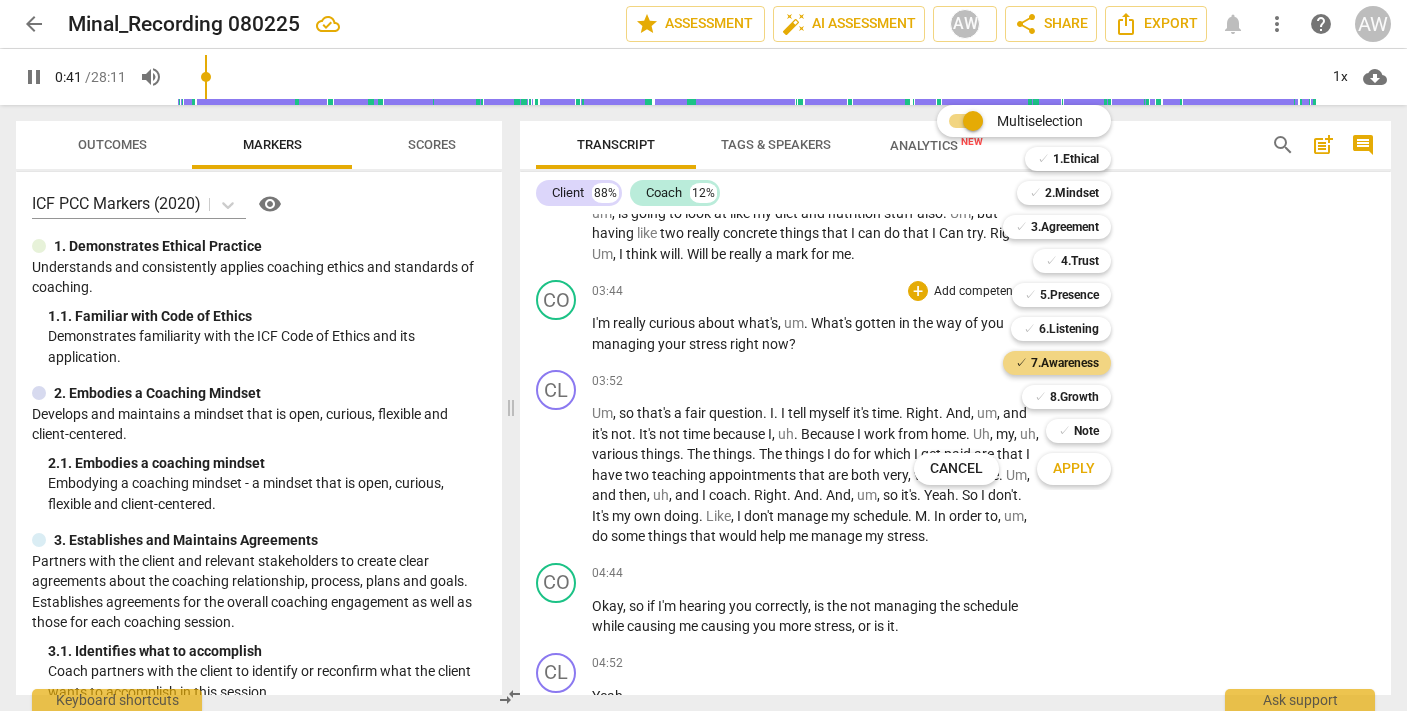 click on "Apply" at bounding box center (1074, 469) 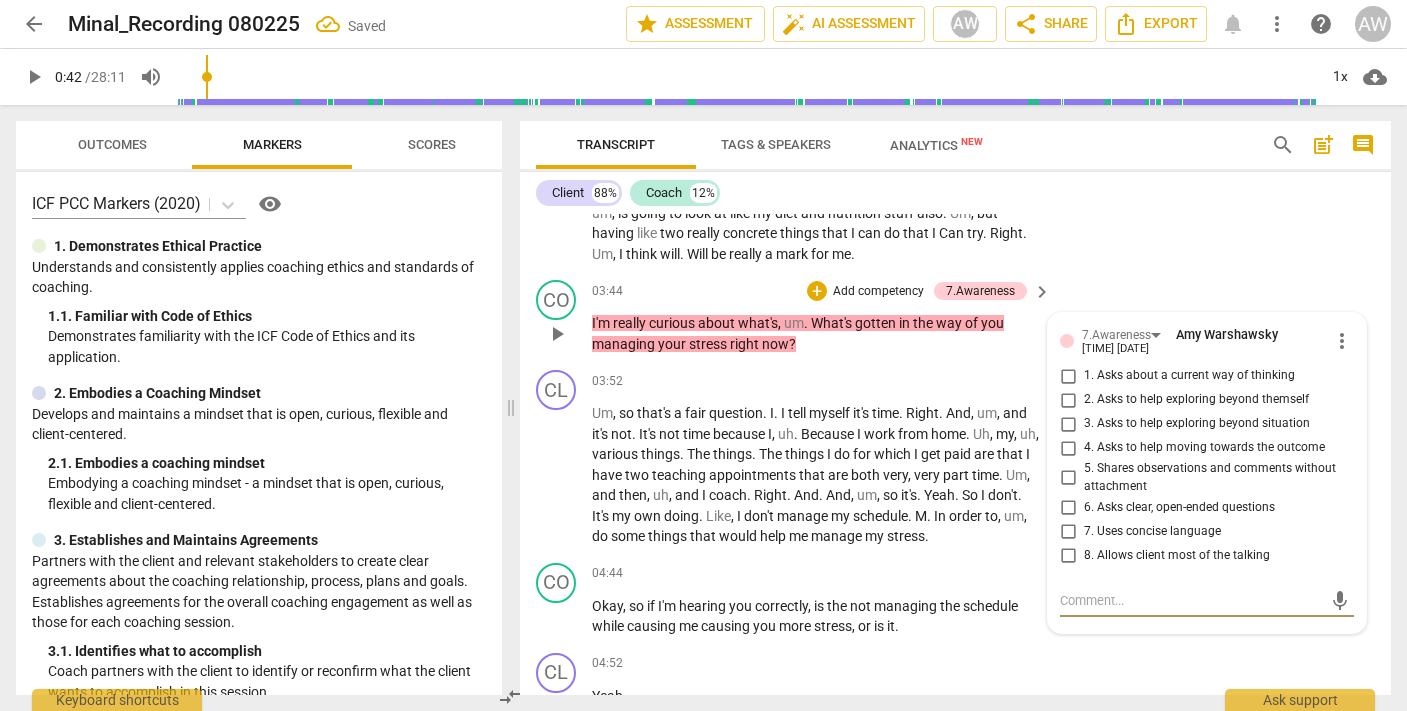click on "1. Asks about a current way of thinking" at bounding box center (1068, 376) 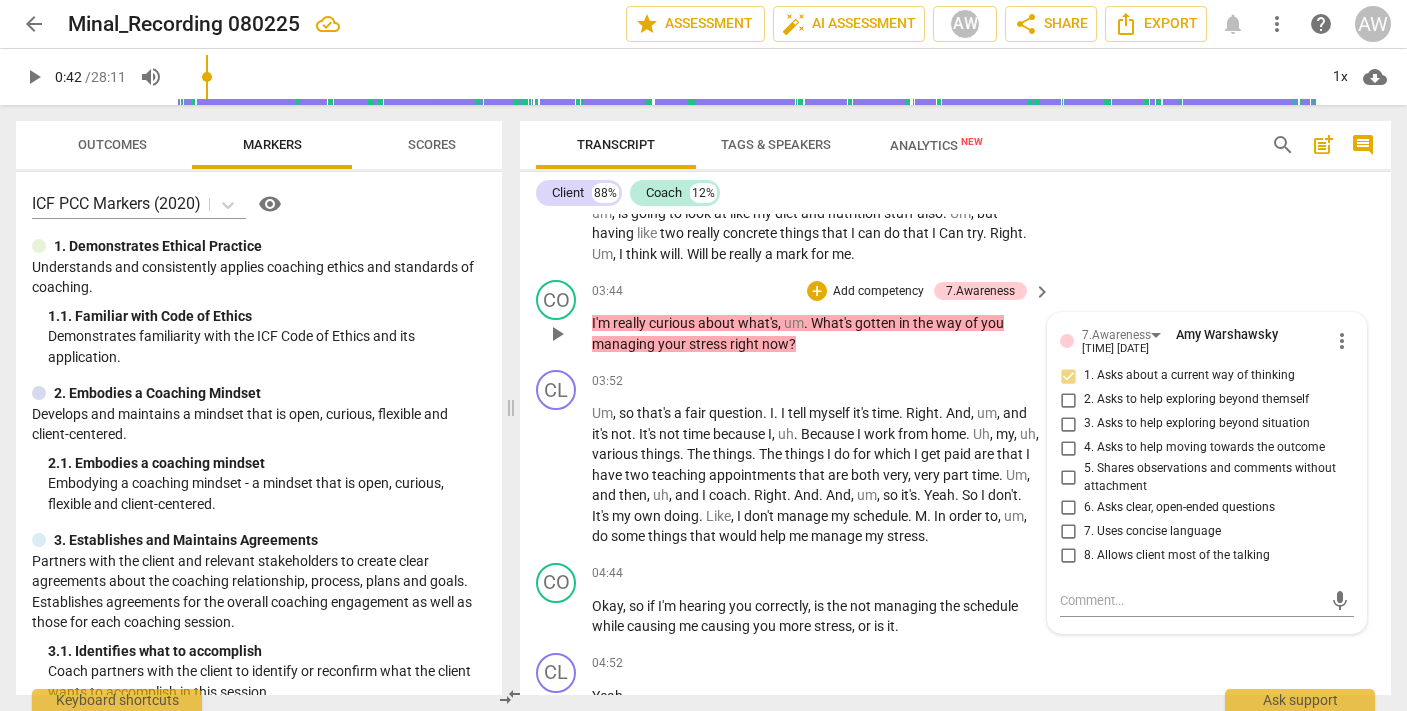 click on "6. Asks clear, open-ended questions" at bounding box center (1068, 507) 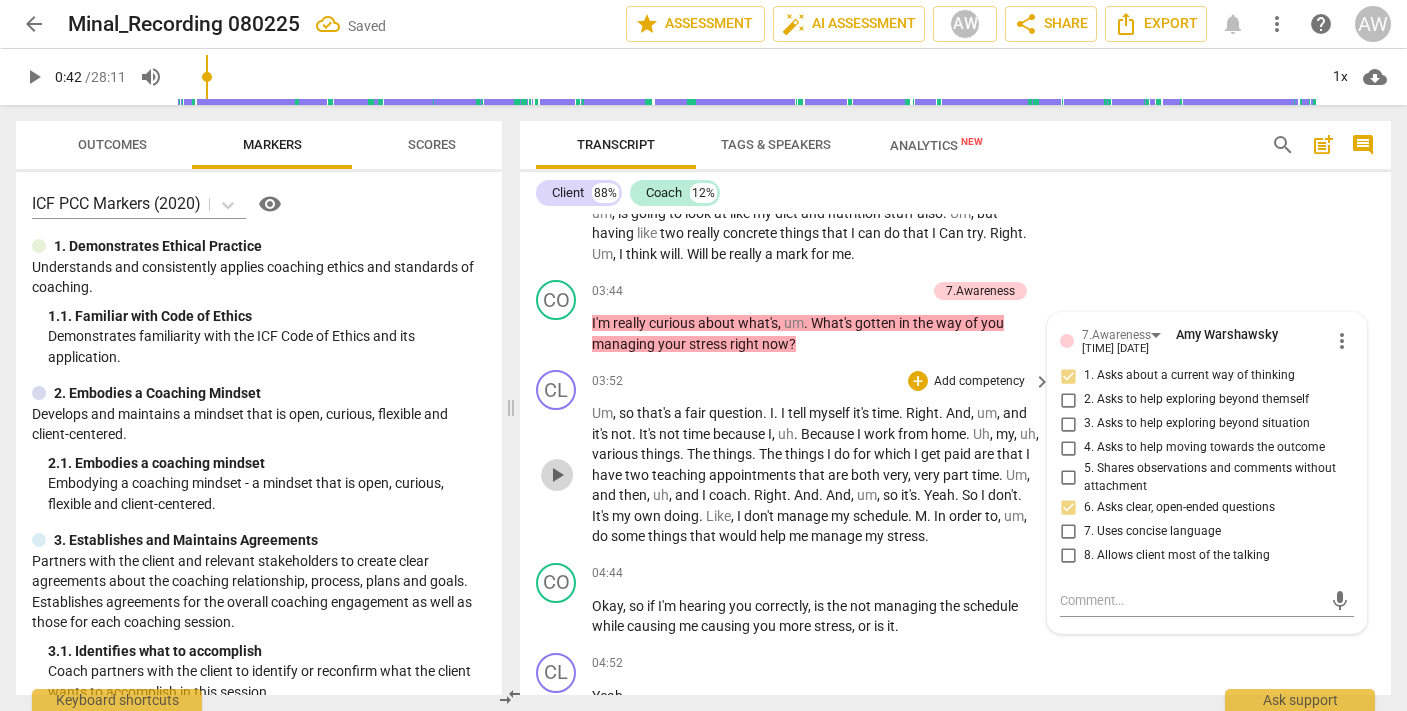 click on "play_arrow" at bounding box center [557, 475] 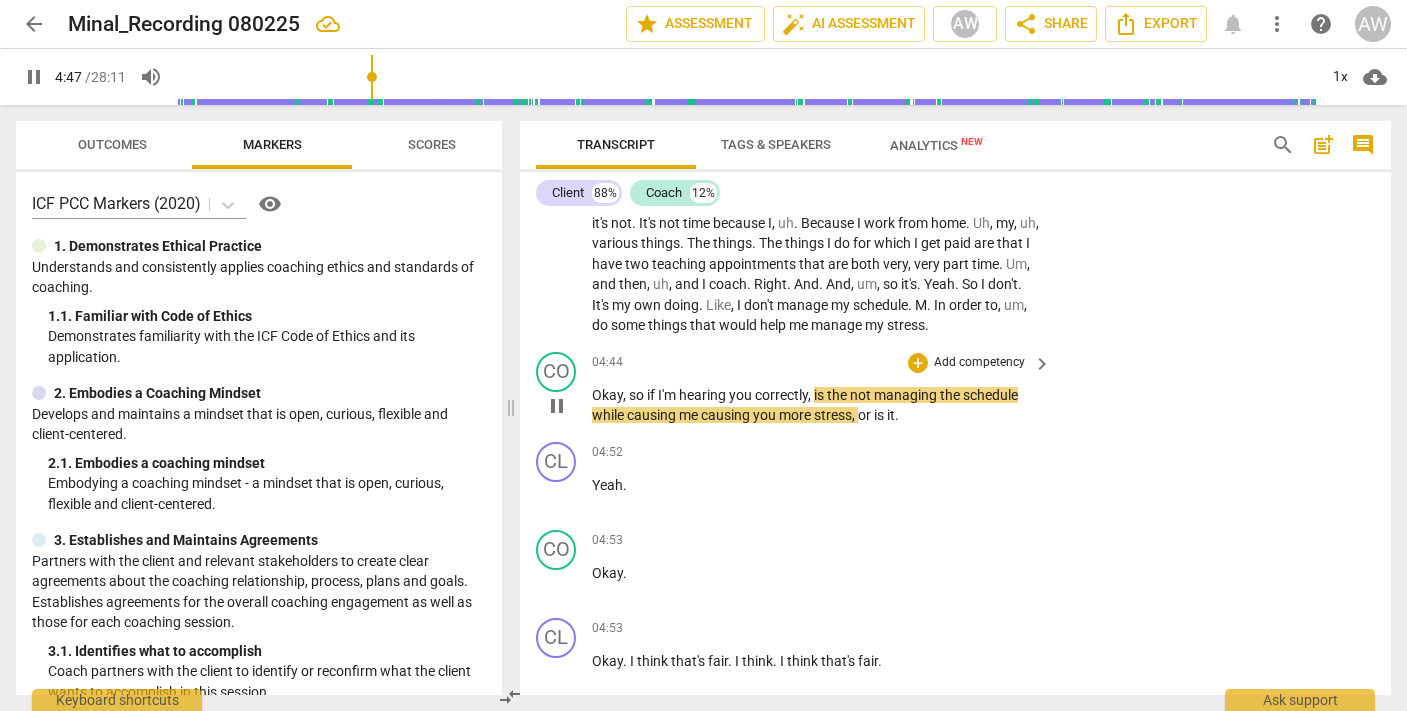 scroll, scrollTop: 1487, scrollLeft: 0, axis: vertical 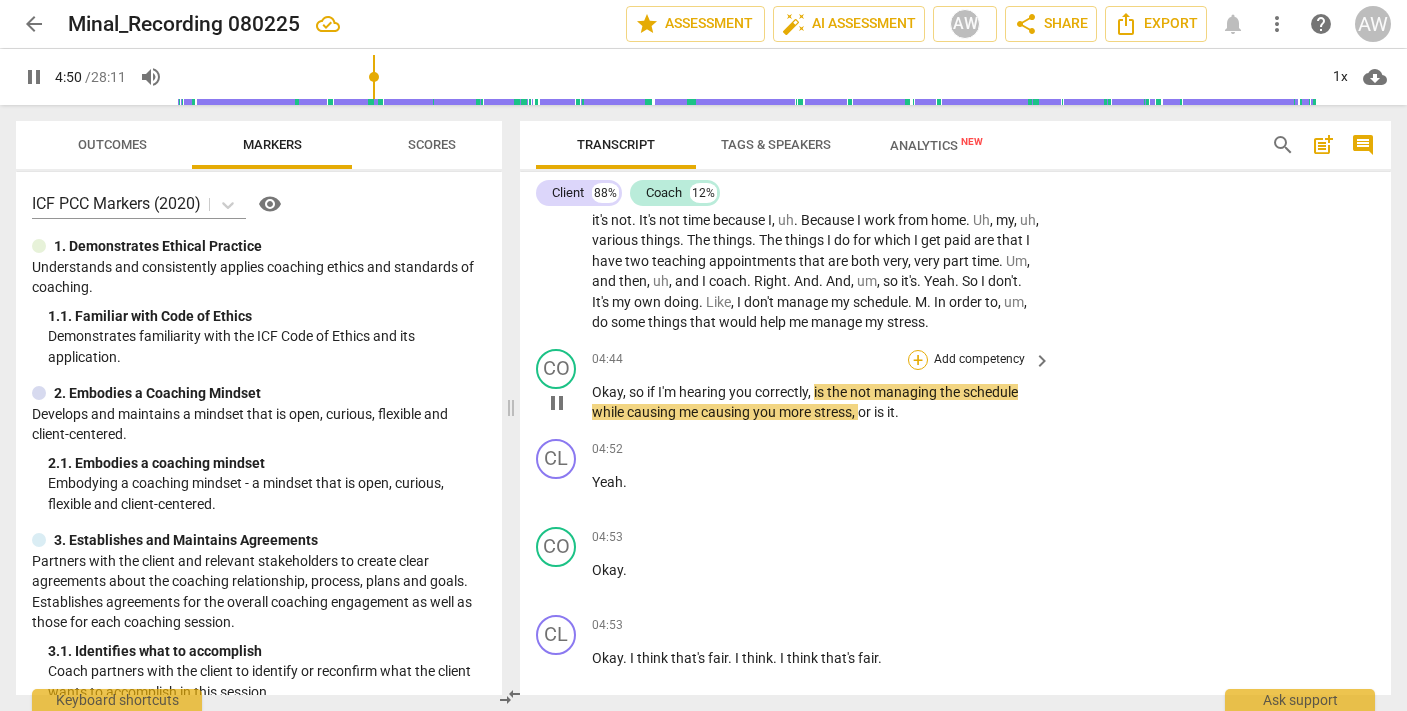 click on "+" at bounding box center [918, 360] 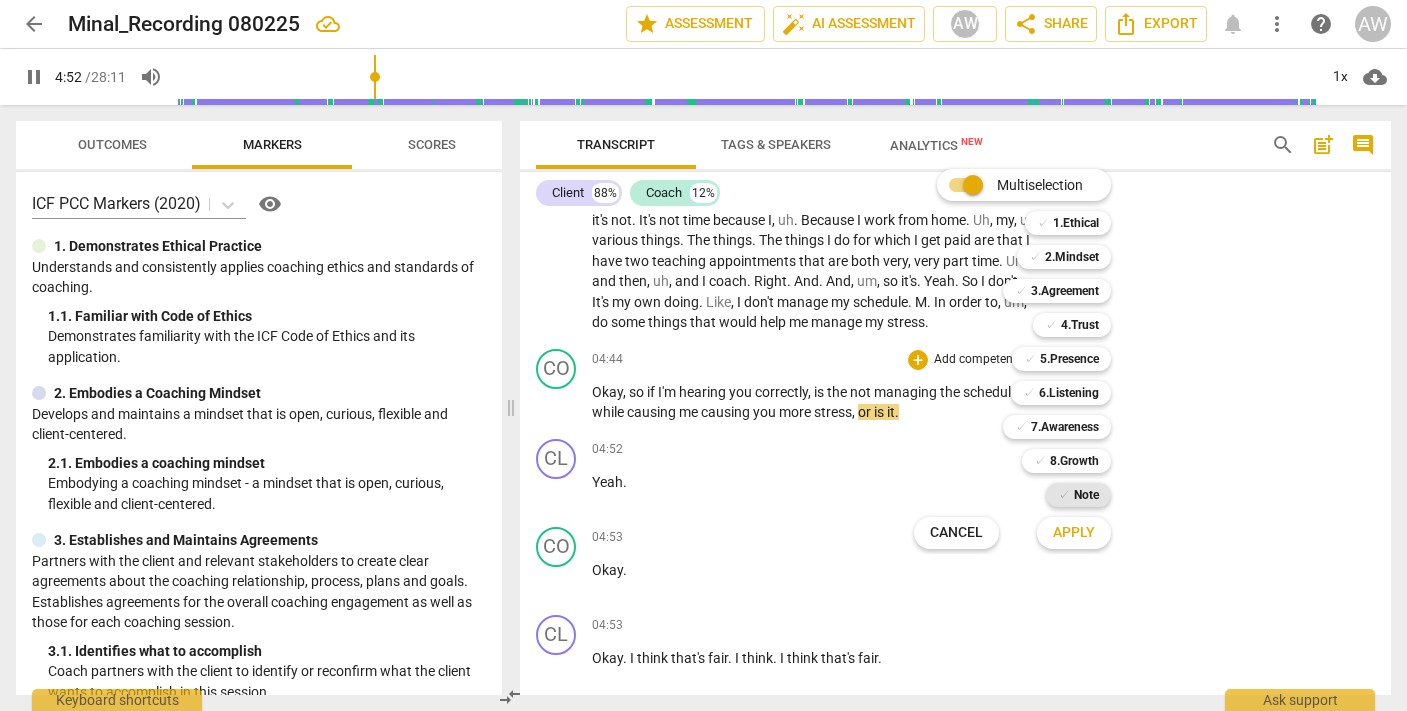 click on "Note" at bounding box center (1086, 495) 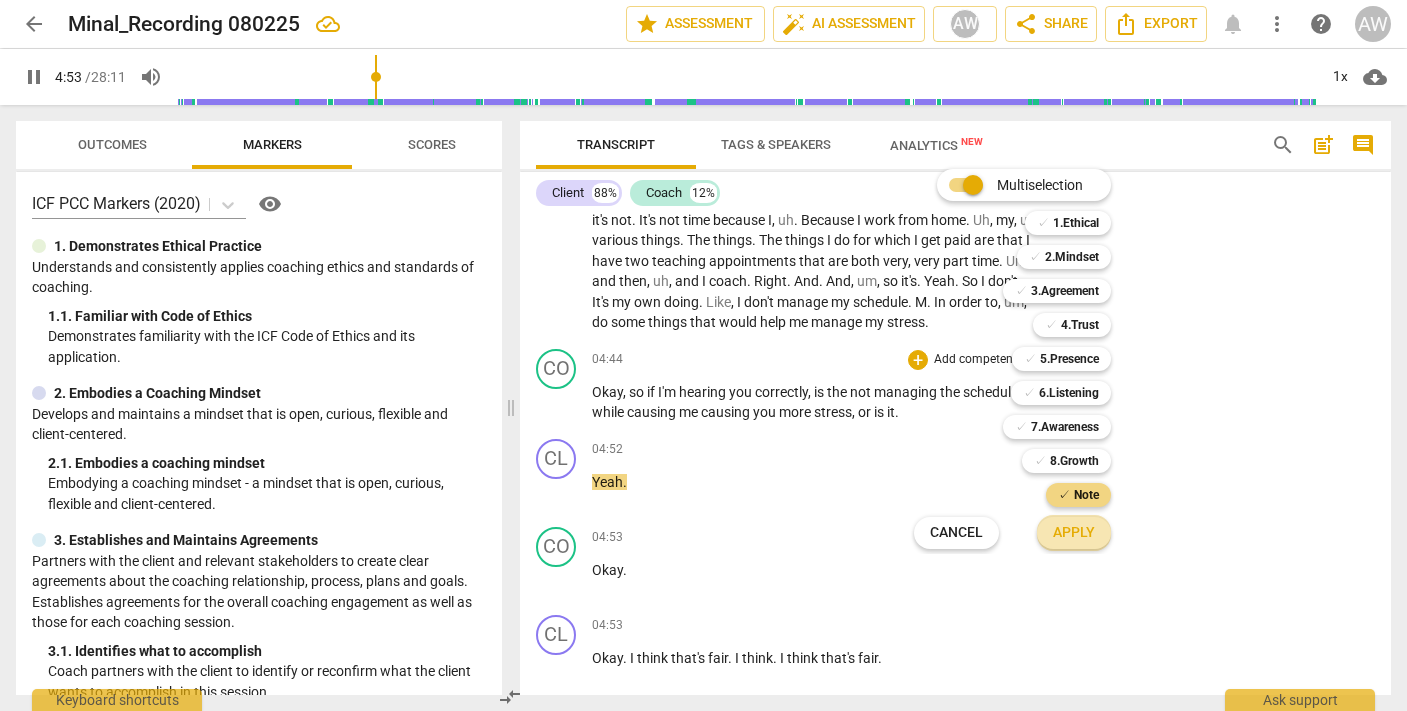 click on "Apply" at bounding box center (1074, 533) 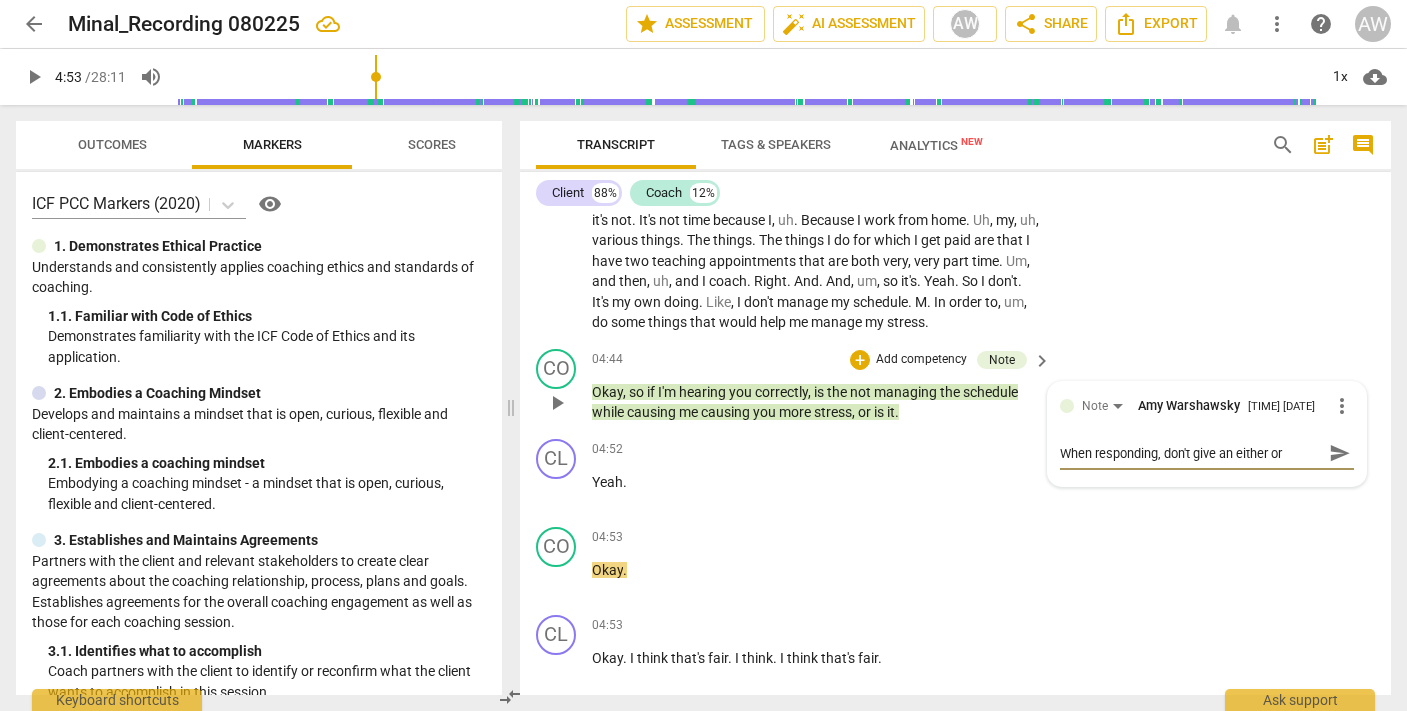 scroll, scrollTop: 0, scrollLeft: 0, axis: both 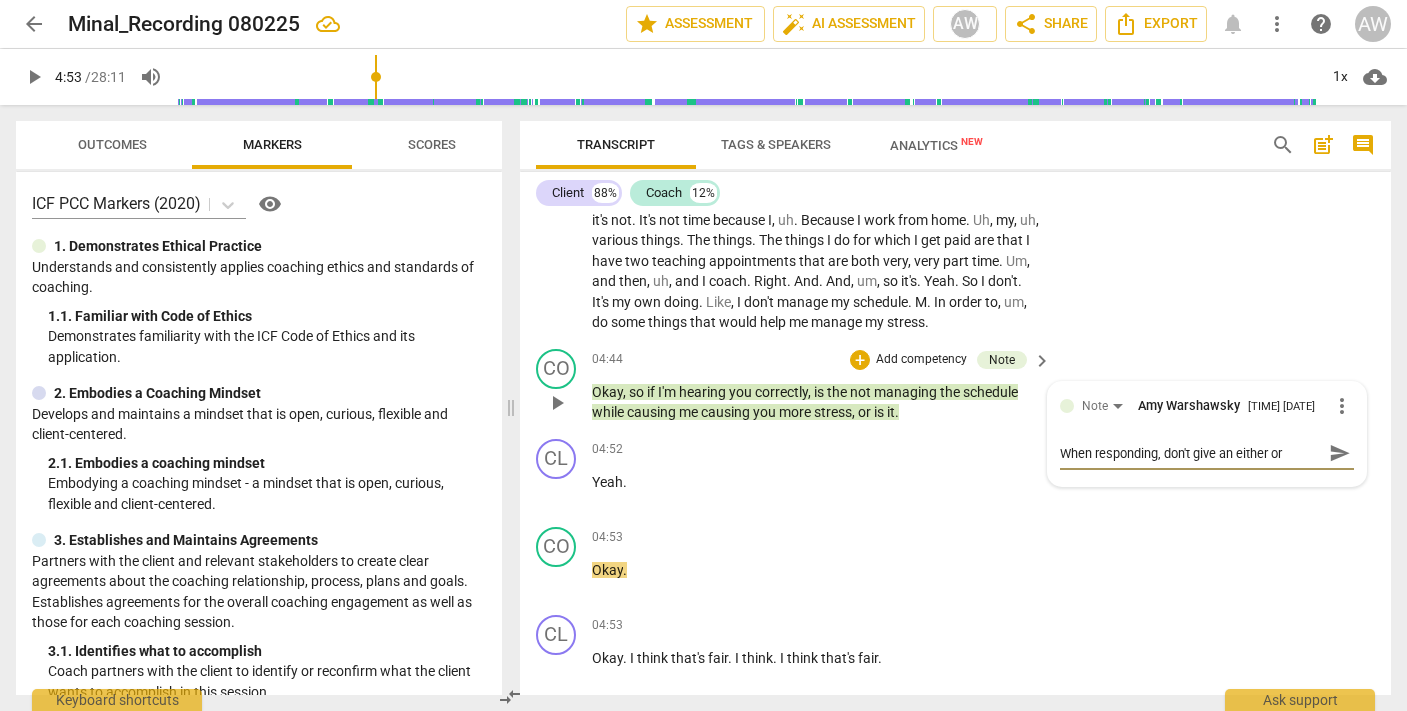 click on "When responding, don't give an either or question." at bounding box center [1191, 453] 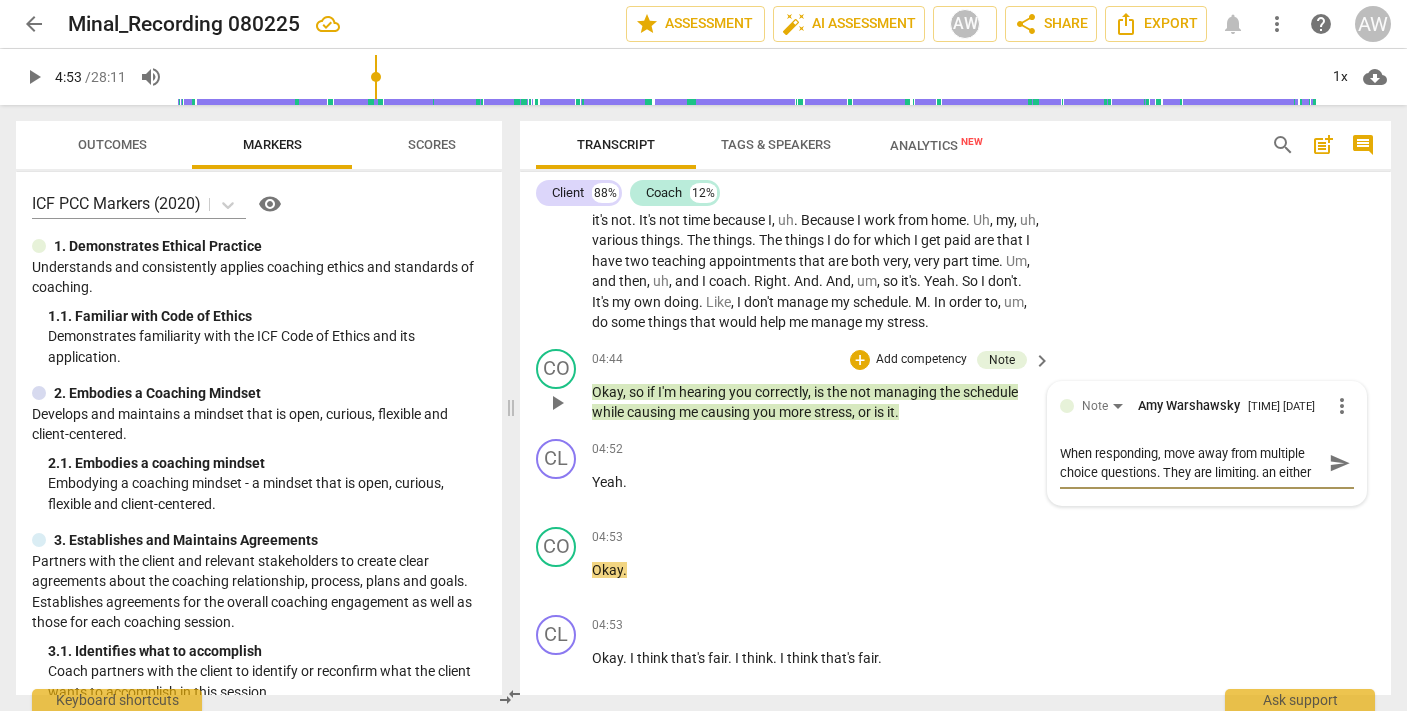 scroll, scrollTop: 19, scrollLeft: 0, axis: vertical 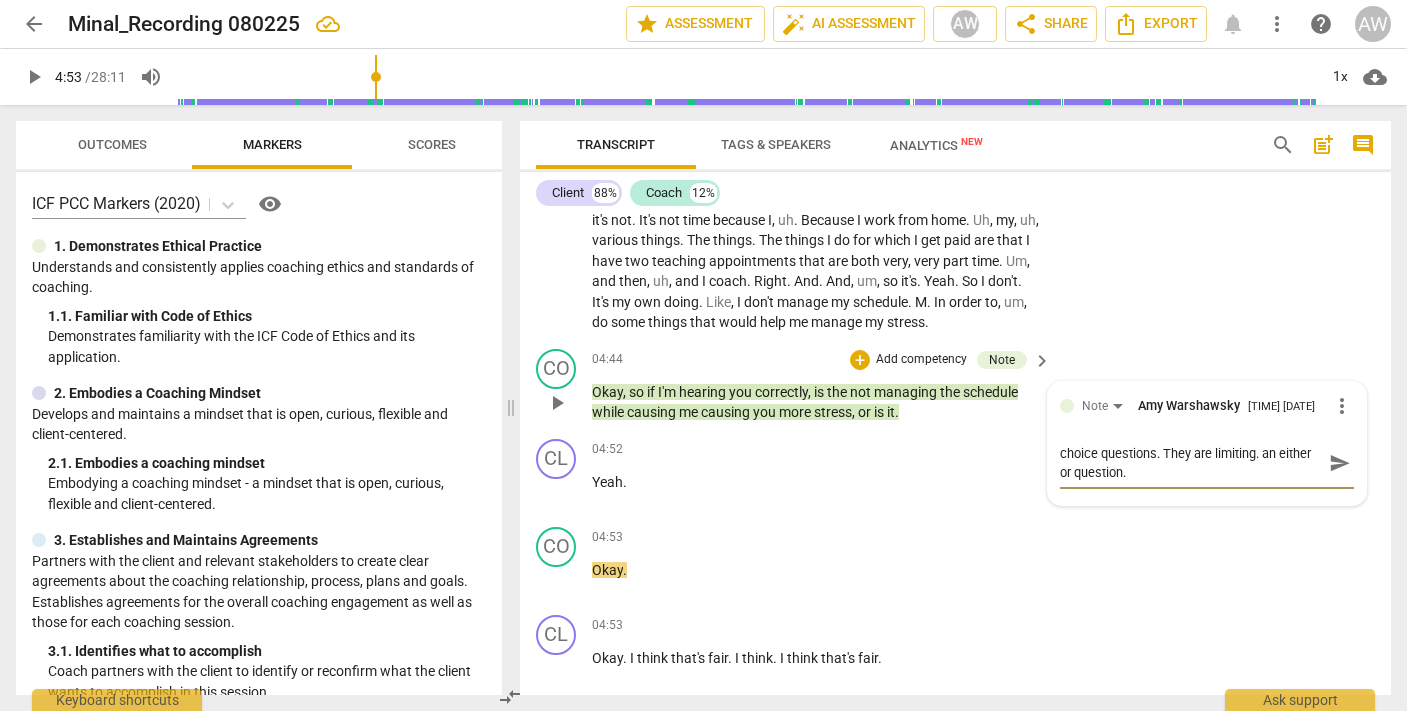 drag, startPoint x: 1260, startPoint y: 473, endPoint x: 1284, endPoint y: 496, distance: 33.24154 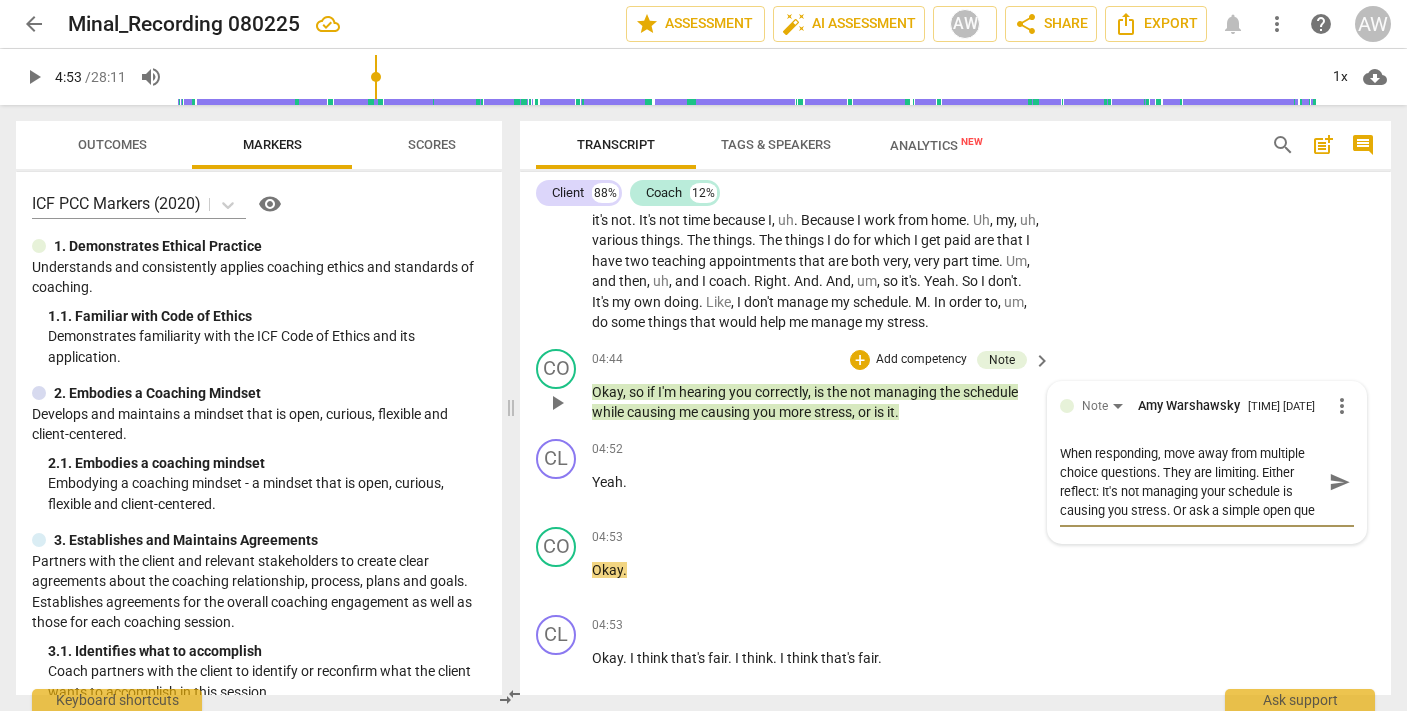 scroll, scrollTop: 17, scrollLeft: 0, axis: vertical 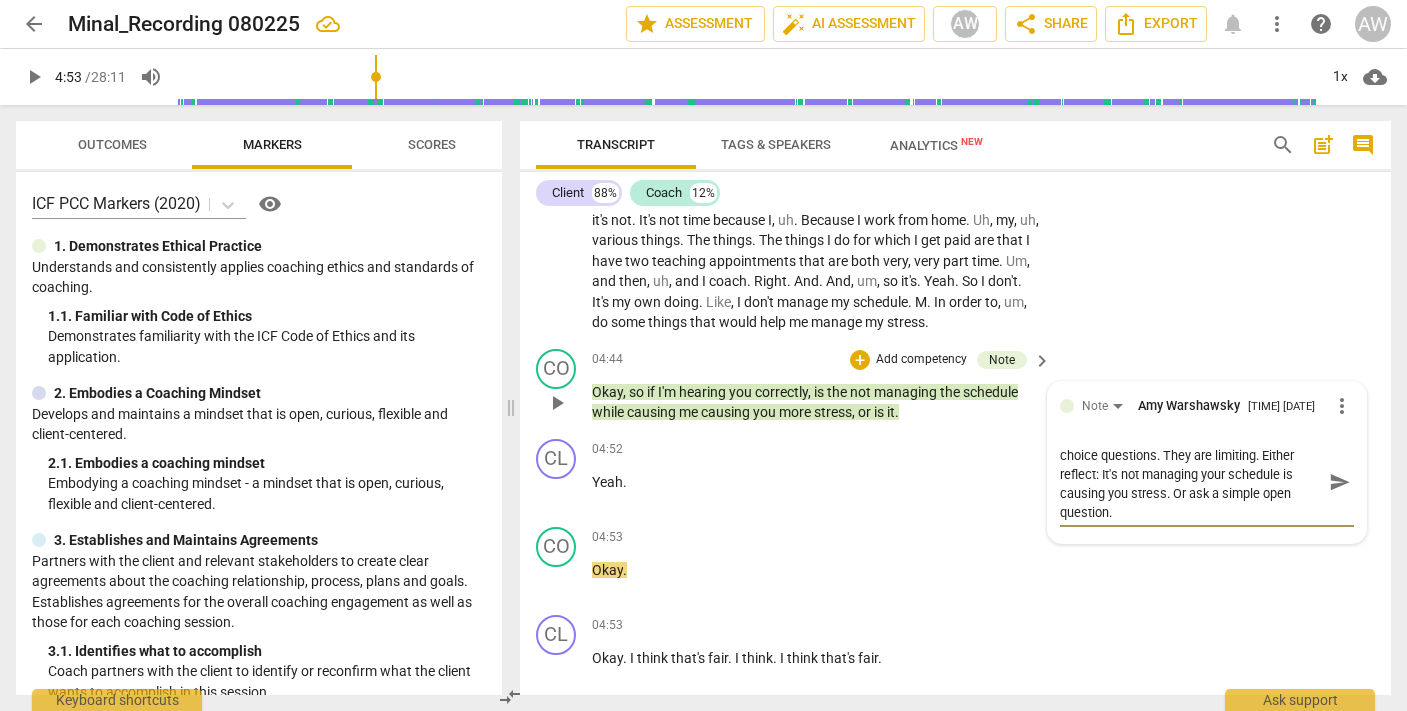 click on "send" at bounding box center (1340, 482) 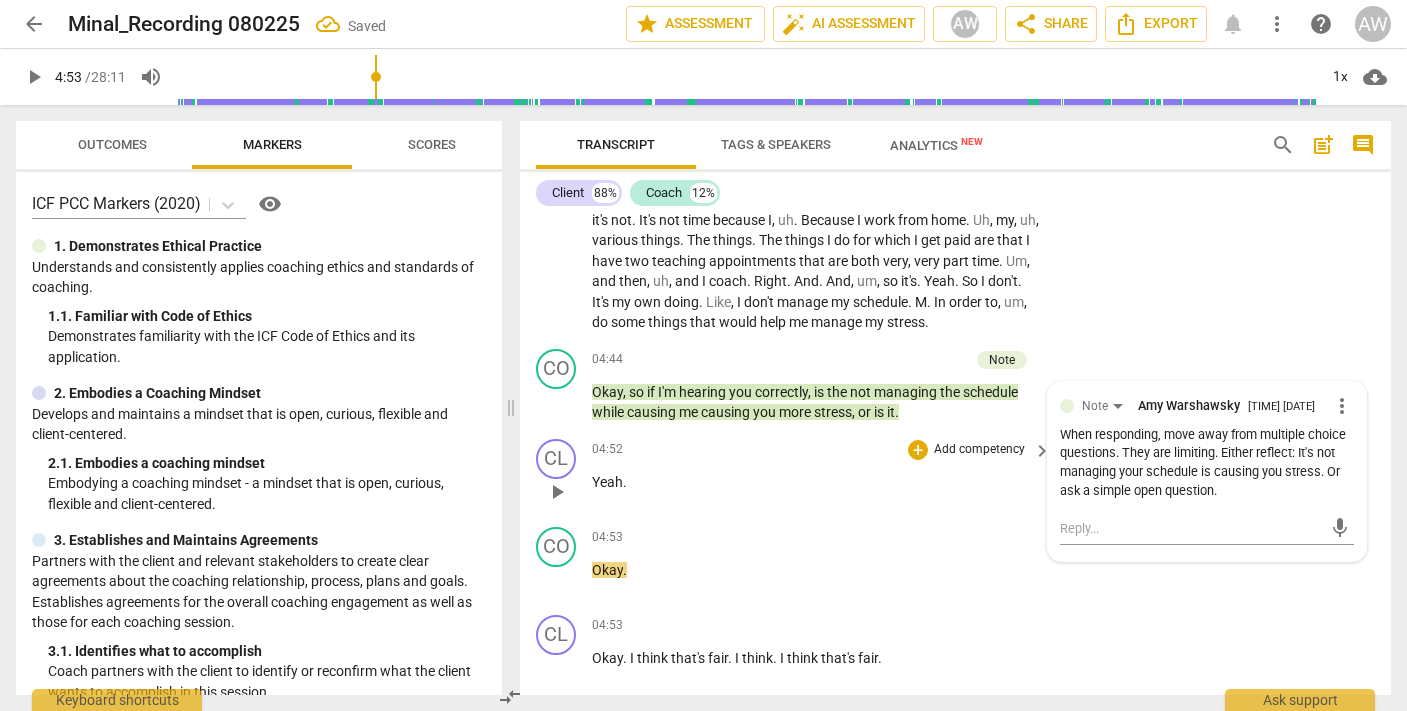 scroll, scrollTop: 0, scrollLeft: 0, axis: both 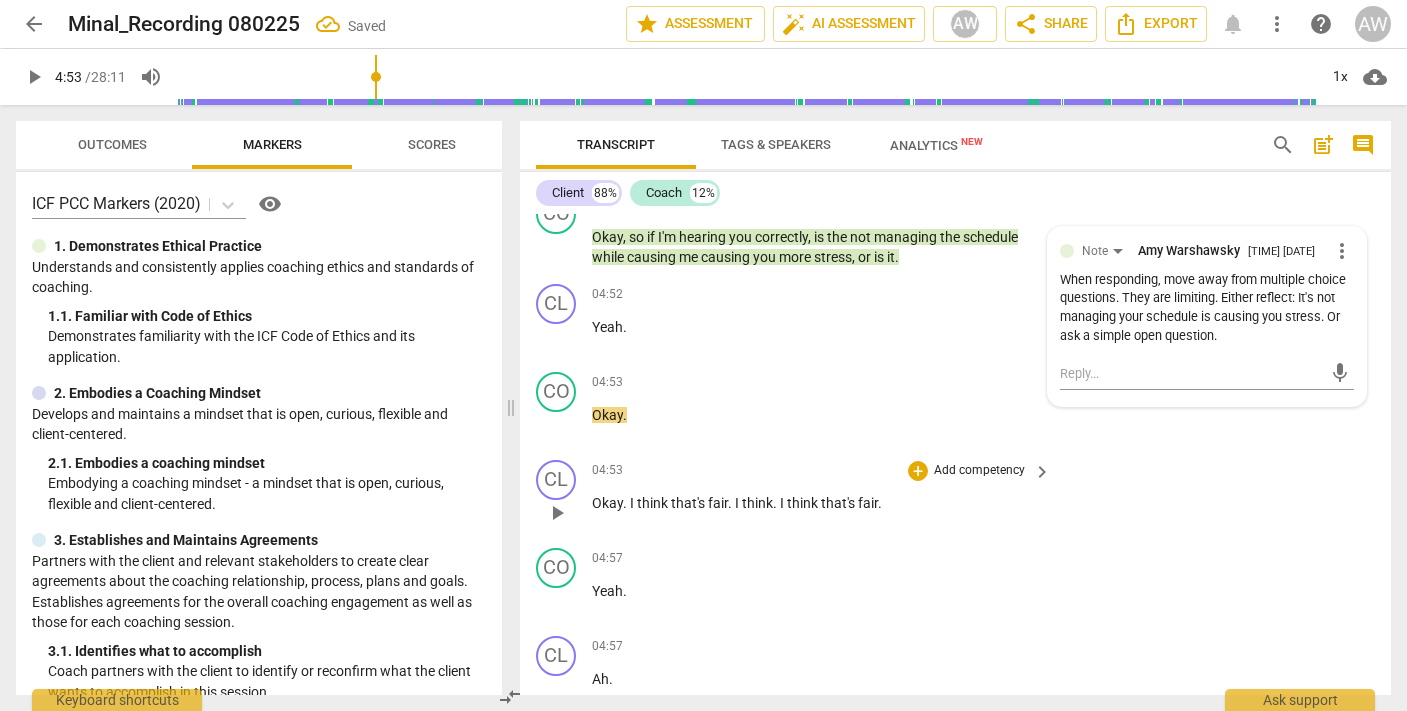 click on "play_arrow" at bounding box center [557, 513] 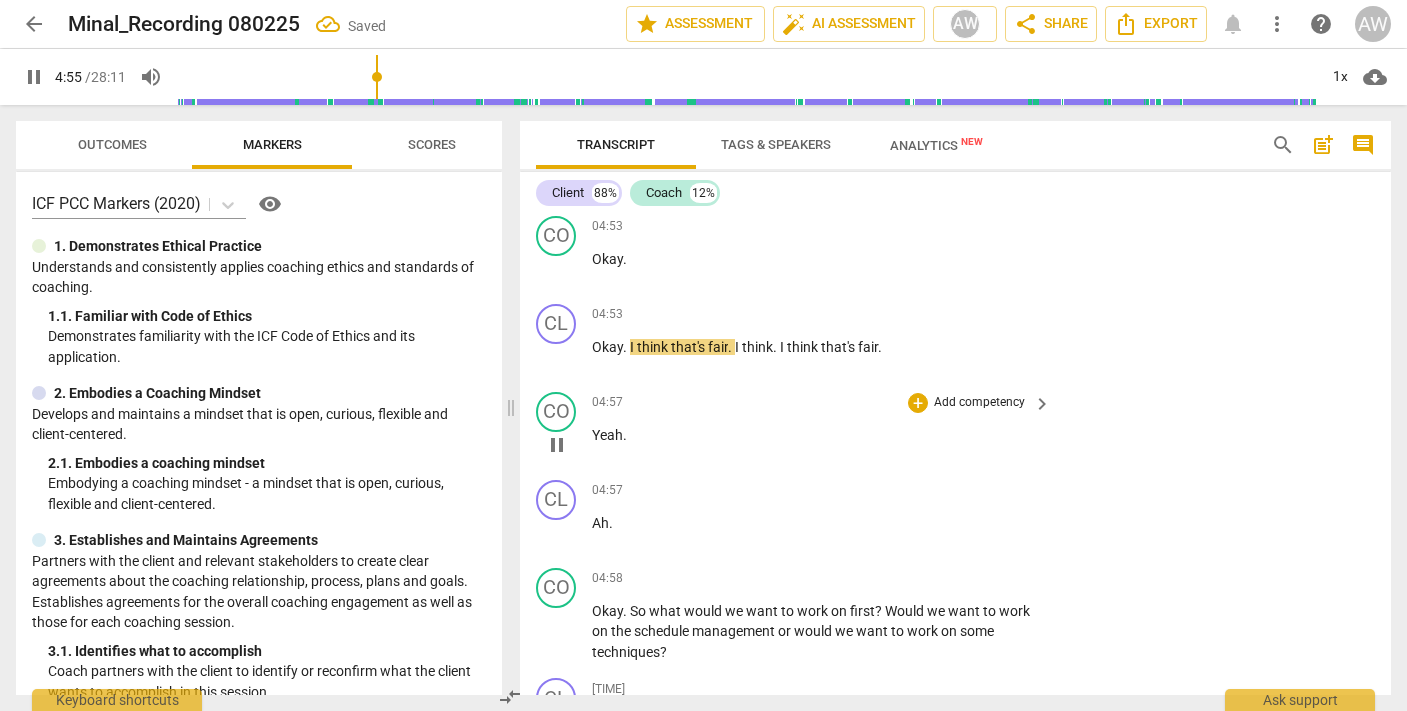 scroll, scrollTop: 1810, scrollLeft: 0, axis: vertical 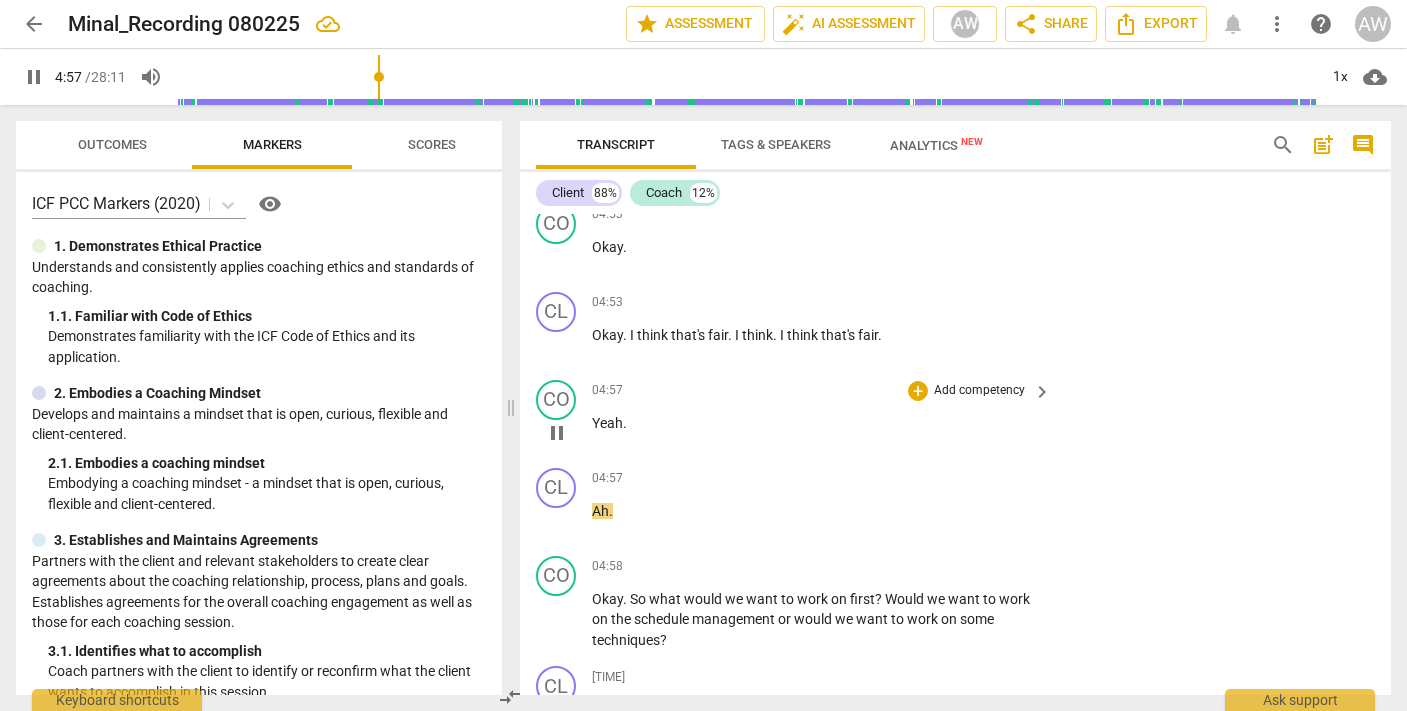 click on "play_arrow pause" at bounding box center [566, 433] 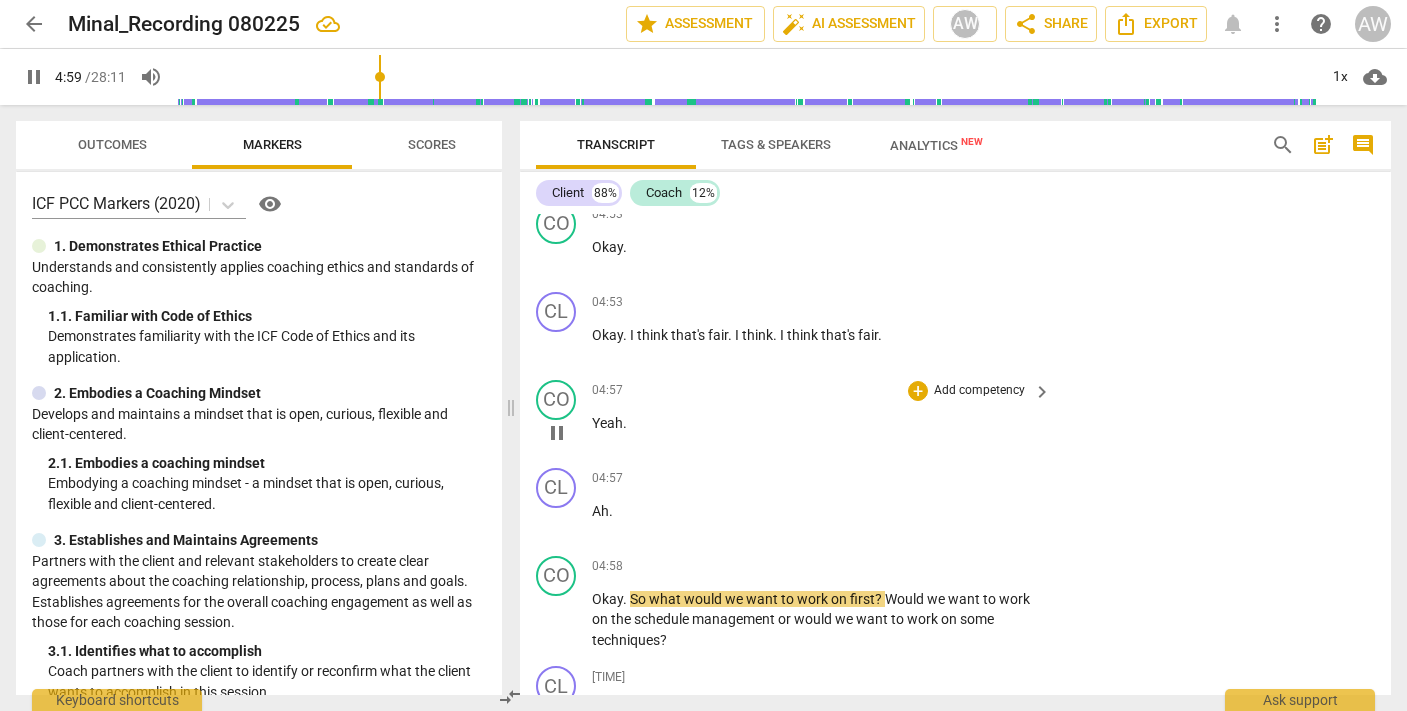 click on "Yeah" at bounding box center (607, 423) 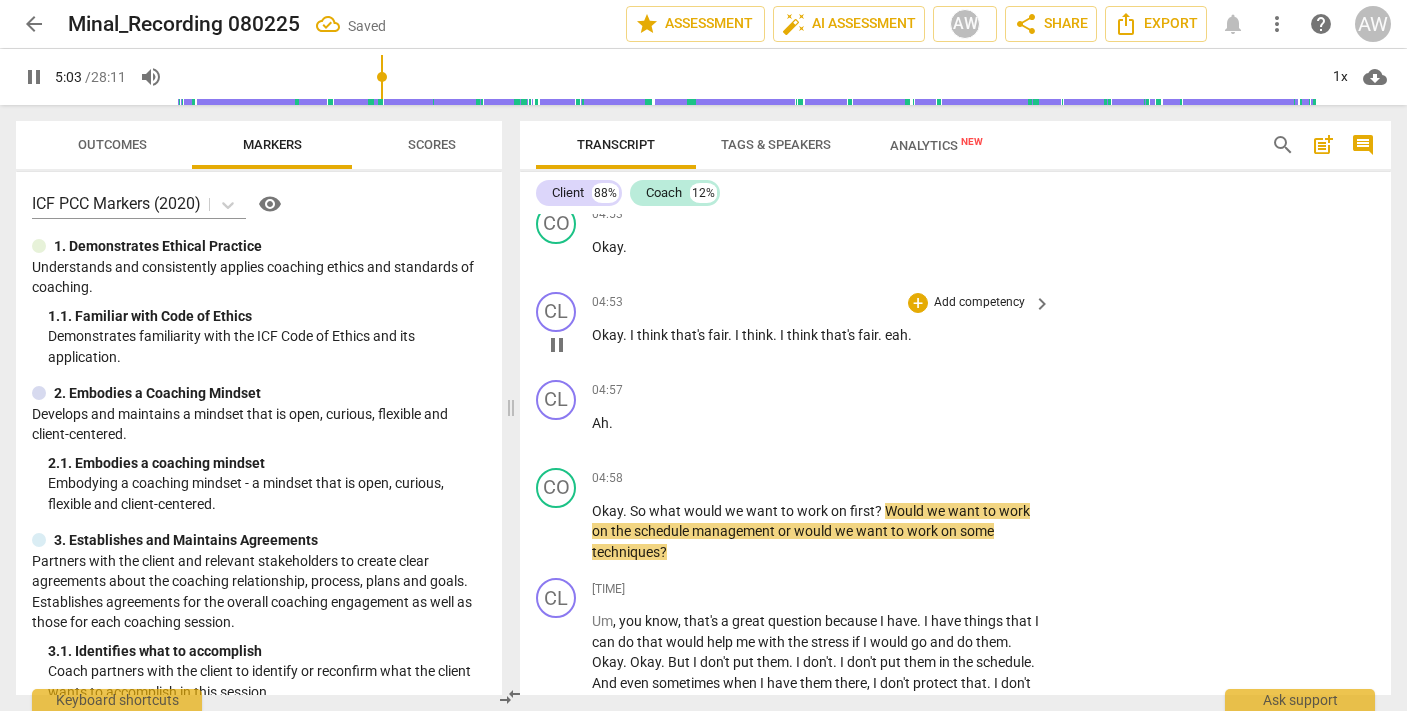 click on "Okay . I think that's fair . I think . I think that's fair . eah ." at bounding box center [816, 335] 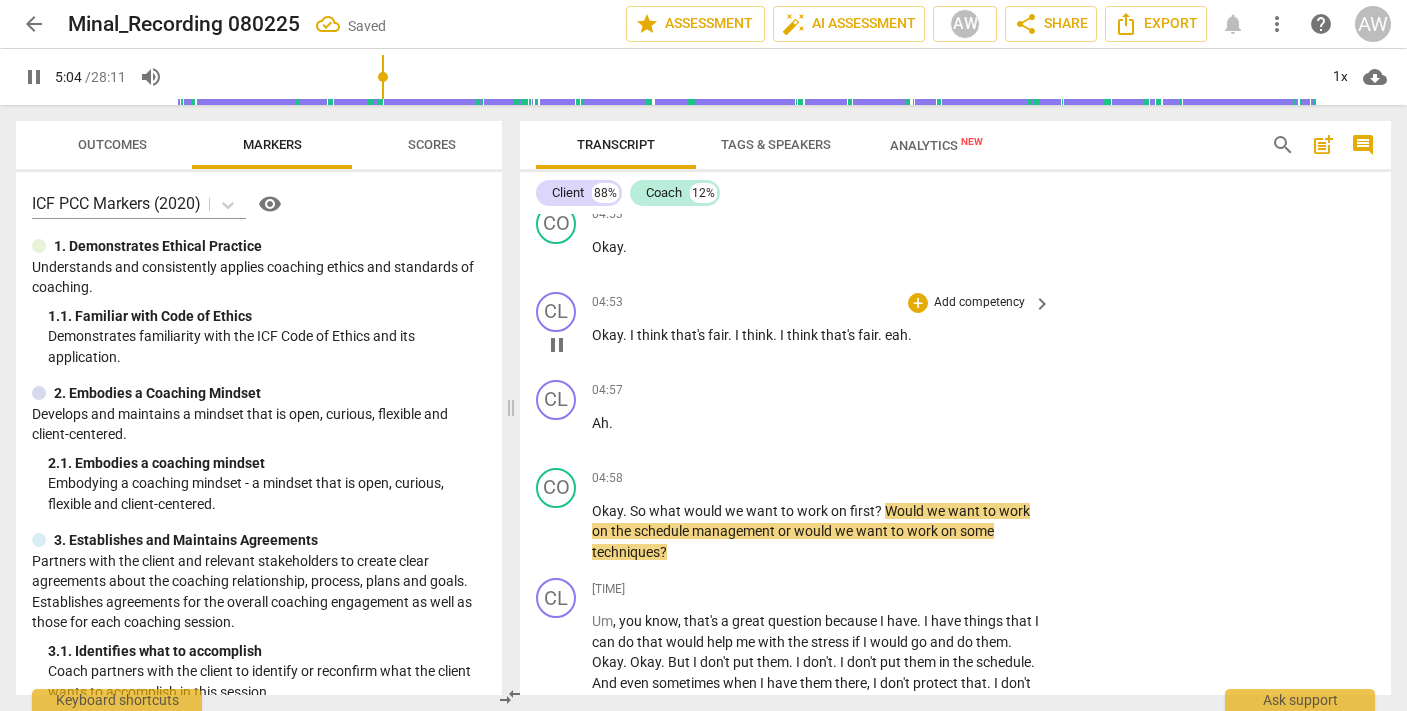 click on "eah" at bounding box center [896, 335] 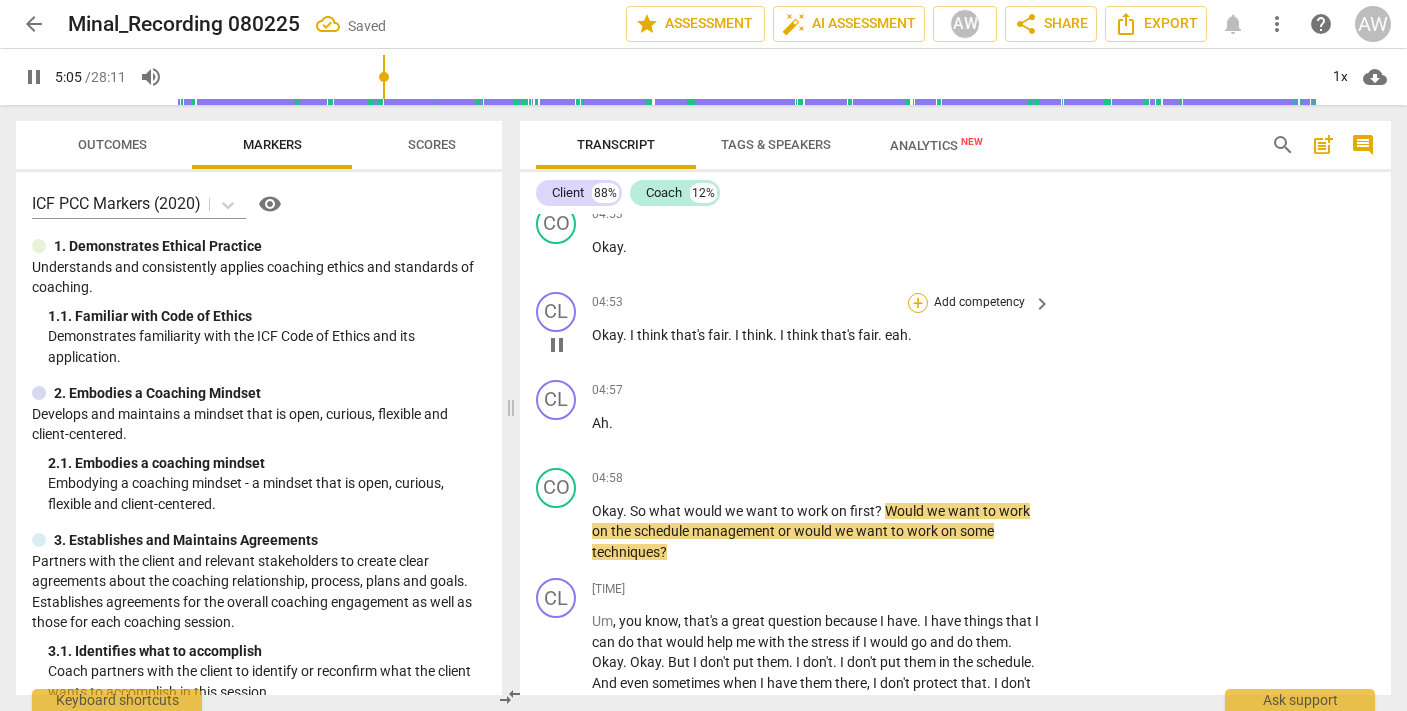 click on "+" at bounding box center (918, 303) 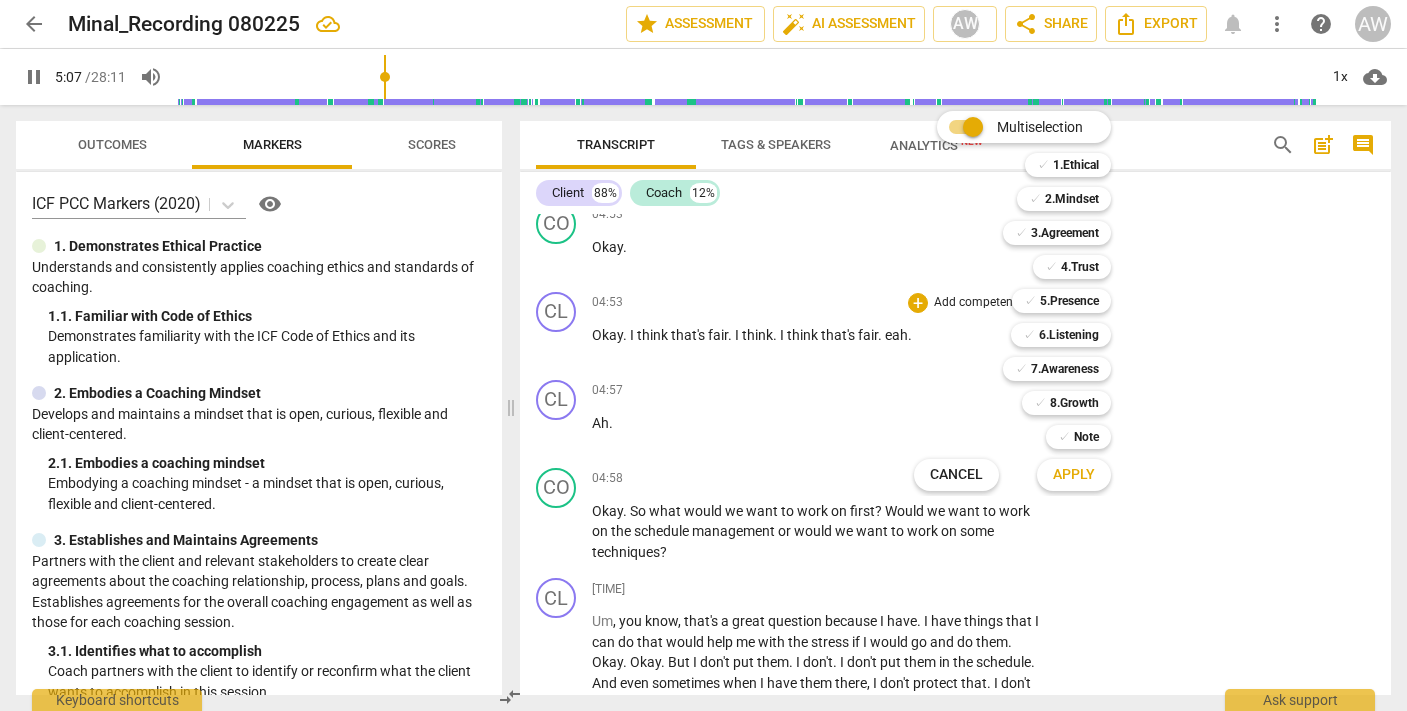 click at bounding box center [703, 355] 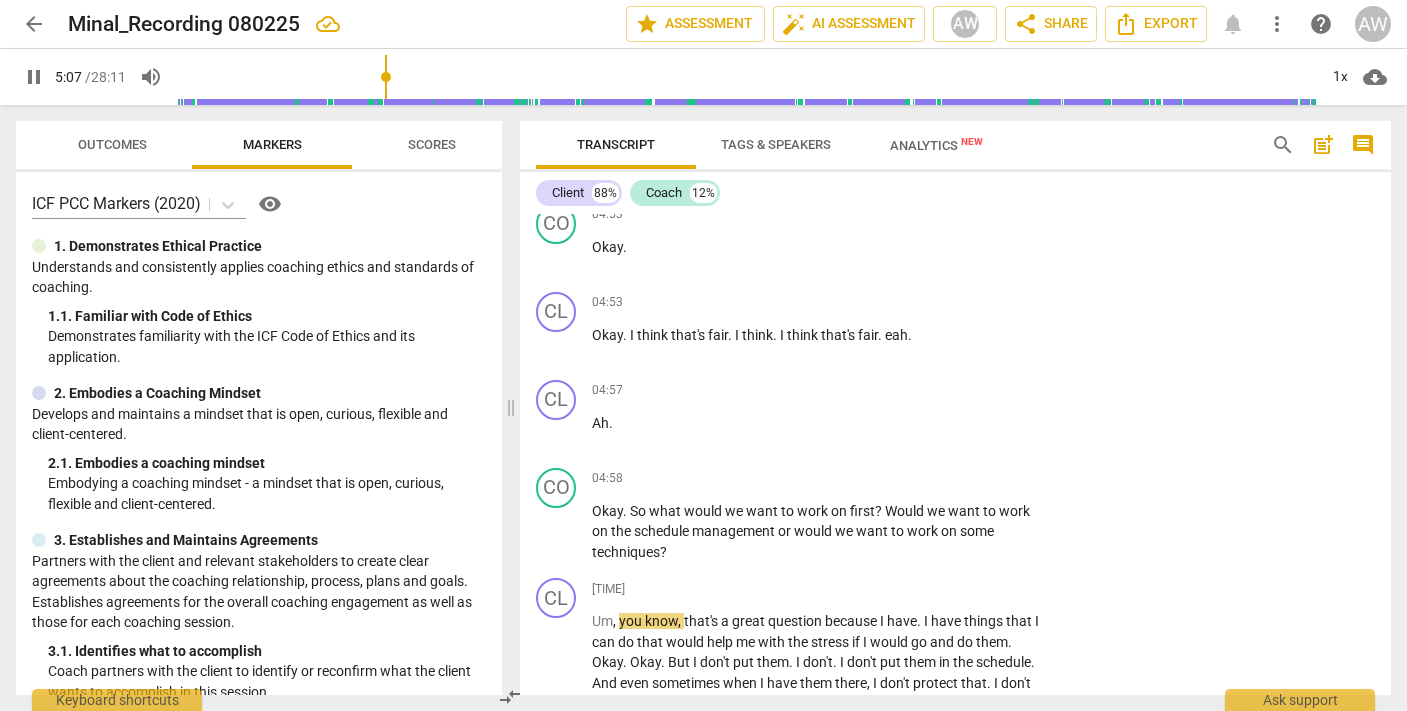 click on "eah" at bounding box center (896, 335) 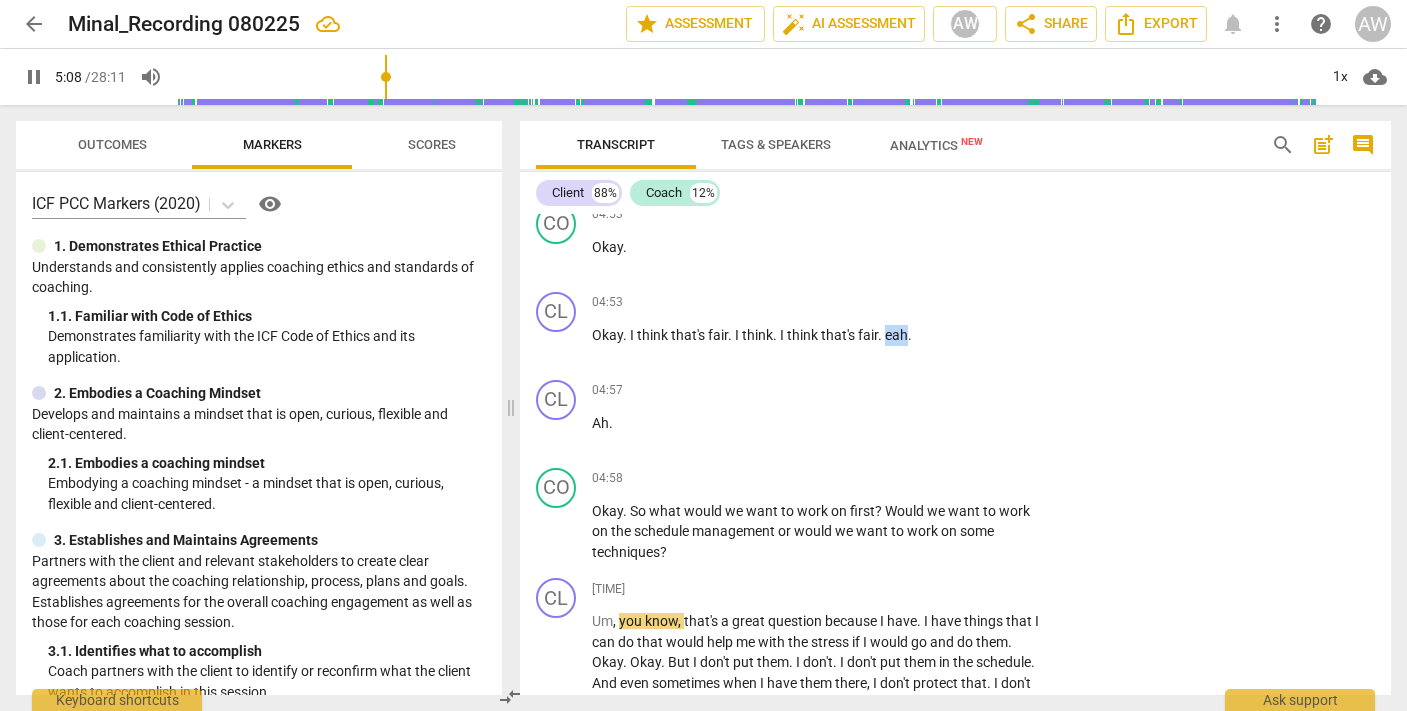 click on "eah" at bounding box center (896, 335) 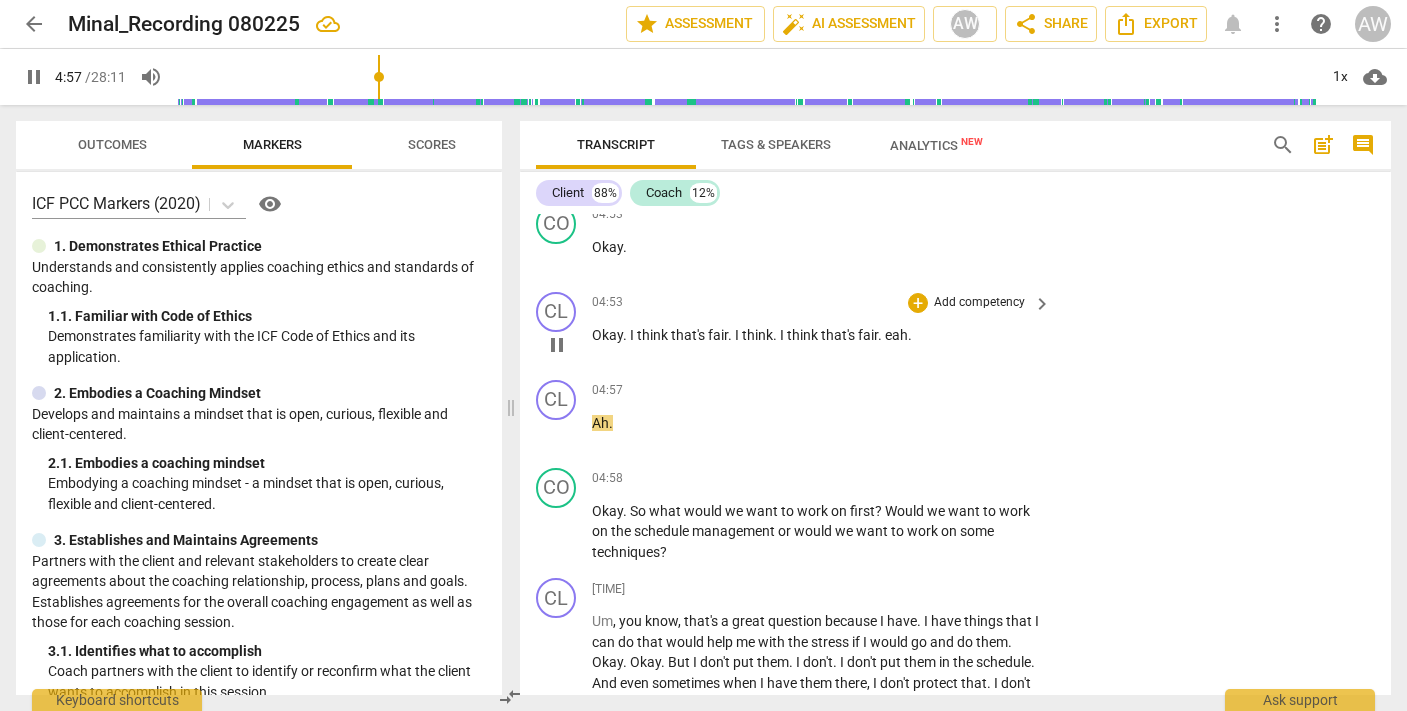 click on "." at bounding box center (881, 335) 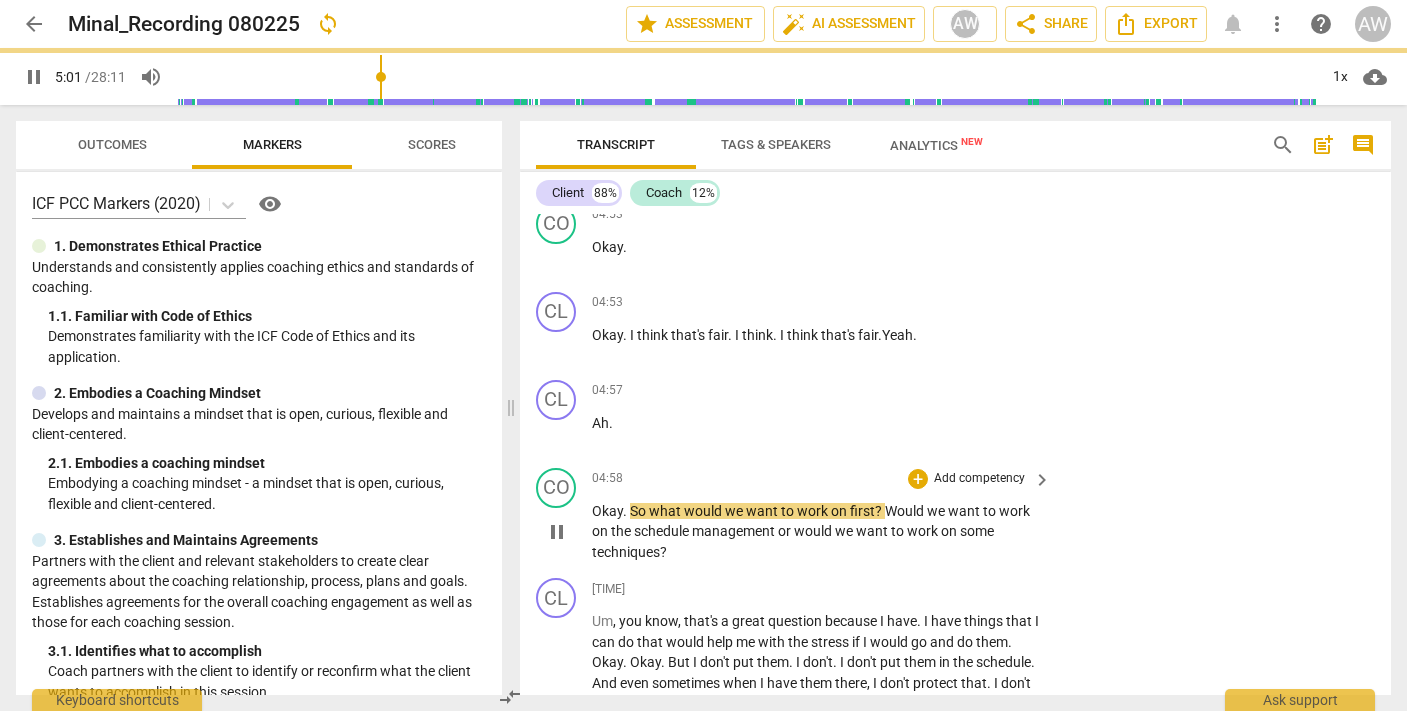 click on "+ Add competency" at bounding box center [967, 479] 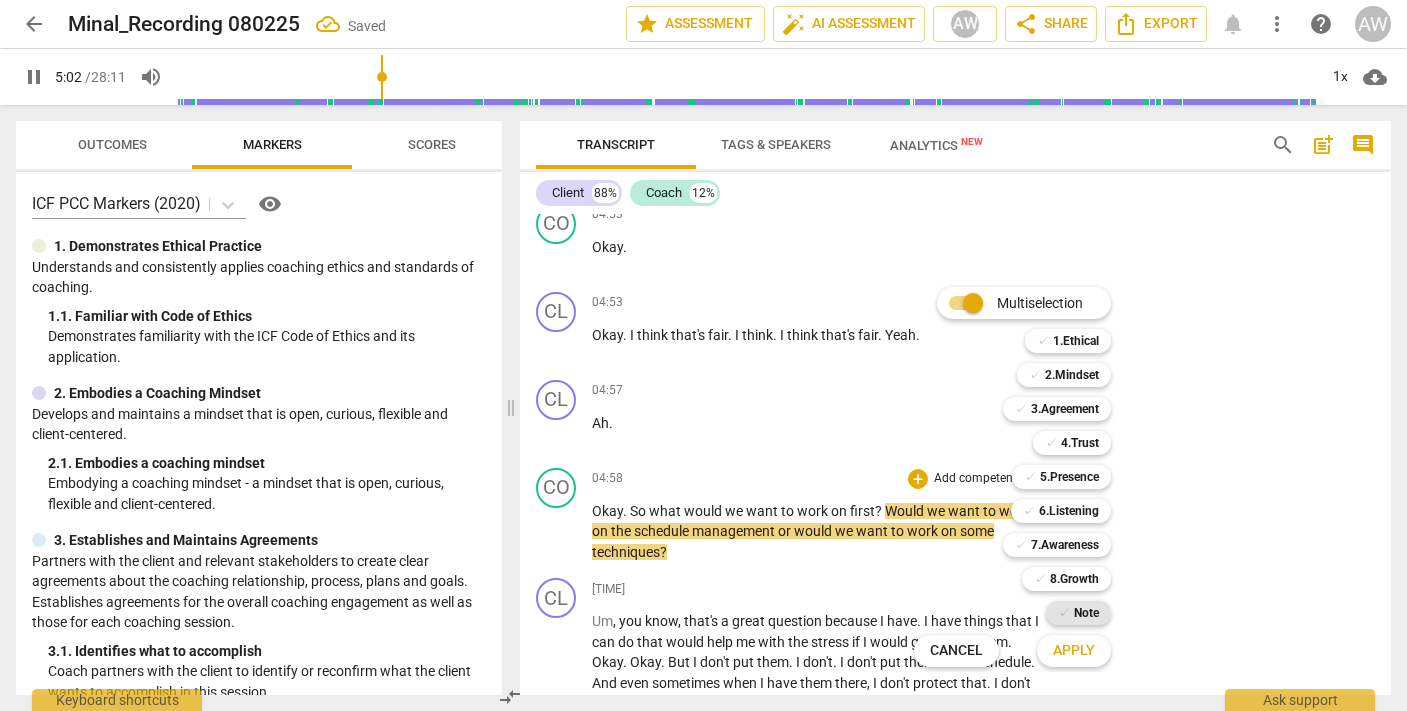 click on "Note" at bounding box center (1086, 613) 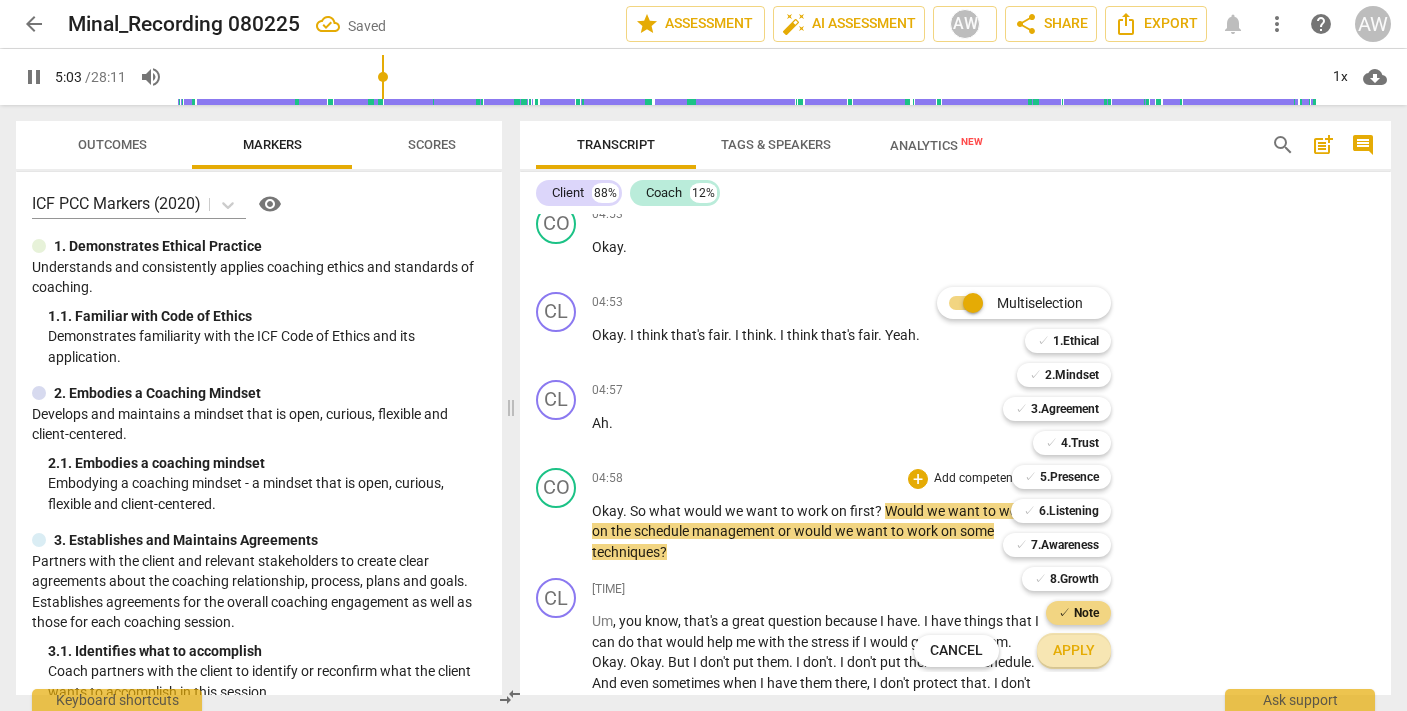 click on "Apply" at bounding box center (1074, 651) 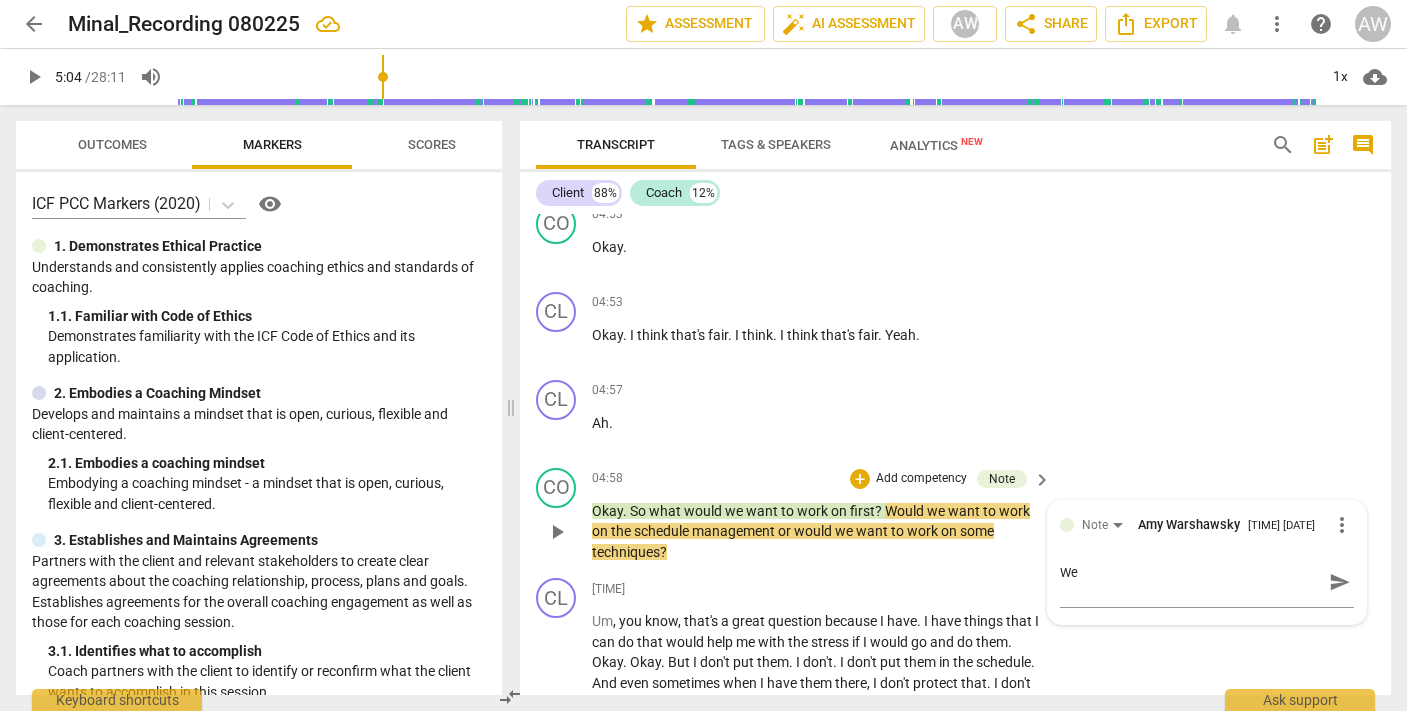 click on "Note [NAME] [TIME] [DATE] more_vert We
We
send" at bounding box center [1207, 562] 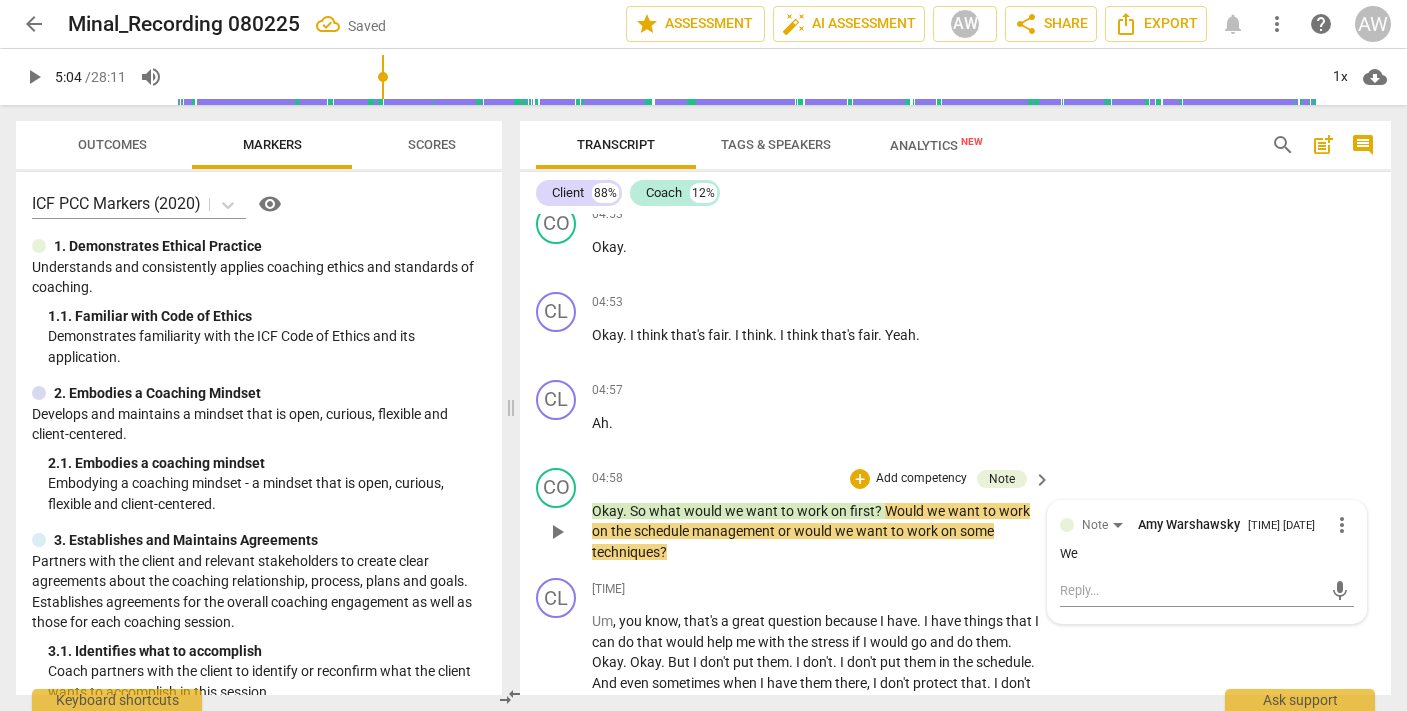click on "mic" at bounding box center [1207, 589] 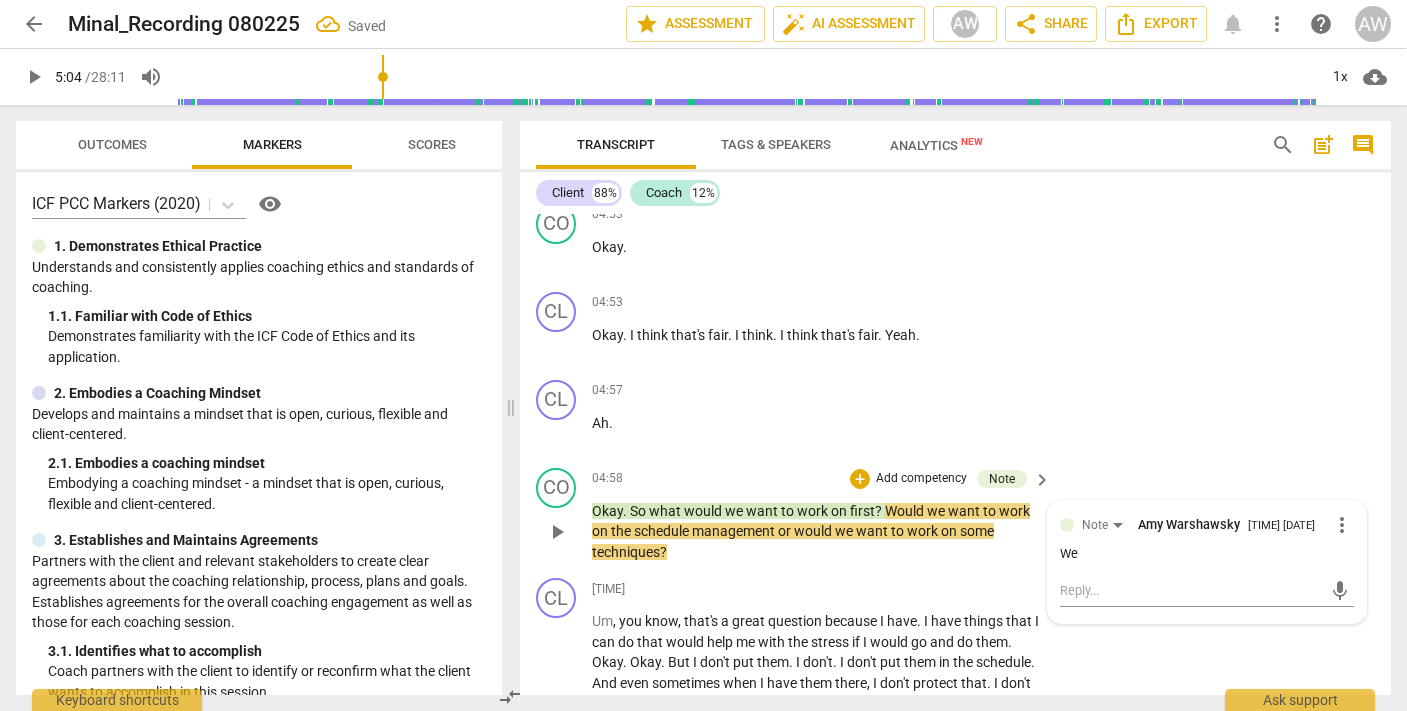 click on "We" at bounding box center (1207, 554) 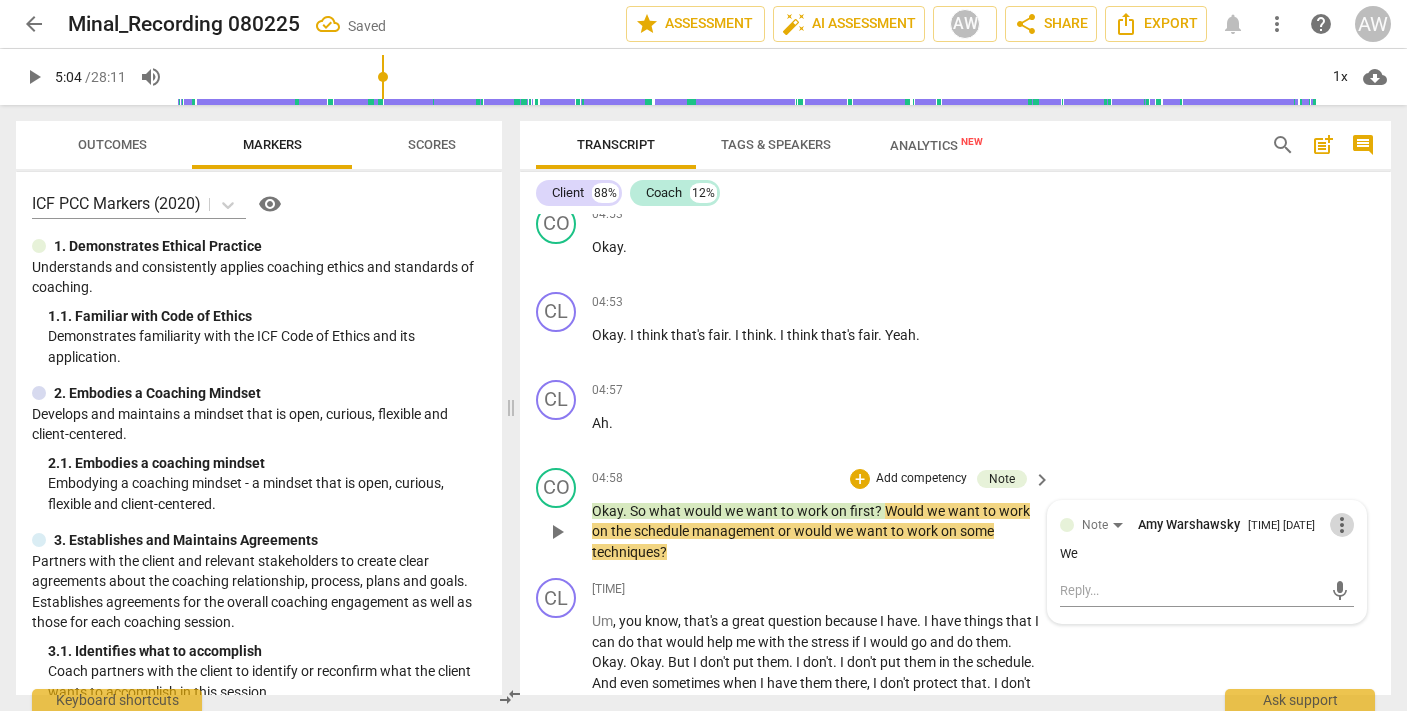 click on "more_vert" at bounding box center (1342, 525) 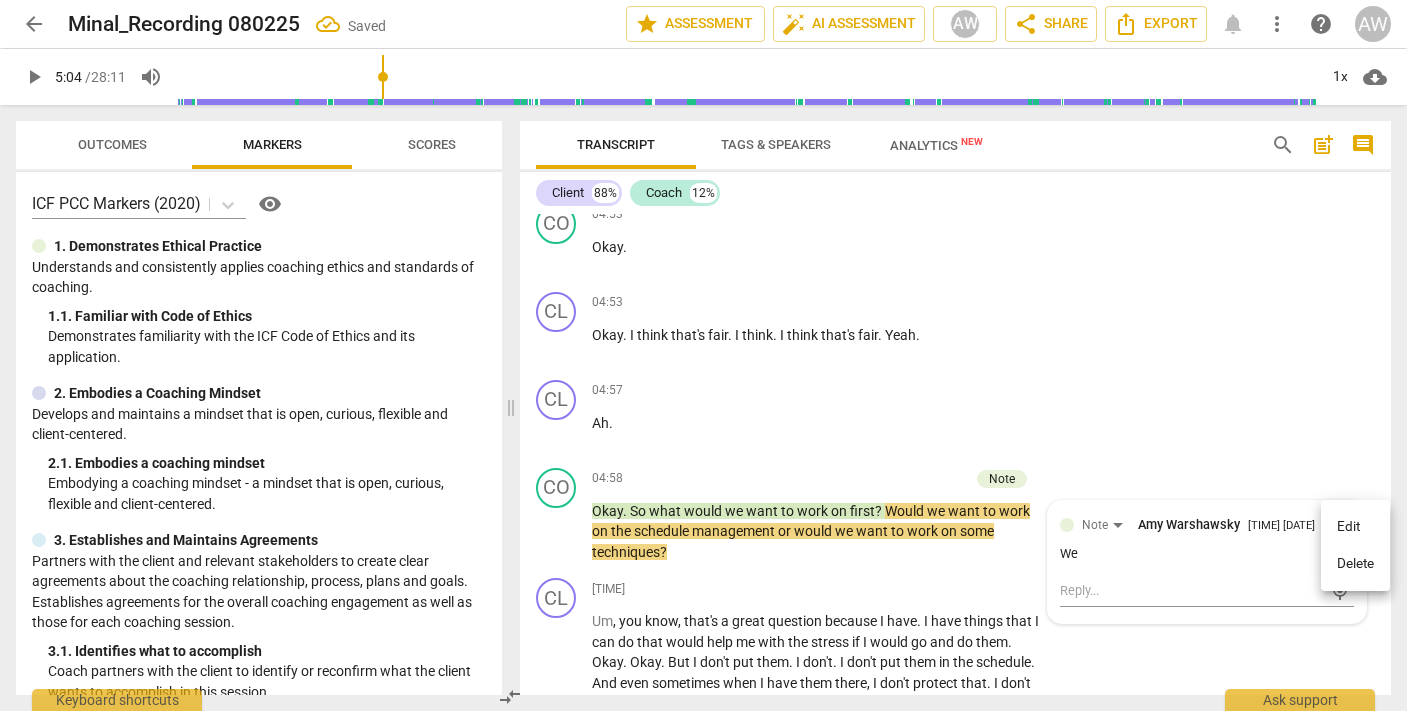 click on "Edit" at bounding box center [1355, 527] 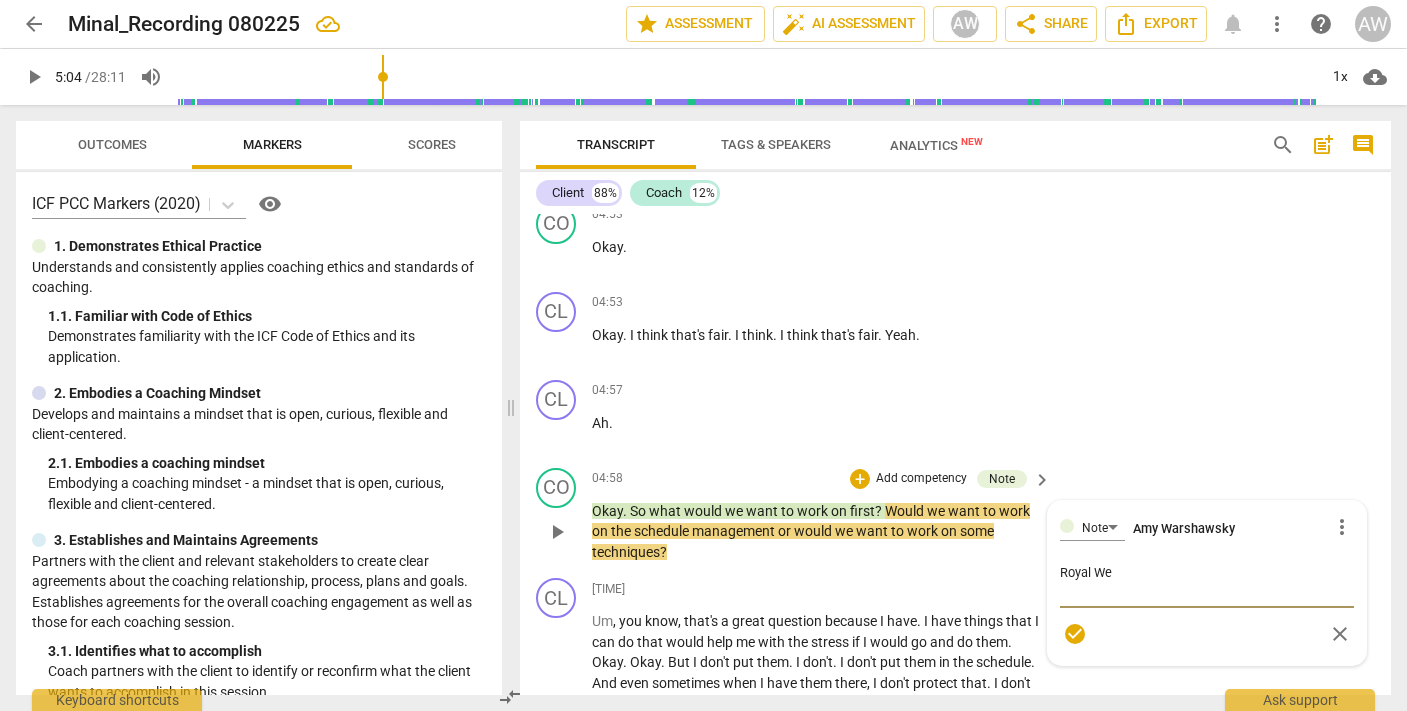 click on "Royal We" at bounding box center (1207, 582) 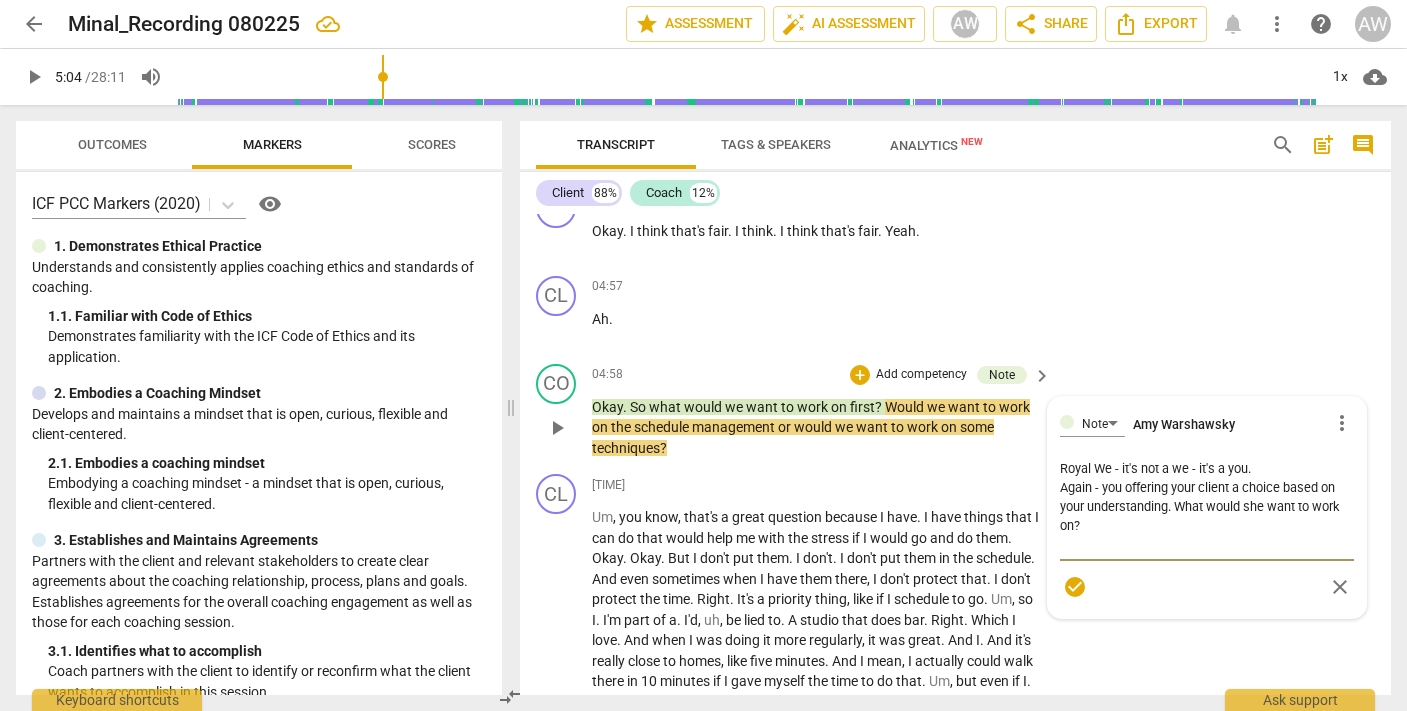 scroll, scrollTop: 1921, scrollLeft: 0, axis: vertical 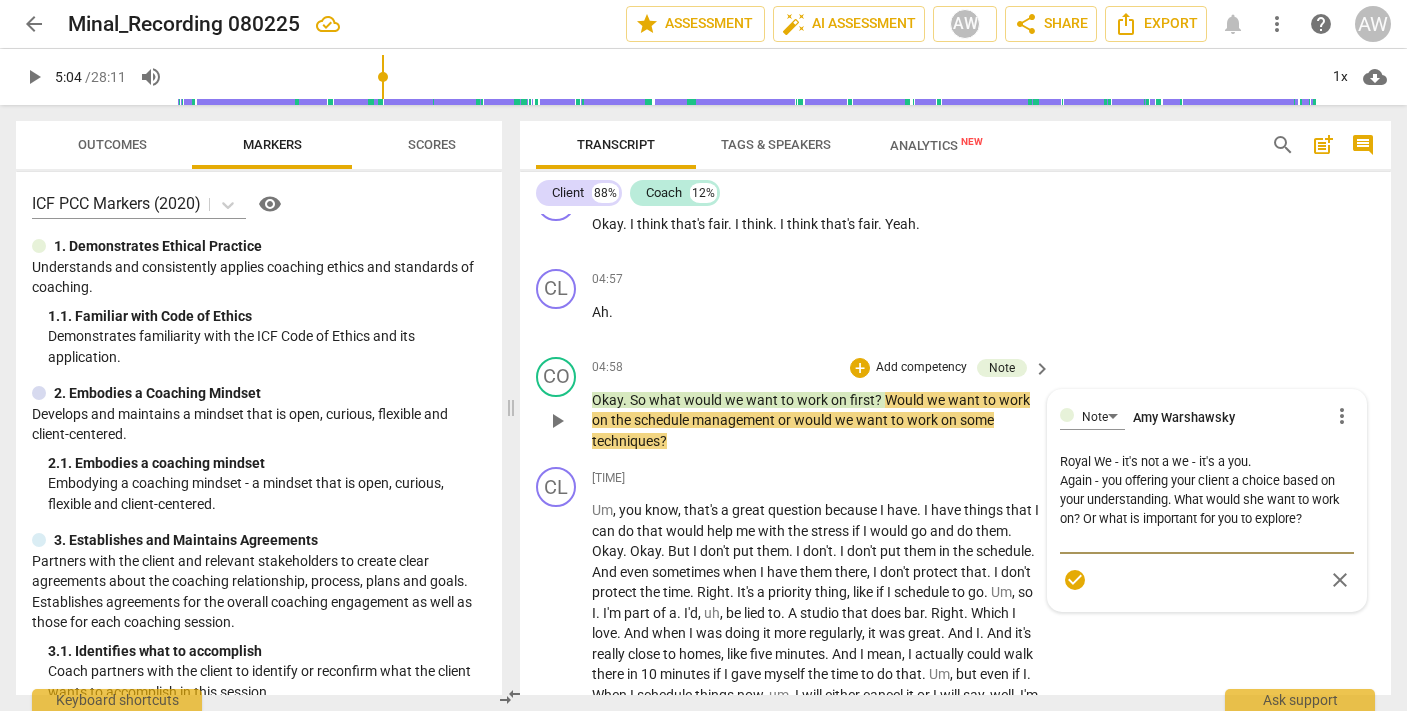 click on "Royal We - it's not a we - it's a you.
Again - you offering your client a choice based on your understanding. What would she want to work on? Or what is important for you to explore?" at bounding box center [1207, 499] 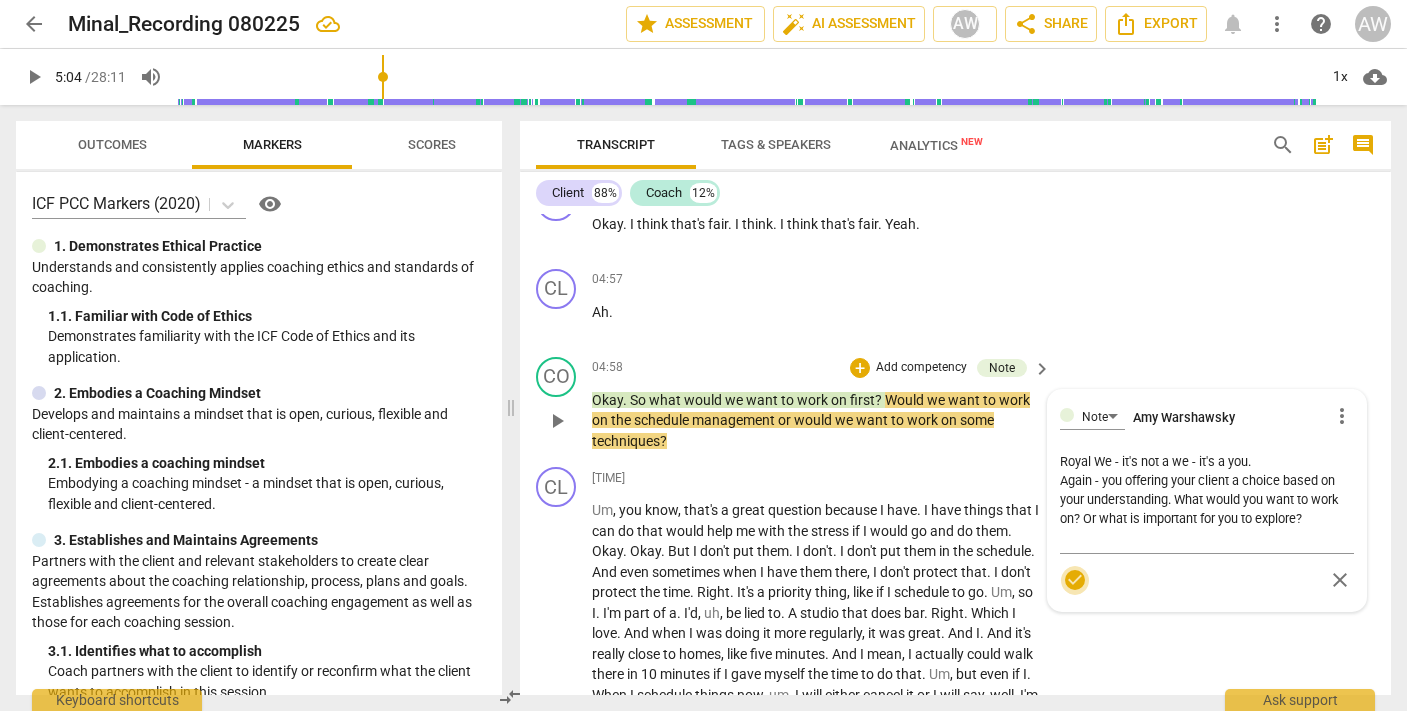 click on "check_circle" at bounding box center (1075, 580) 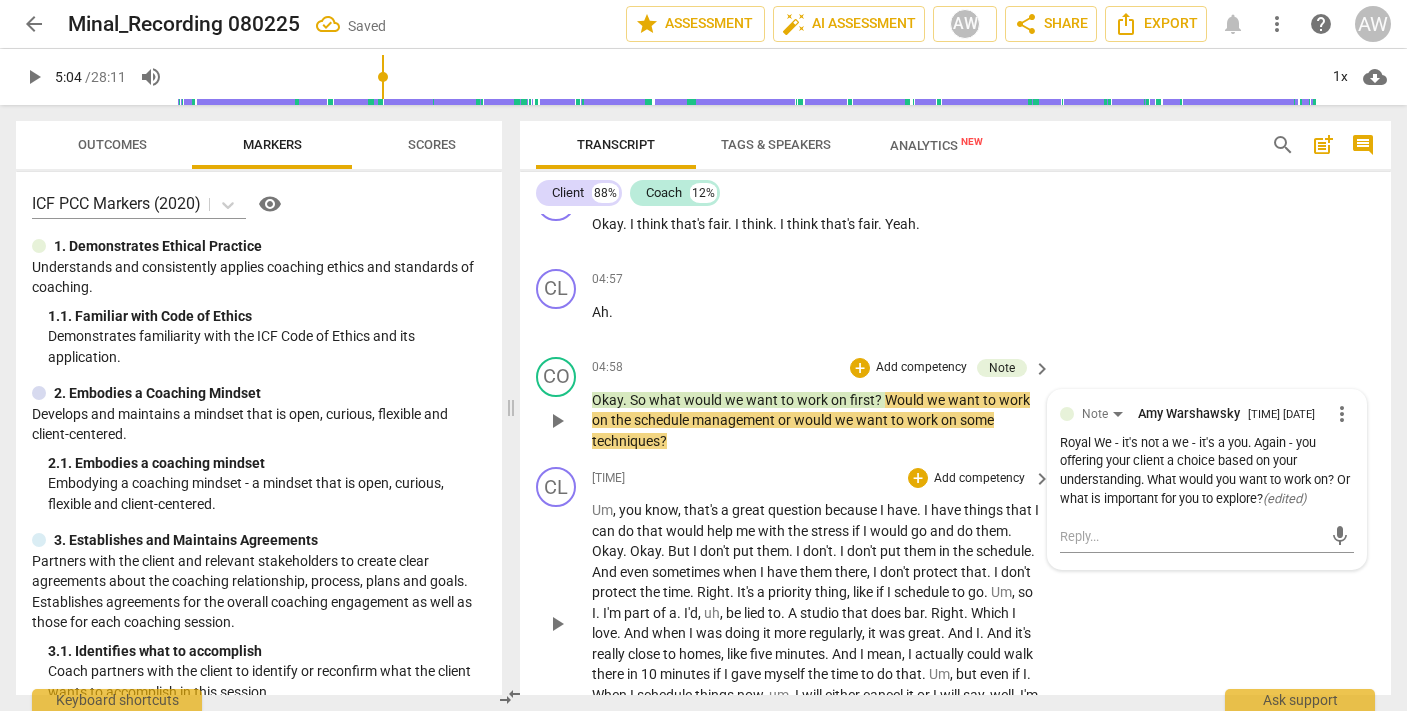 scroll, scrollTop: 2055, scrollLeft: 0, axis: vertical 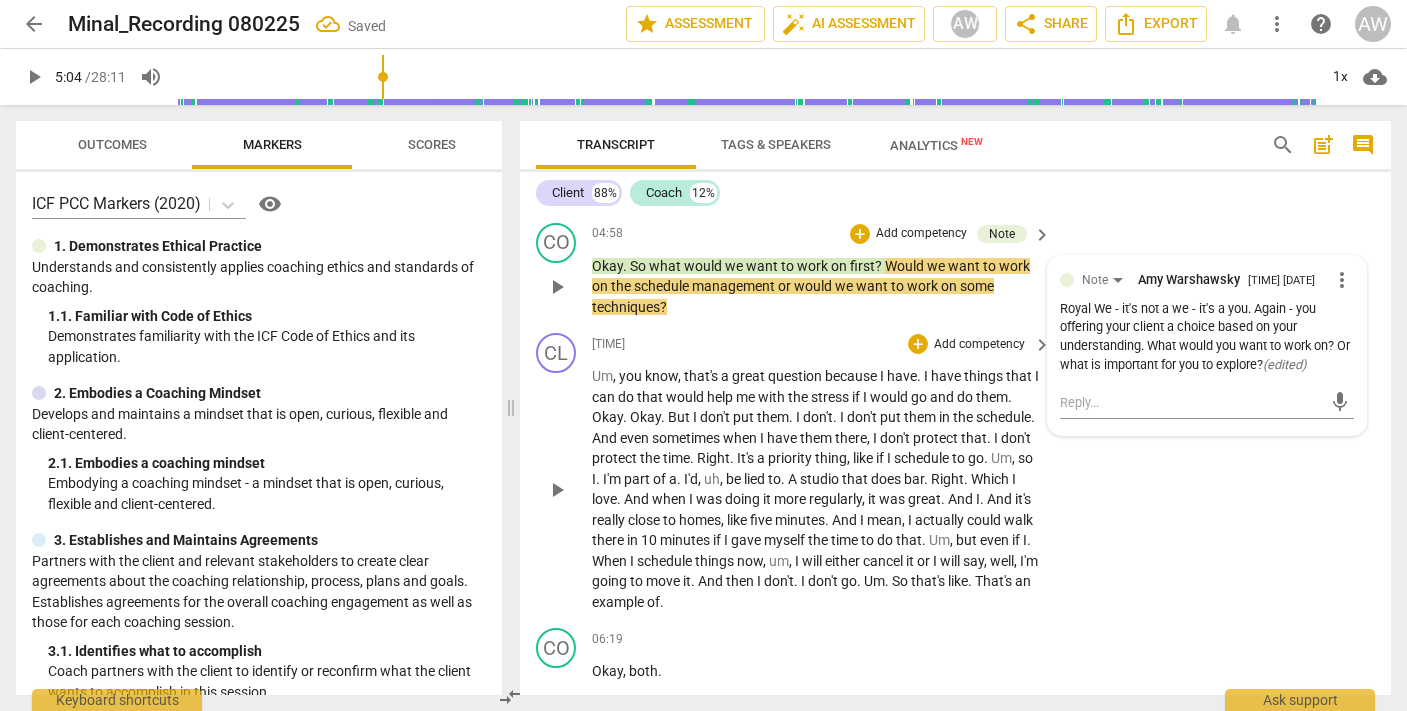 click on "play_arrow" at bounding box center (557, 490) 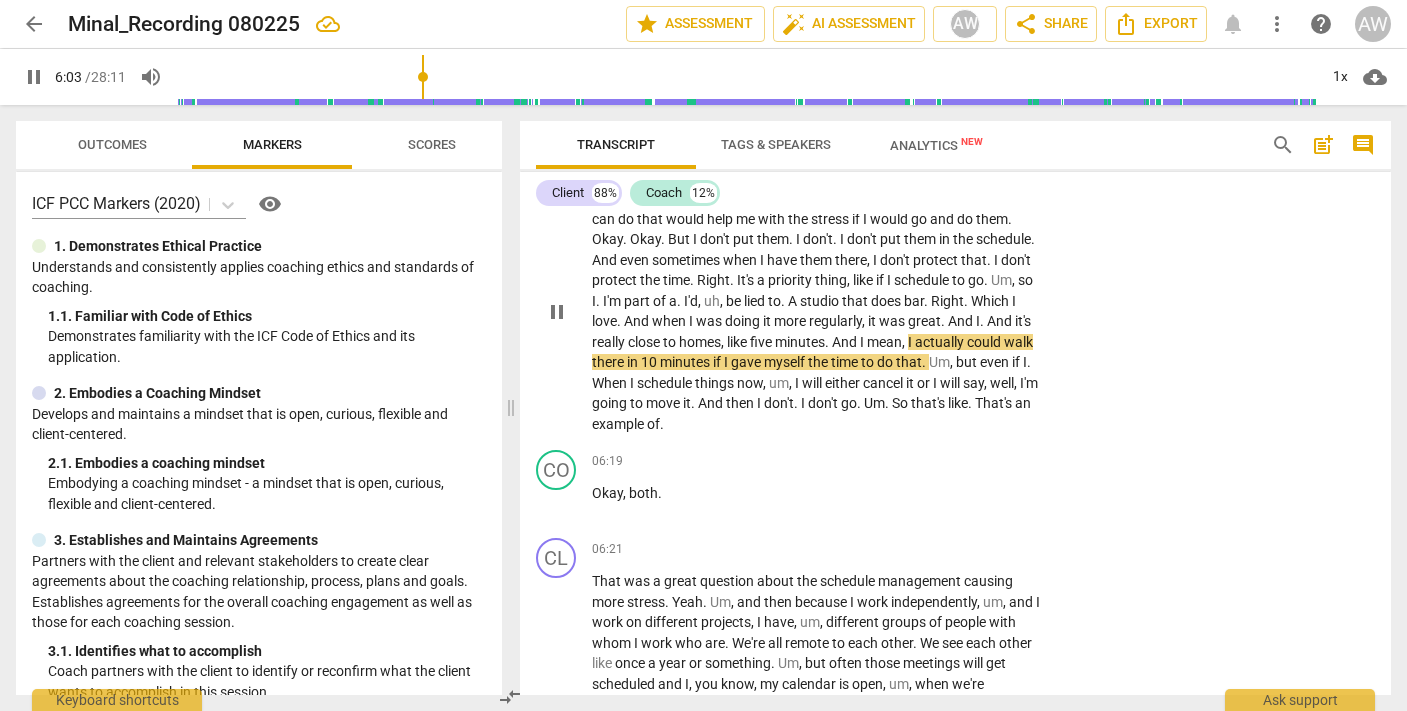 scroll, scrollTop: 2235, scrollLeft: 0, axis: vertical 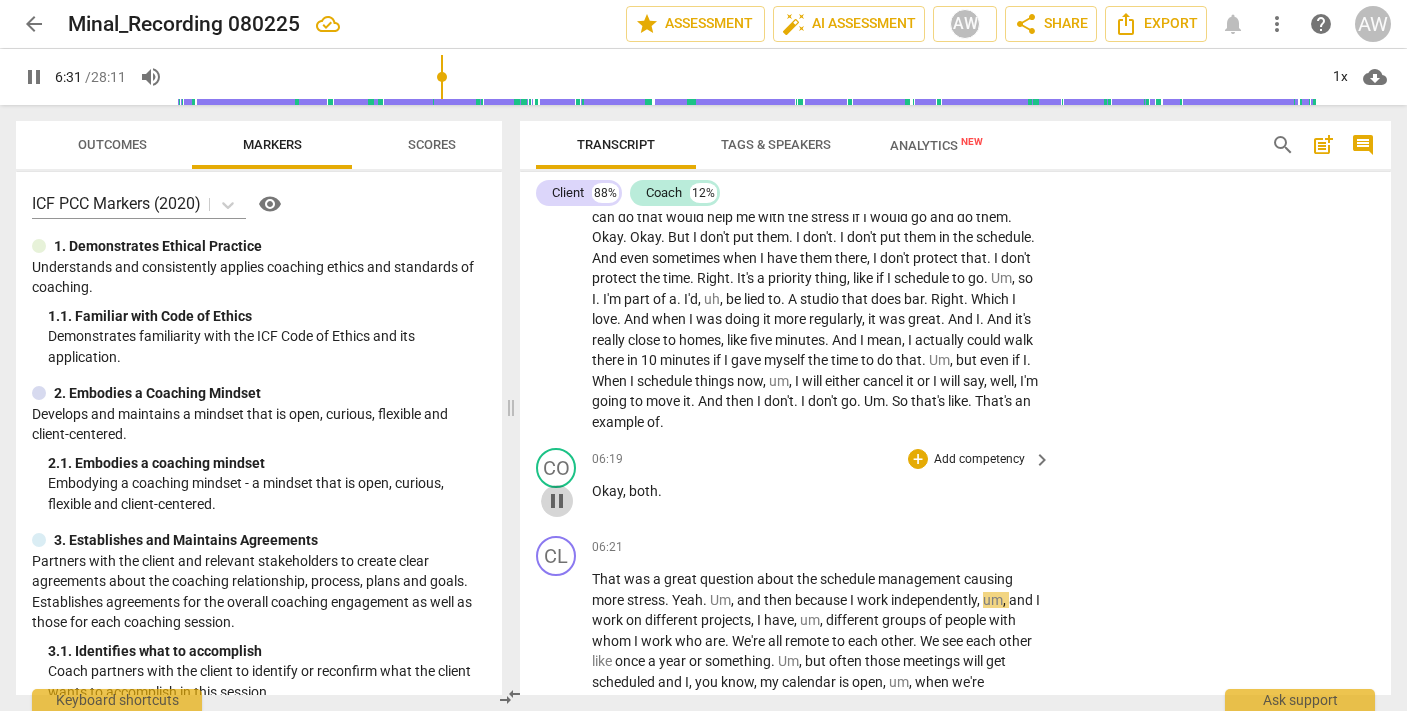 click on "pause" at bounding box center [557, 501] 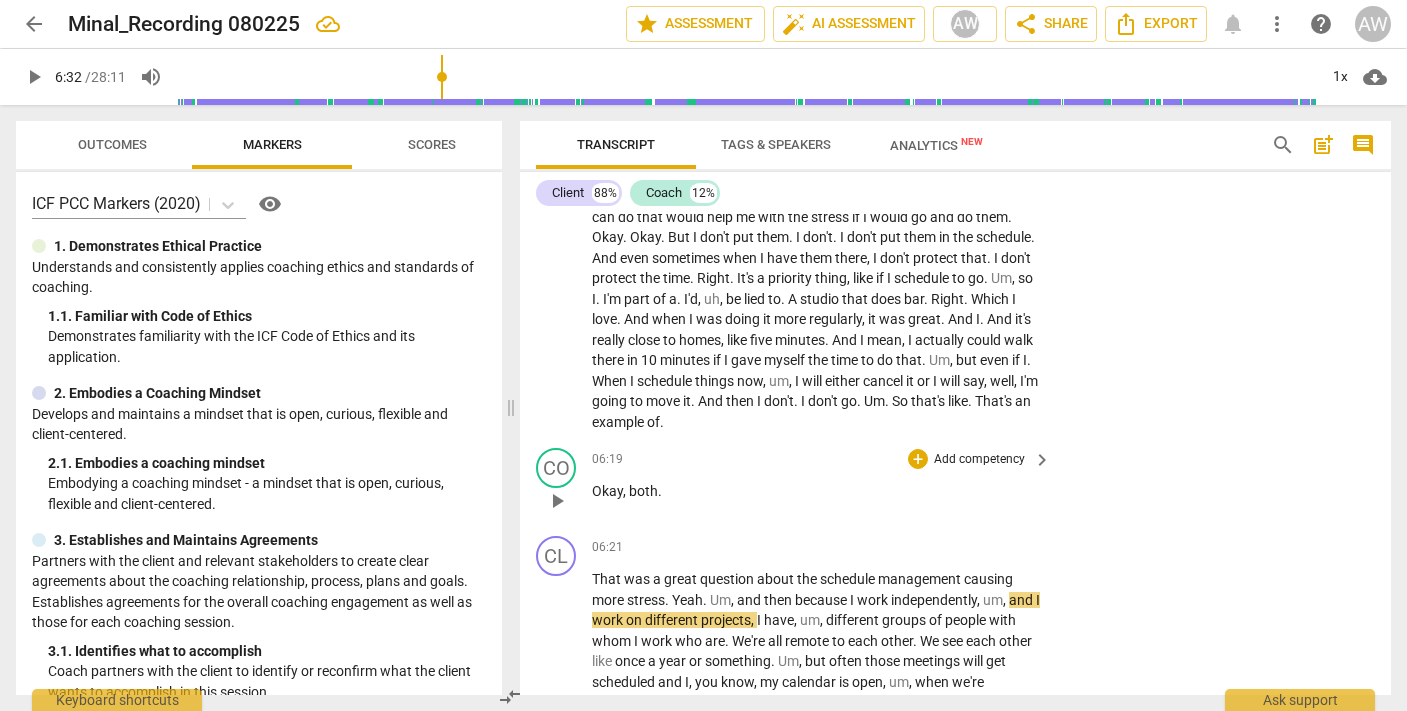click on "CO play_arrow pause" at bounding box center [564, 484] 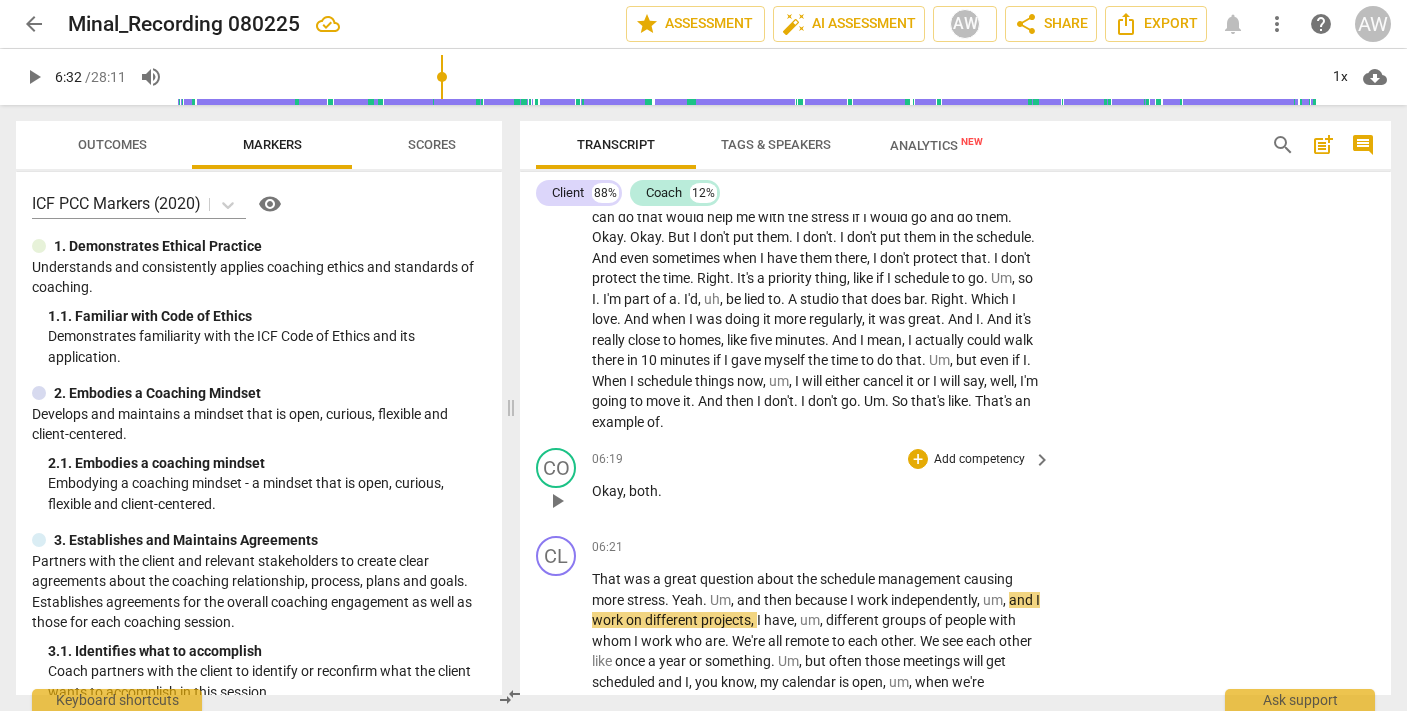 click on "Okay" at bounding box center [607, 491] 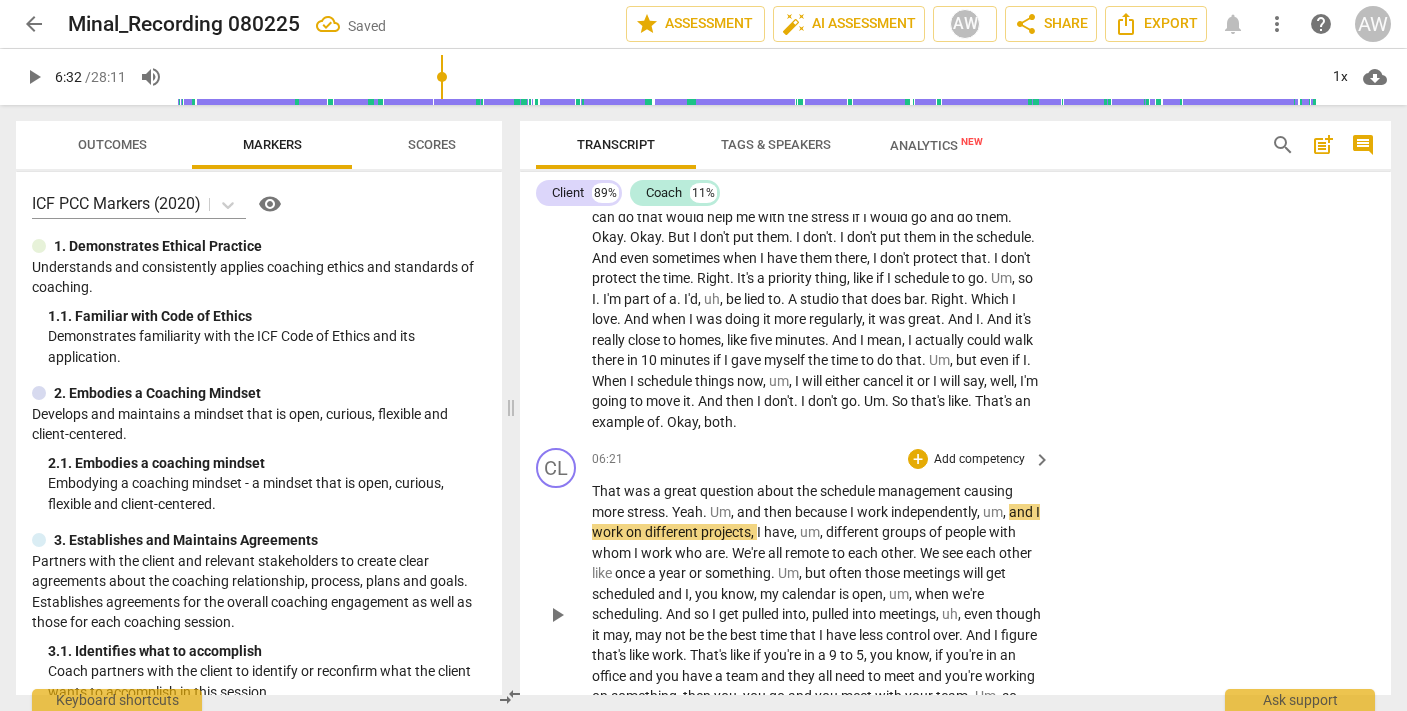 click on "Yeah" at bounding box center (687, 512) 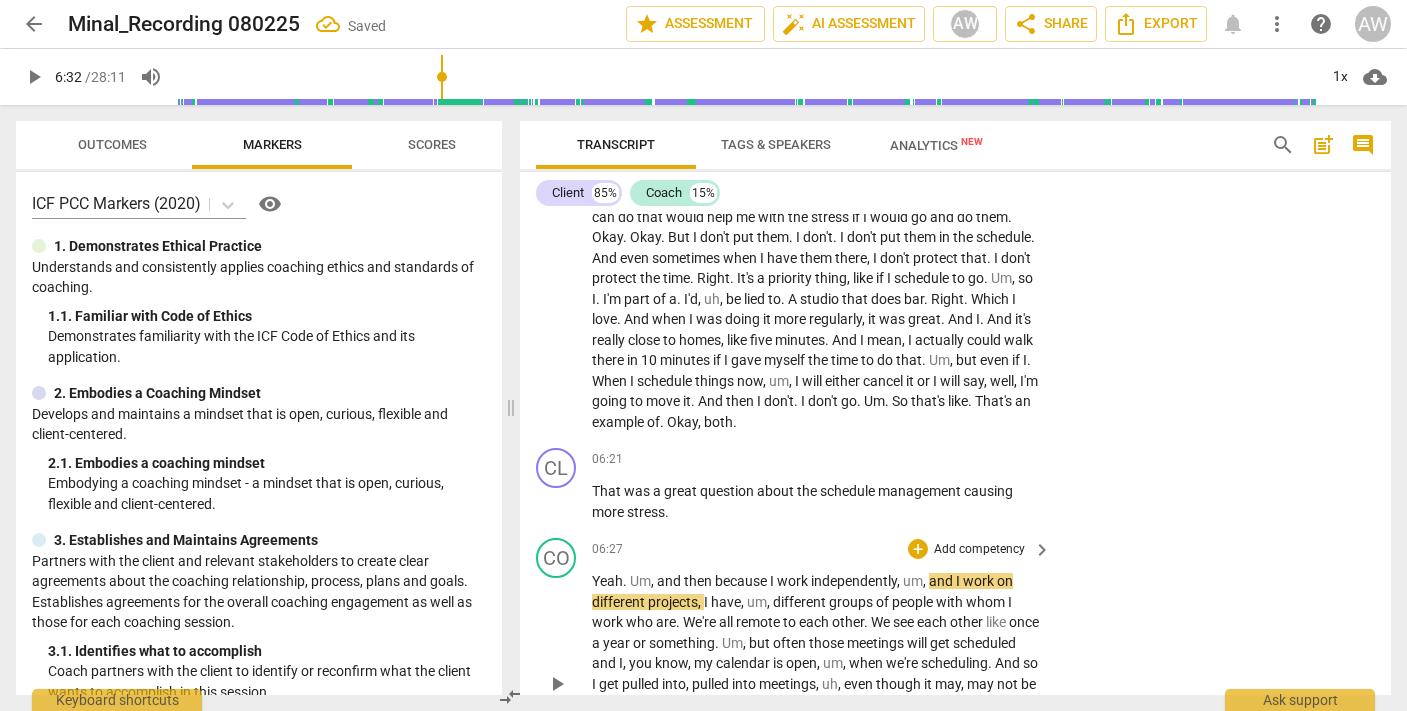 click on "." at bounding box center [626, 581] 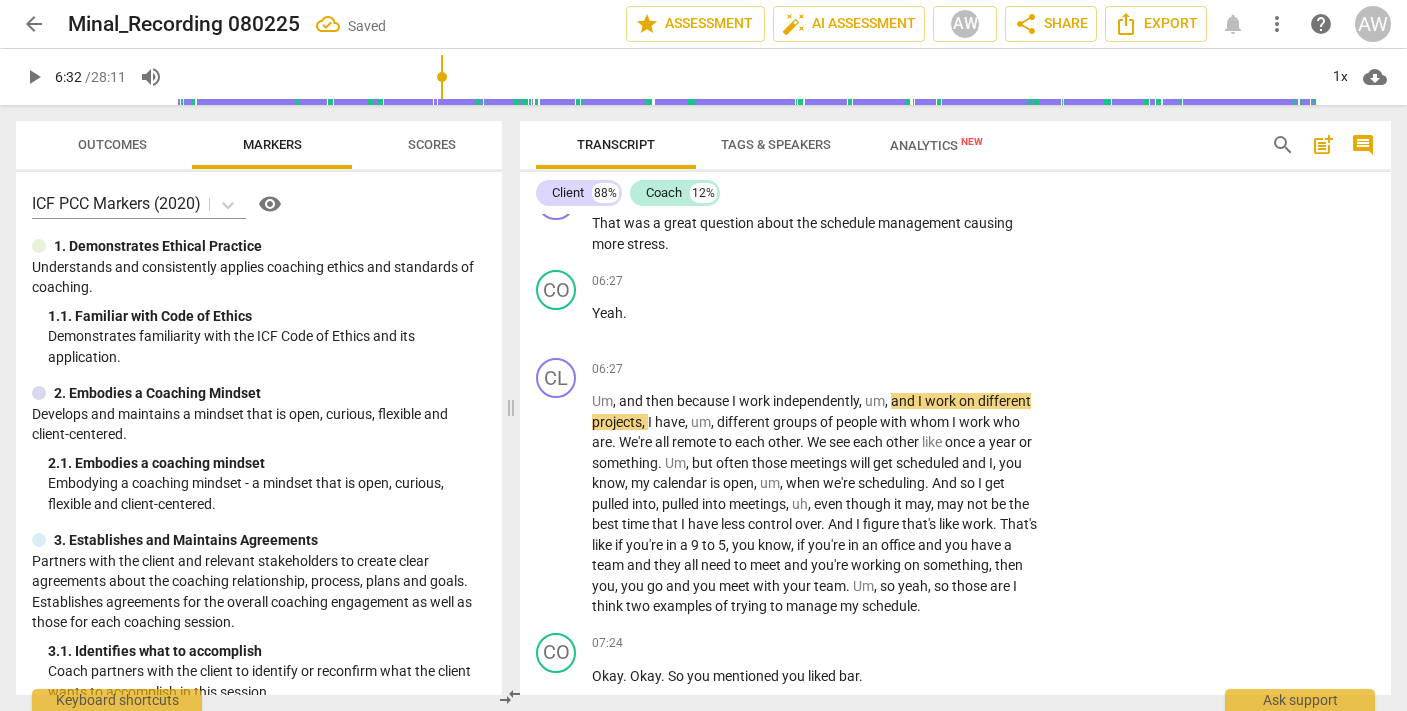 scroll, scrollTop: 2508, scrollLeft: 0, axis: vertical 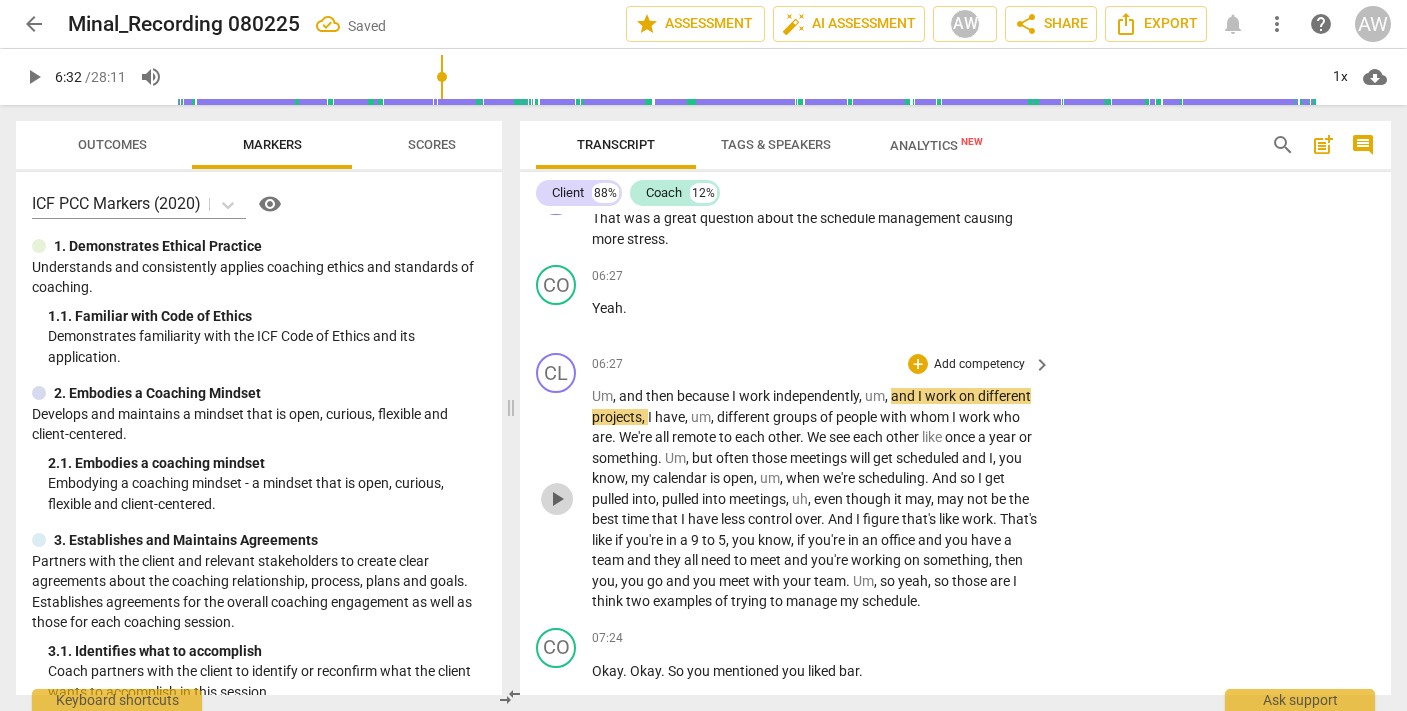 click on "play_arrow" at bounding box center (557, 499) 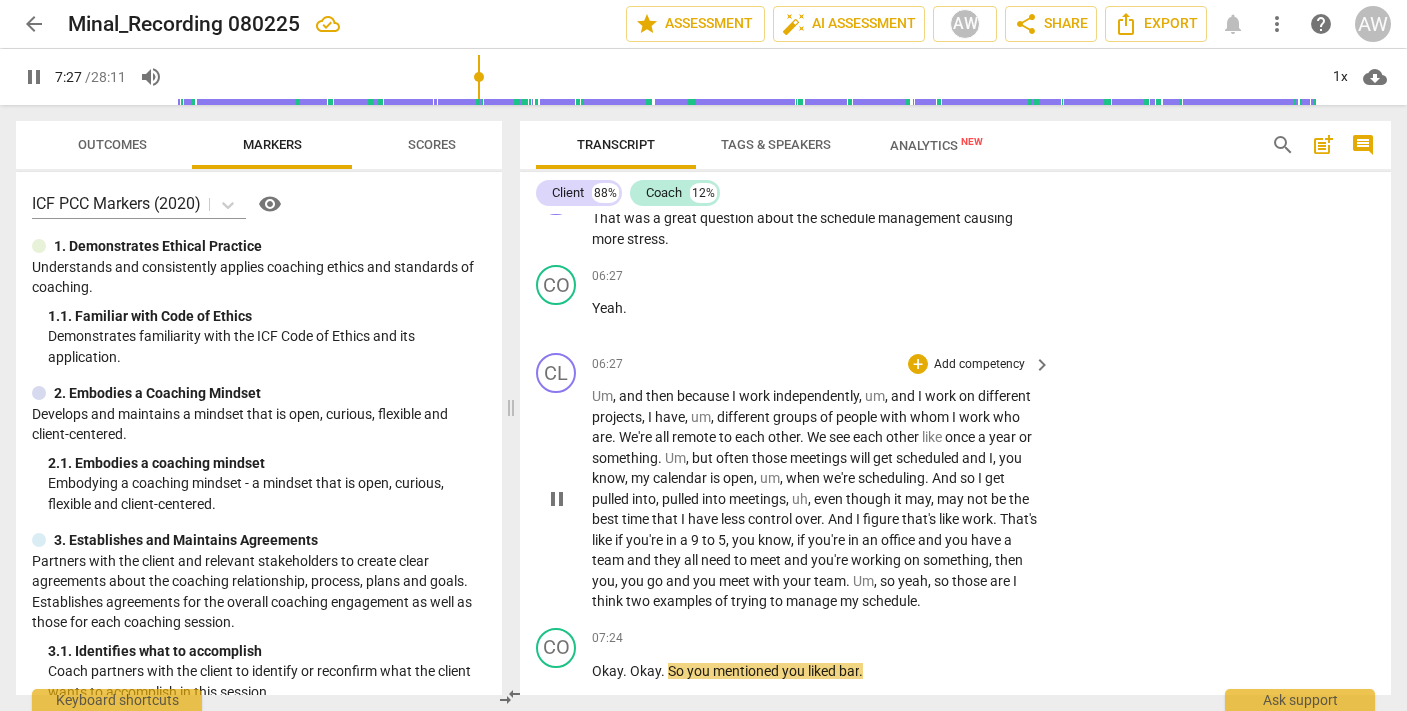 scroll, scrollTop: 3029, scrollLeft: 0, axis: vertical 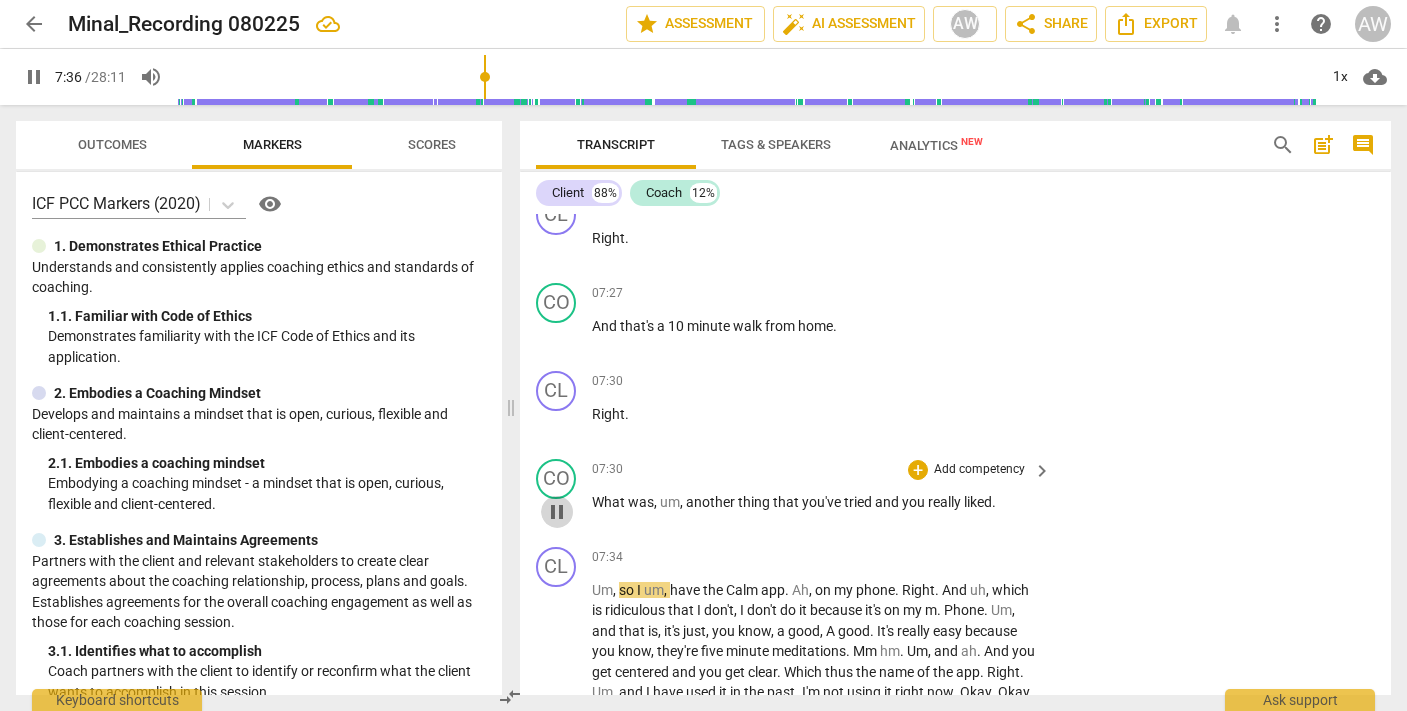 click on "pause" at bounding box center (557, 512) 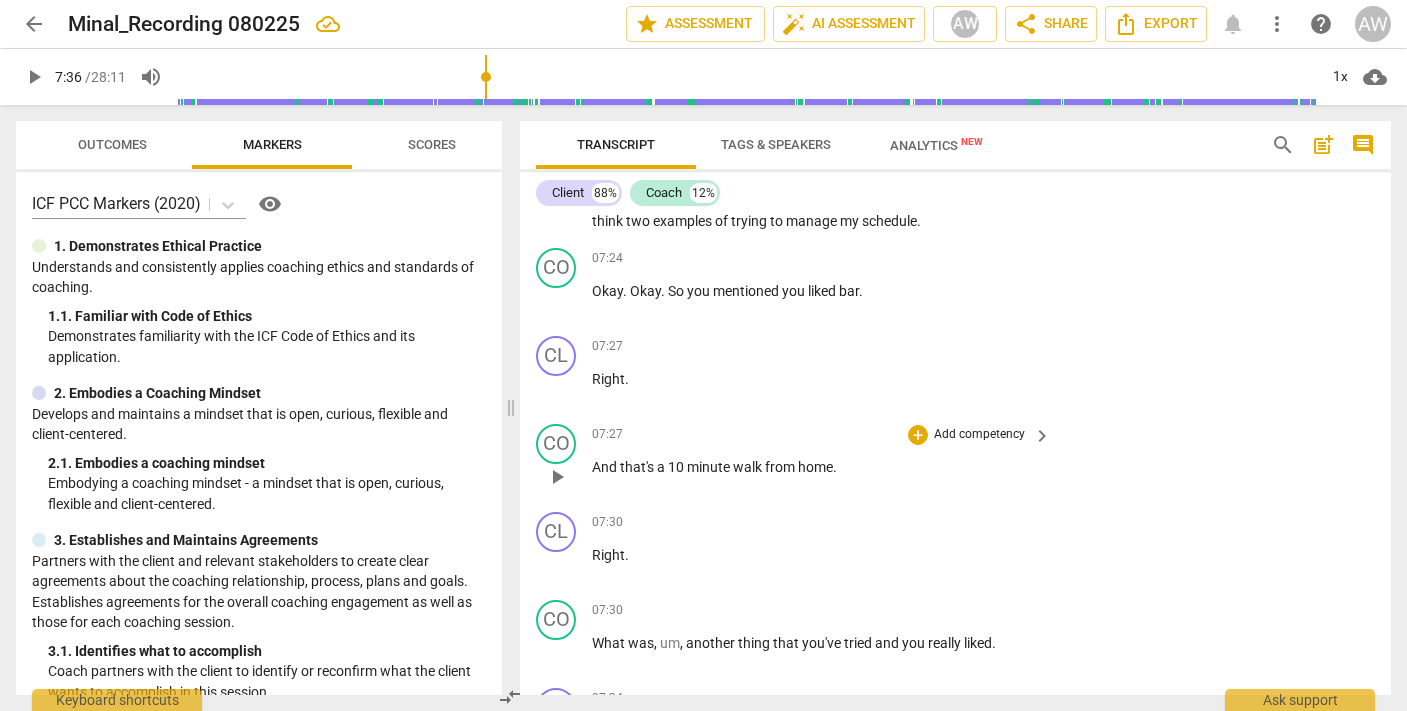 scroll, scrollTop: 2877, scrollLeft: 0, axis: vertical 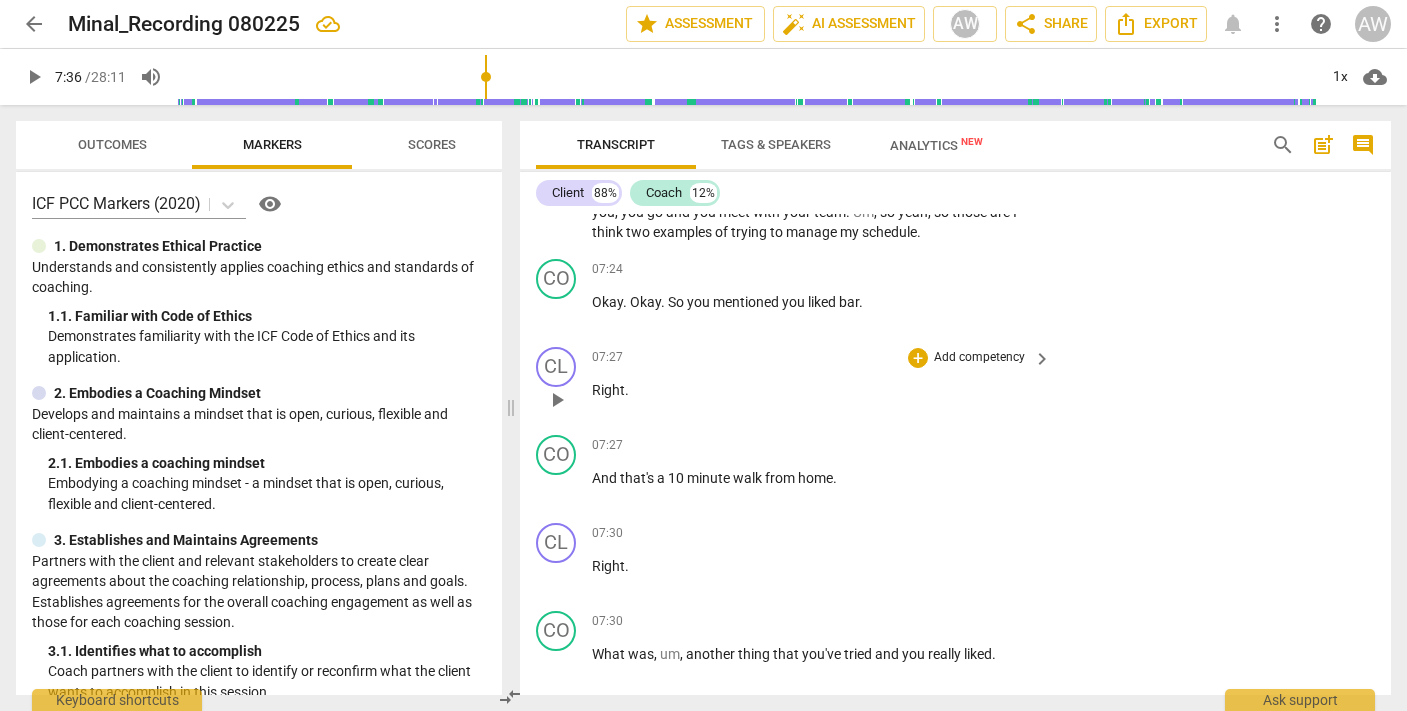 click on "play_arrow pause" at bounding box center (566, 400) 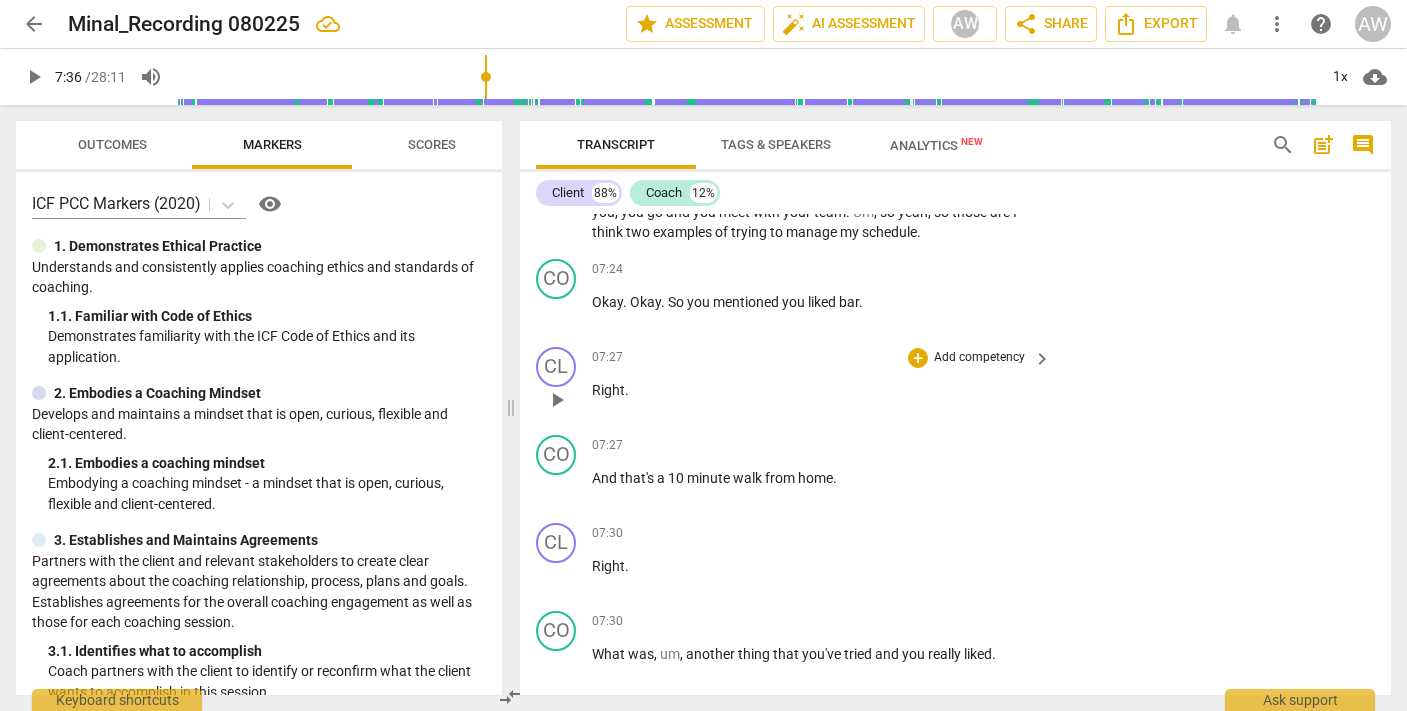 click on "Right" at bounding box center (608, 390) 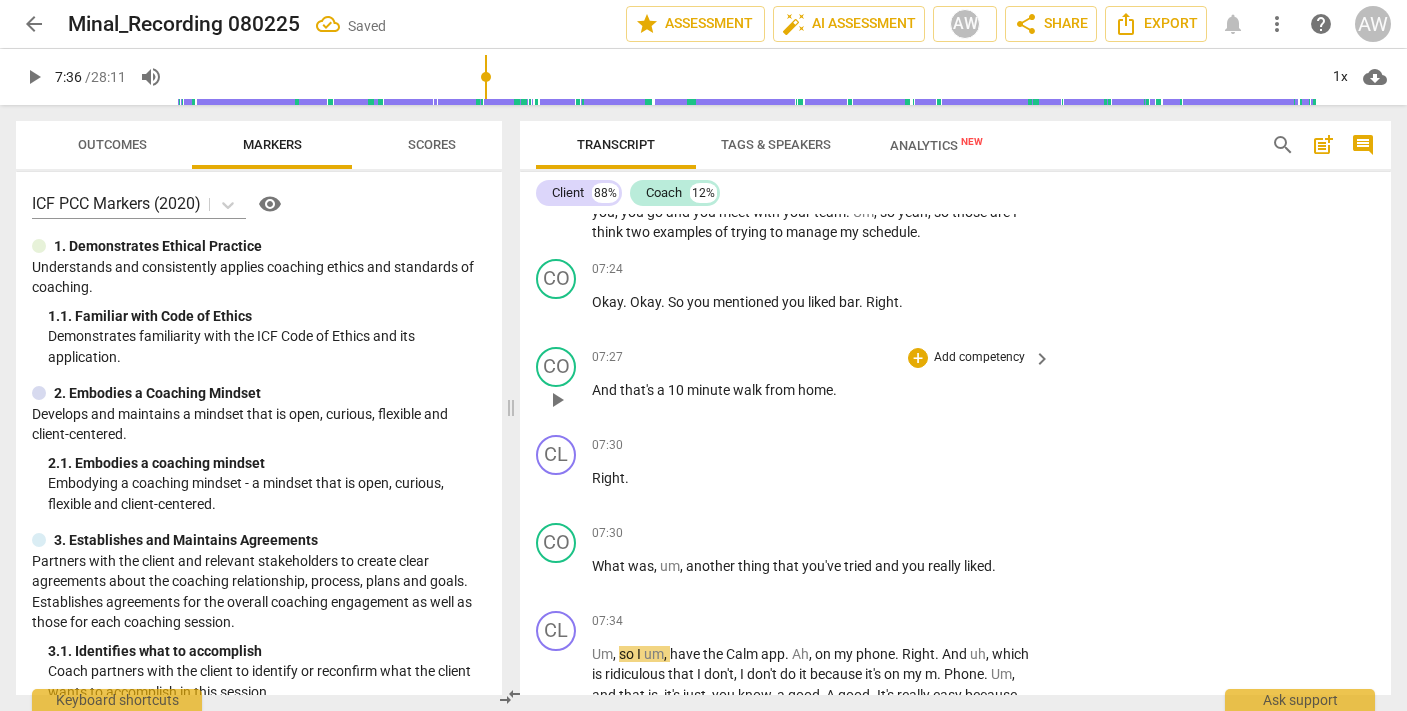 click on "And" at bounding box center [606, 390] 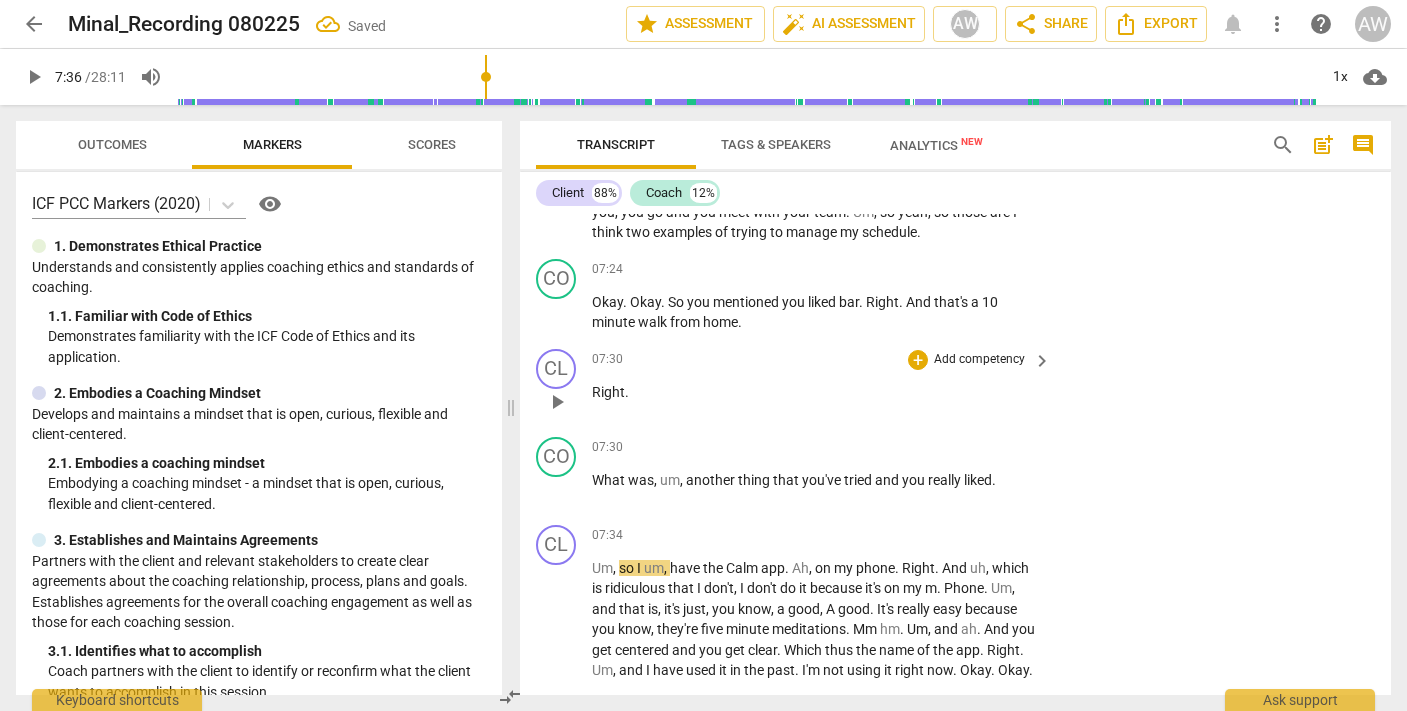 click on "Right" at bounding box center [608, 392] 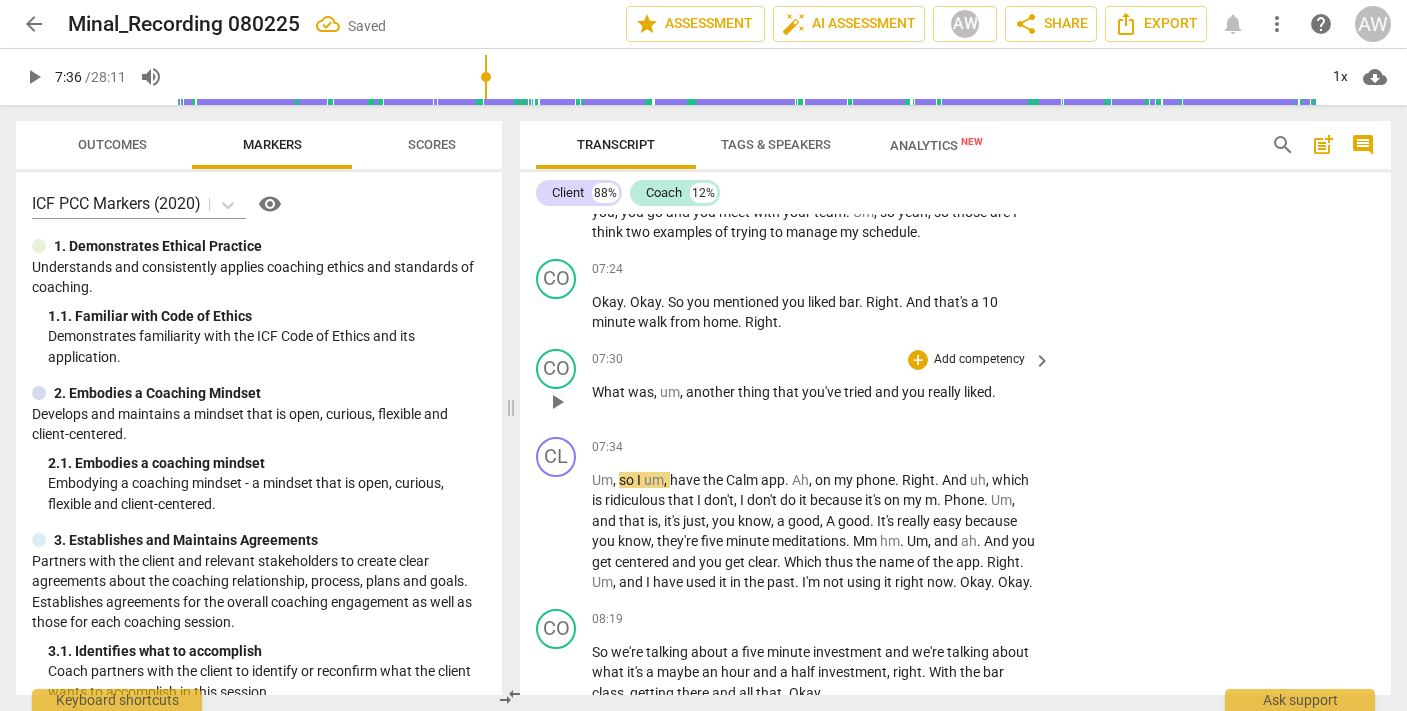 click on "What" at bounding box center [610, 392] 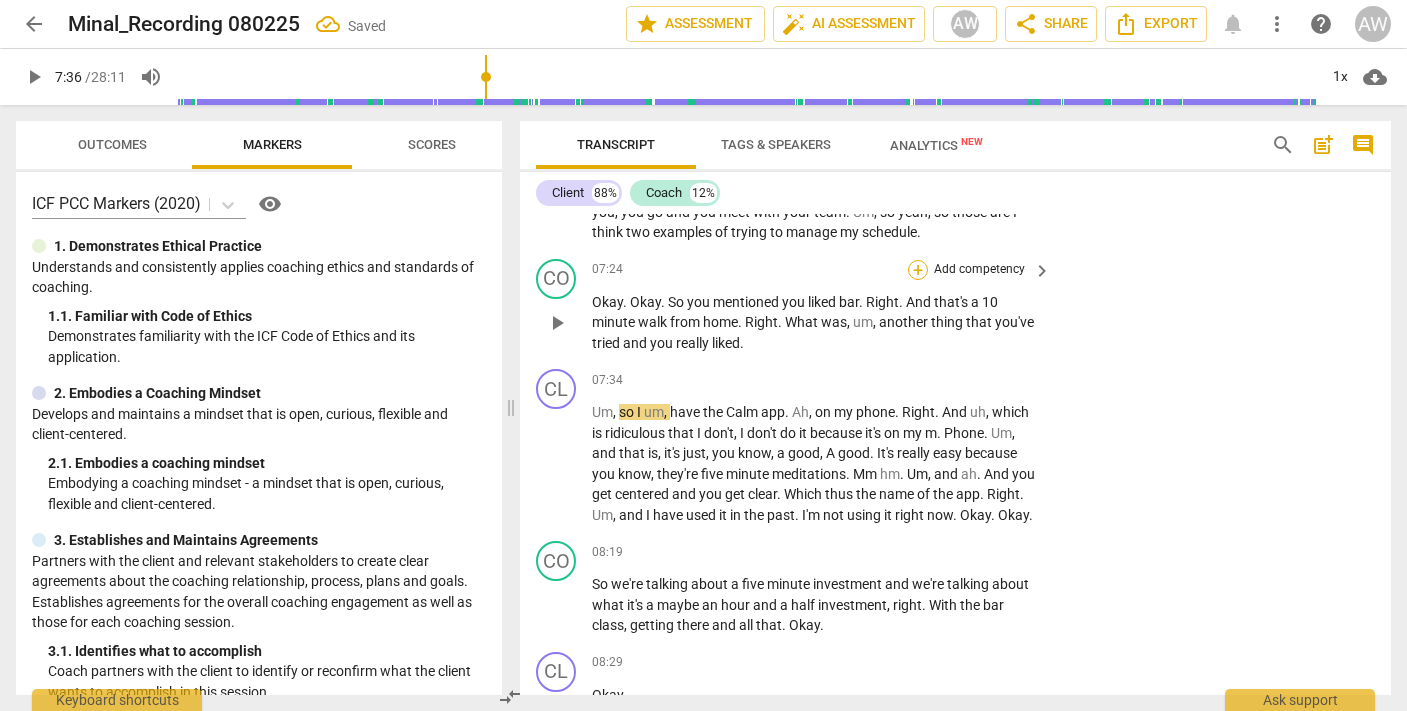 click on "+" at bounding box center (918, 270) 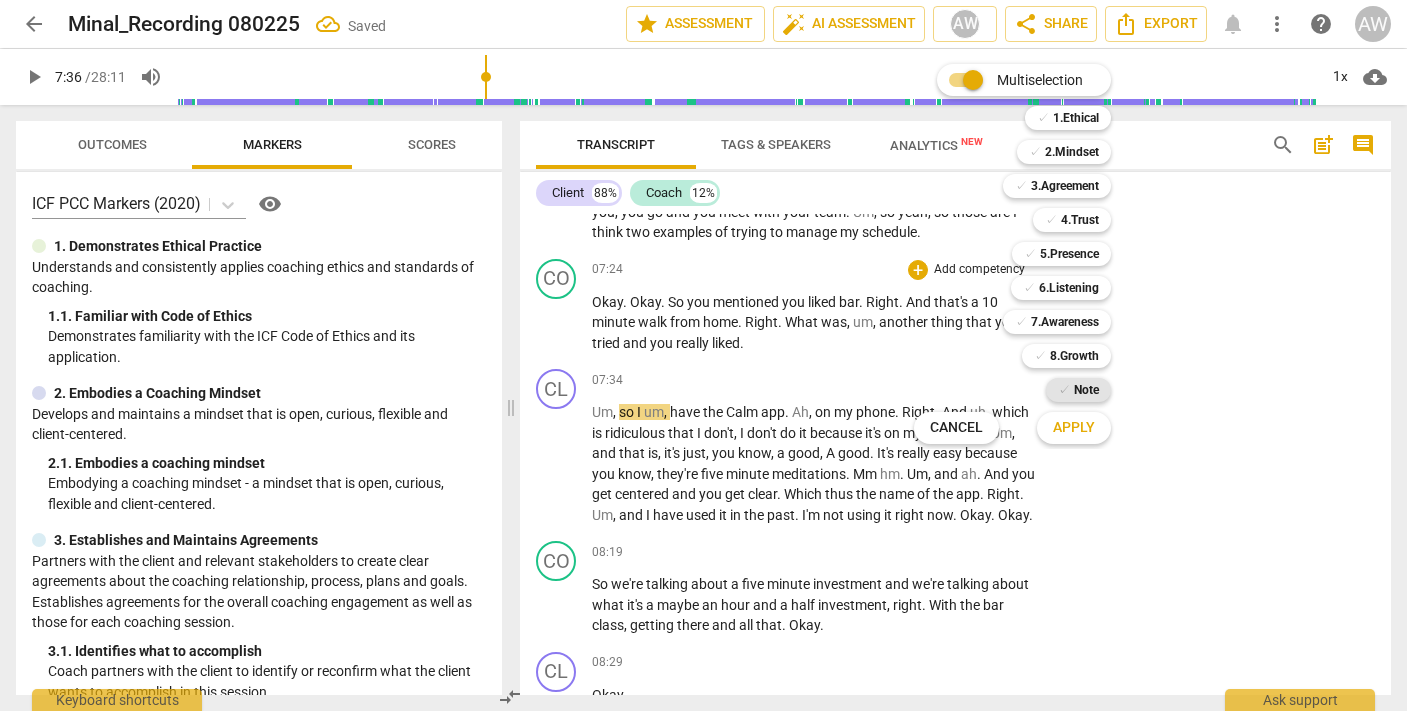 click on "✓ Note" at bounding box center [1078, 390] 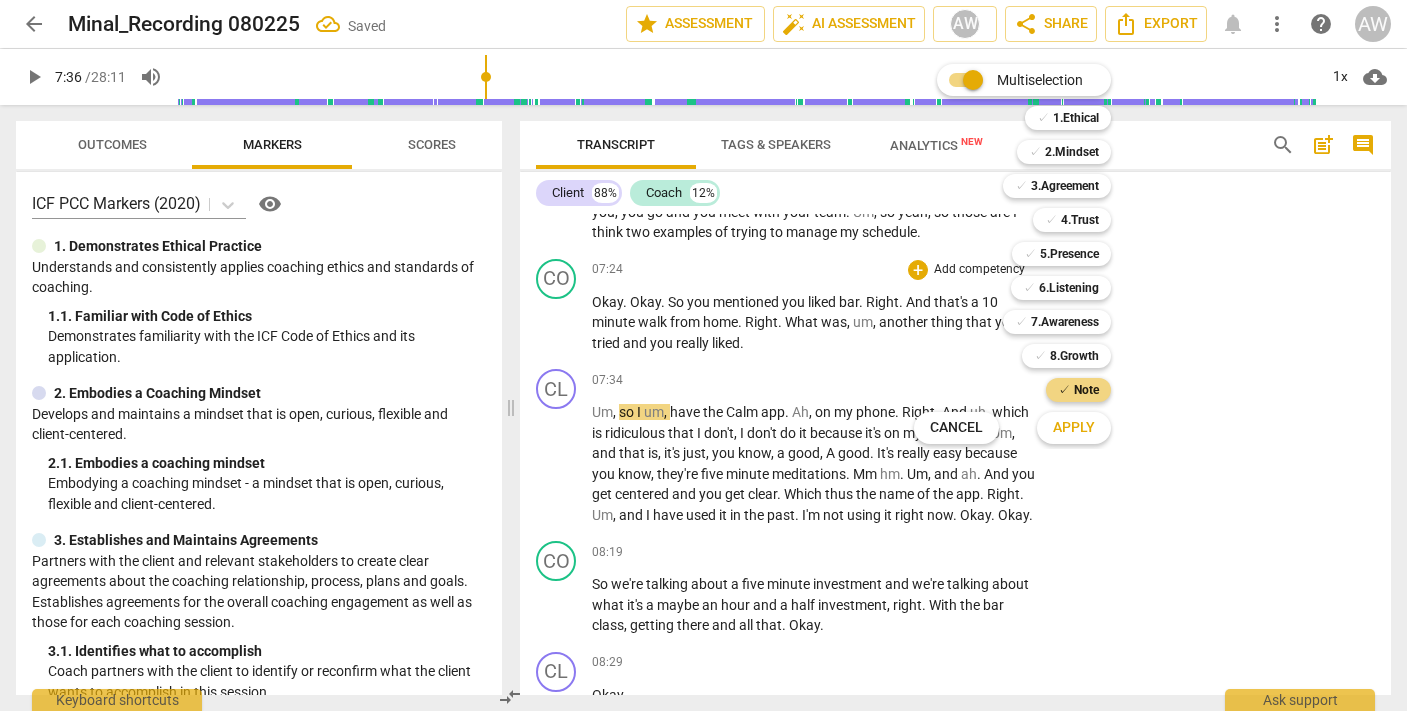 click on "Apply" at bounding box center (1074, 428) 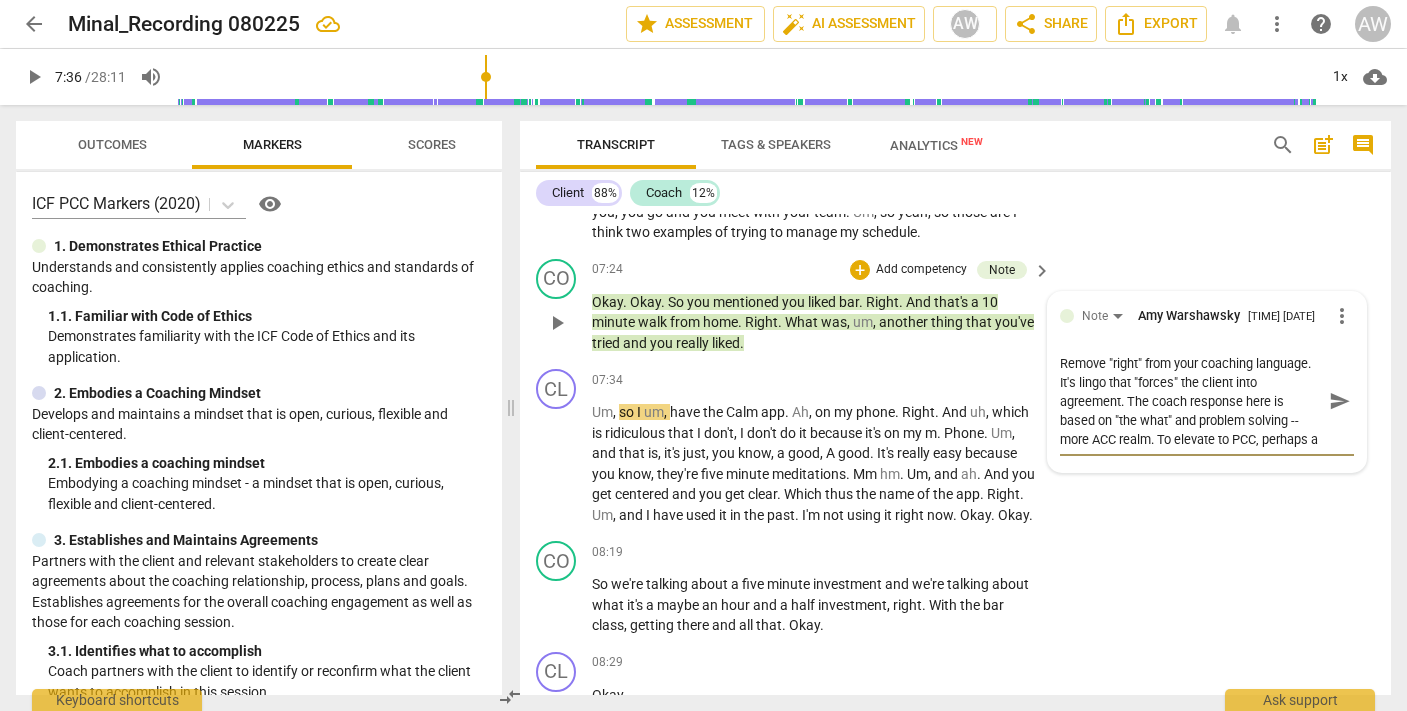 scroll, scrollTop: 17, scrollLeft: 0, axis: vertical 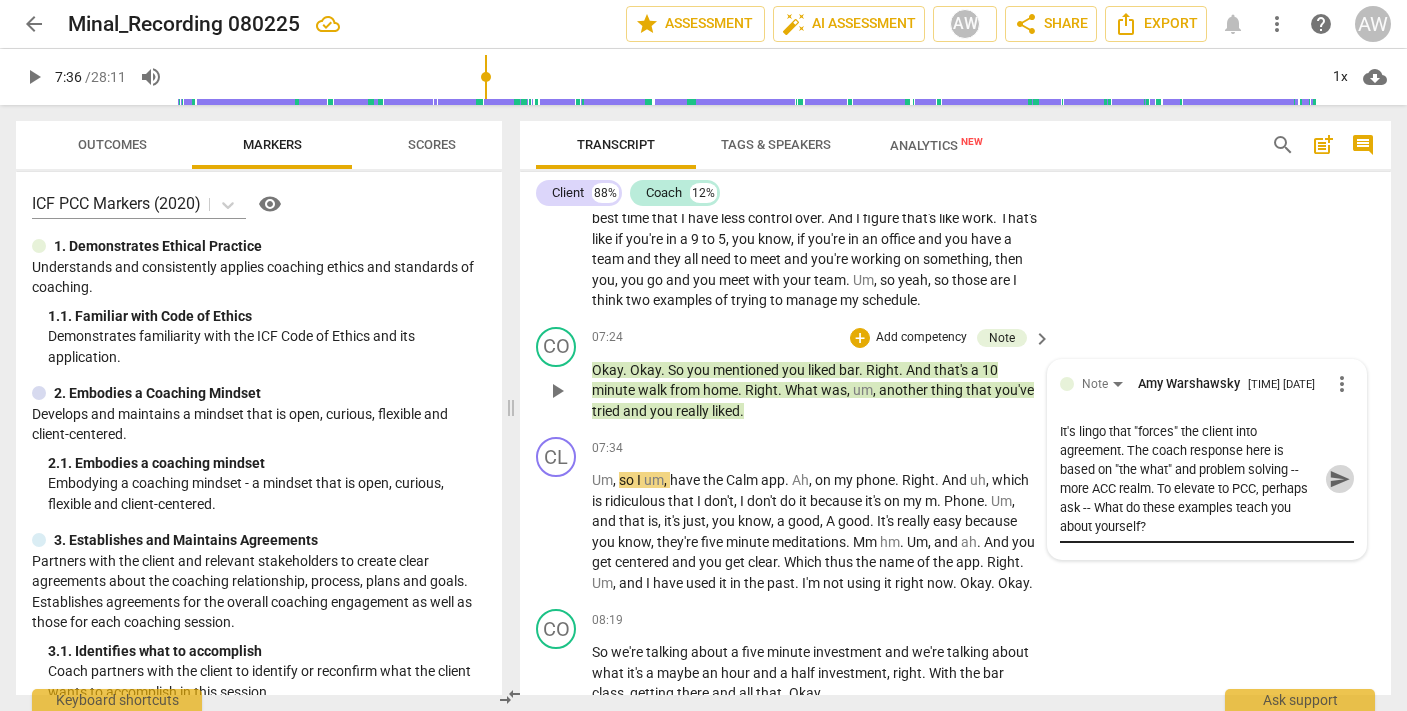 click on "send" at bounding box center (1340, 479) 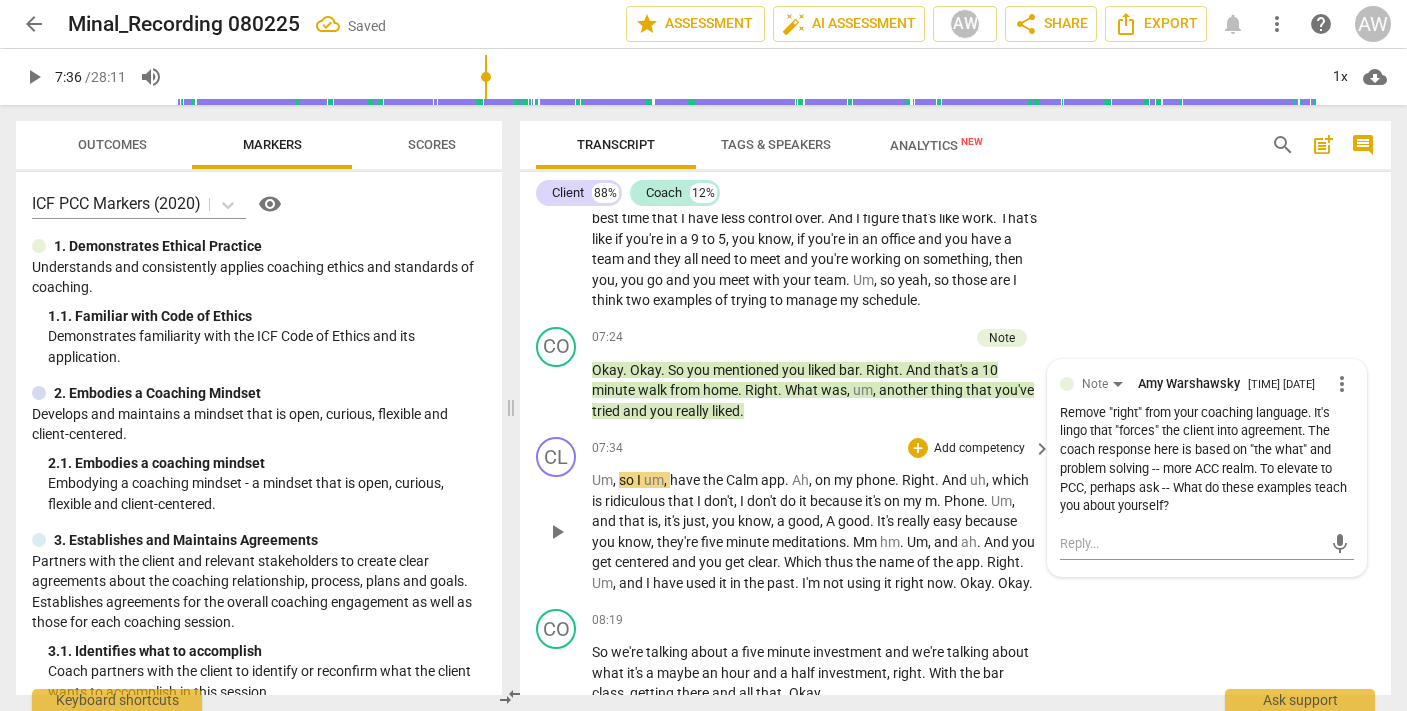 scroll, scrollTop: 0, scrollLeft: 0, axis: both 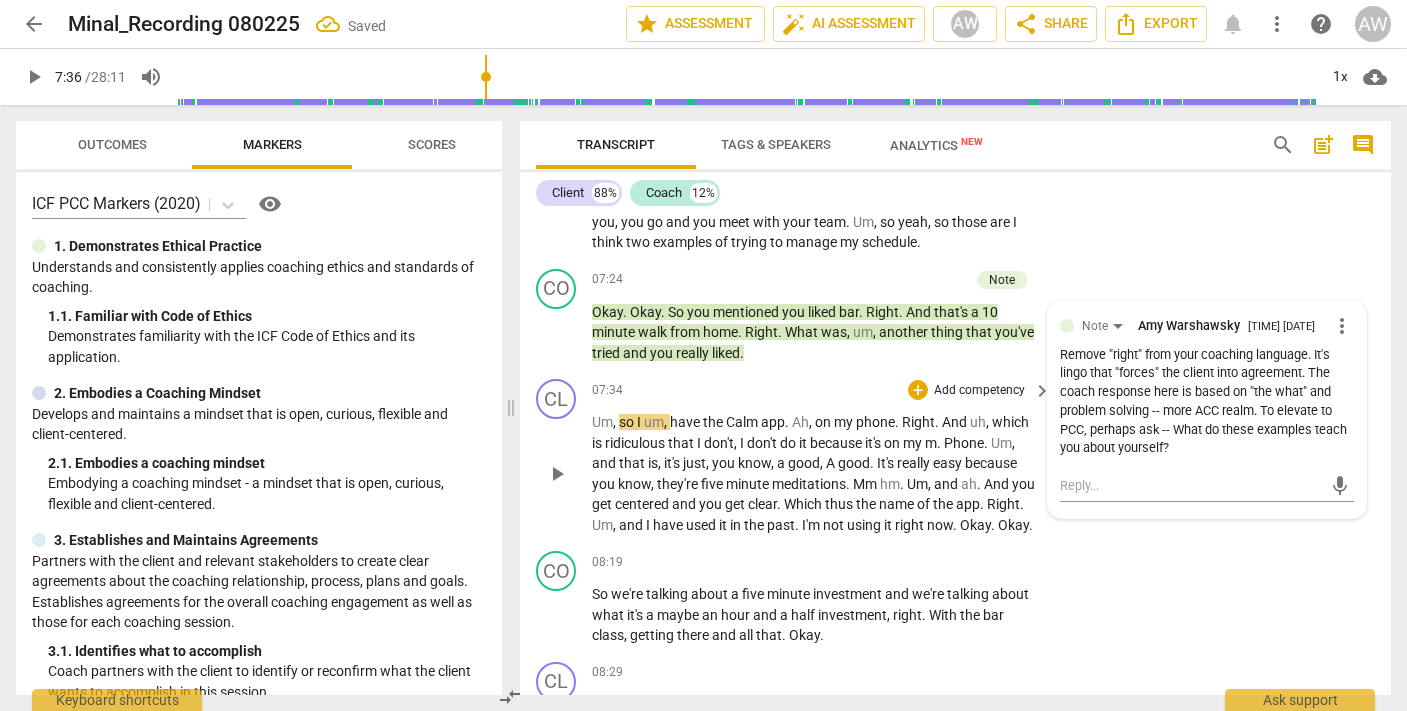 click on "play_arrow" at bounding box center (557, 474) 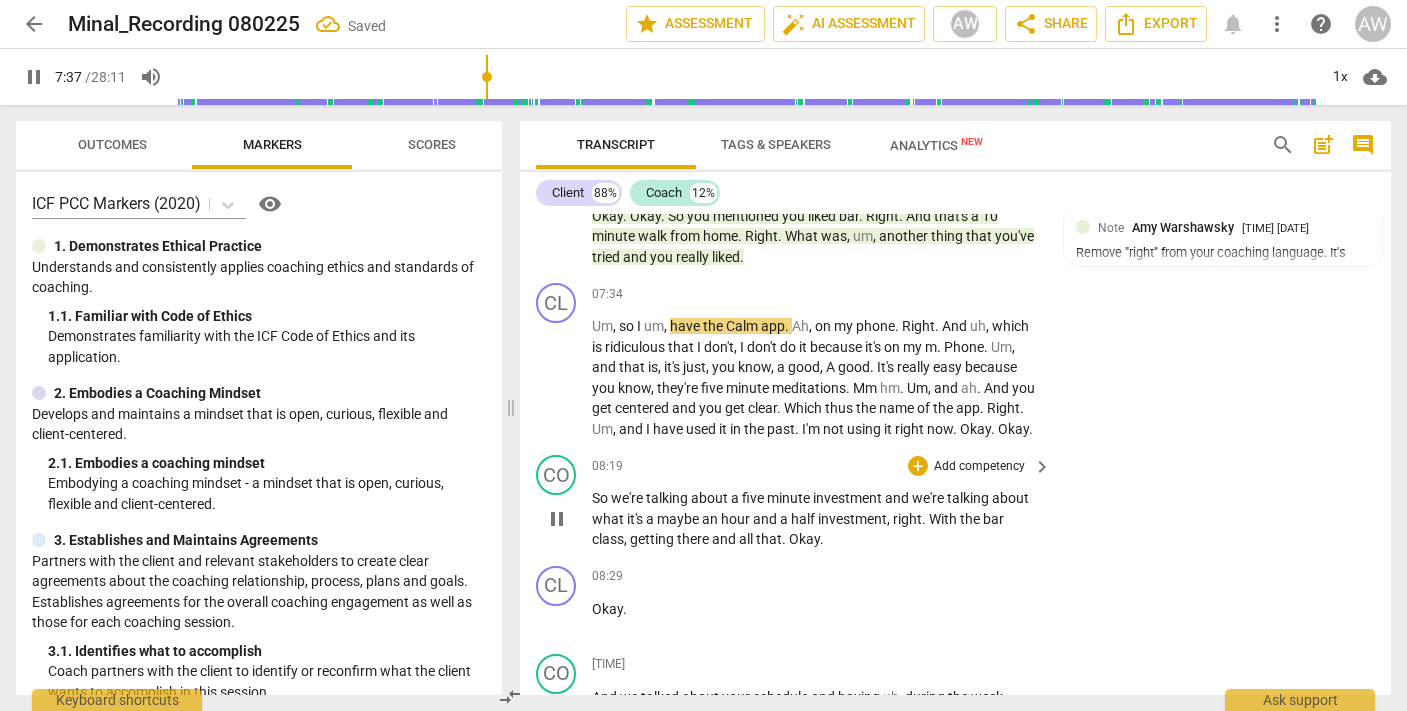 scroll, scrollTop: 2983, scrollLeft: 0, axis: vertical 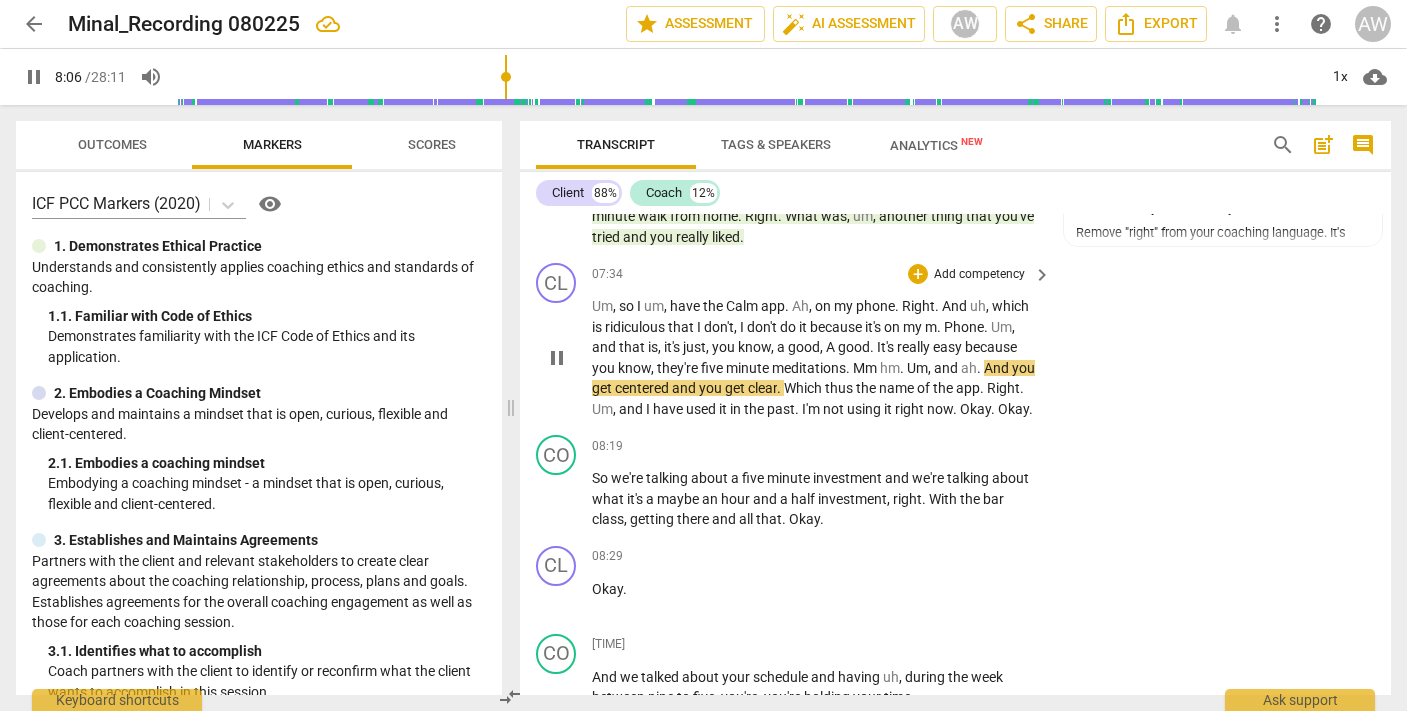 click on "Mm" at bounding box center [866, 368] 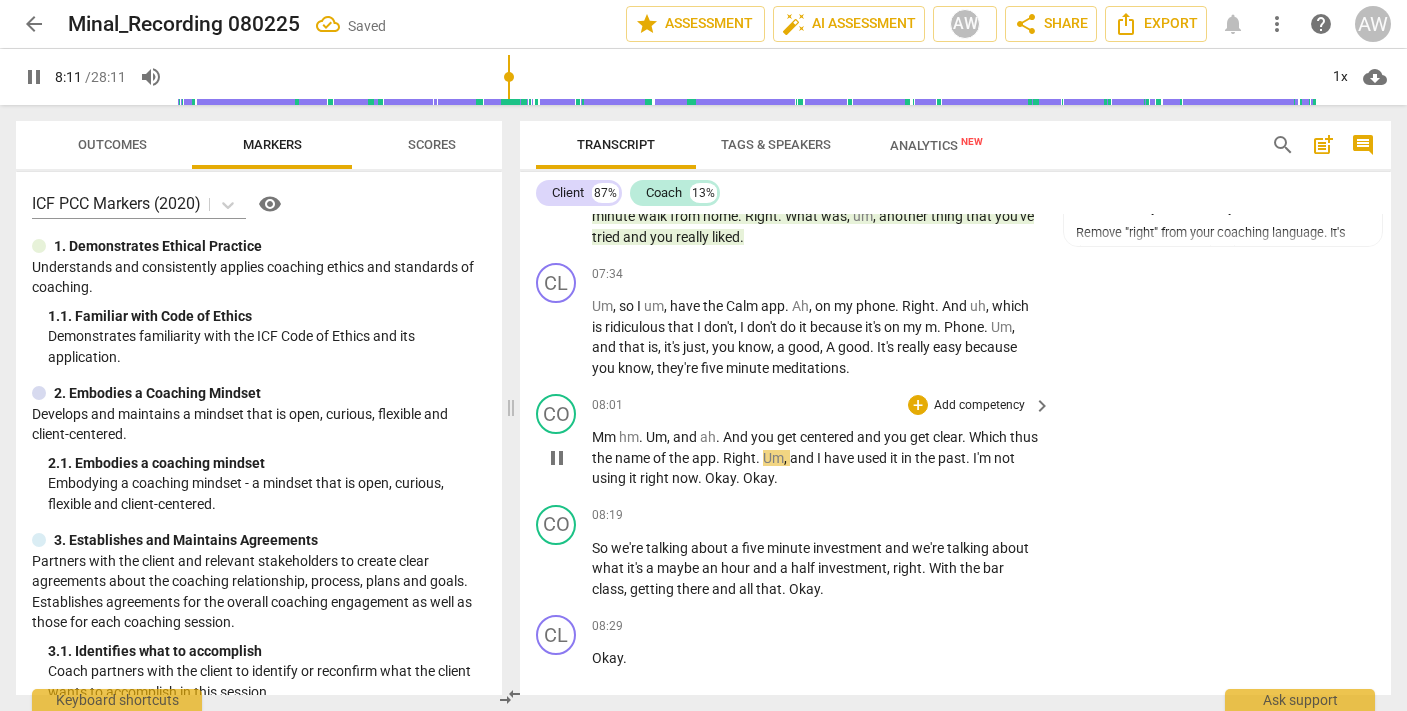 click on "Um" at bounding box center (656, 437) 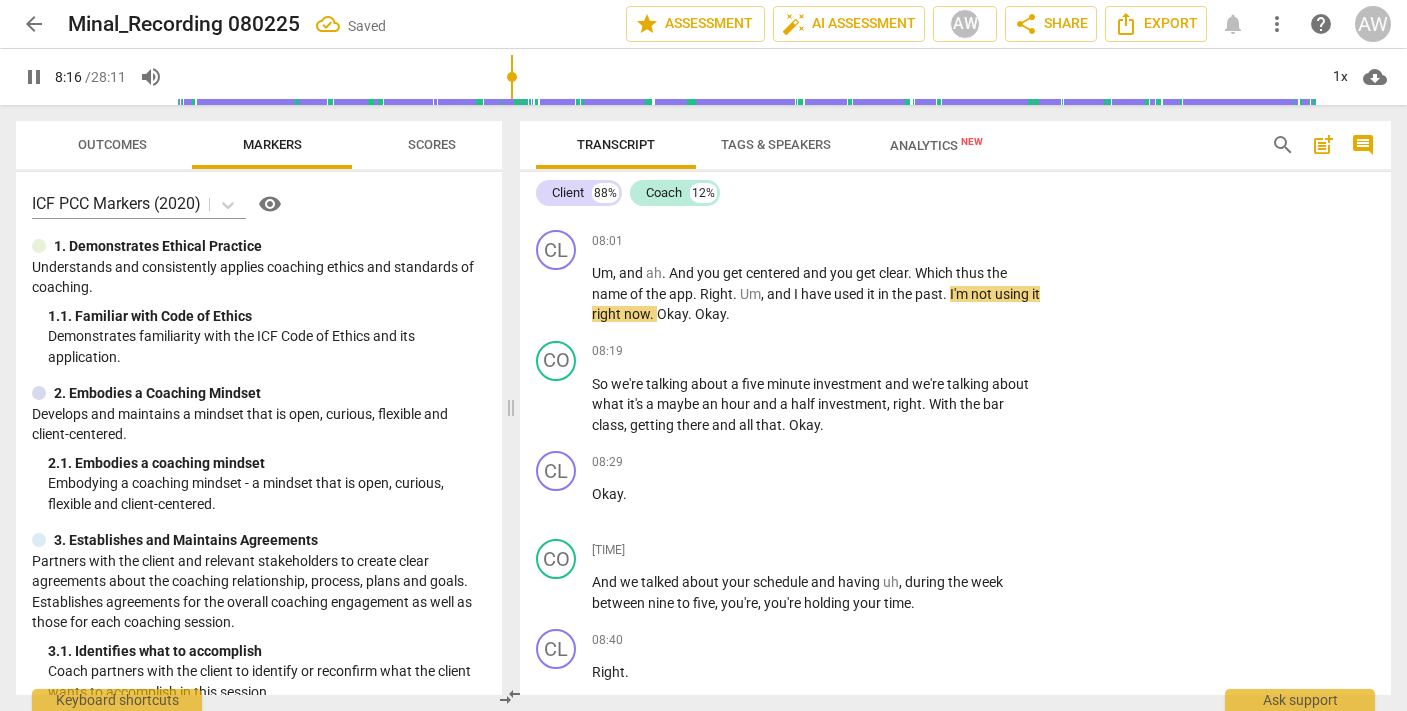 scroll, scrollTop: 3239, scrollLeft: 0, axis: vertical 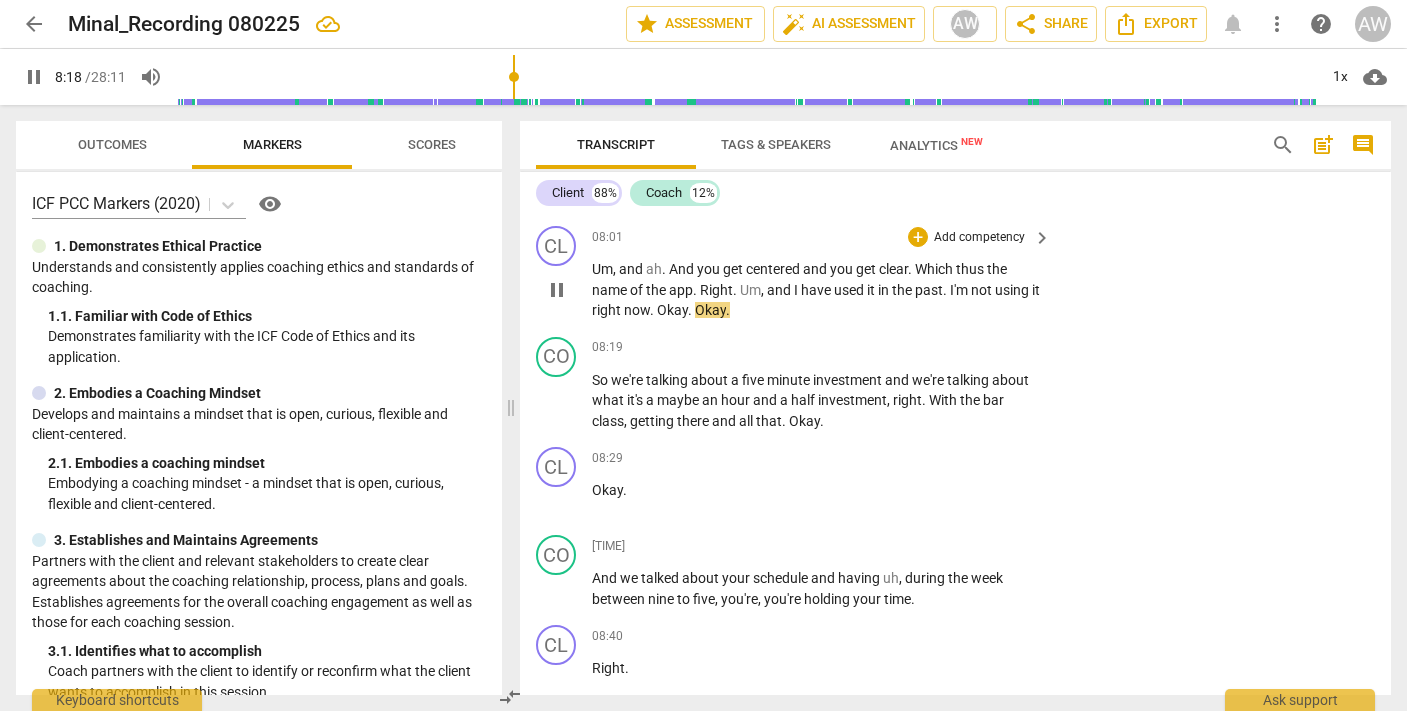 click on "Okay" at bounding box center [672, 310] 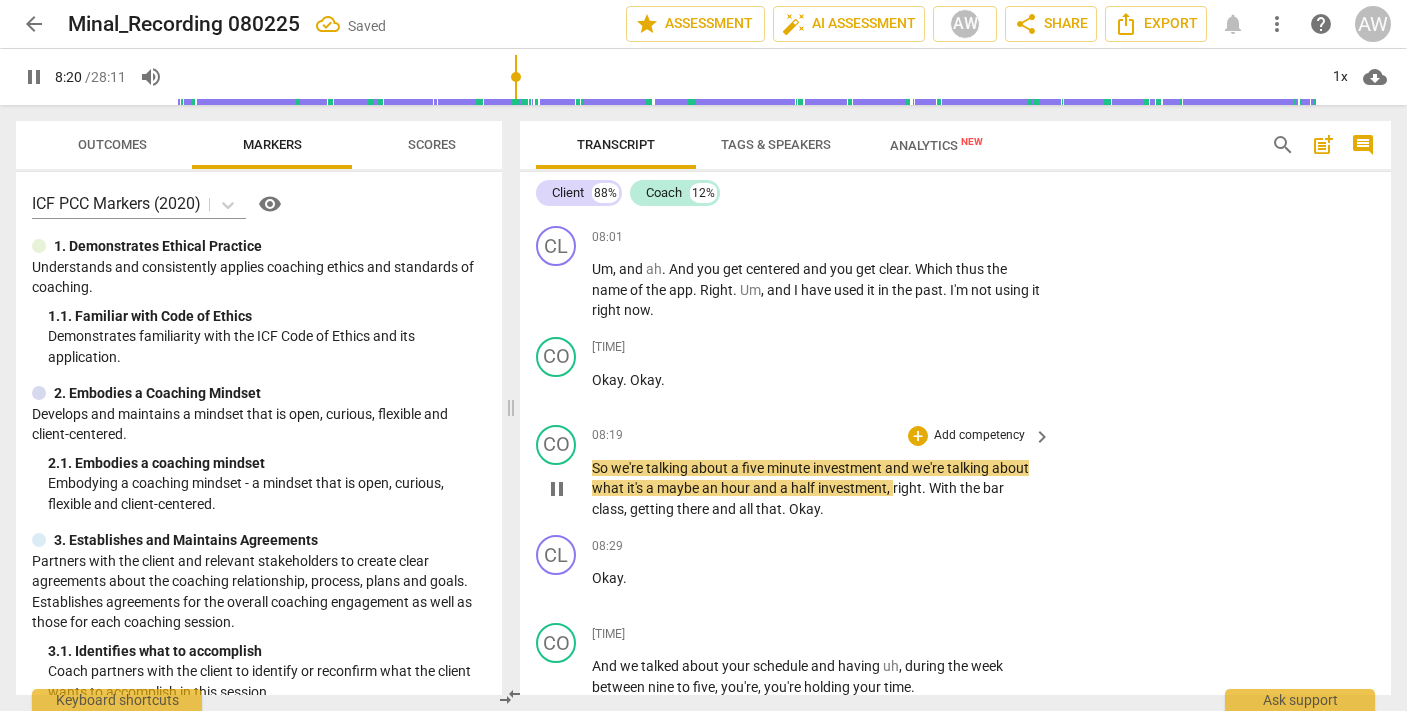 click on "So" at bounding box center (601, 468) 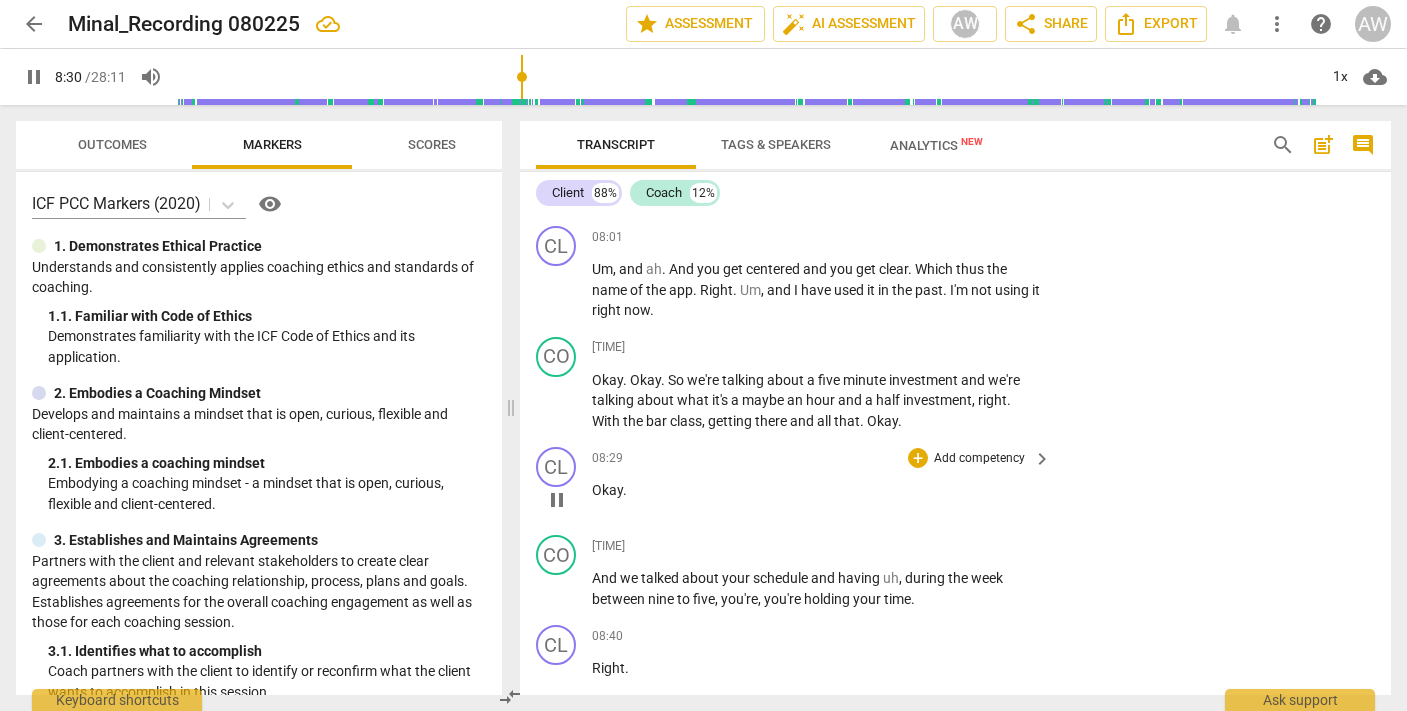 click on "Okay" at bounding box center [607, 490] 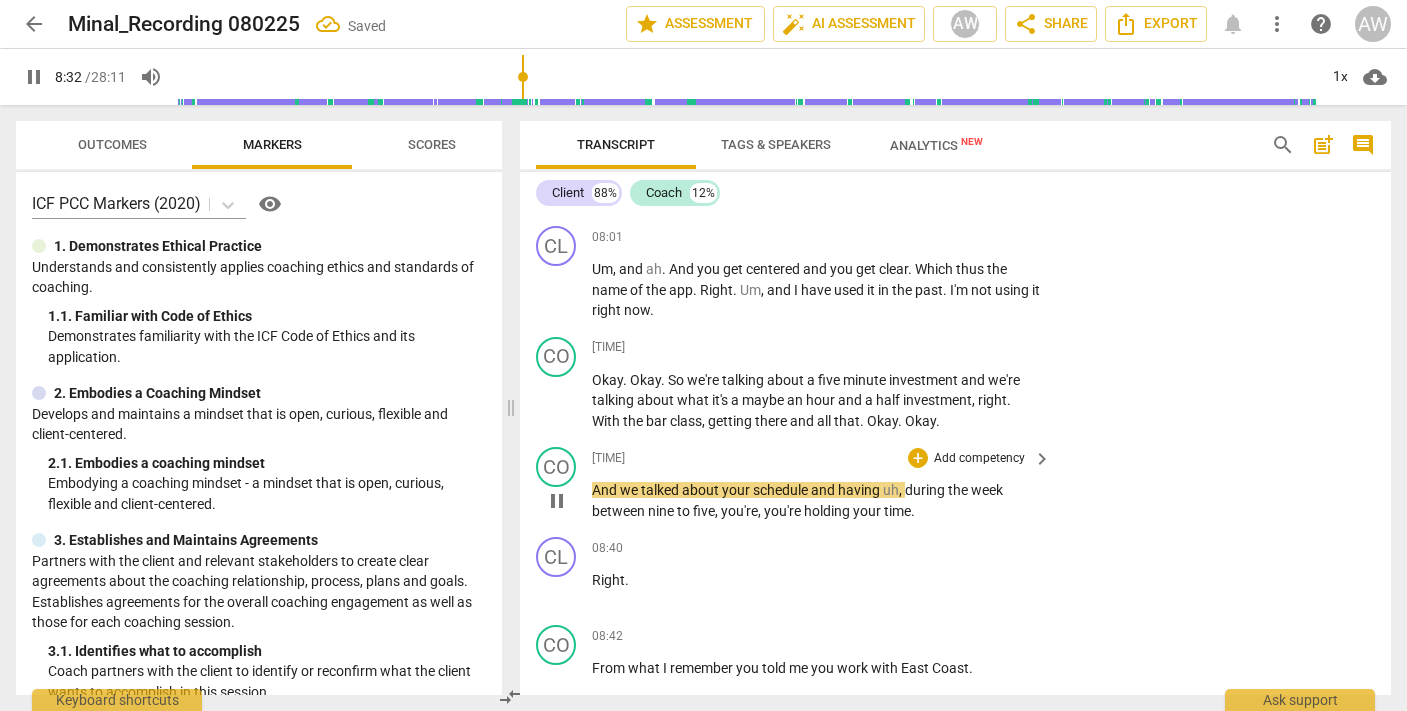 click on "And" at bounding box center [606, 490] 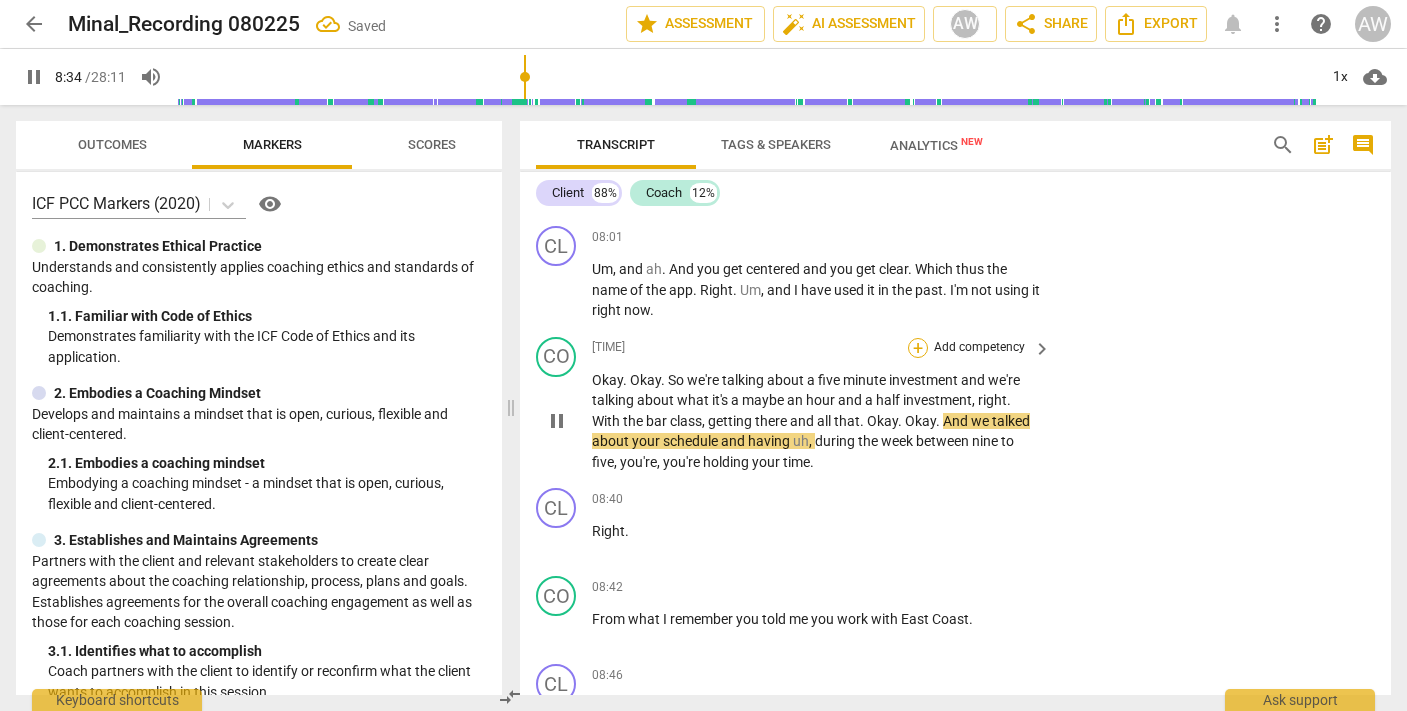 click on "+" at bounding box center [918, 348] 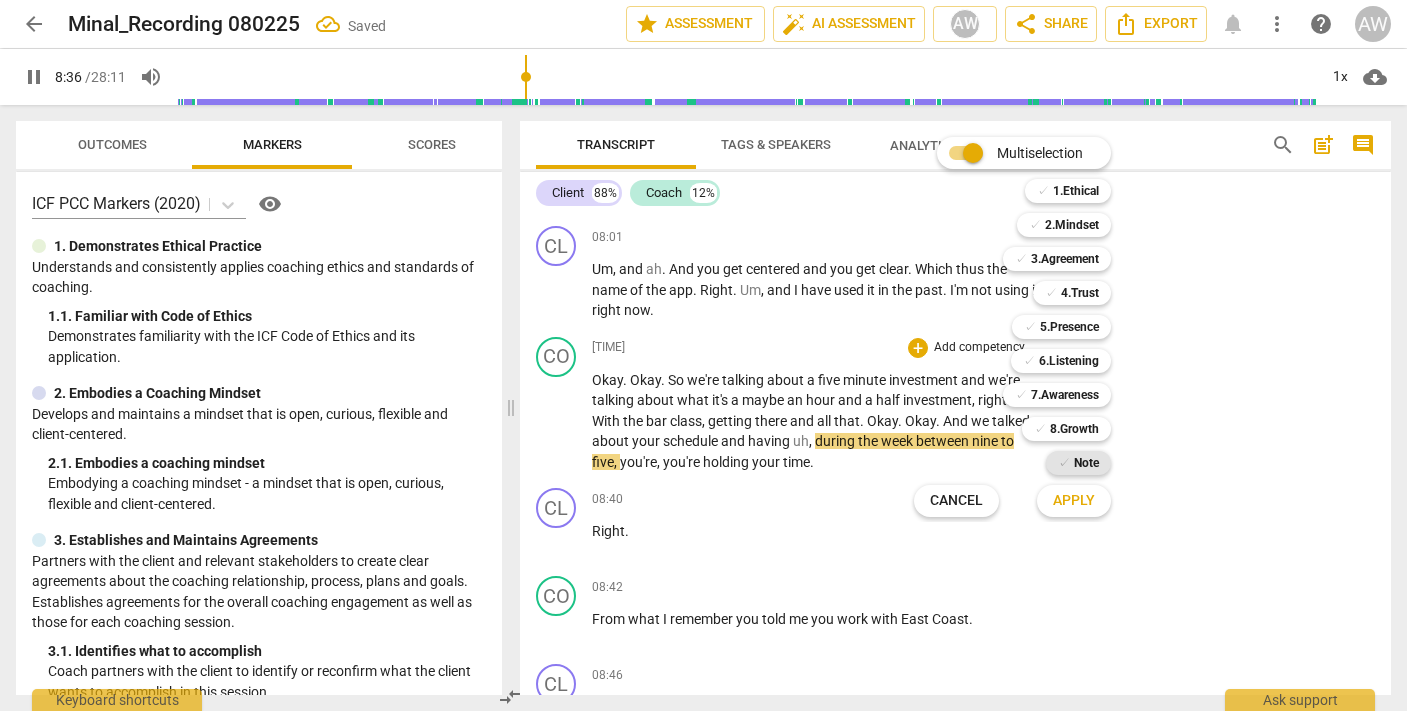 click on "Note" at bounding box center (1086, 463) 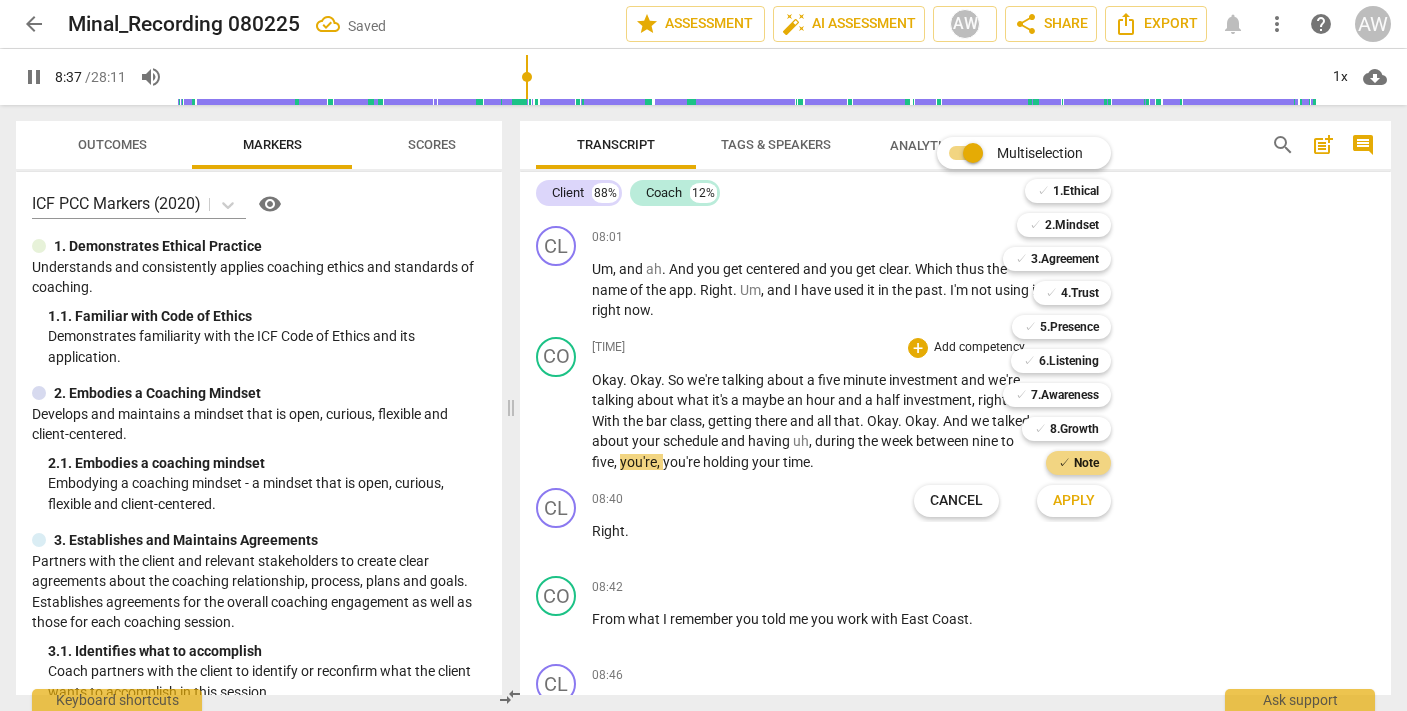 click on "Apply" at bounding box center (1074, 501) 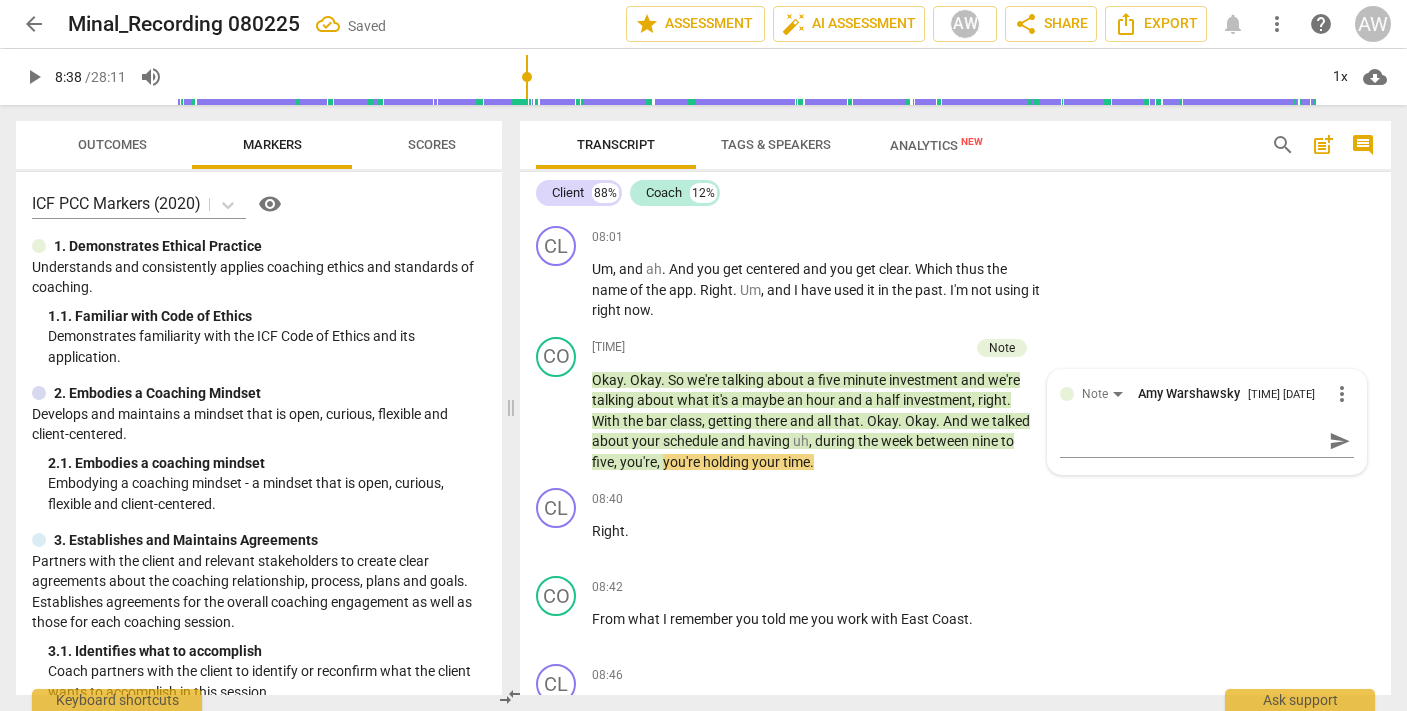 click on "CL play_arrow pause 08:40 + Add competency keyboard_arrow_right Right ." at bounding box center [955, 524] 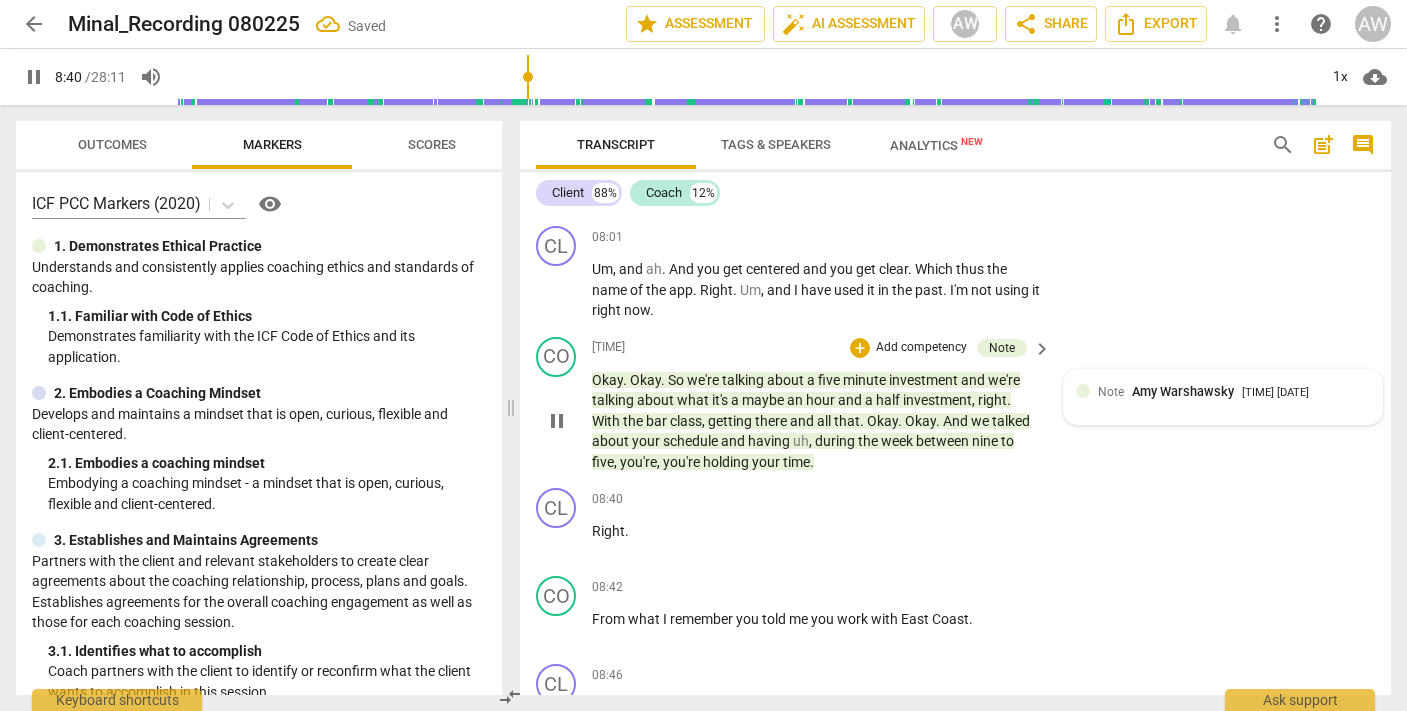 click on "Note [PERSON] [TIME] [DATE]" at bounding box center [1223, 397] 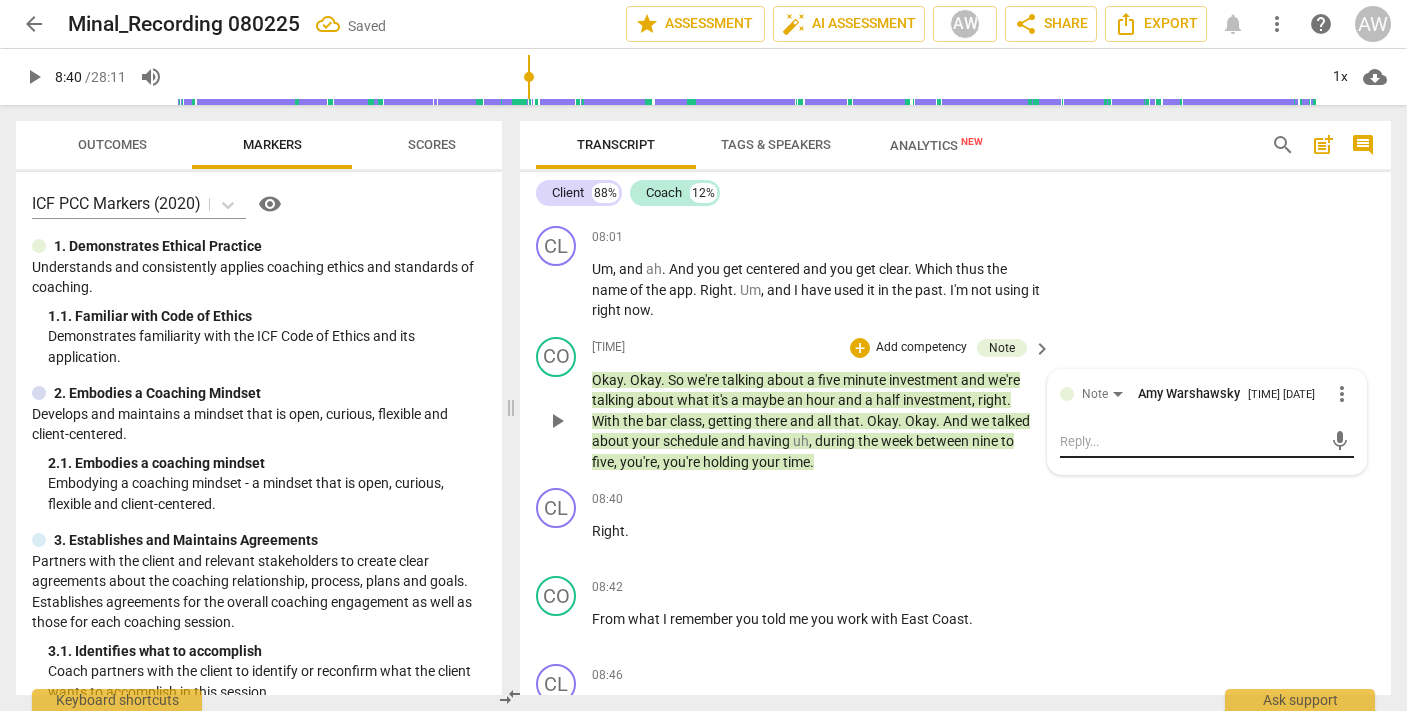 click at bounding box center (1191, 441) 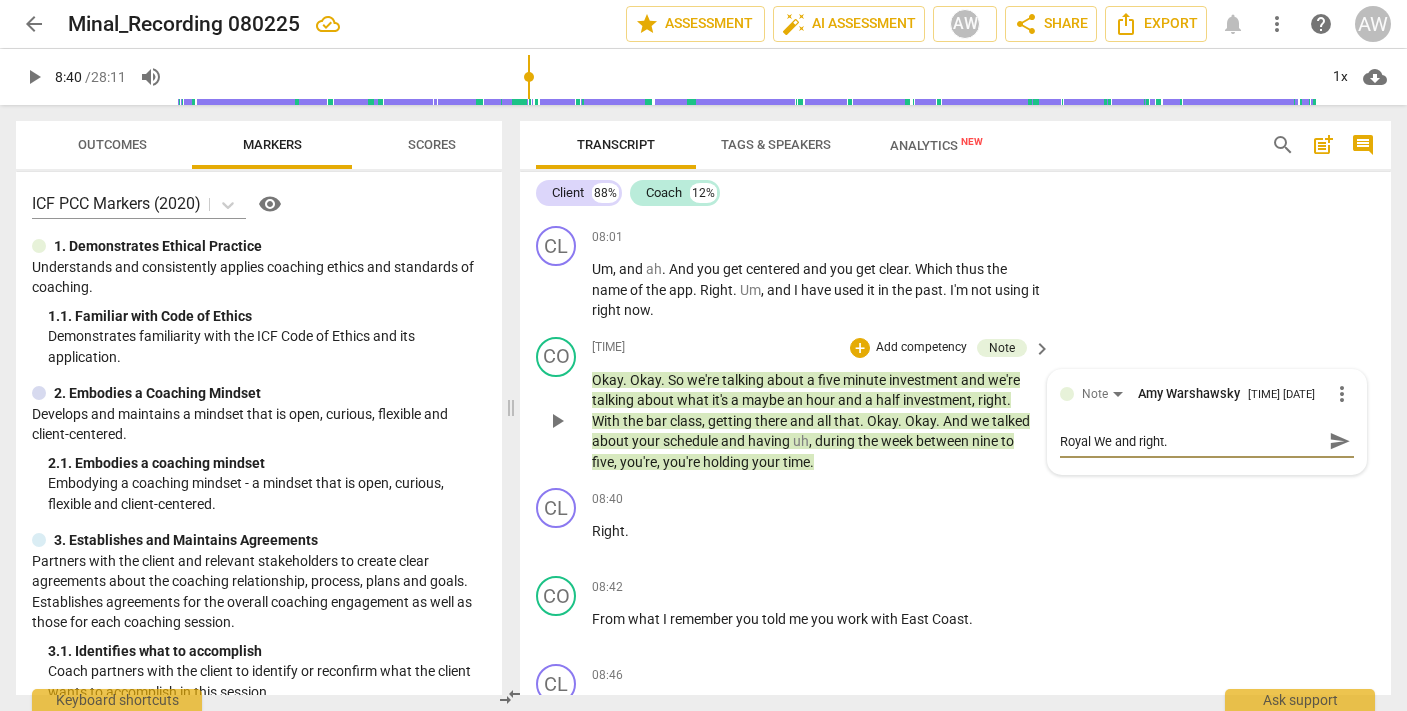 click on "send" at bounding box center [1340, 441] 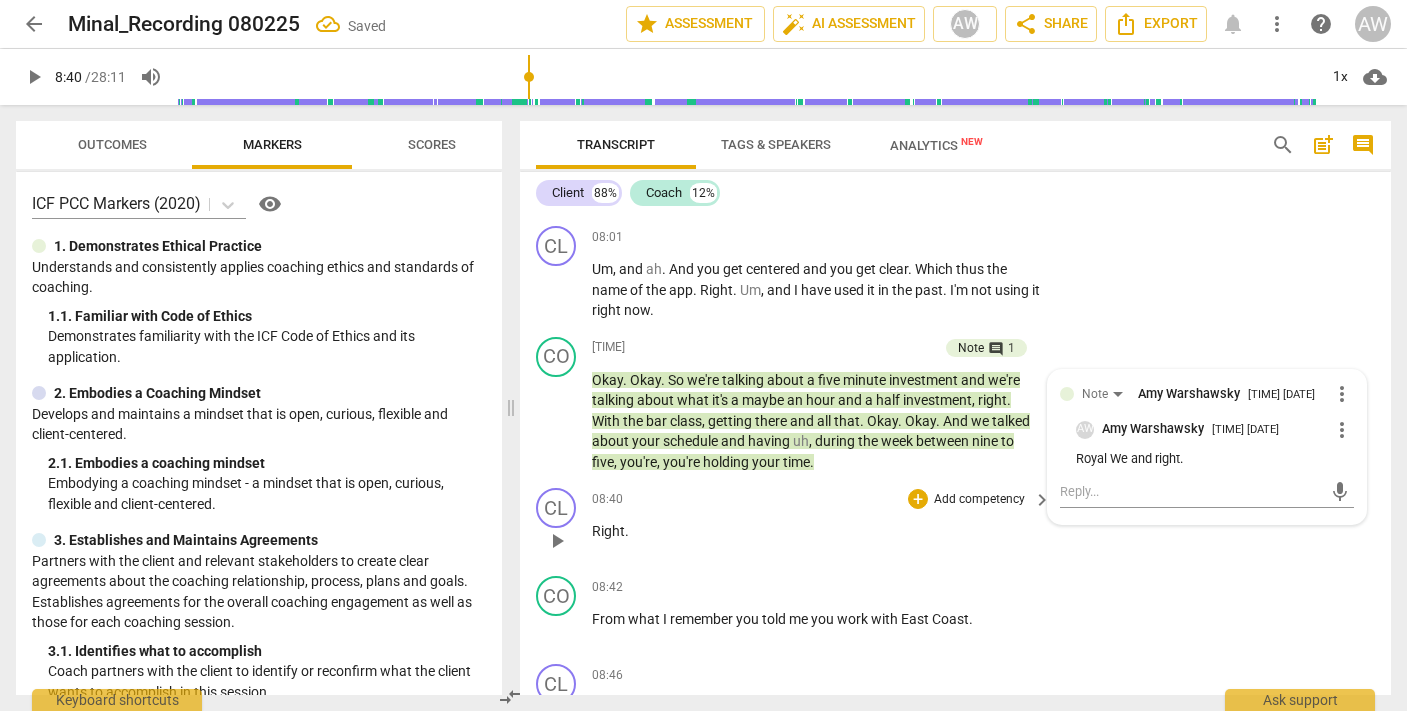 click on "play_arrow" at bounding box center (557, 541) 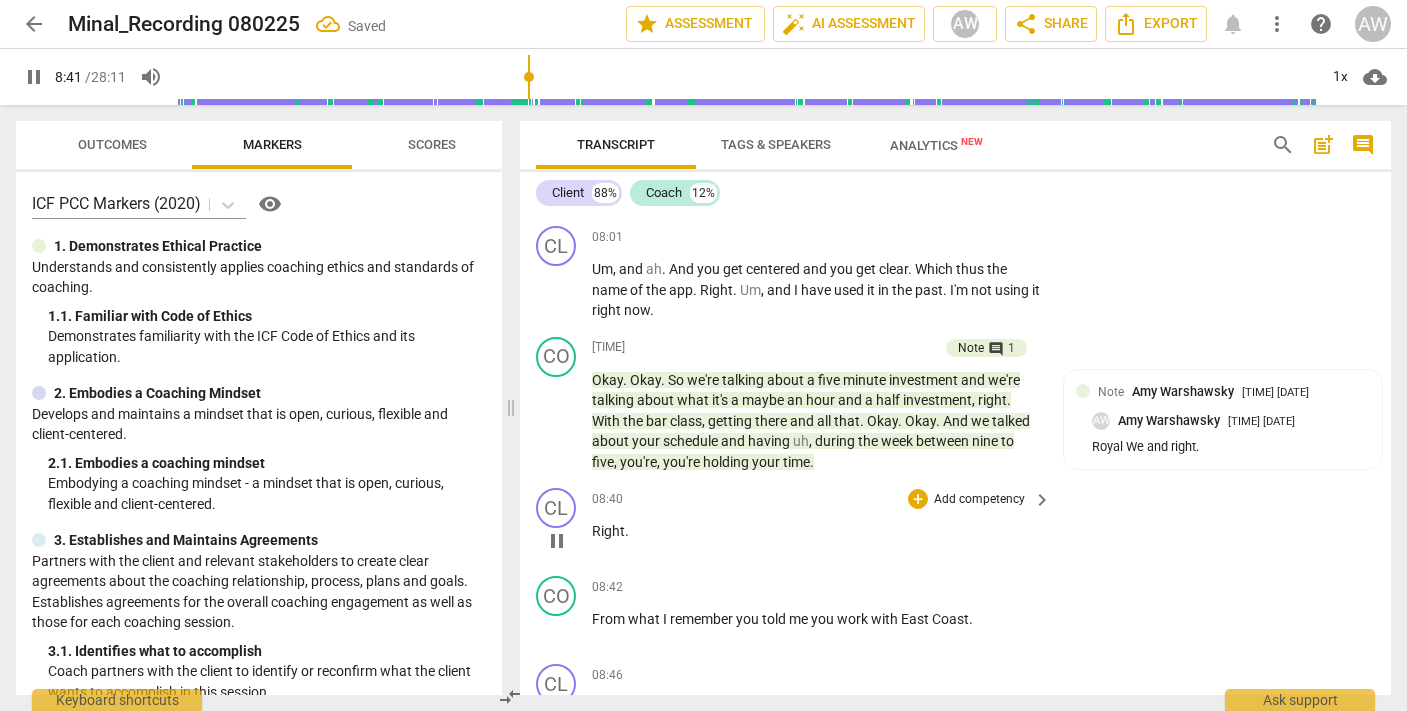 click on "Right" at bounding box center [608, 531] 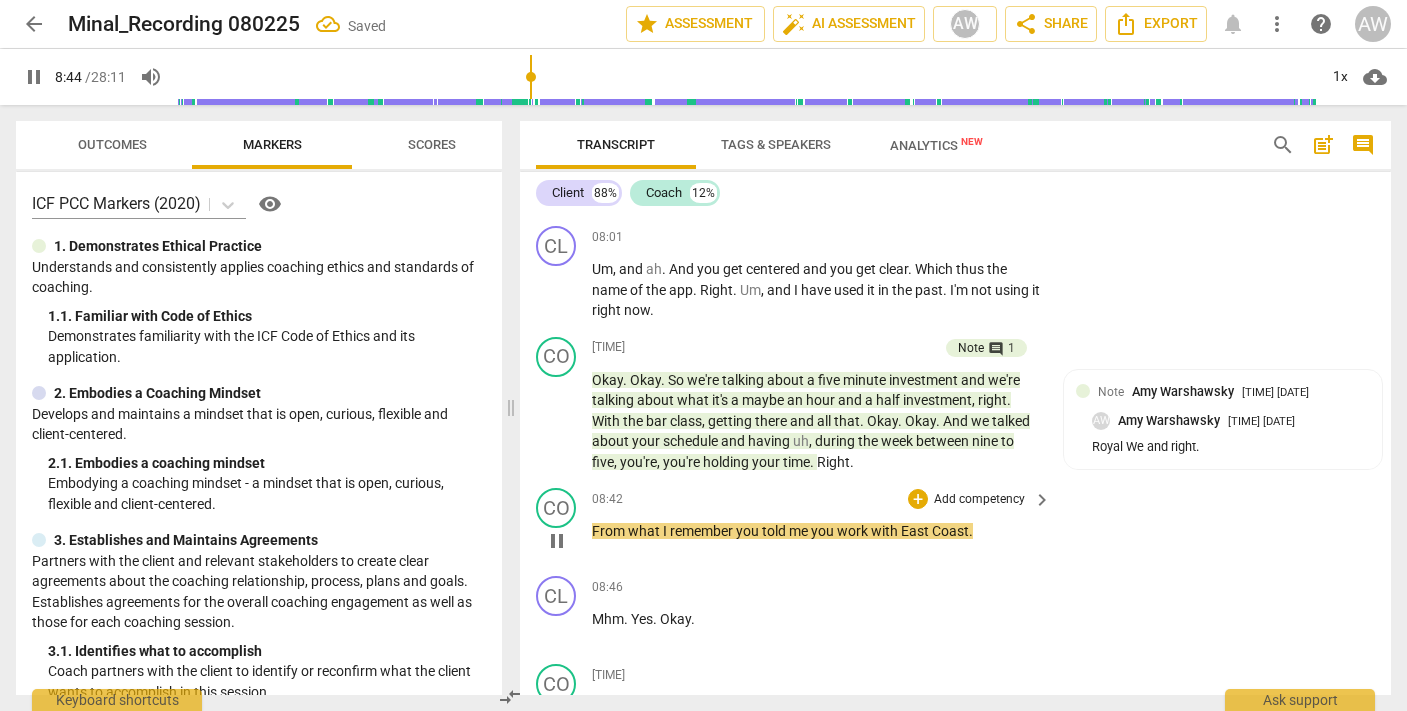 click on "From" at bounding box center [610, 531] 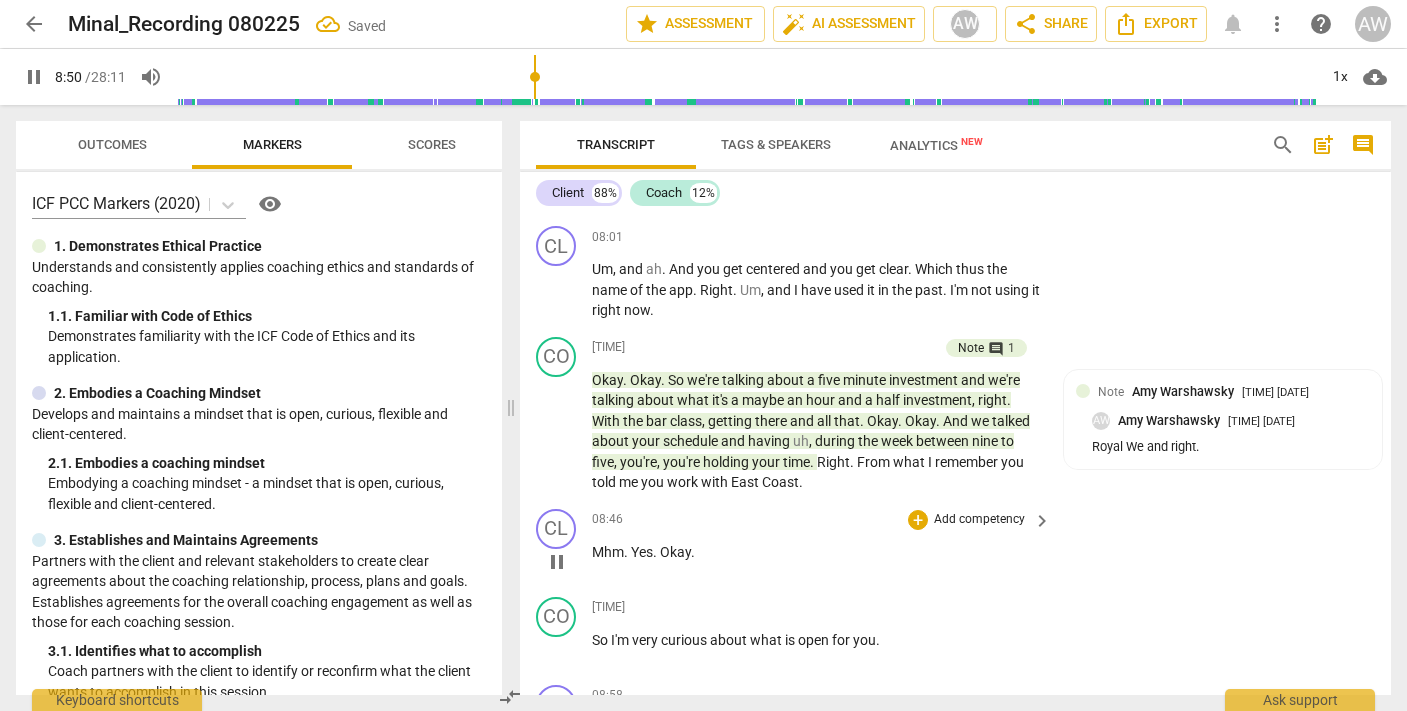 click on "Okay" at bounding box center [675, 552] 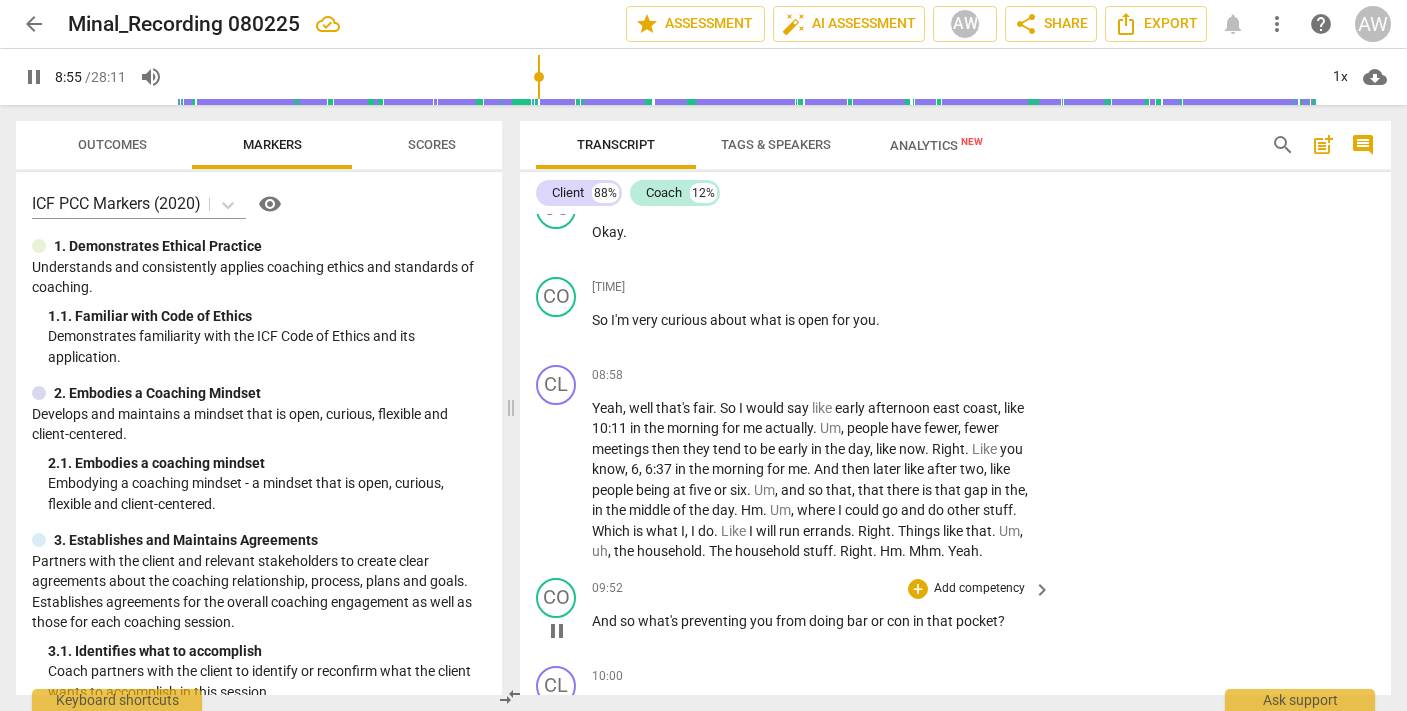 scroll, scrollTop: 3632, scrollLeft: 0, axis: vertical 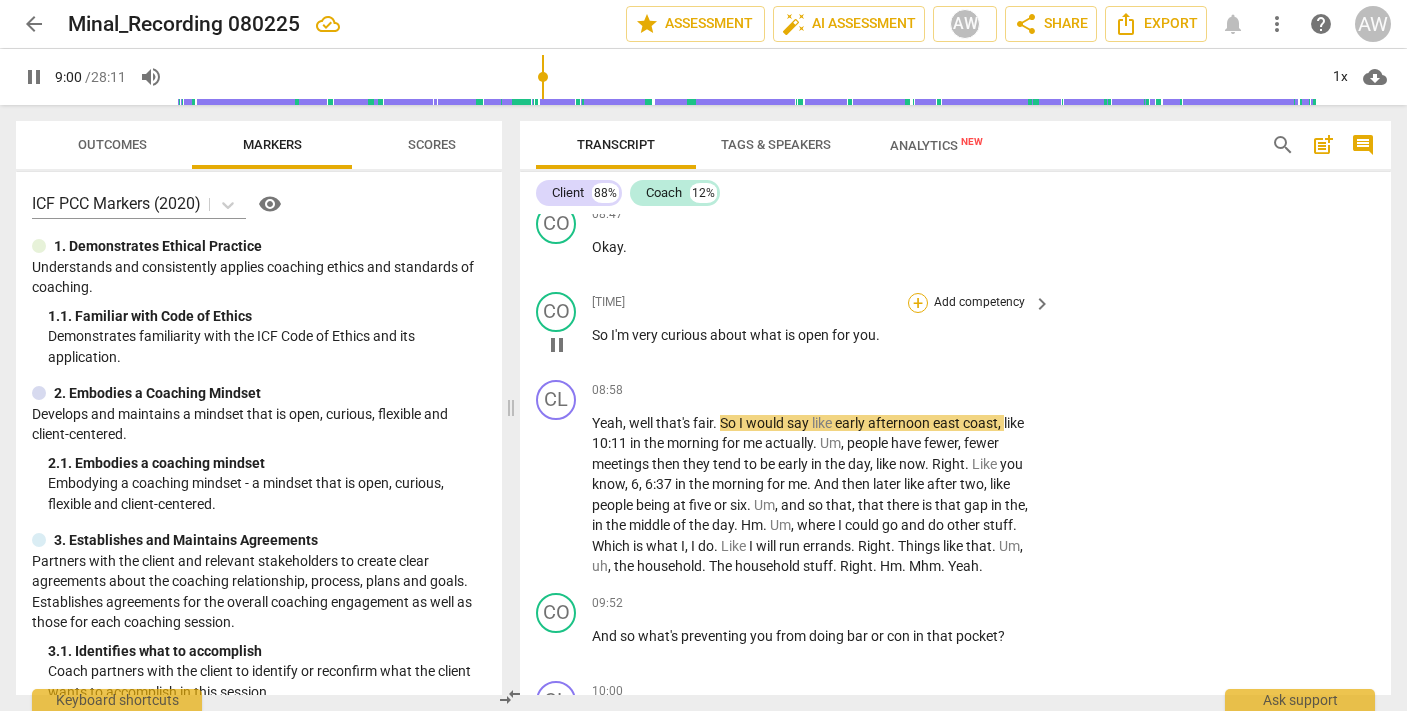 click on "+" at bounding box center (918, 303) 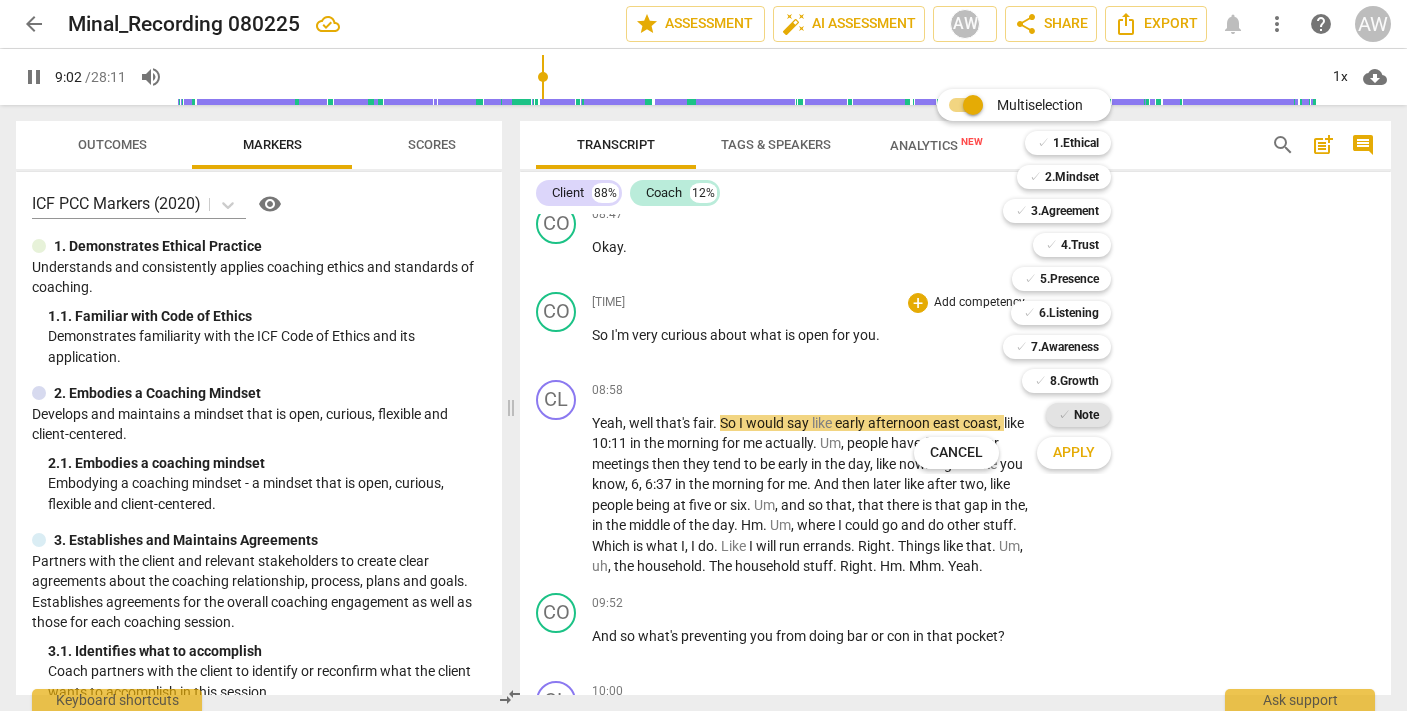 click on "✓" at bounding box center (1064, 415) 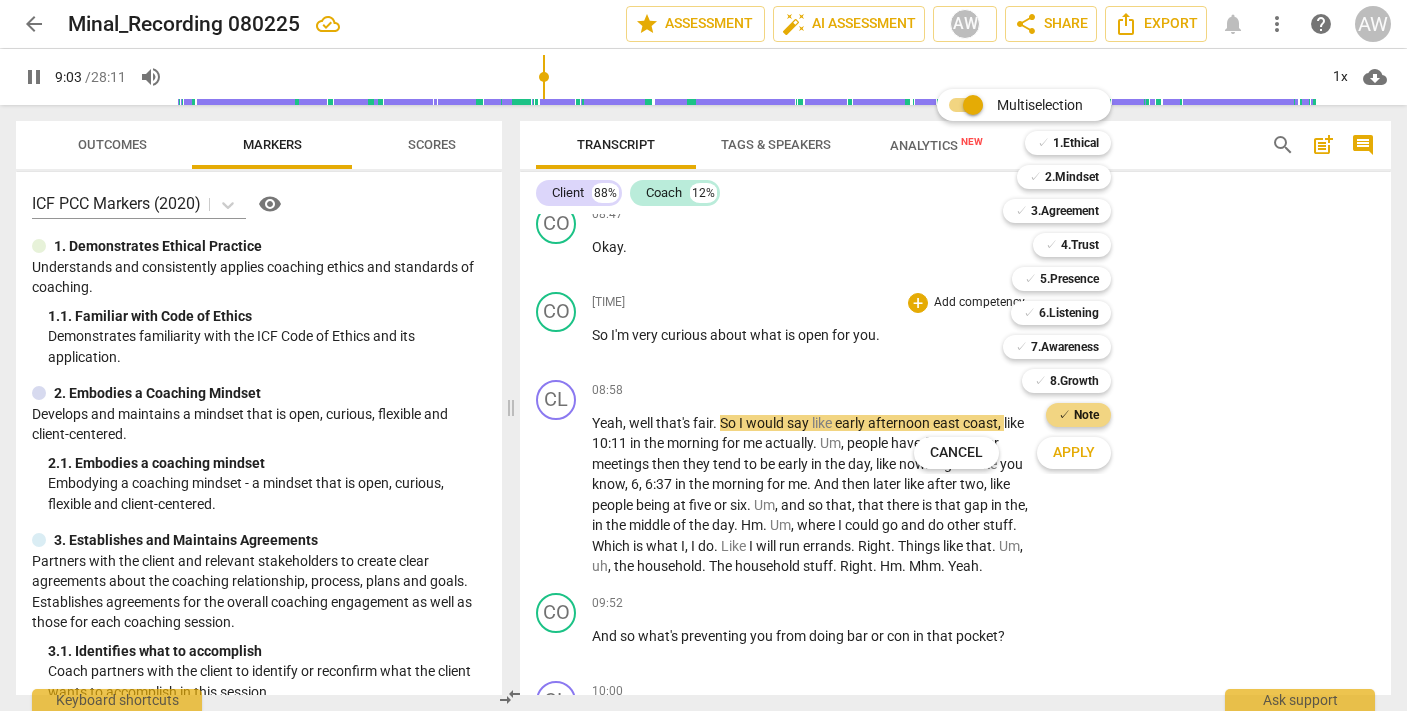 click on "Apply" at bounding box center [1074, 453] 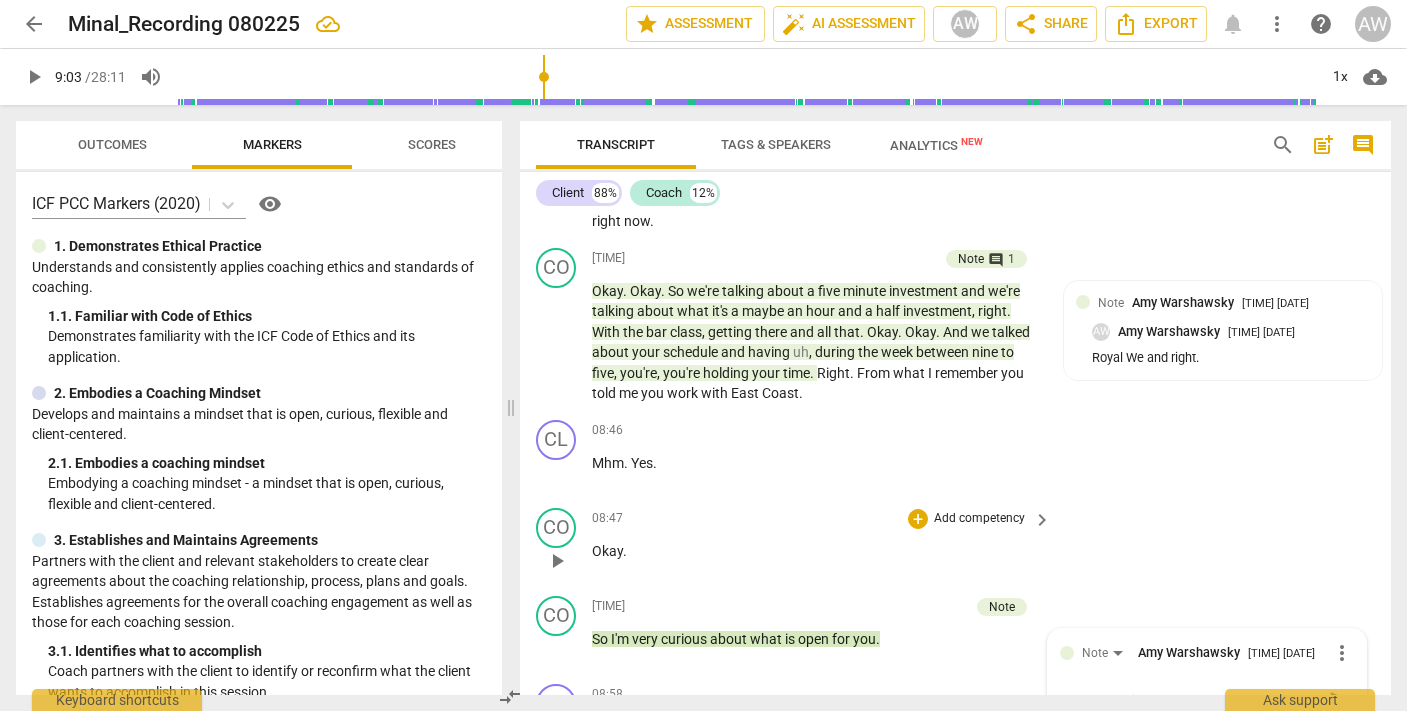 scroll, scrollTop: 3325, scrollLeft: 0, axis: vertical 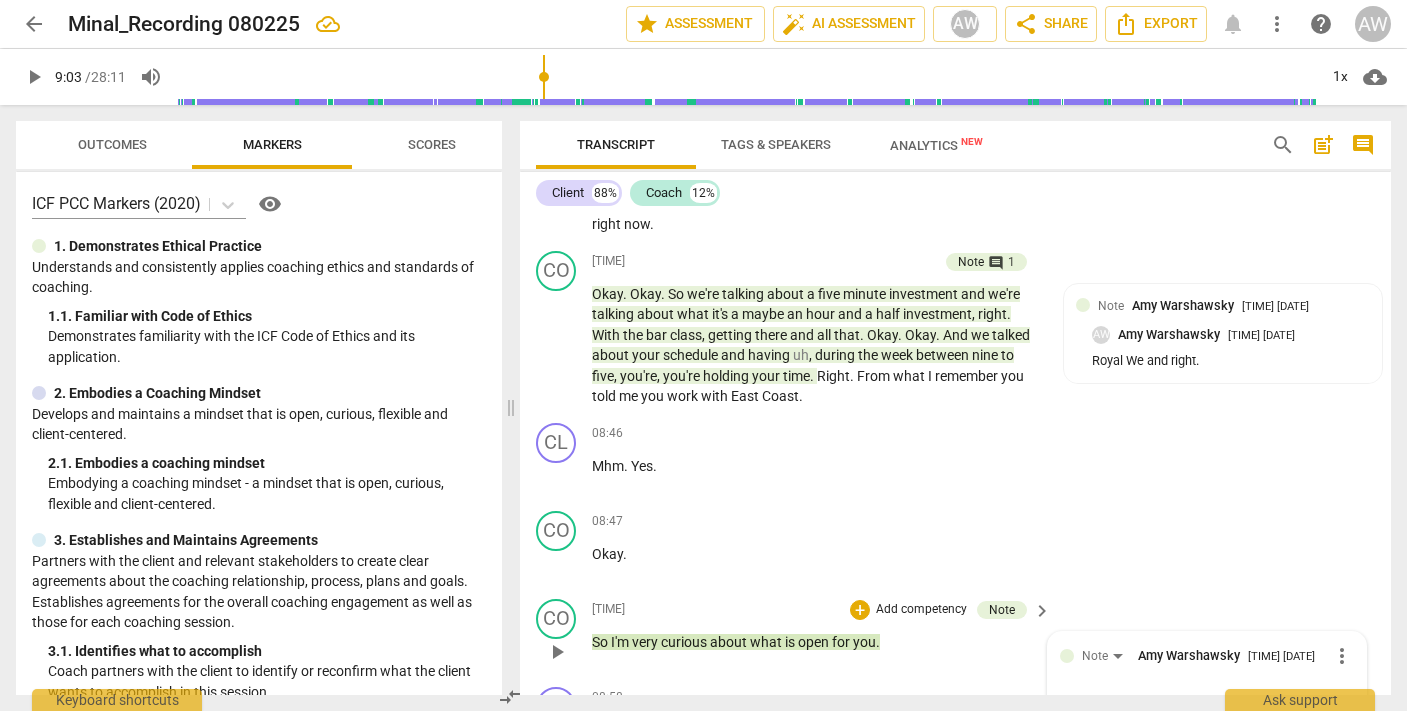 click on "So" at bounding box center (601, 642) 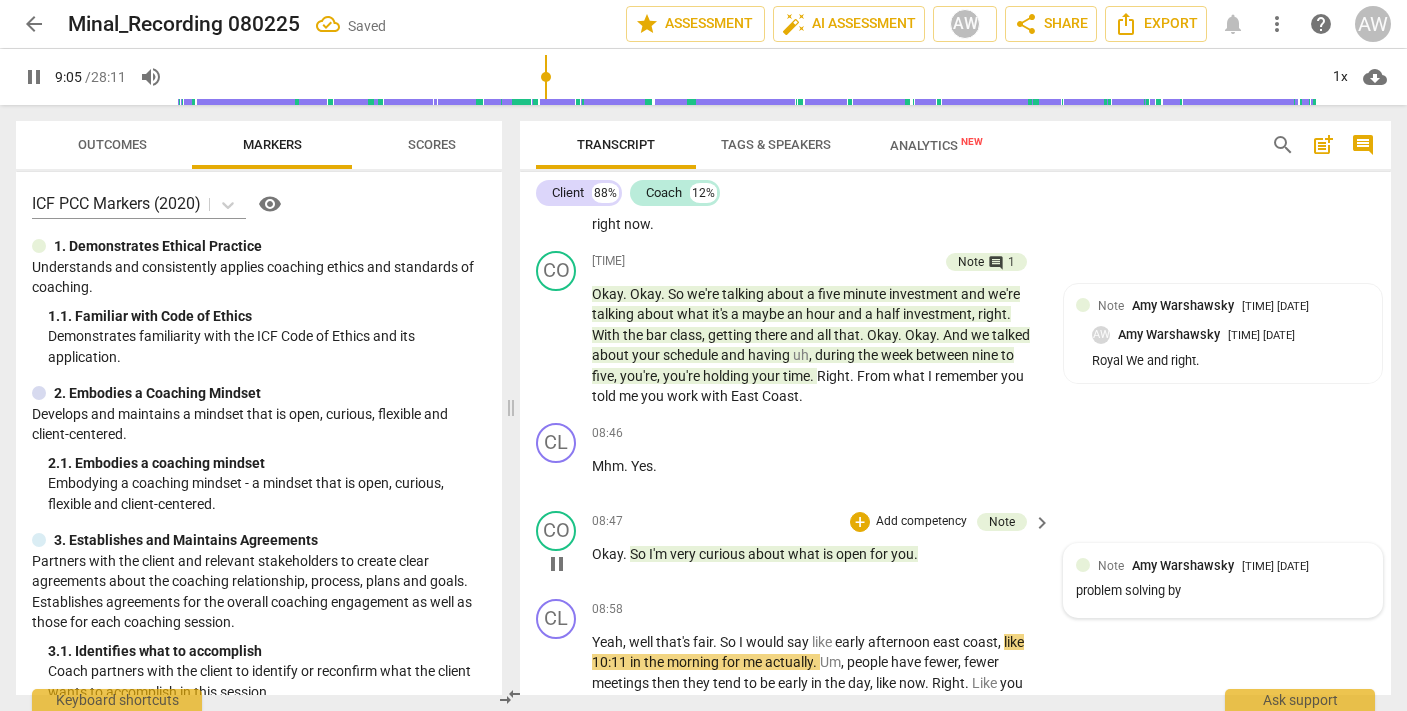 click on "problem solving by" at bounding box center [1223, 591] 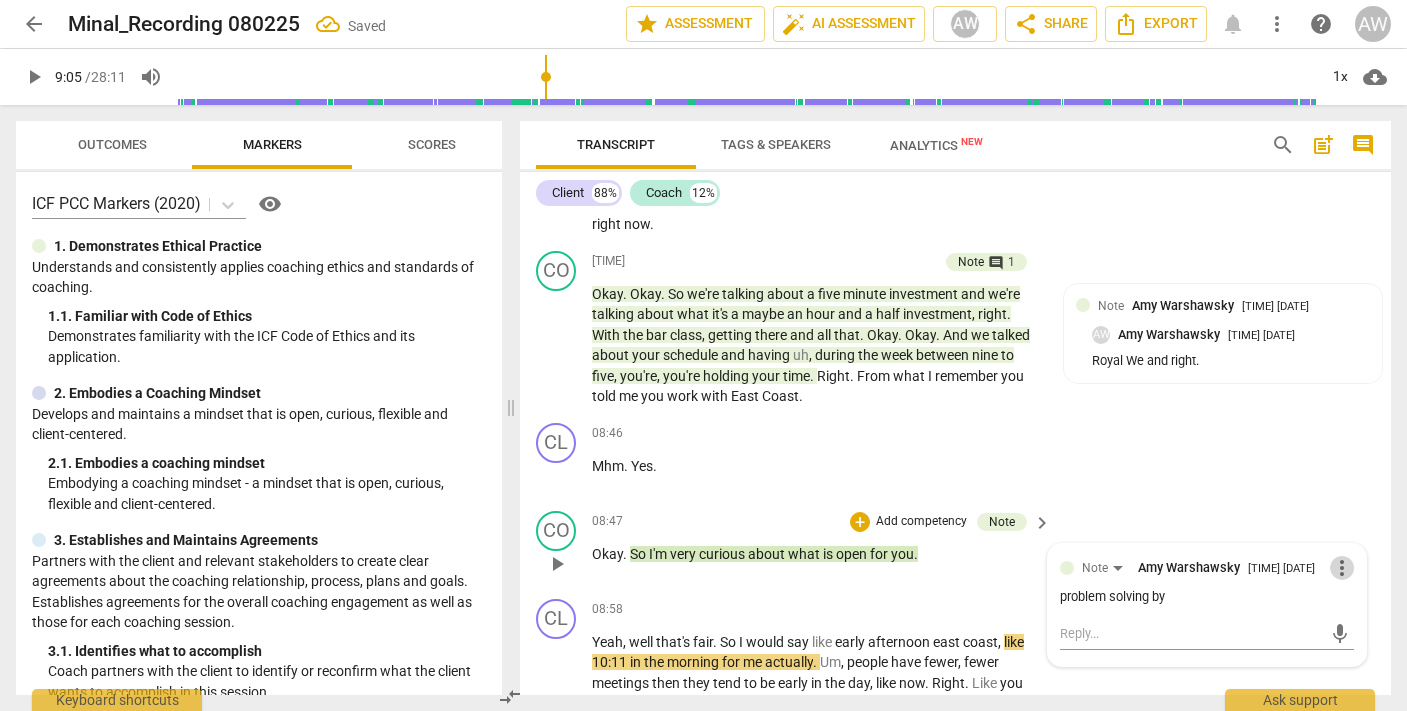 click on "more_vert" at bounding box center [1342, 568] 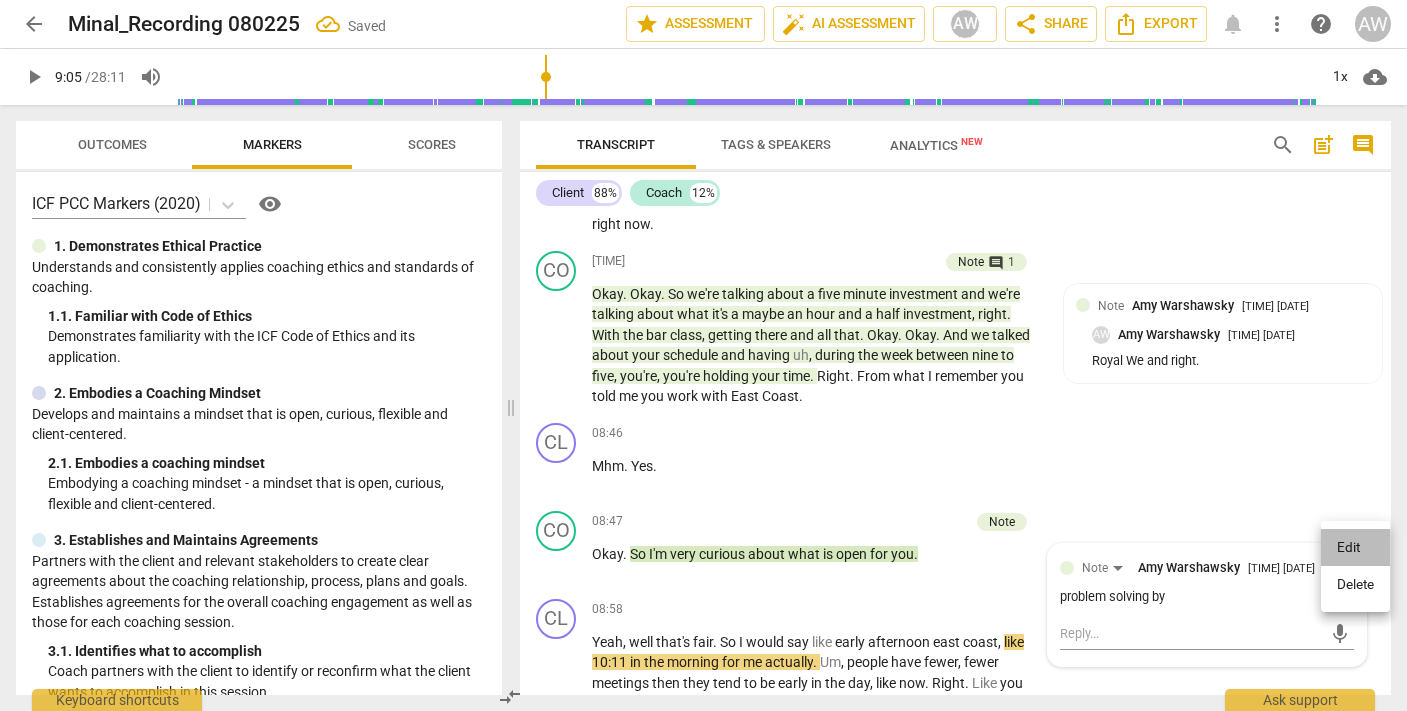 click on "Edit" at bounding box center (1355, 548) 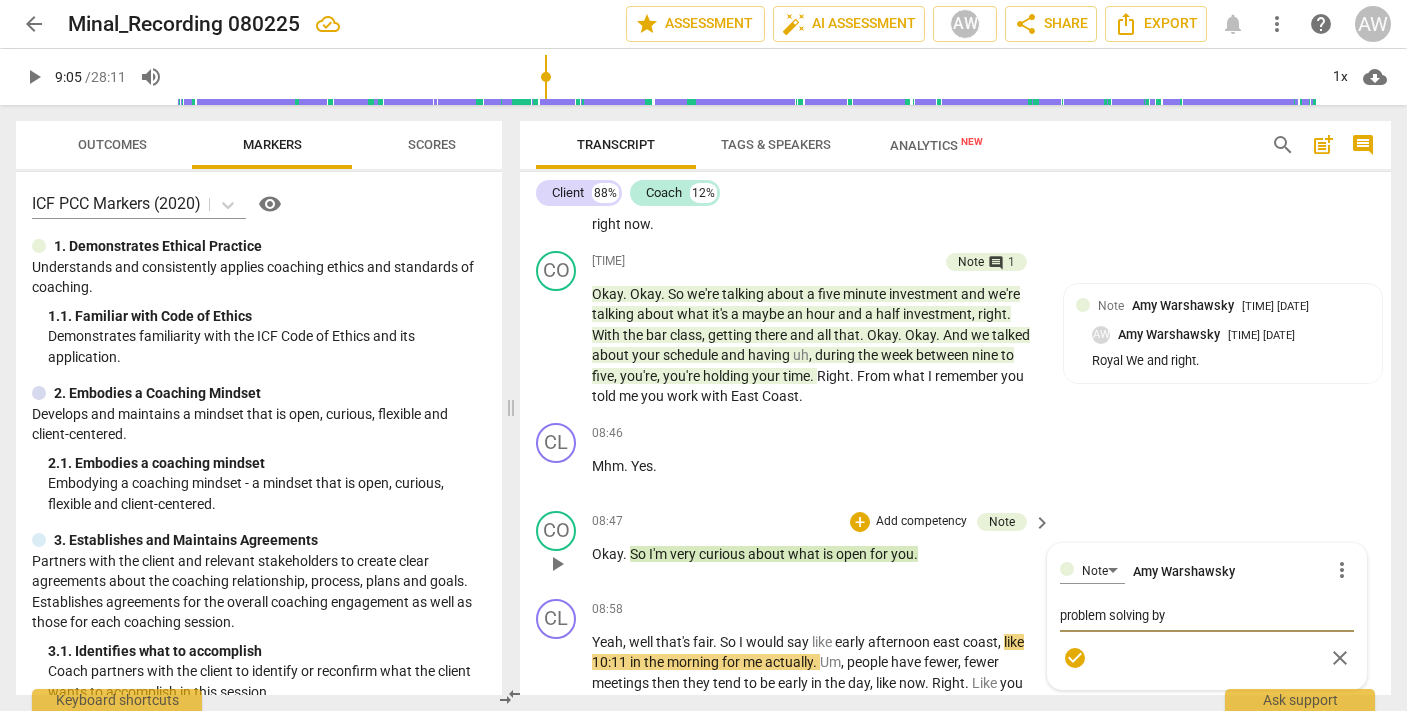 click on "problem solving by" at bounding box center [1207, 615] 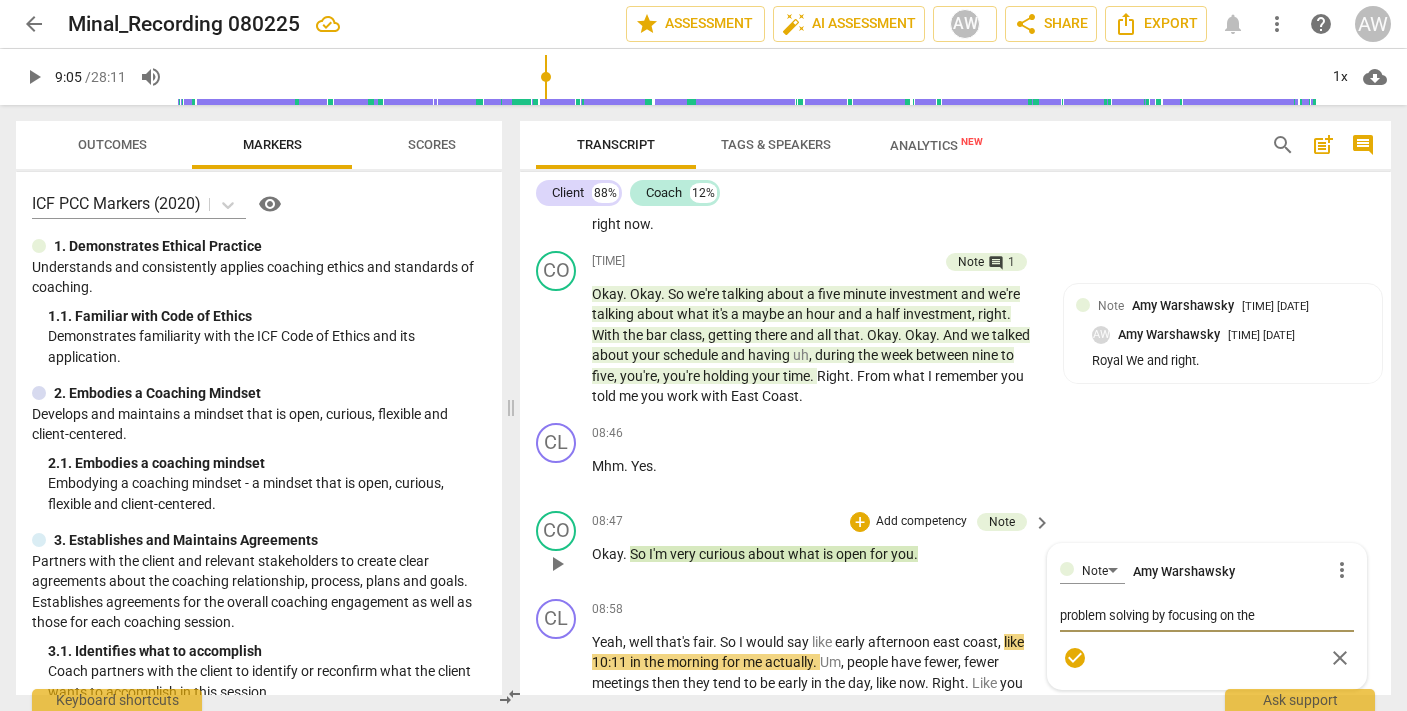 click on "problem solving by focusing on the" at bounding box center (1207, 615) 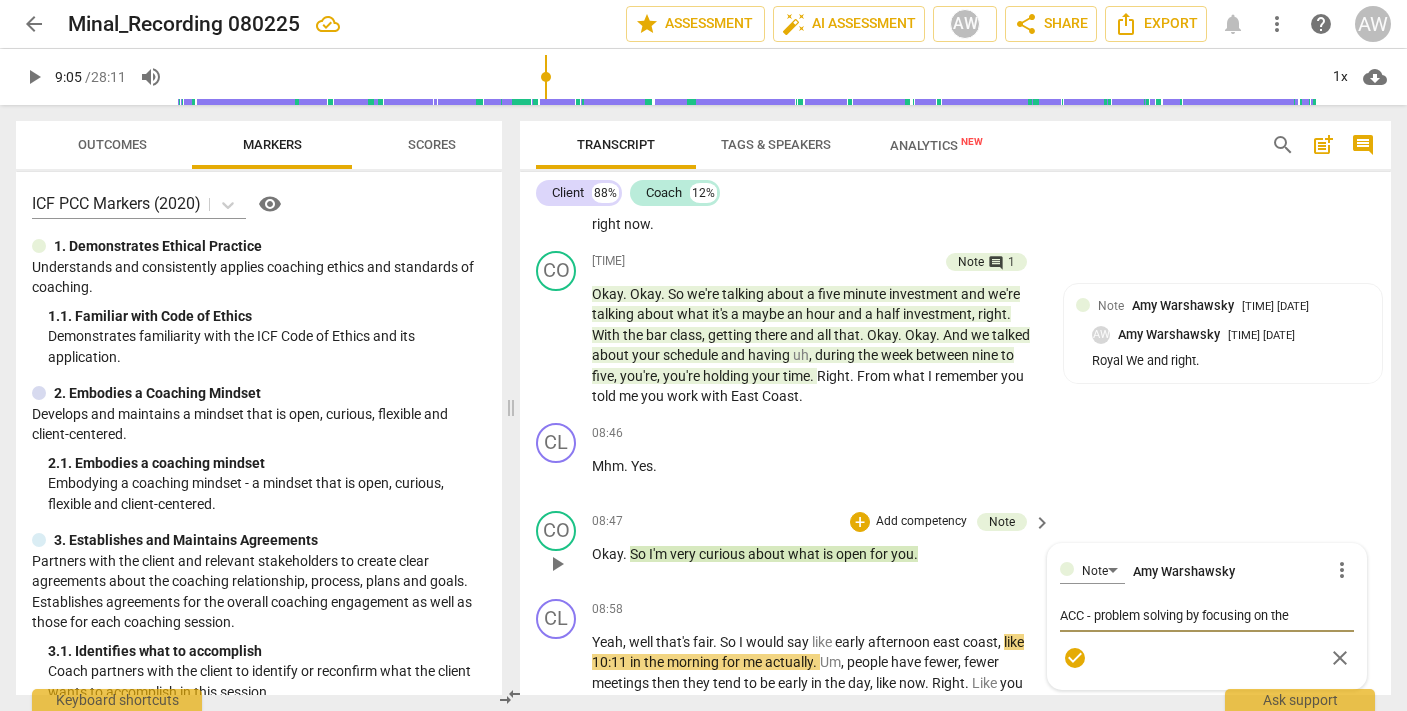 click on "ACC - problem solving by focusing on the" at bounding box center [1207, 615] 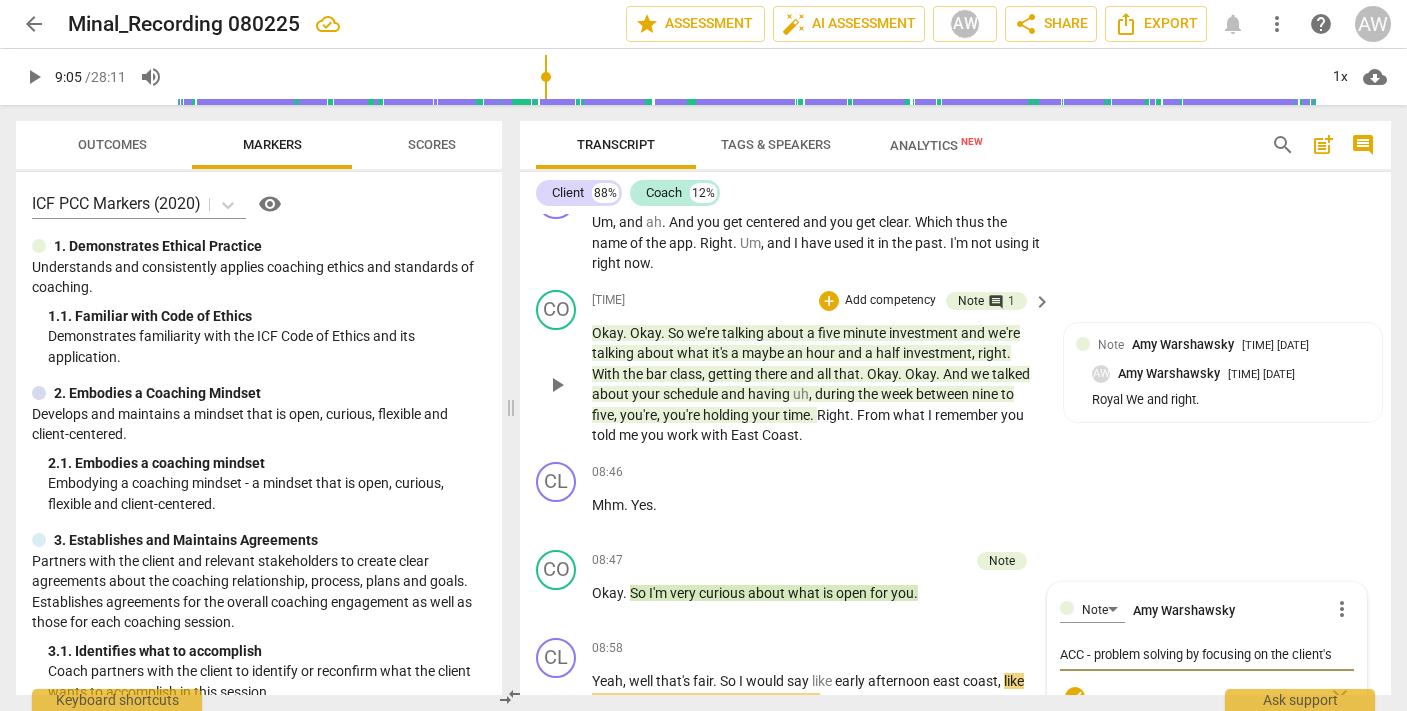 scroll, scrollTop: 3321, scrollLeft: 0, axis: vertical 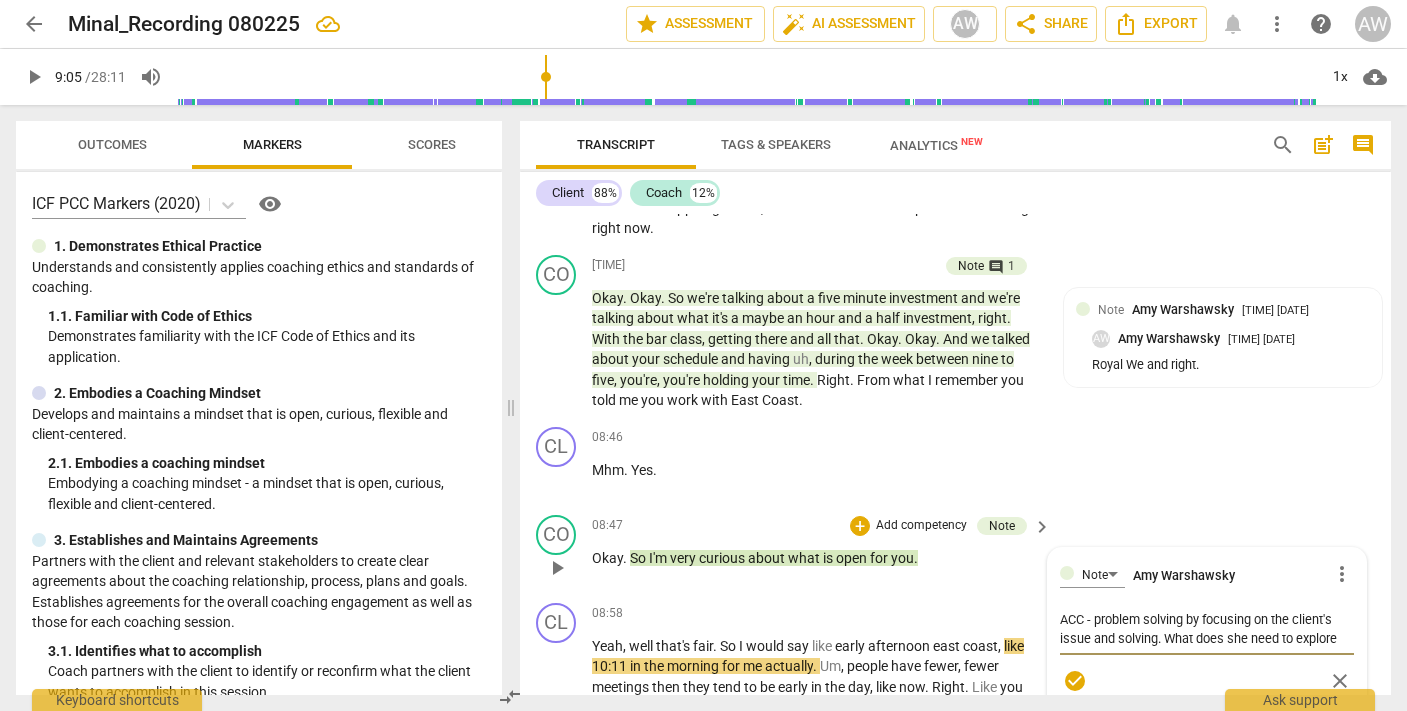 drag, startPoint x: 1345, startPoint y: 612, endPoint x: 1168, endPoint y: 613, distance: 177.00282 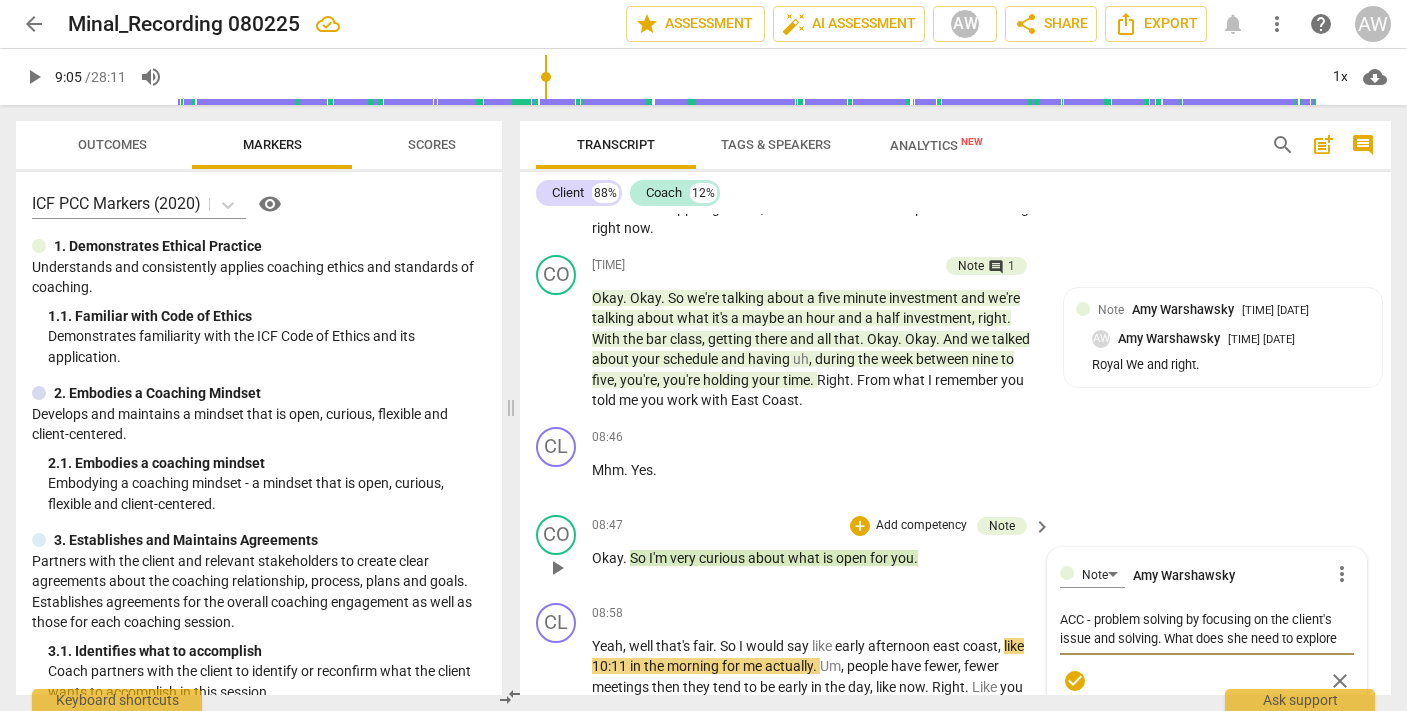 click on "ACC - problem solving by focusing on the client's issue and solving. What does she need to explore" at bounding box center [1207, 629] 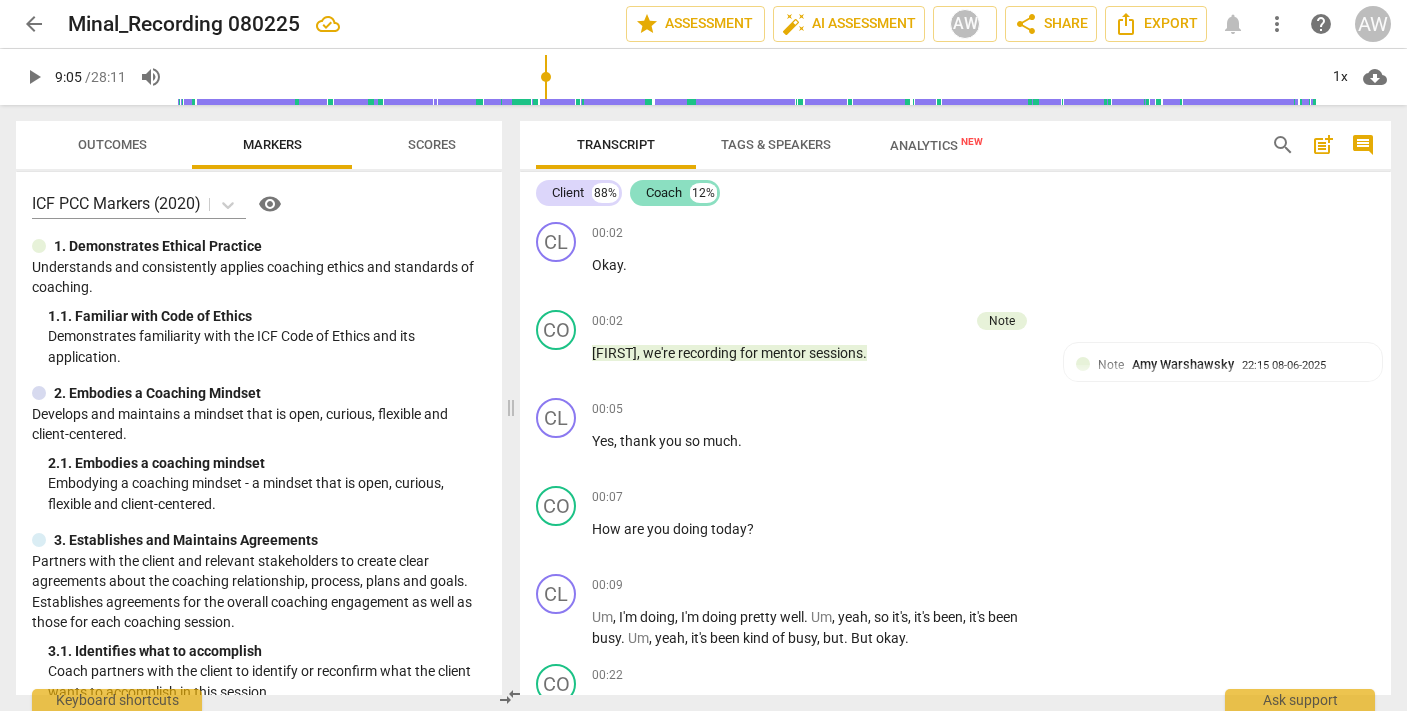 scroll, scrollTop: 0, scrollLeft: 0, axis: both 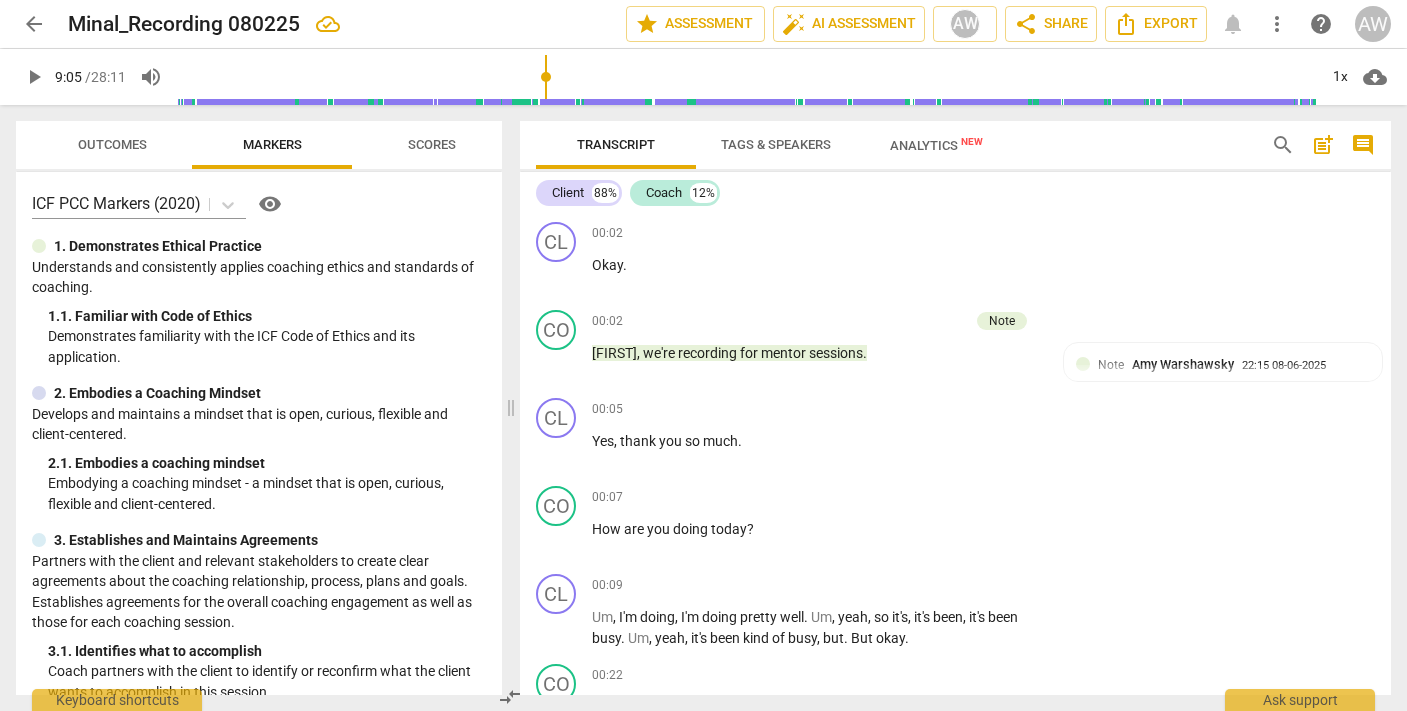 click on "post_add" at bounding box center (1323, 145) 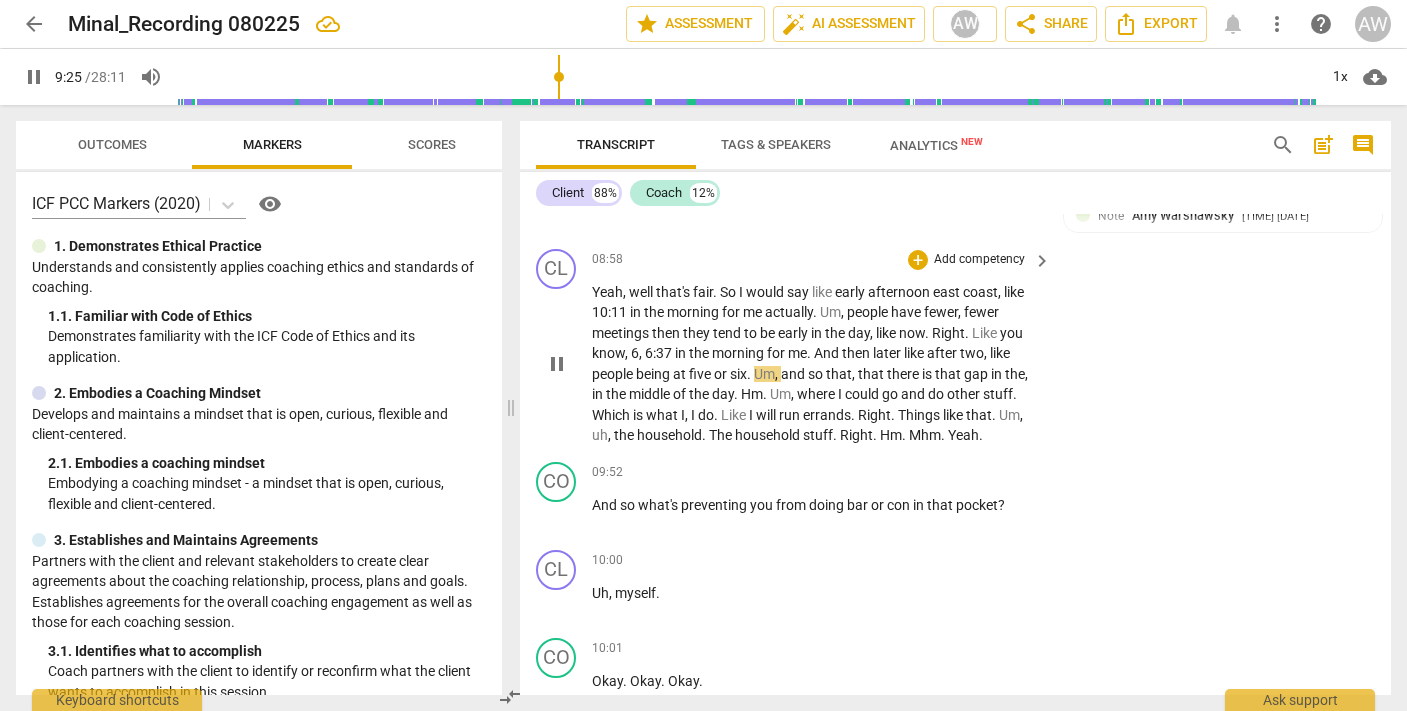 scroll, scrollTop: 3781, scrollLeft: 0, axis: vertical 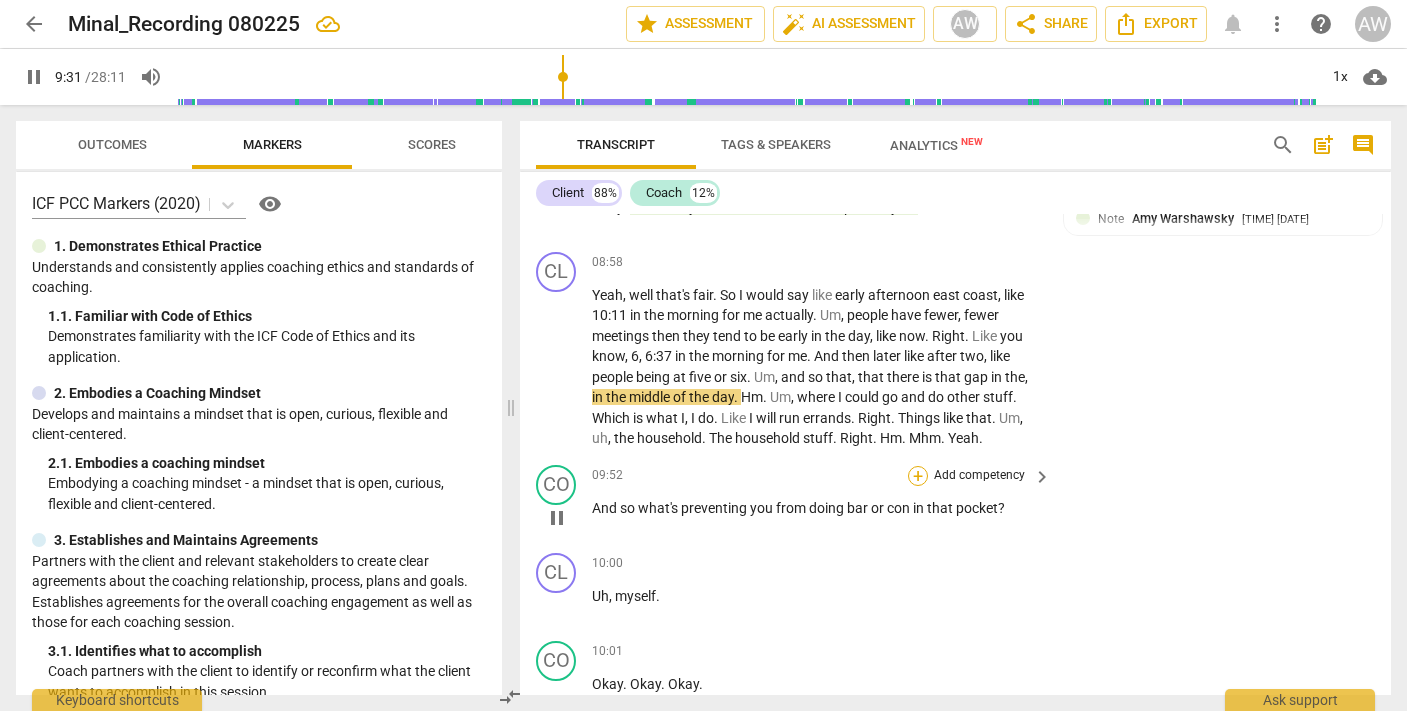 click on "+" at bounding box center (918, 476) 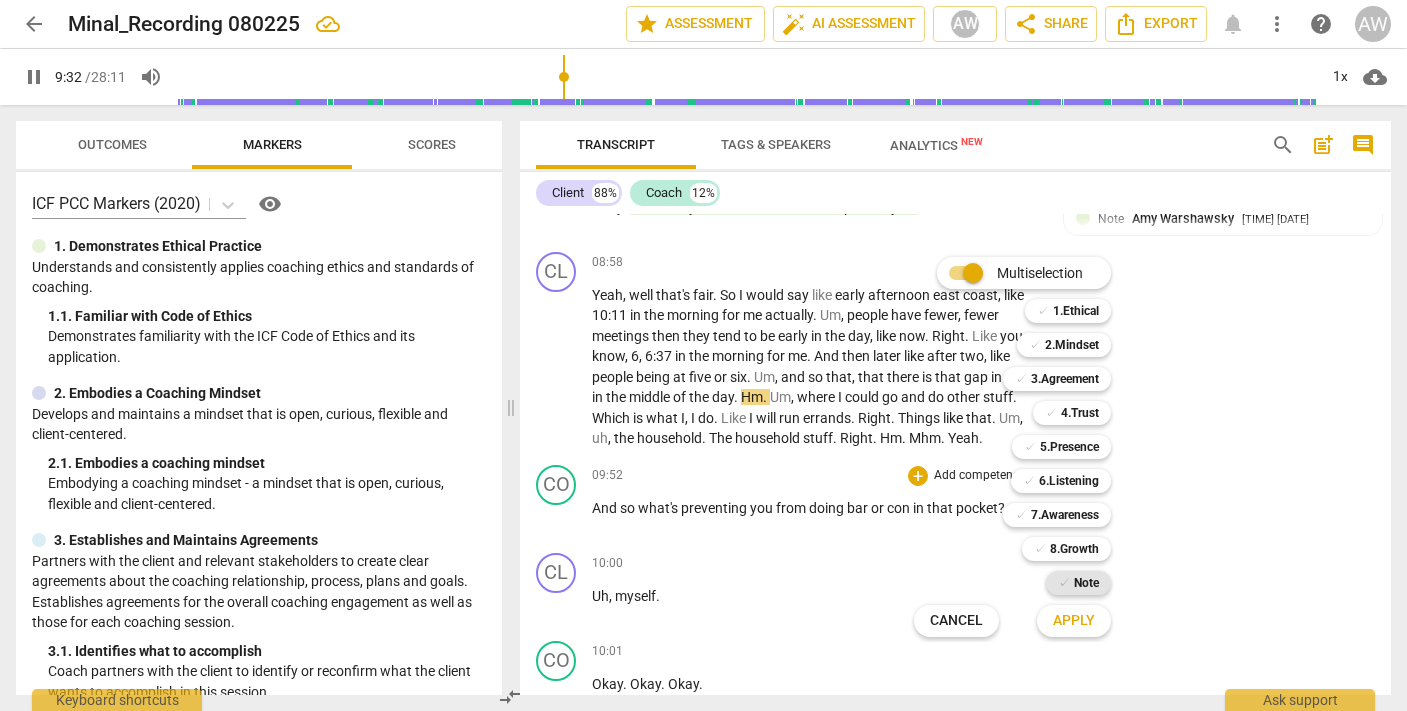 click on "Note" at bounding box center (1086, 583) 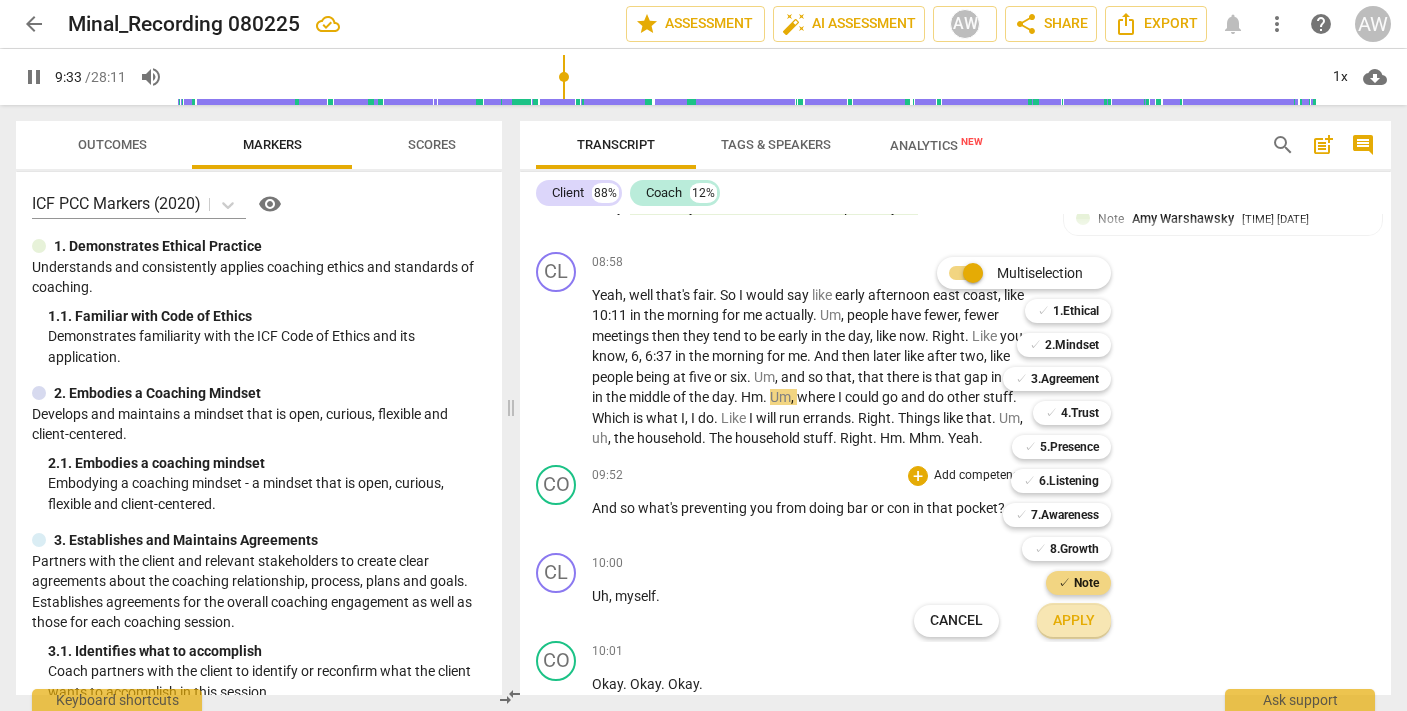 click on "Apply" at bounding box center [1074, 621] 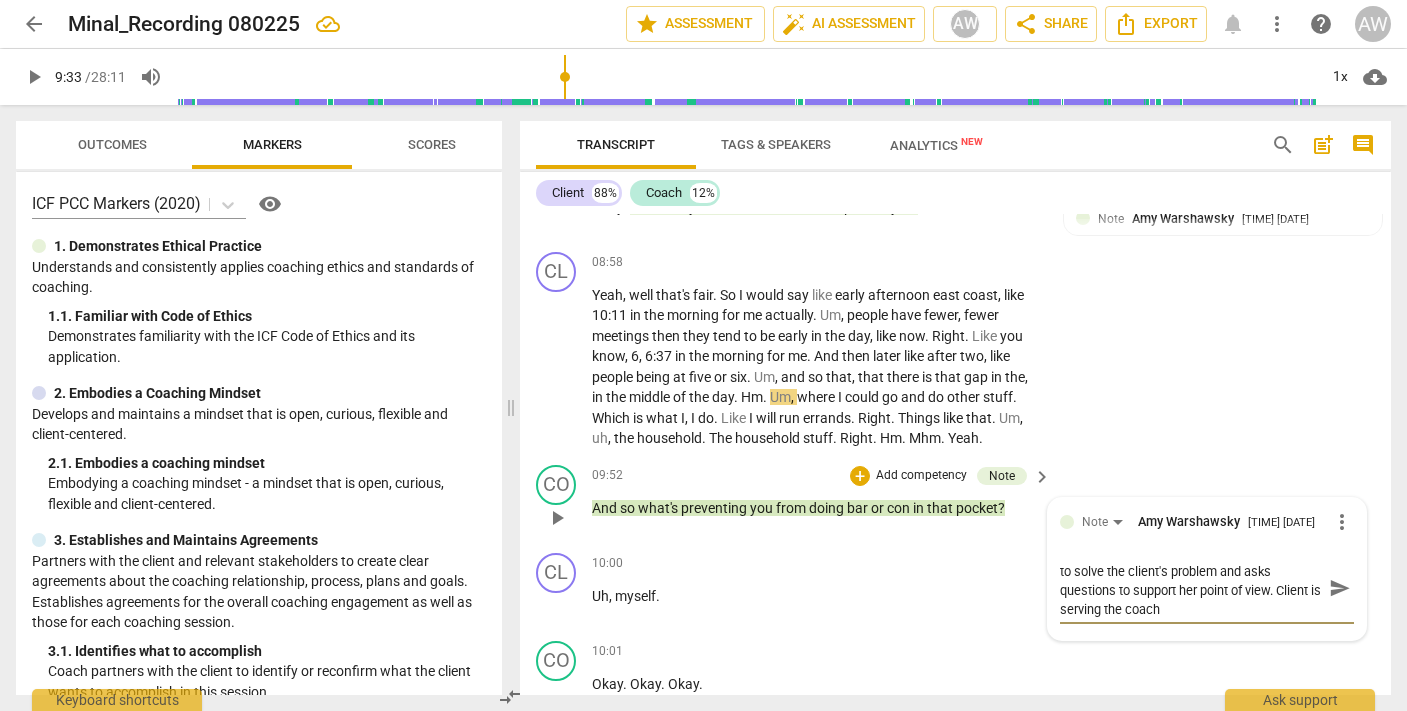 scroll, scrollTop: 0, scrollLeft: 0, axis: both 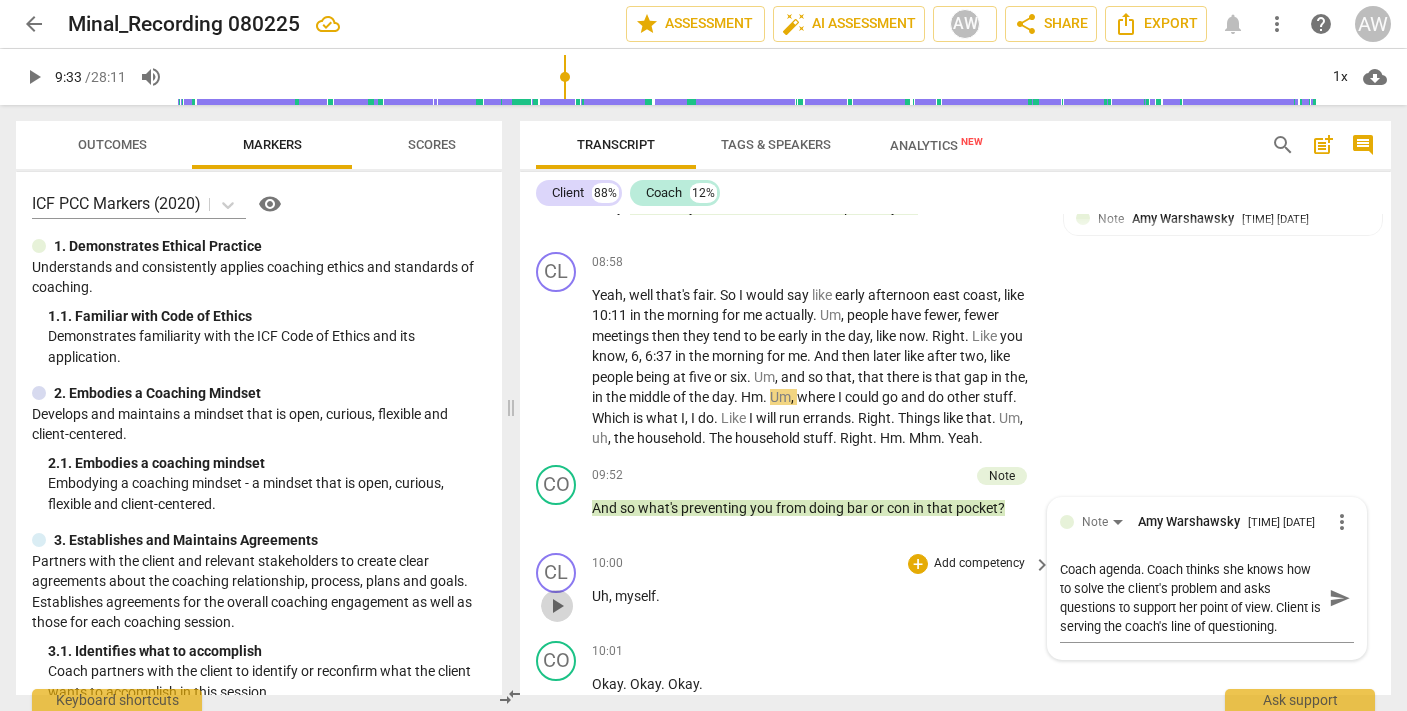 click on "play_arrow" at bounding box center (557, 606) 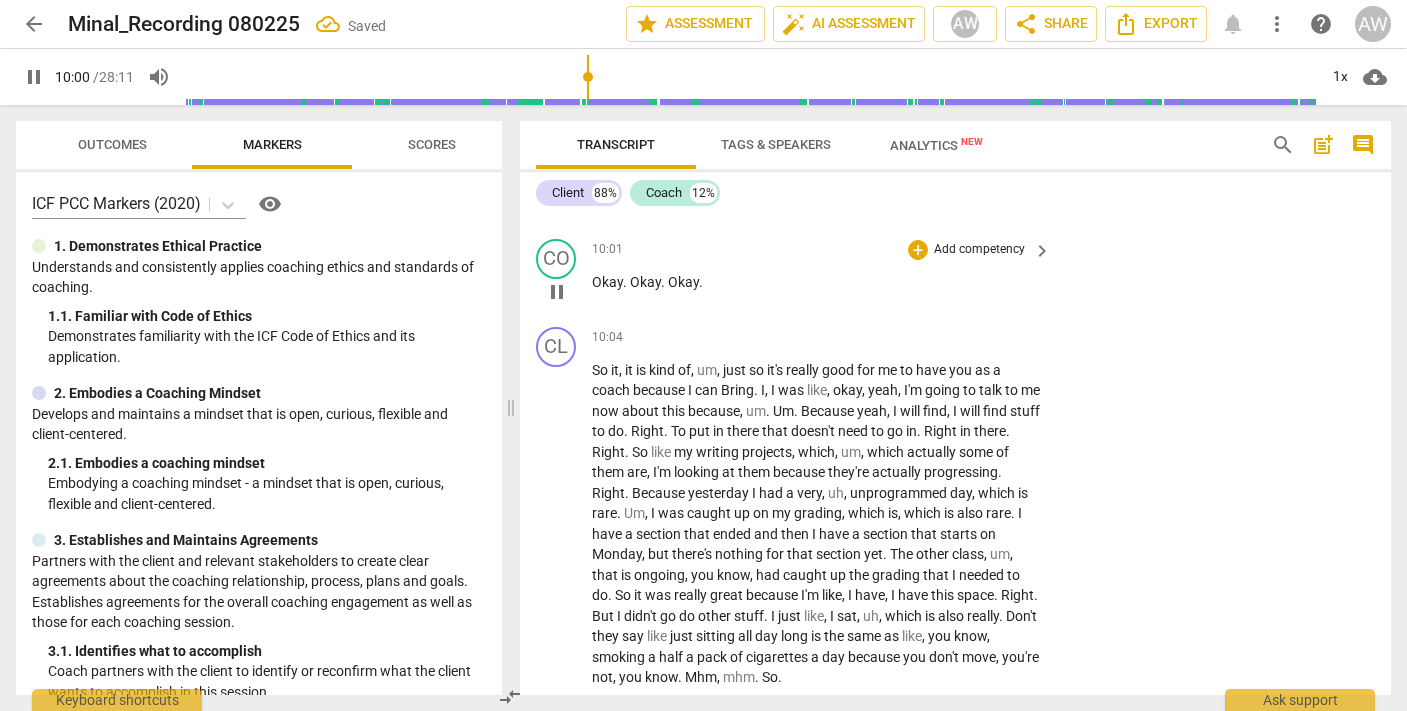 scroll, scrollTop: 4205, scrollLeft: 0, axis: vertical 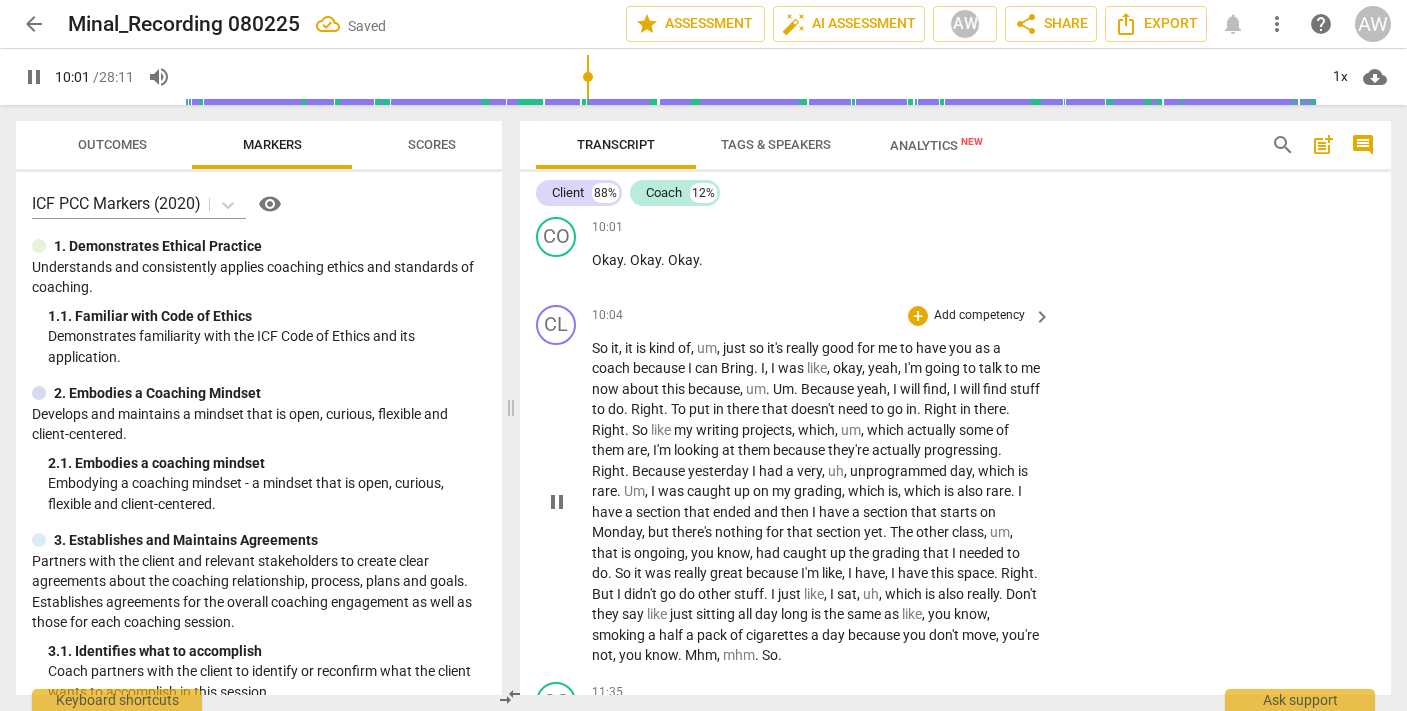 click on "pause" at bounding box center [557, 502] 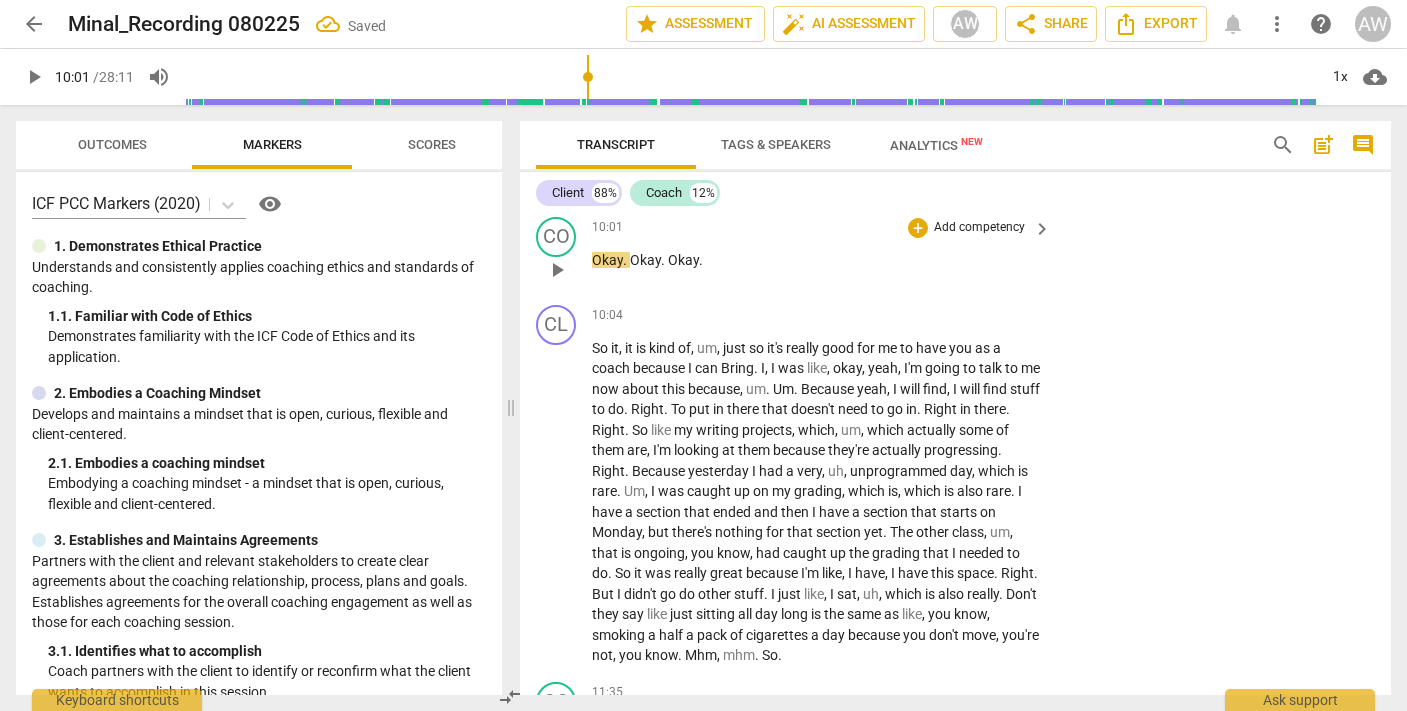 click on "play_arrow" at bounding box center [557, 270] 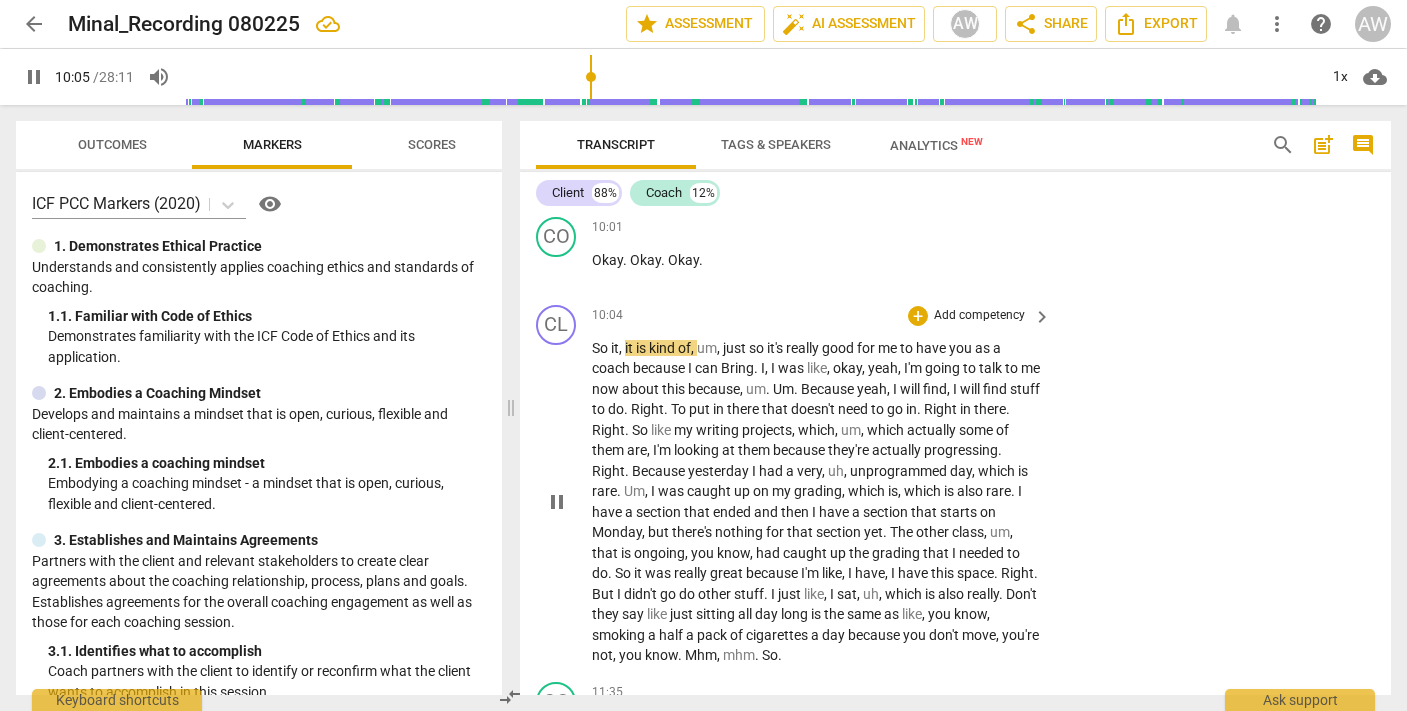 click on "pause" at bounding box center (557, 502) 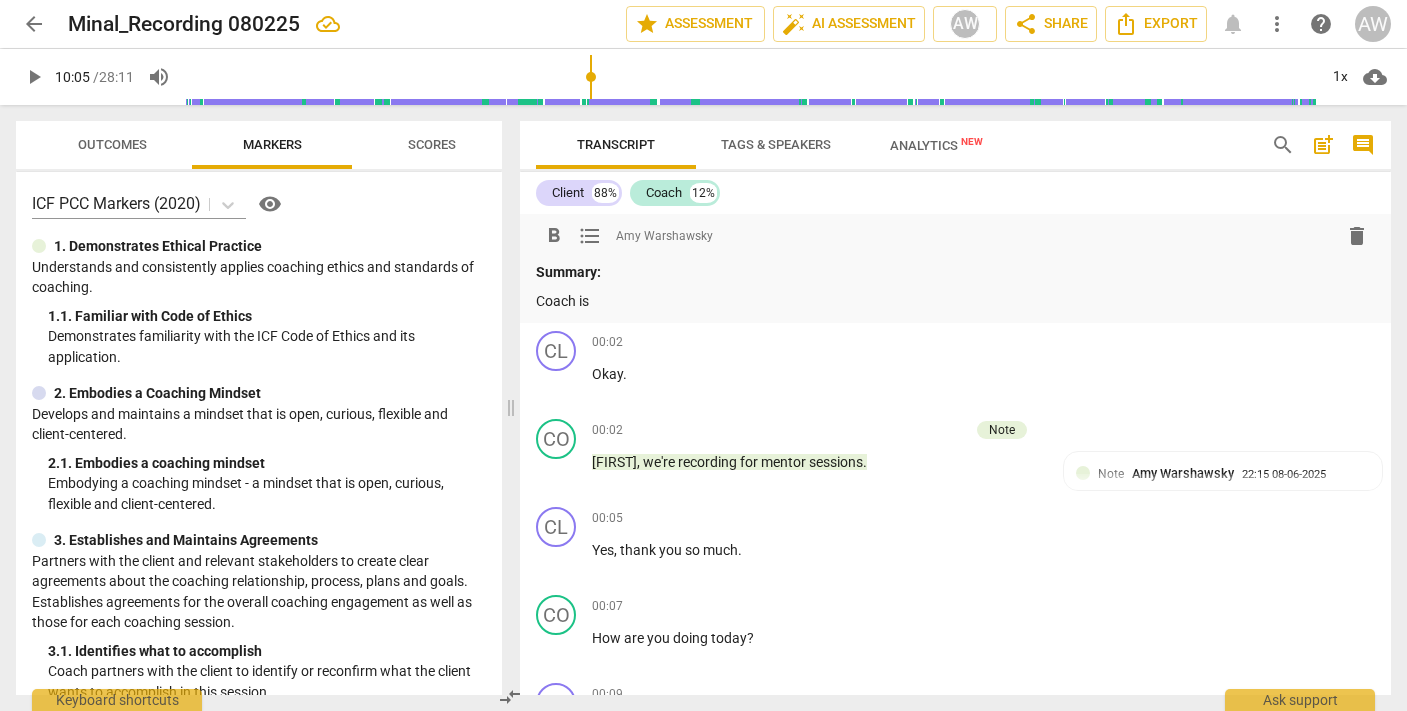 scroll, scrollTop: 0, scrollLeft: 0, axis: both 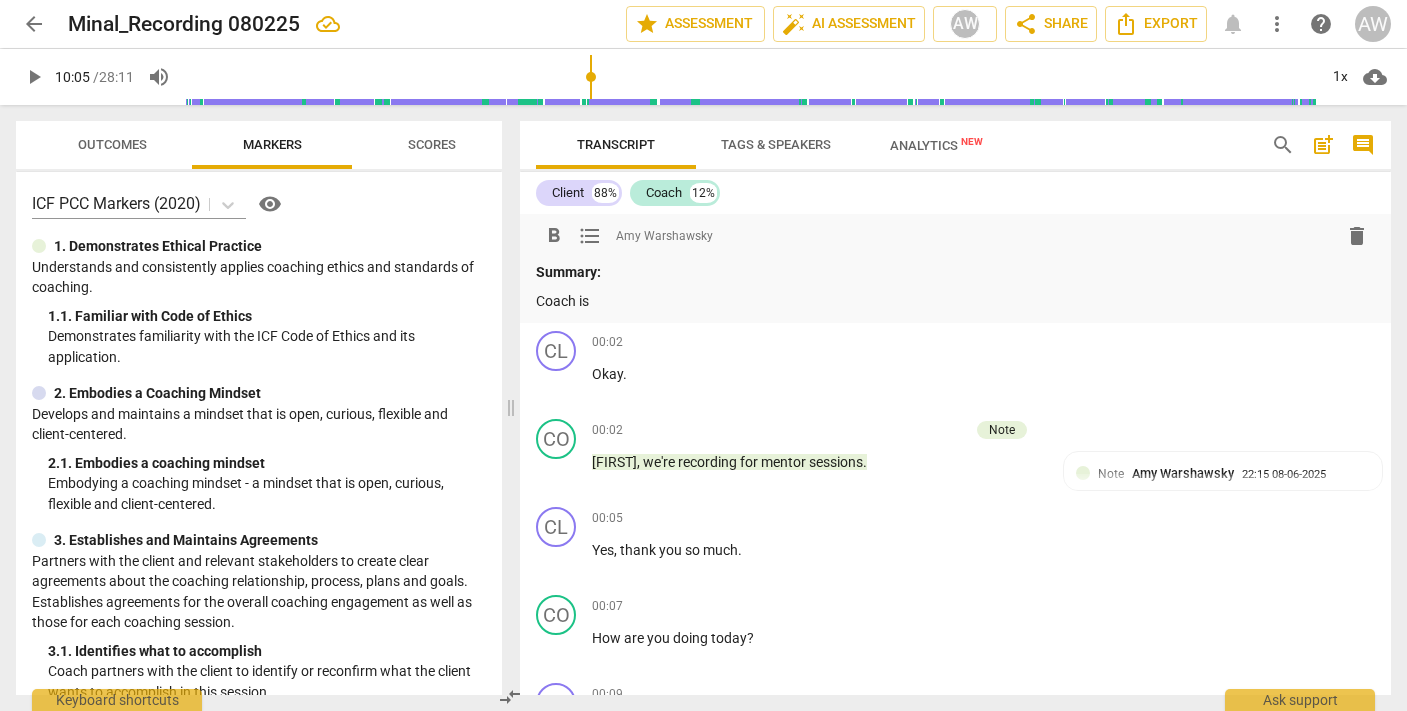 click on "Coach is" at bounding box center (955, 301) 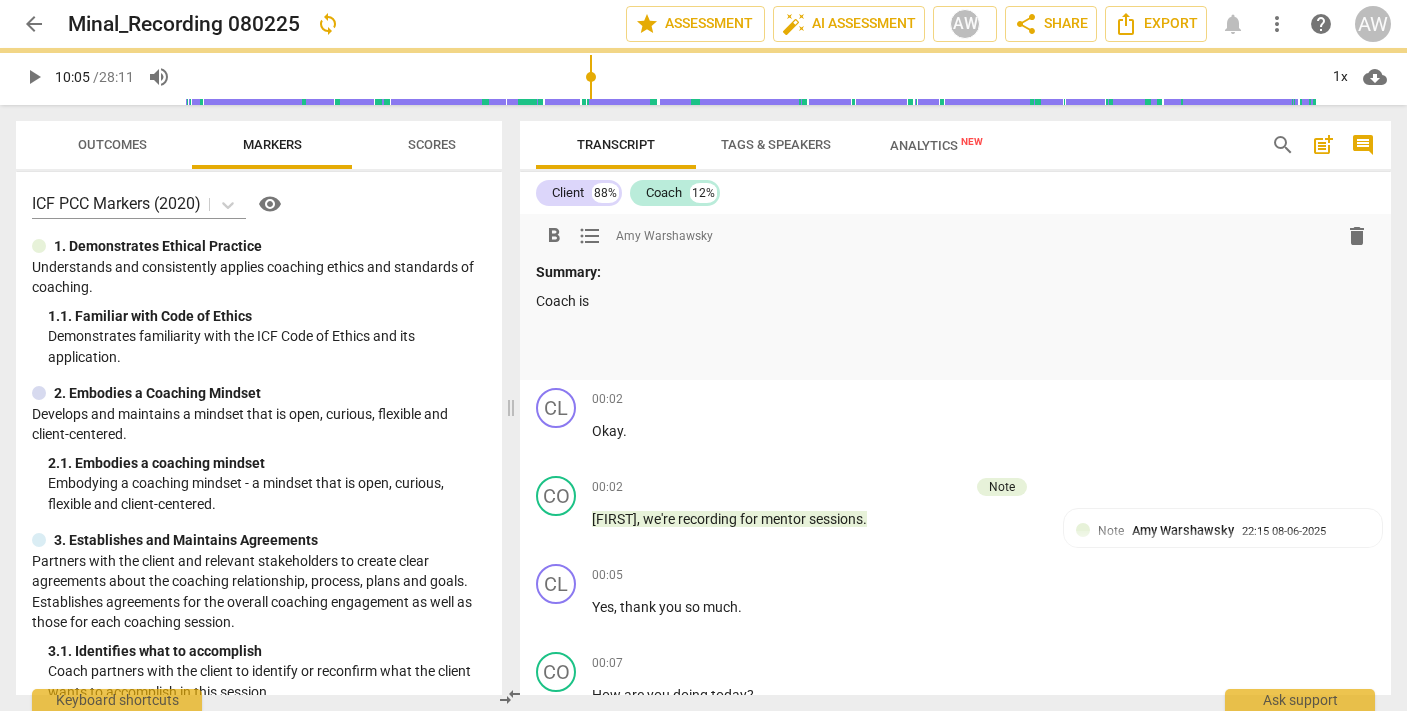 click on "Coach is" at bounding box center (955, 301) 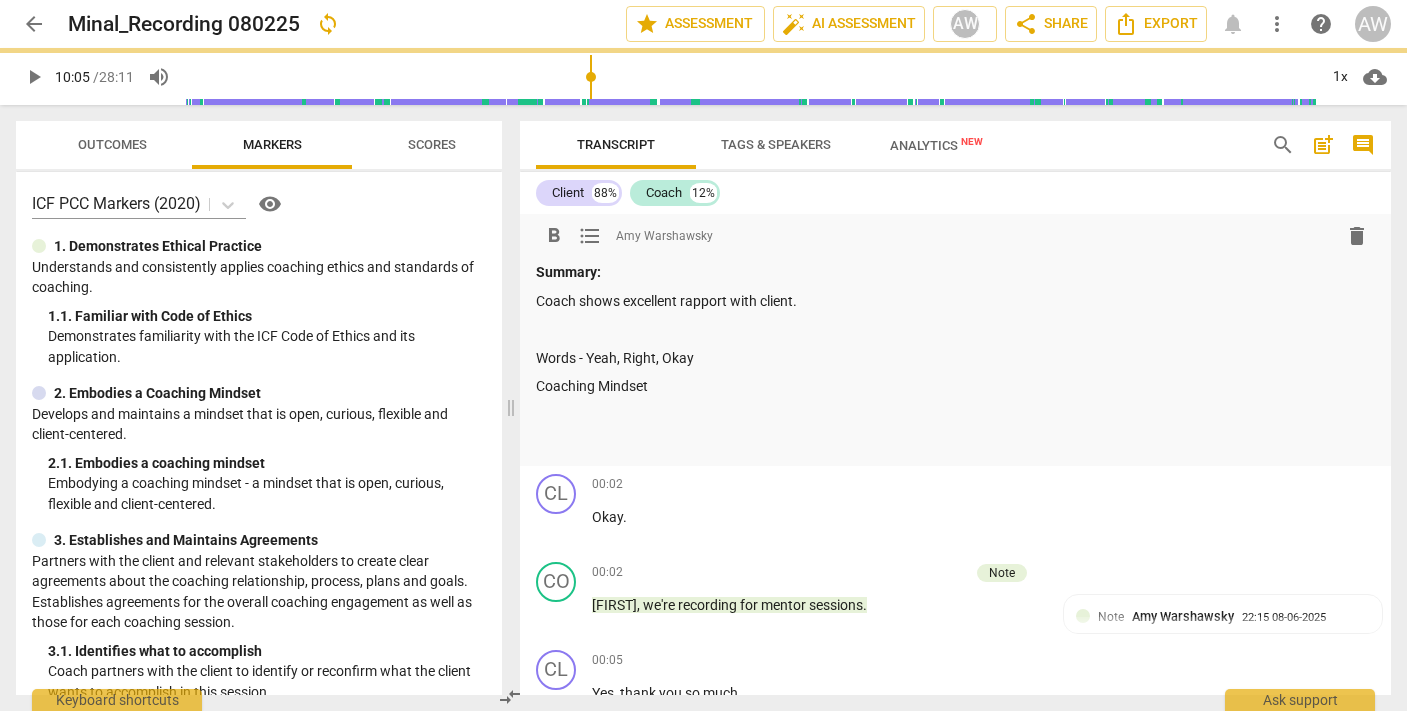 click on "Coaching Mindset" at bounding box center [955, 386] 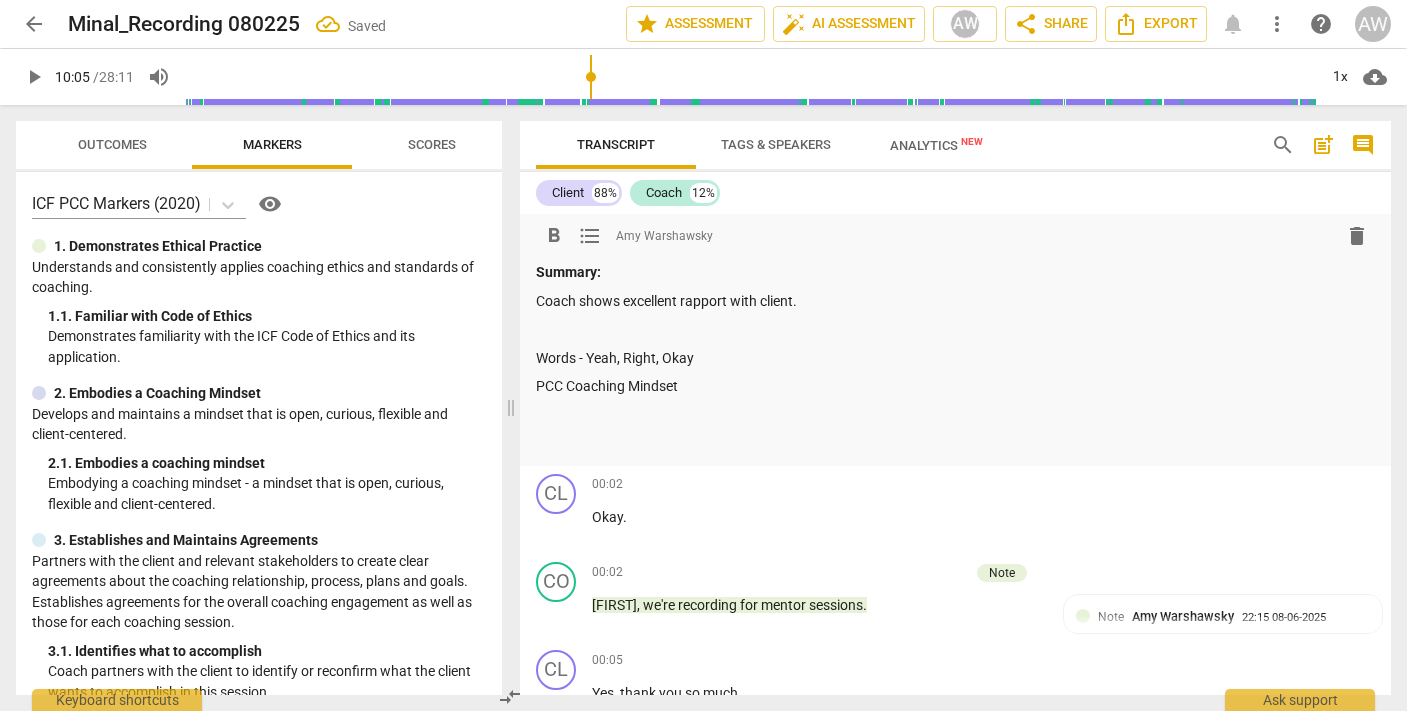 click on "PCC Coaching Mindset" at bounding box center (955, 386) 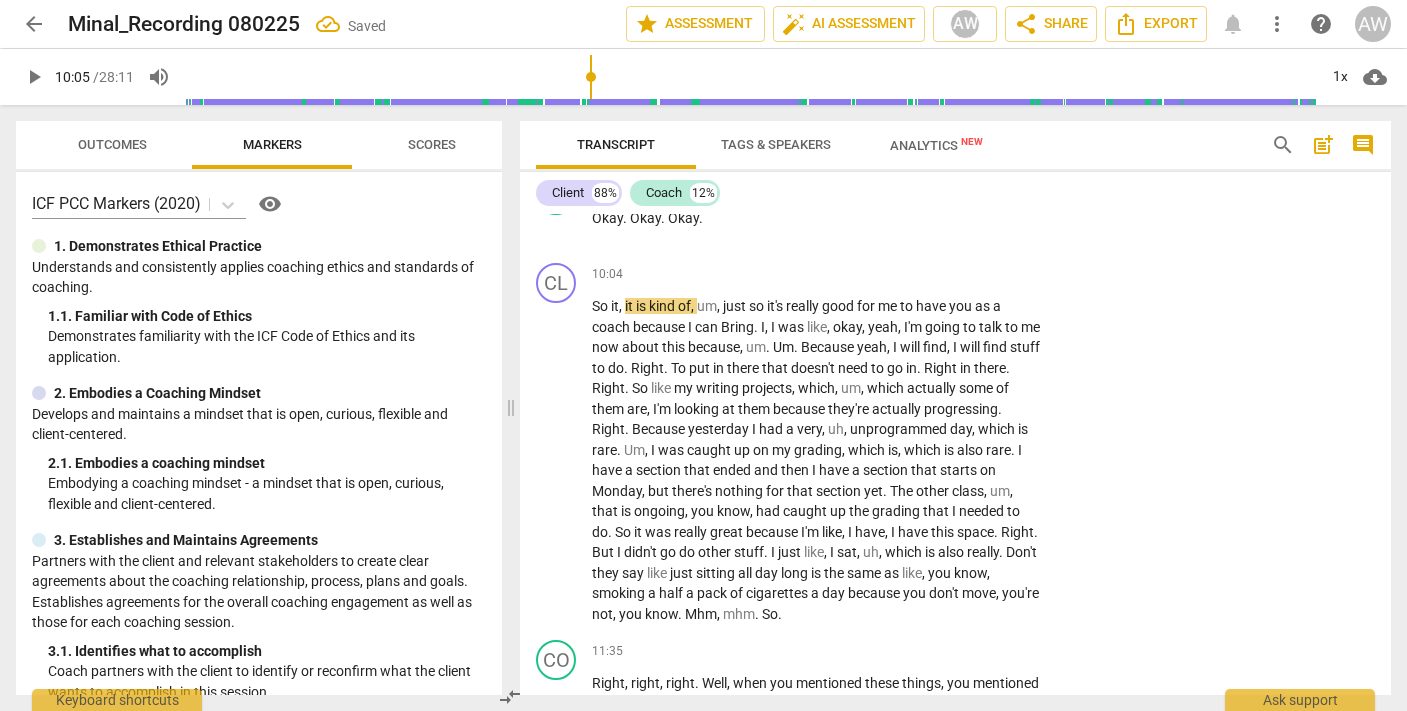scroll, scrollTop: 4391, scrollLeft: 0, axis: vertical 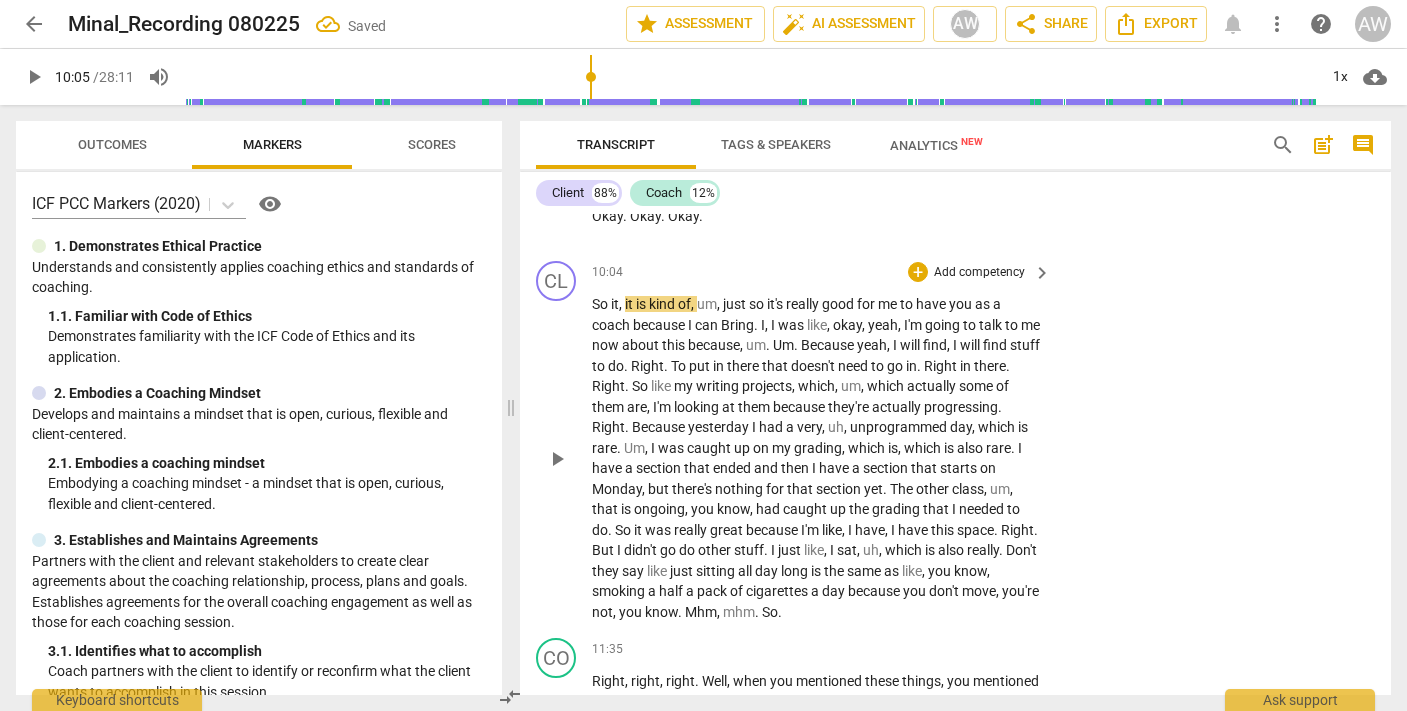 click on "play_arrow" at bounding box center [557, 459] 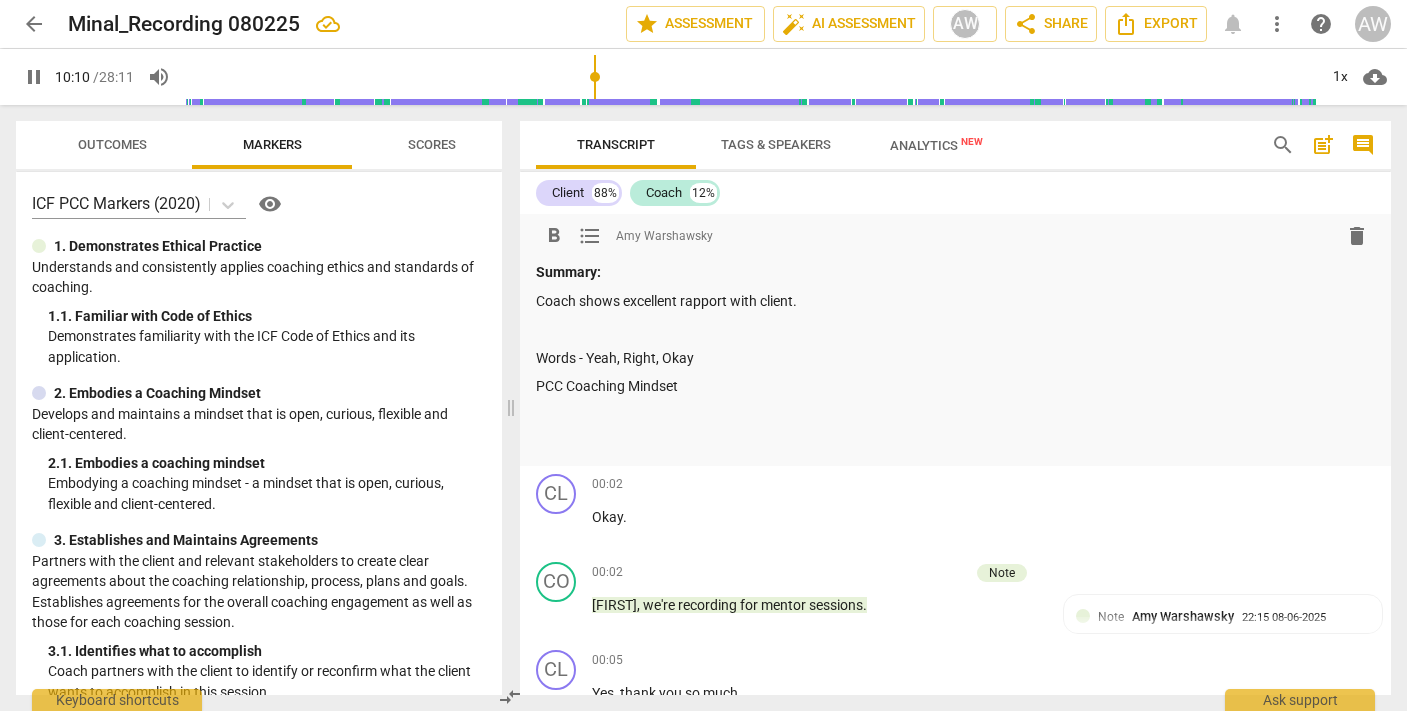 scroll, scrollTop: 0, scrollLeft: 0, axis: both 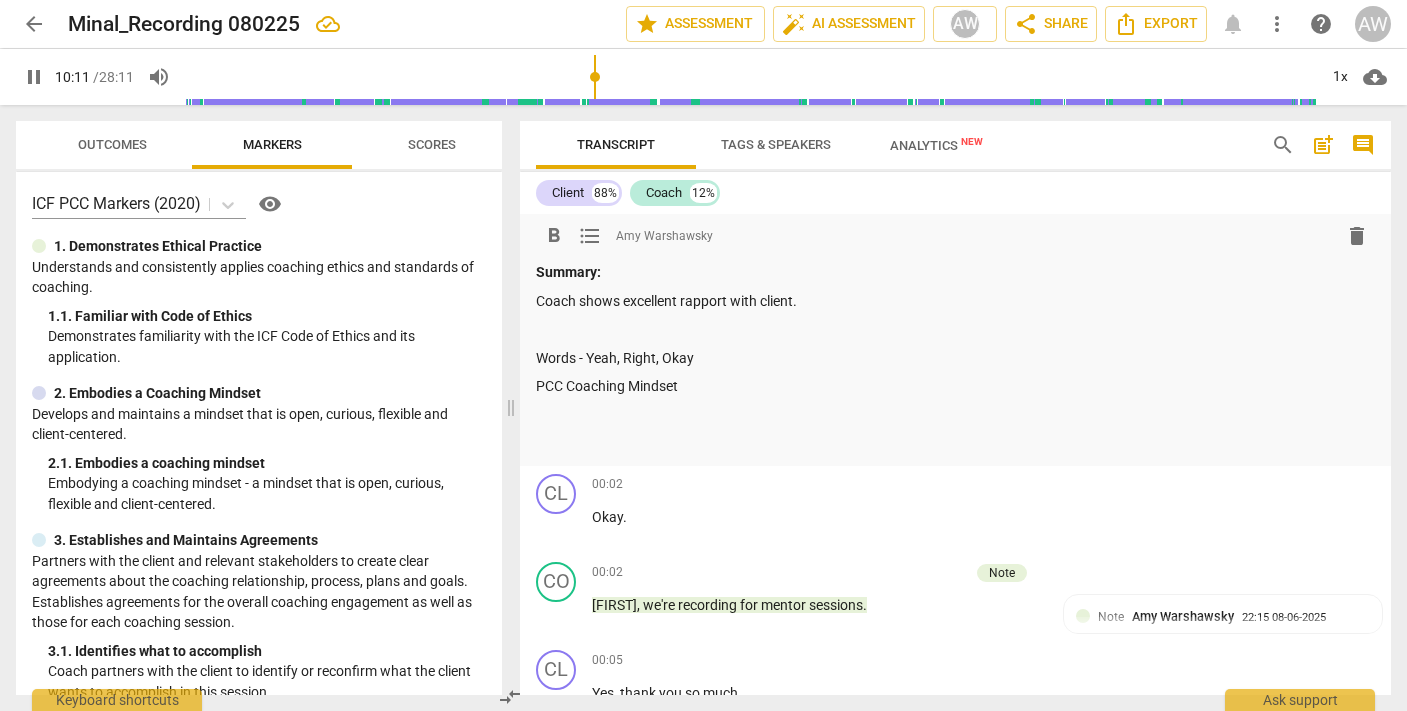 click on "Coach shows excellent rapport with client." at bounding box center (955, 301) 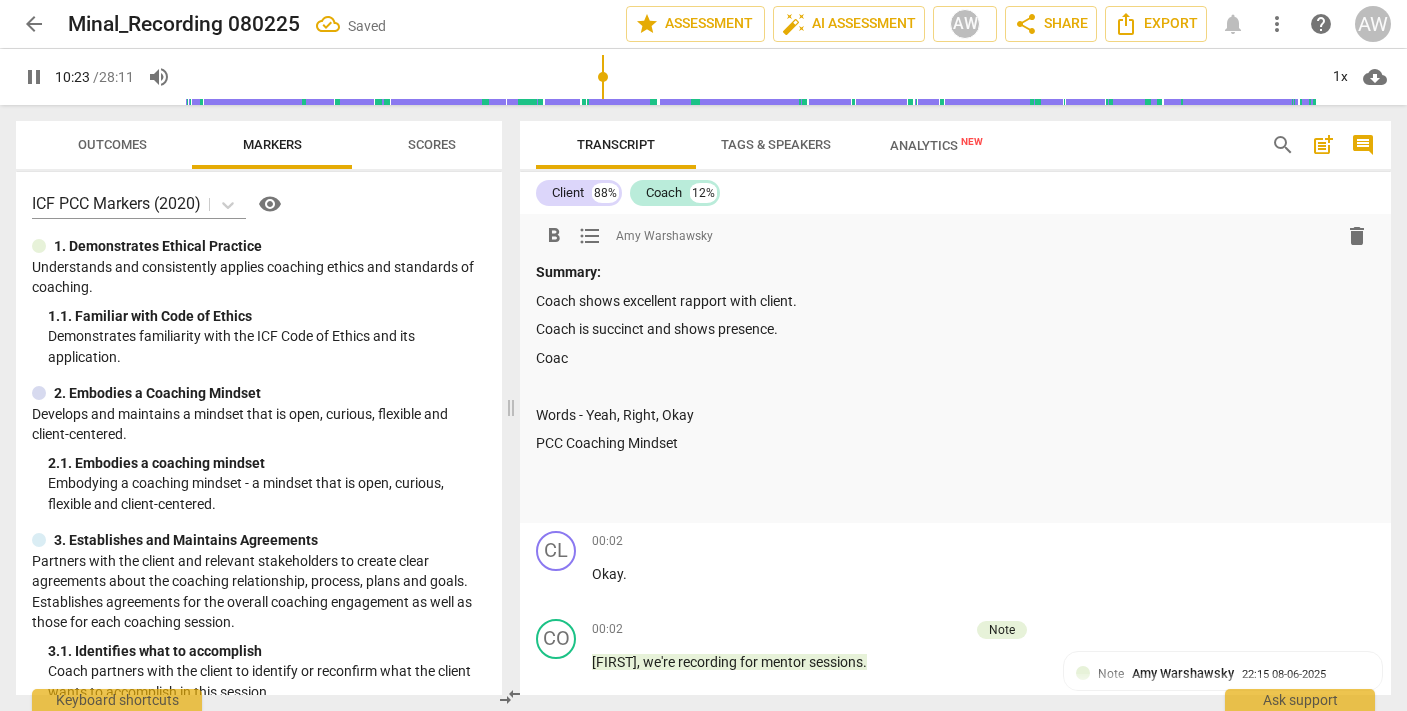 scroll, scrollTop: 0, scrollLeft: 0, axis: both 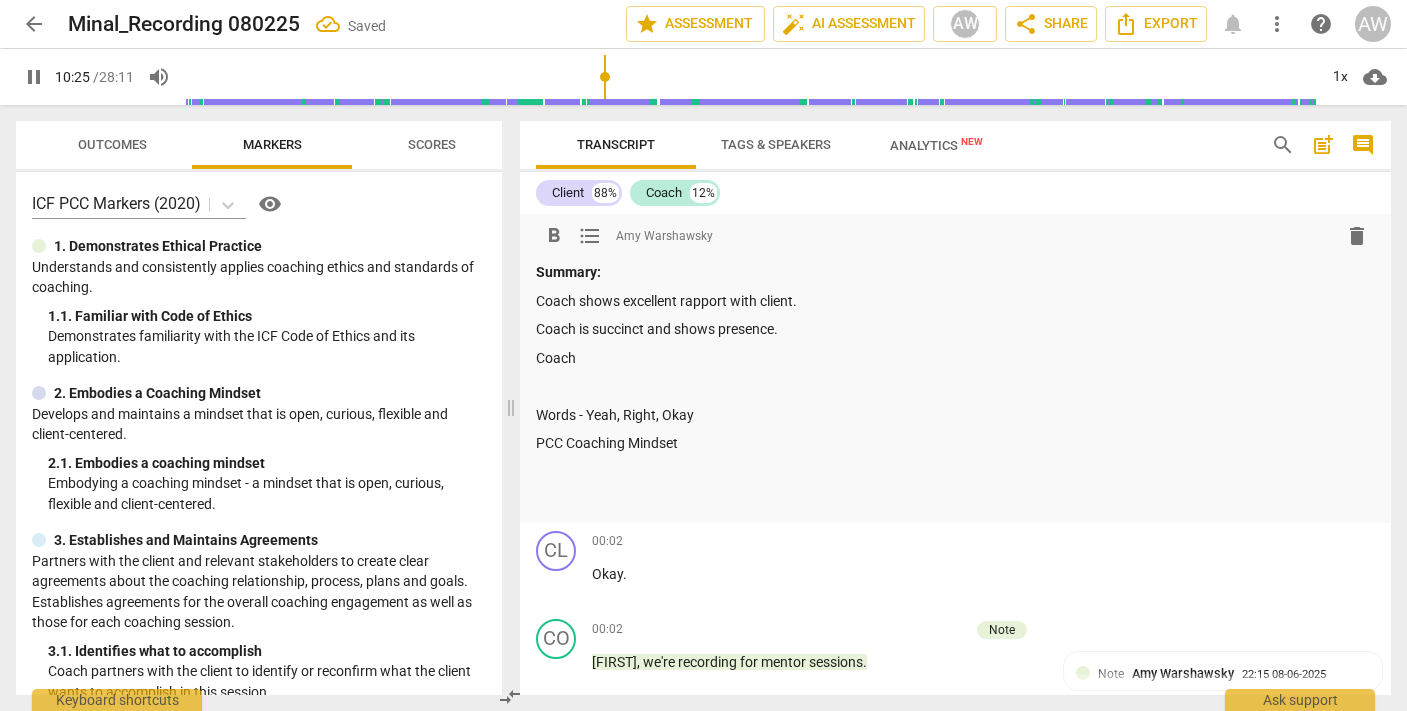 click on "Coach shows excellent rapport with client." at bounding box center (955, 301) 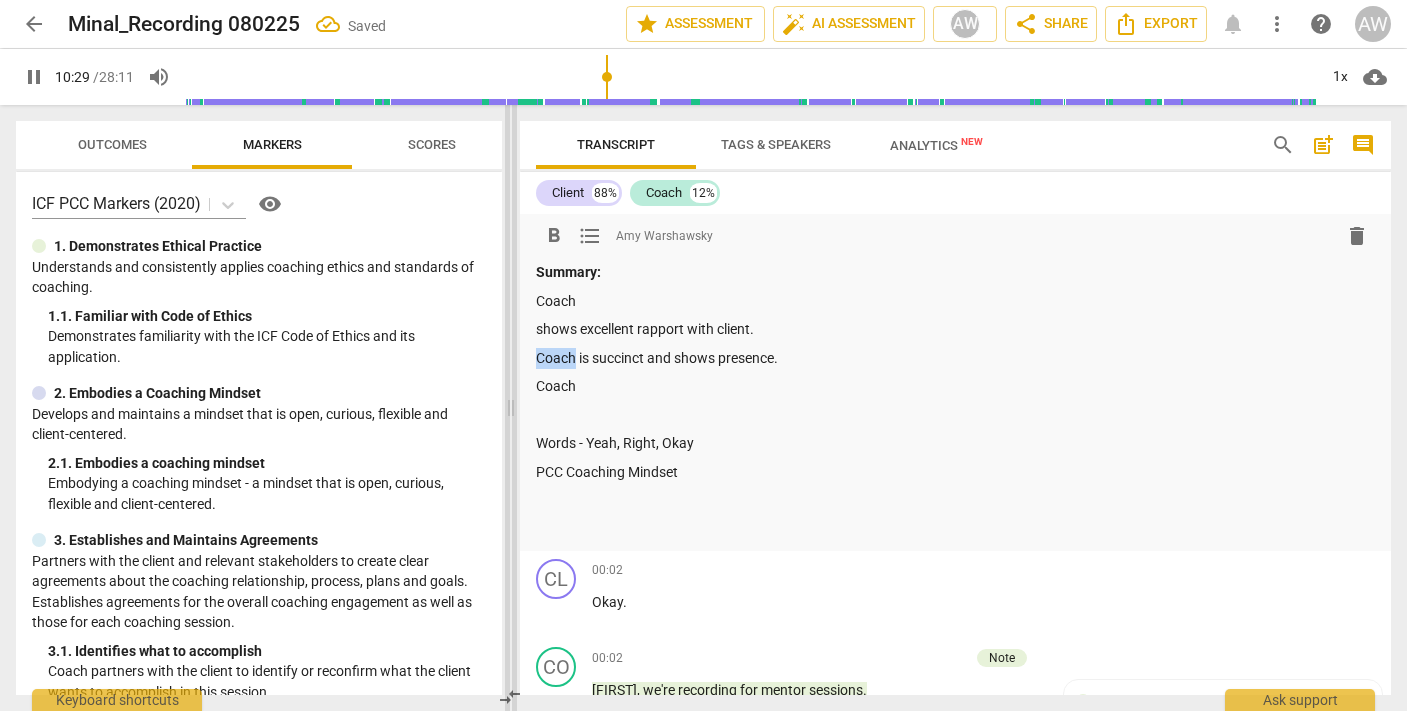 drag, startPoint x: 576, startPoint y: 356, endPoint x: 506, endPoint y: 355, distance: 70.00714 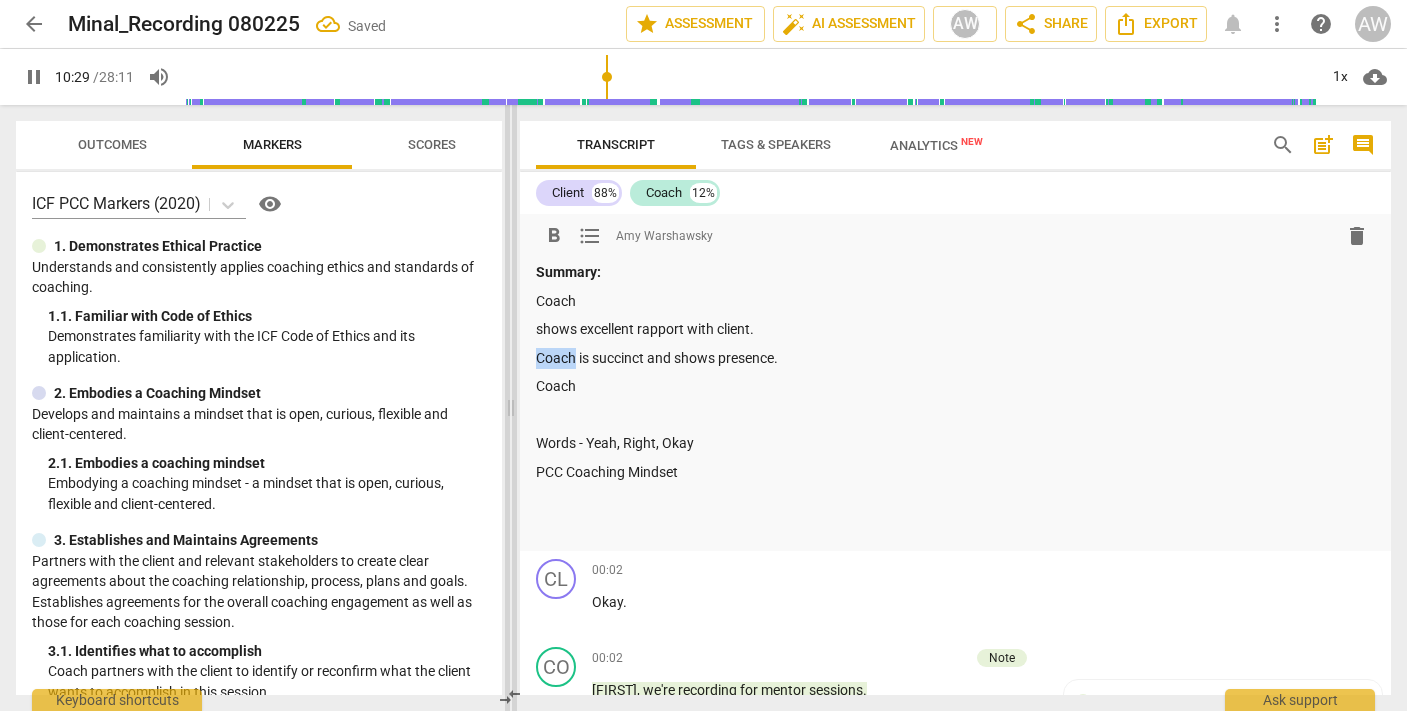 click on "Outcomes Markers Scores ICF PCC Markers (2020) visibility 1. Demonstrates Ethical Practice Understands and consistently applies coaching ethics and standards of coaching. 1. 1. Familiar with Code of Ethics Demonstrates familiarity with the ICF Code of Ethics and its application. 2. Embodies a Coaching Mindset Develops and maintains a mindset that is open, curious, flexible and client-centered. 2. 1. Embodies a coaching mindset Embodying a coaching mindset - a mindset that is open, curious, flexible and client-centered. 3. Establishes and Maintains Agreements Partners with the client and relevant stakeholders to create clear agreements about the coaching relationship, process, plans and goals. Establishes agreements for the overall coaching engagement as well as those for each coaching session. 3. 1. Identifies what to accomplish Coach partners with the client to identify or reconfirm what the client wants to accomplish in this session. 3. 2. Reconfirms measures of success 3. 3. Explores what is important 3." at bounding box center [703, 408] 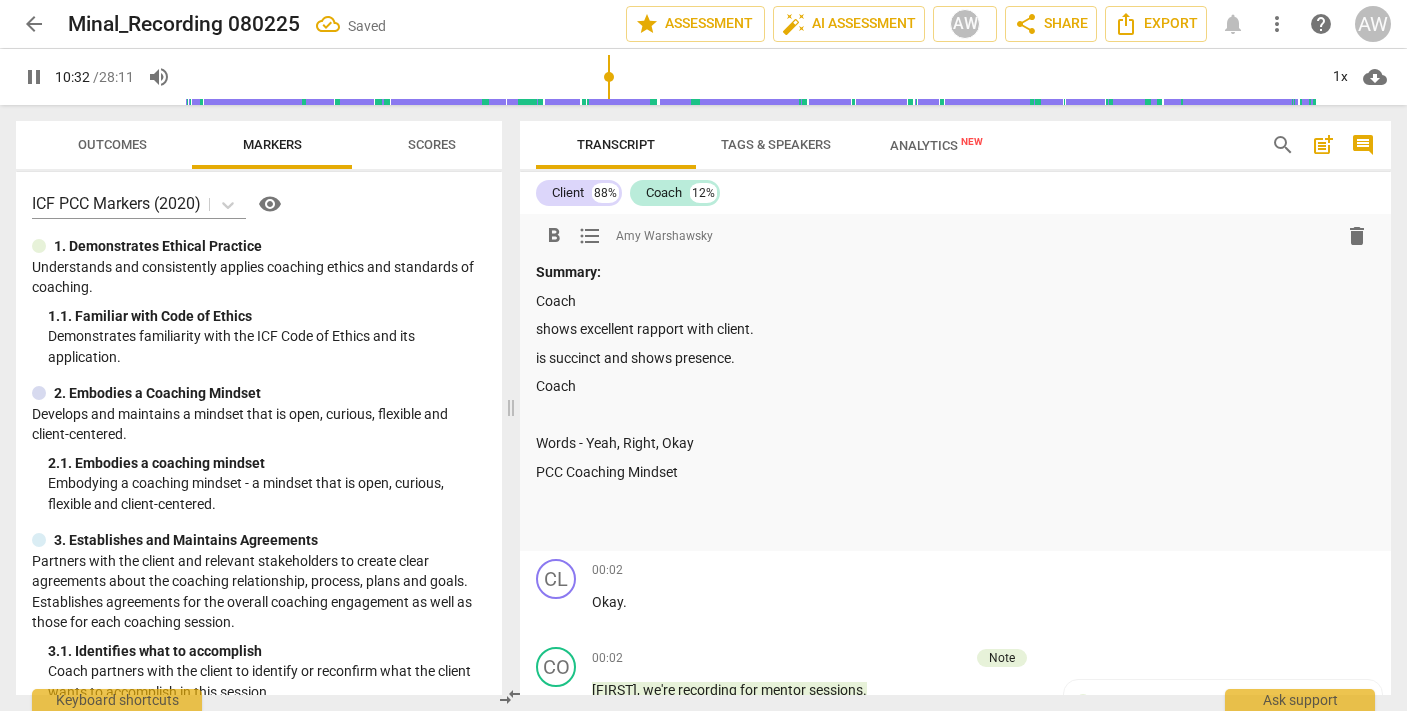 drag, startPoint x: 597, startPoint y: 387, endPoint x: 471, endPoint y: 387, distance: 126 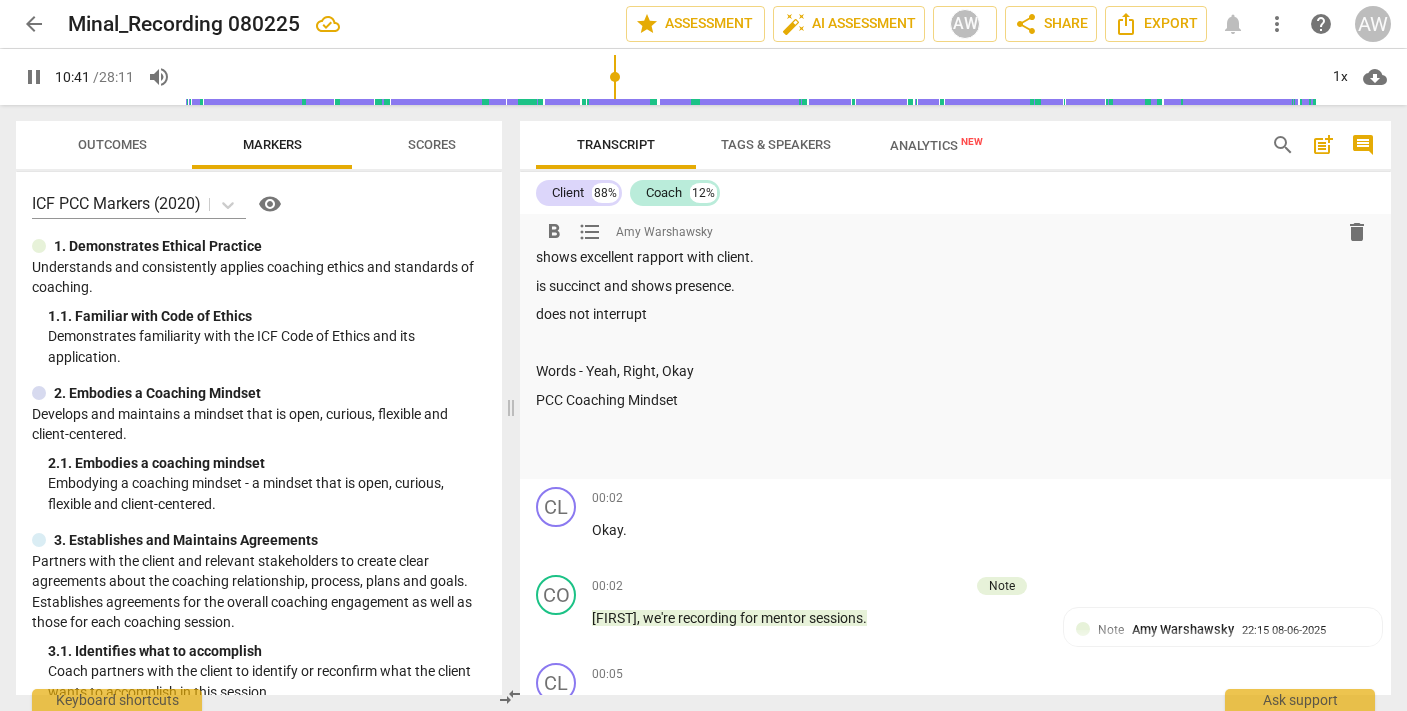 scroll, scrollTop: 13, scrollLeft: 0, axis: vertical 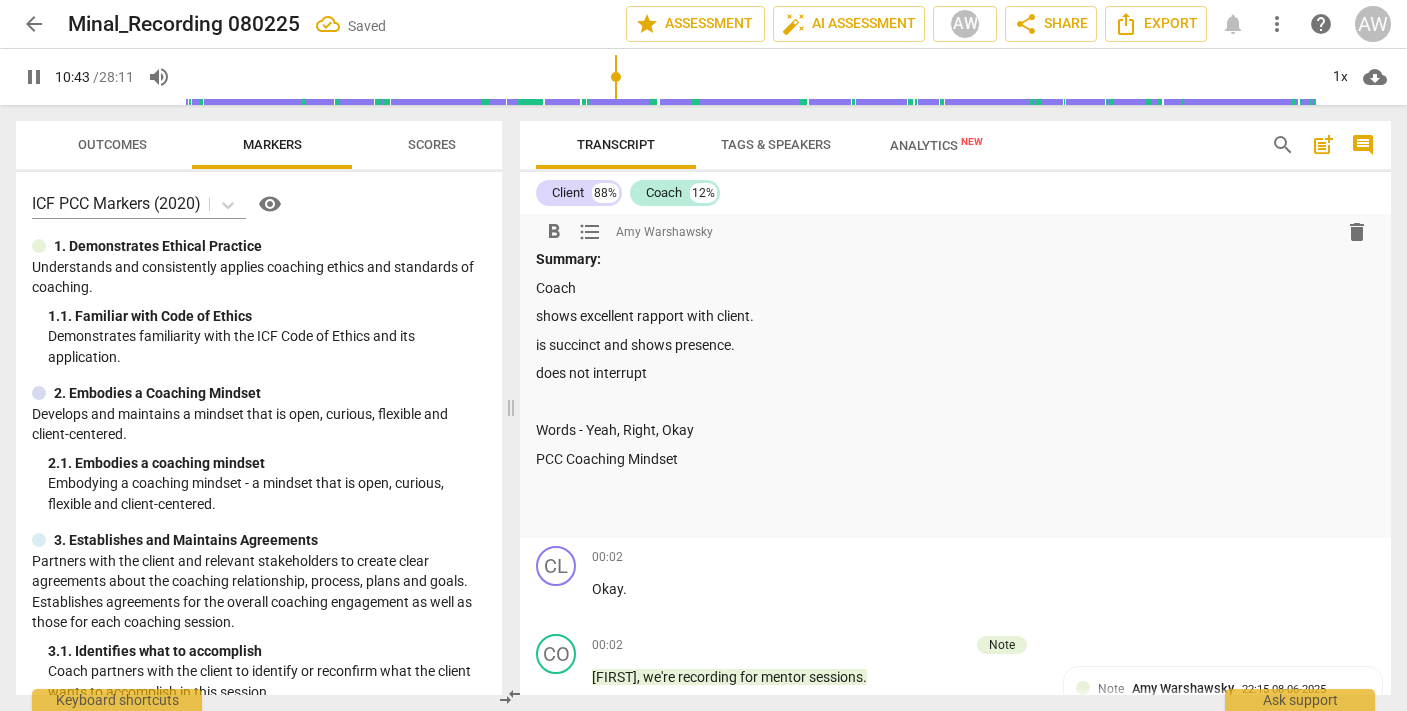 drag, startPoint x: 669, startPoint y: 374, endPoint x: 522, endPoint y: 317, distance: 157.6642 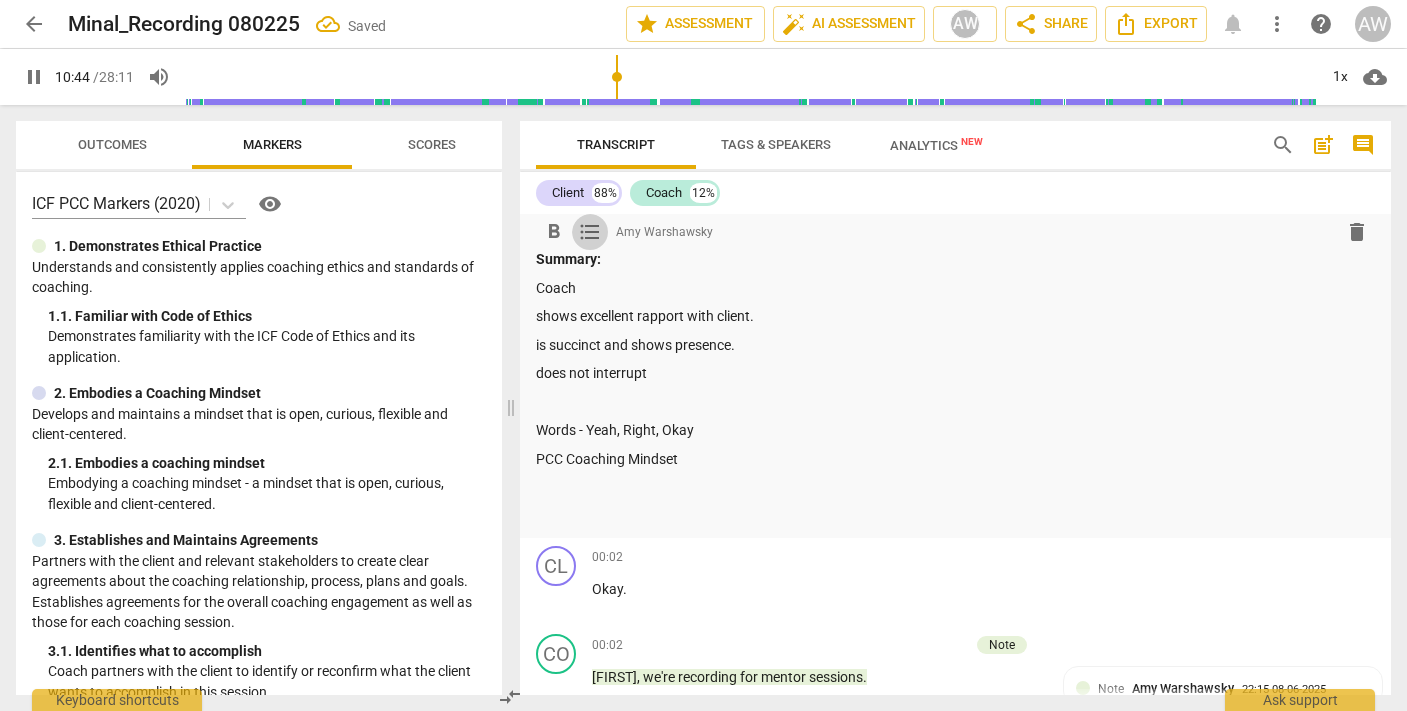 click on "format_list_bulleted" at bounding box center [590, 232] 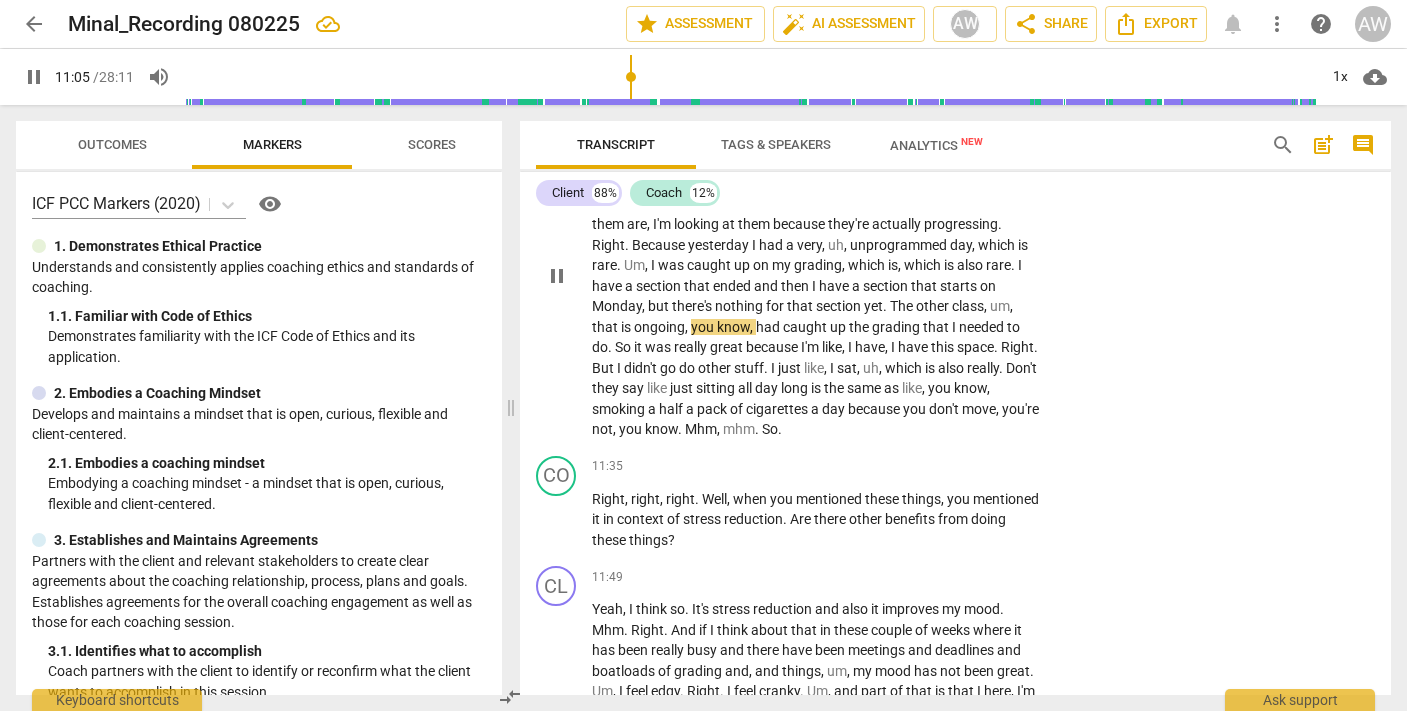 scroll, scrollTop: 4673, scrollLeft: 0, axis: vertical 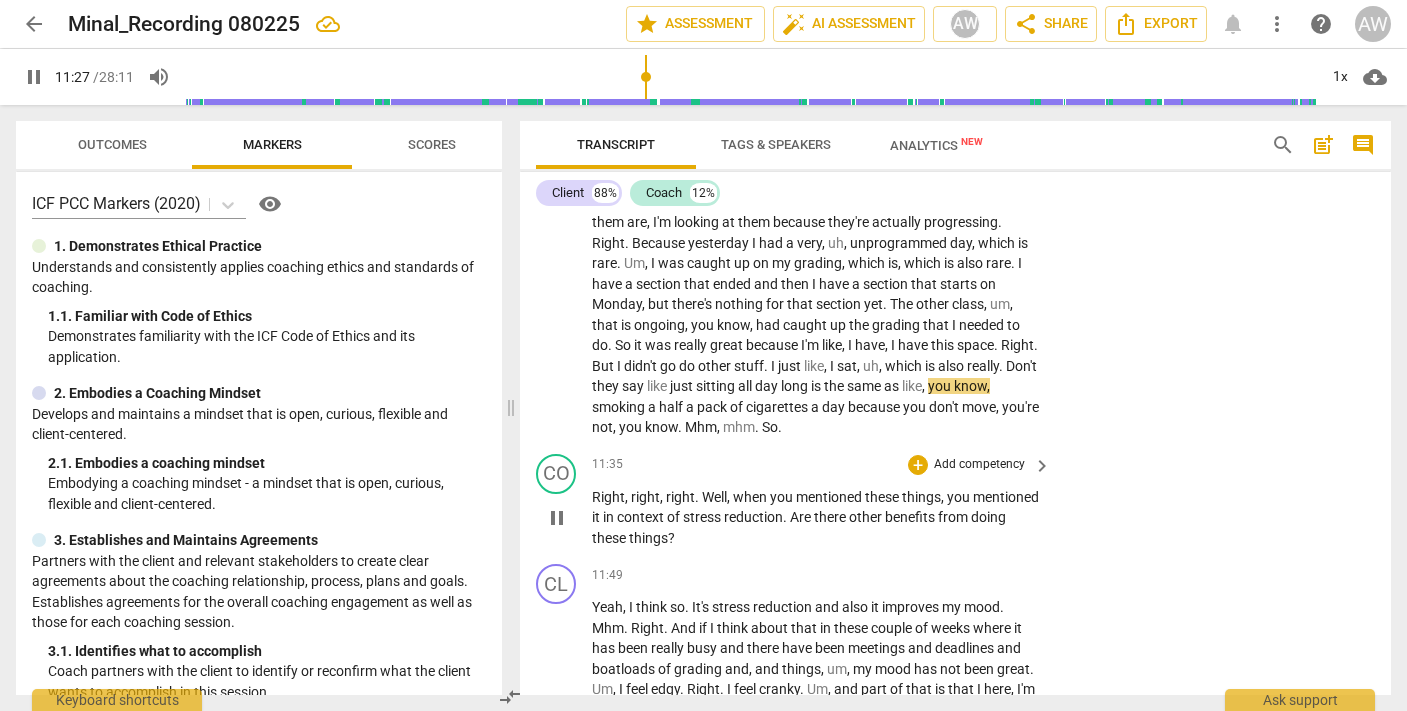 click on "pause" at bounding box center [557, 518] 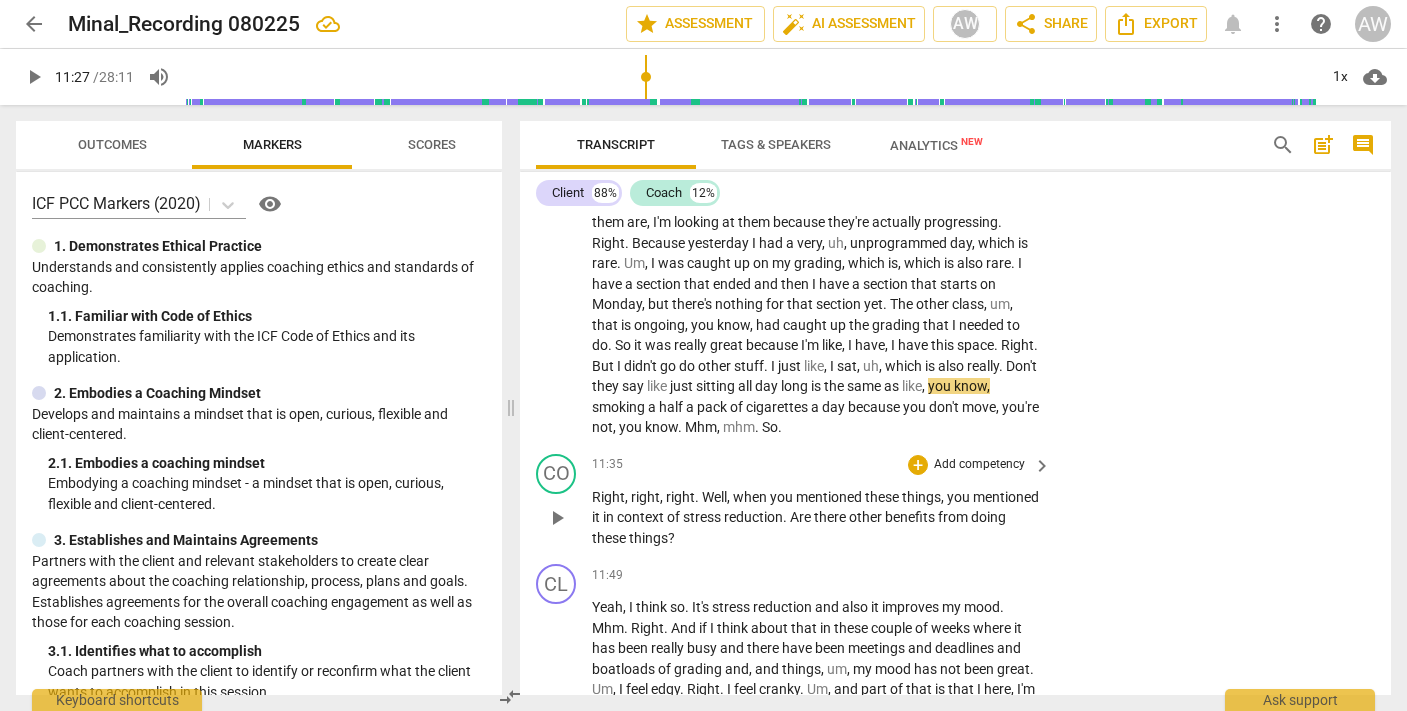 click on "play_arrow" at bounding box center (557, 518) 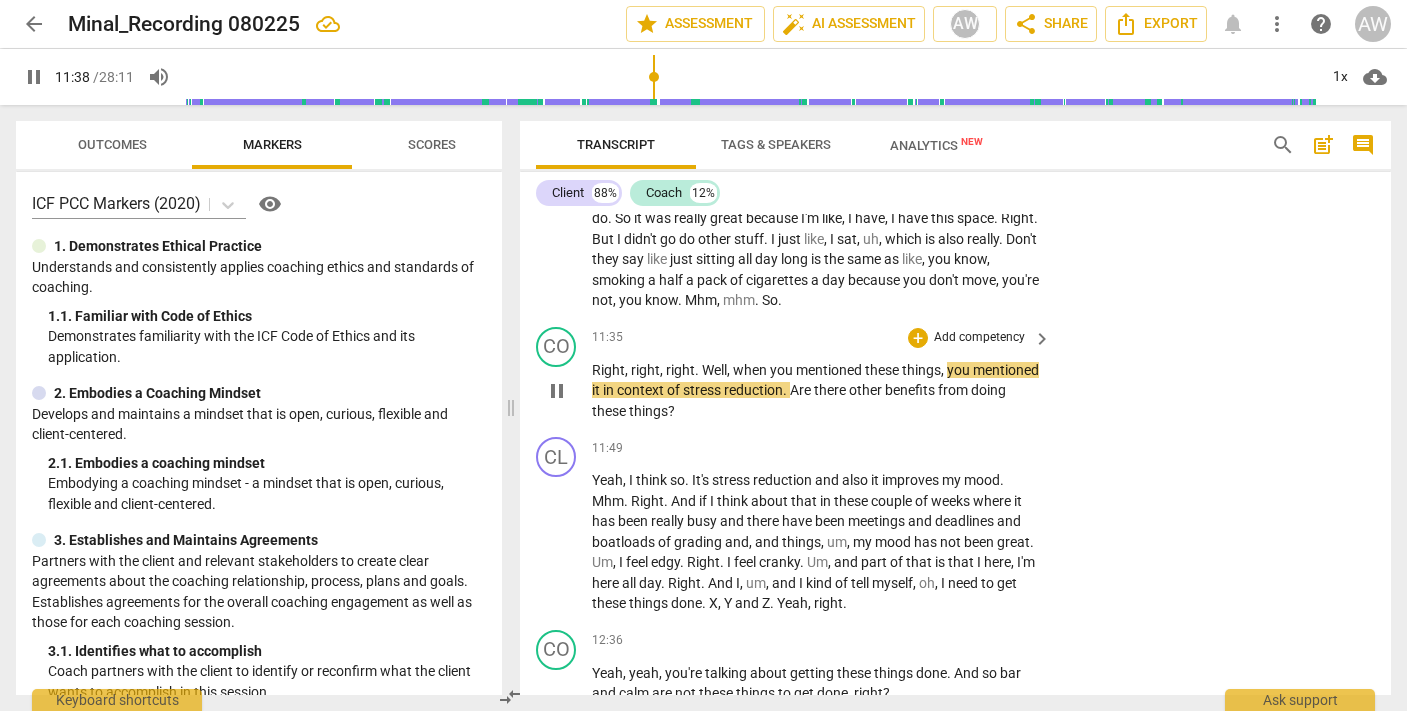 scroll, scrollTop: 4810, scrollLeft: 0, axis: vertical 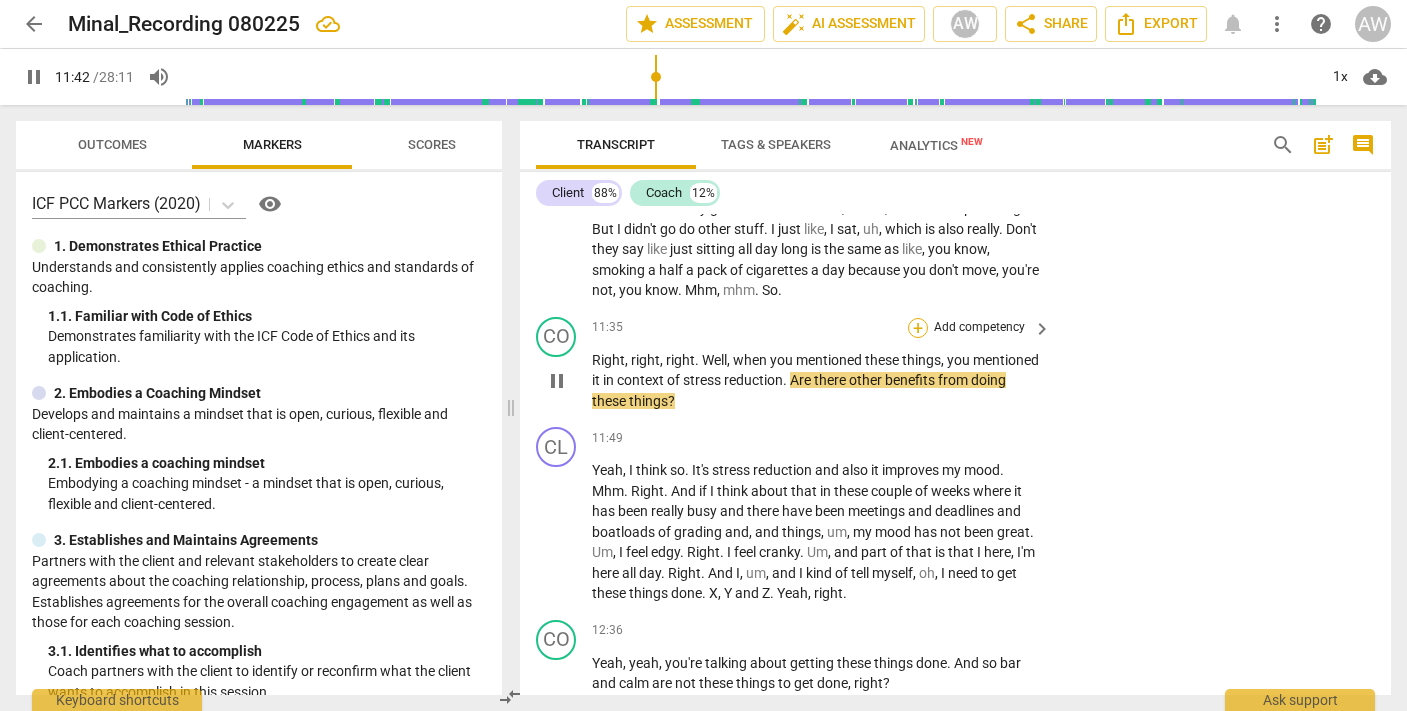 click on "+" at bounding box center (918, 328) 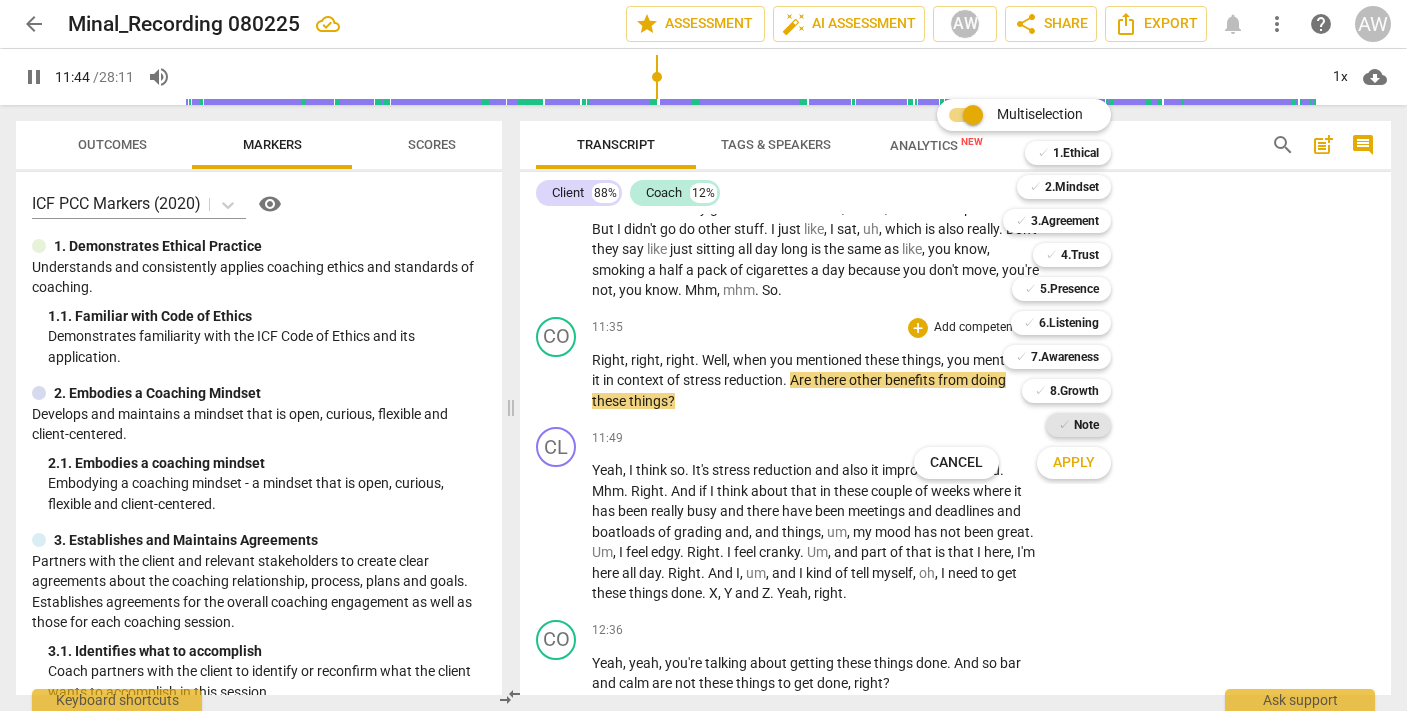 click on "✓ Note" at bounding box center [1078, 425] 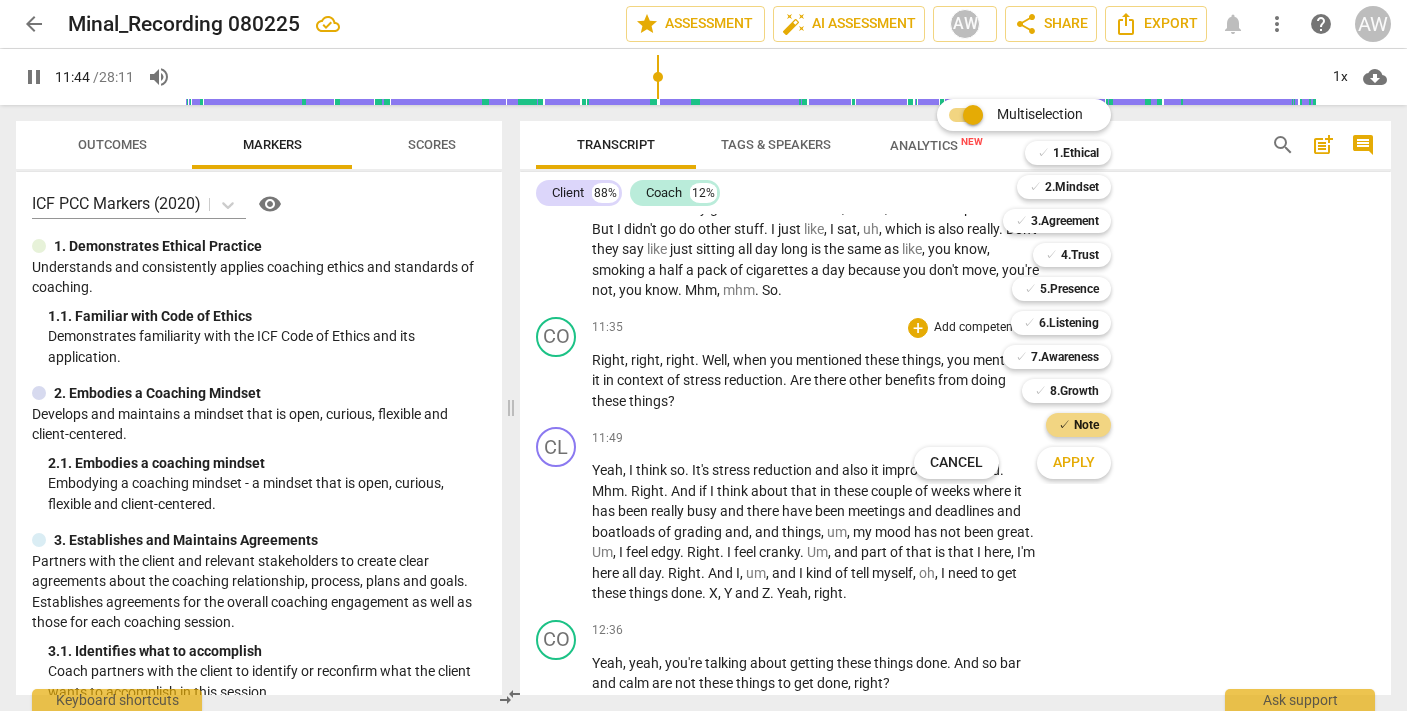 click on "Apply" at bounding box center (1074, 463) 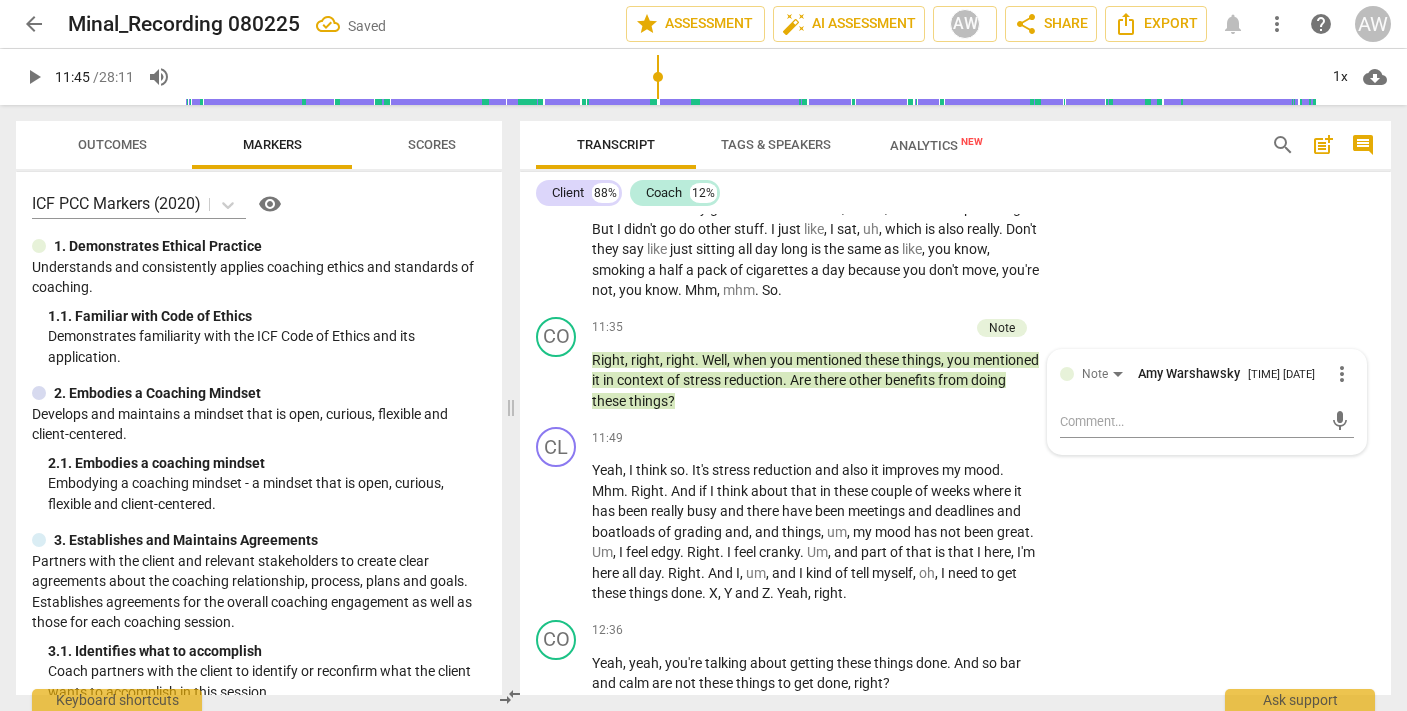 scroll, scrollTop: 0, scrollLeft: 0, axis: both 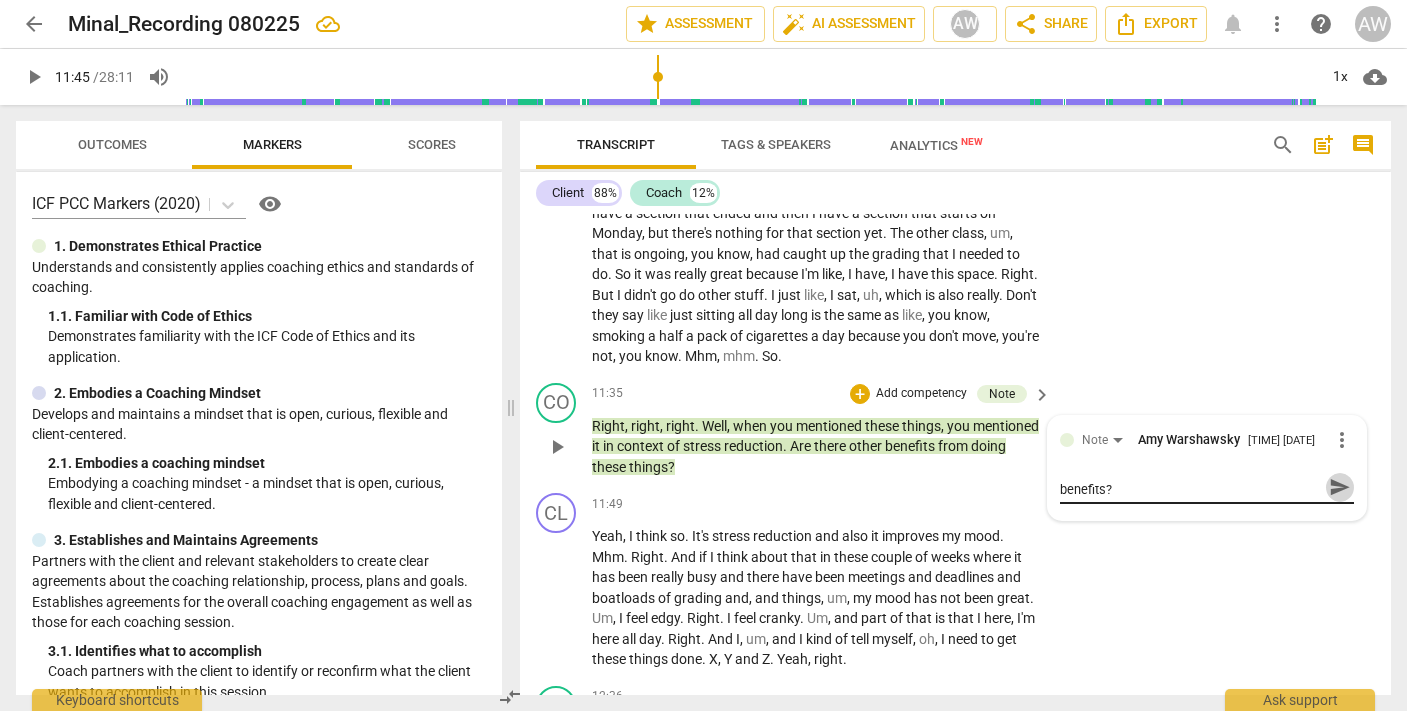 click on "send" at bounding box center (1340, 487) 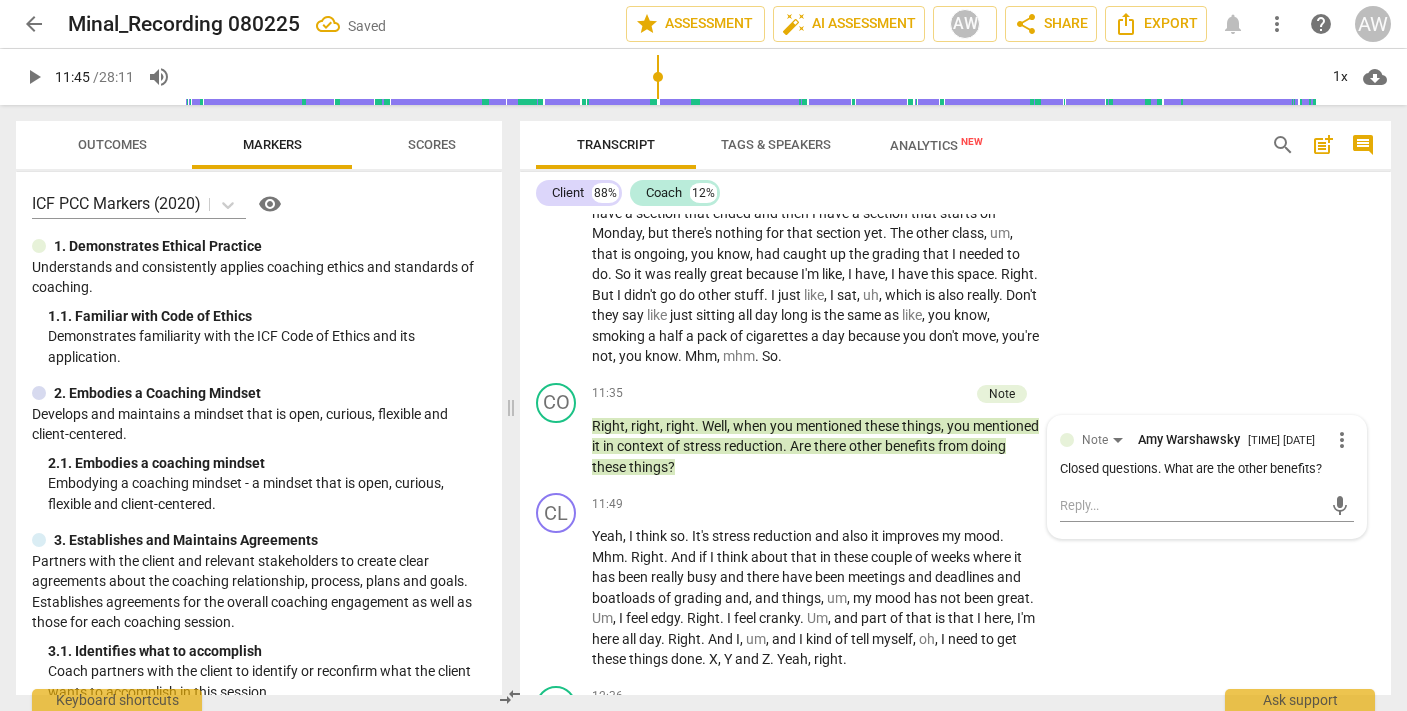 scroll, scrollTop: 0, scrollLeft: 0, axis: both 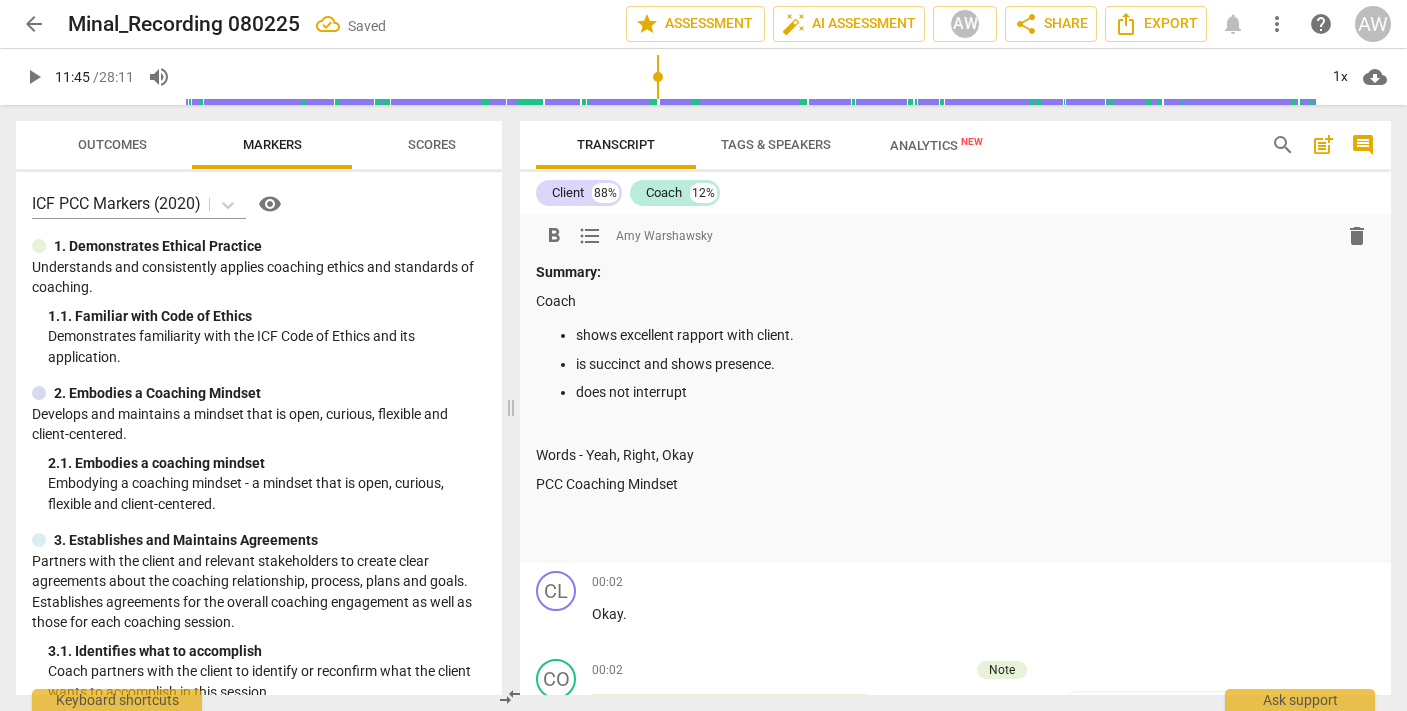 click on "PCC Coaching Mindset" at bounding box center (955, 484) 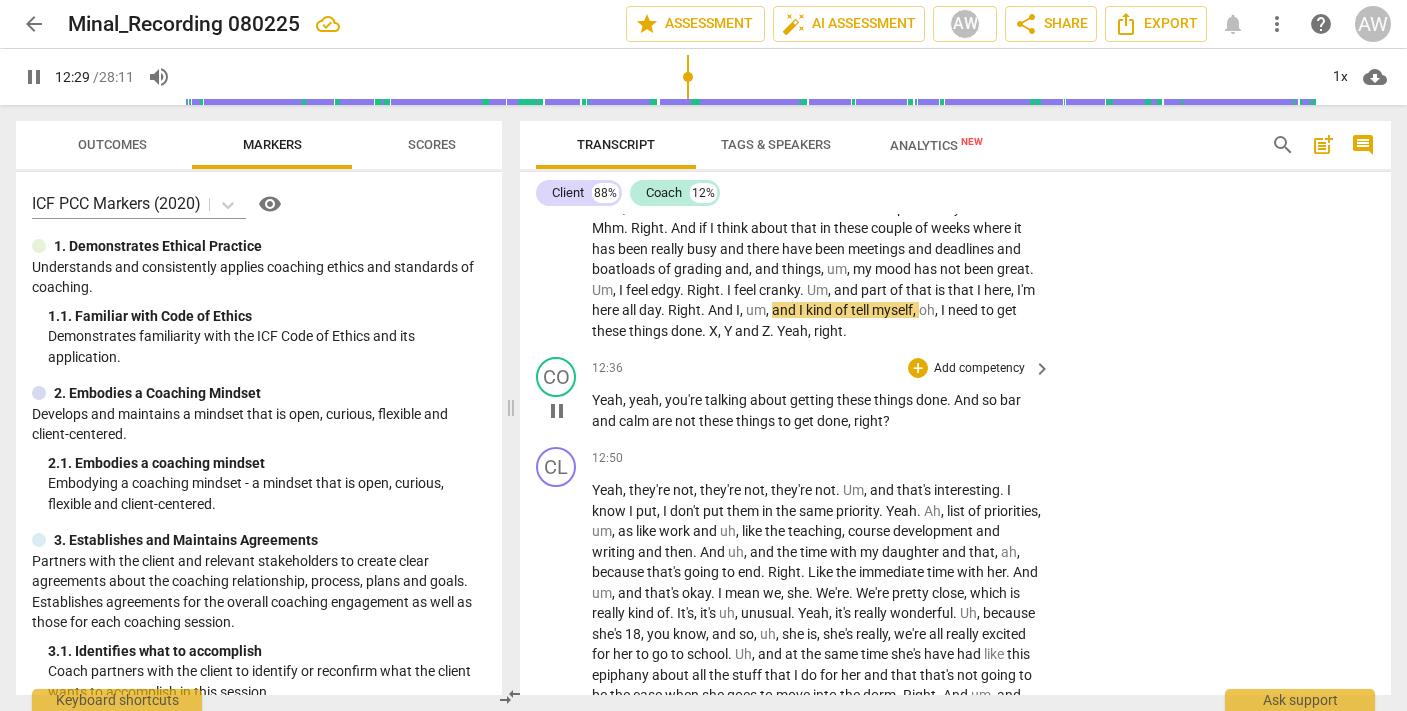 scroll, scrollTop: 5102, scrollLeft: 0, axis: vertical 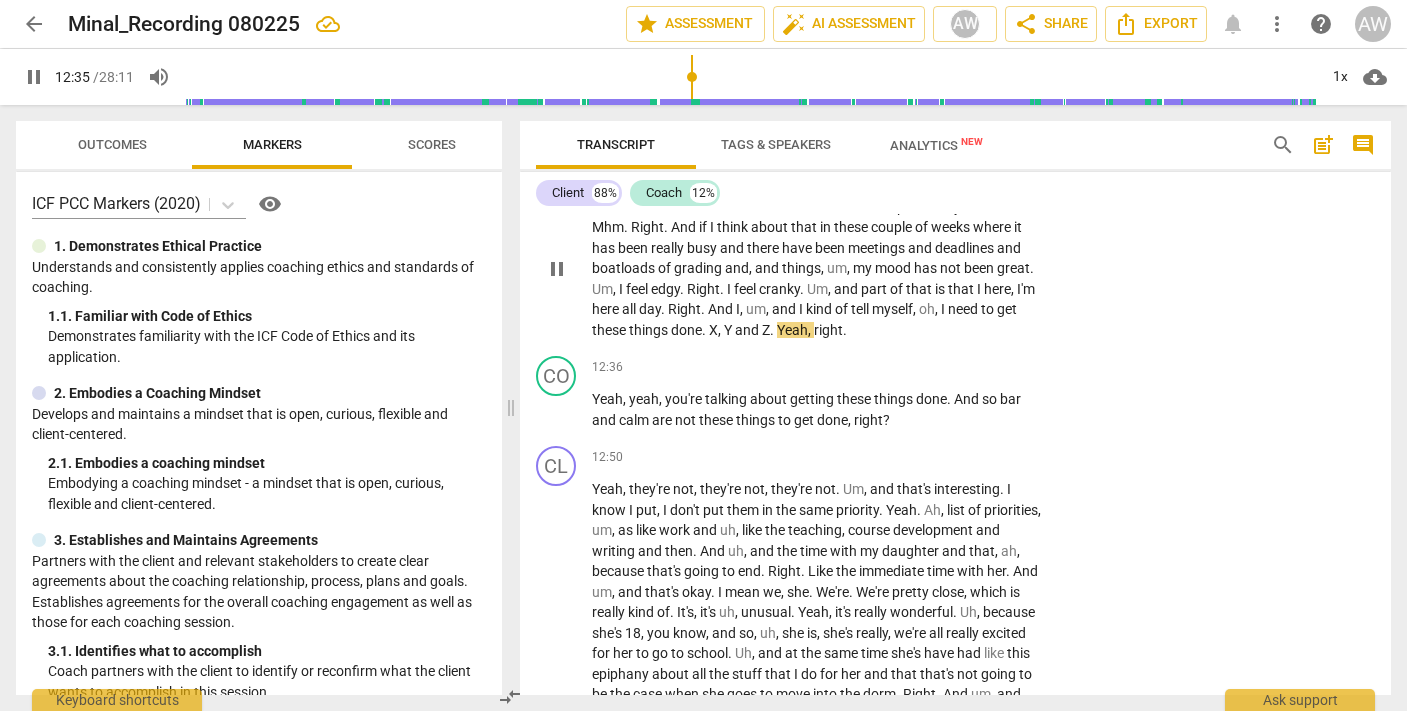 click on "Yeah" at bounding box center [792, 330] 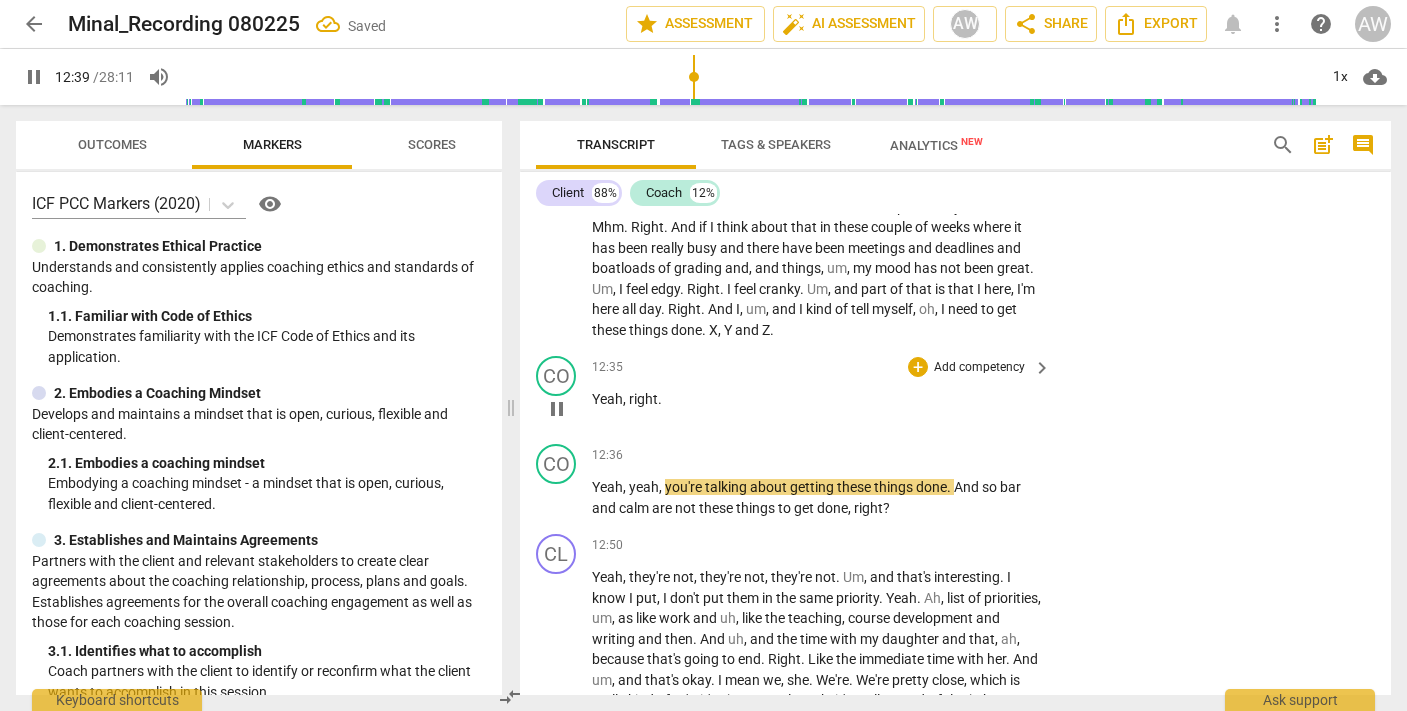 click on "right" at bounding box center [643, 399] 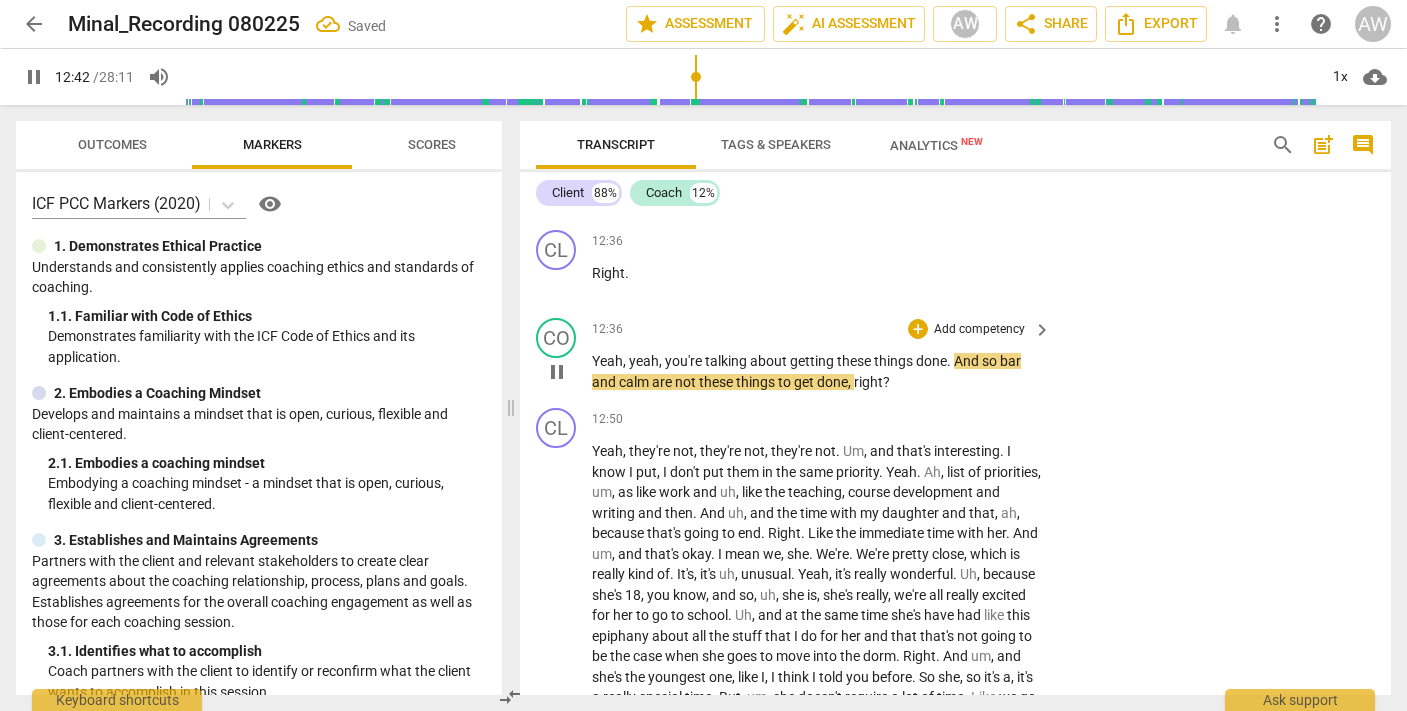 scroll, scrollTop: 5320, scrollLeft: 0, axis: vertical 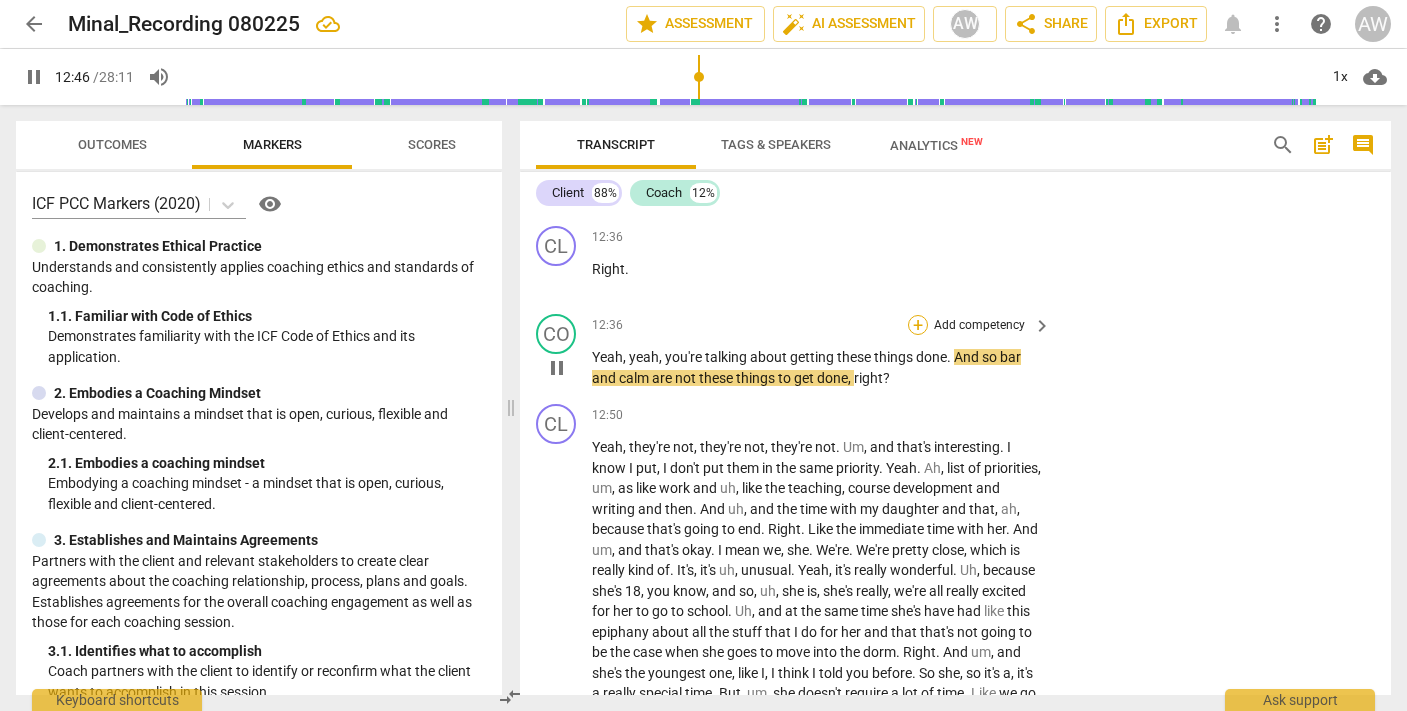 click on "+" at bounding box center [918, 325] 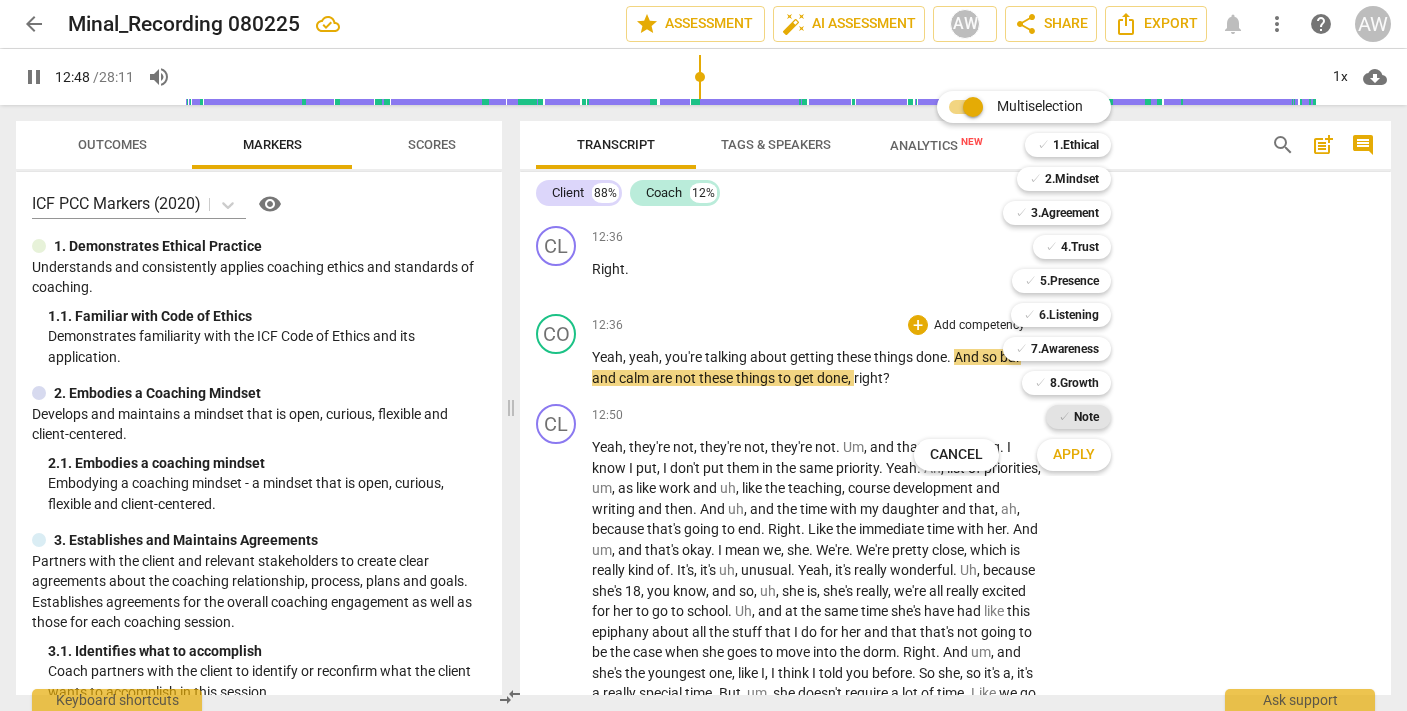 click on "Note" at bounding box center (1086, 417) 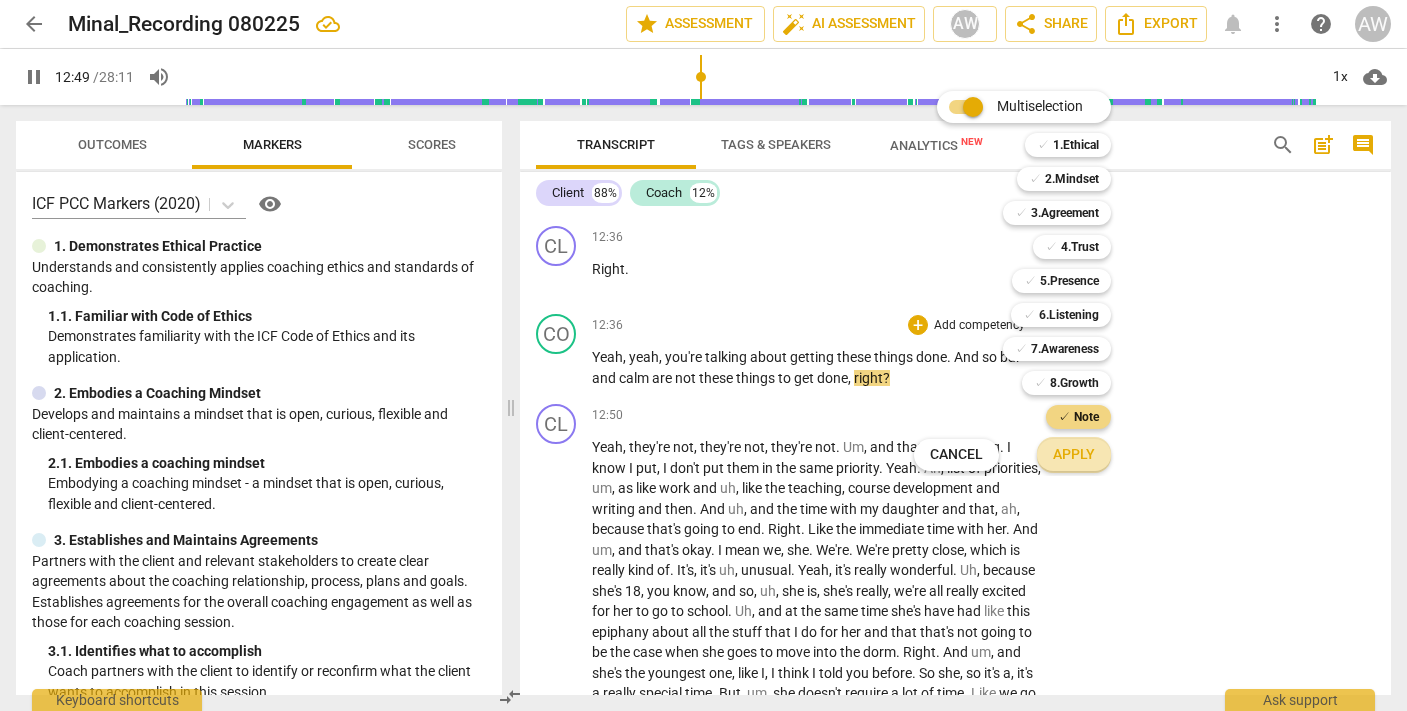 click on "Apply" at bounding box center [1074, 455] 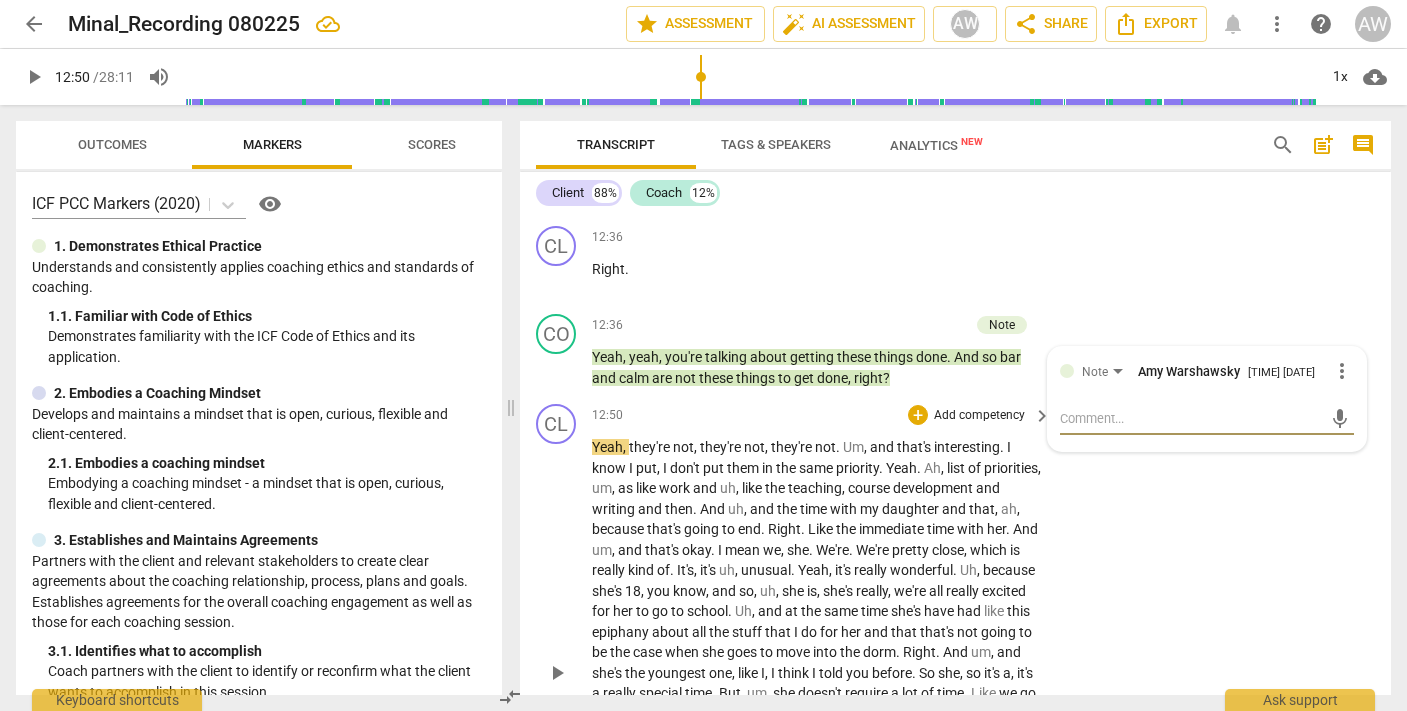 click on "kind" at bounding box center (642, 570) 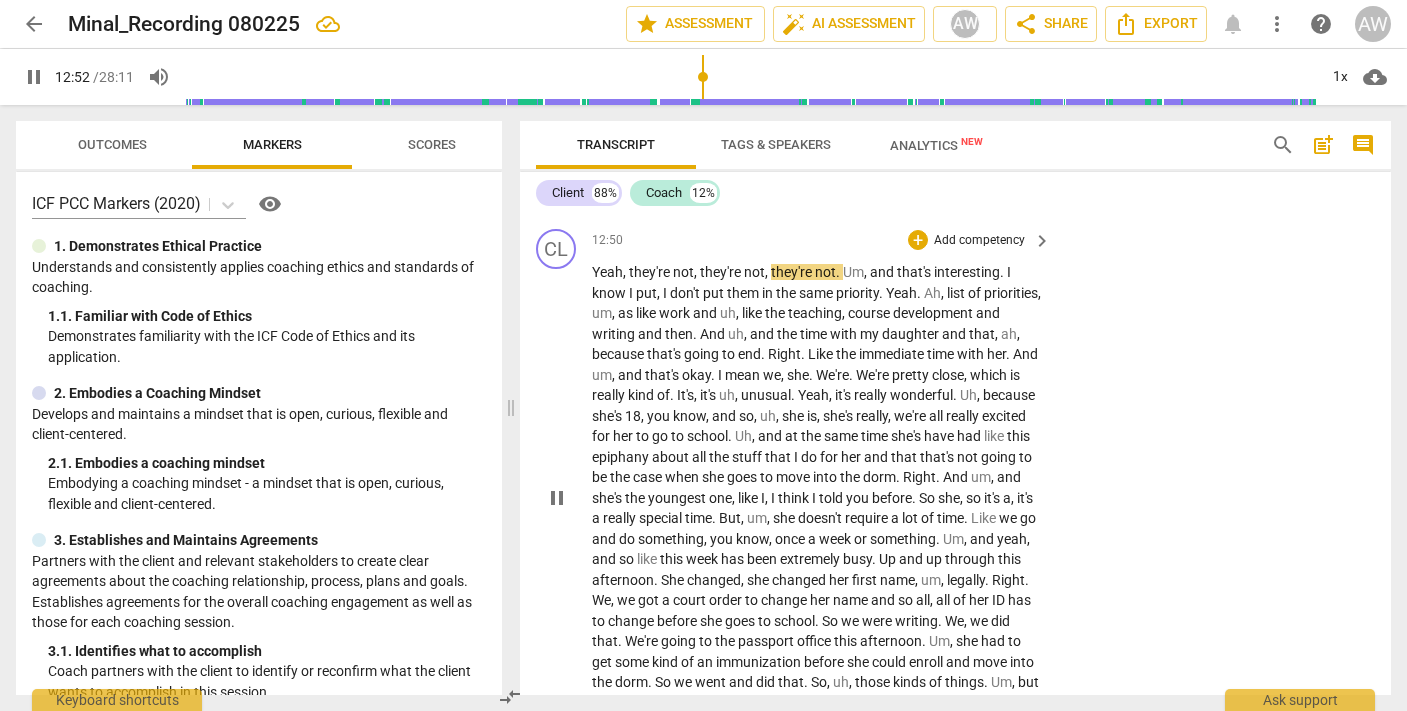 scroll, scrollTop: 5453, scrollLeft: 0, axis: vertical 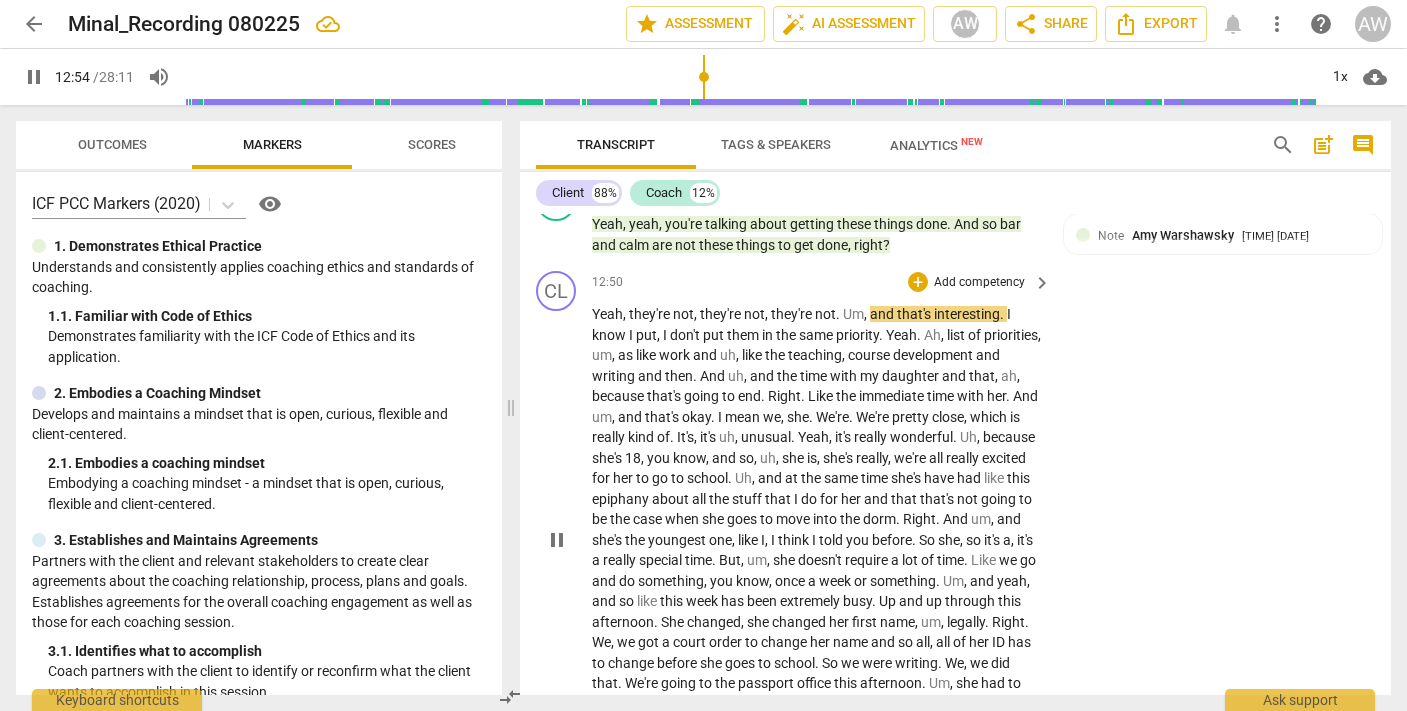 click on "," at bounding box center [697, 314] 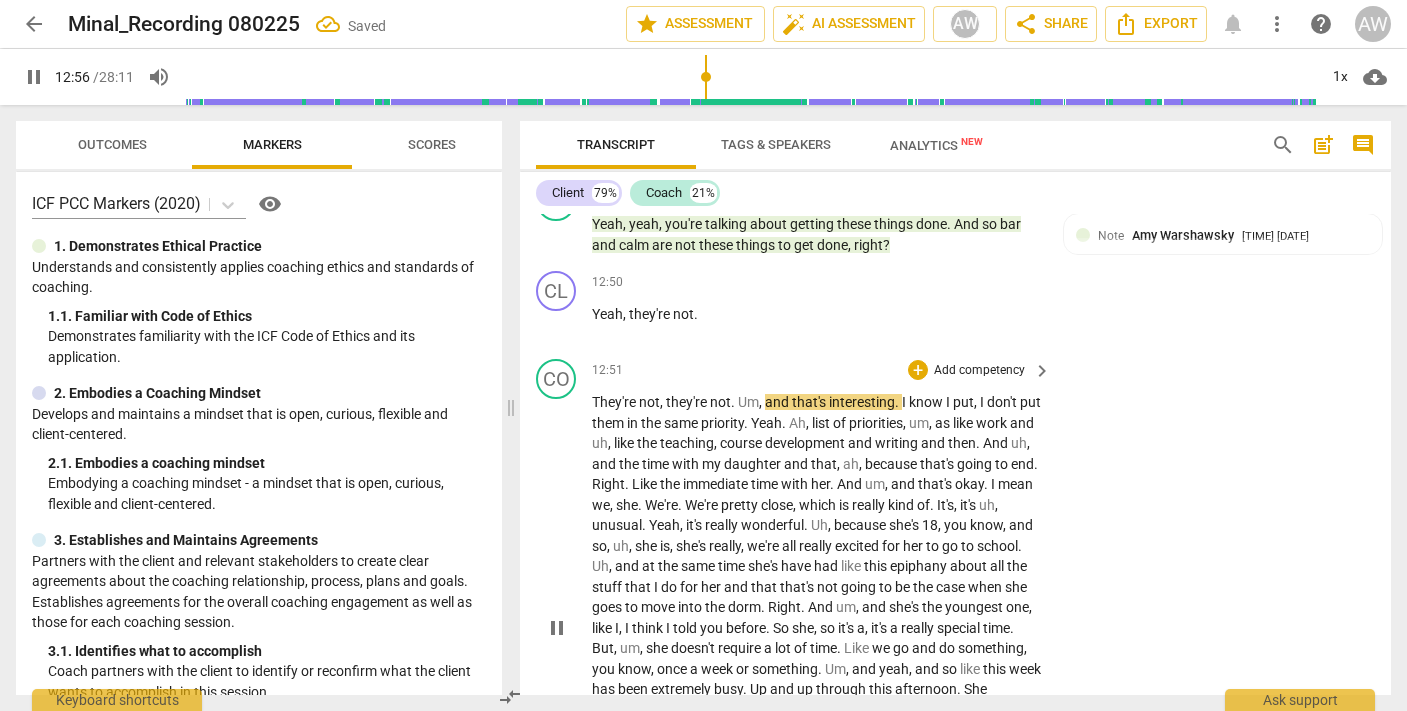click on "," at bounding box center [663, 402] 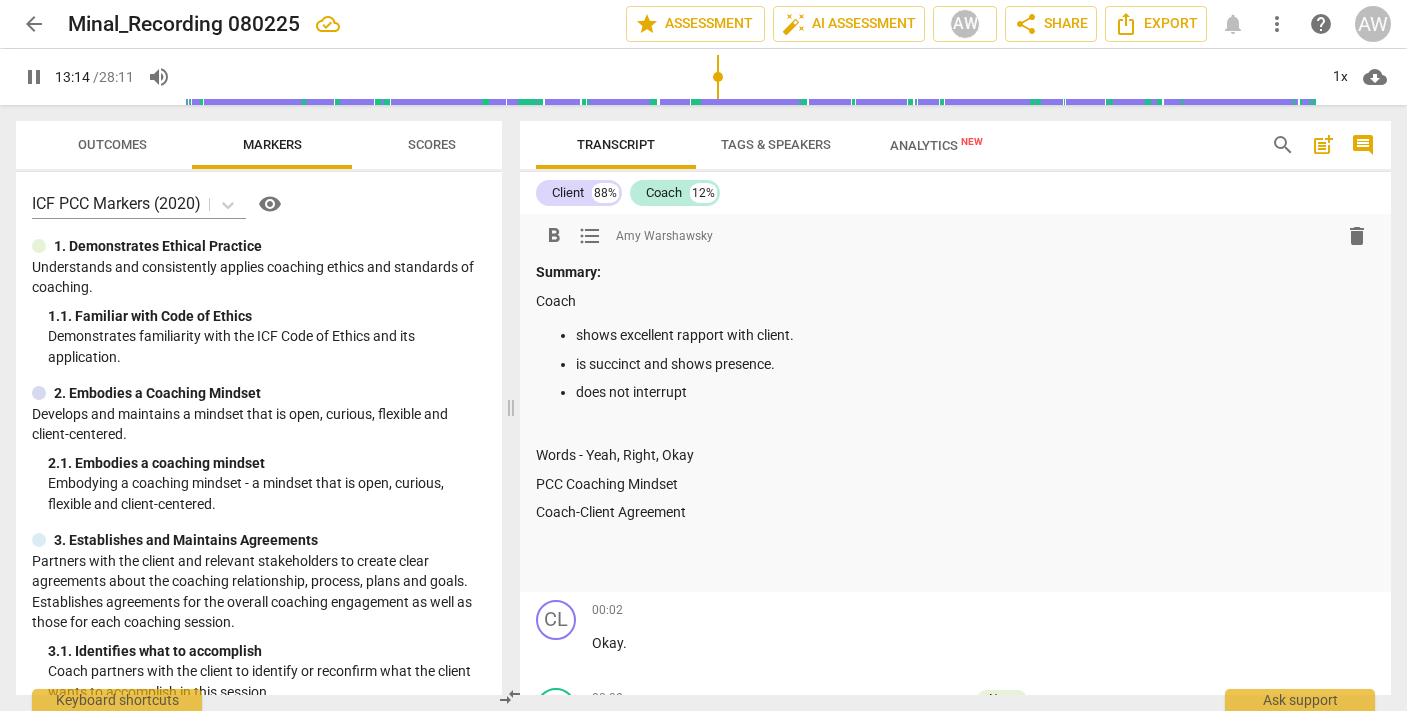 scroll, scrollTop: 0, scrollLeft: 0, axis: both 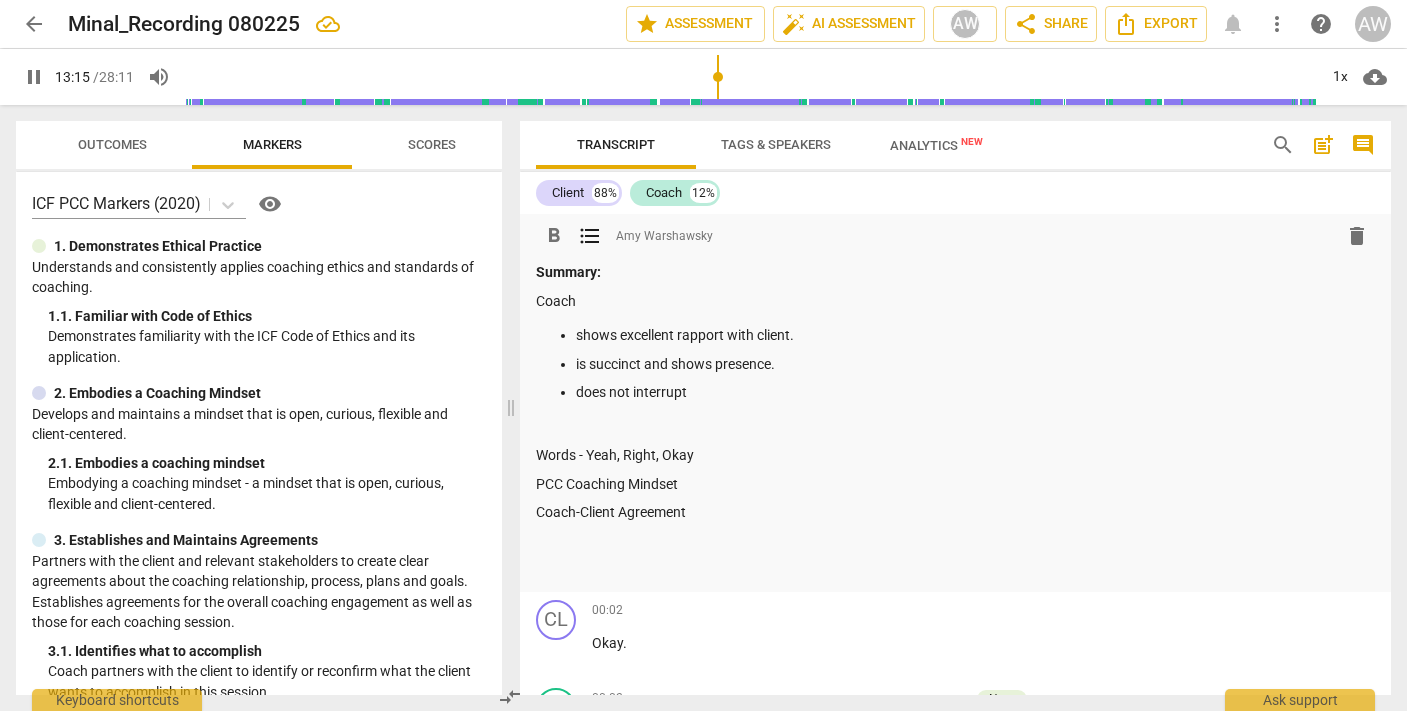 click on "does not interrupt" at bounding box center [975, 392] 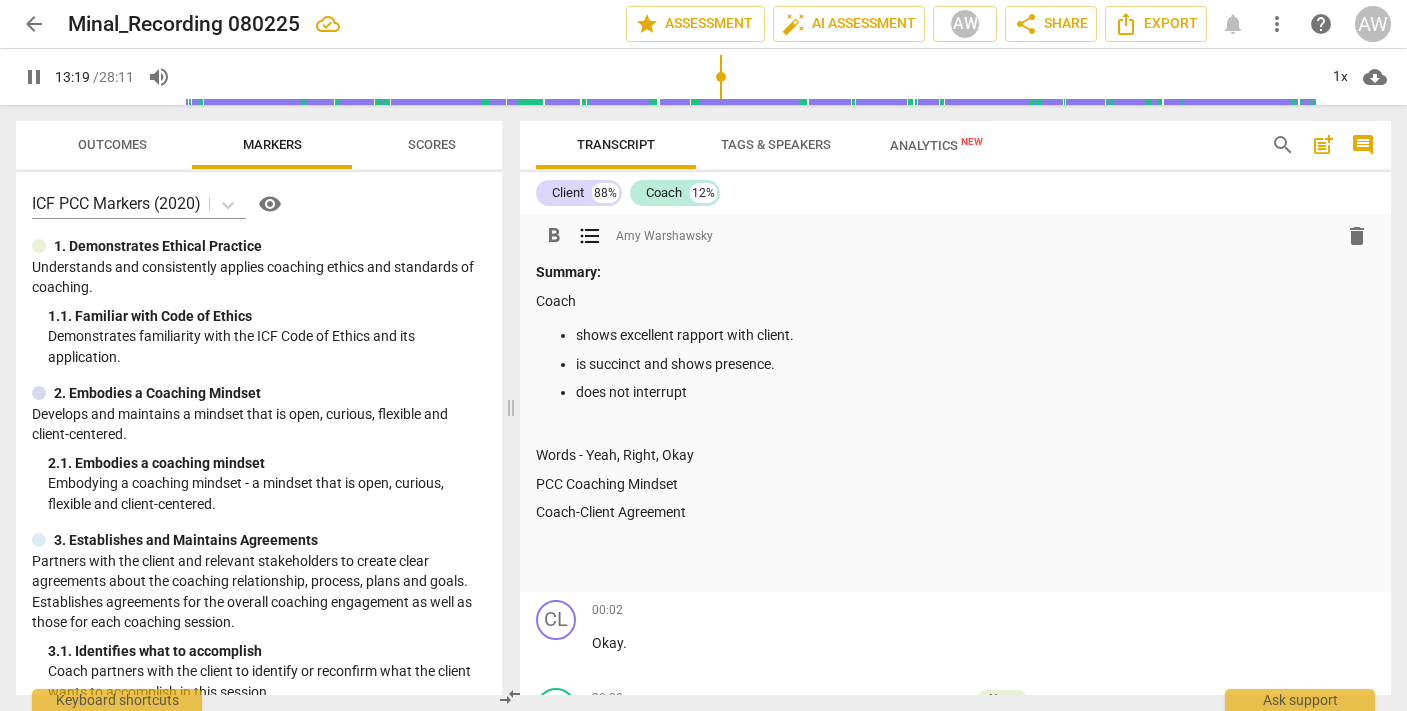 click on "Words - Yeah, Right, Okay" at bounding box center (955, 455) 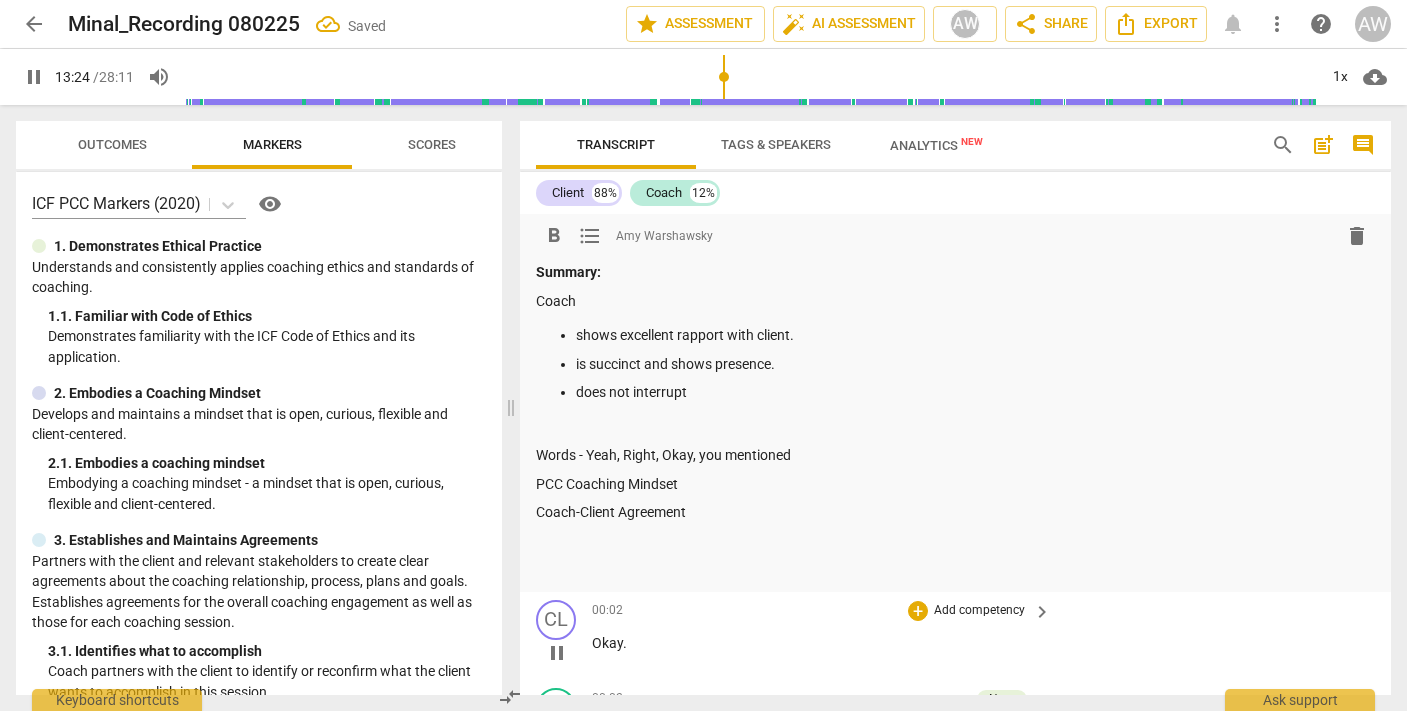 click on "Okay ." at bounding box center (816, 643) 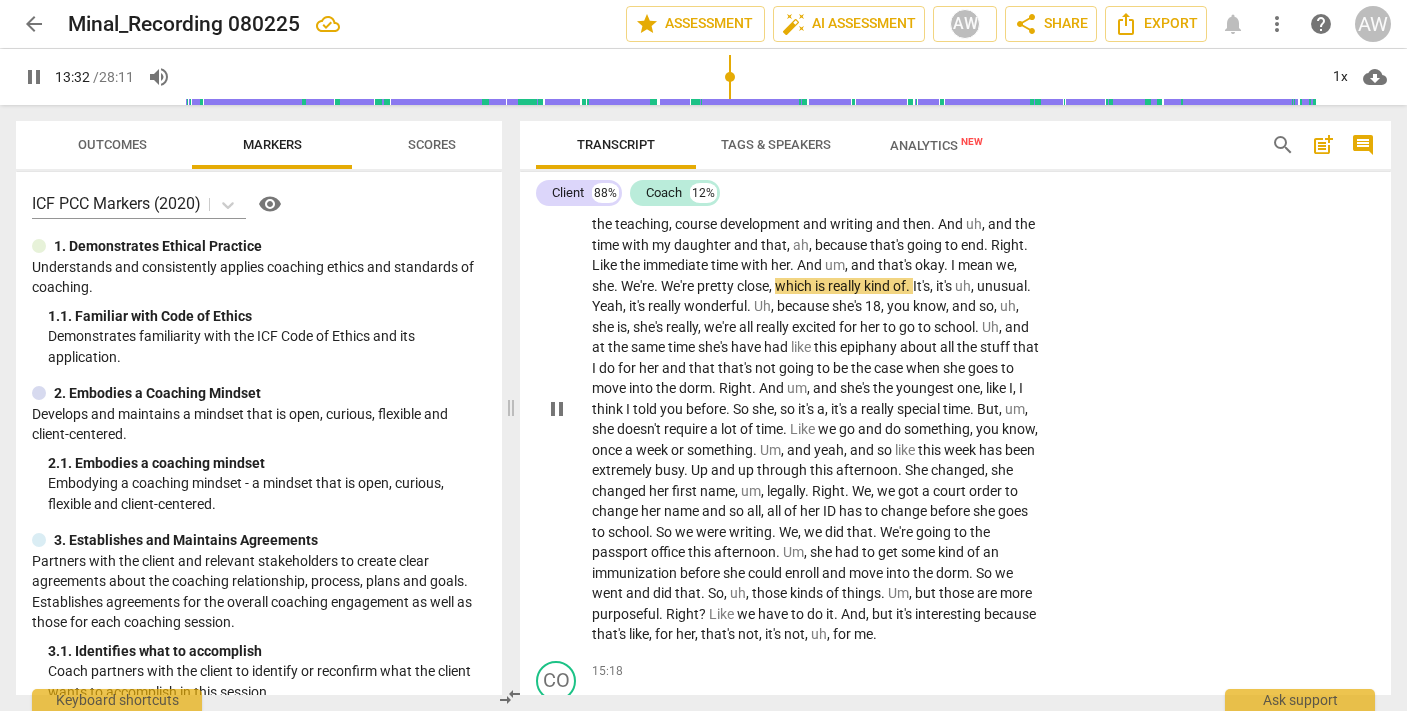 scroll, scrollTop: 5761, scrollLeft: 0, axis: vertical 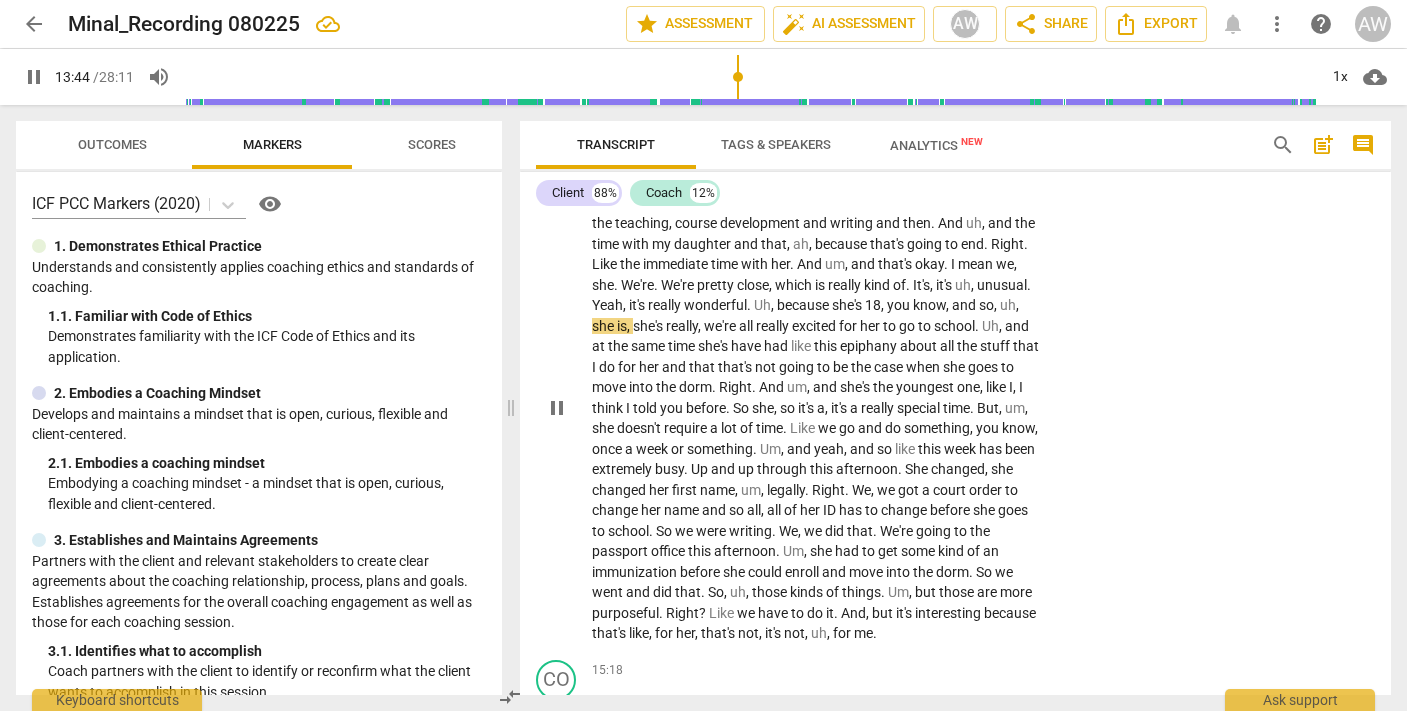 click on "Yeah" at bounding box center (607, 305) 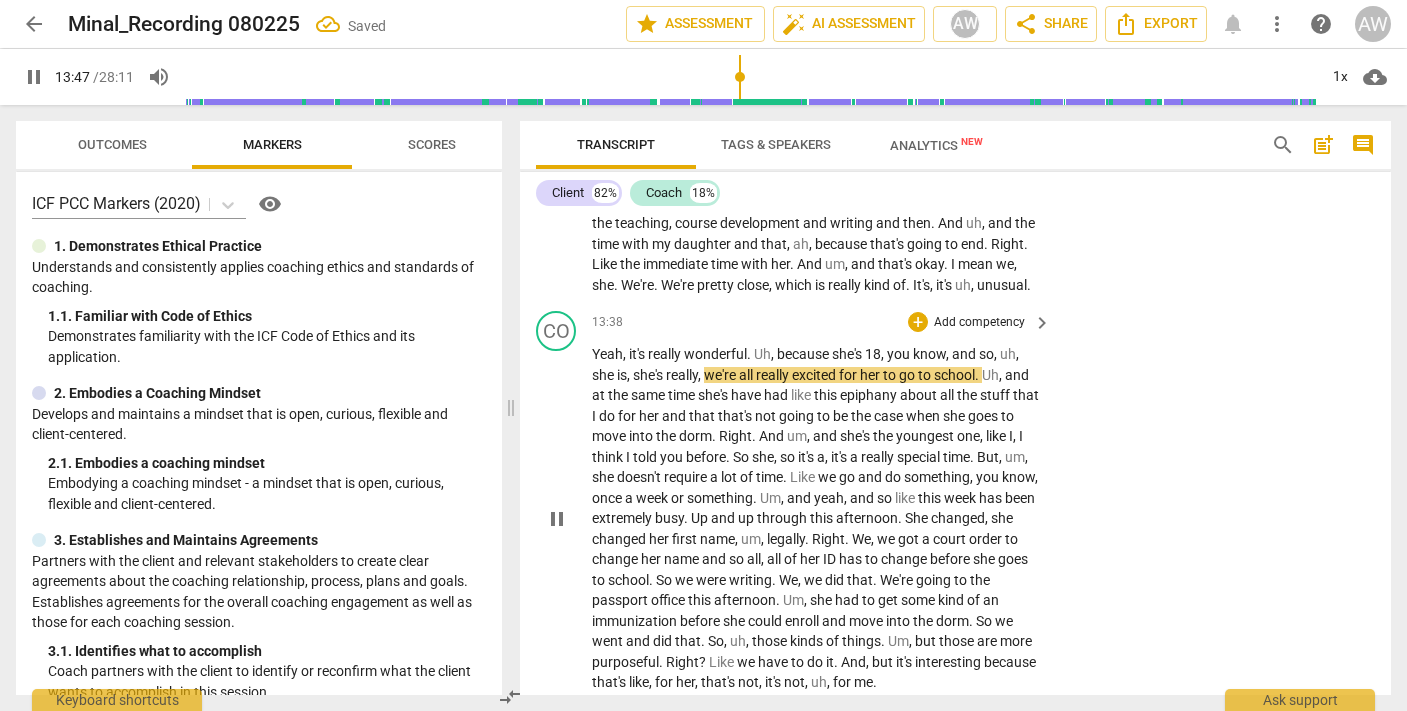 click on "," at bounding box center [626, 354] 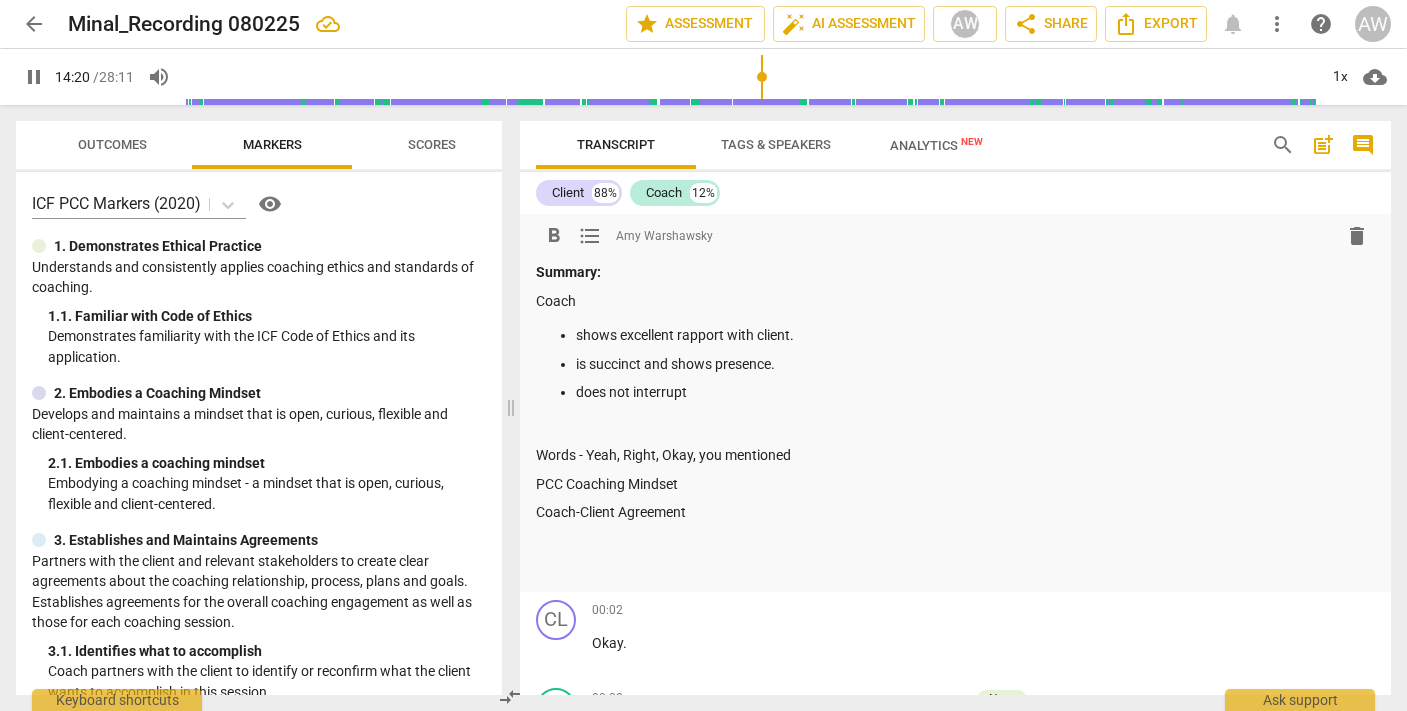 scroll, scrollTop: 0, scrollLeft: 0, axis: both 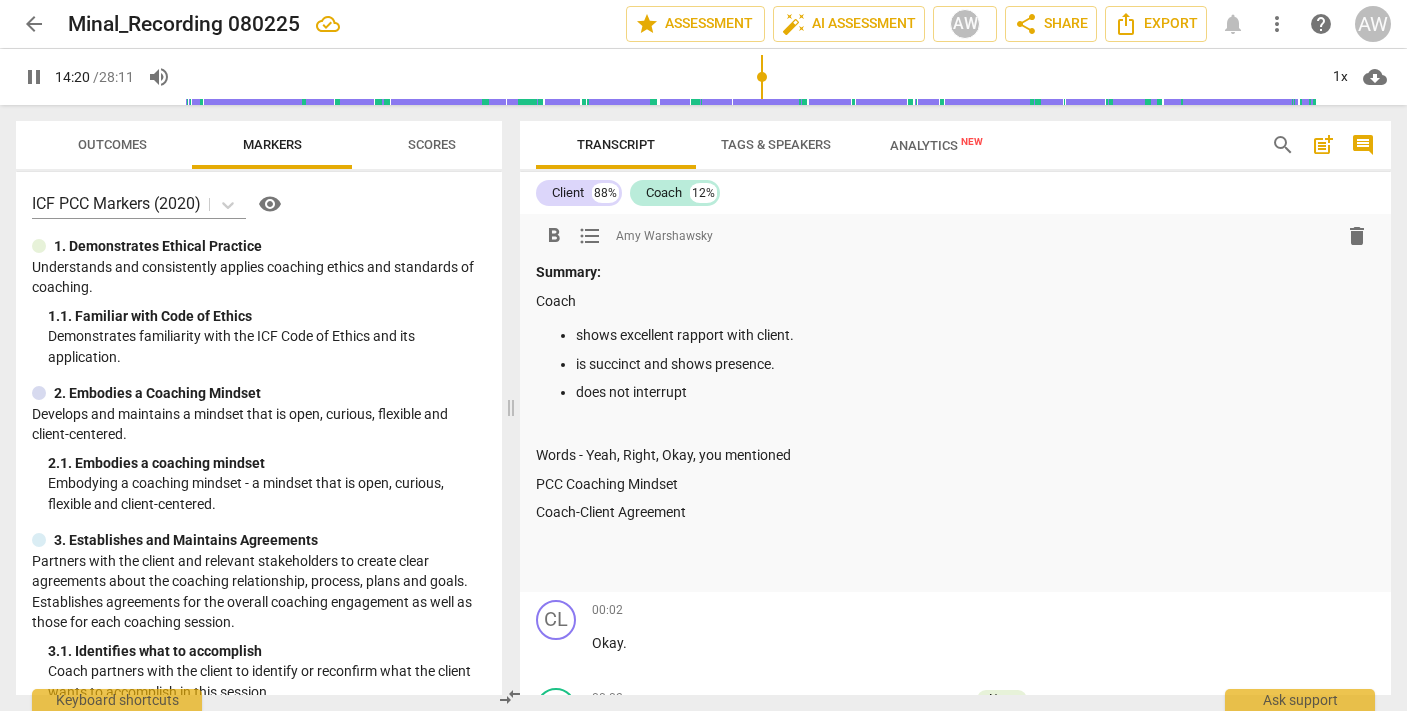 click on "Coach-Client Agreement" at bounding box center (955, 512) 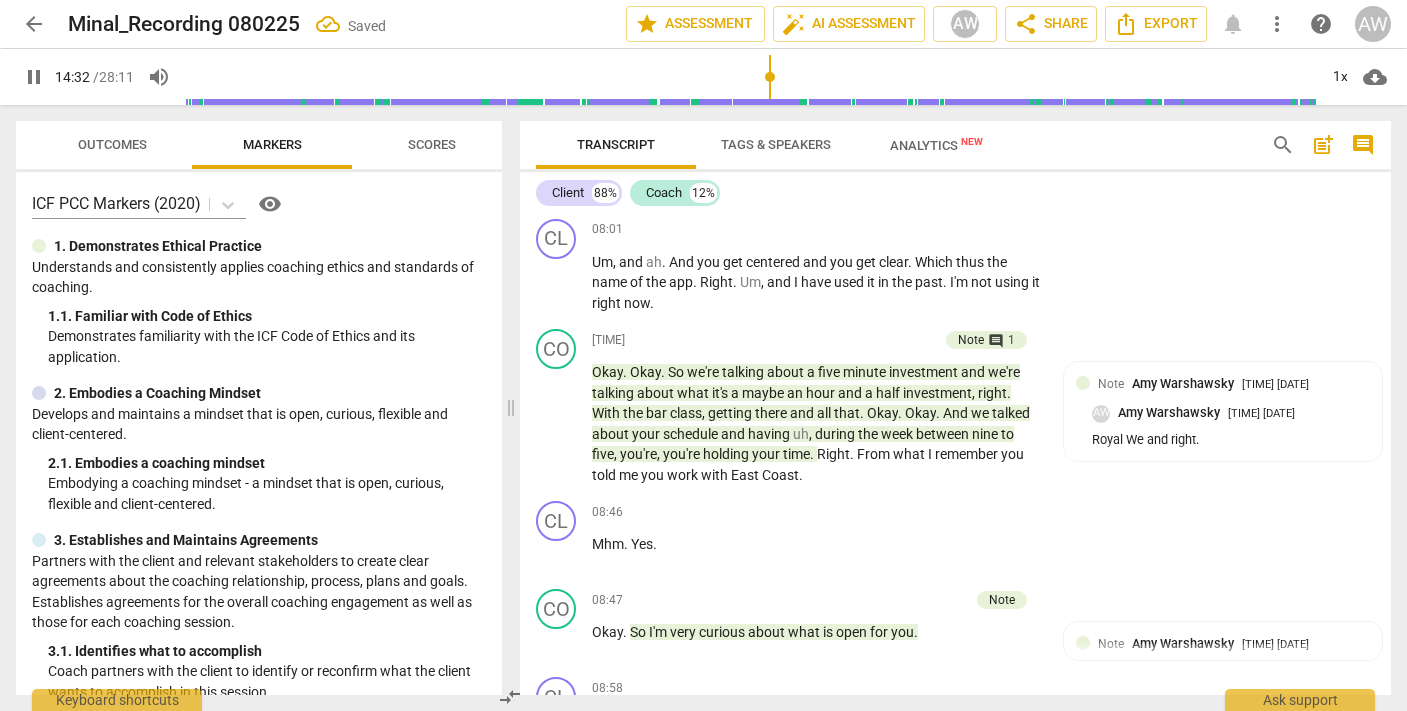 scroll, scrollTop: 3576, scrollLeft: 0, axis: vertical 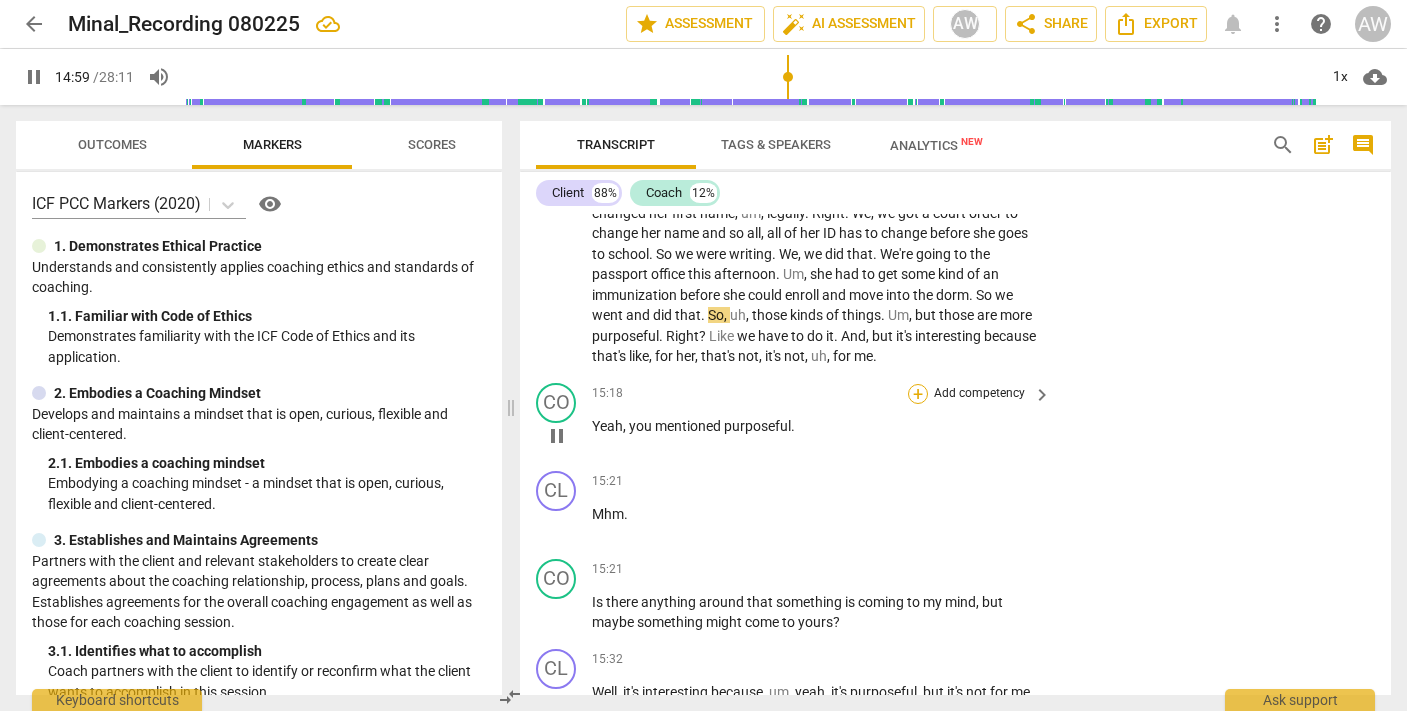 click on "+" at bounding box center [918, 394] 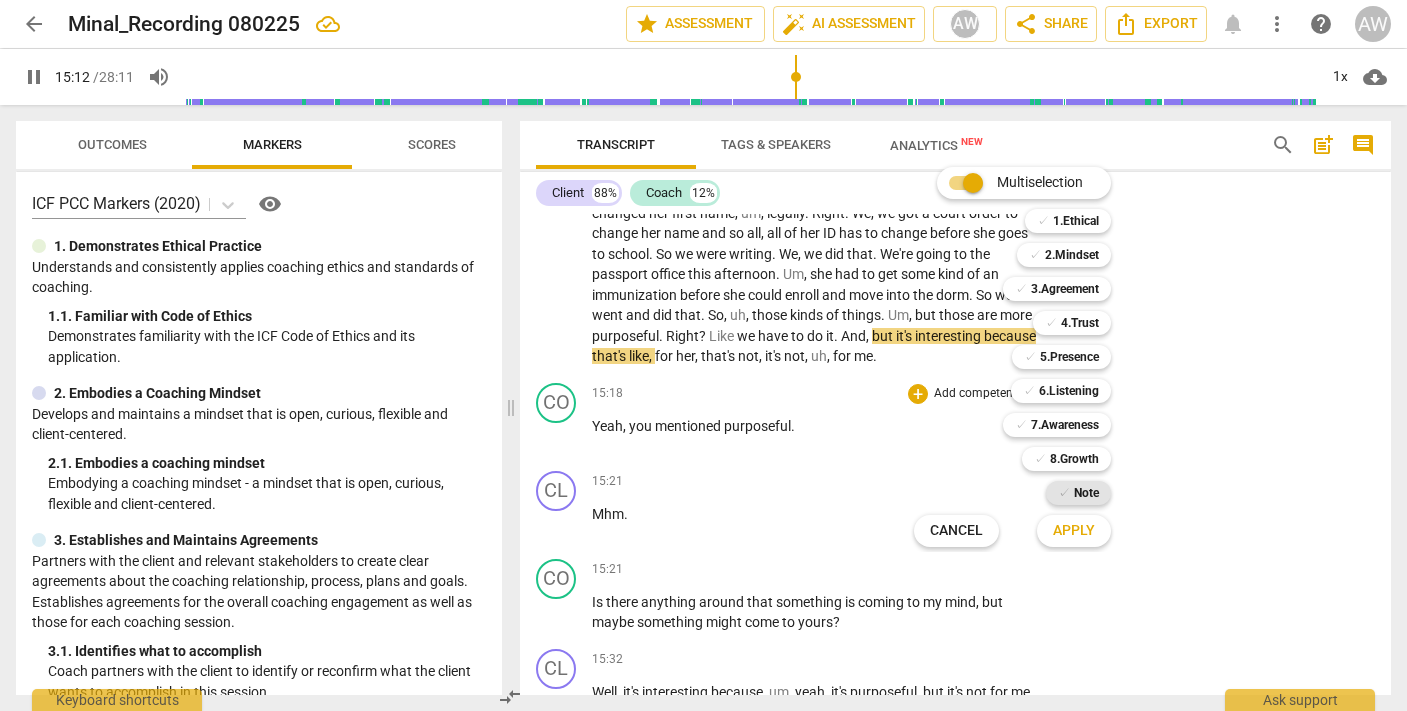 click on "Note" at bounding box center [1086, 493] 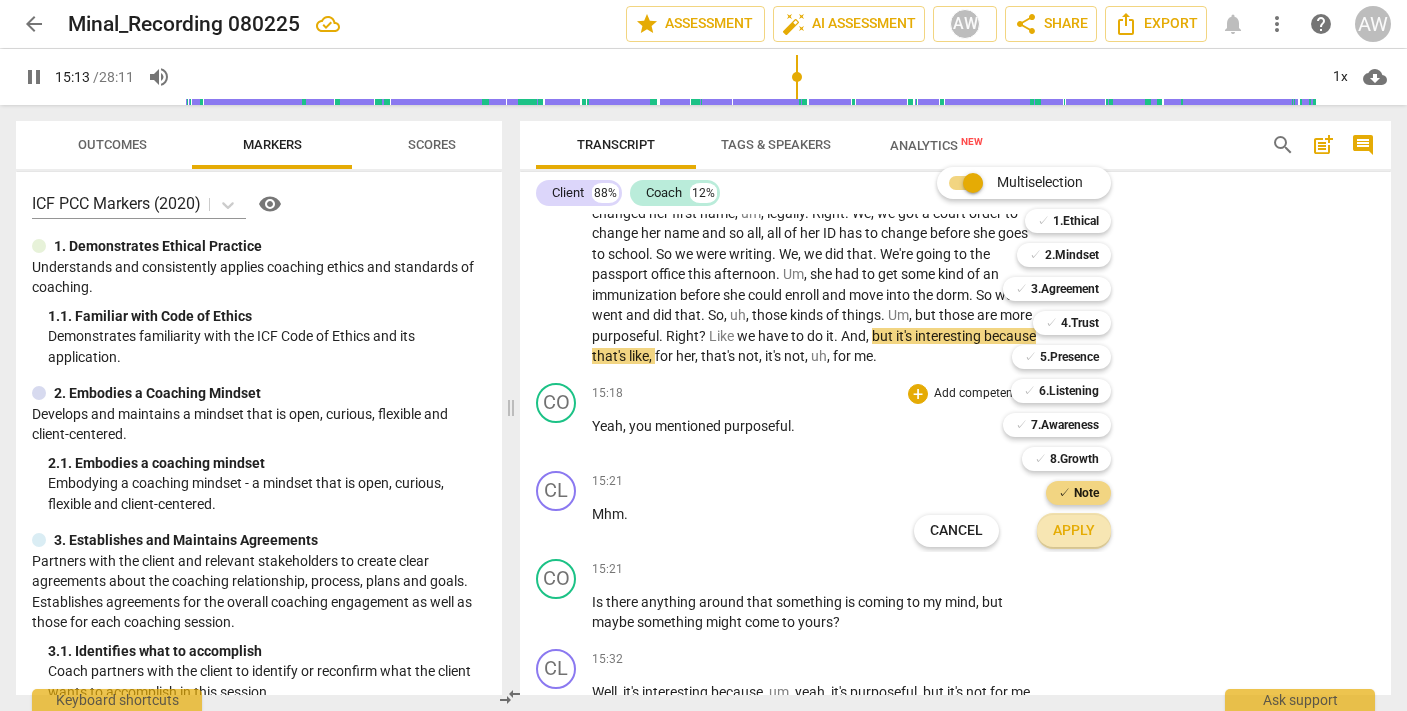 click on "Apply" at bounding box center (1074, 531) 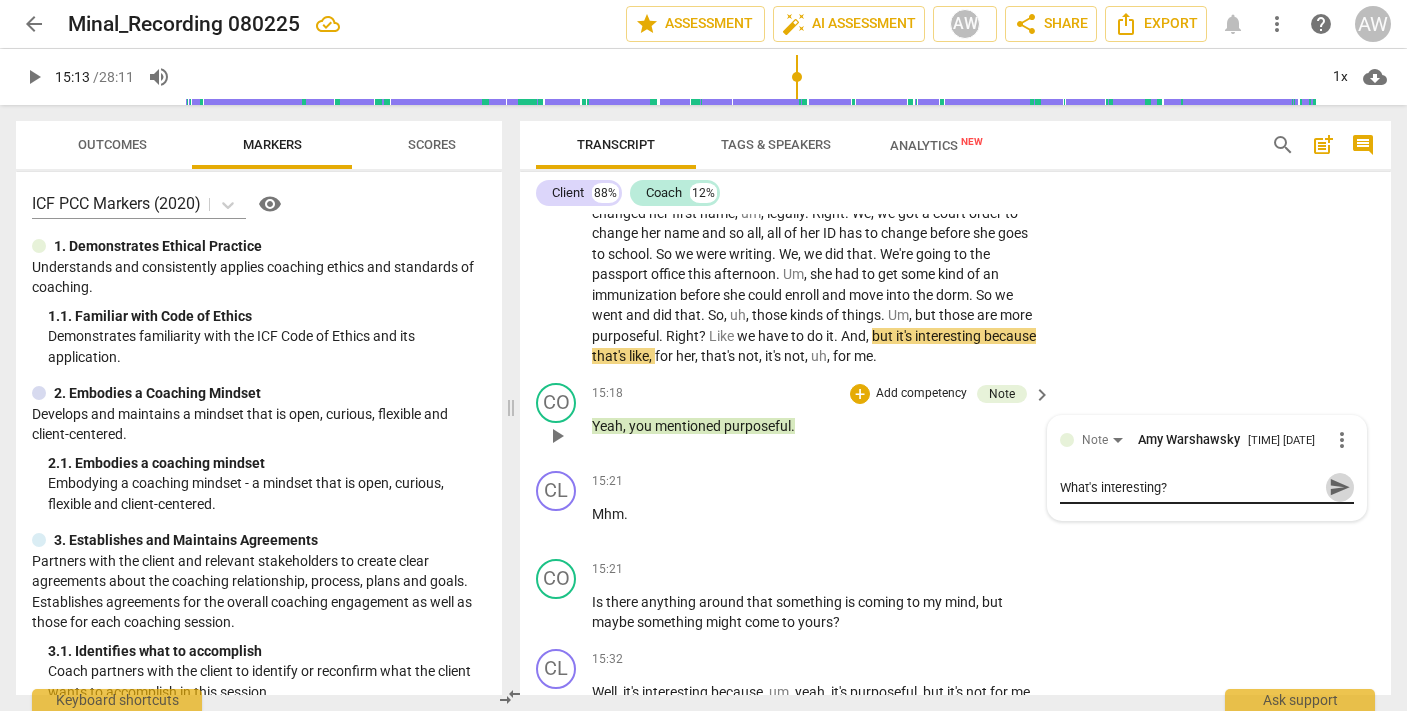 click on "send" at bounding box center (1340, 487) 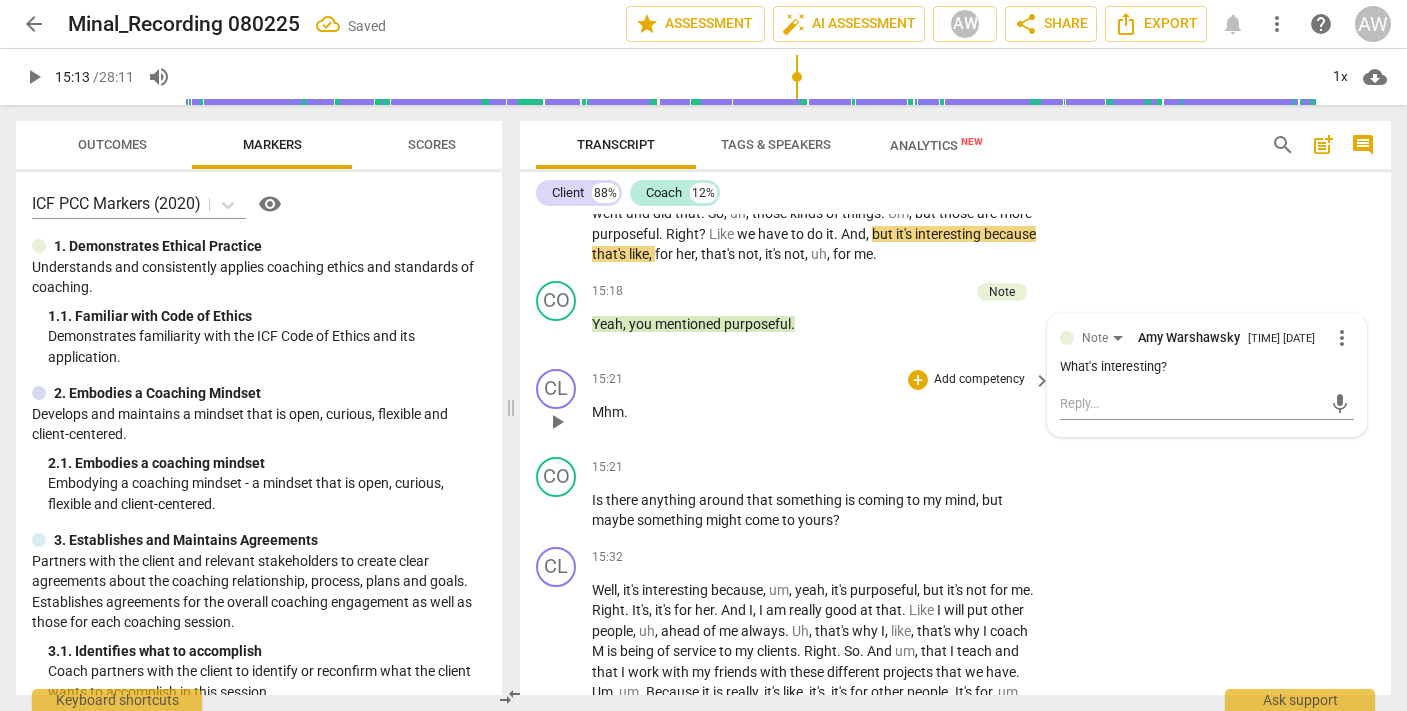 scroll, scrollTop: 6315, scrollLeft: 0, axis: vertical 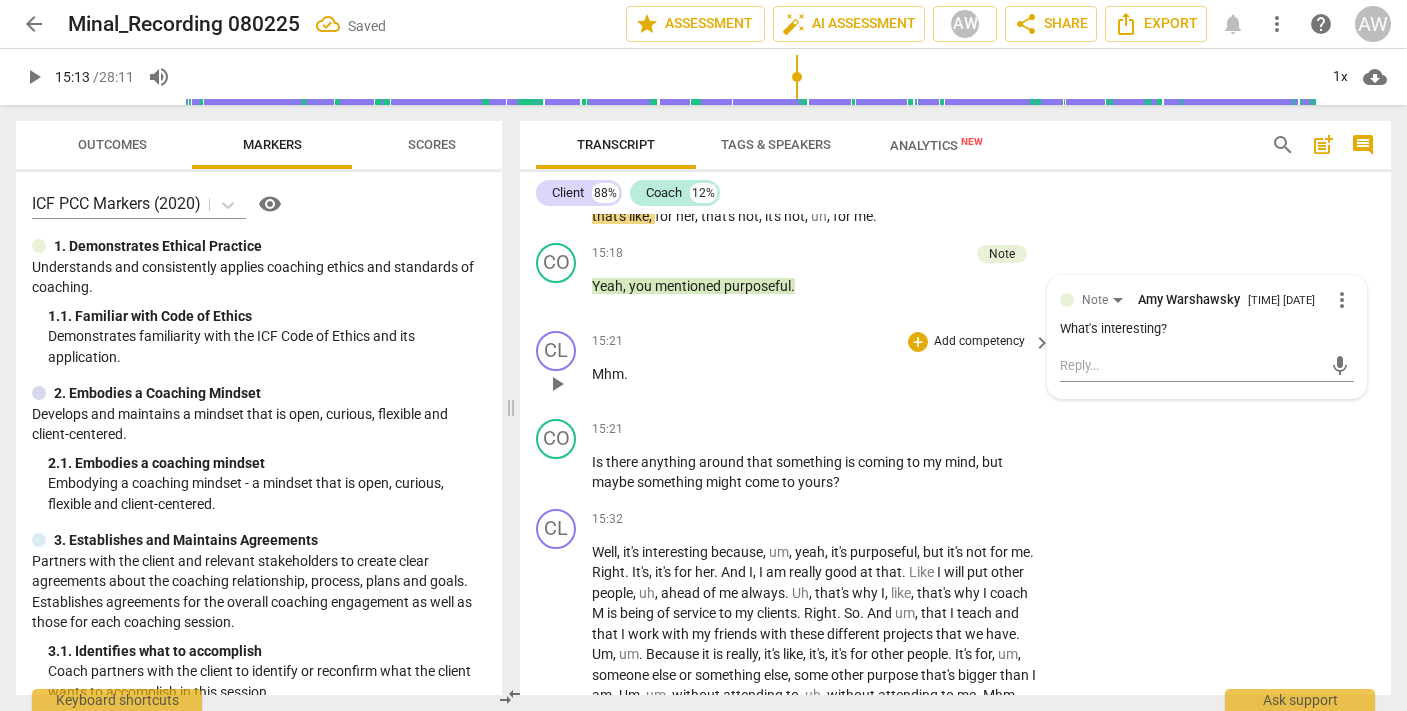 click on "play_arrow" at bounding box center [557, 384] 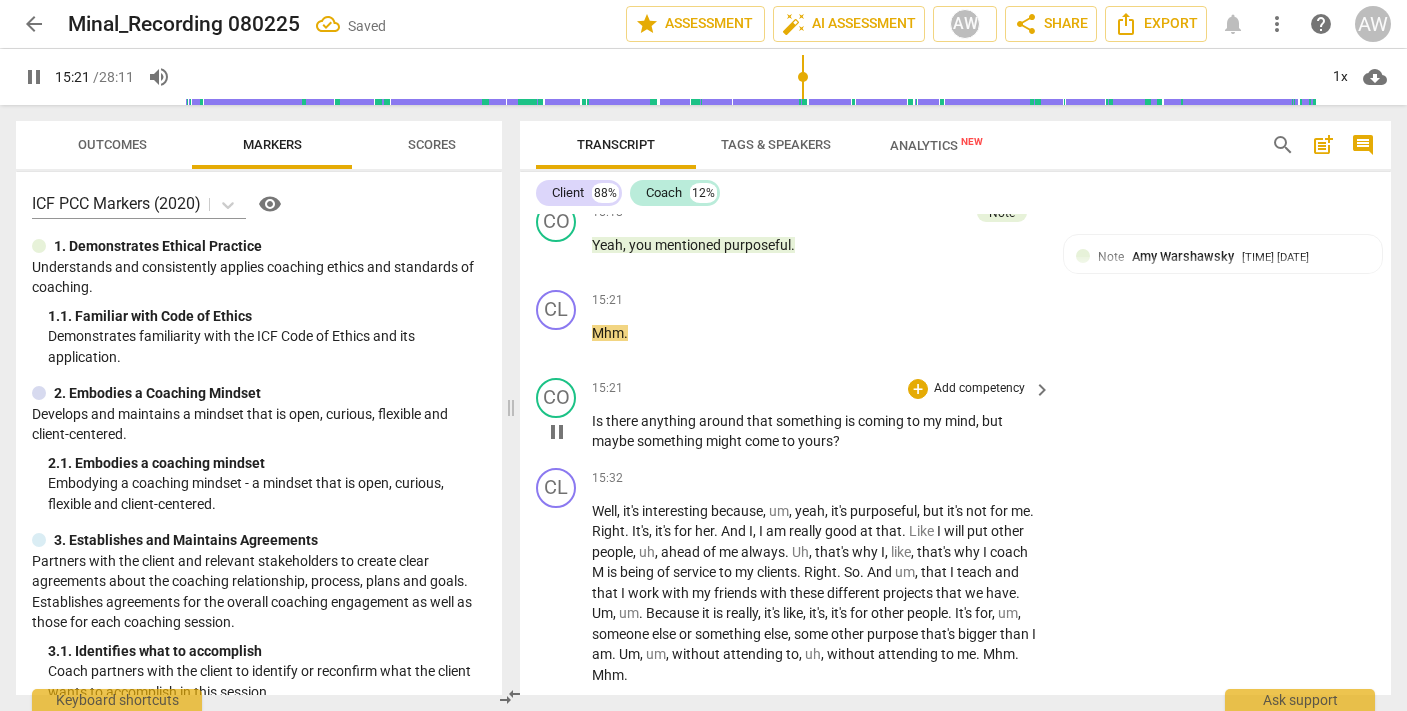 scroll, scrollTop: 6367, scrollLeft: 0, axis: vertical 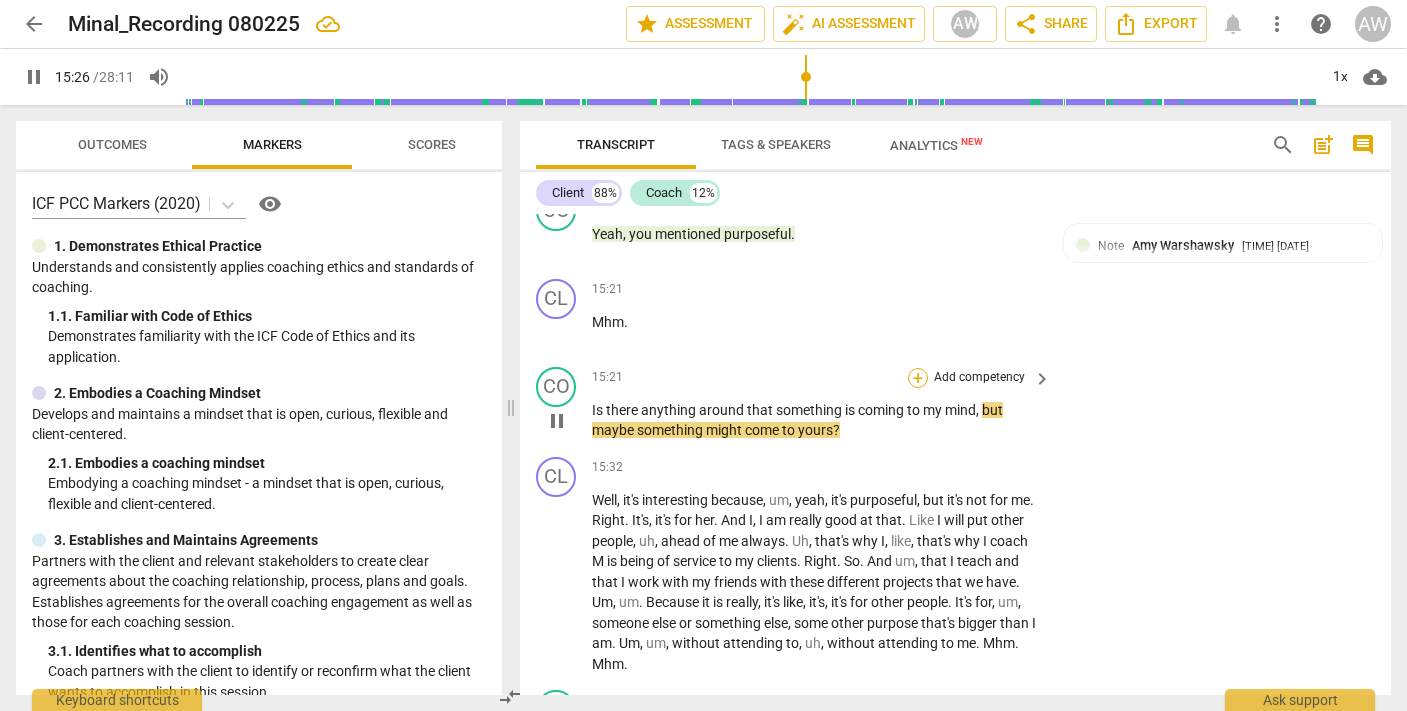 click on "+" at bounding box center (918, 378) 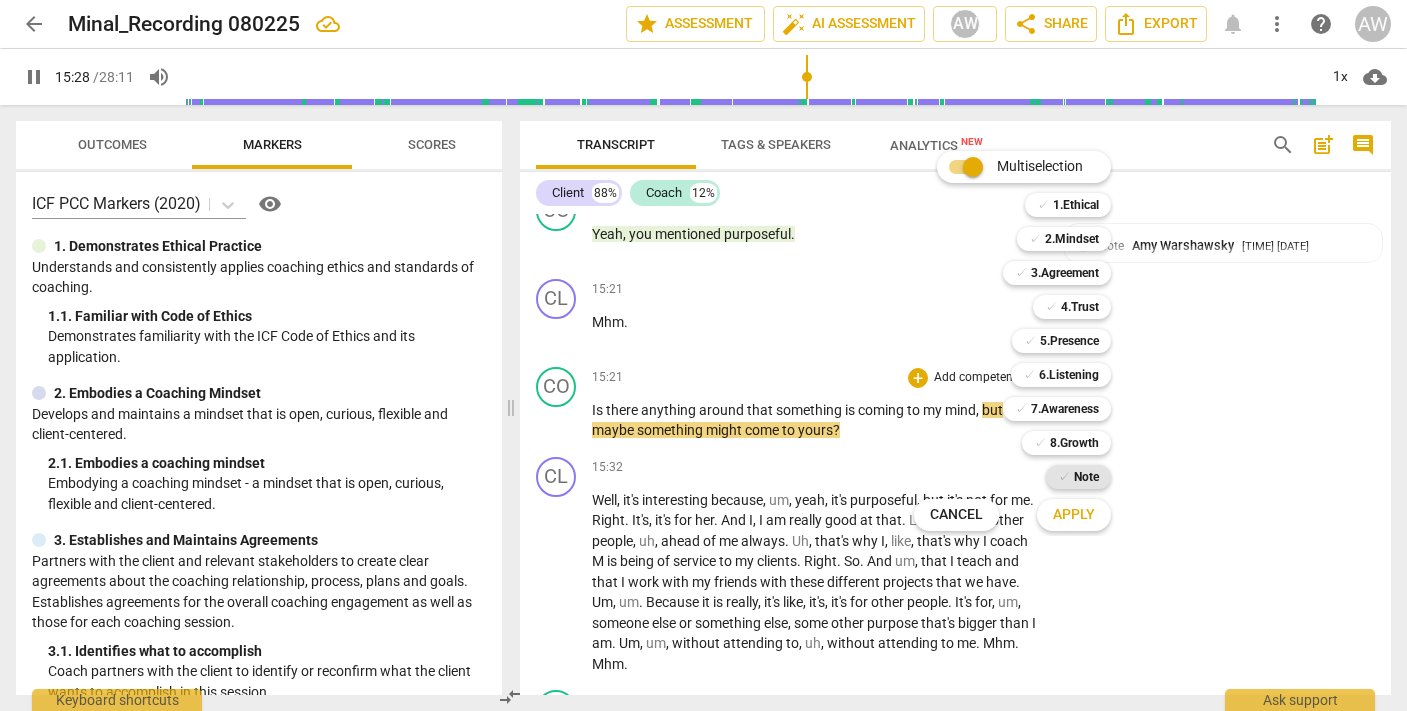 click on "Note" at bounding box center (1086, 477) 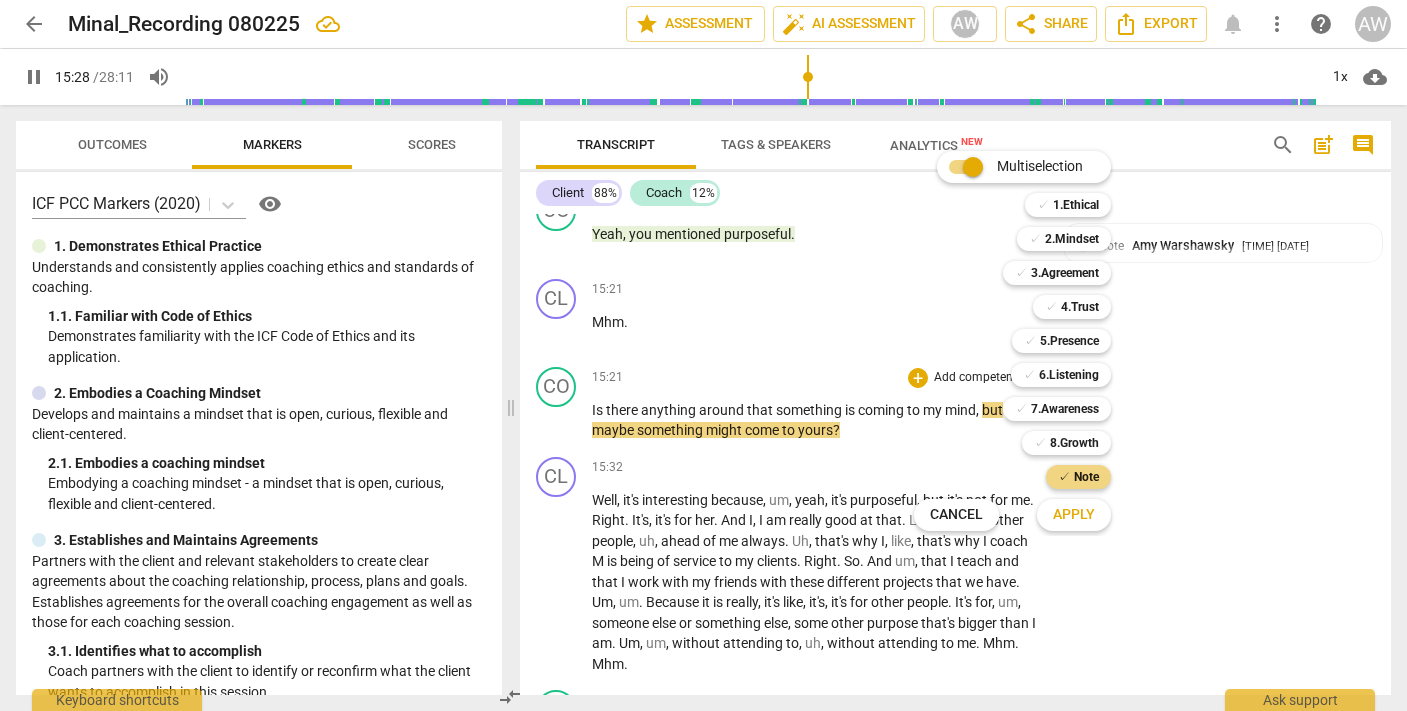 click on "Apply" at bounding box center (1074, 515) 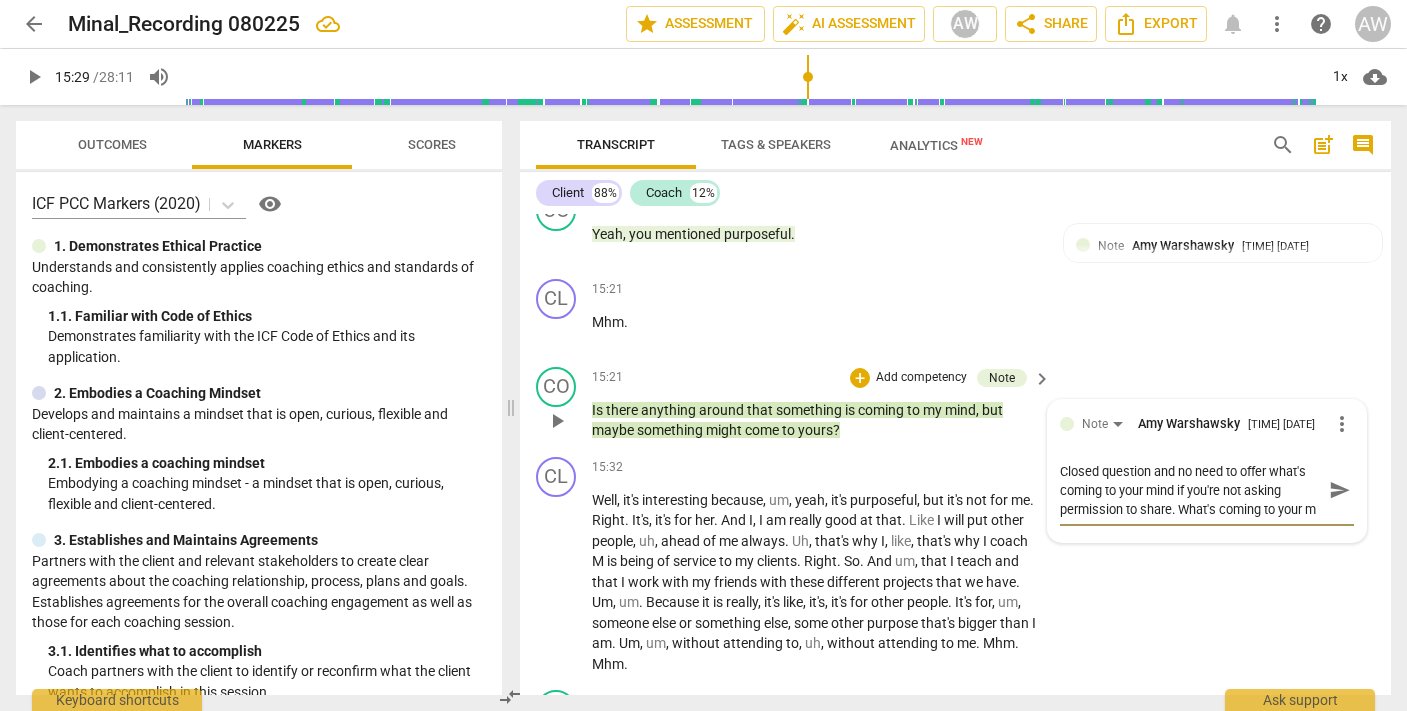 scroll, scrollTop: 18, scrollLeft: 0, axis: vertical 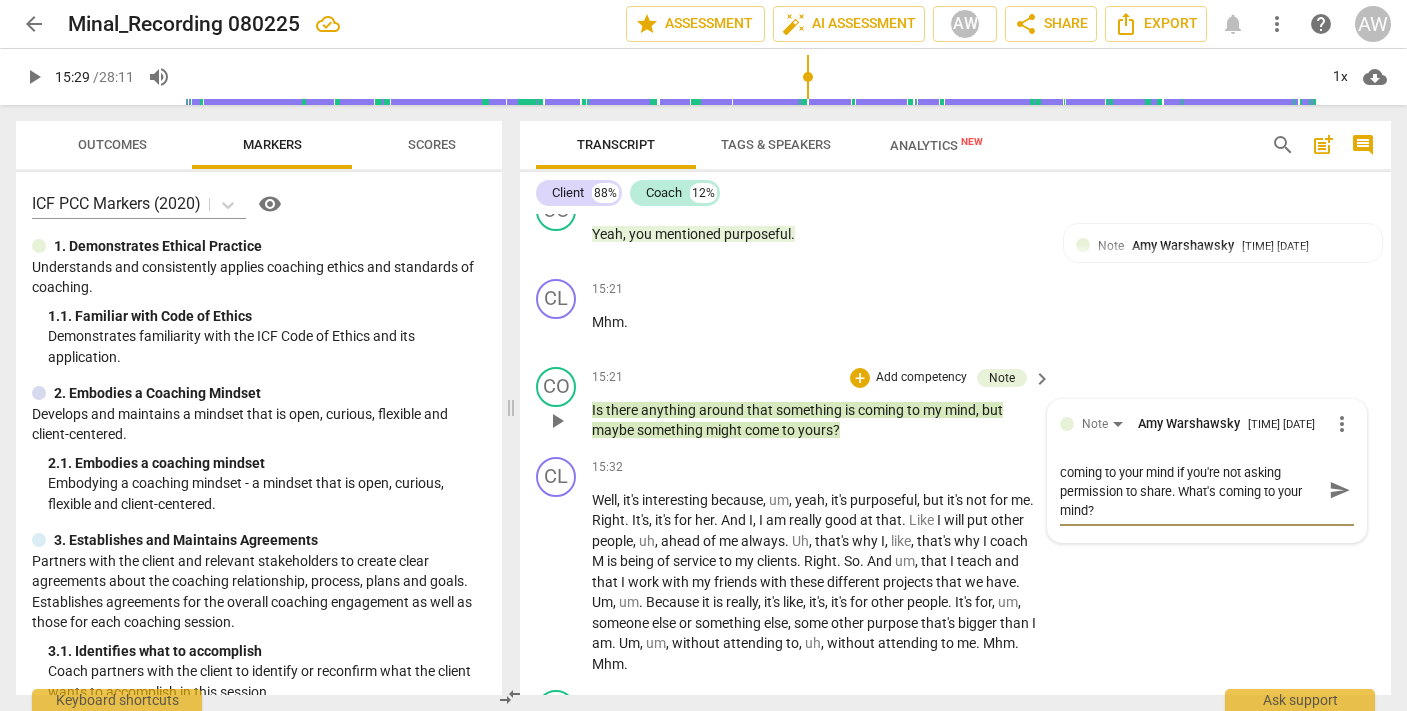 click on "send" at bounding box center (1340, 490) 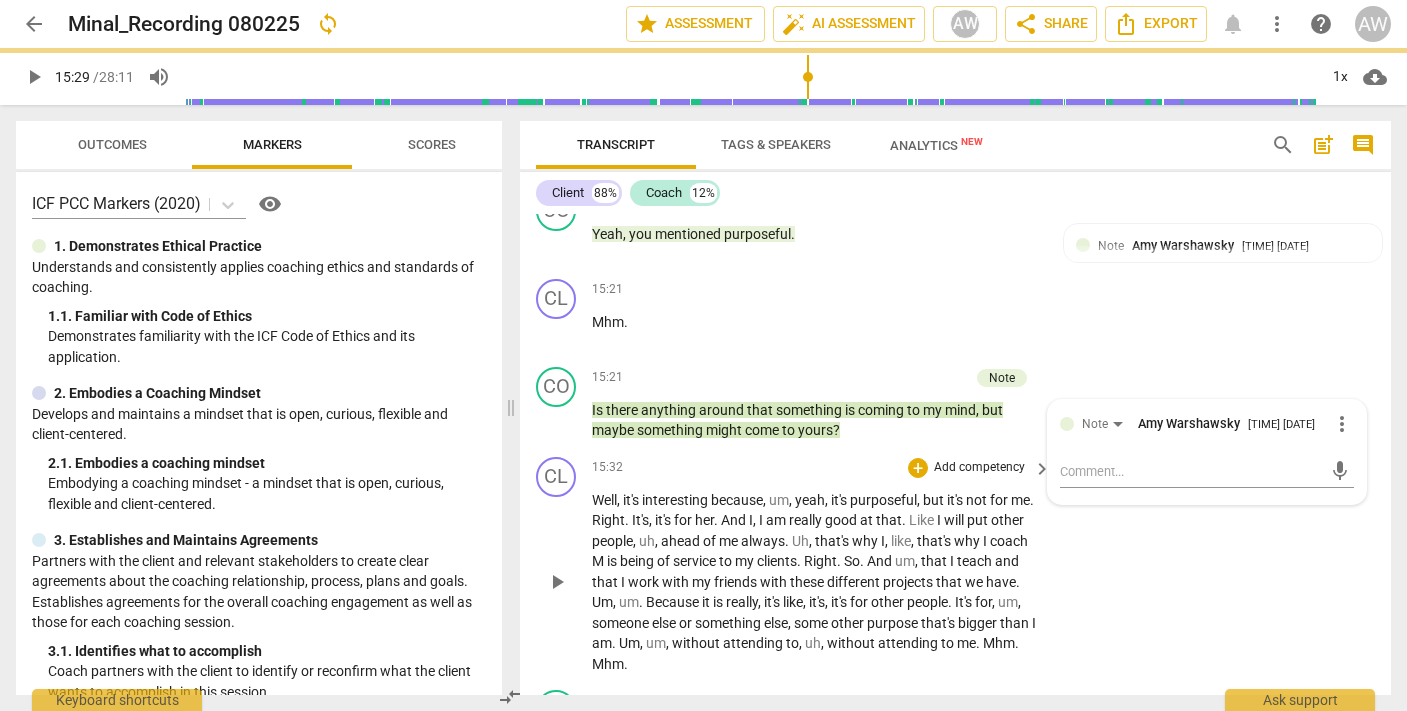 scroll, scrollTop: 0, scrollLeft: 0, axis: both 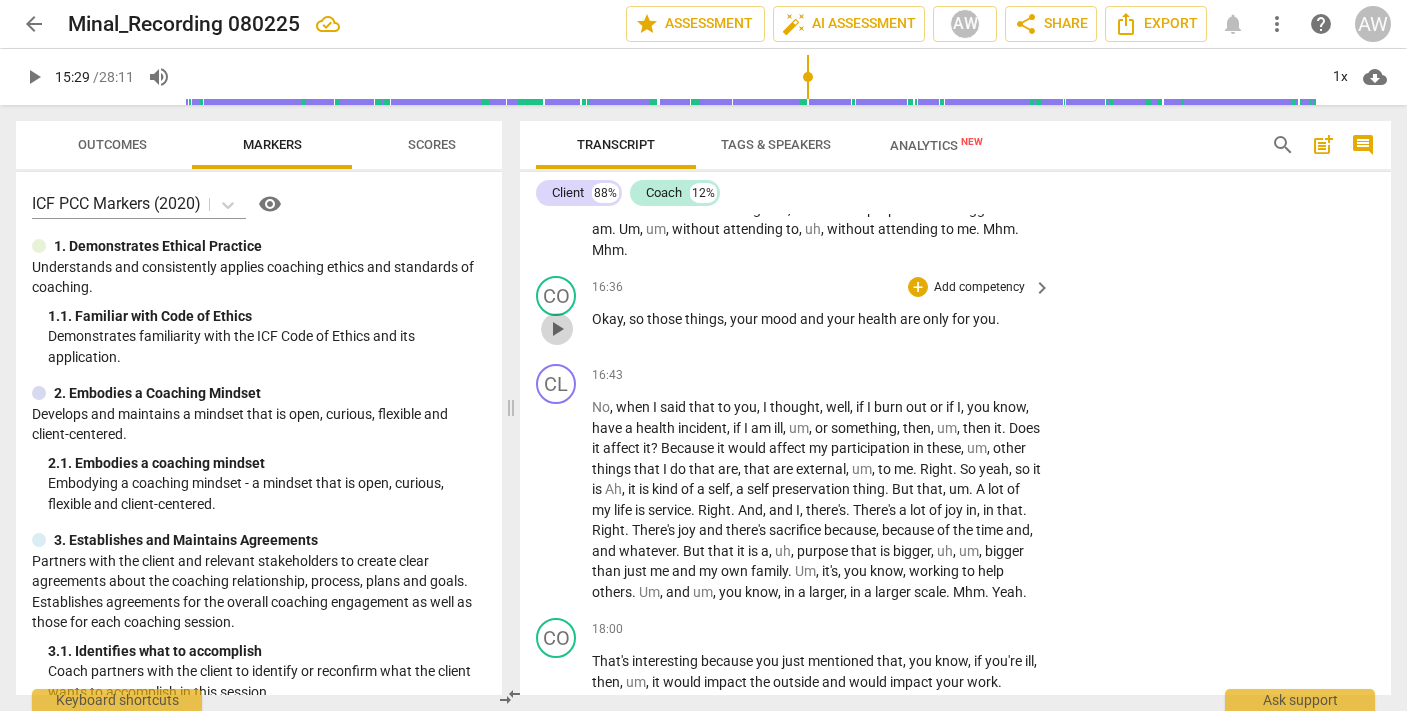 click on "play_arrow" at bounding box center [557, 329] 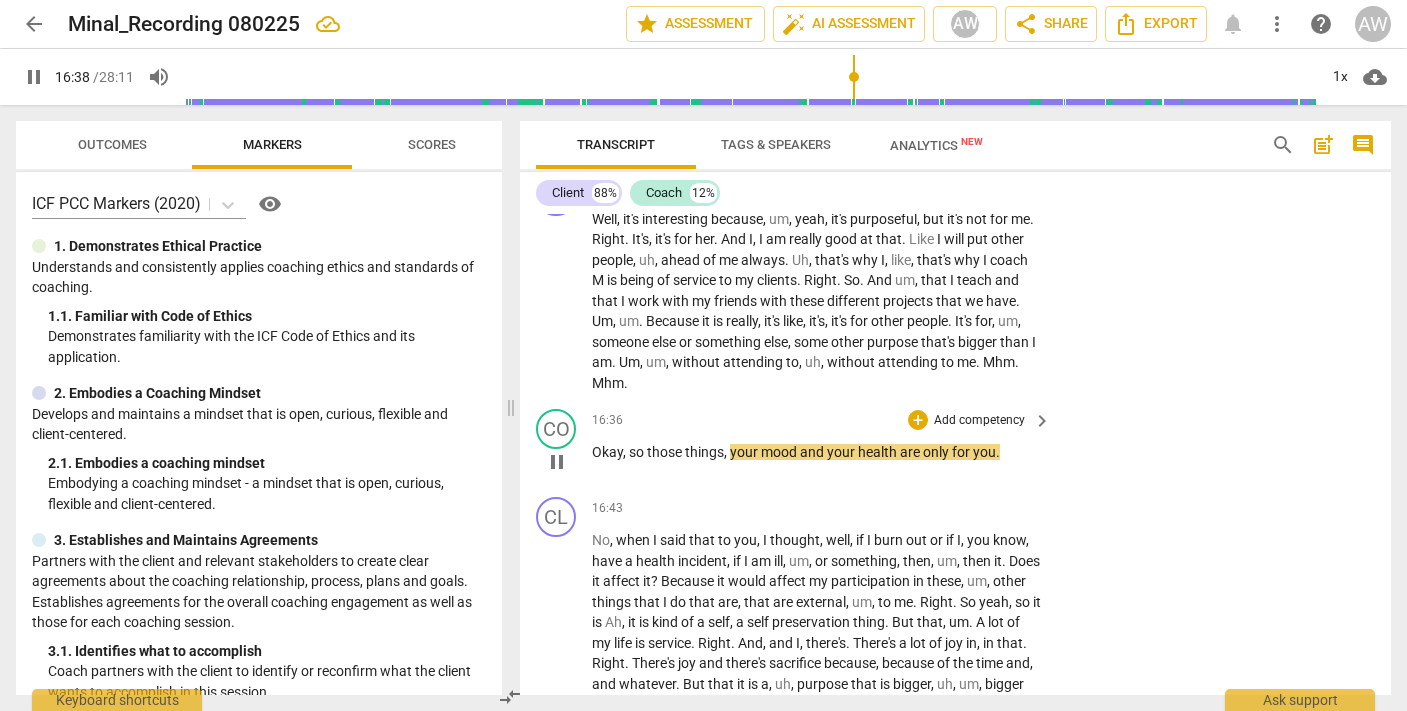 scroll, scrollTop: 6640, scrollLeft: 0, axis: vertical 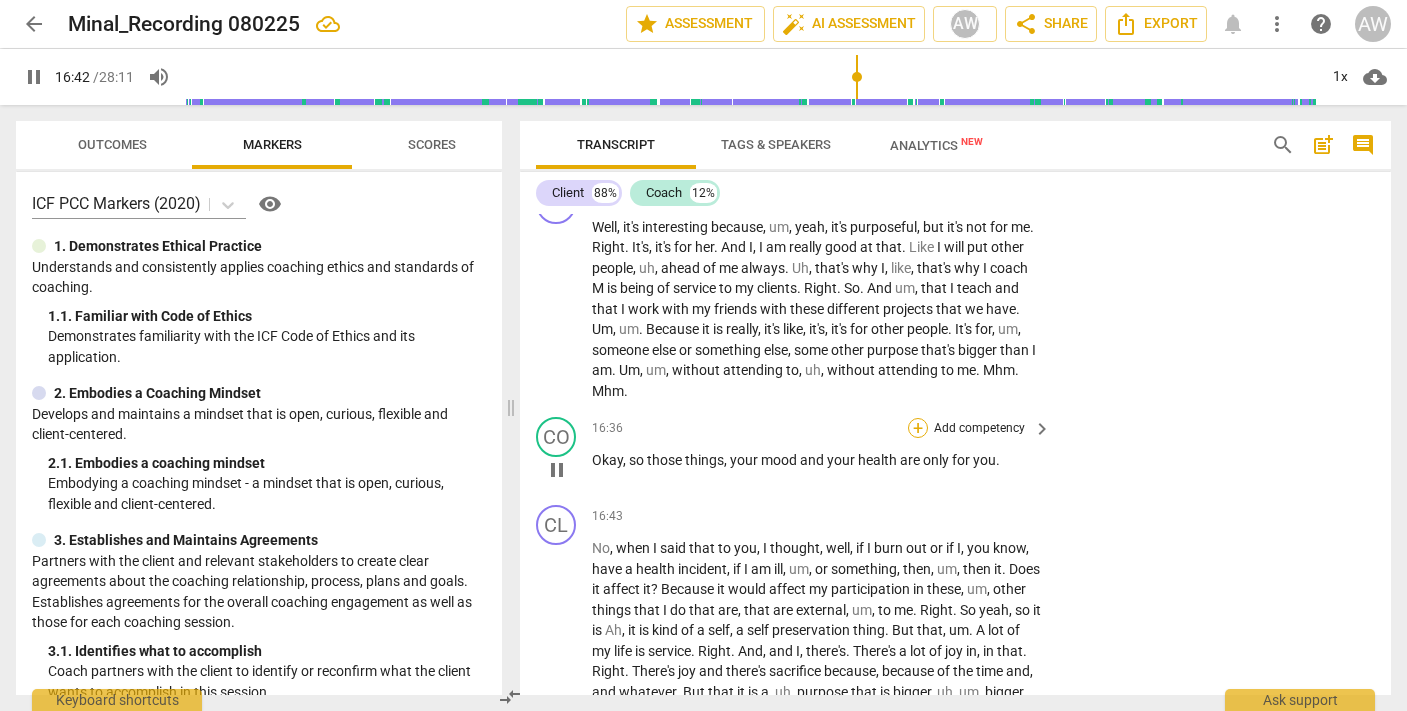 click on "+" at bounding box center (918, 428) 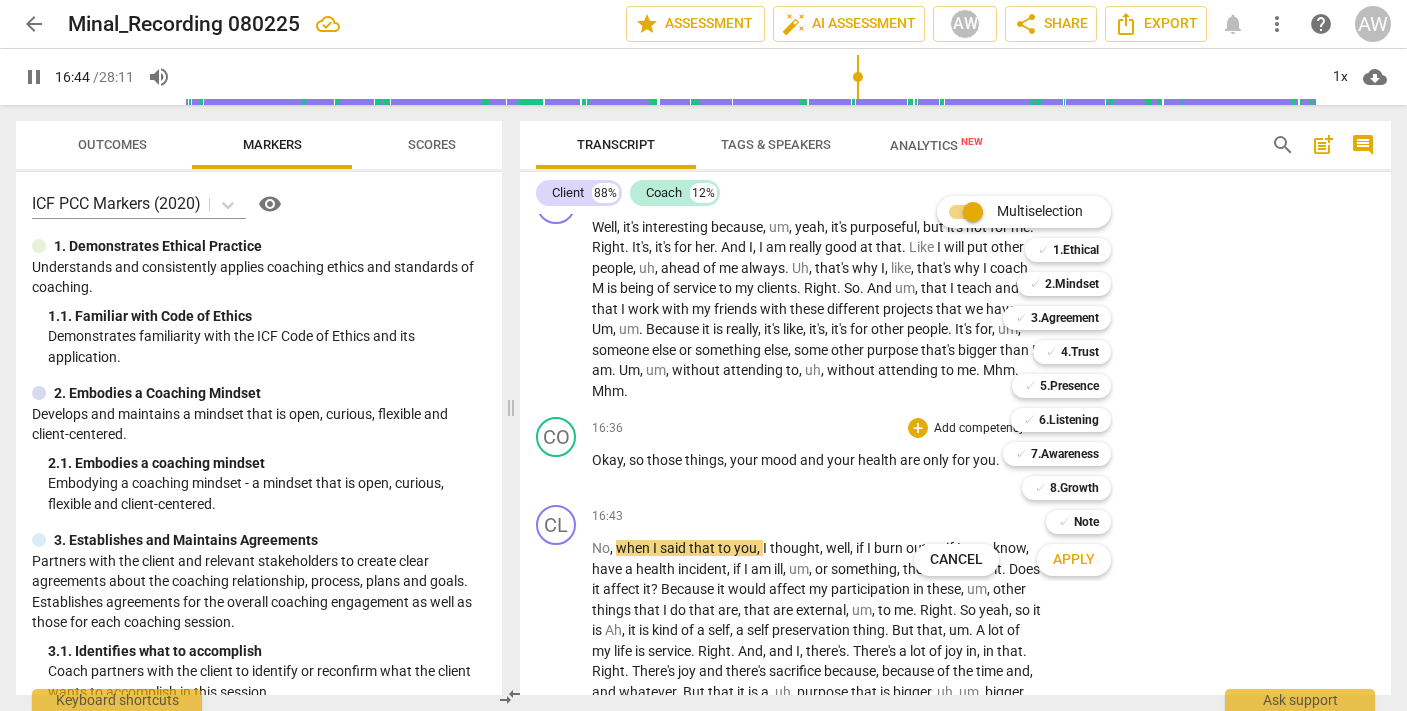 click on "✓ 8.Growth 8" at bounding box center (1077, 488) 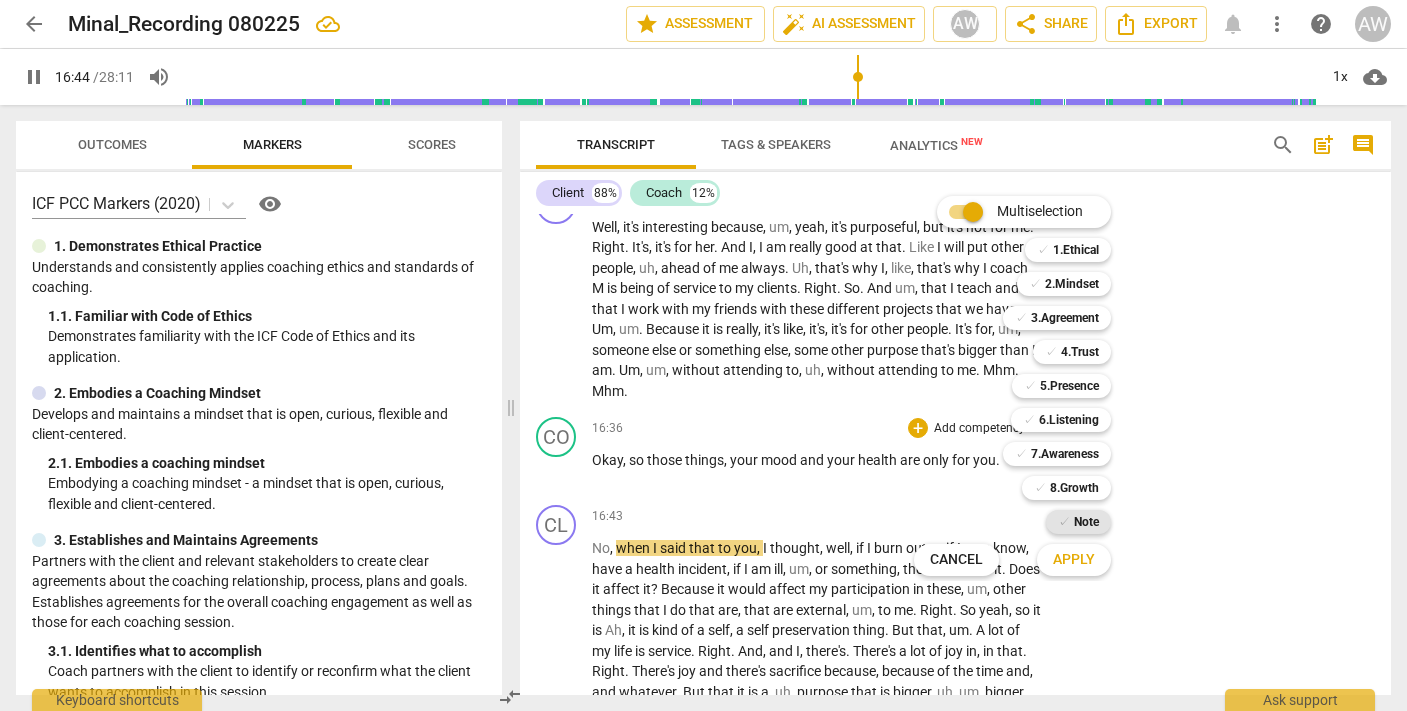 click on "Note" at bounding box center [1086, 522] 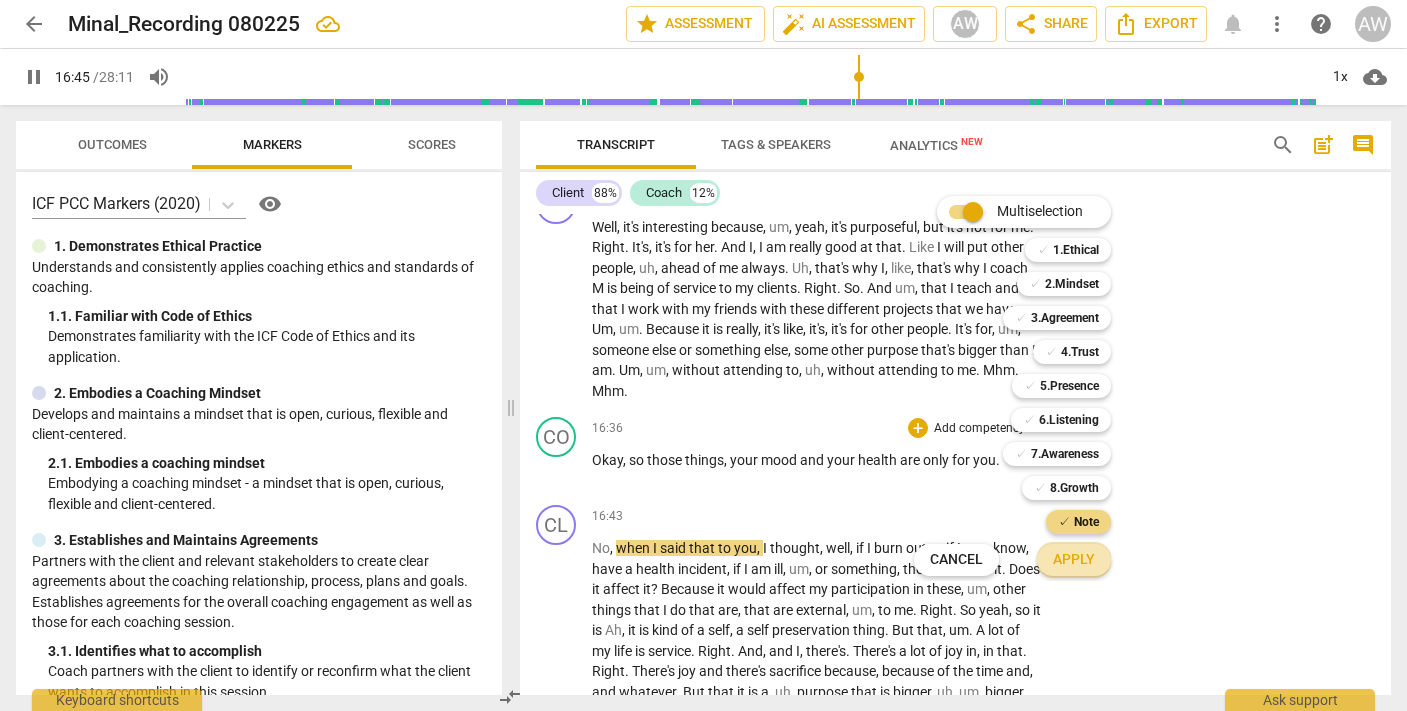 click on "Apply" at bounding box center [1074, 560] 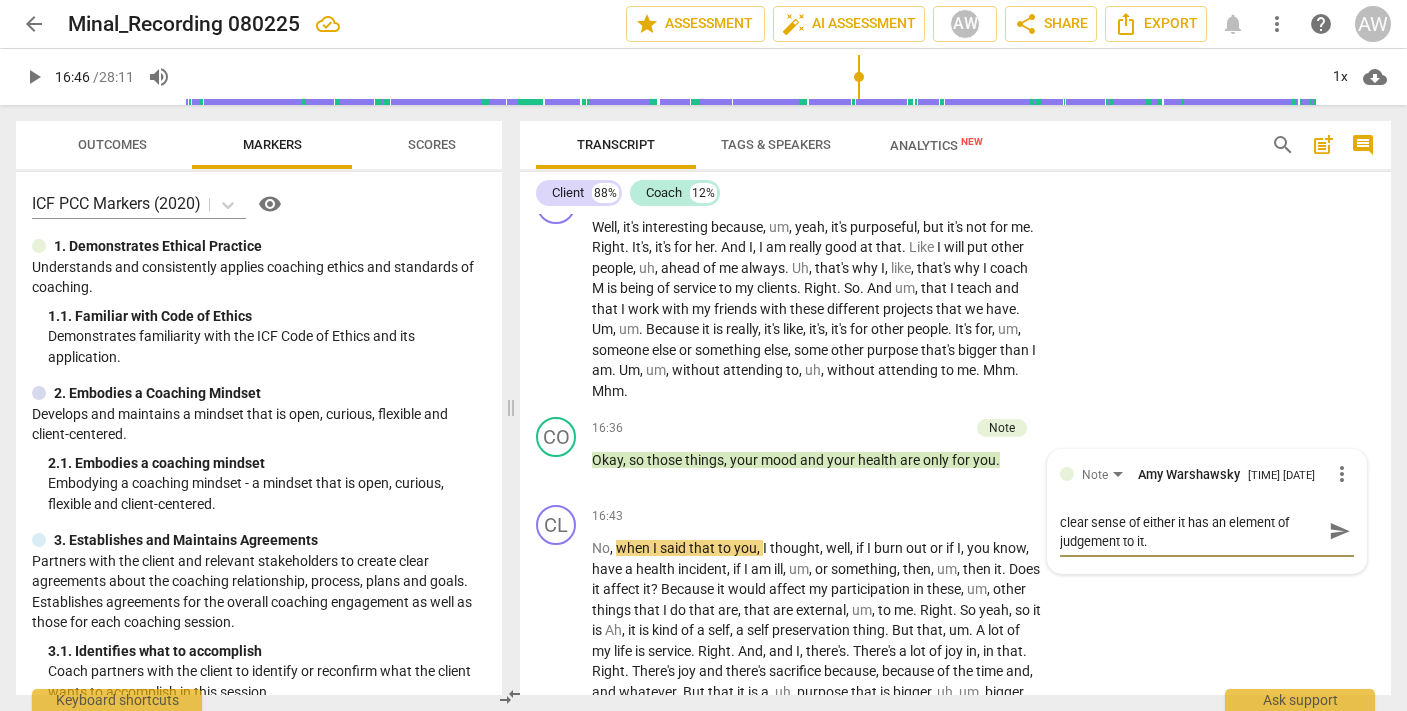 scroll, scrollTop: 0, scrollLeft: 0, axis: both 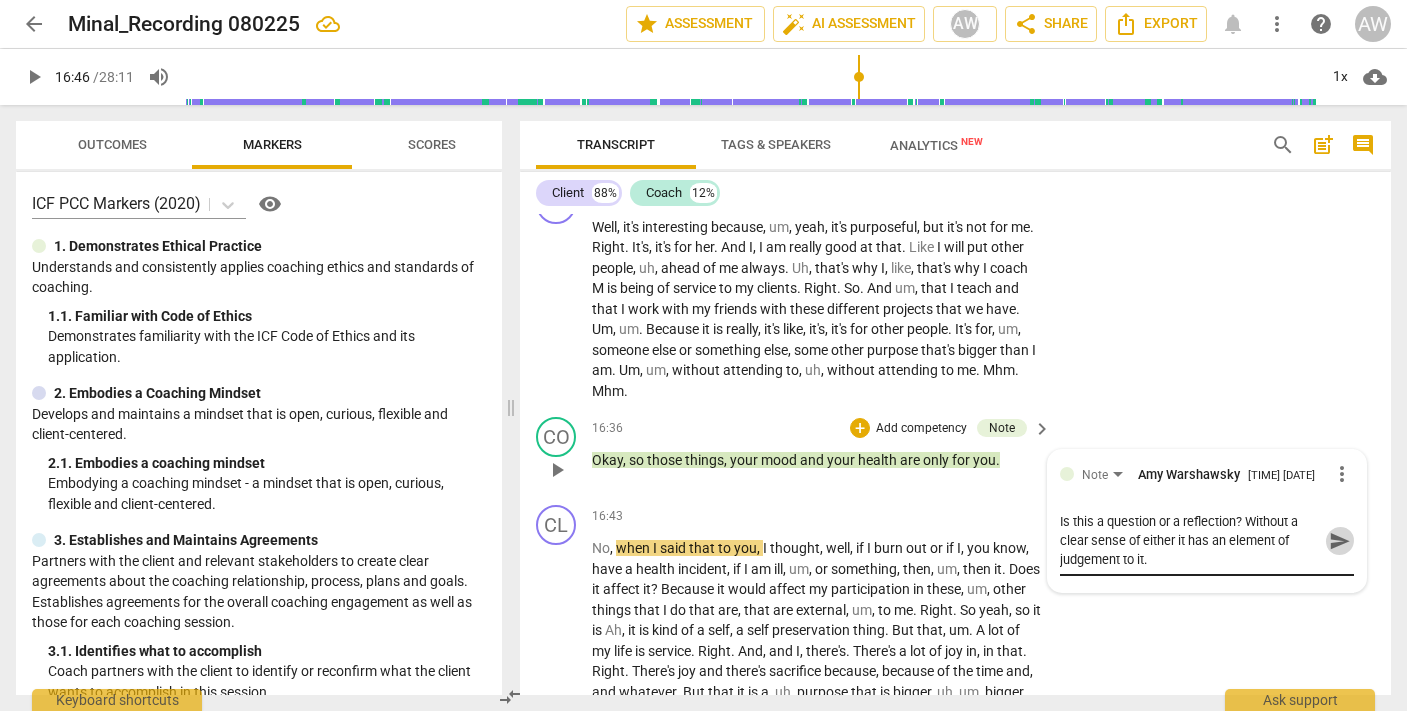 click on "send" at bounding box center [1340, 541] 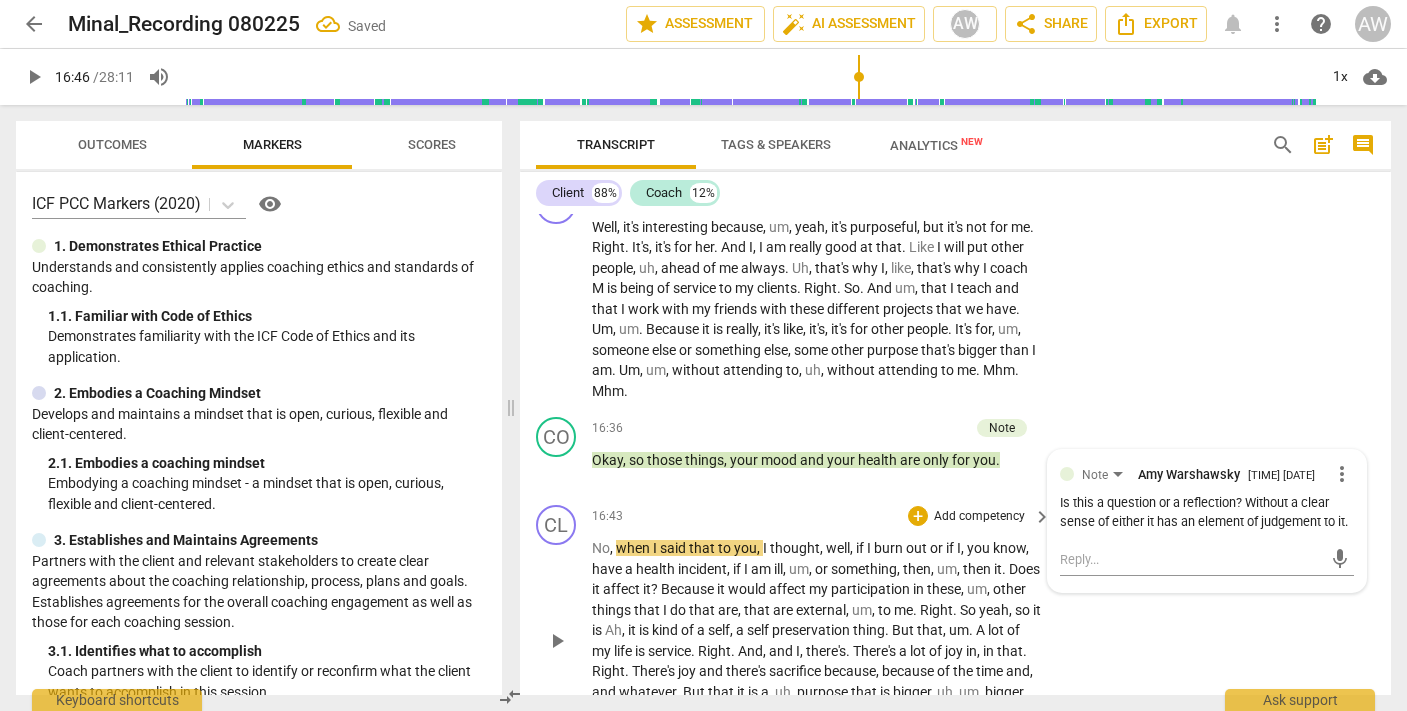 scroll, scrollTop: 6812, scrollLeft: 0, axis: vertical 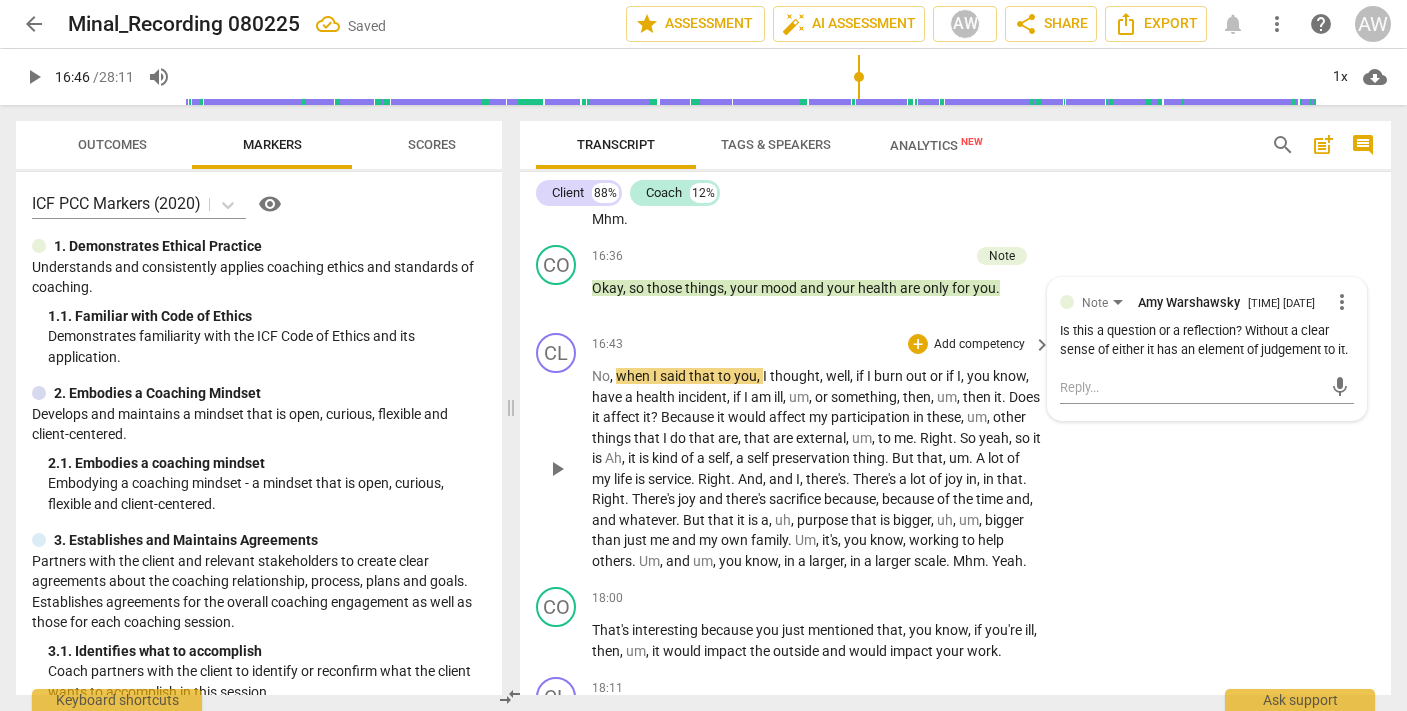 click on "play_arrow" at bounding box center [557, 469] 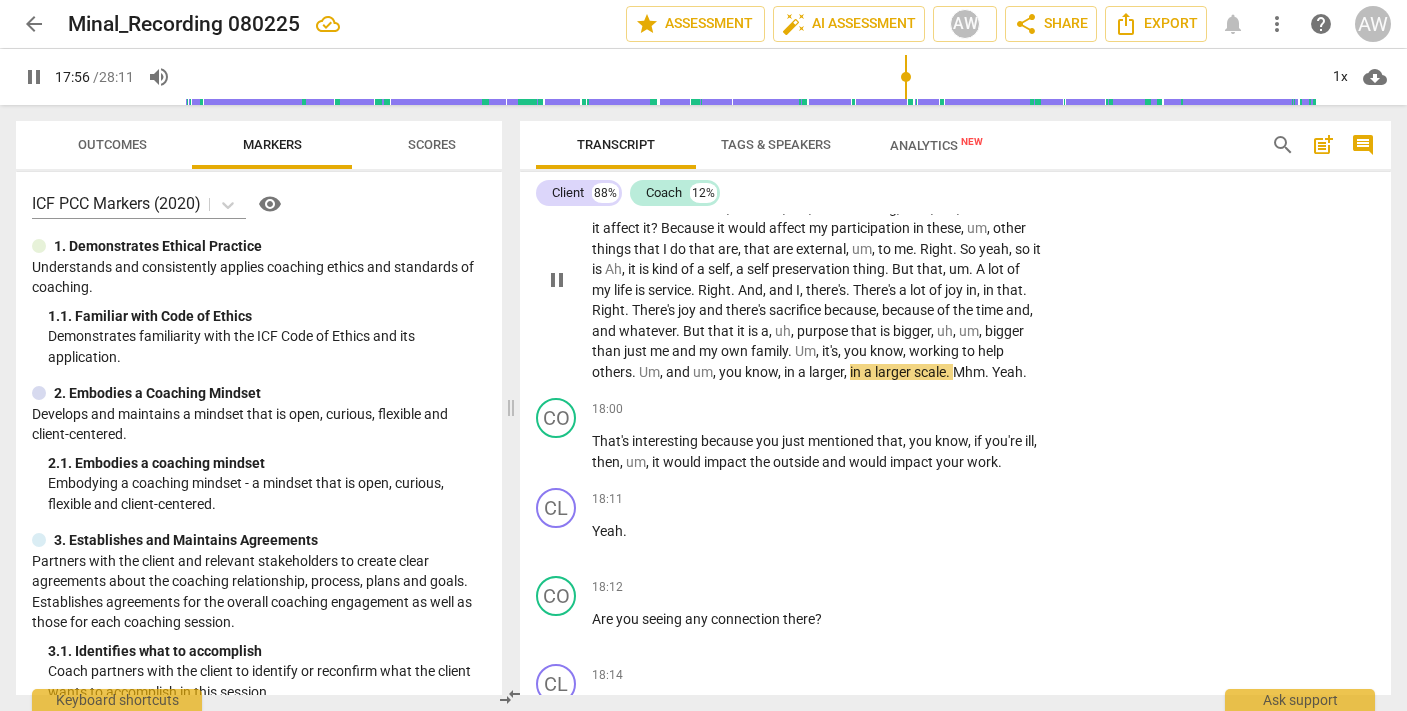 scroll, scrollTop: 7022, scrollLeft: 0, axis: vertical 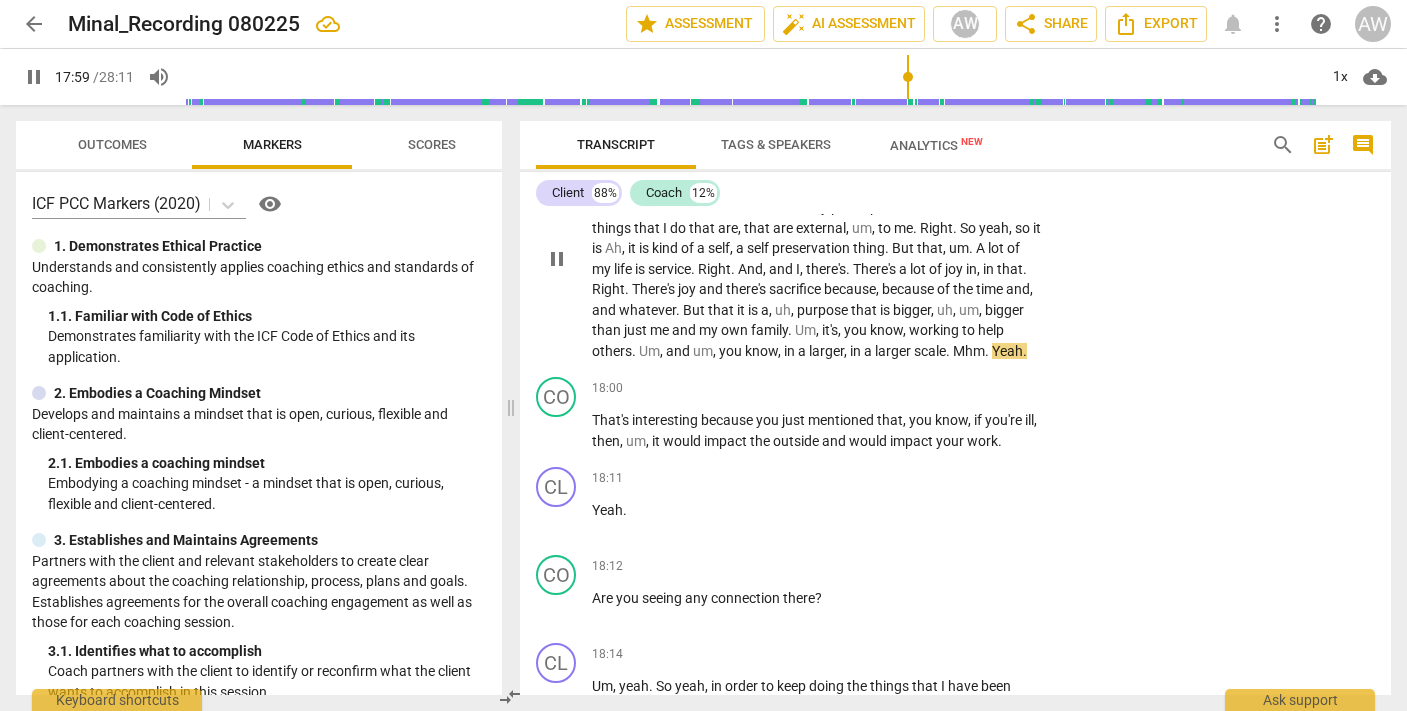 click on "." at bounding box center (949, 351) 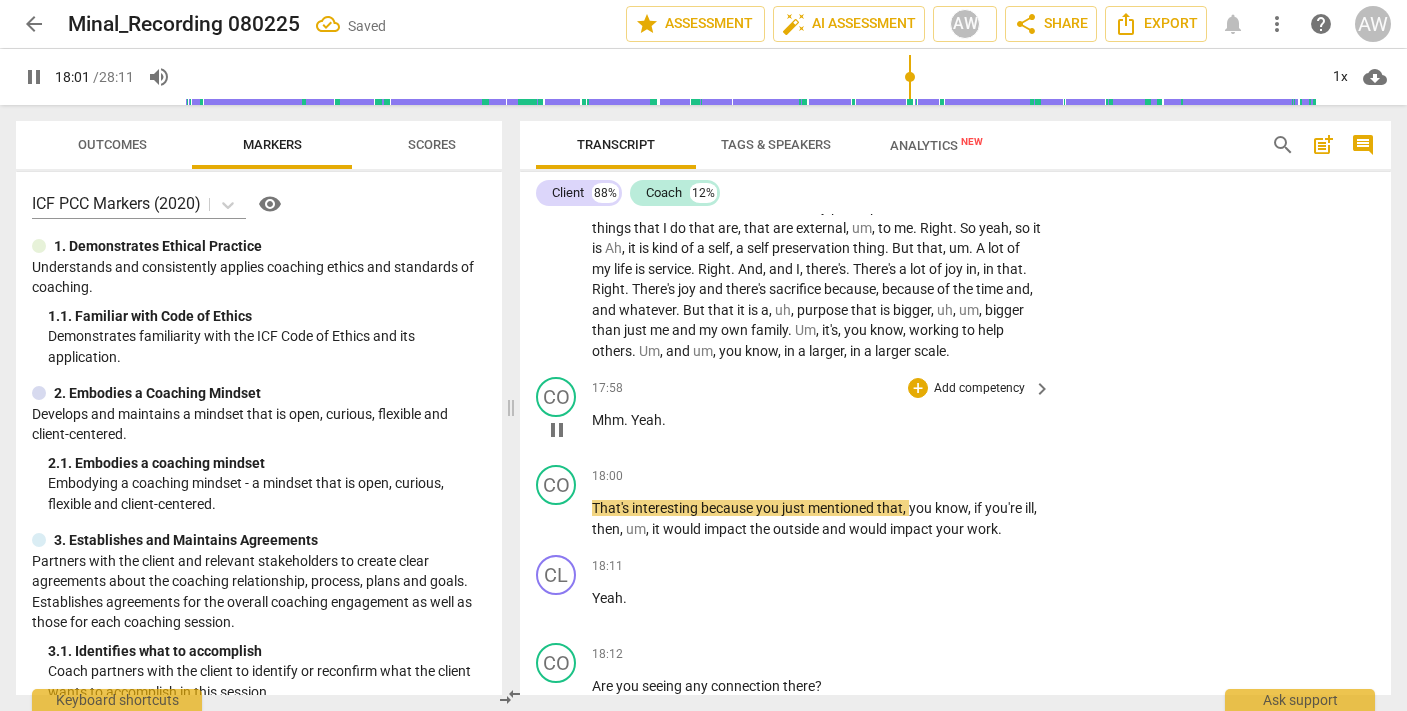 click on "Yeah" at bounding box center (646, 420) 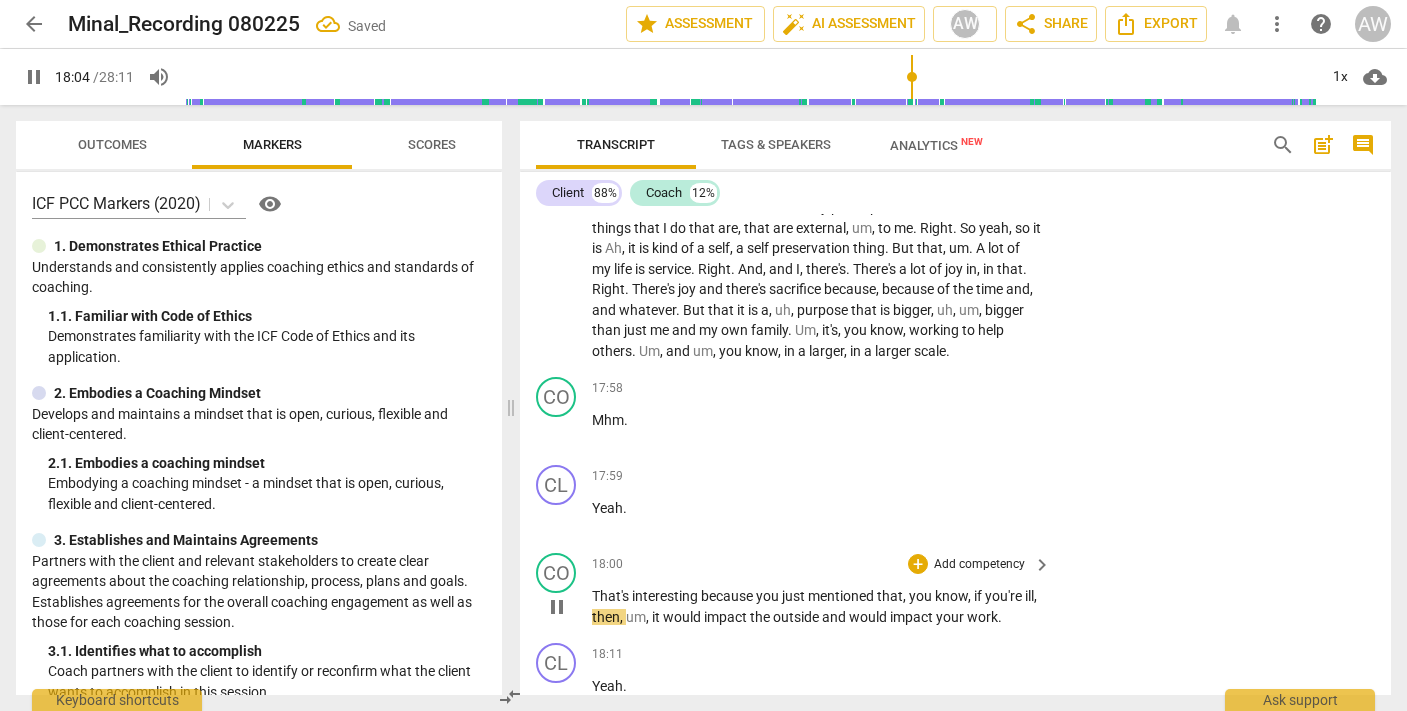 click on "That's" at bounding box center (612, 596) 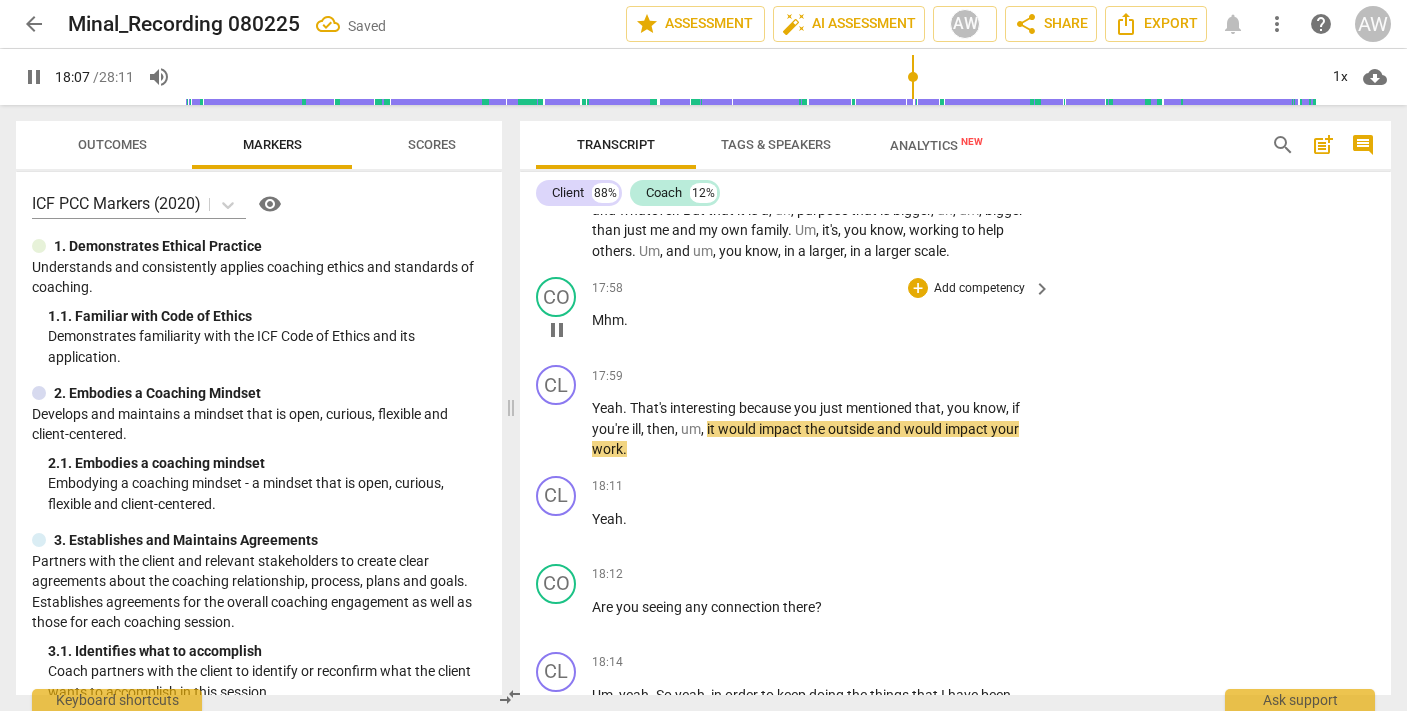 scroll, scrollTop: 7125, scrollLeft: 0, axis: vertical 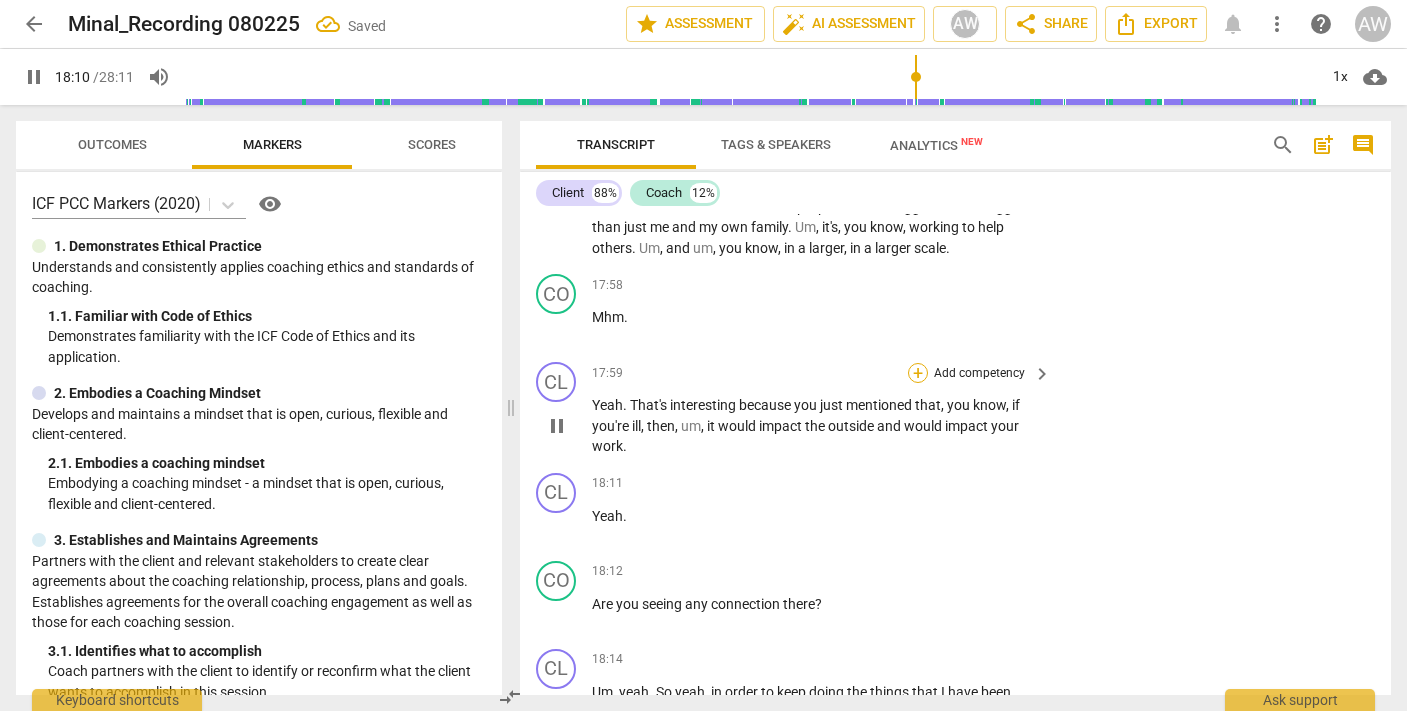 click on "+" at bounding box center [918, 373] 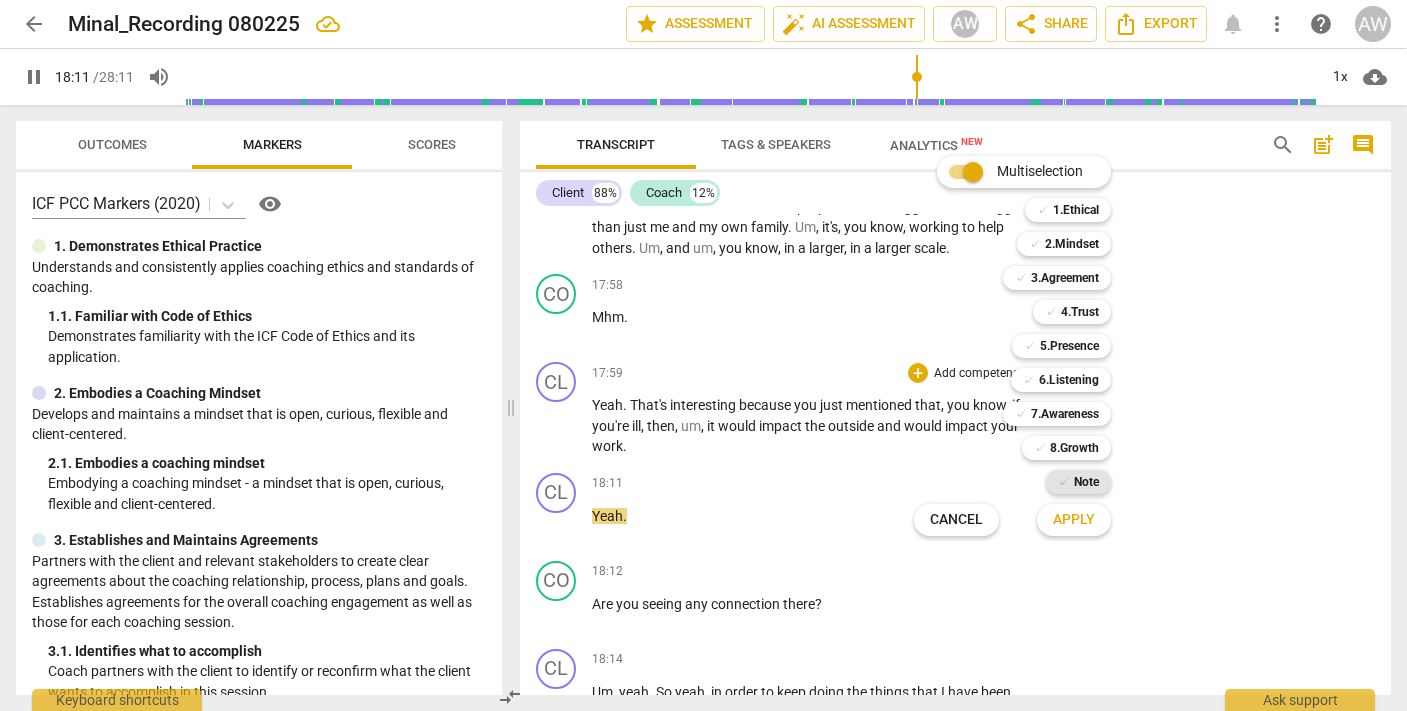 click on "Note" at bounding box center (1086, 482) 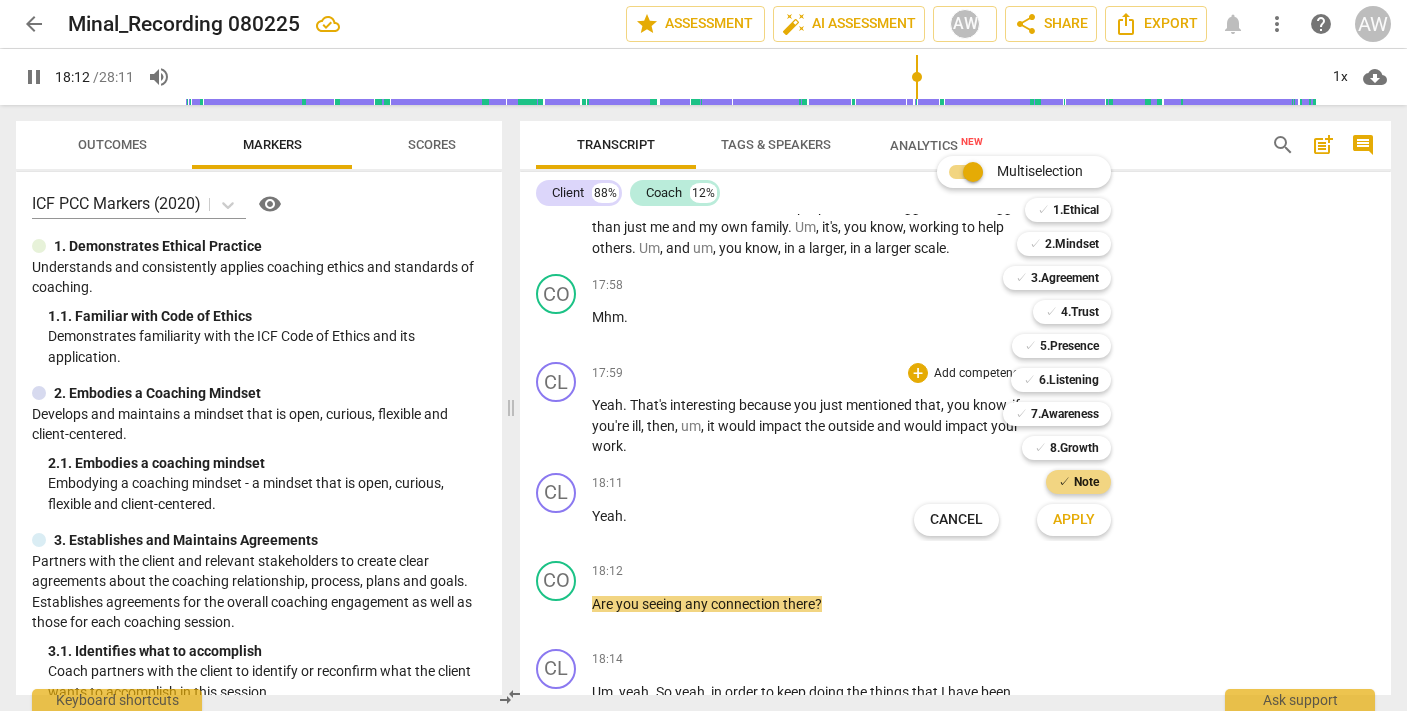 click on "Apply" at bounding box center [1074, 520] 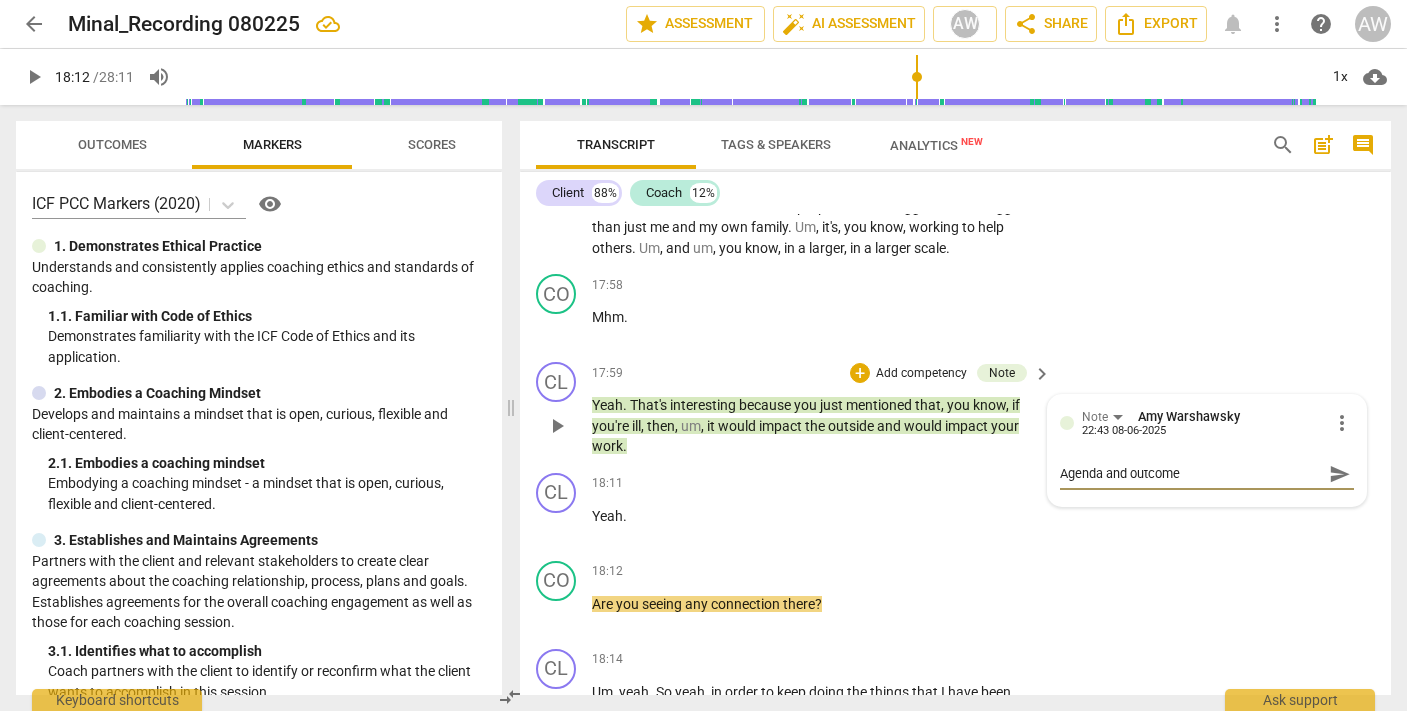 click on "Agenda and outcome" at bounding box center (1191, 473) 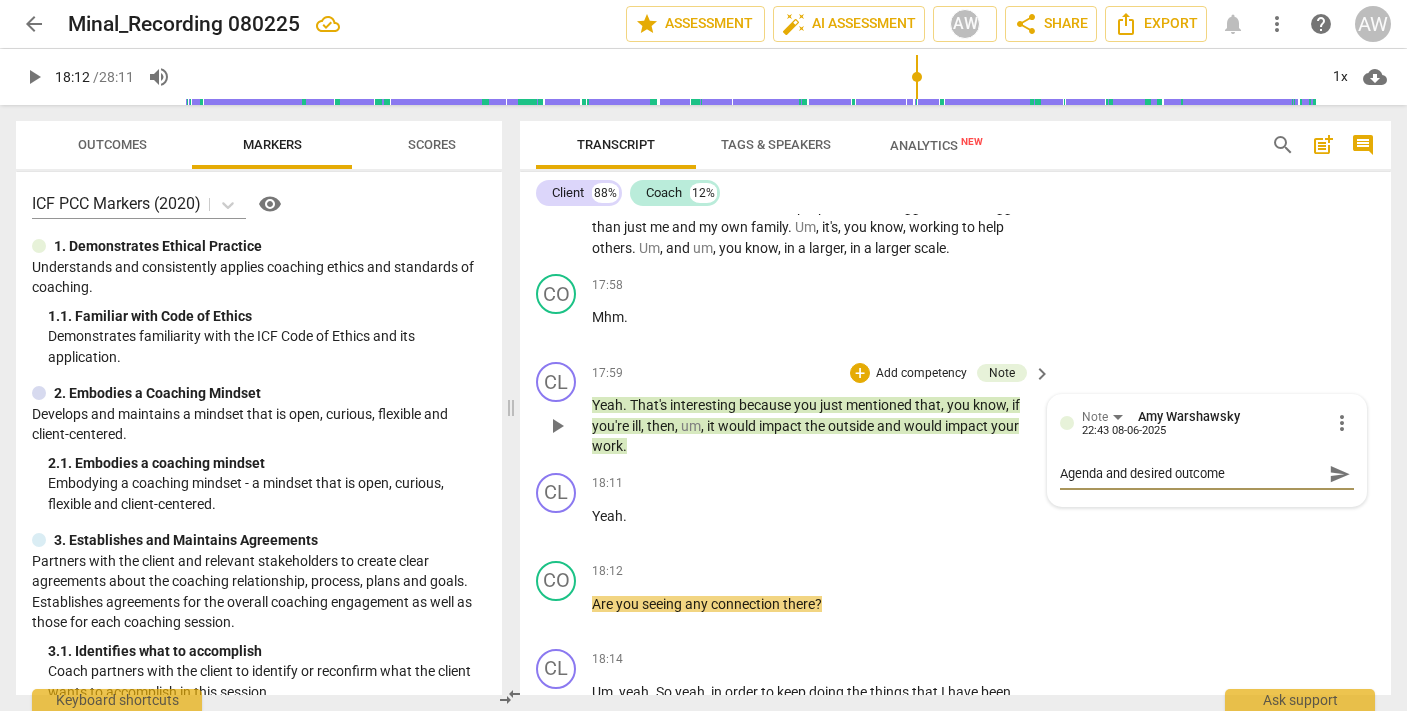 click on "Agenda and desired outcome" at bounding box center (1191, 473) 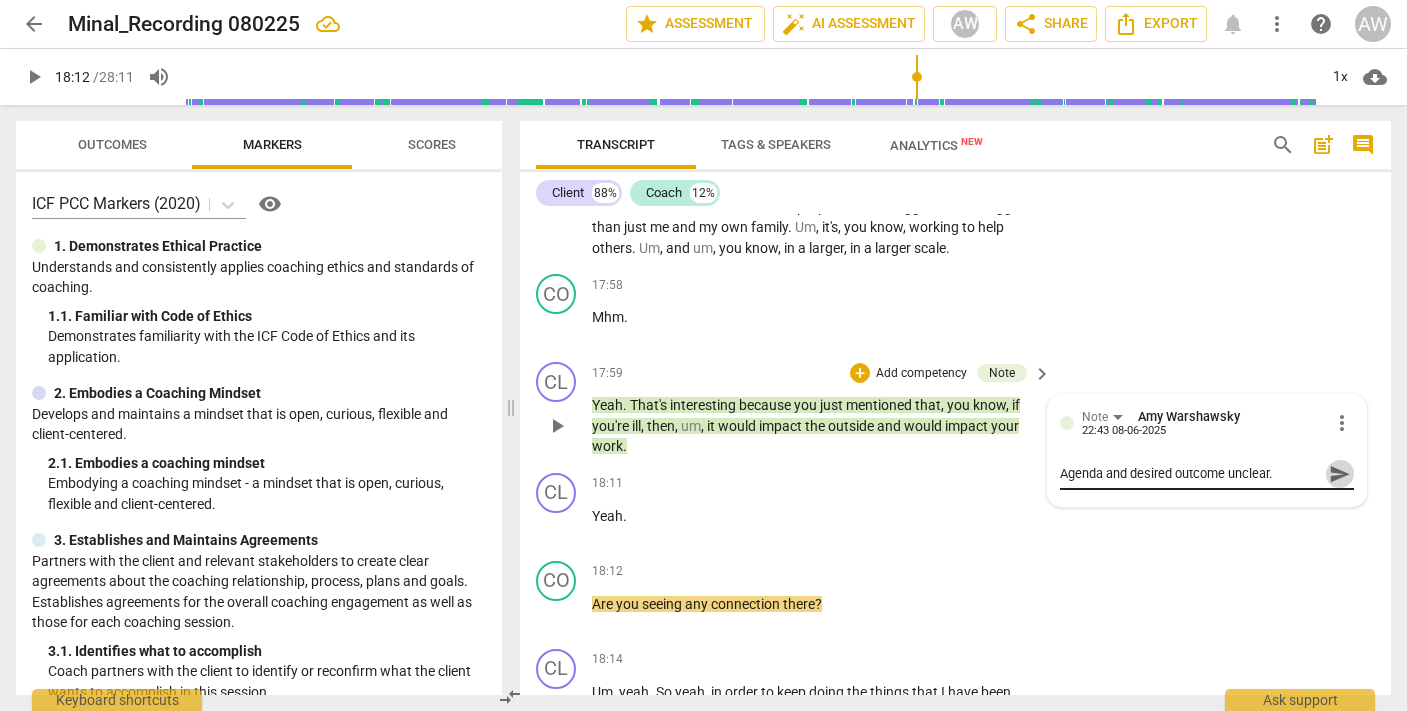 click on "send" at bounding box center (1340, 474) 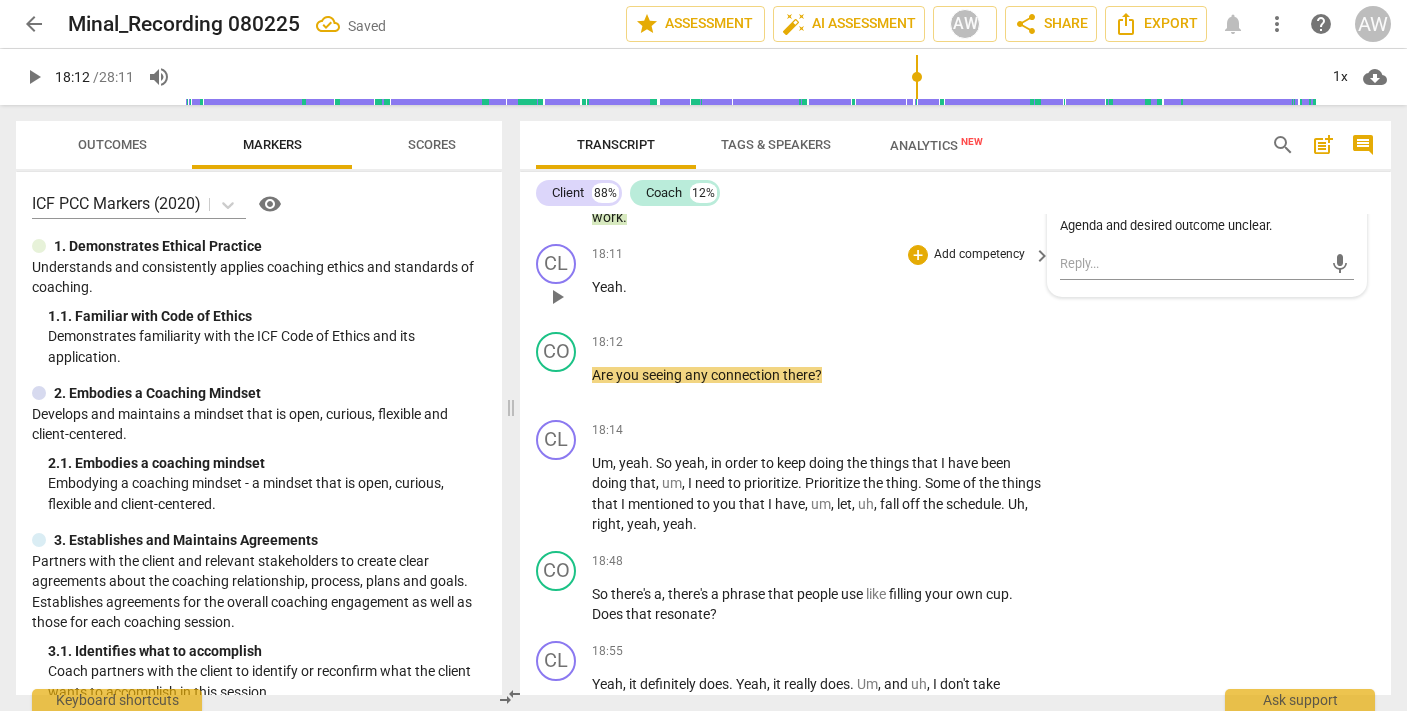 scroll, scrollTop: 7368, scrollLeft: 0, axis: vertical 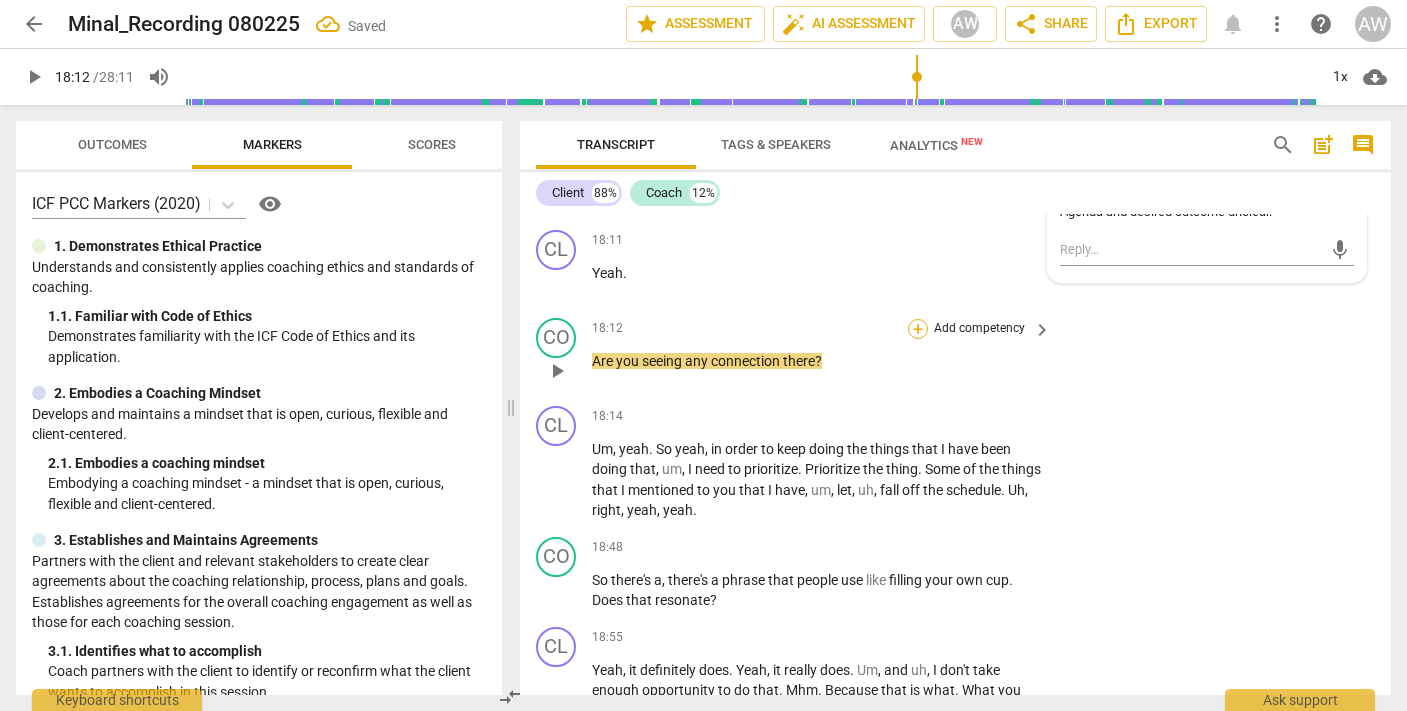 click on "+" at bounding box center [918, 329] 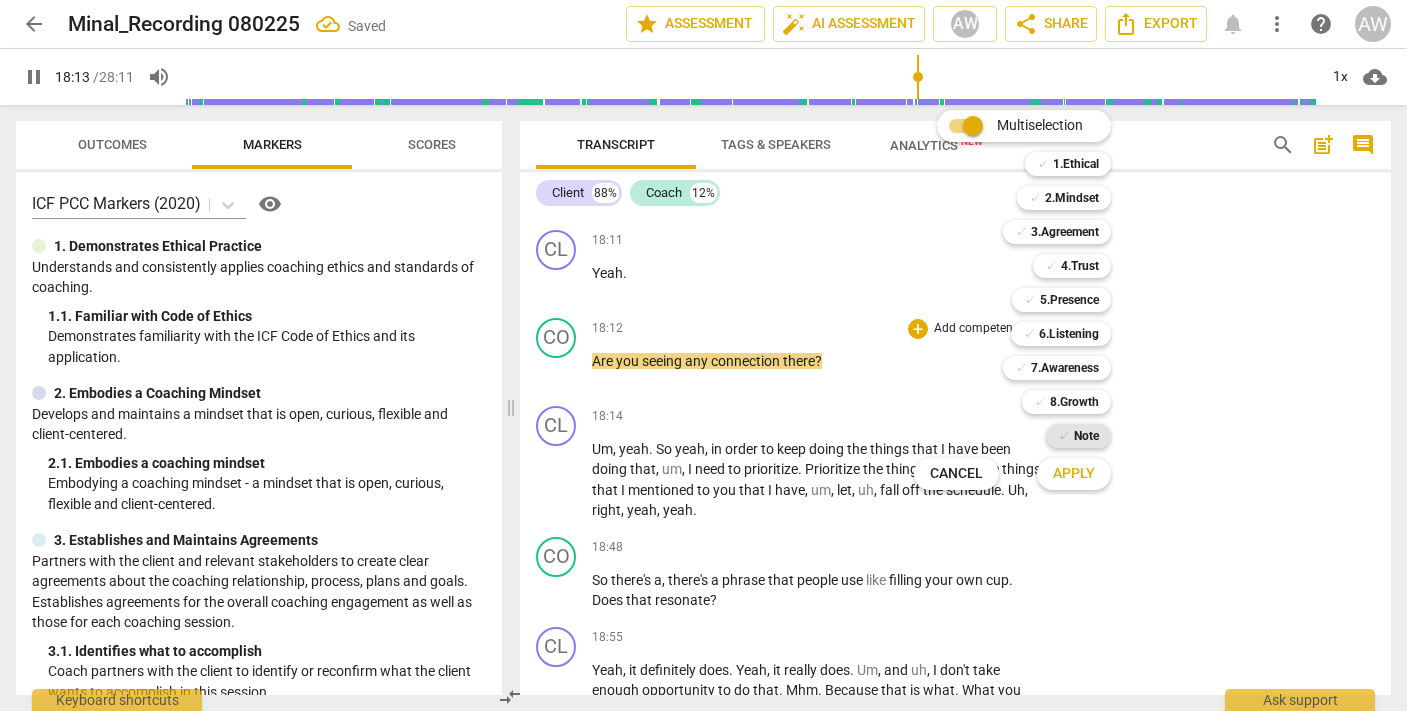 click on "✓ Note" at bounding box center [1078, 436] 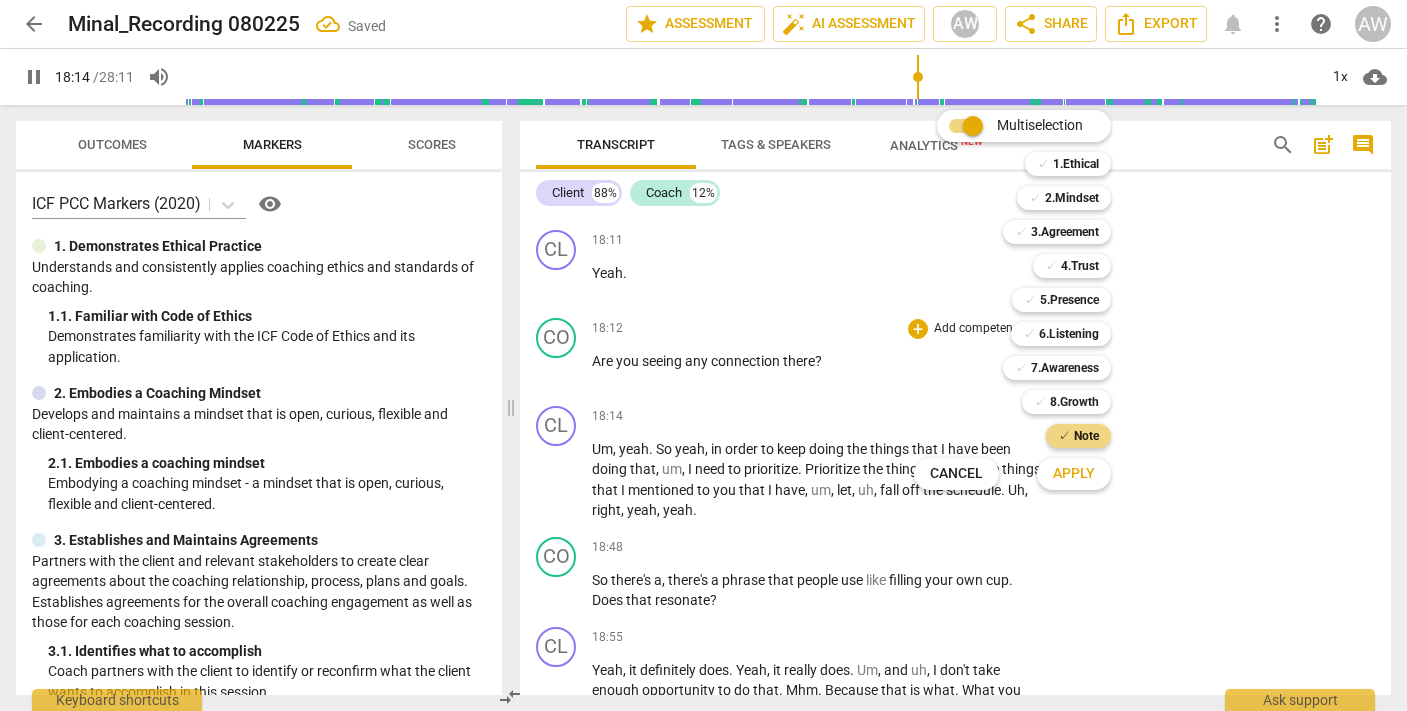 click on "Apply" at bounding box center [1074, 474] 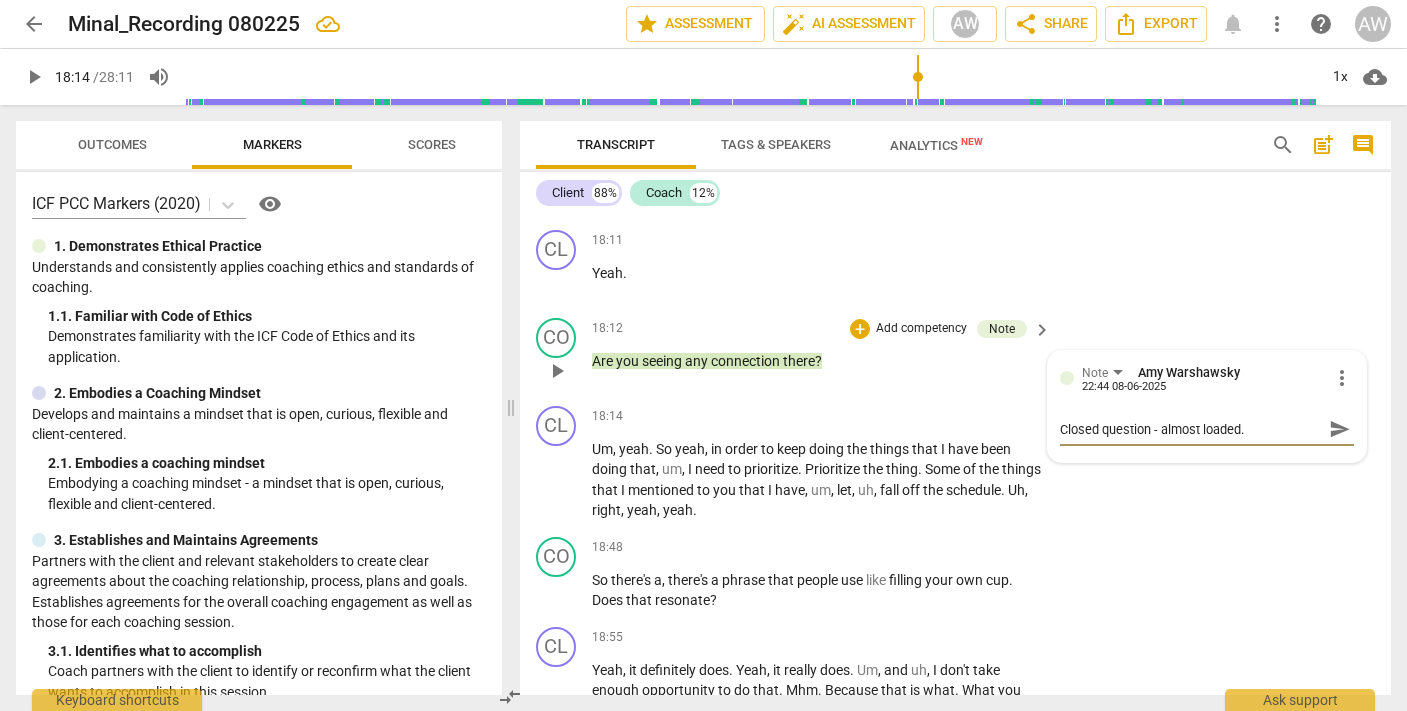 click on "send" at bounding box center [1340, 429] 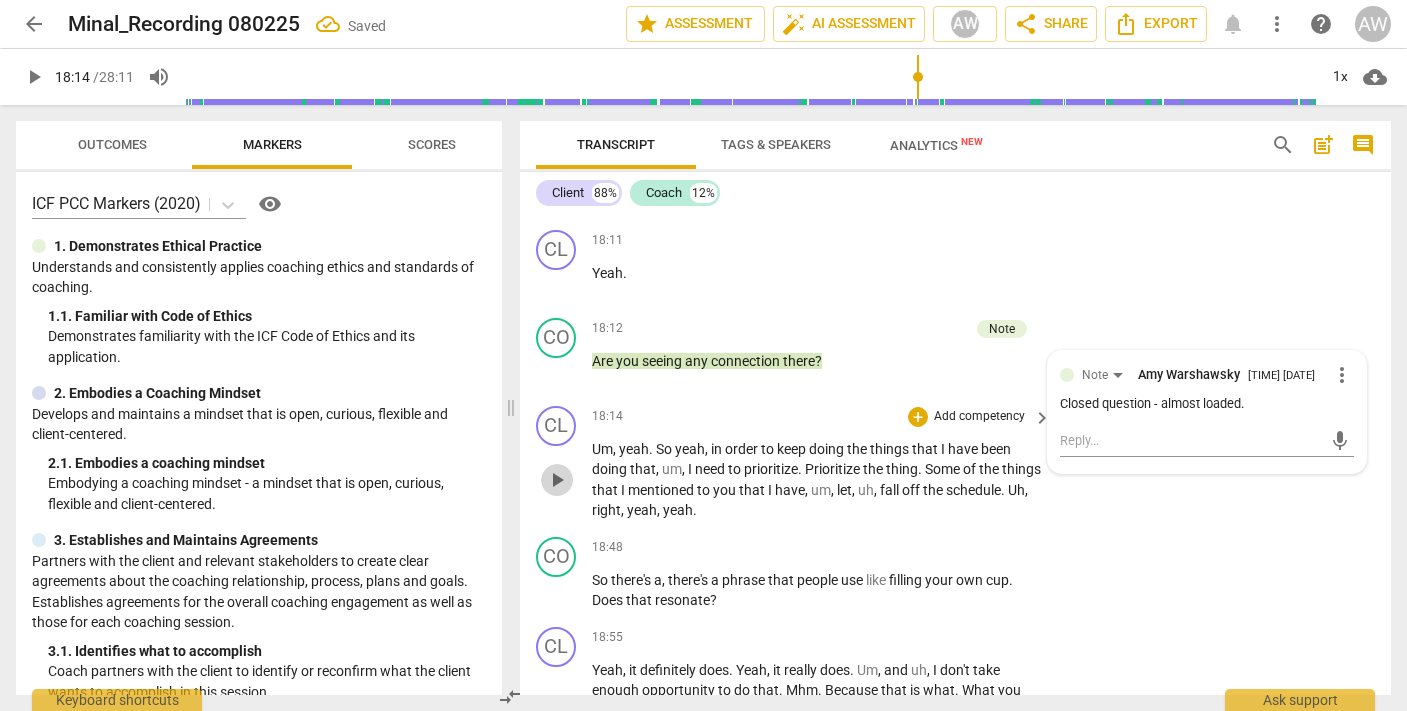 click on "play_arrow" at bounding box center (557, 480) 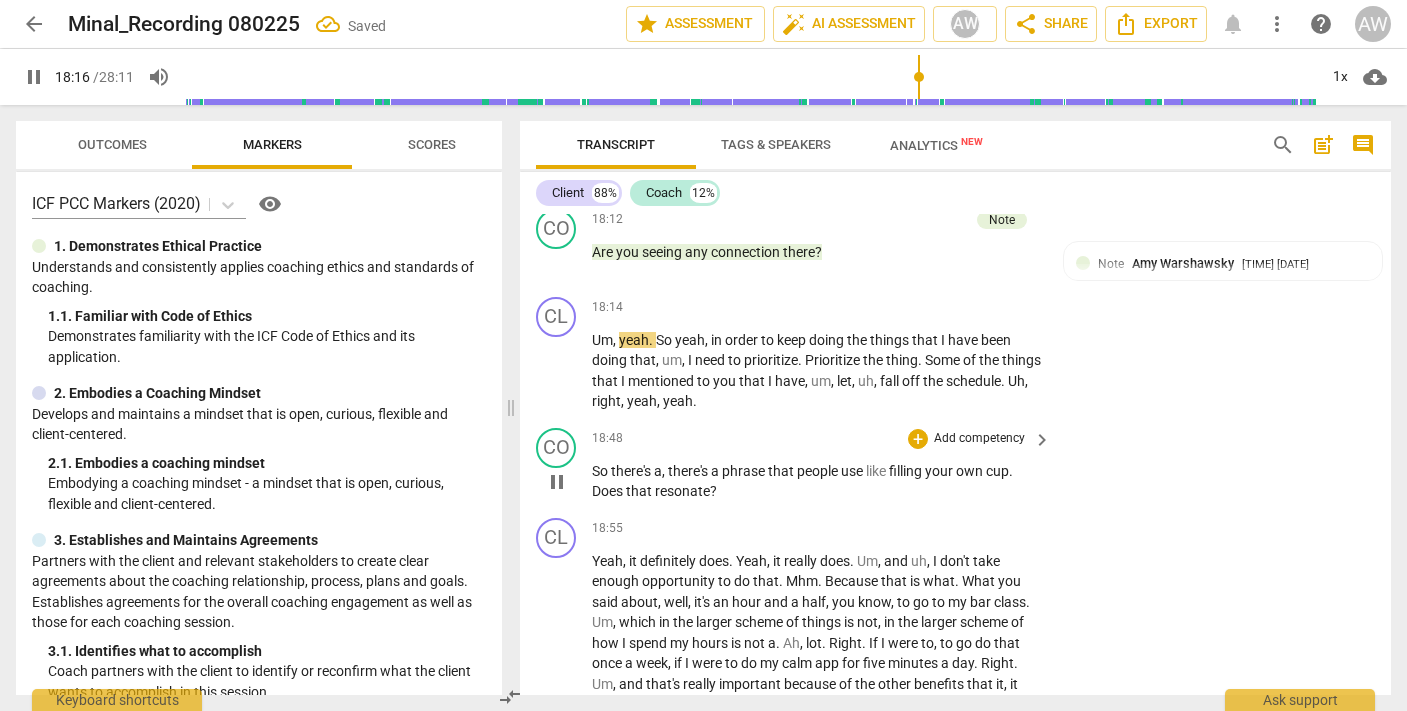 scroll, scrollTop: 7479, scrollLeft: 0, axis: vertical 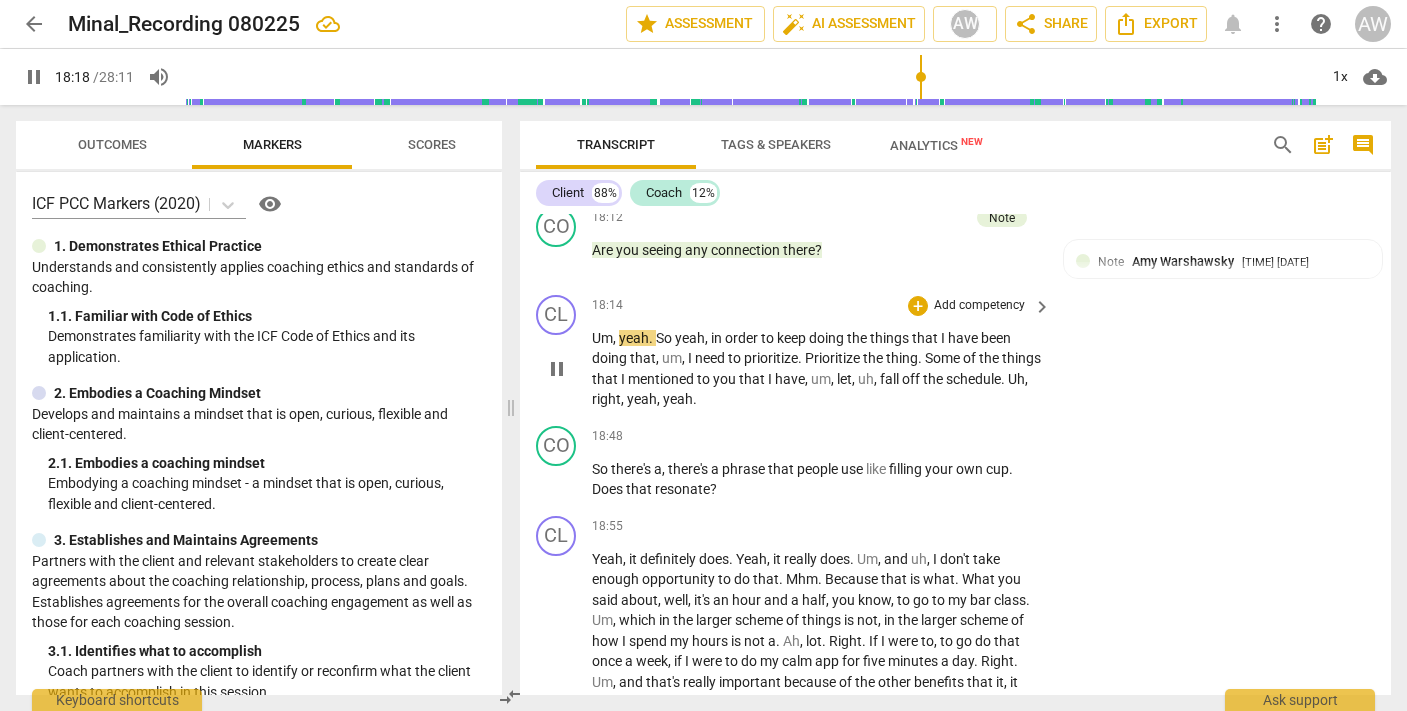 click on "pause" at bounding box center (557, 369) 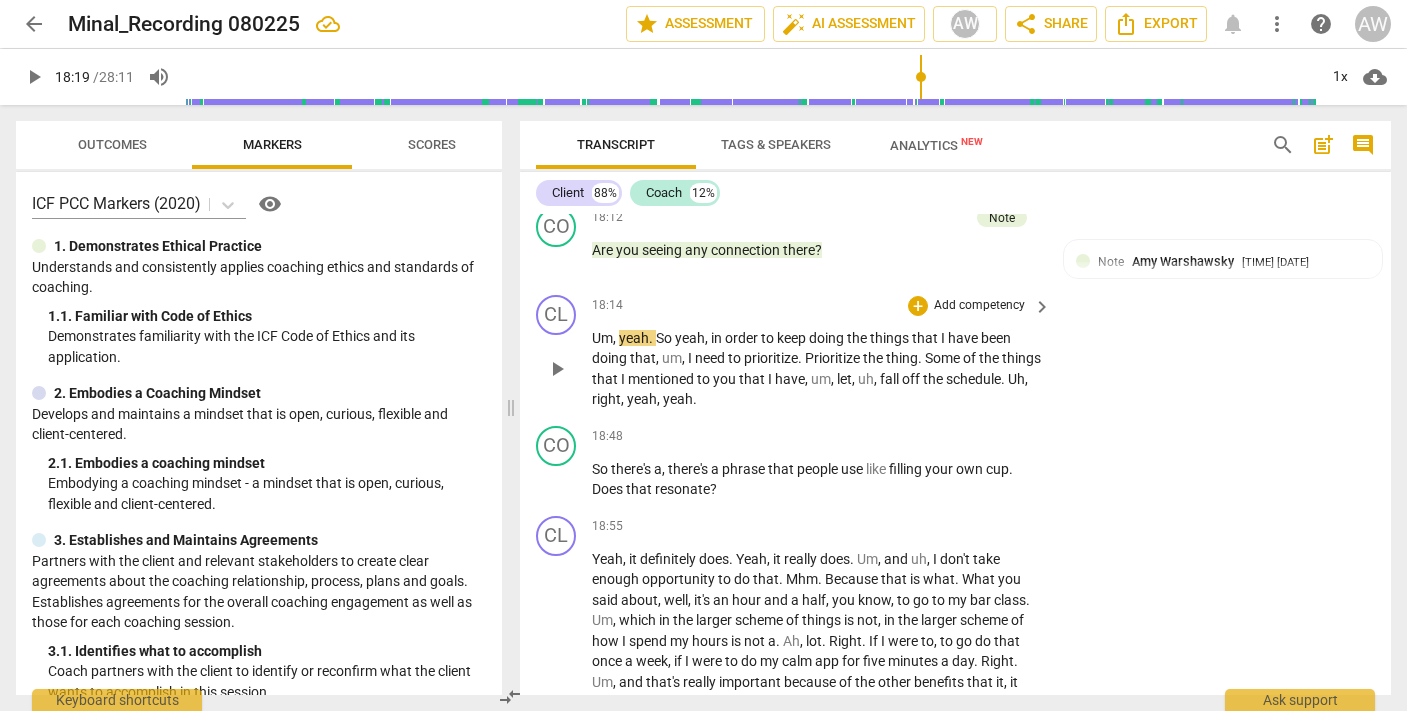 click on "Um" at bounding box center [602, 338] 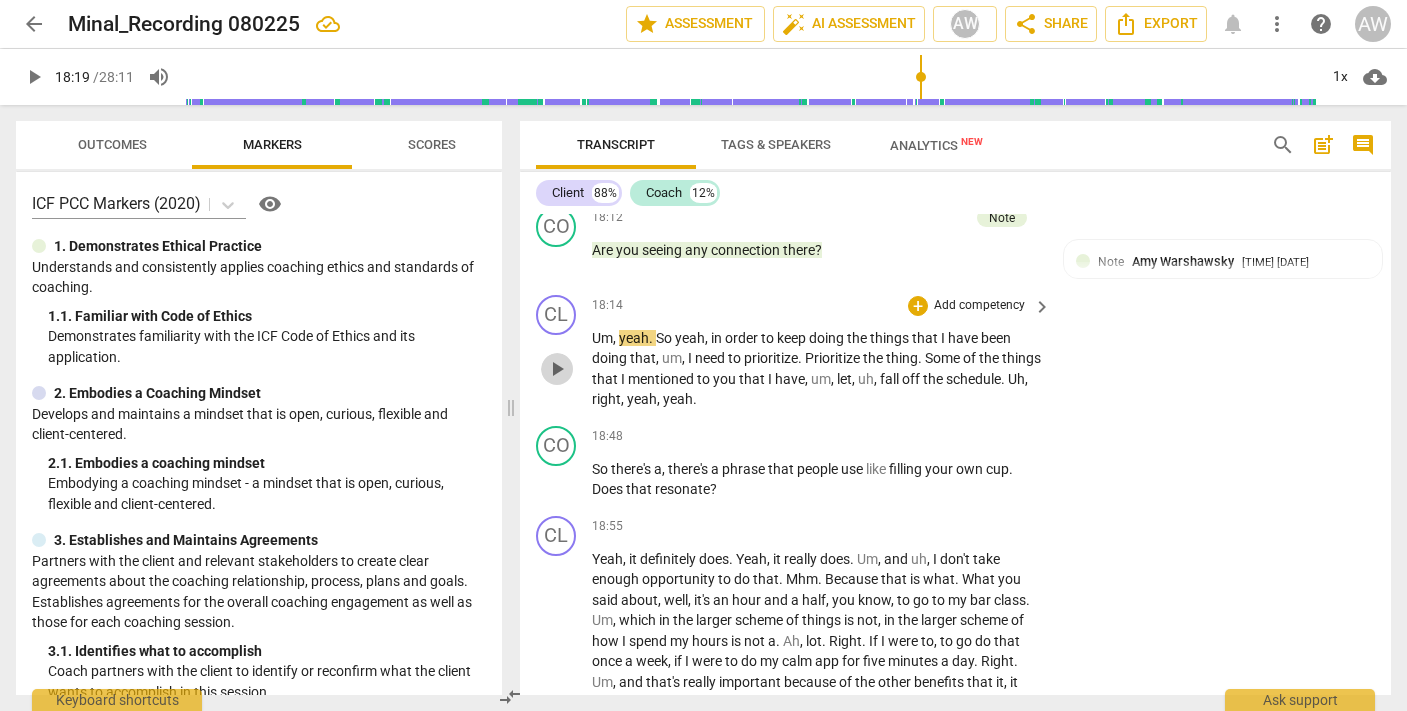 click on "play_arrow" at bounding box center [557, 369] 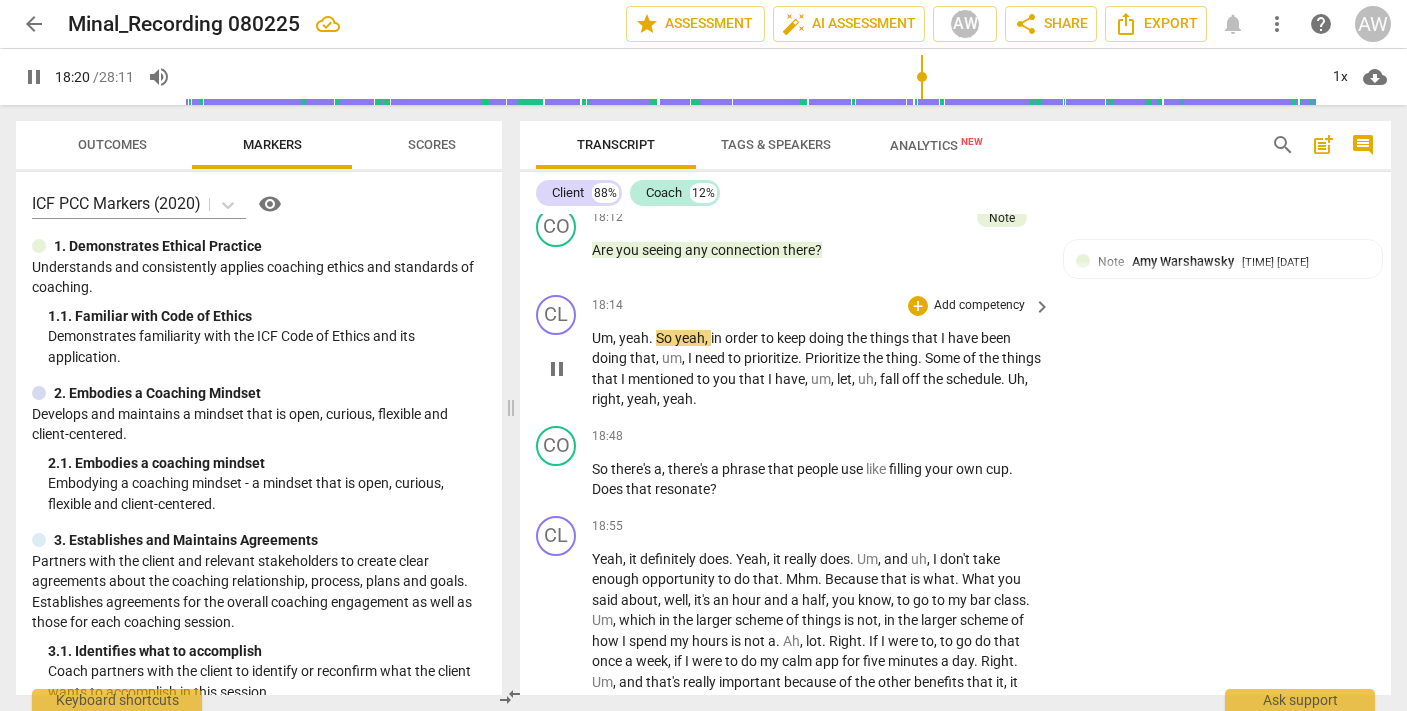 click on "[TIME] + Add competency keyboard_arrow_right Um ,   yeah .   So   yeah ,   in   order   to   keep   doing   the   things   that   I   have   been   doing   that ,   um ,   I   need   to   prioritize .   Prioritize   the   thing .   Some   of   the   things   that   I   mentioned   to   you   that   I   have ,   um ,   let ,   uh ,   fall   off   the   schedule .   Uh ,   right ,   yeah ,   yeah ." at bounding box center (822, 352) 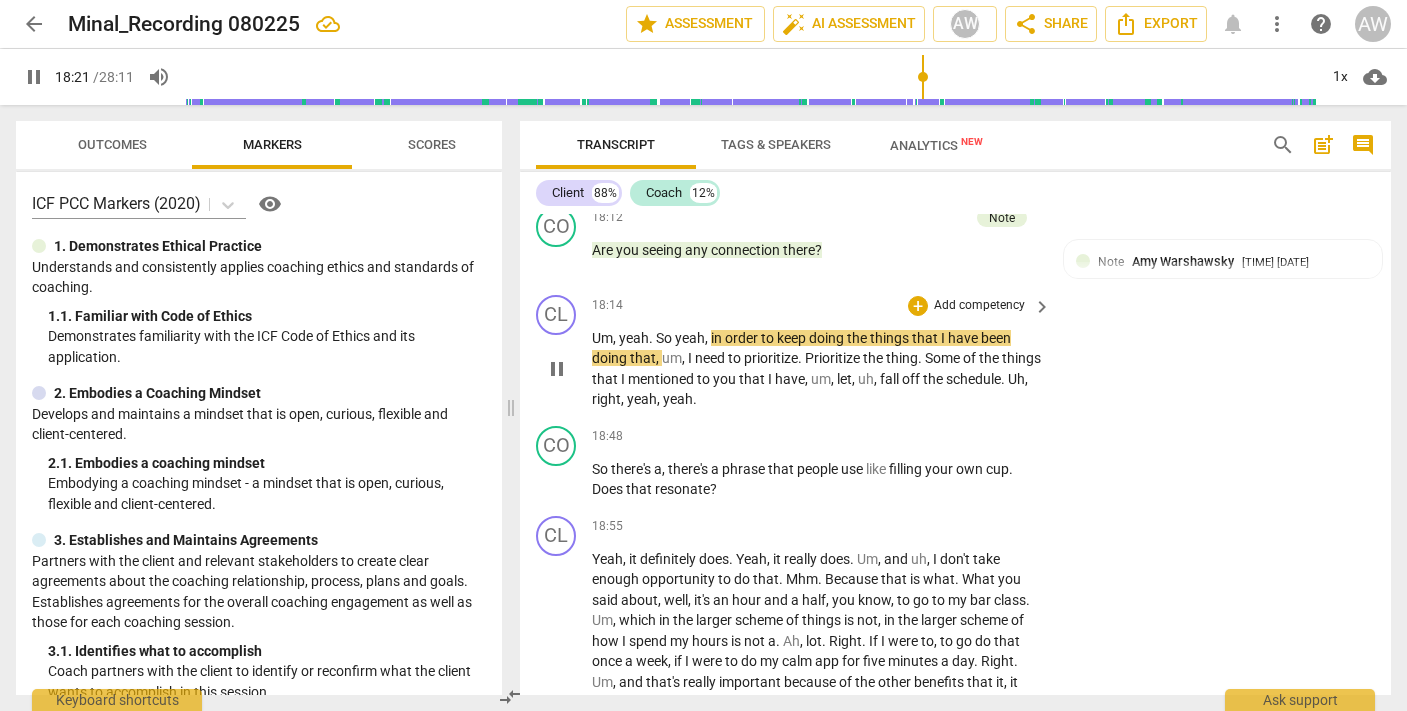 click on "Um" at bounding box center (602, 338) 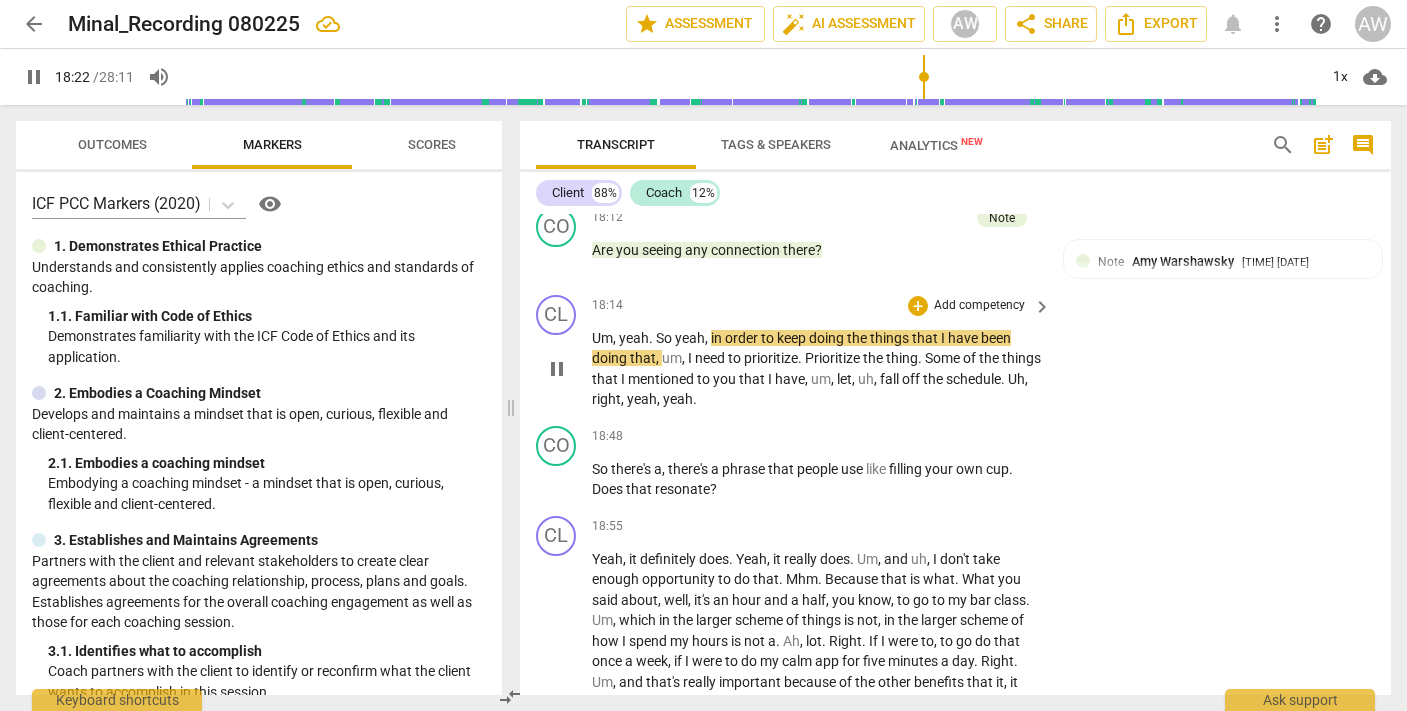click on "pause" at bounding box center (557, 369) 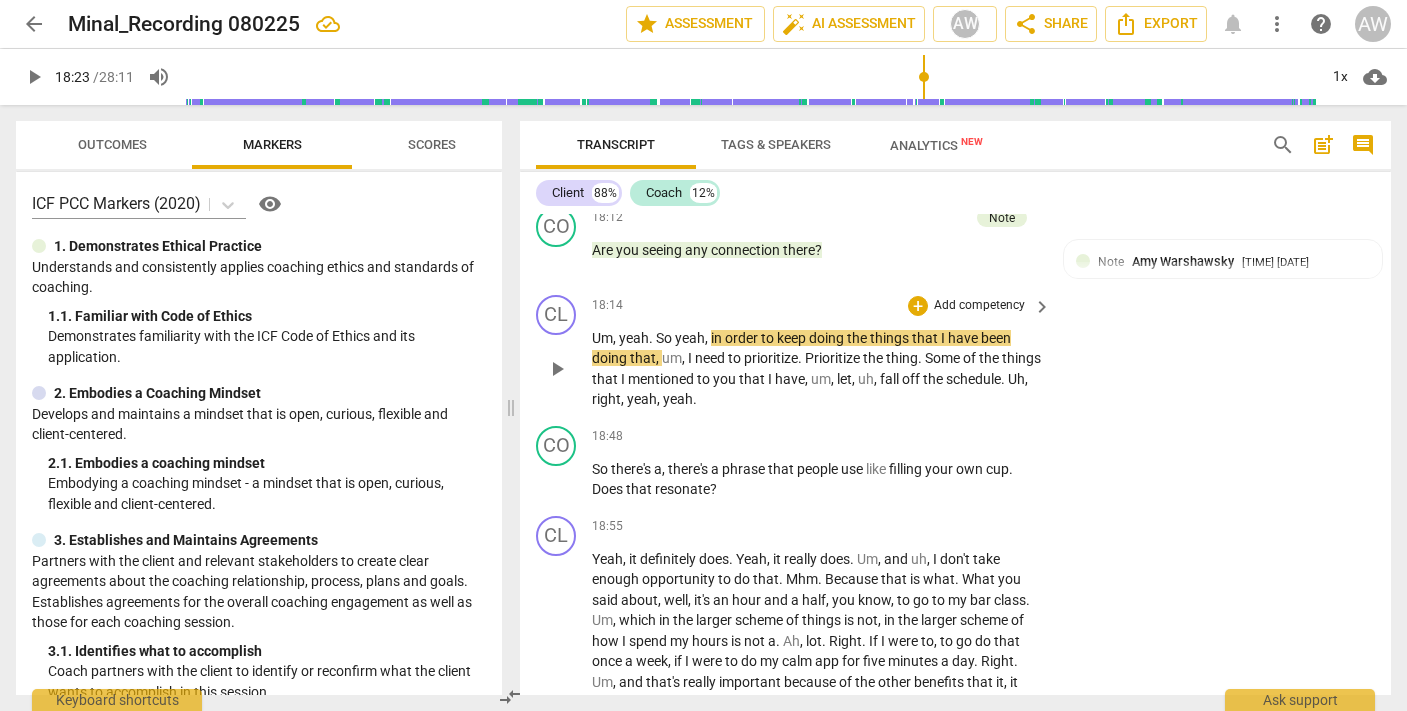 click on "Um" at bounding box center [602, 338] 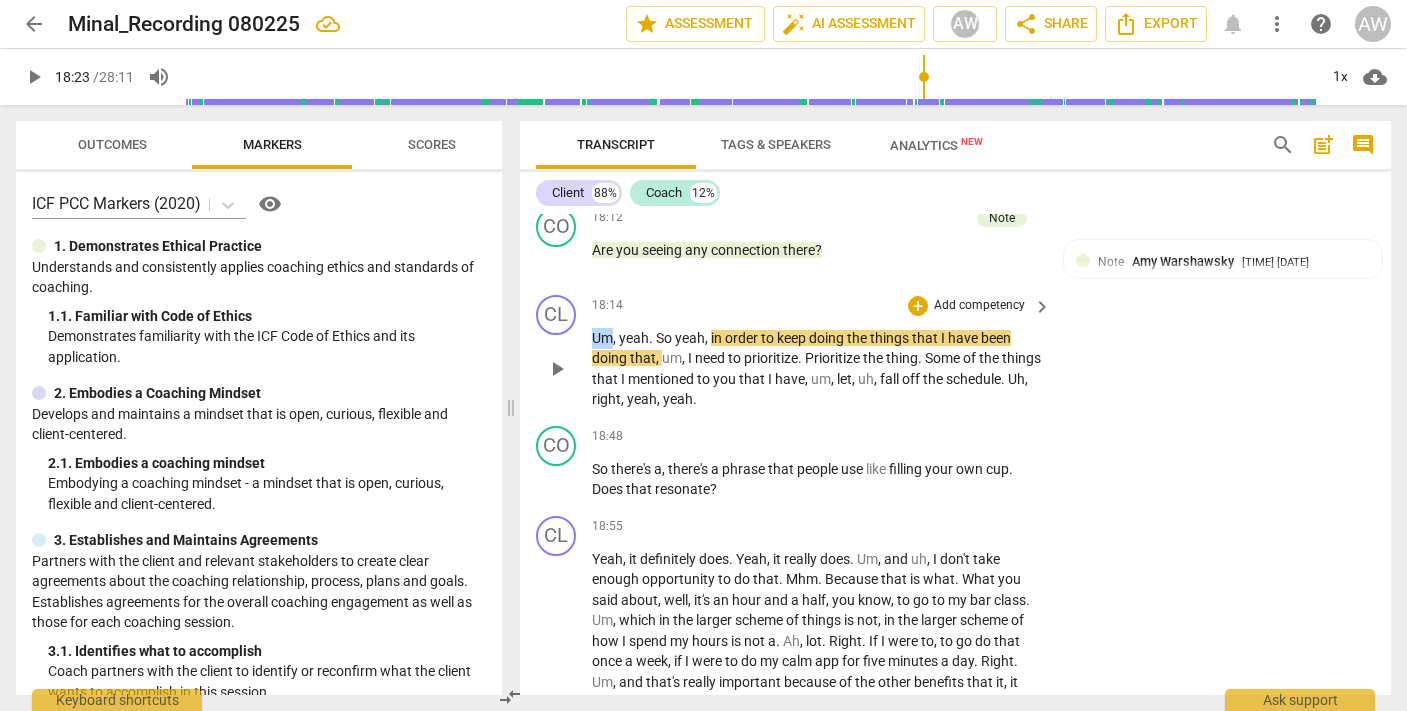 click on "Um" at bounding box center [602, 338] 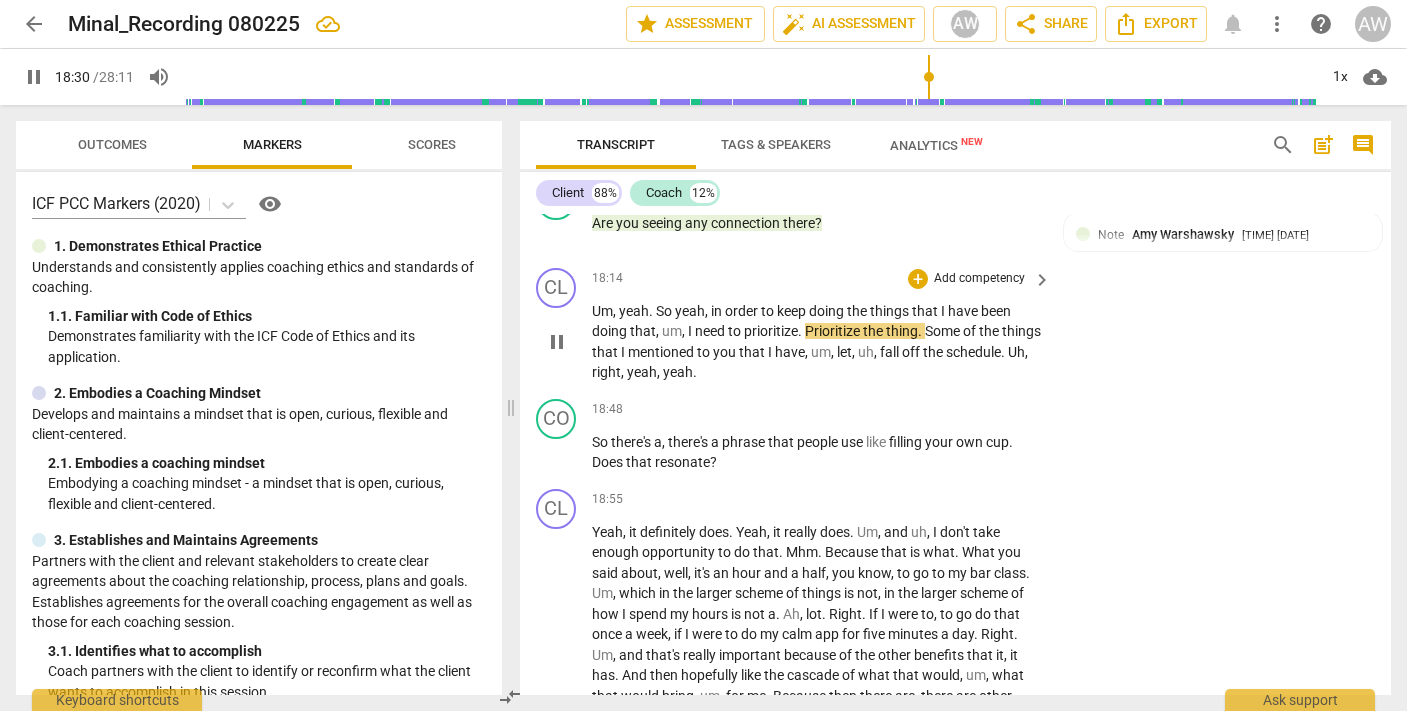 scroll, scrollTop: 7527, scrollLeft: 0, axis: vertical 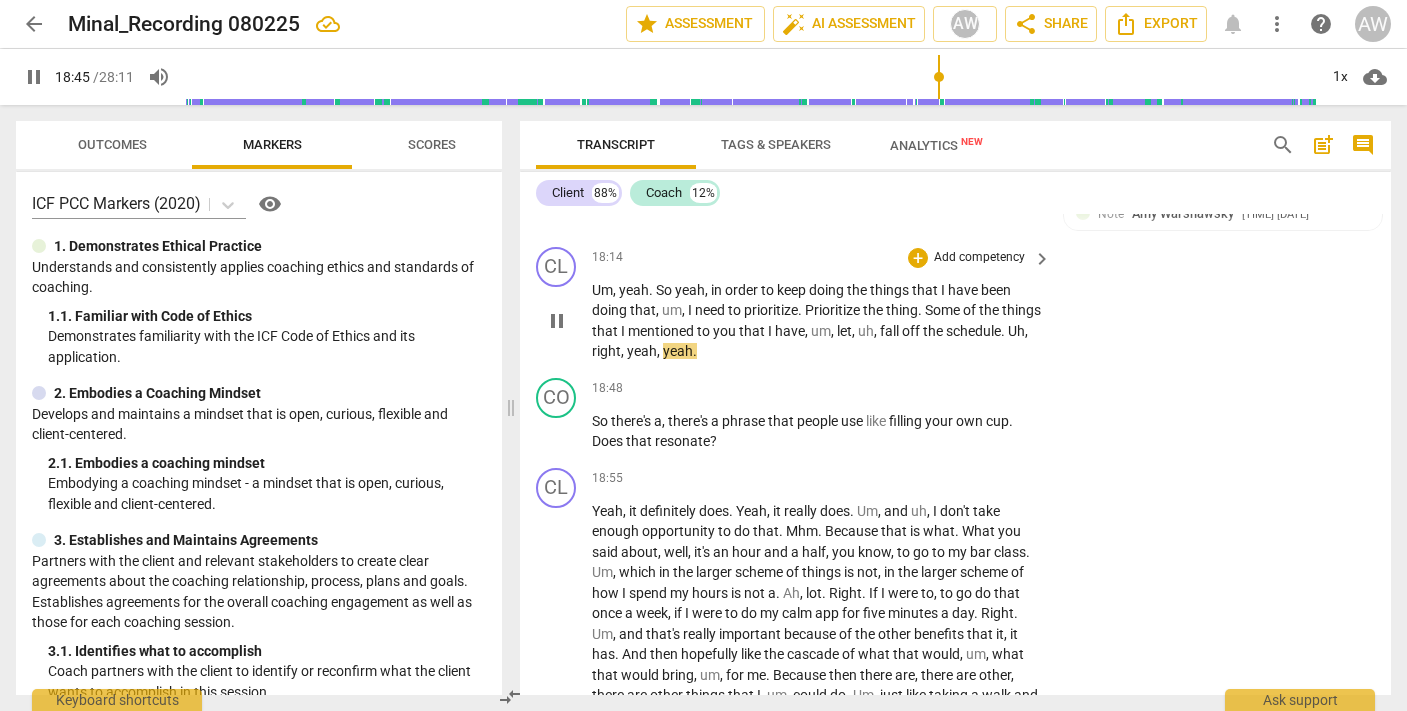 click on "," at bounding box center [1026, 331] 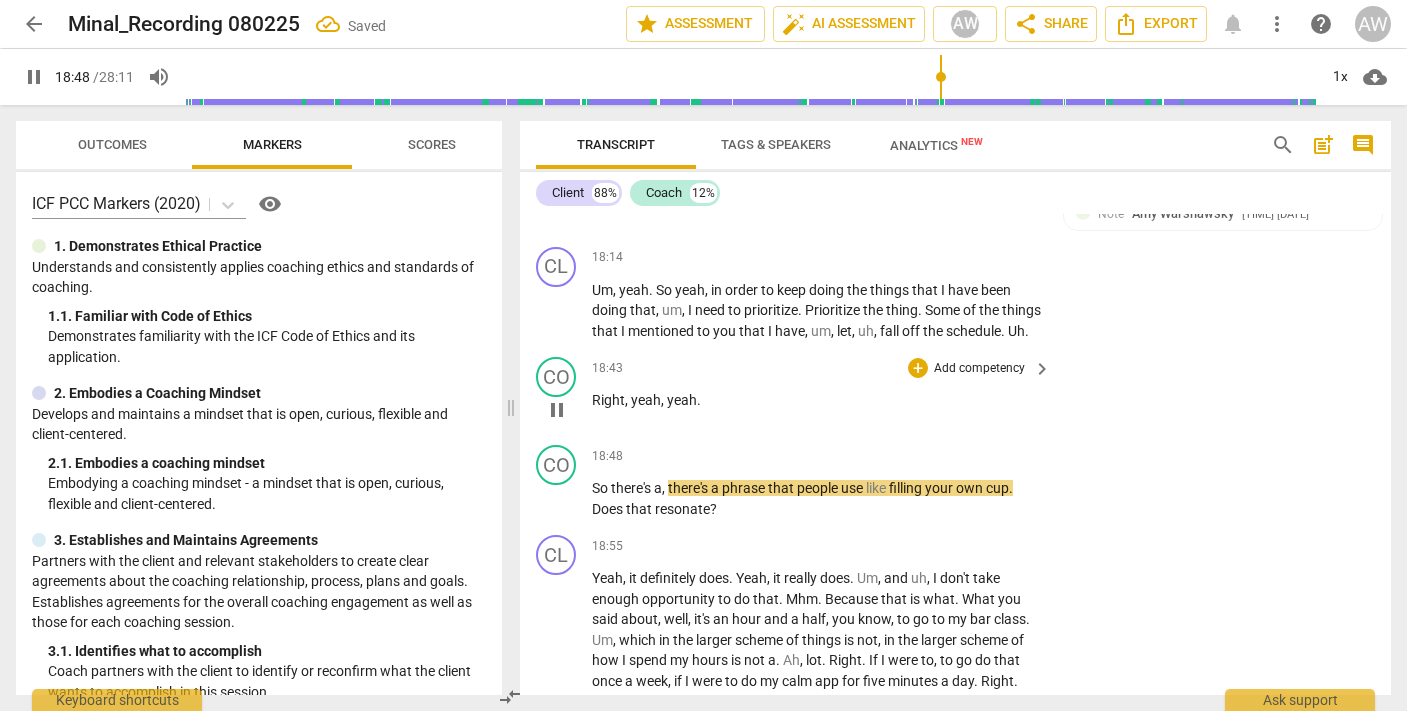 click on "yeah" at bounding box center (646, 400) 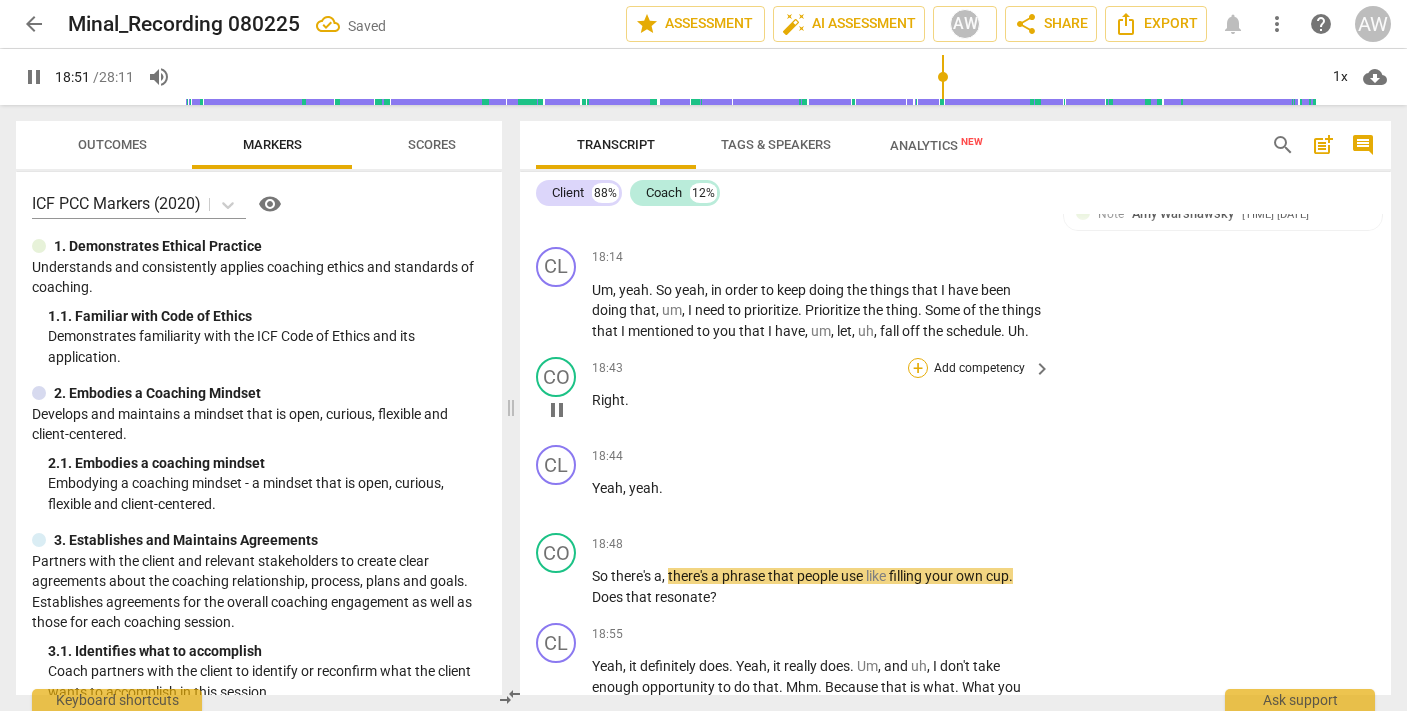 click on "+" at bounding box center [918, 368] 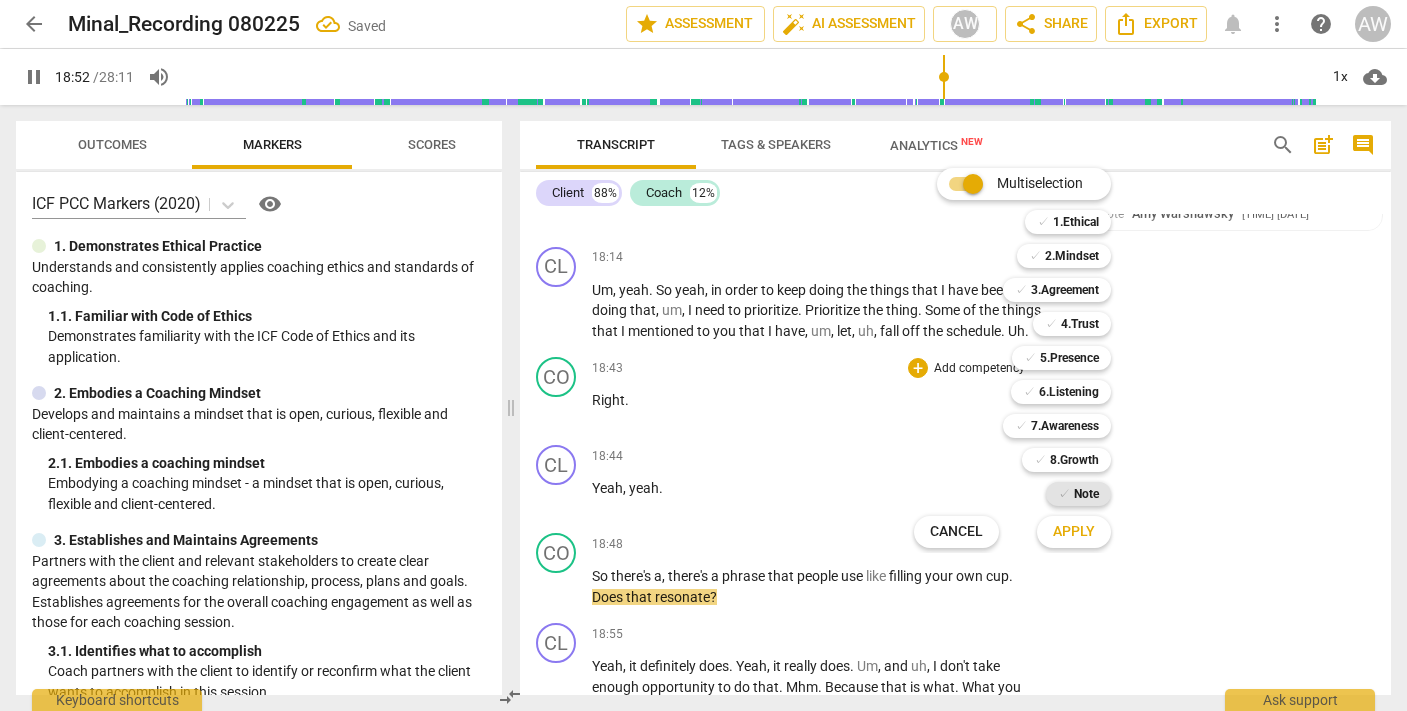 click on "Note" at bounding box center [1086, 494] 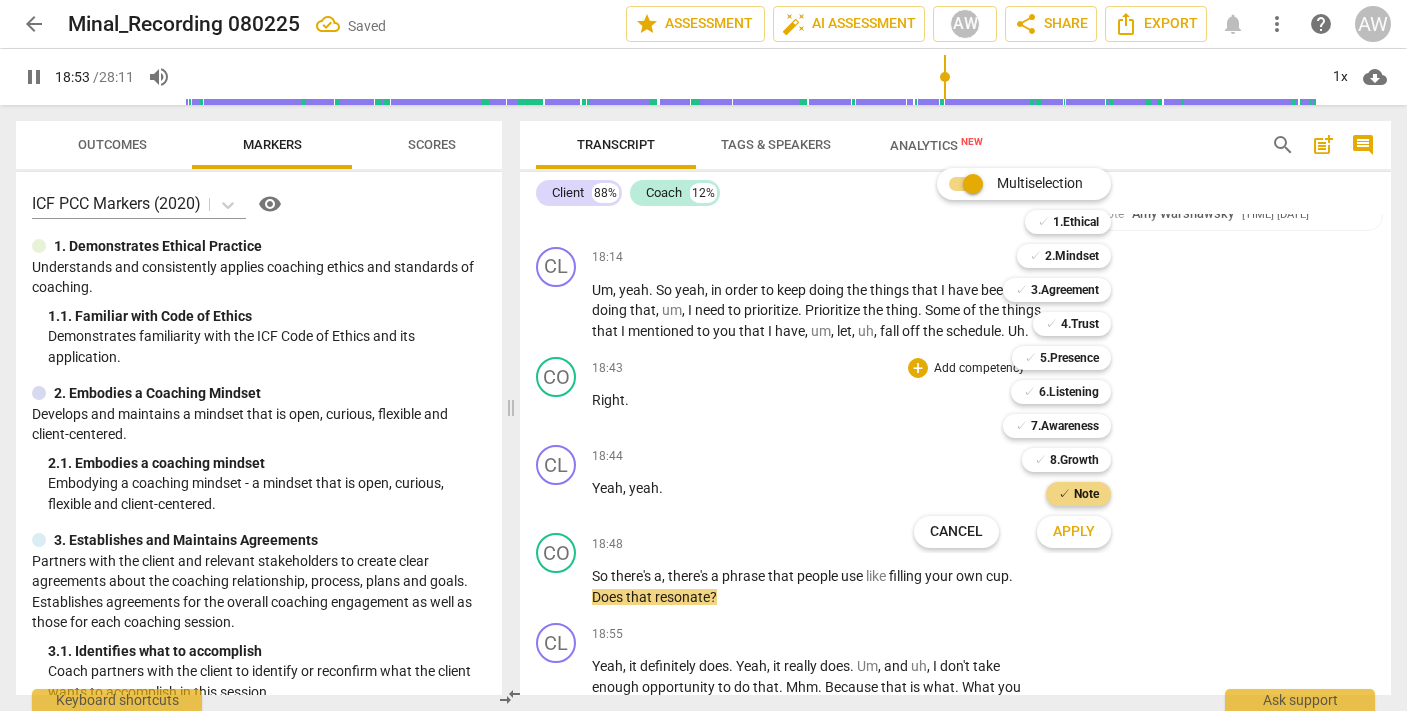 click on "Apply" at bounding box center [1074, 532] 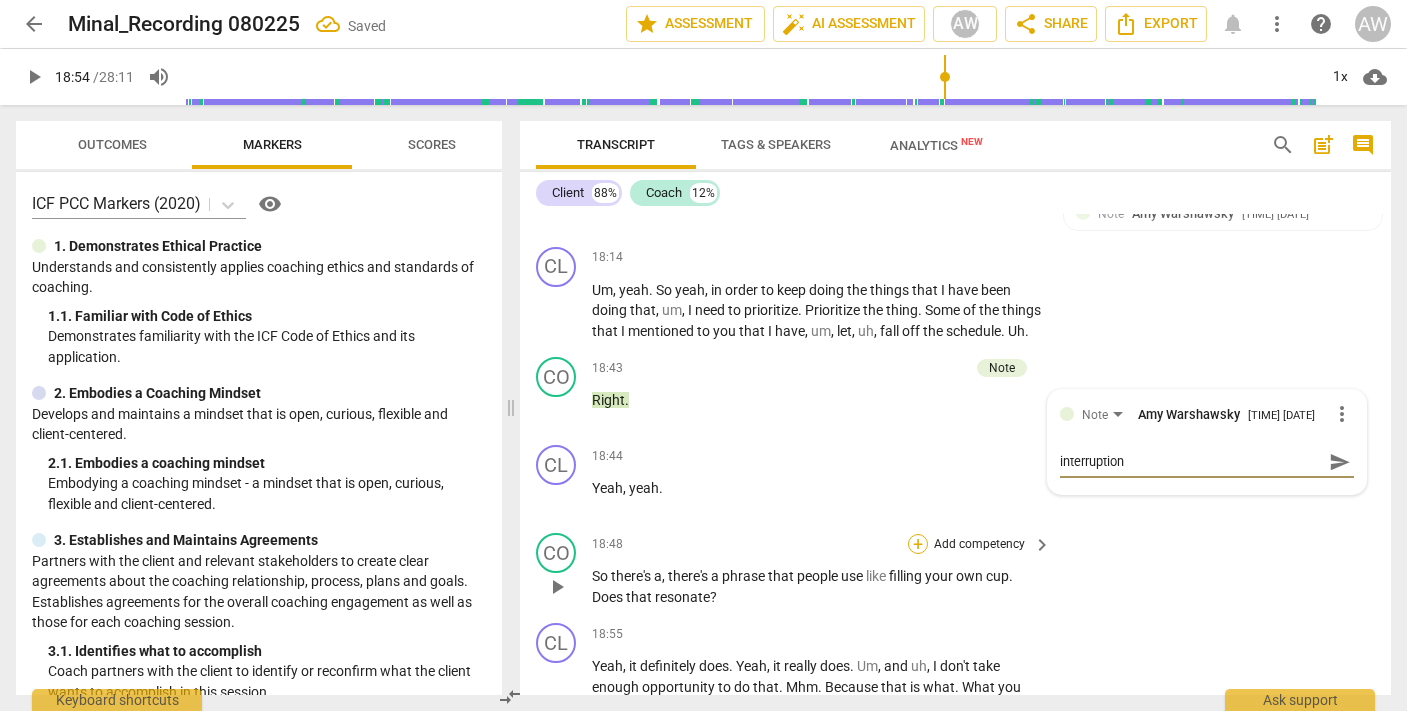 click on "+" at bounding box center [918, 544] 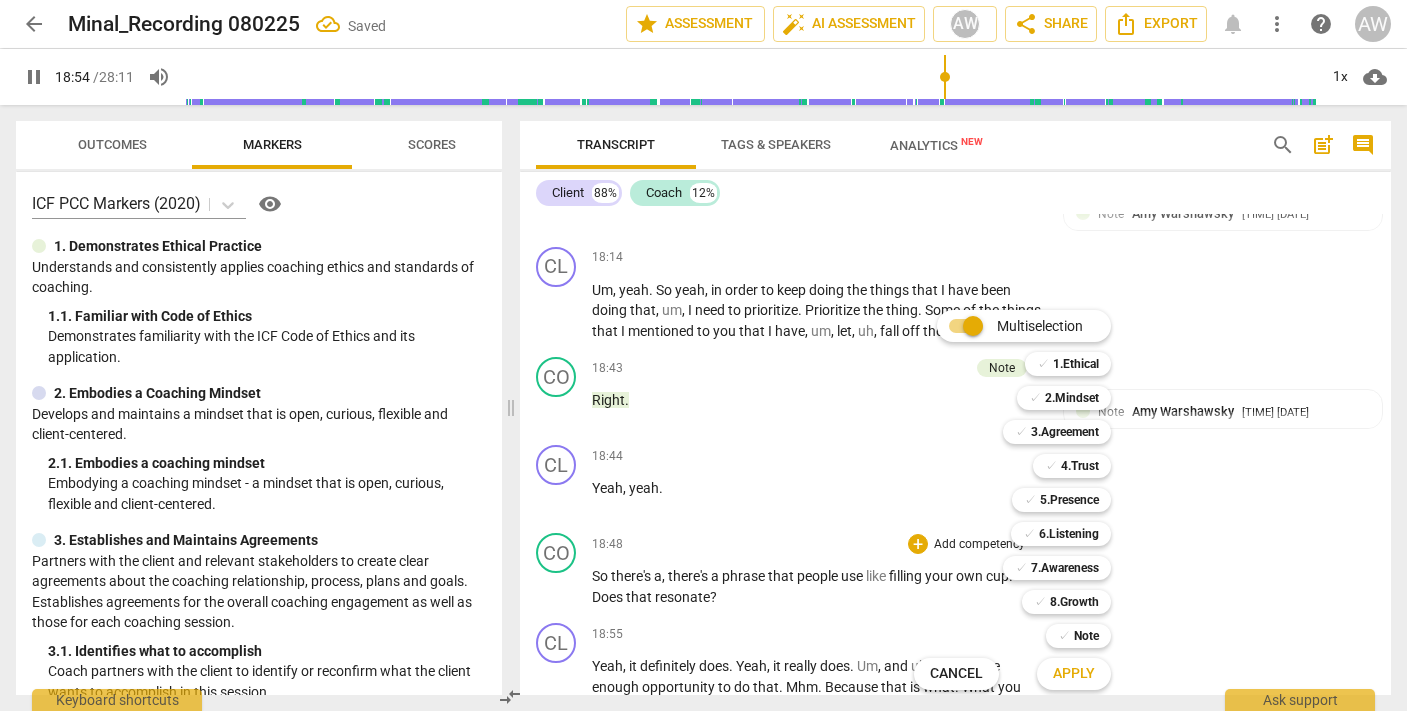click on "Multiselection m ✓ 1.Ethical 1 ✓ 2.Mindset 2 ✓ 3.Agreement 3 ✓ 4.Trust 4 ✓ 5.Presence 5 ✓ 6.Listening 6 ✓ 7.Awareness 7 ✓ 8.Growth 8 ✓ Note 9 Cancel c Apply x" at bounding box center (1027, 500) 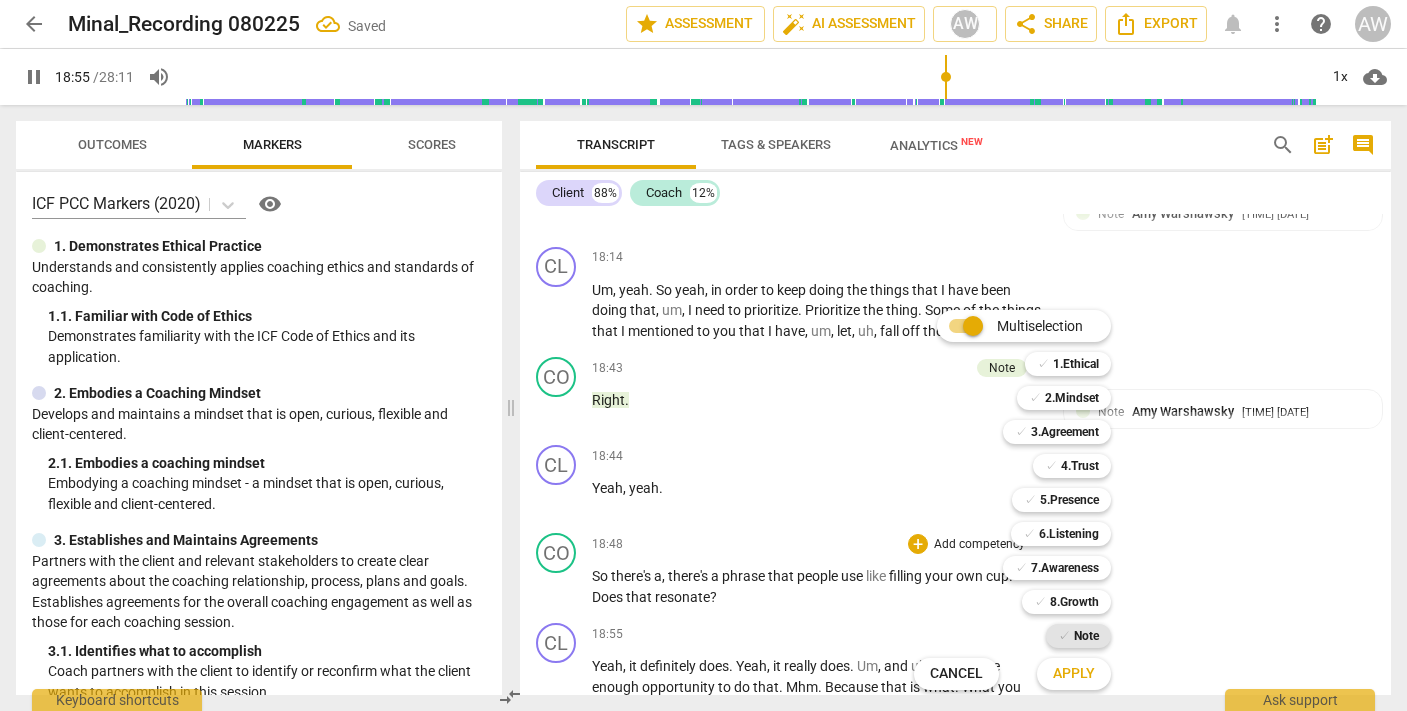 click on "✓" at bounding box center (1064, 636) 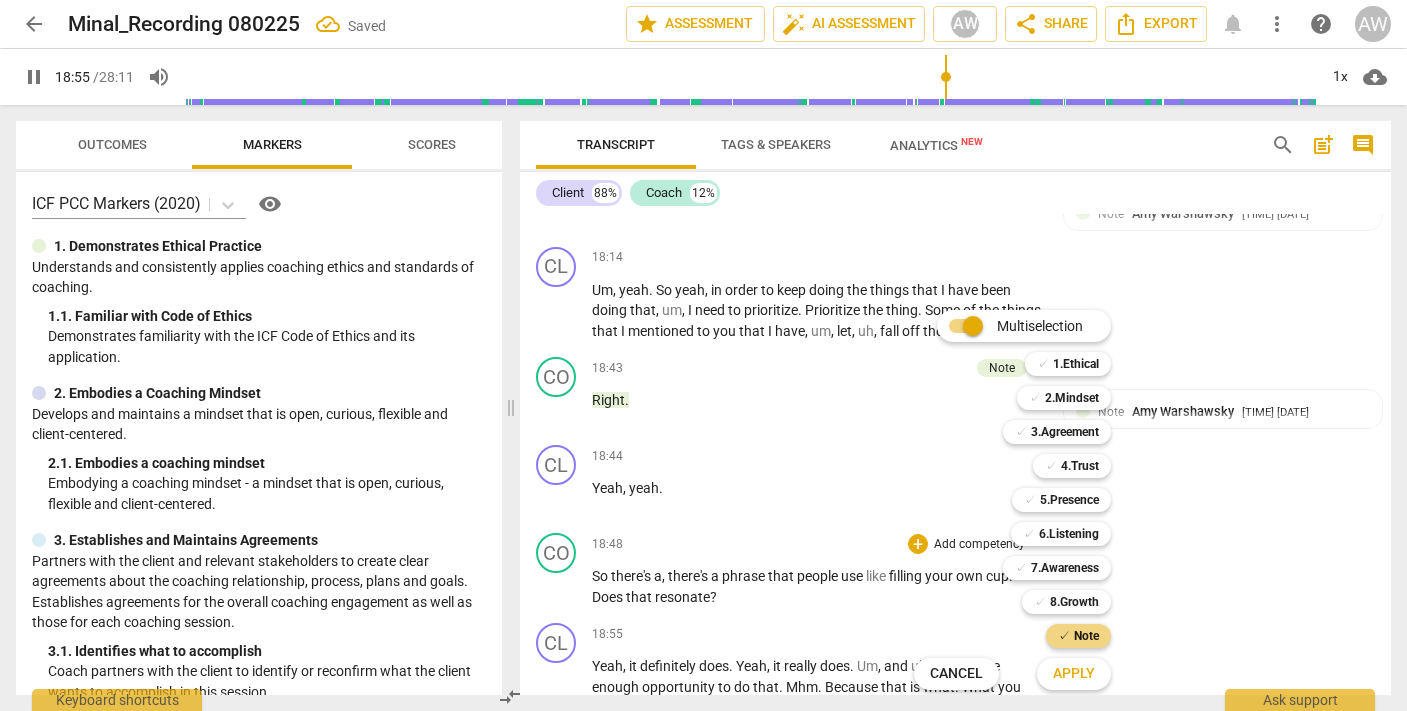 click on "Apply" at bounding box center (1074, 674) 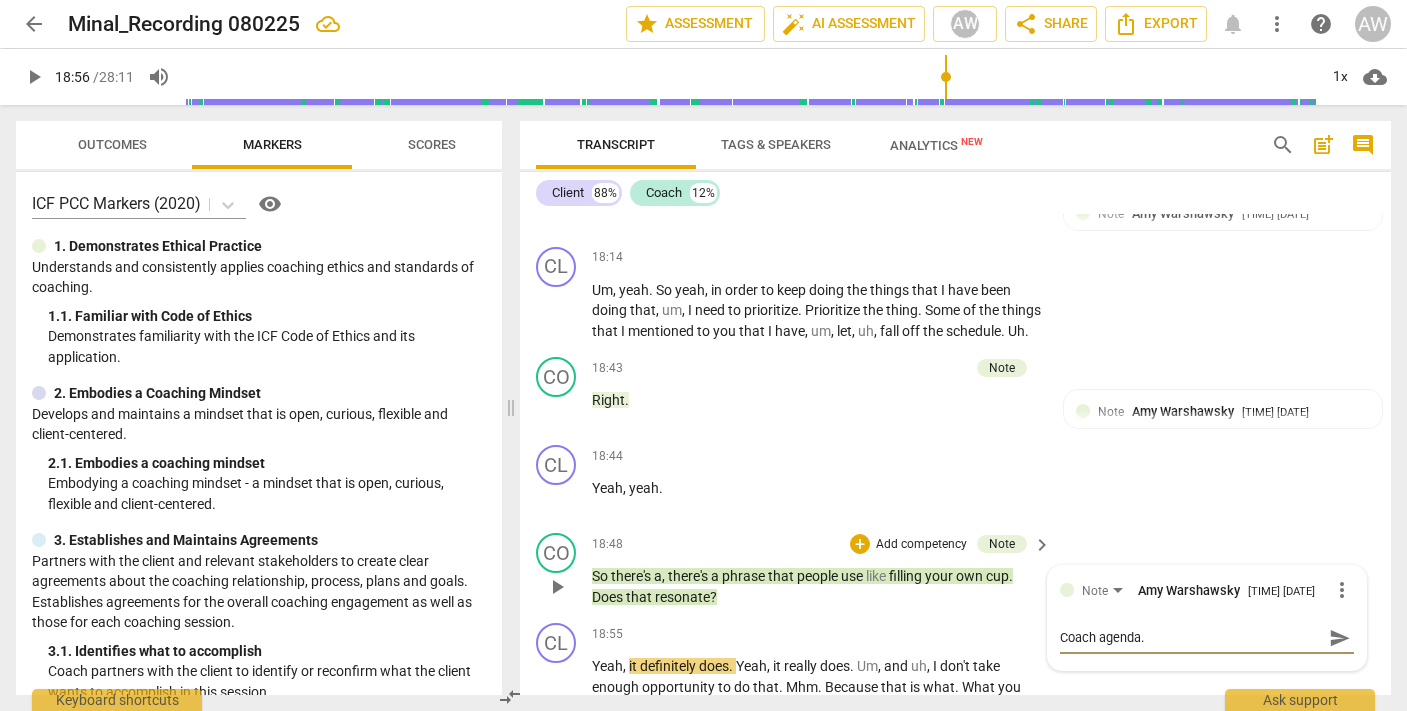 click on "send" at bounding box center [1340, 638] 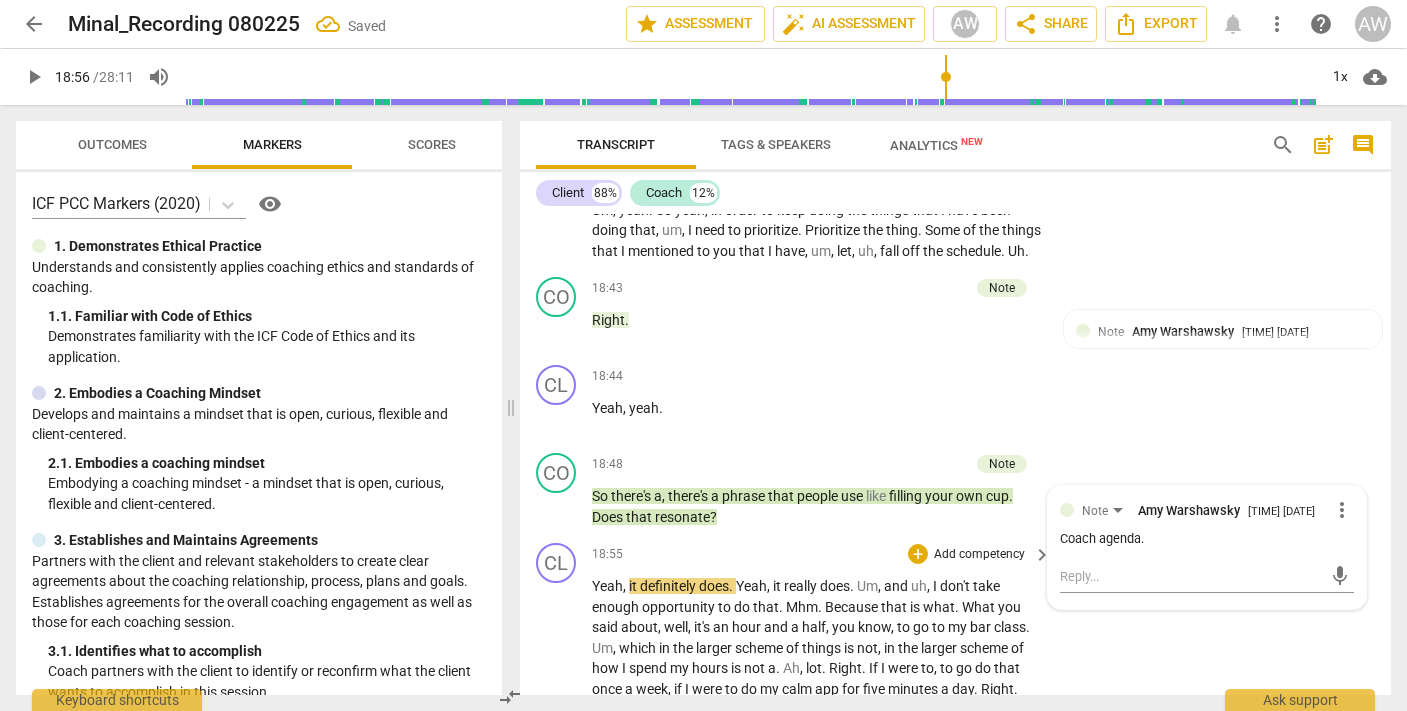 scroll, scrollTop: 7761, scrollLeft: 0, axis: vertical 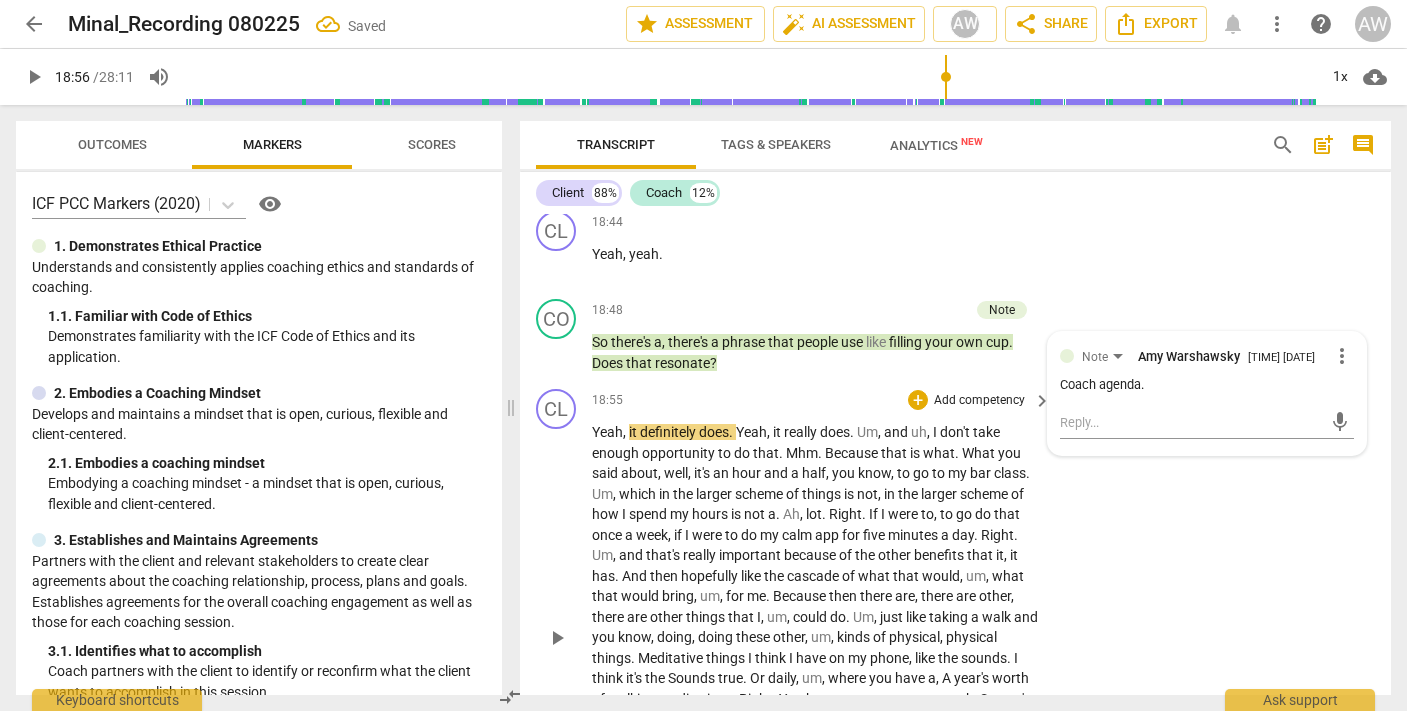 click on "play_arrow" at bounding box center [557, 638] 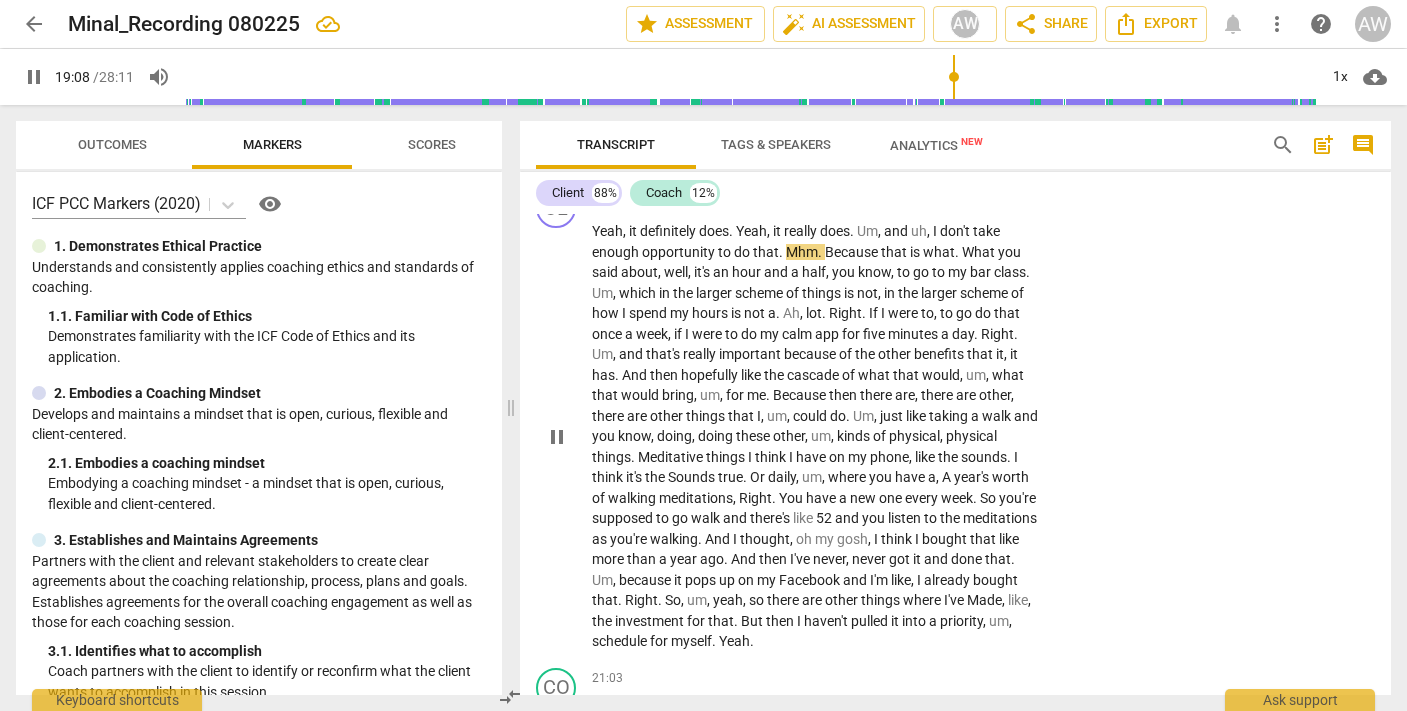 scroll, scrollTop: 7969, scrollLeft: 0, axis: vertical 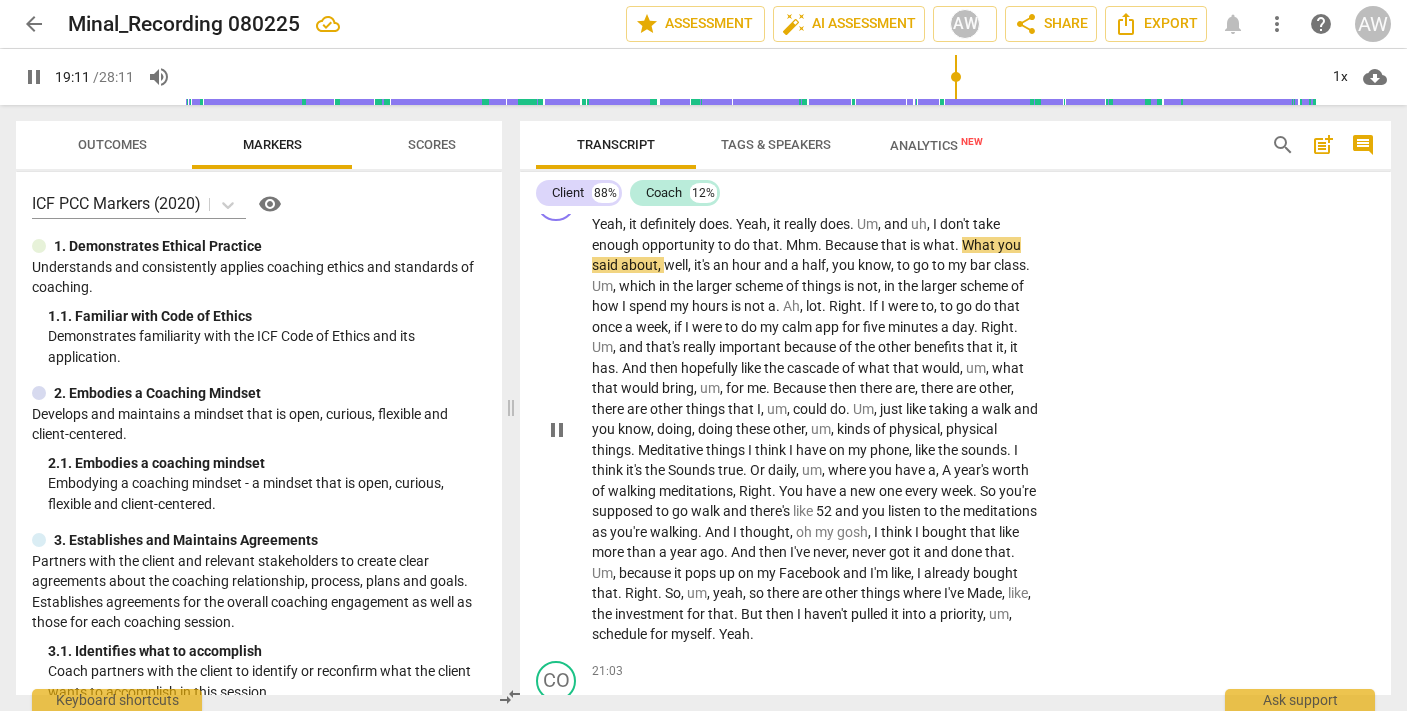 click on "Mhm" at bounding box center [802, 245] 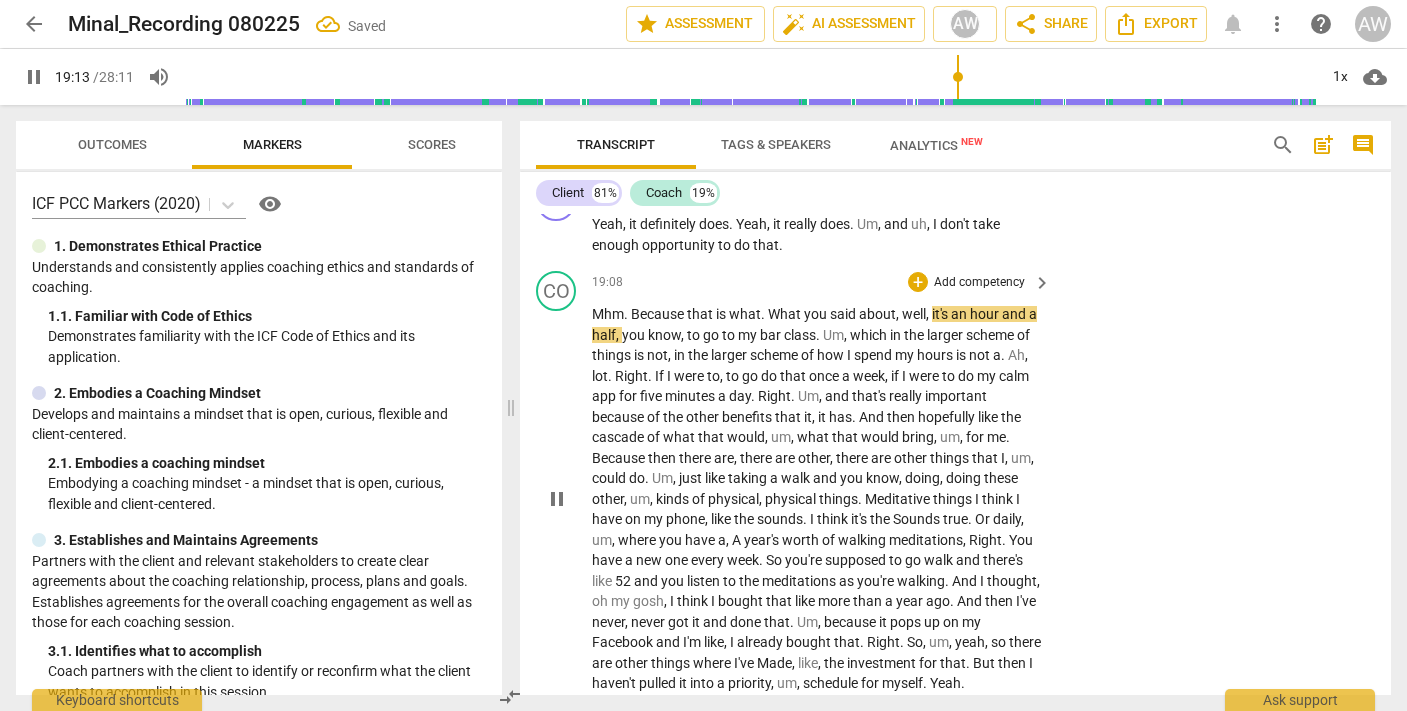 click on "Because" at bounding box center [659, 314] 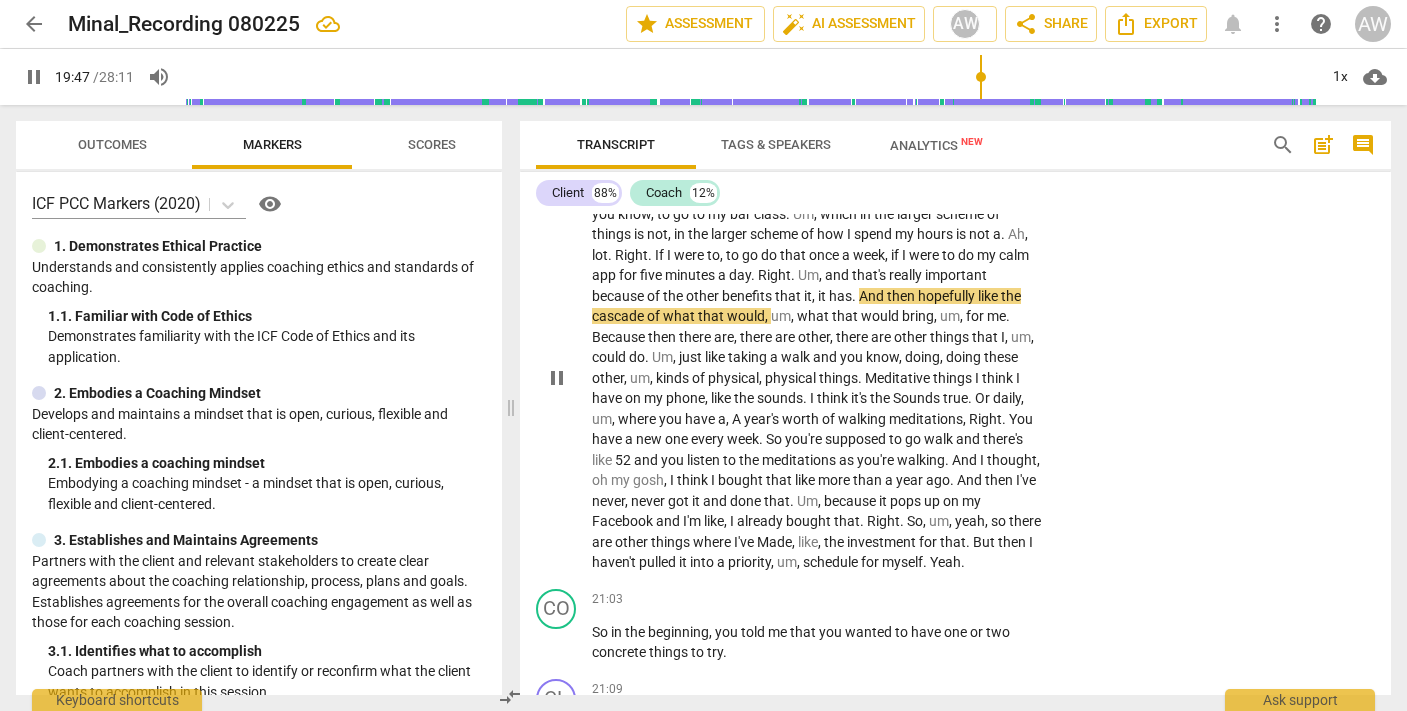 scroll, scrollTop: 8294, scrollLeft: 0, axis: vertical 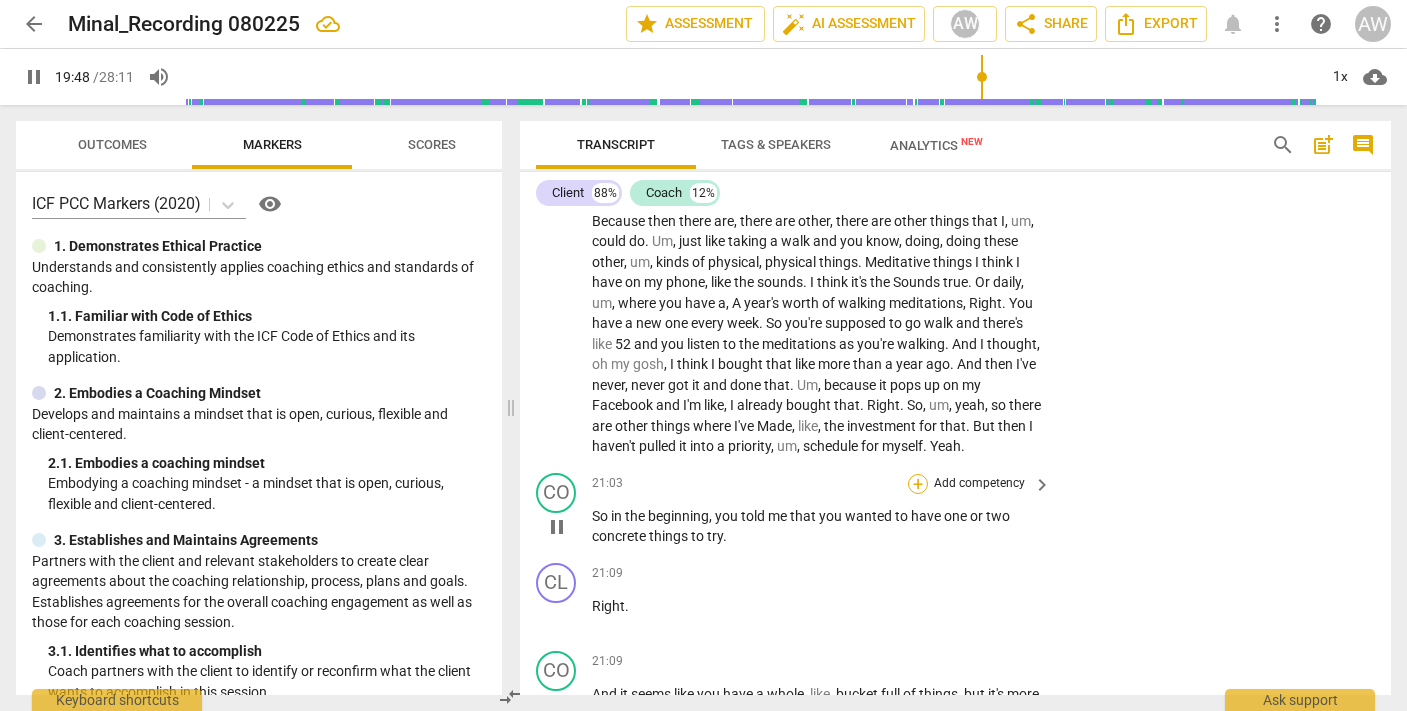 click on "+" at bounding box center [918, 484] 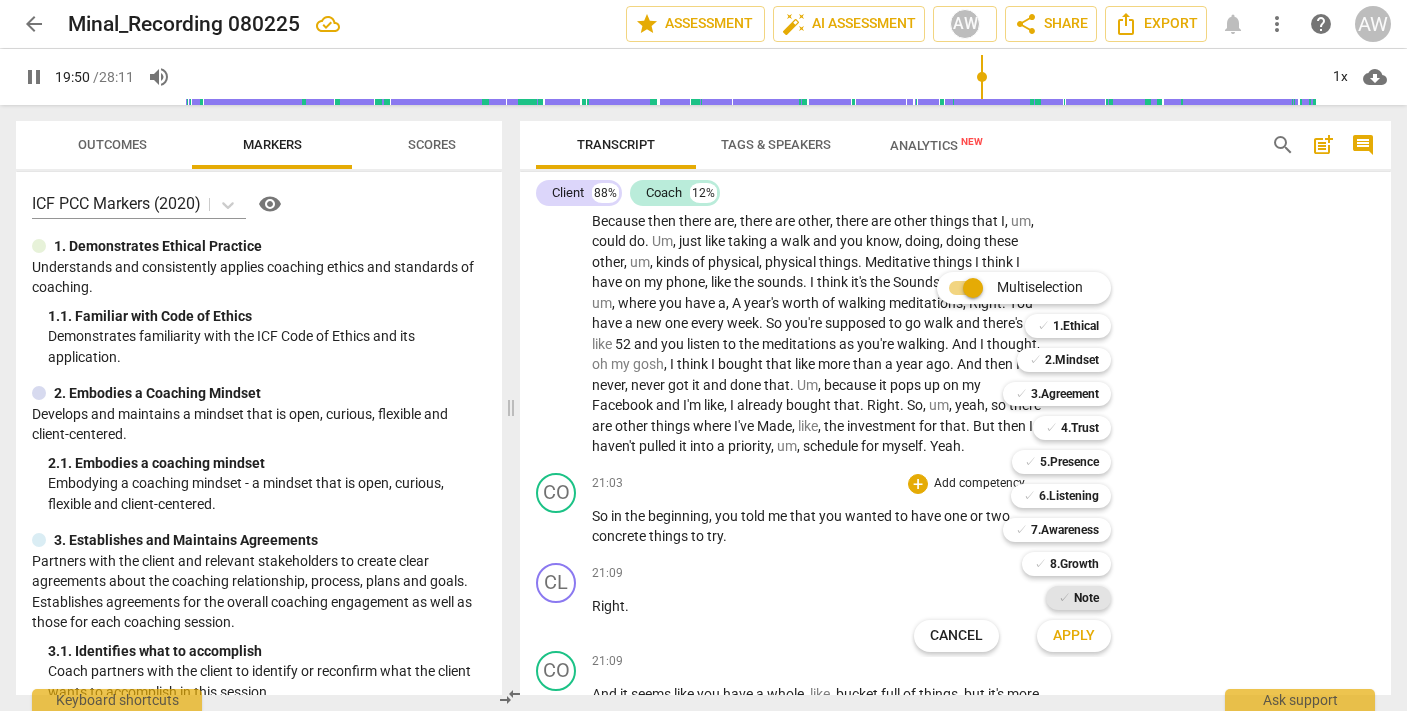 click on "Note" at bounding box center [1086, 598] 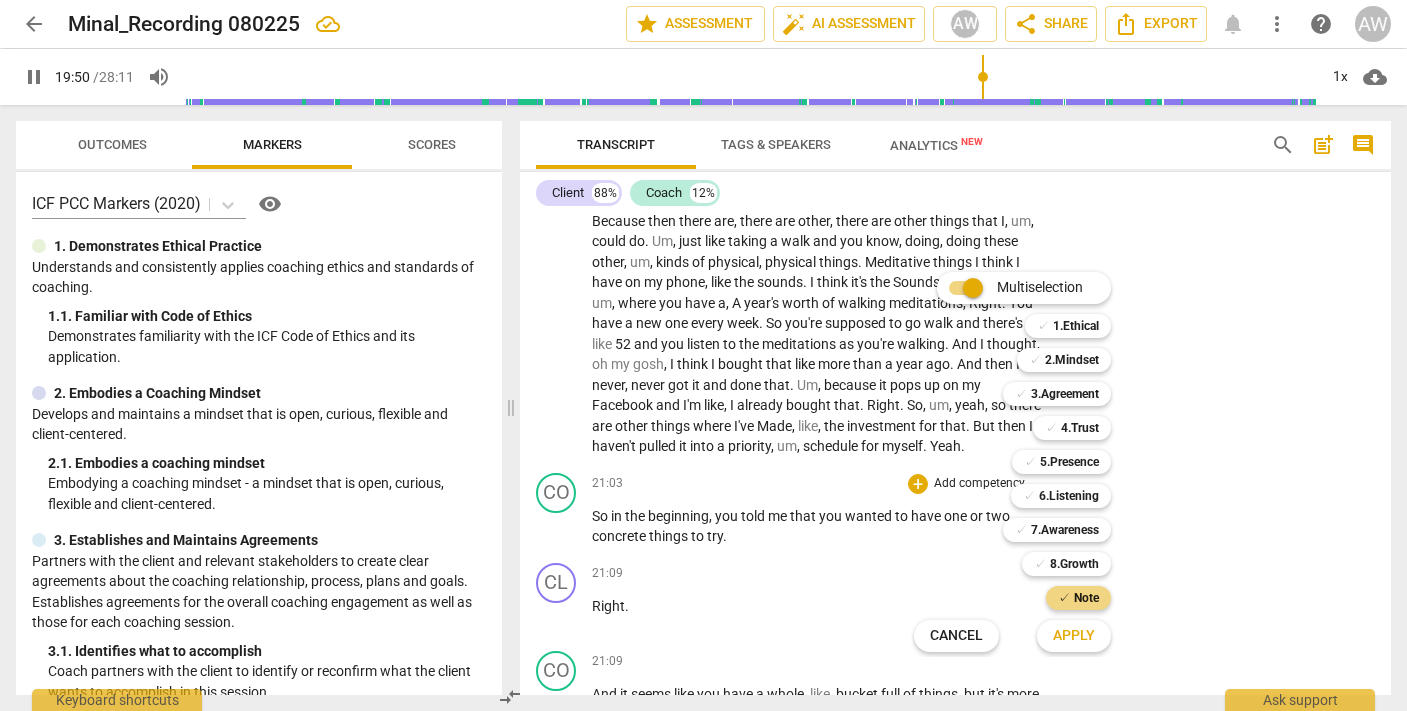 click on "Apply" at bounding box center [1074, 636] 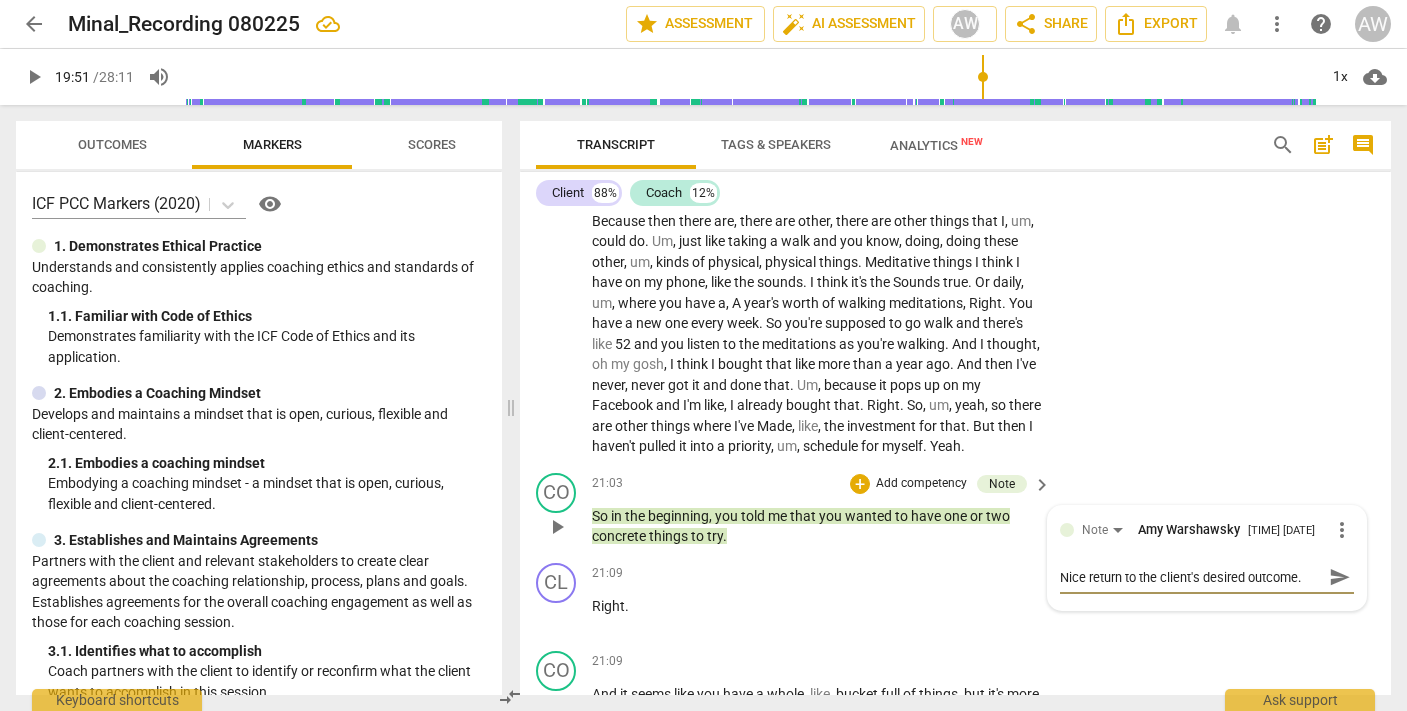 click on "send" at bounding box center (1340, 577) 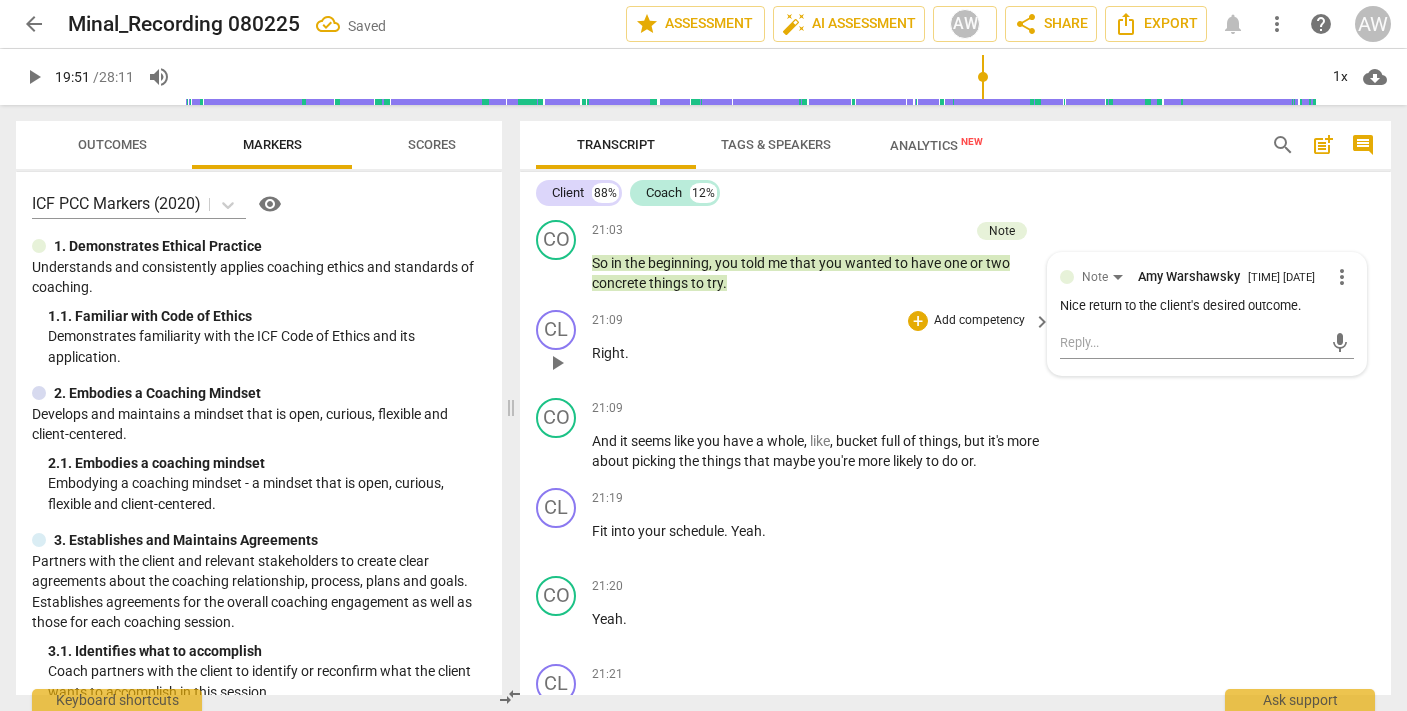 scroll, scrollTop: 8555, scrollLeft: 0, axis: vertical 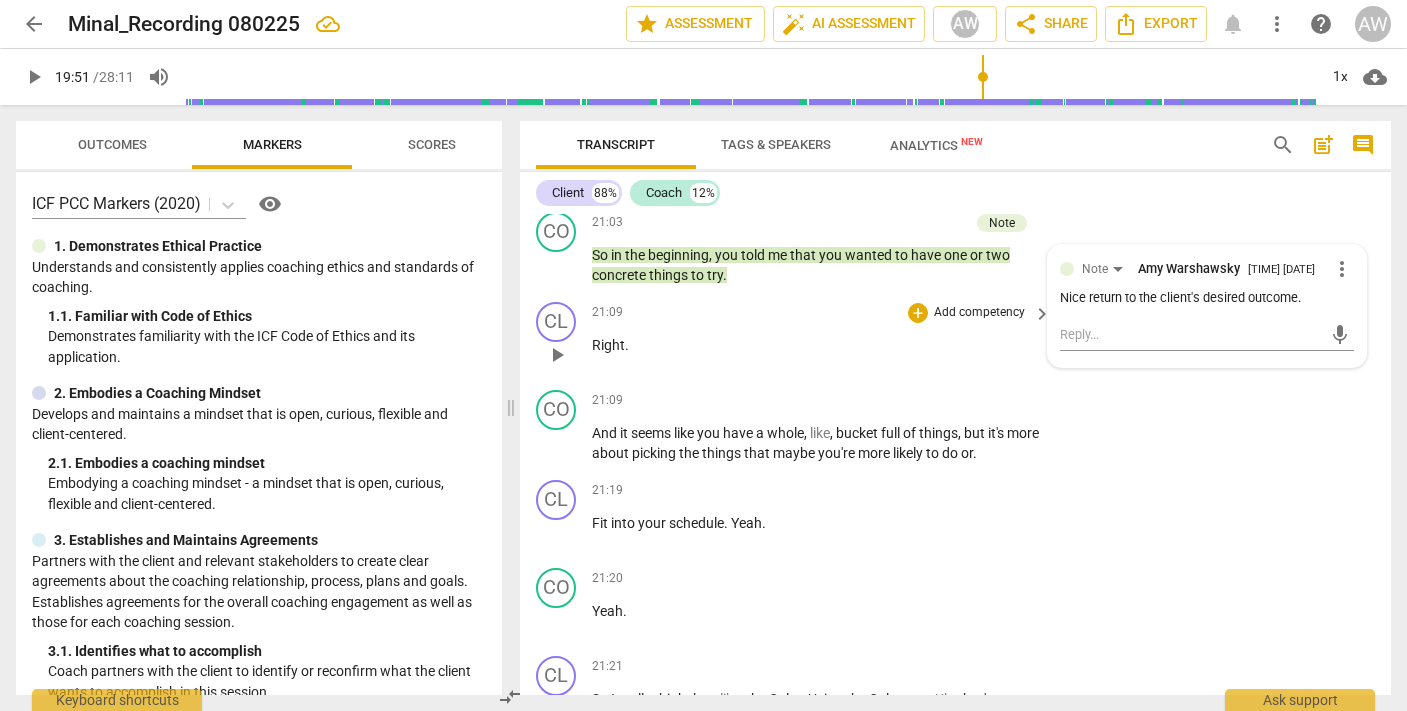 click on "play_arrow" at bounding box center [557, 355] 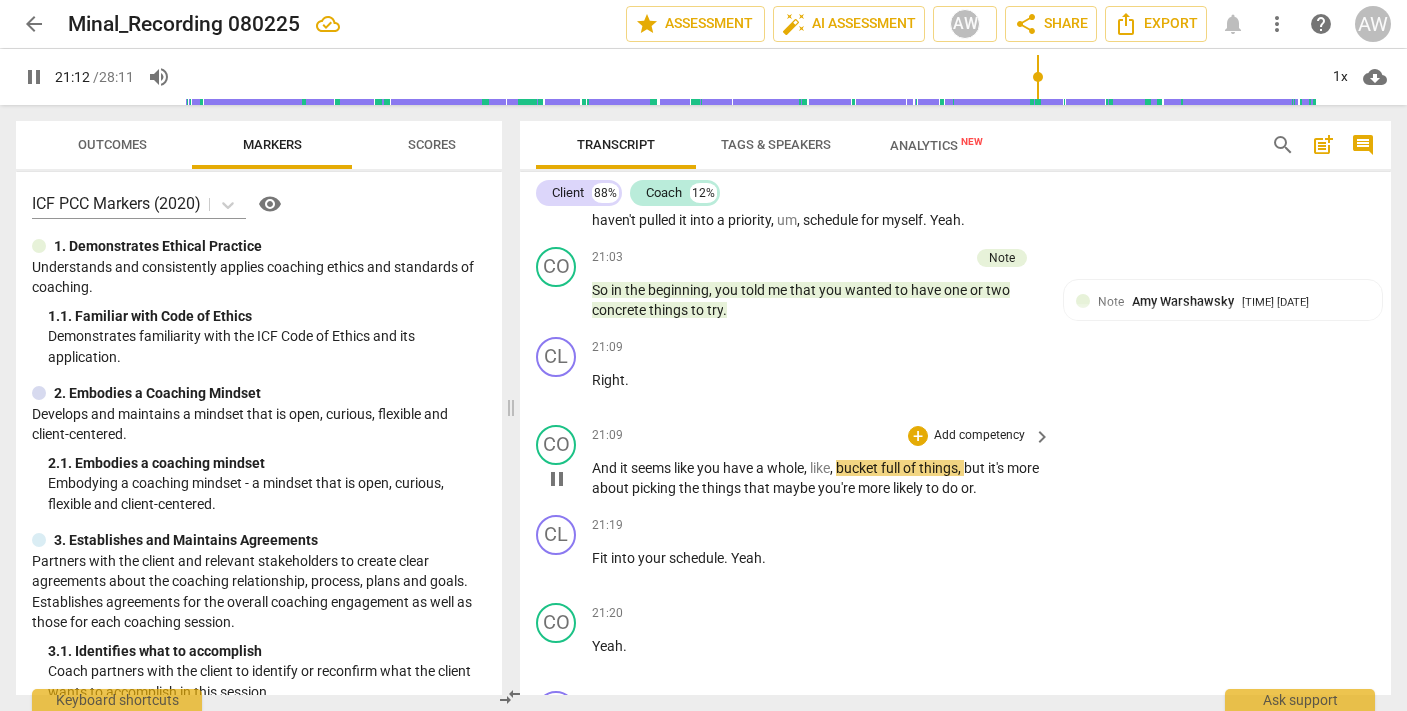 scroll, scrollTop: 8514, scrollLeft: 0, axis: vertical 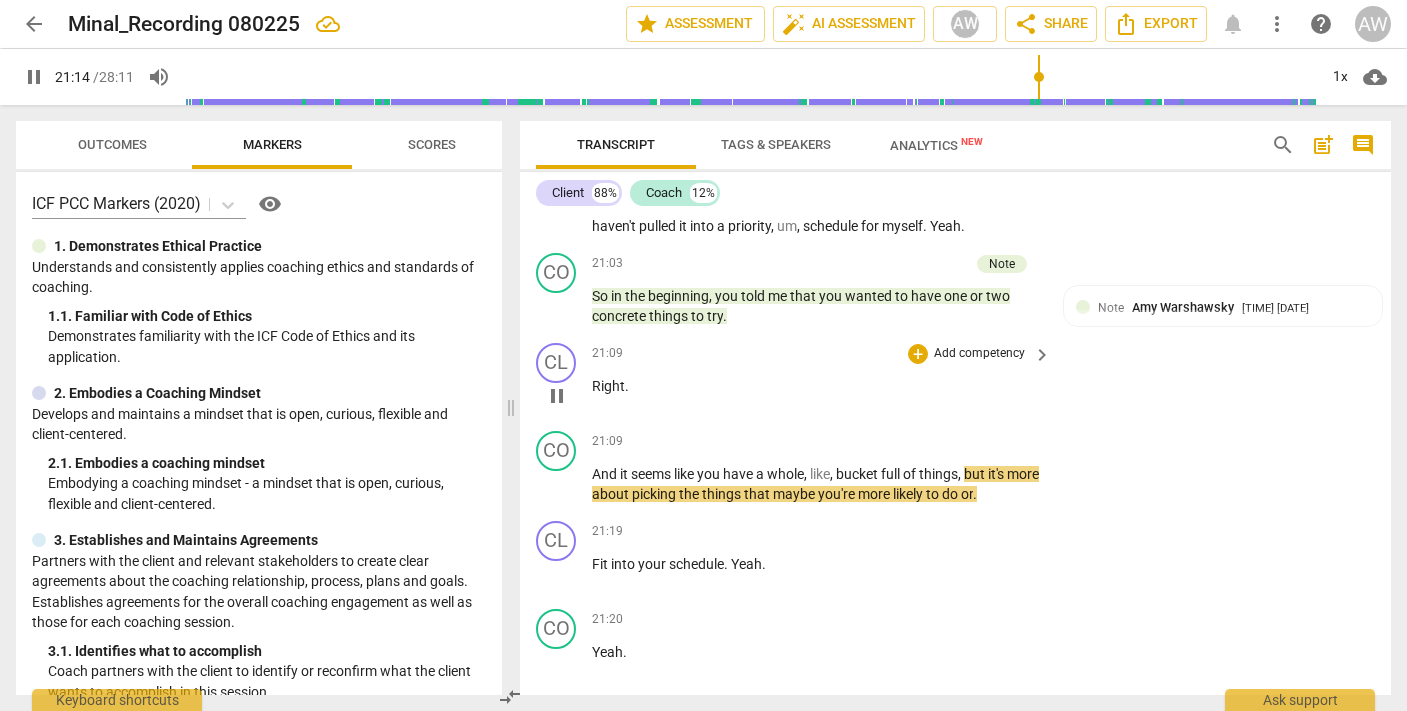 click on "play_arrow pause" at bounding box center [566, 396] 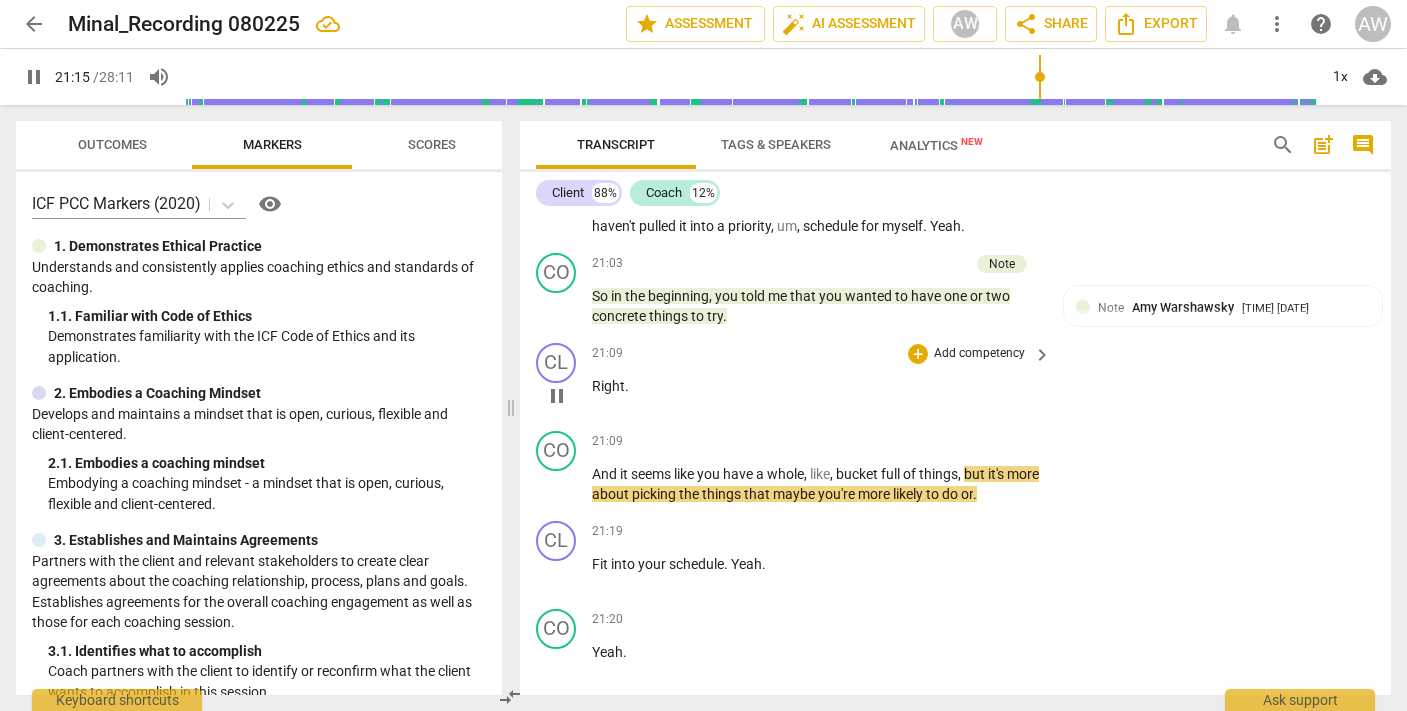 click on "Right" at bounding box center [608, 386] 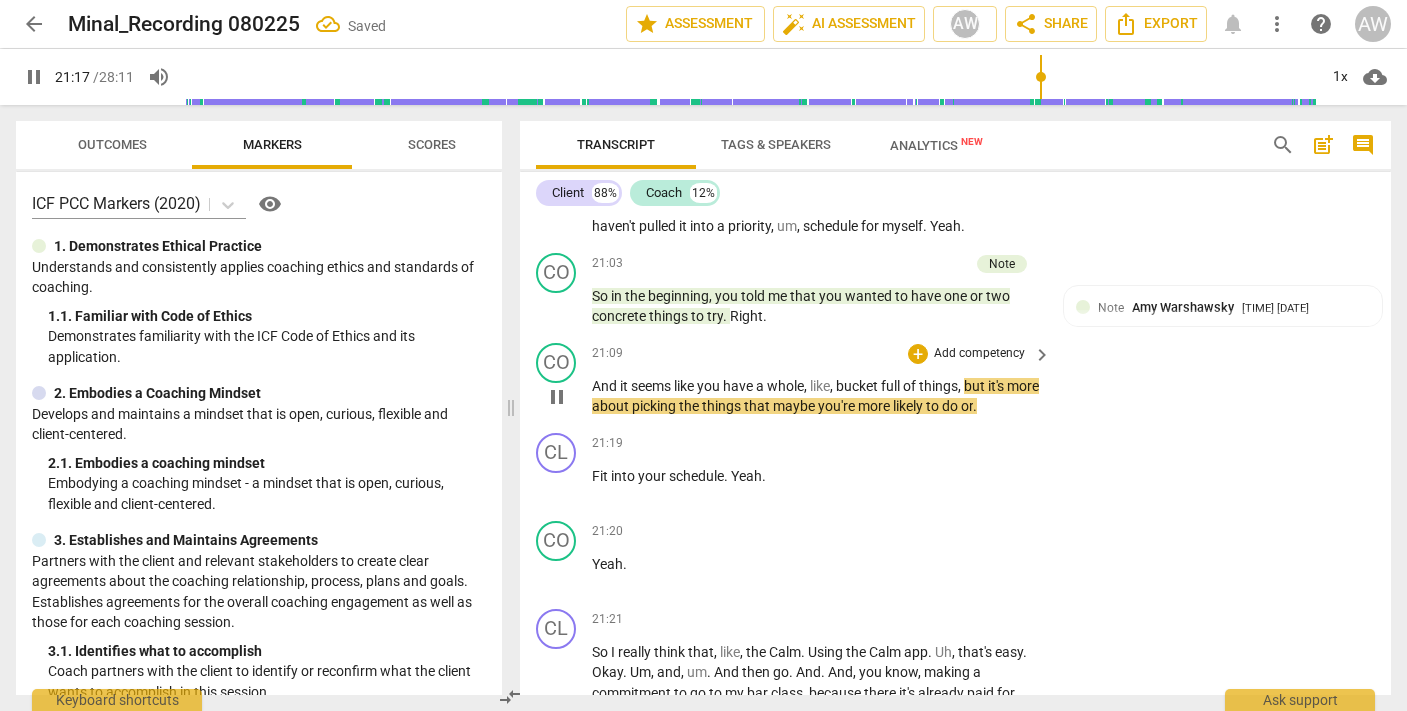 click on "And" at bounding box center (606, 386) 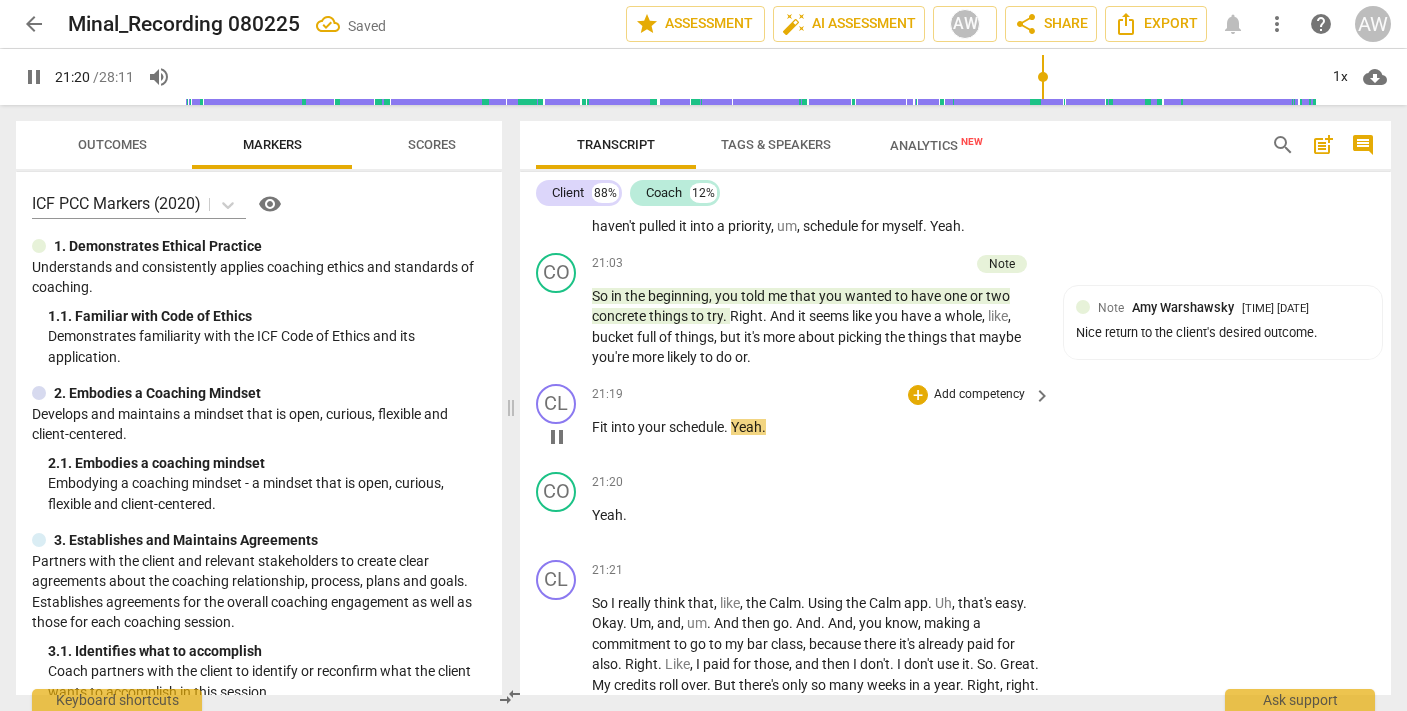 click on "Fit" at bounding box center [601, 427] 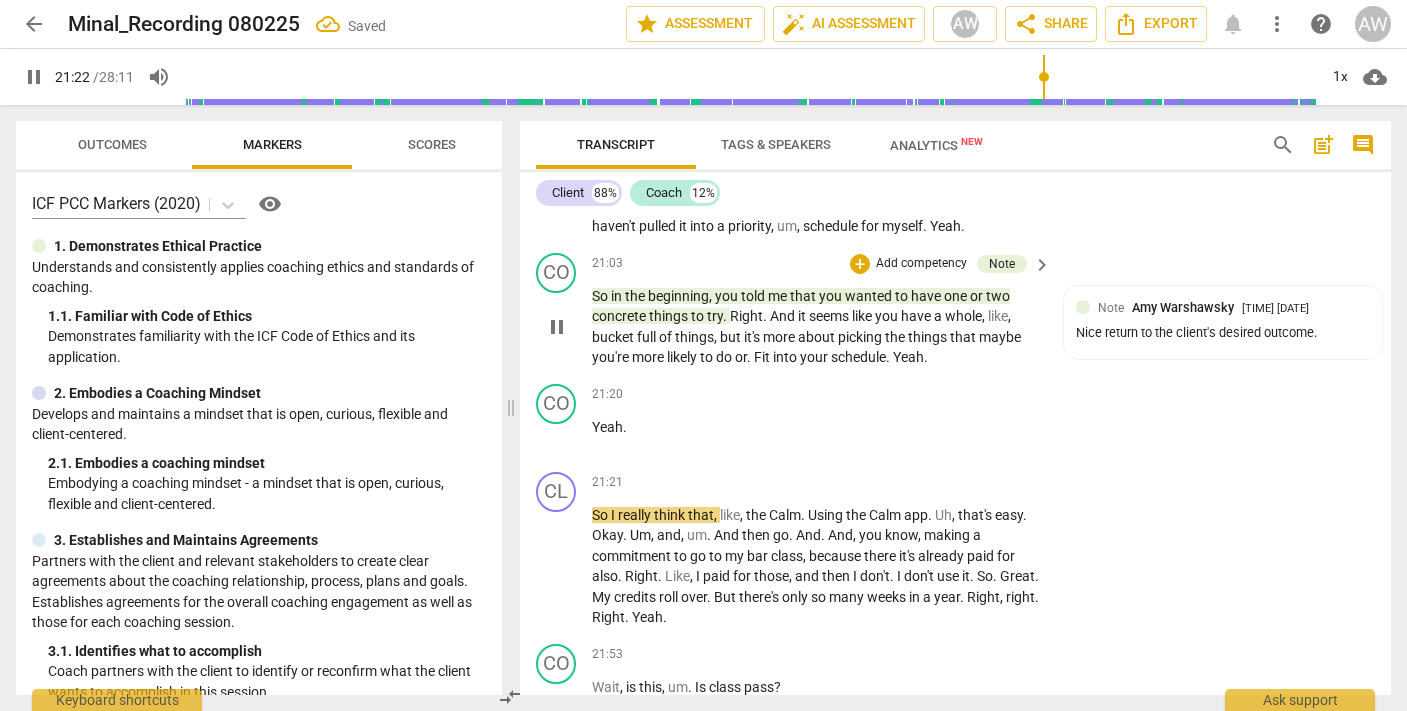 click on "Yeah" at bounding box center (908, 357) 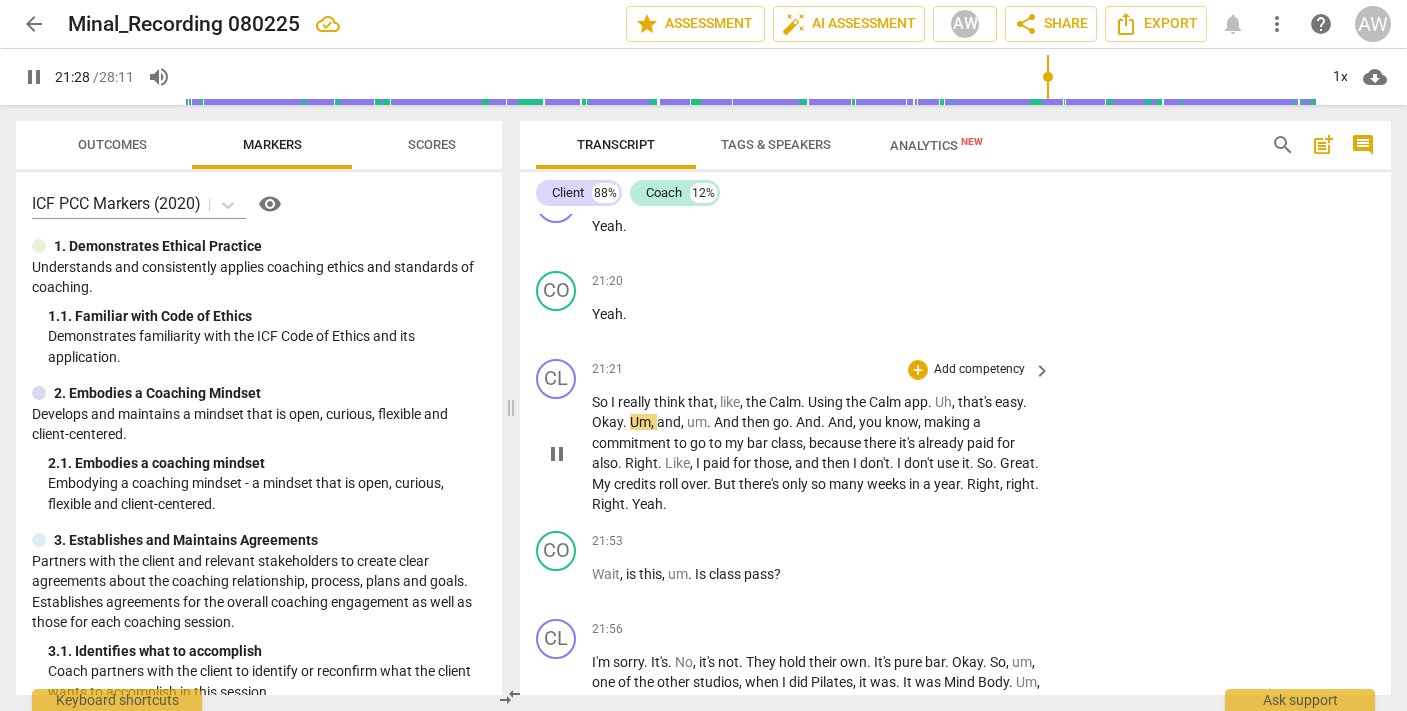 scroll, scrollTop: 8719, scrollLeft: 0, axis: vertical 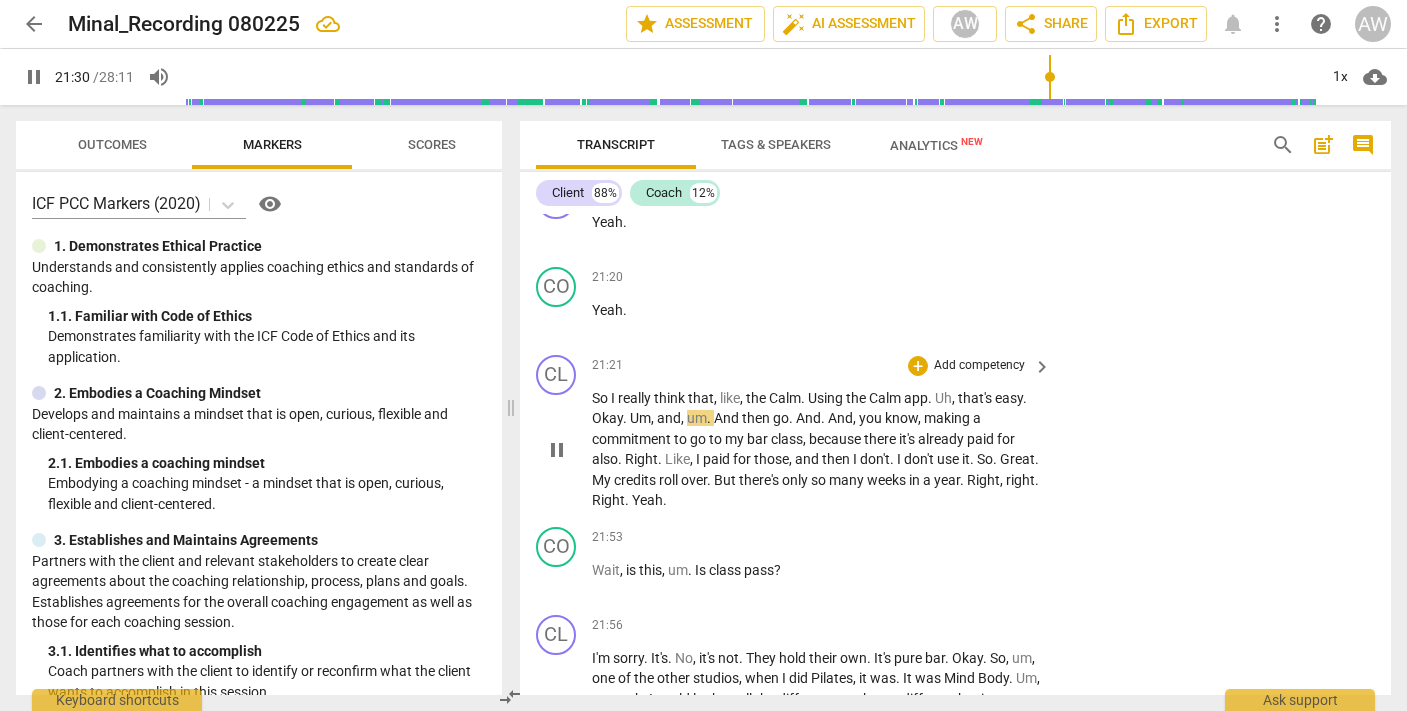 click on "Okay" at bounding box center [607, 418] 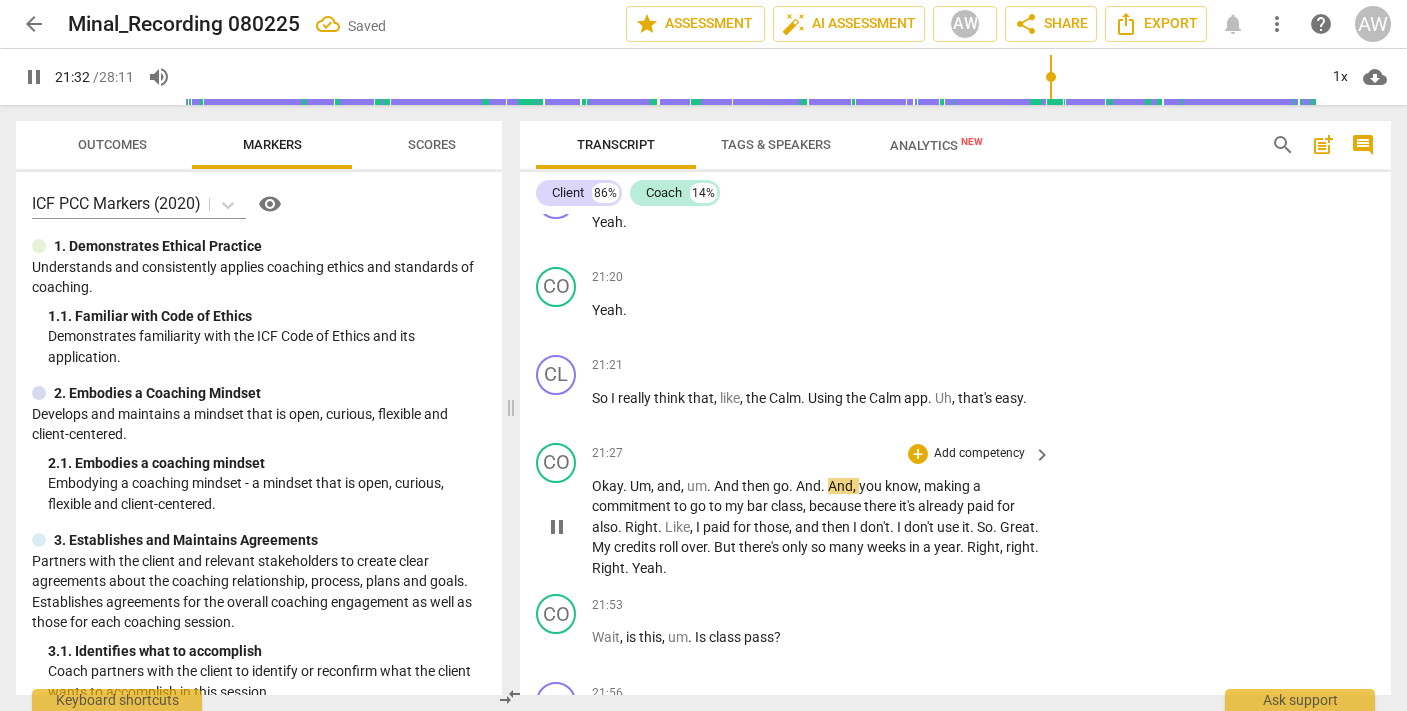 click on "Um" at bounding box center (640, 486) 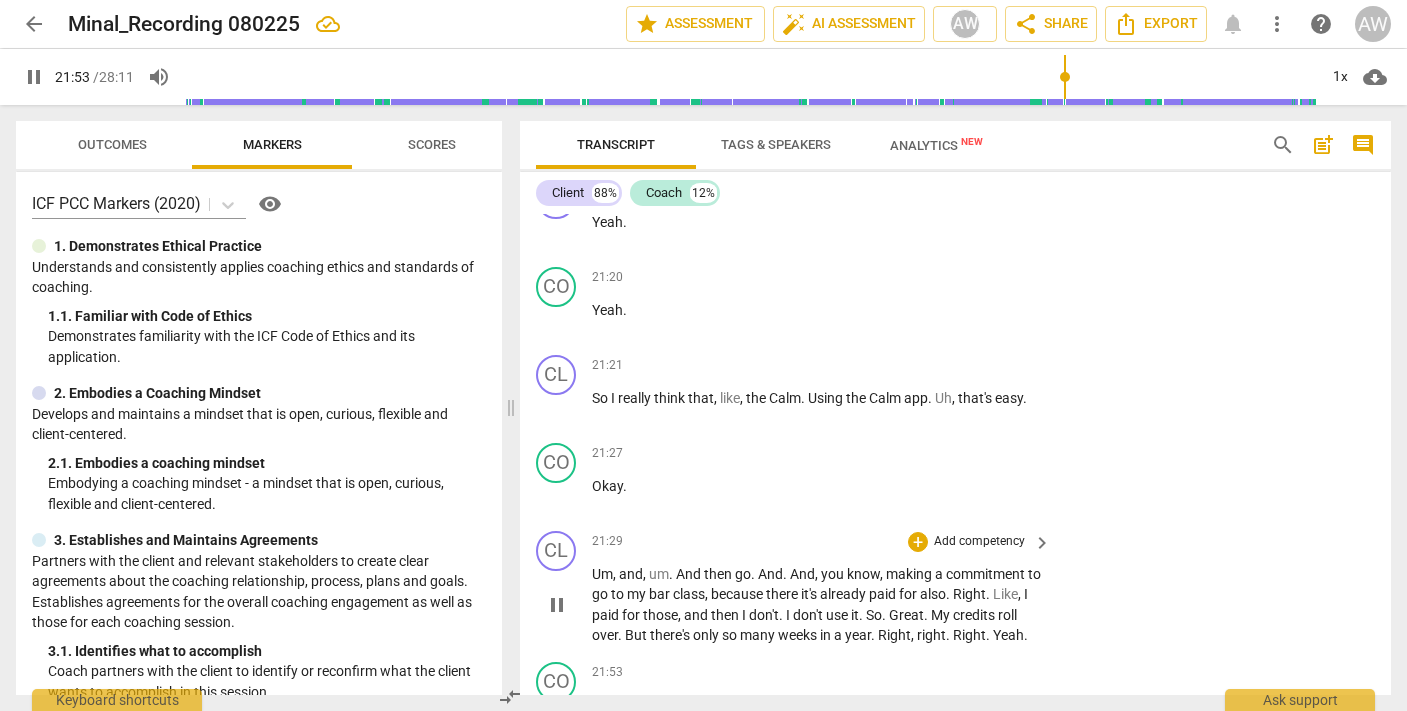 click on "Right" at bounding box center (894, 635) 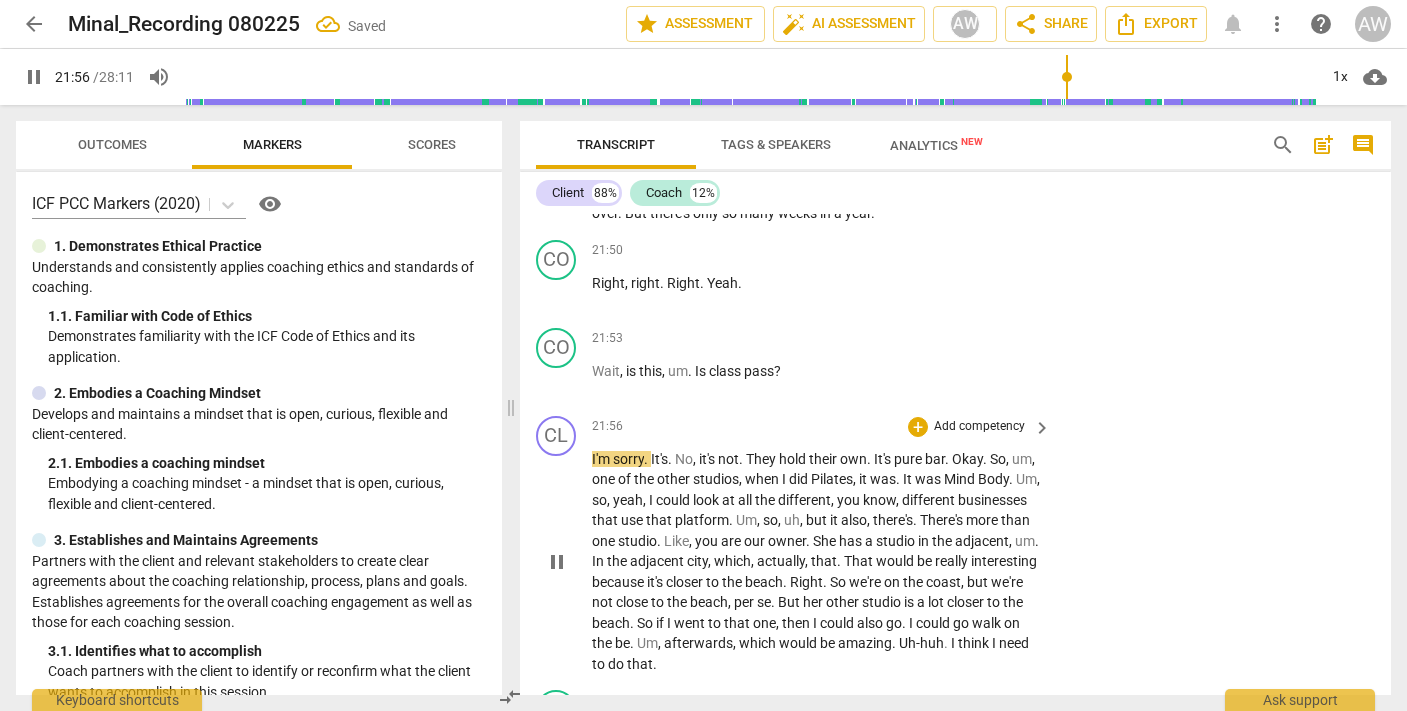 scroll, scrollTop: 9128, scrollLeft: 0, axis: vertical 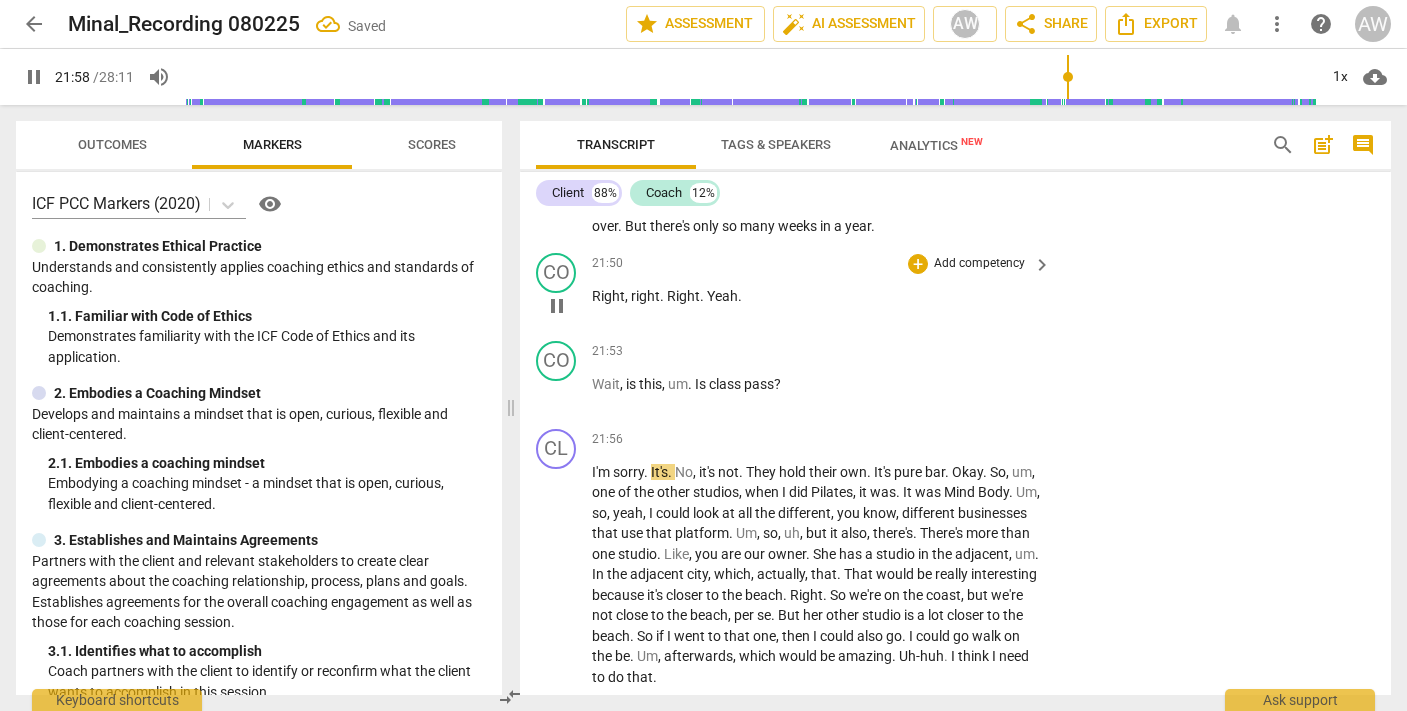 click on "Yeah" at bounding box center (722, 296) 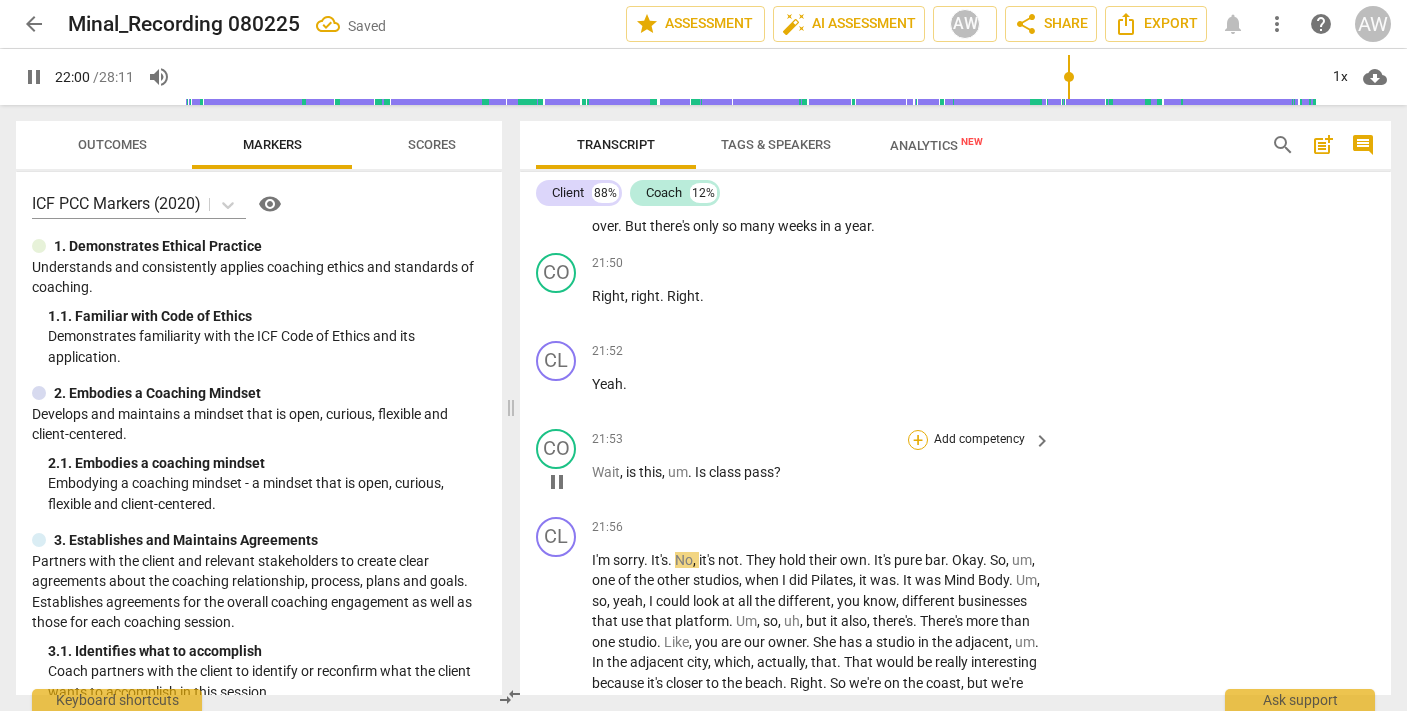 click on "+" at bounding box center [918, 440] 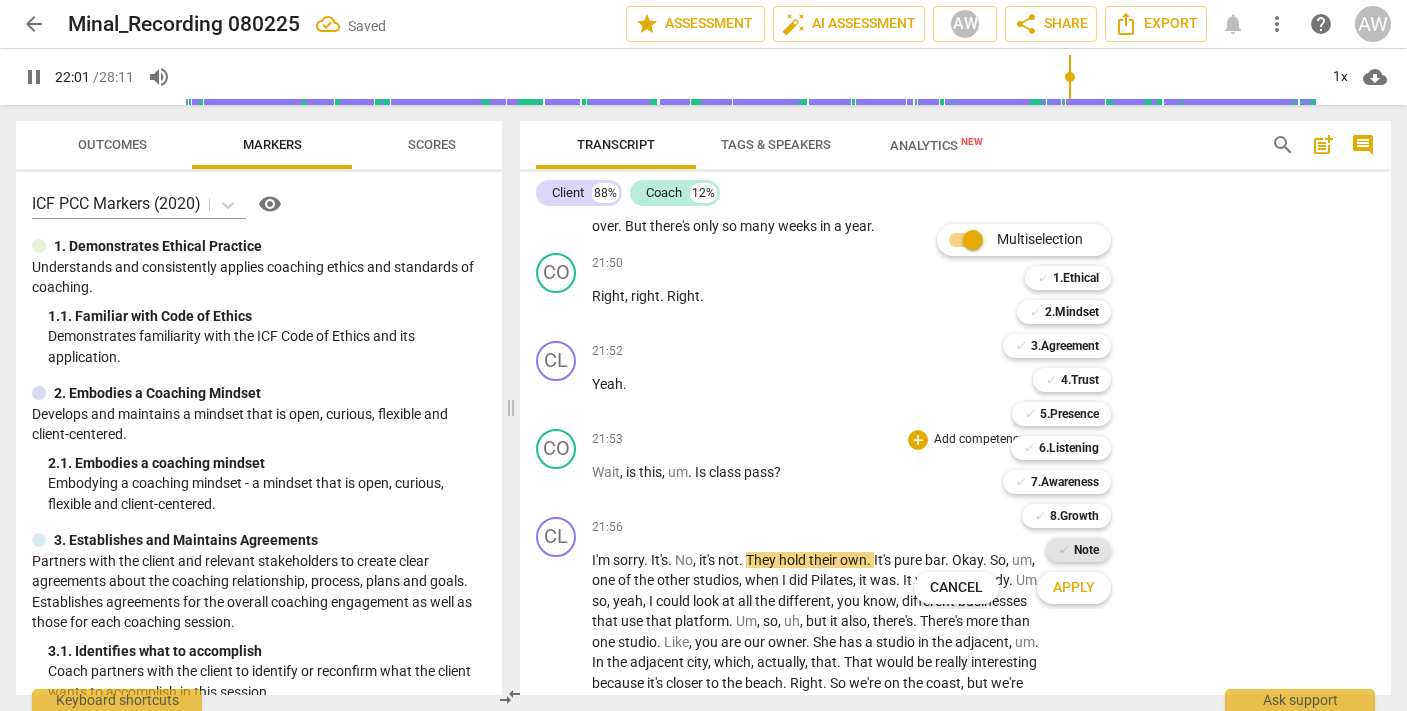 click on "Note" at bounding box center (1086, 550) 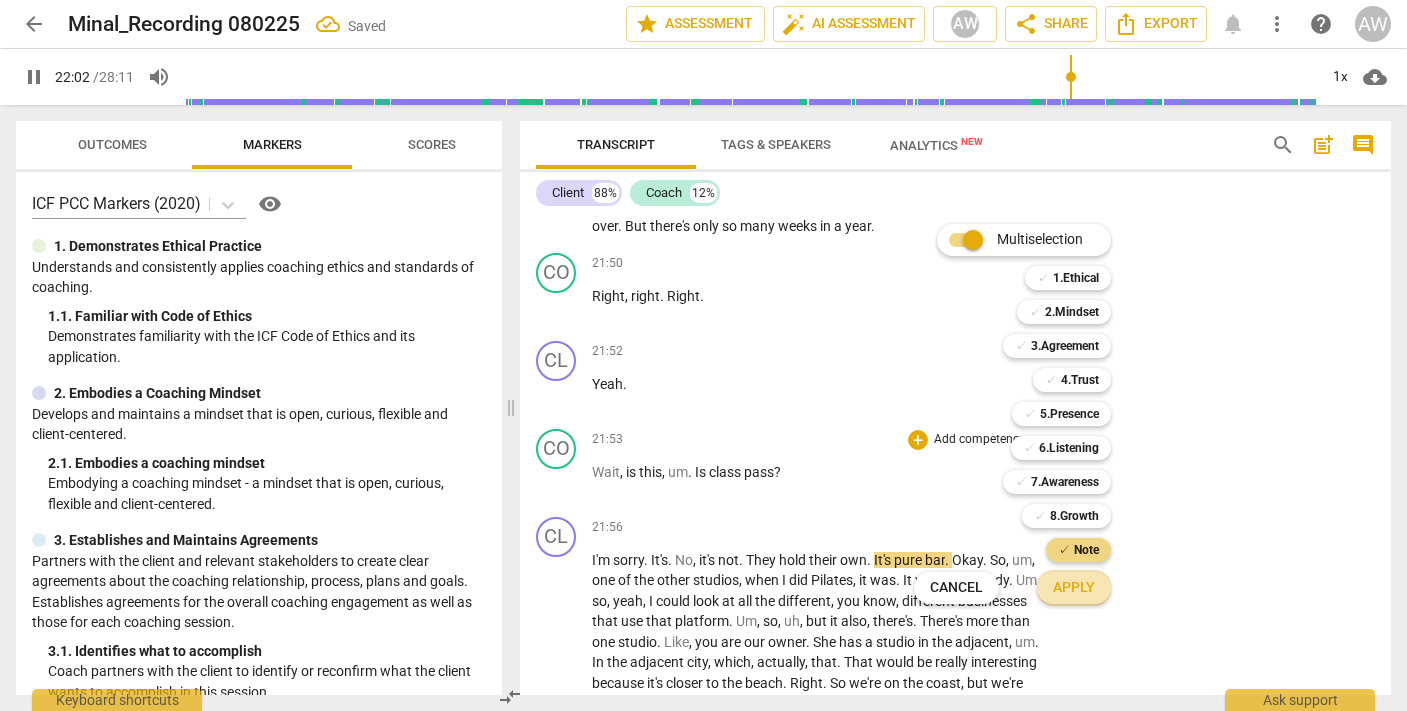 click on "Apply" at bounding box center (1074, 588) 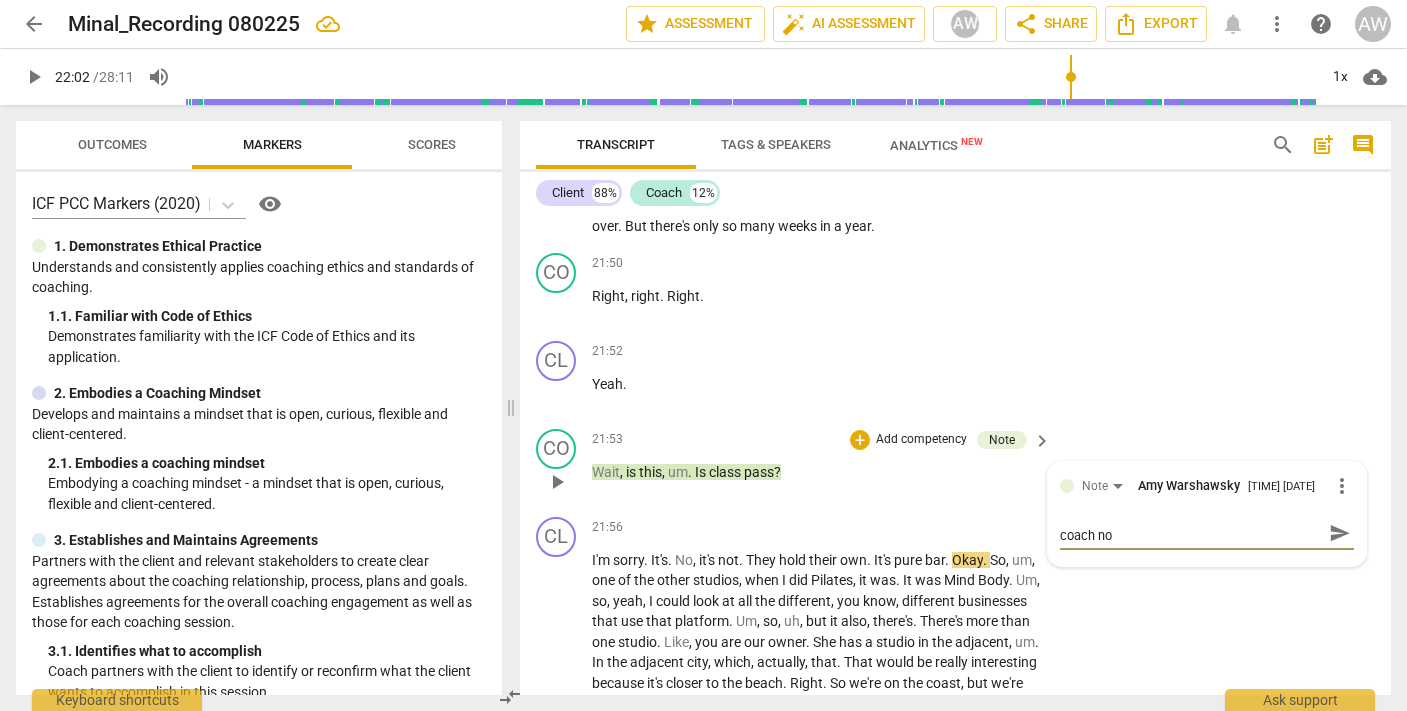 scroll, scrollTop: 0, scrollLeft: 0, axis: both 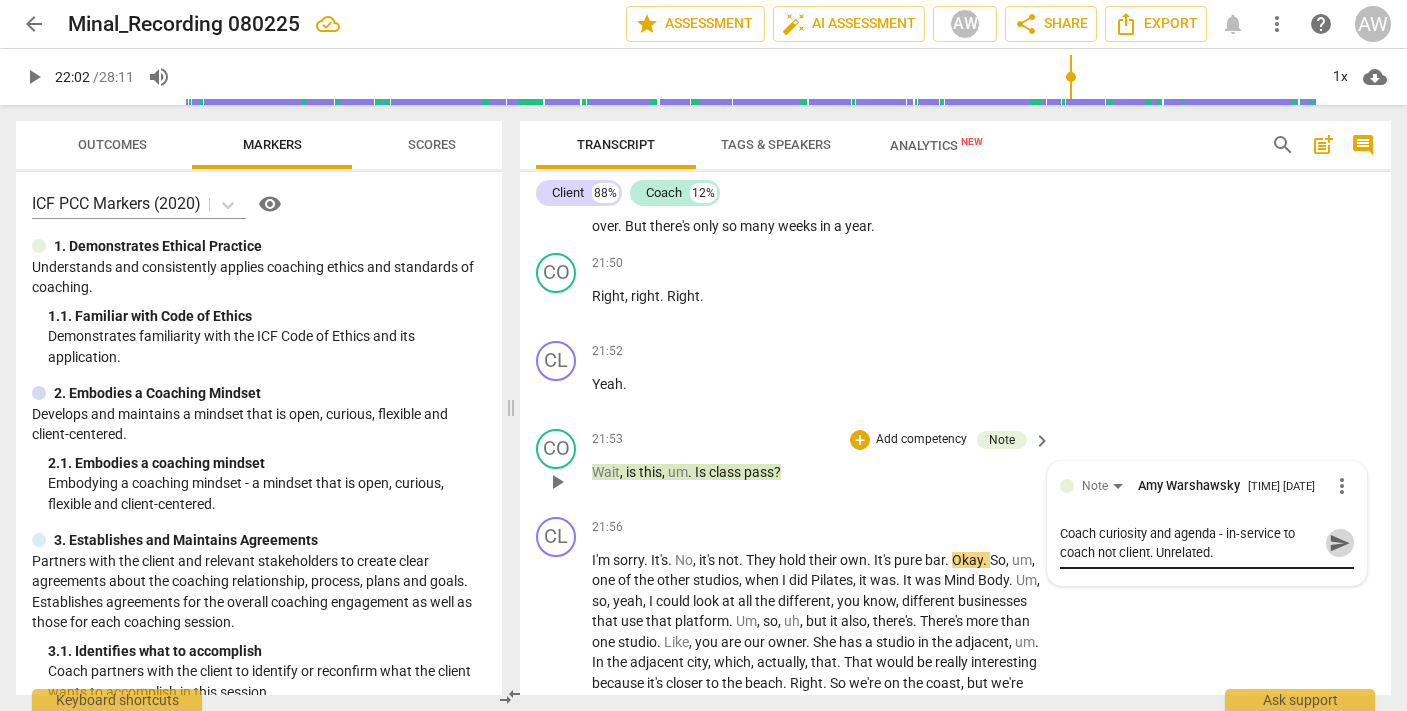 click on "send" at bounding box center (1340, 543) 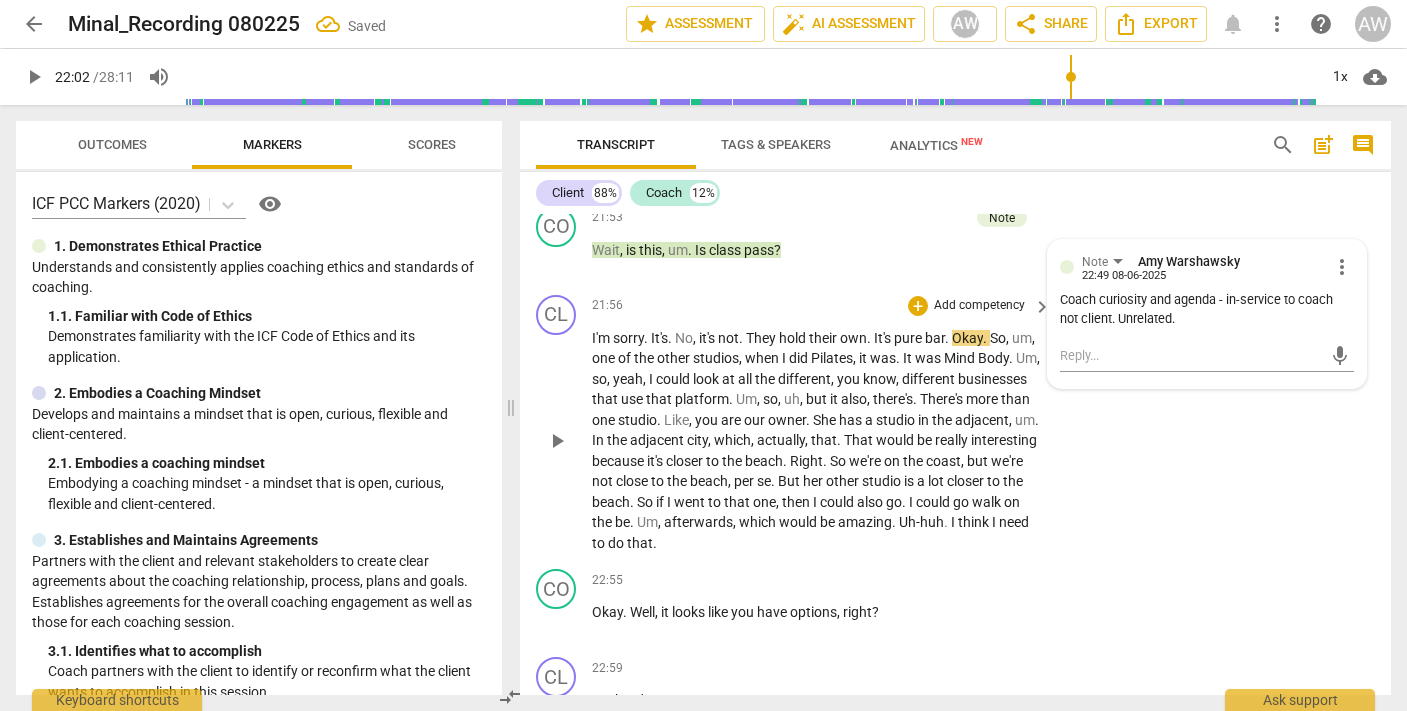 scroll, scrollTop: 9361, scrollLeft: 0, axis: vertical 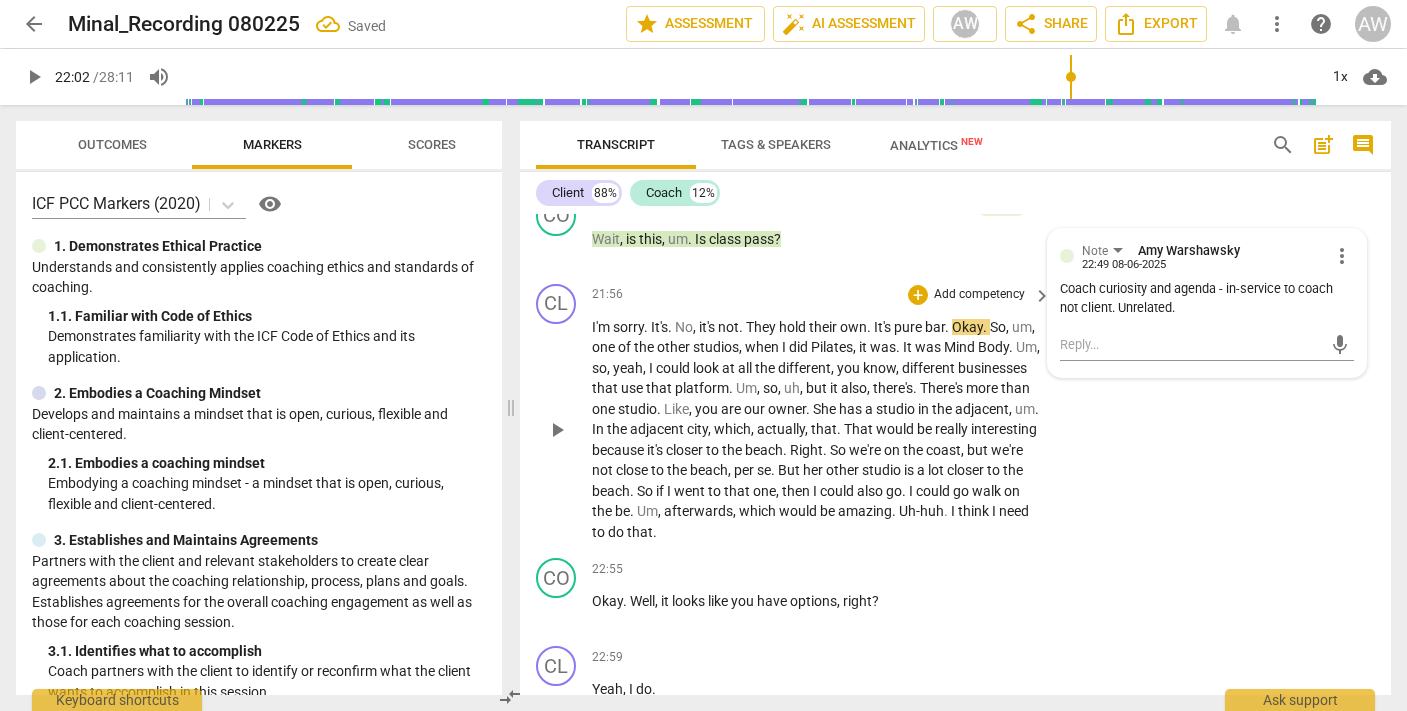 click on "play_arrow pause" at bounding box center [566, 430] 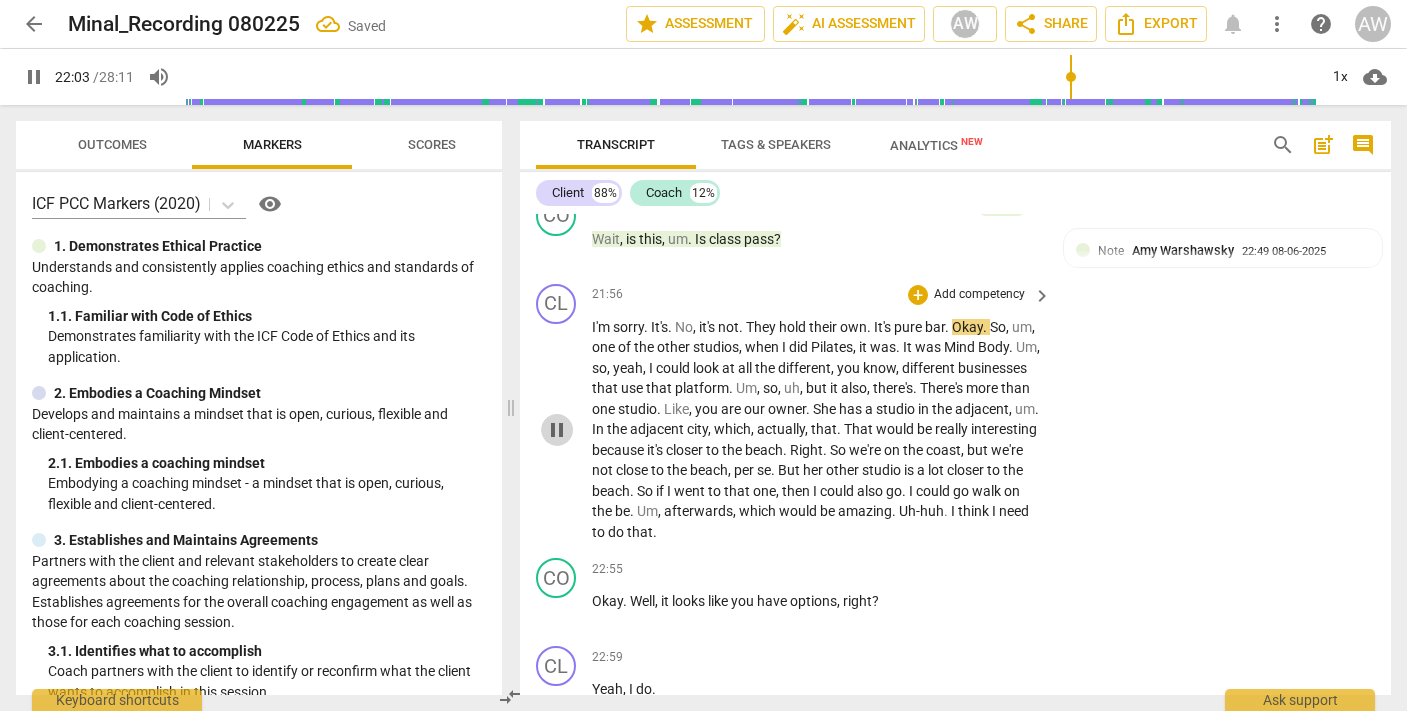 click on "pause" at bounding box center (557, 430) 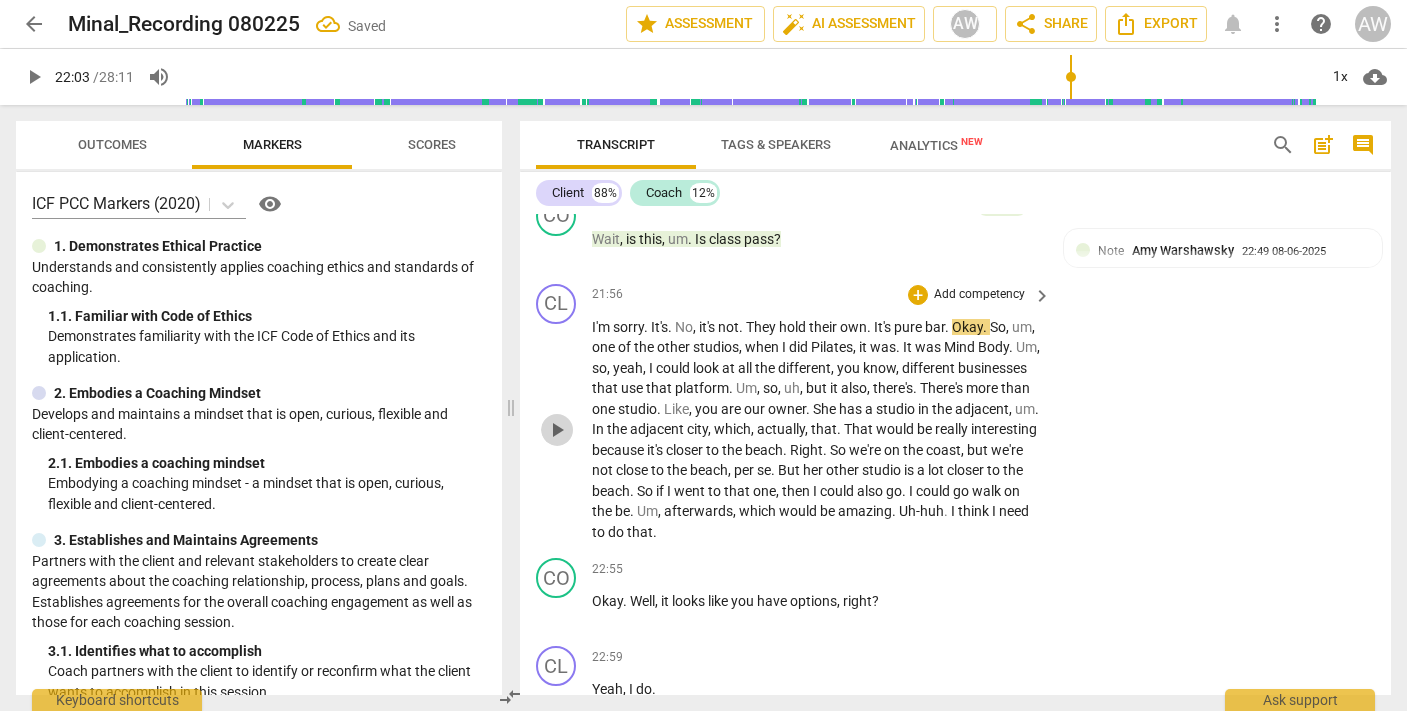 click on "play_arrow" at bounding box center [557, 430] 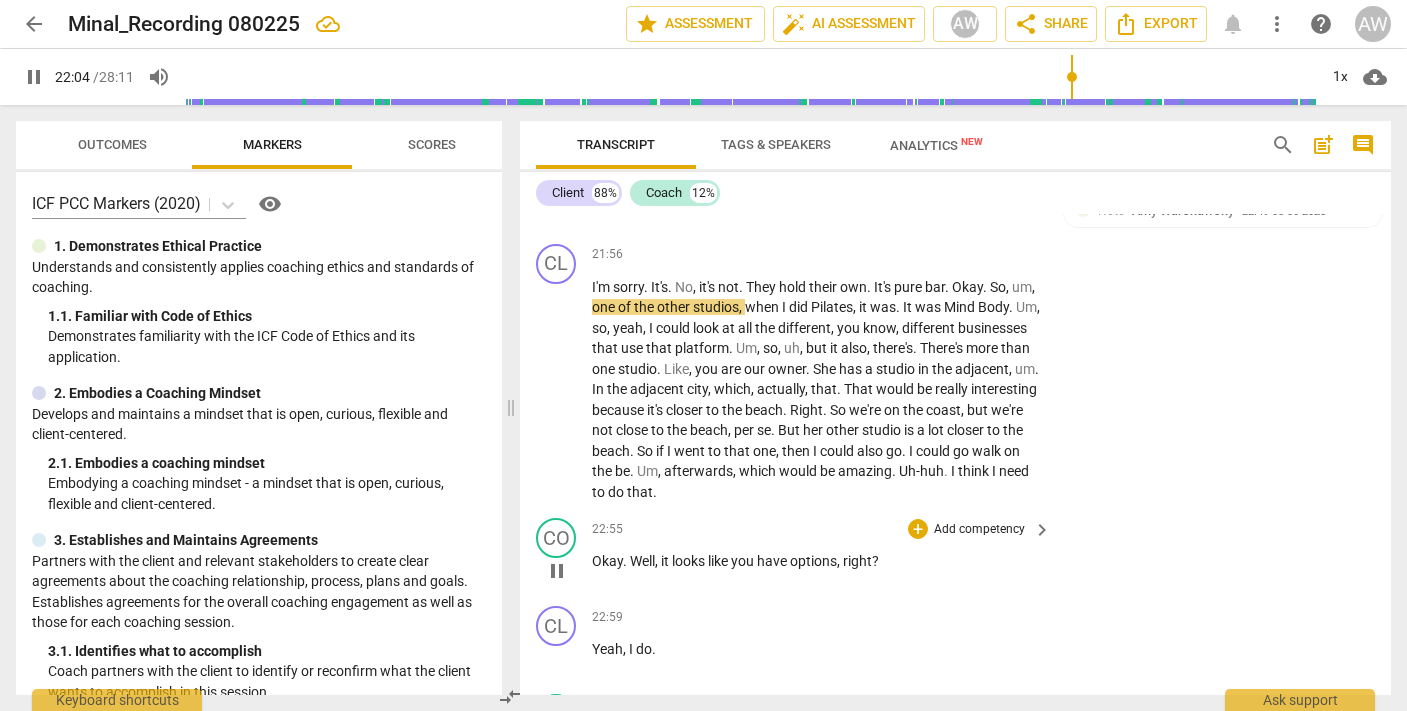 scroll, scrollTop: 9396, scrollLeft: 0, axis: vertical 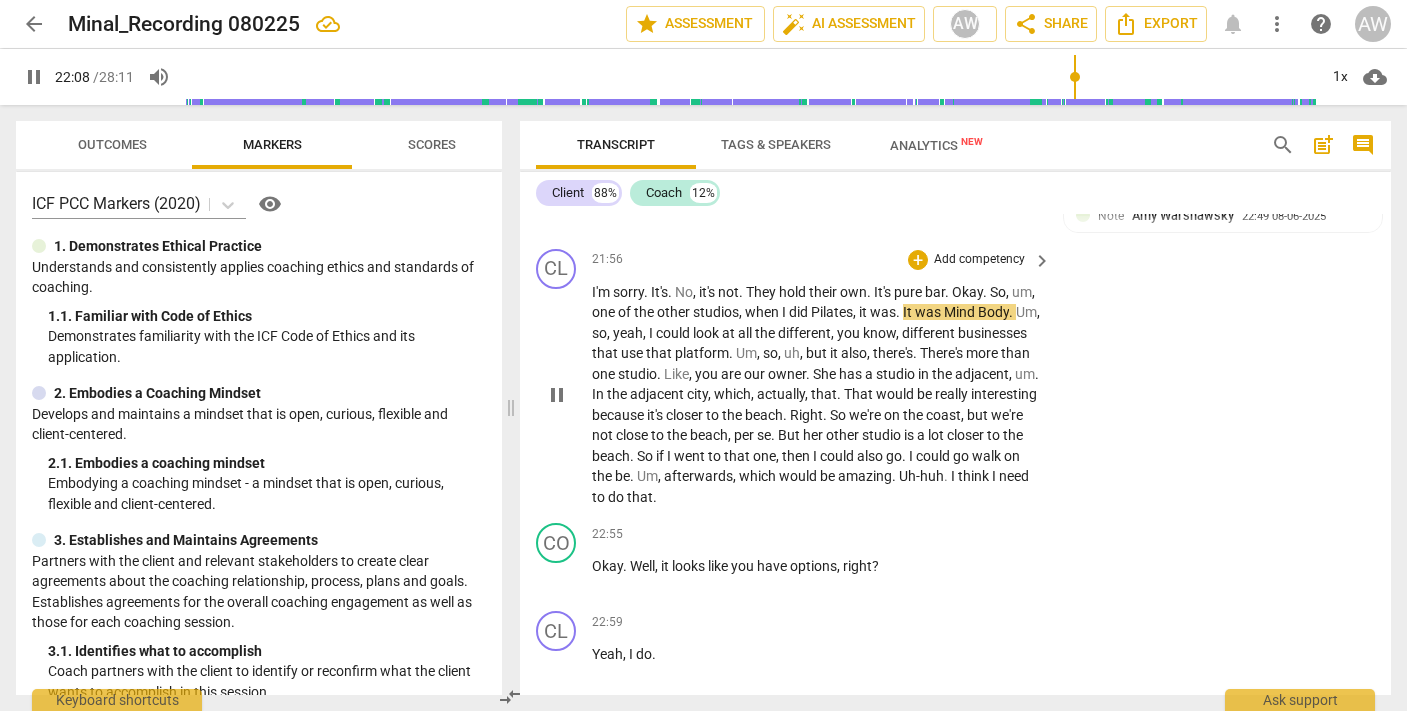 click on "Okay" at bounding box center (967, 292) 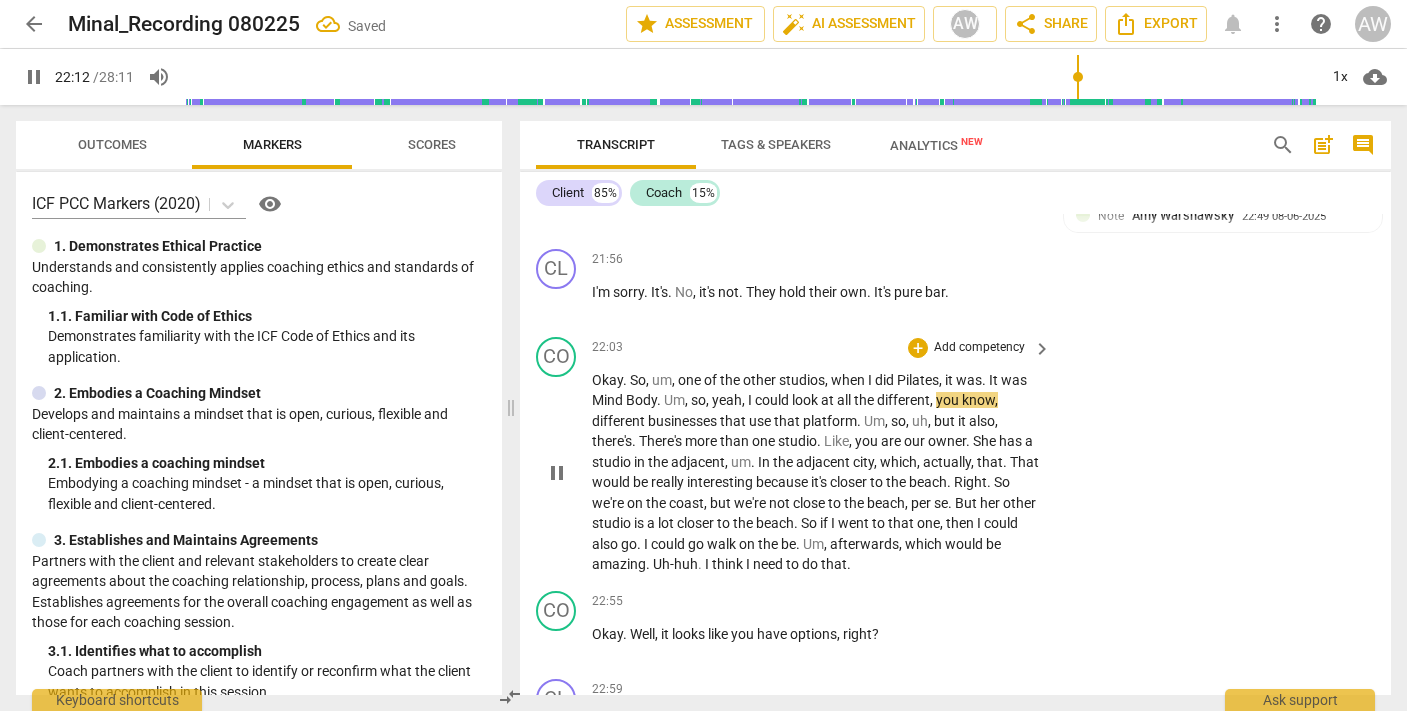 click on "So" at bounding box center (638, 380) 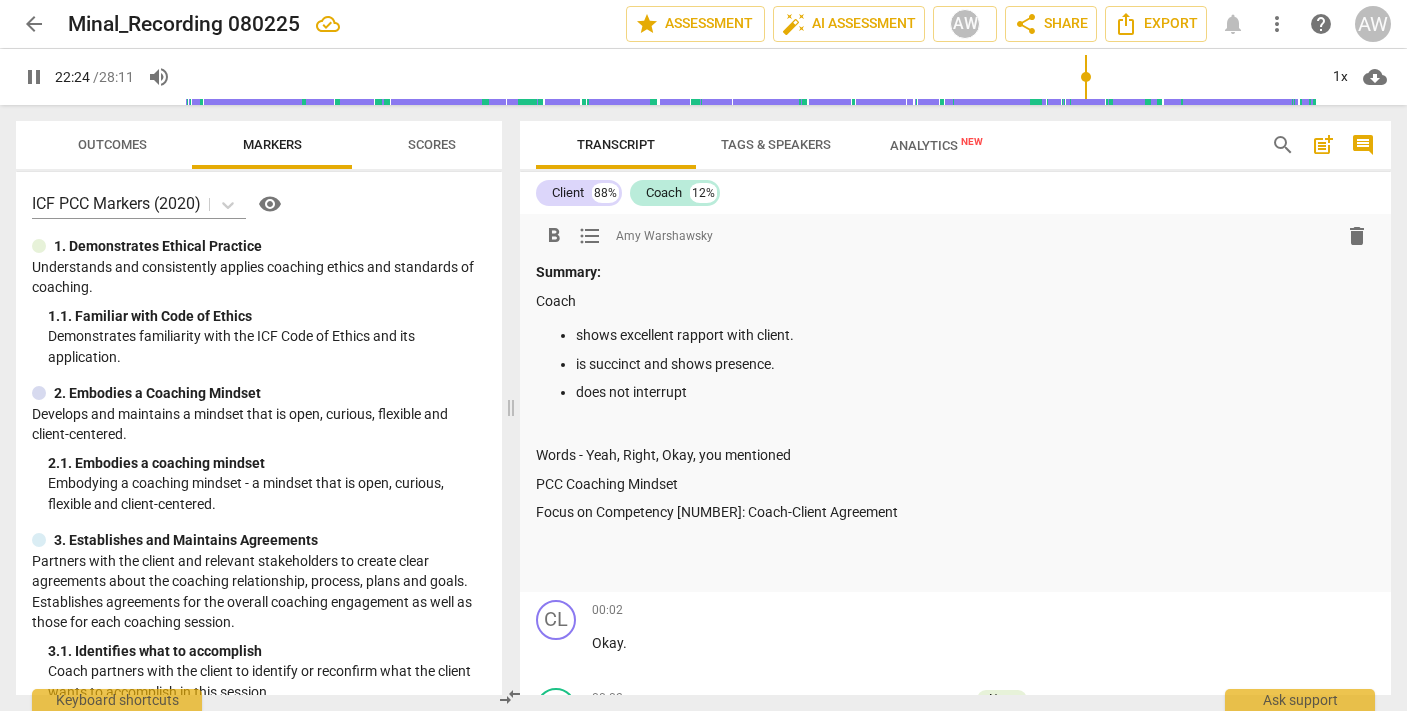 scroll, scrollTop: 0, scrollLeft: 0, axis: both 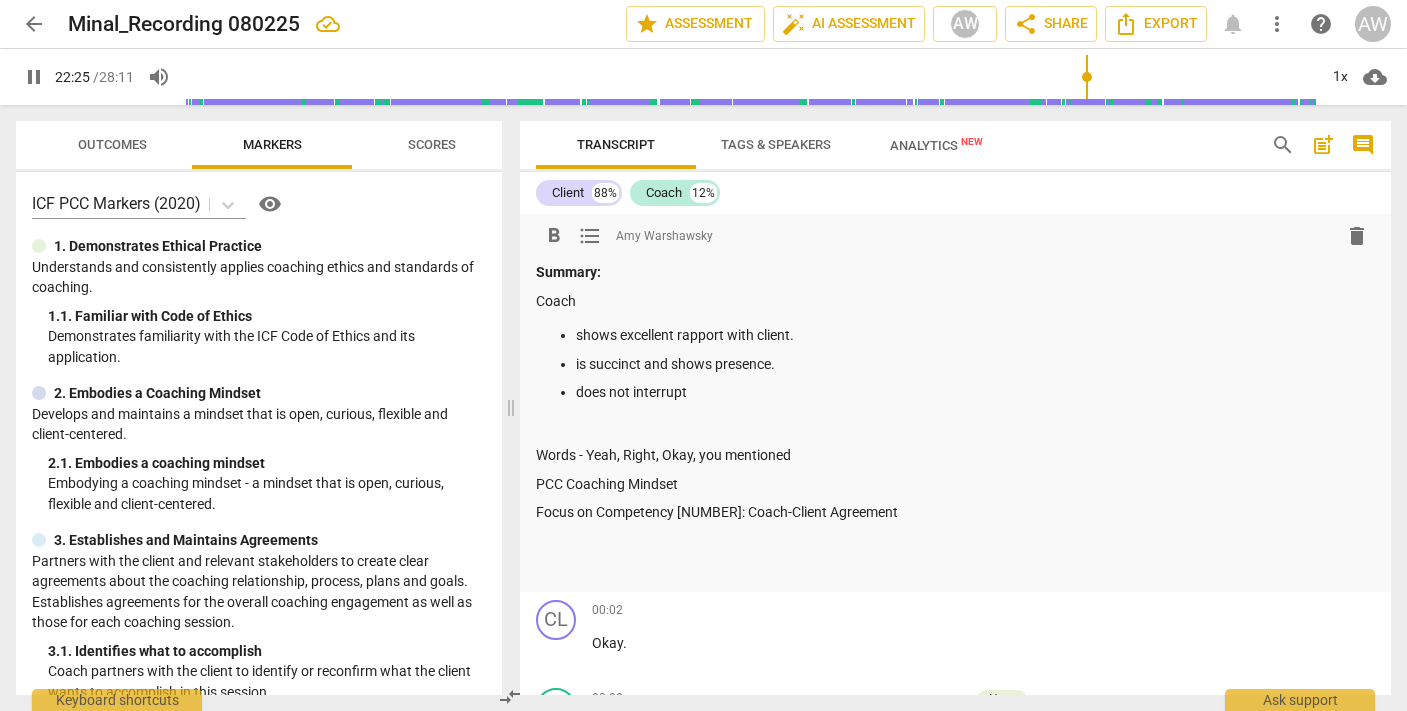 click on "Summary:    Coach  shows excellent rapport with client.  is succinct and shows presence. does not interrupt  Words - Yeah, Right, Okay, you mentioned PCC Coaching Mindset  Focus on Competency 3: Coach-Client Agreement" at bounding box center [955, 421] 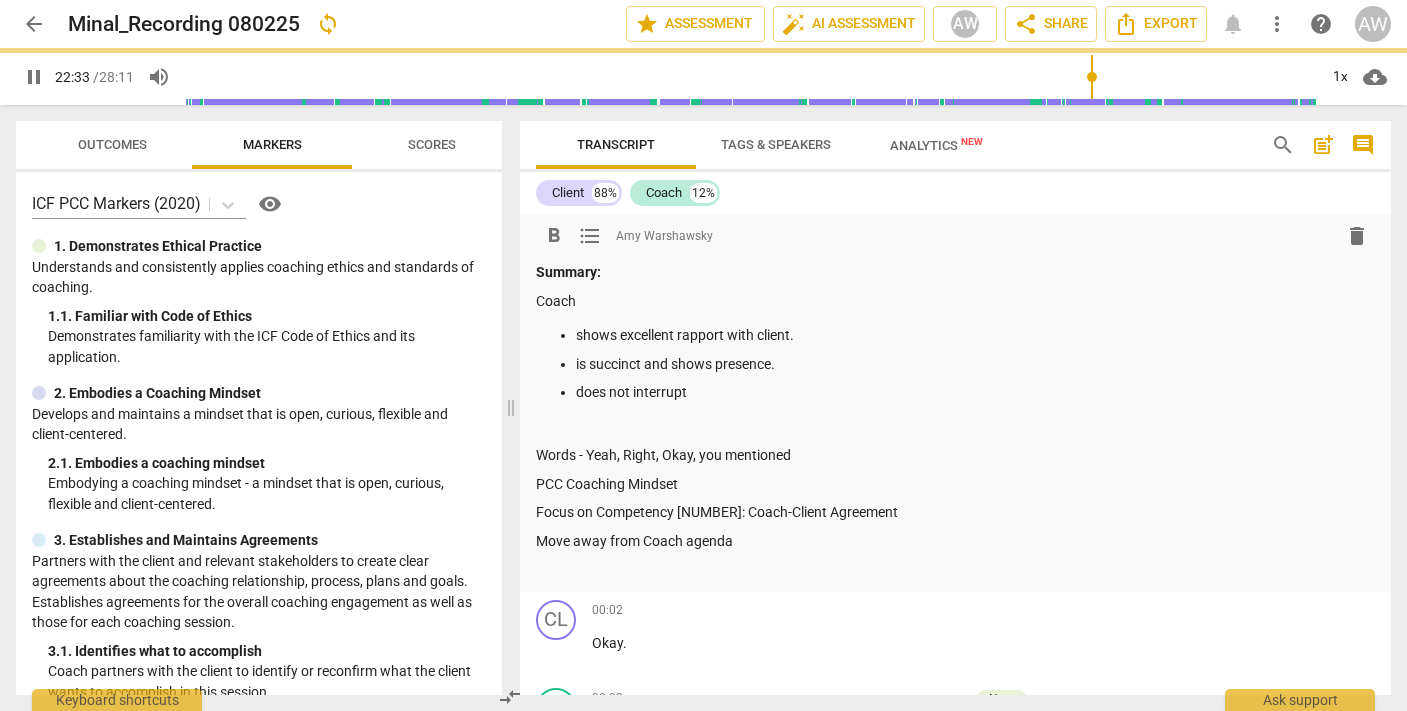 click on "Move away from Coach agenda" at bounding box center (955, 541) 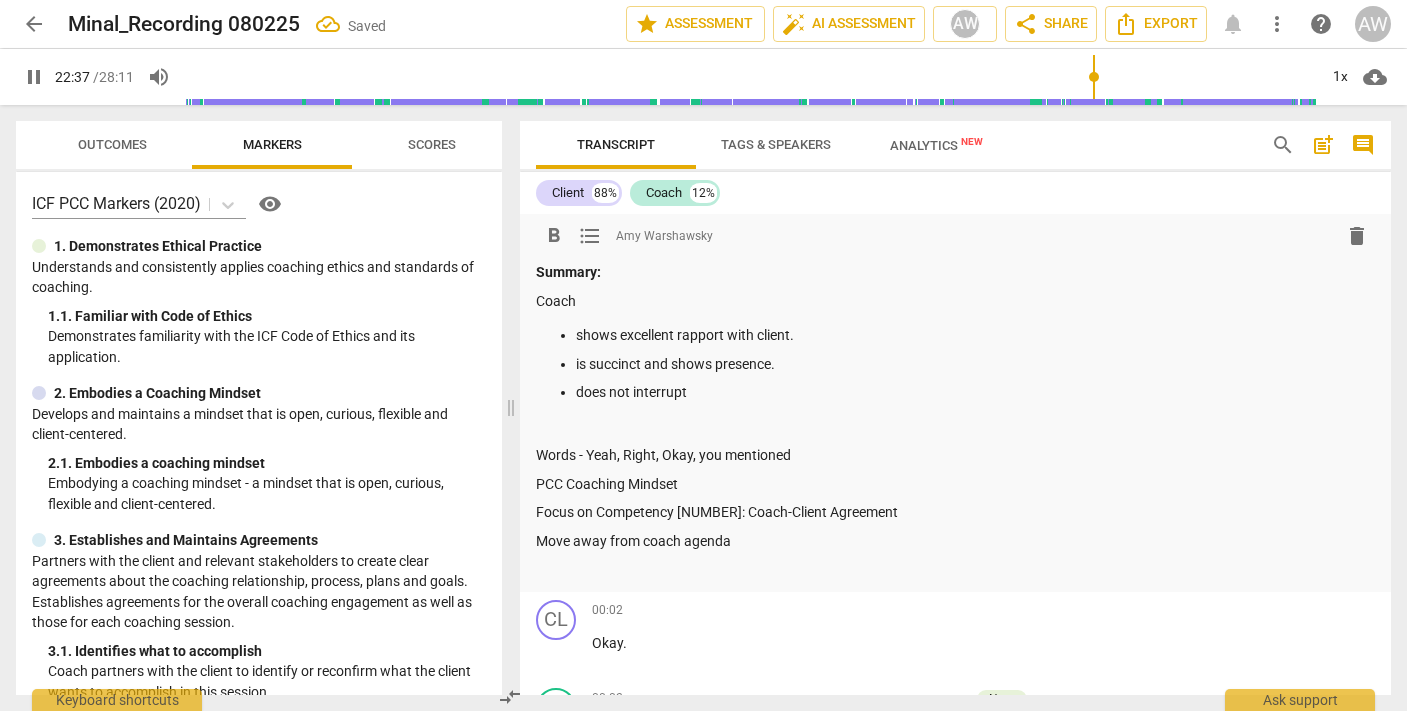scroll, scrollTop: 0, scrollLeft: 0, axis: both 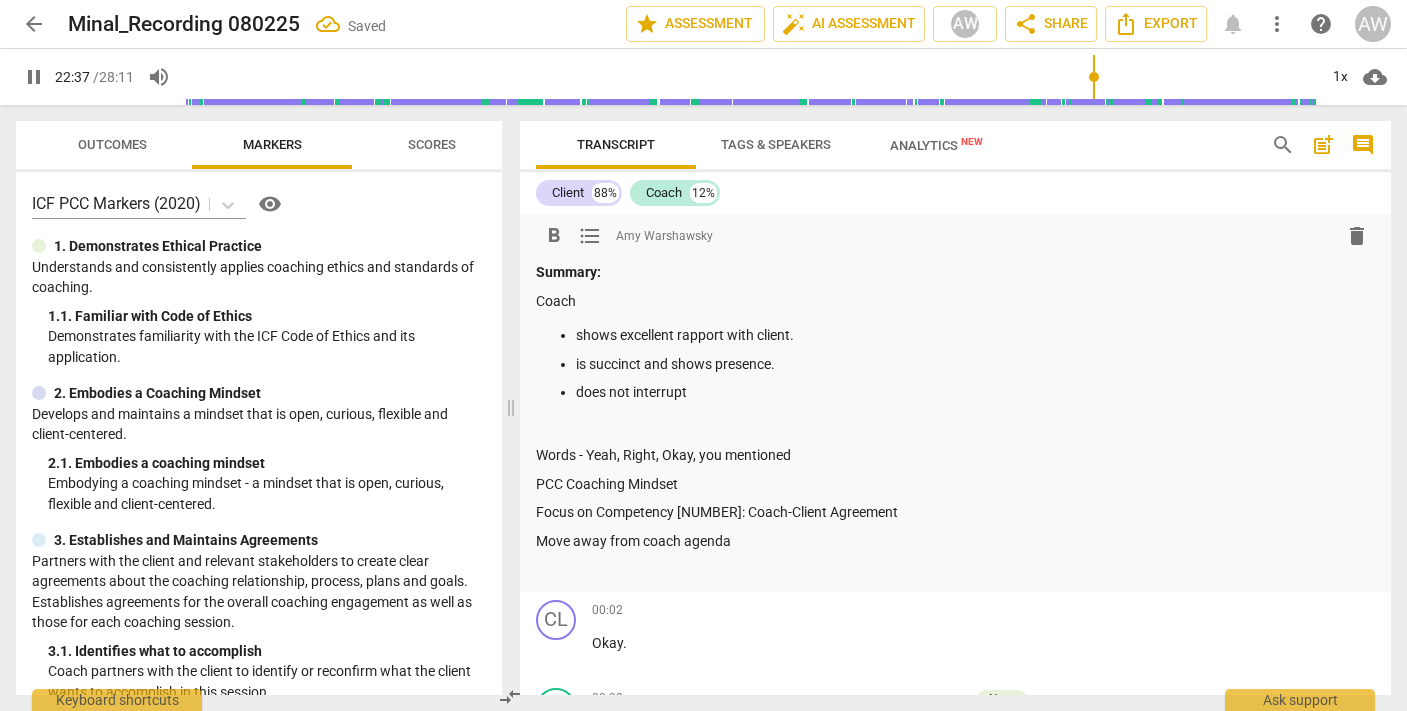 click on "Summary:    Coach  shows excellent rapport with client.  is succinct and shows presence. does not interrupt  Words - Yeah, Right, Okay, you mentioned PCC Coaching Mindset  Focus on Competency 3: Coach-Client Agreement Move away from coach agenda" at bounding box center [955, 421] 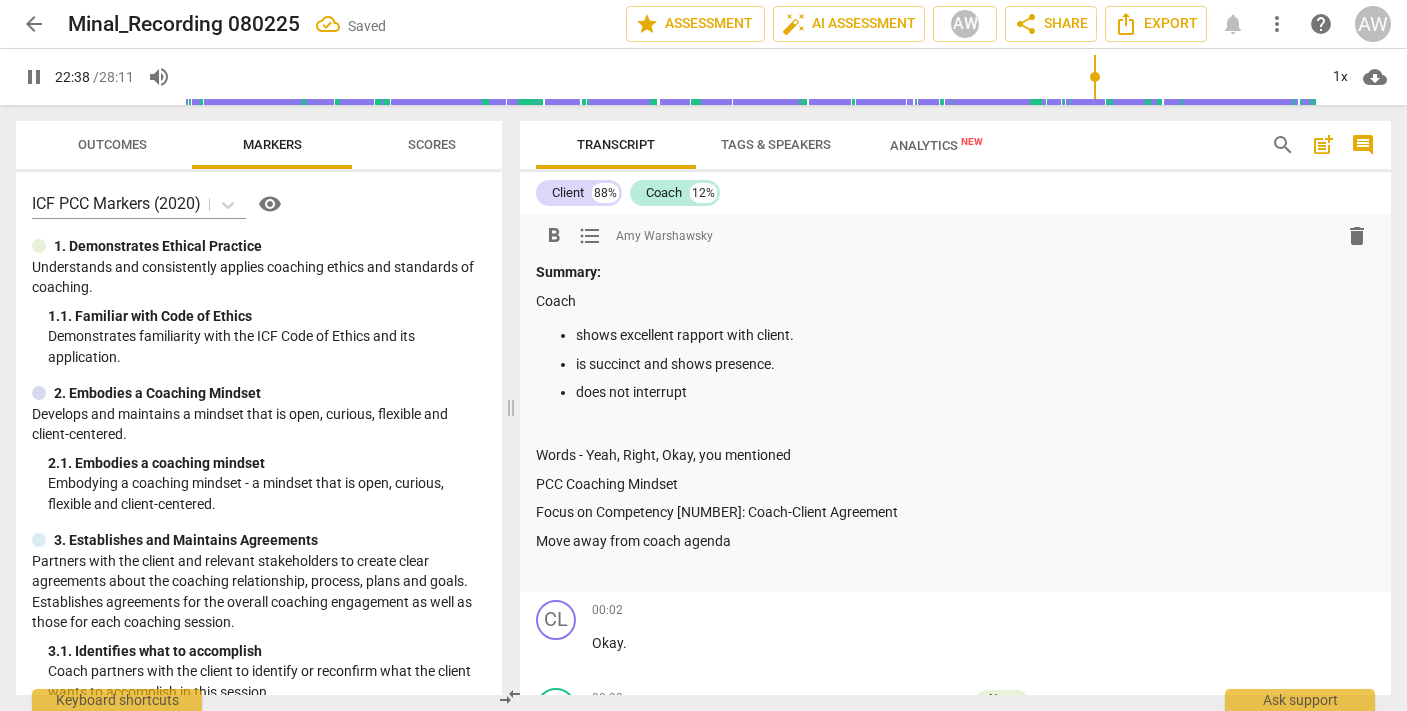 click on "Move away from coach agenda" at bounding box center [955, 541] 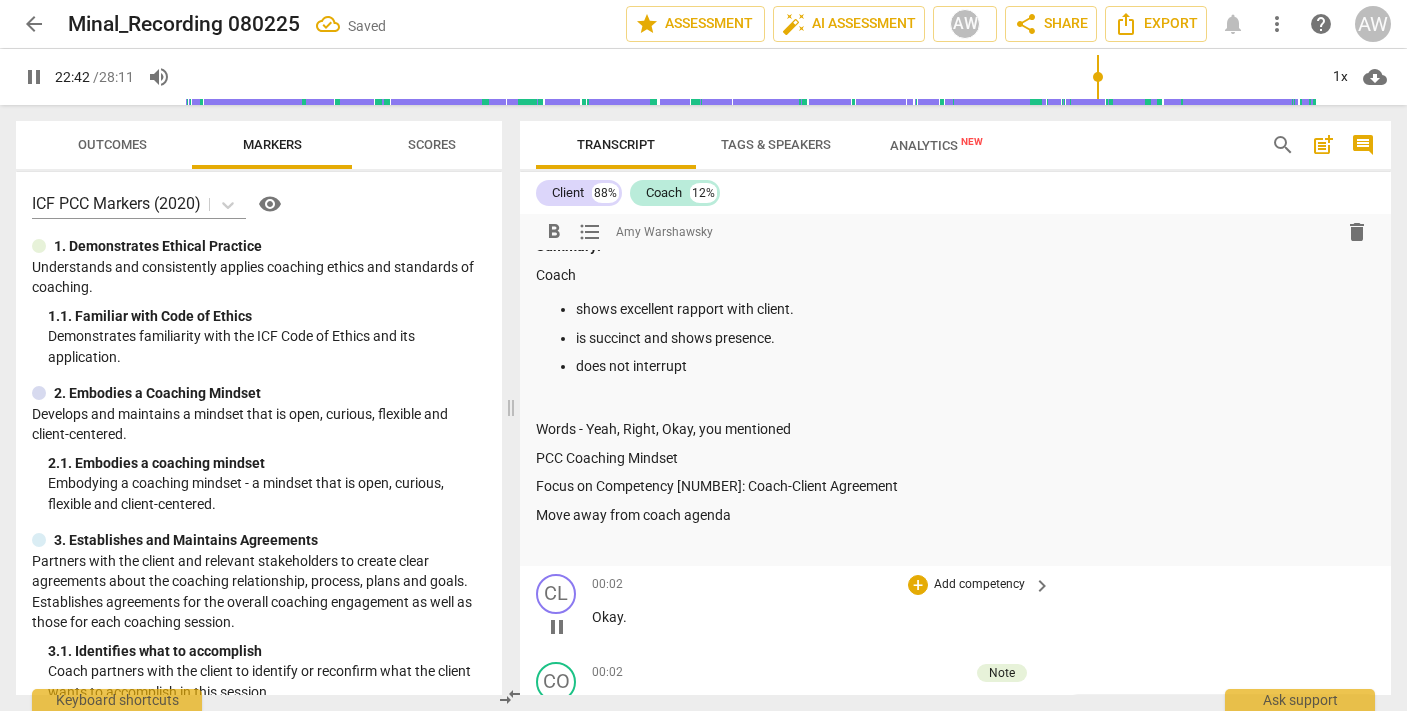 scroll, scrollTop: 36, scrollLeft: 0, axis: vertical 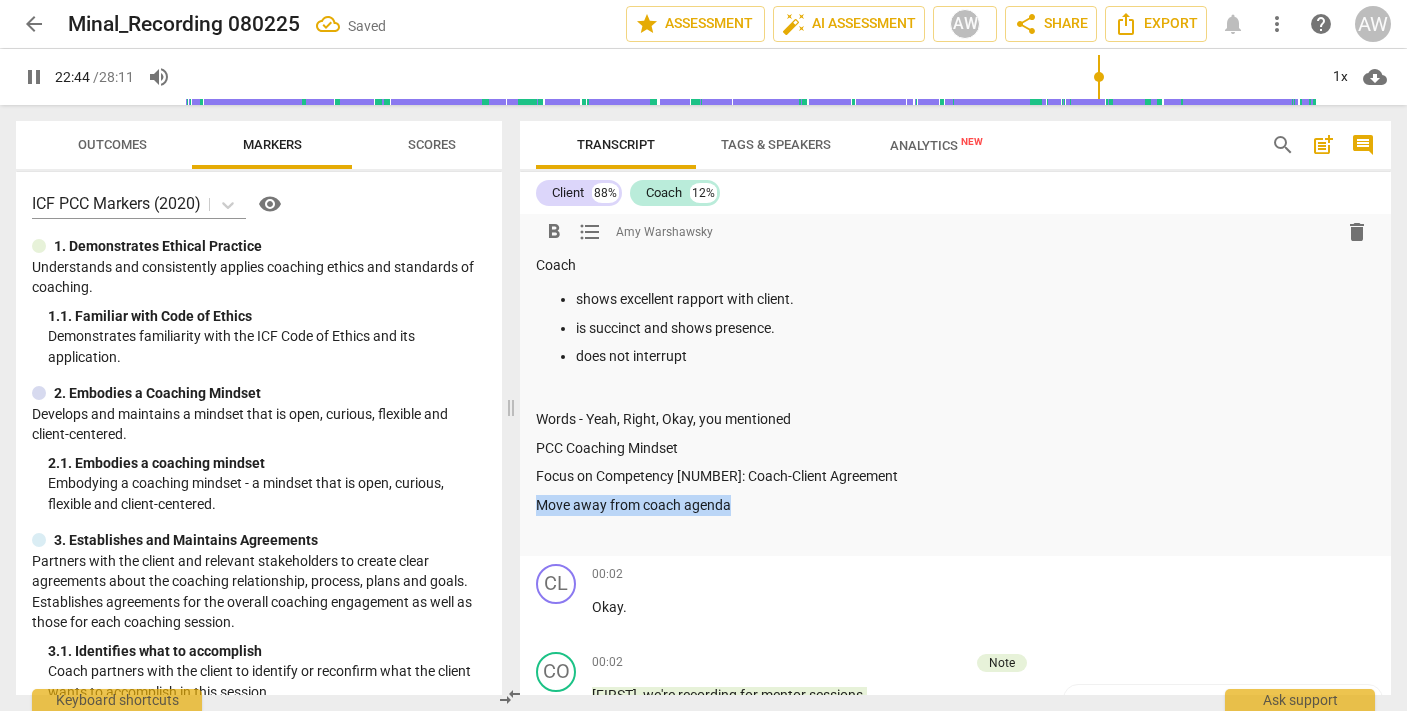 drag, startPoint x: 761, startPoint y: 507, endPoint x: 530, endPoint y: 502, distance: 231.05411 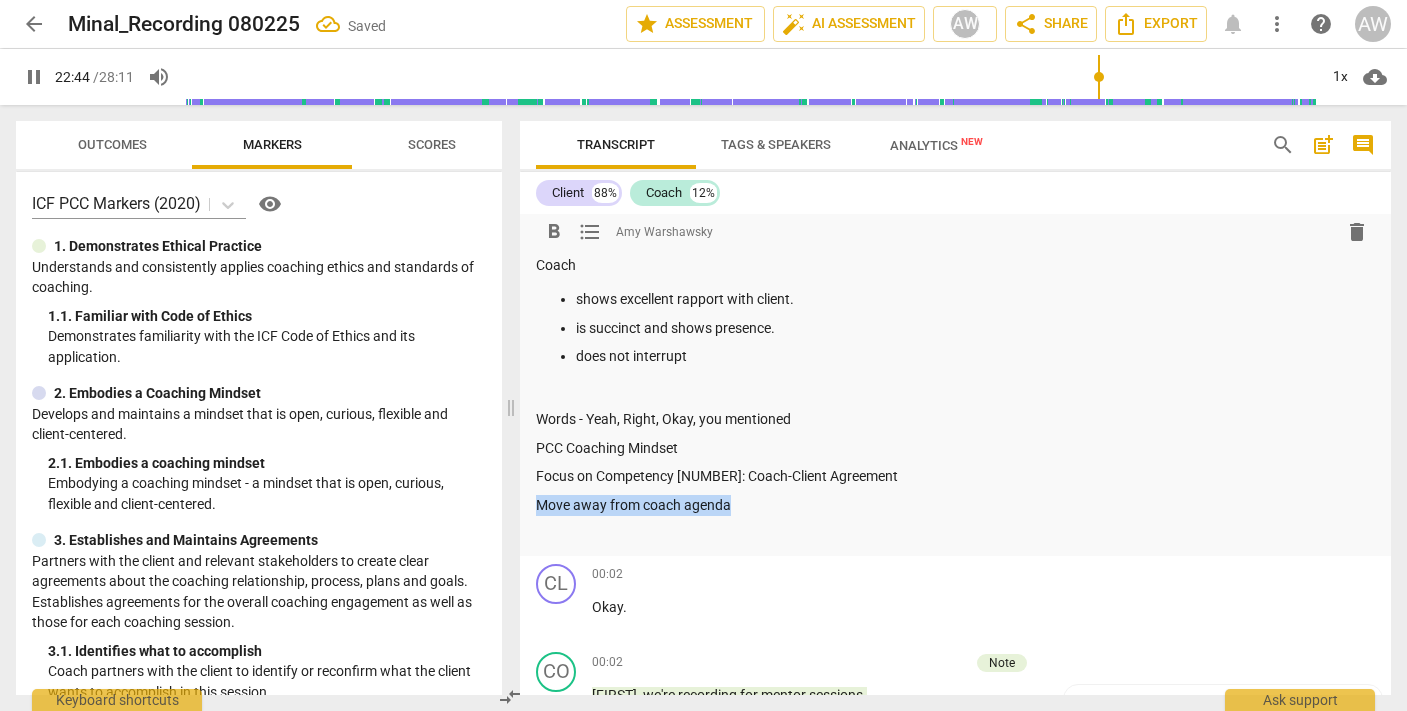 click on "format_bold format_list_bulleted [FIRST] [LAST] delete Summary: Coach shows excellent rapport with client. is succinct and shows presence. does not interrupt Words - Yeah, Right, Okay, you mentioned PCC Coaching Mindset Focus on Competency 3: Coach-Client Agreement Move away from coach agenda" at bounding box center [955, 367] 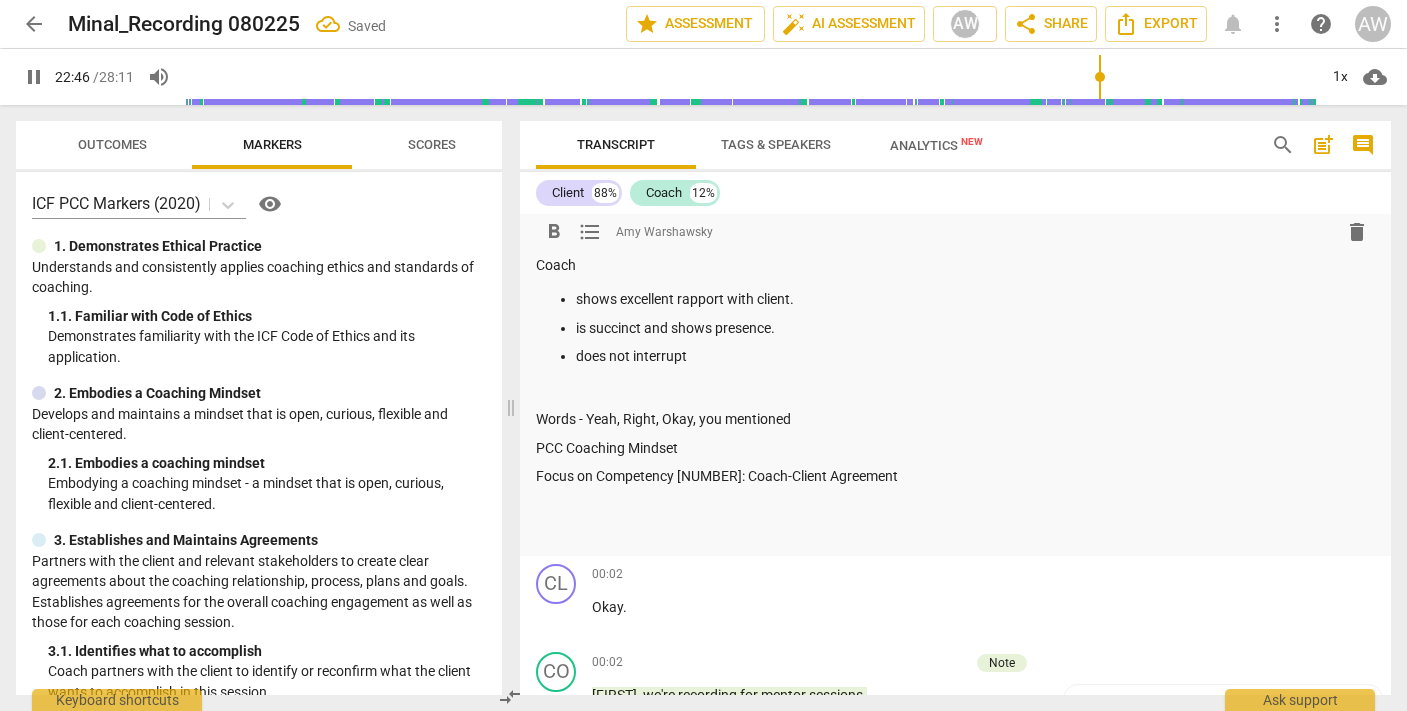 click on "Summary:    Coach  shows excellent rapport with client.  is succinct and shows presence. does not interrupt  Words - Yeah, Right, Okay, you mentioned PCC Coaching Mindset  Focus on Competency 3: Coach-Client Agreement" at bounding box center (955, 385) 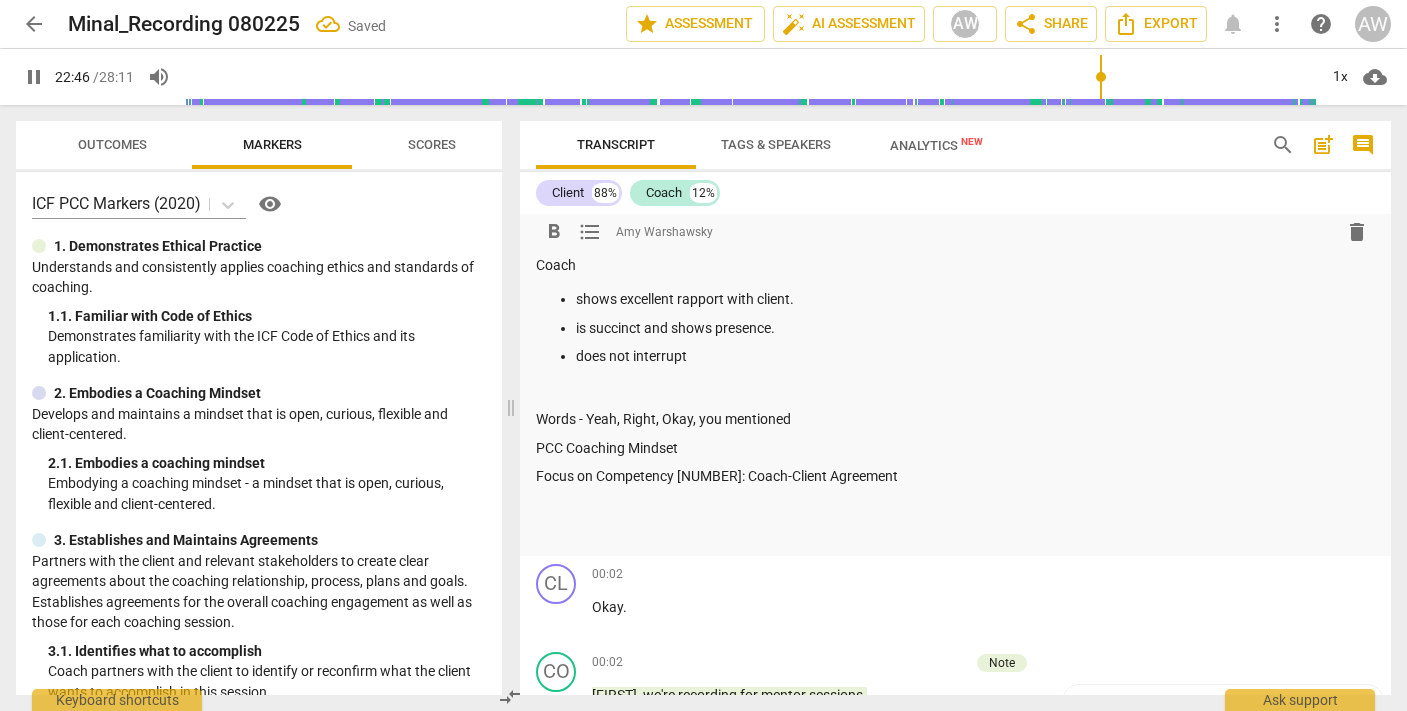 click on "PCC Coaching Mindset" at bounding box center [955, 448] 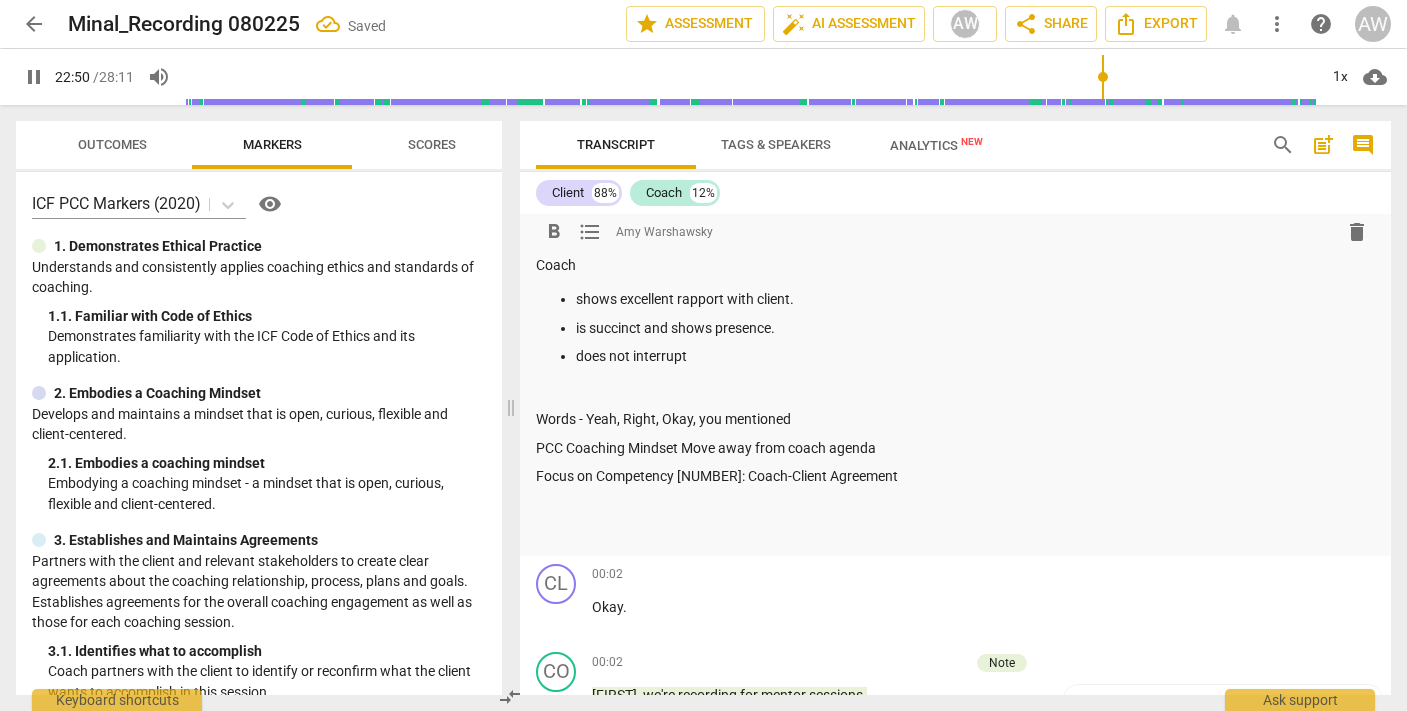 click on "Coach" at bounding box center [955, 265] 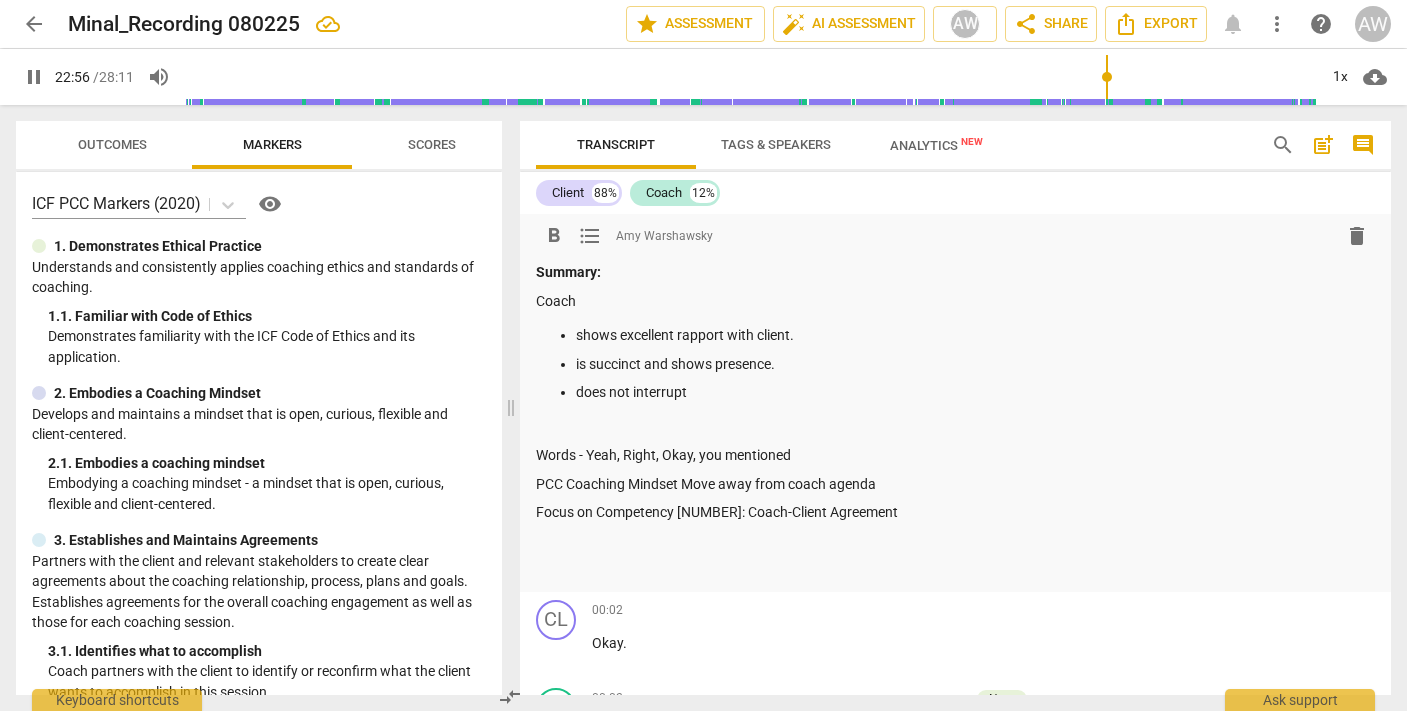 scroll, scrollTop: 0, scrollLeft: 0, axis: both 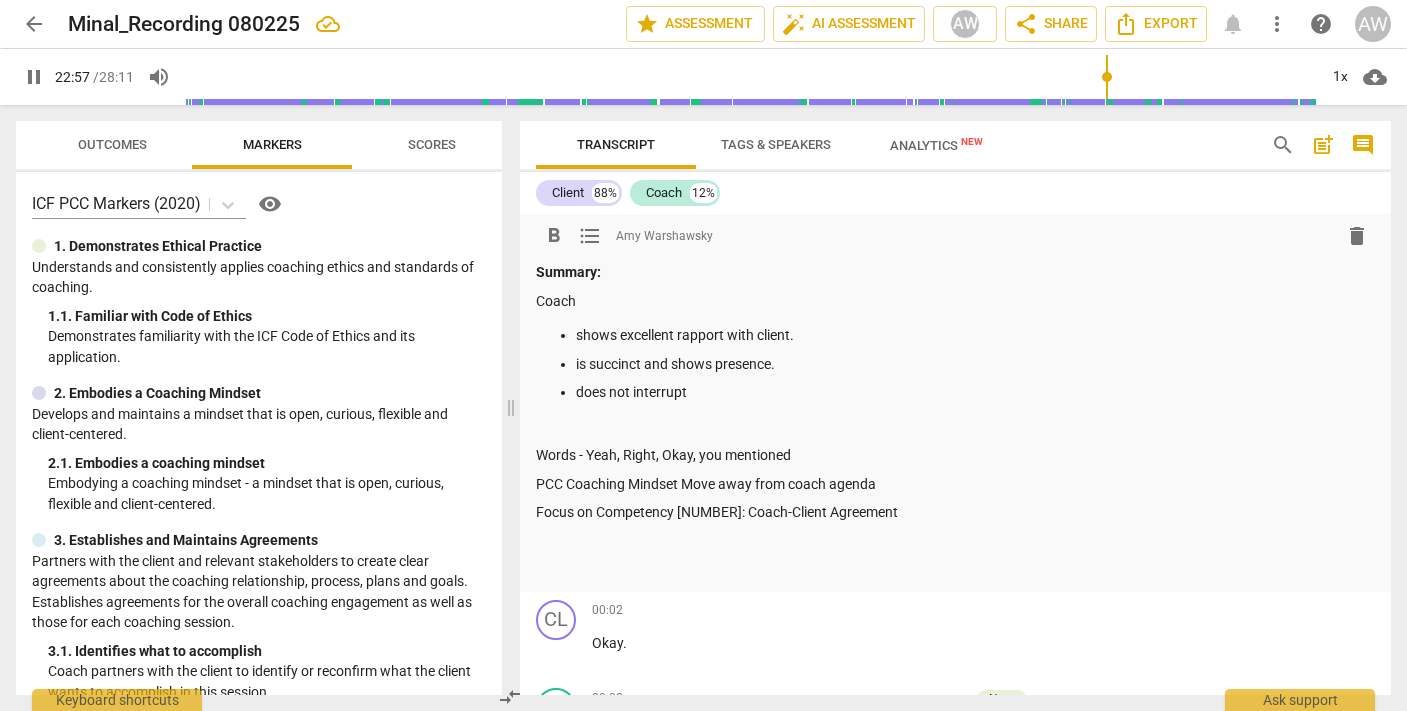 drag, startPoint x: 595, startPoint y: 301, endPoint x: 524, endPoint y: 299, distance: 71.02816 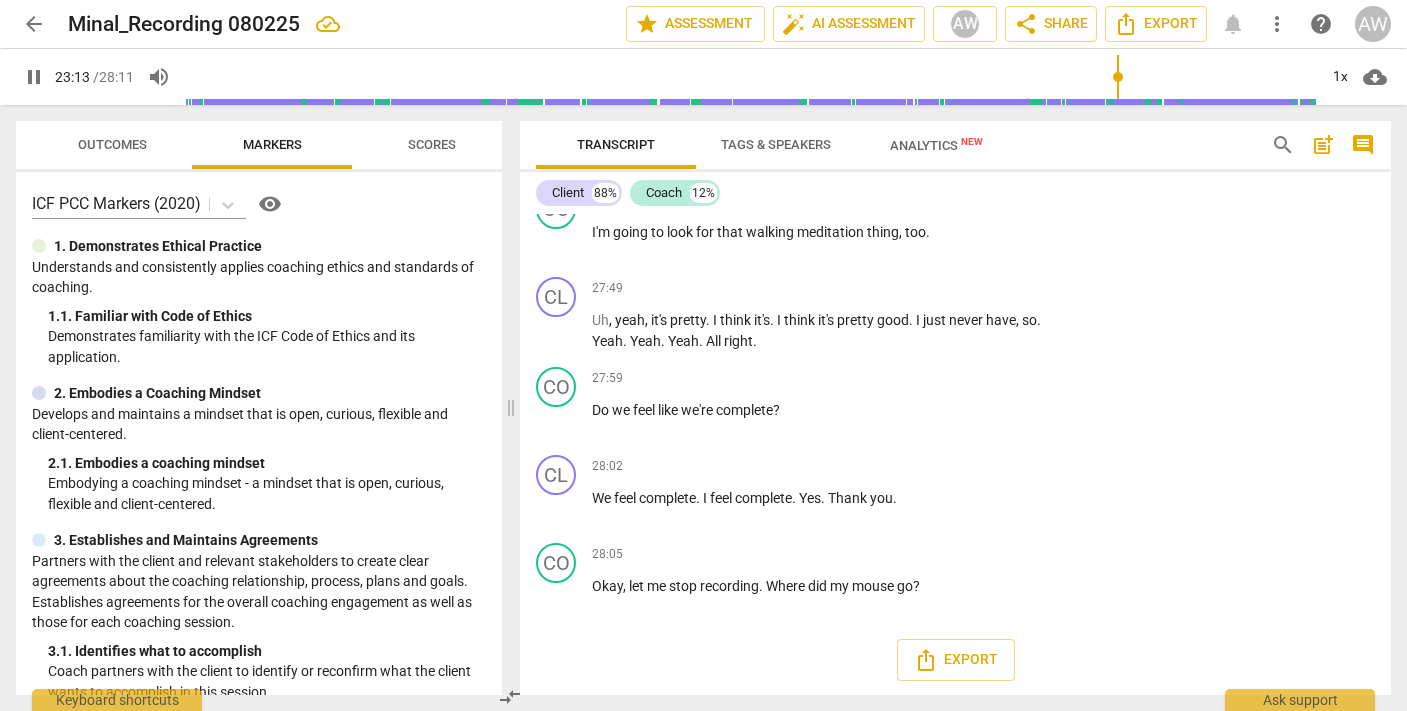 scroll, scrollTop: 12090, scrollLeft: 0, axis: vertical 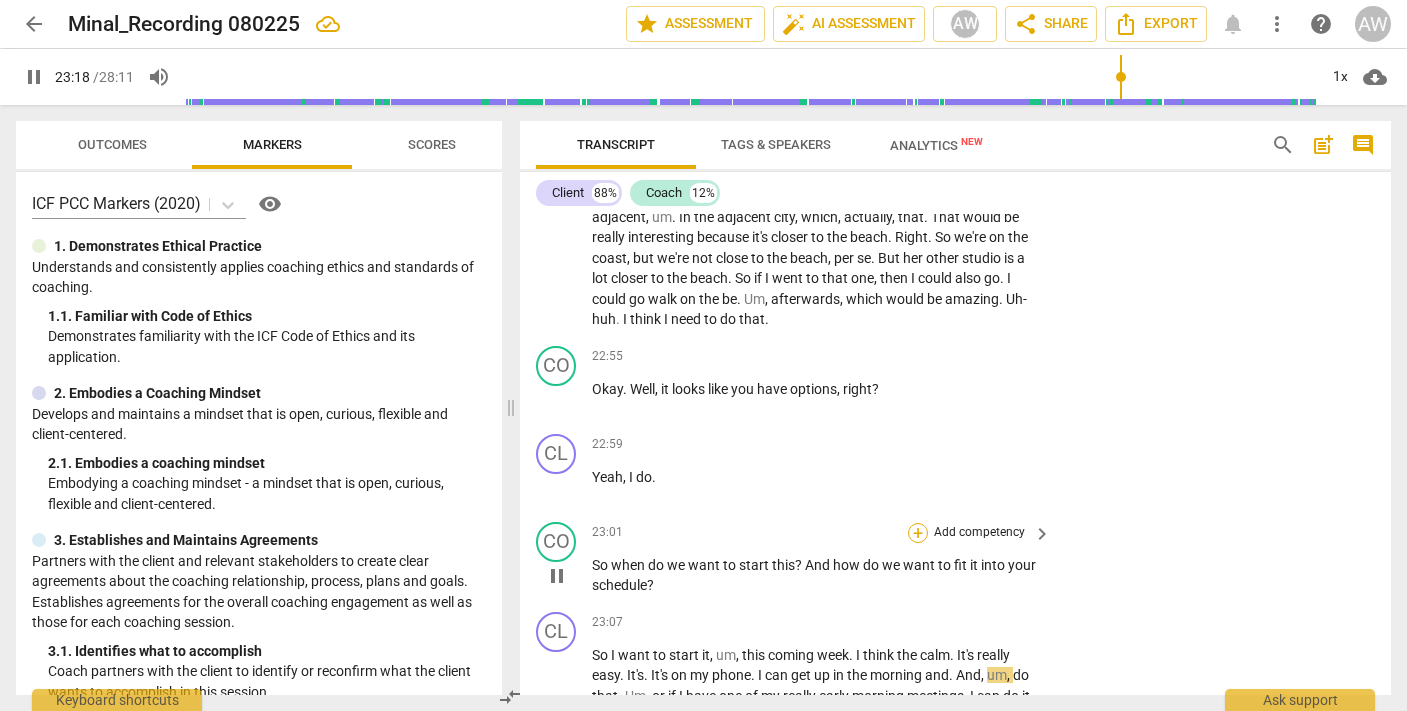 click on "+" at bounding box center [918, 533] 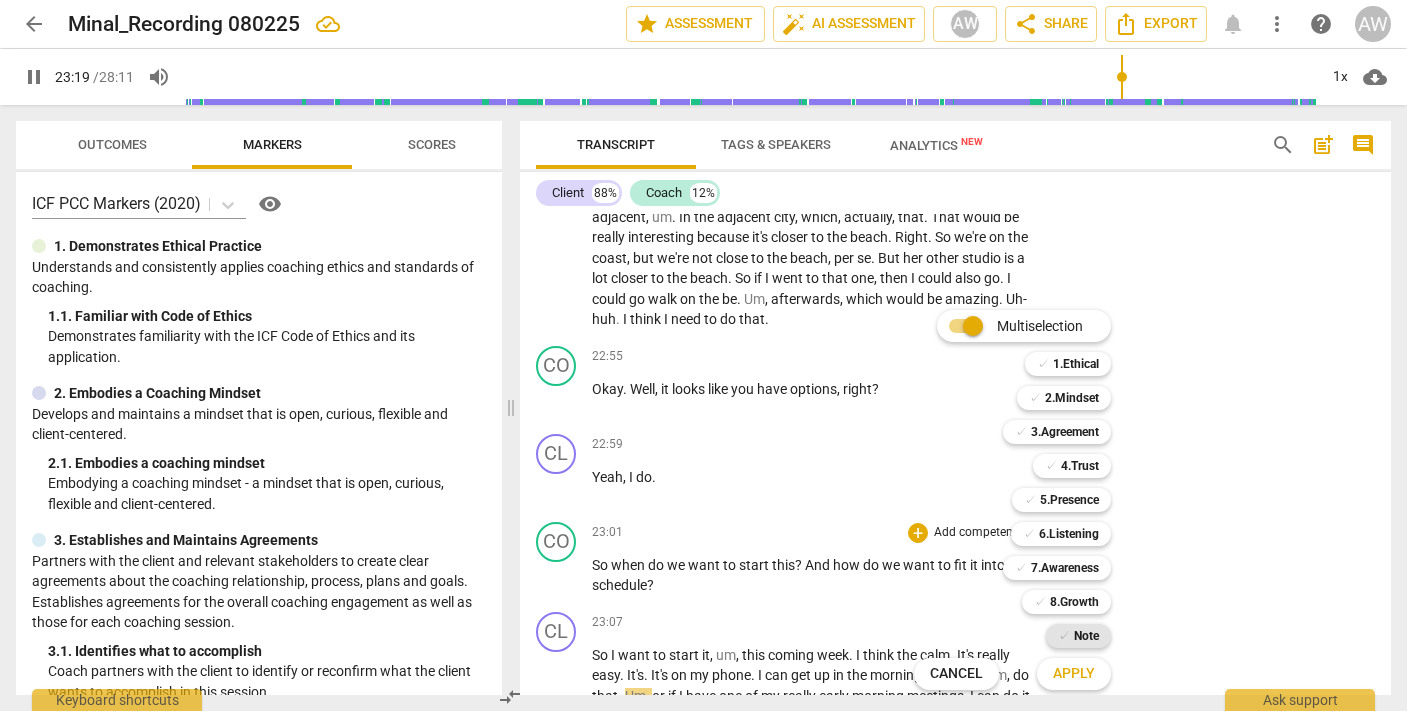 click on "✓" at bounding box center (1064, 636) 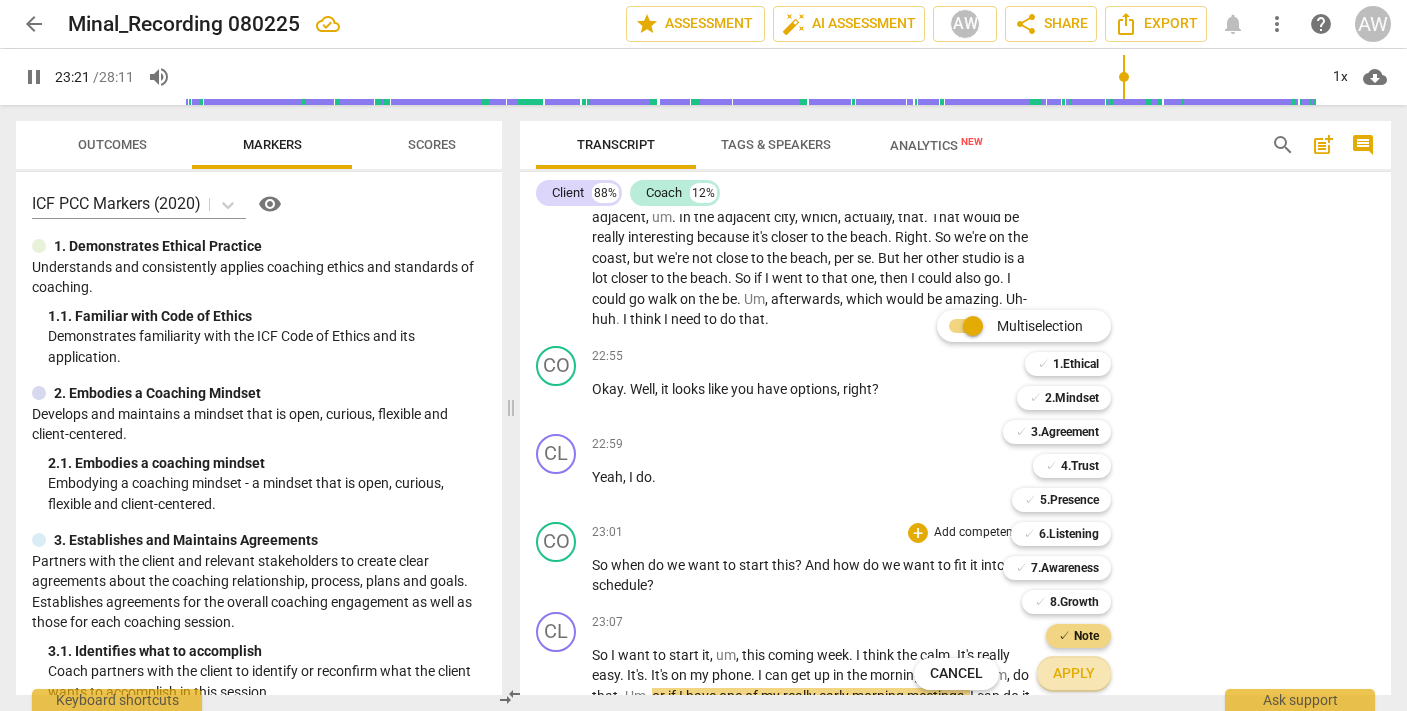 click on "Apply" at bounding box center (1074, 674) 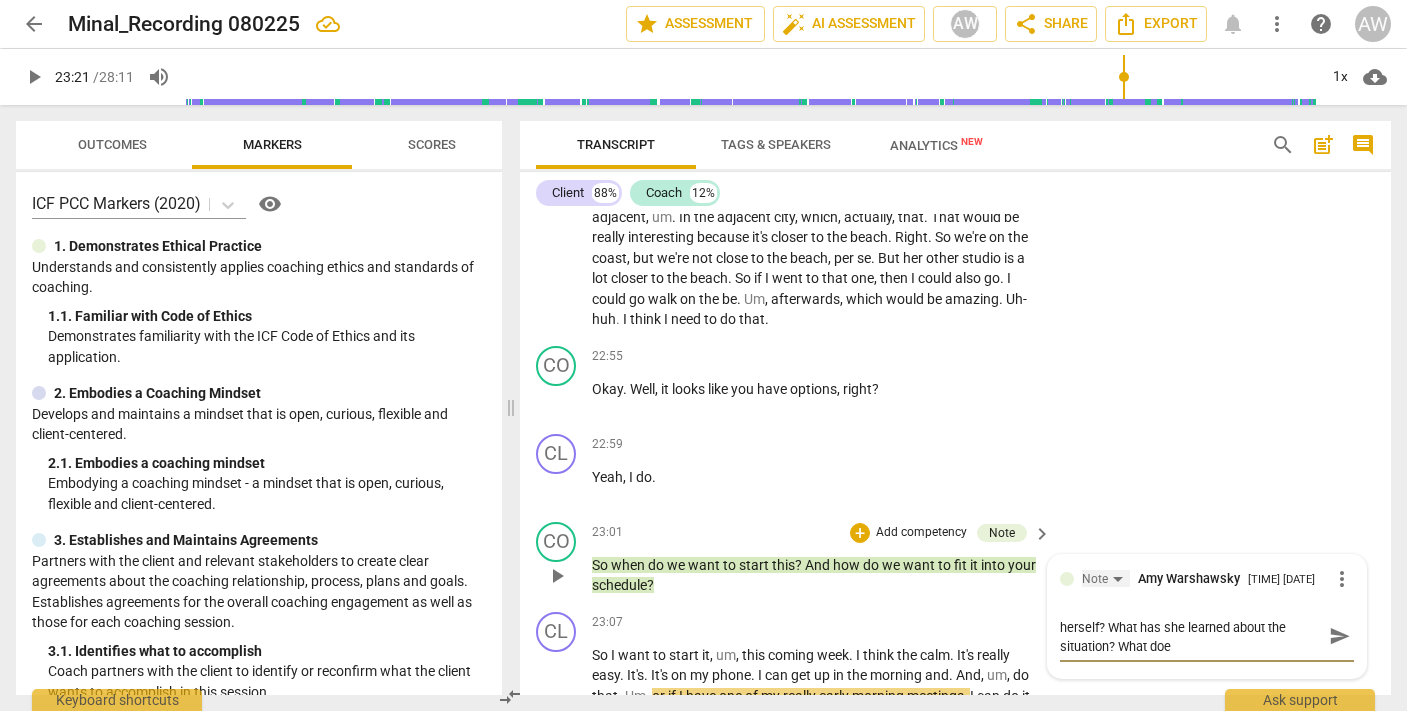 scroll, scrollTop: 0, scrollLeft: 0, axis: both 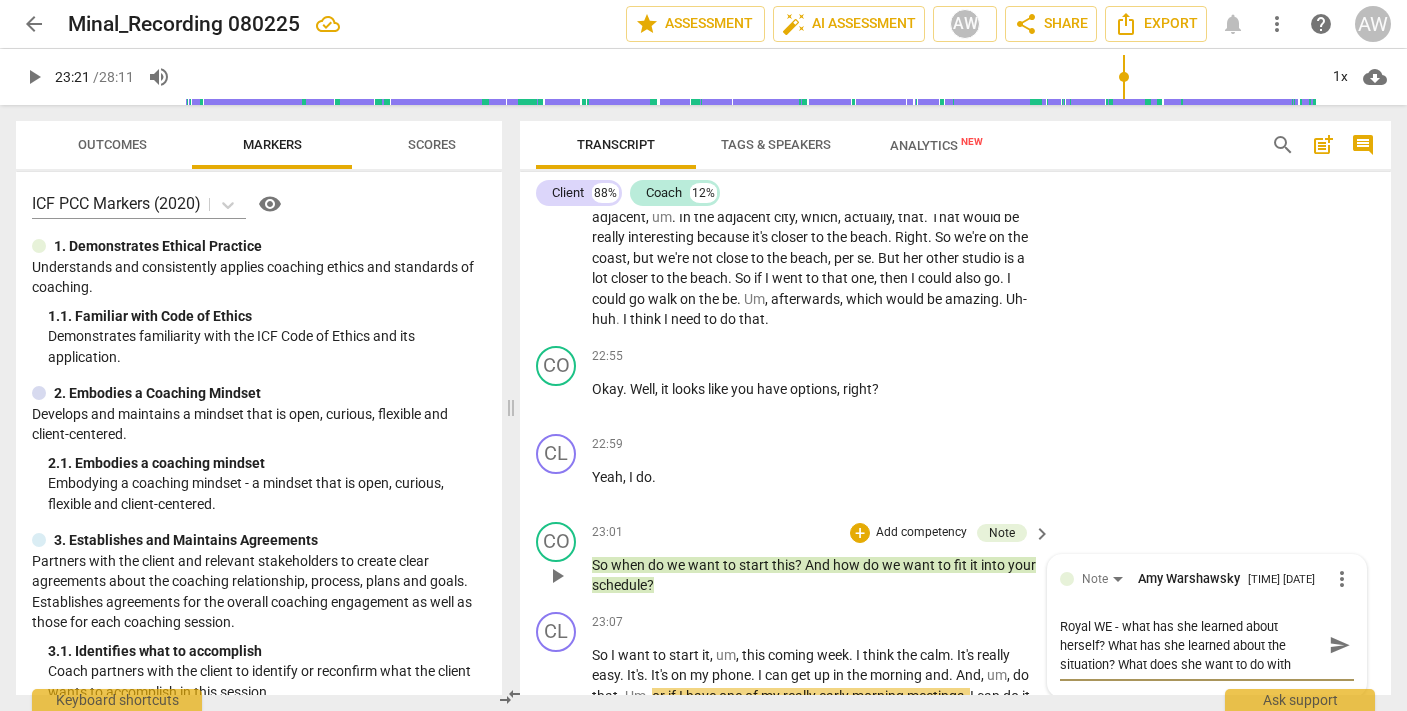 click on "Royal WE - what has she learned about herself? What has she learned about the situation? What does she want to do with" at bounding box center [1191, 645] 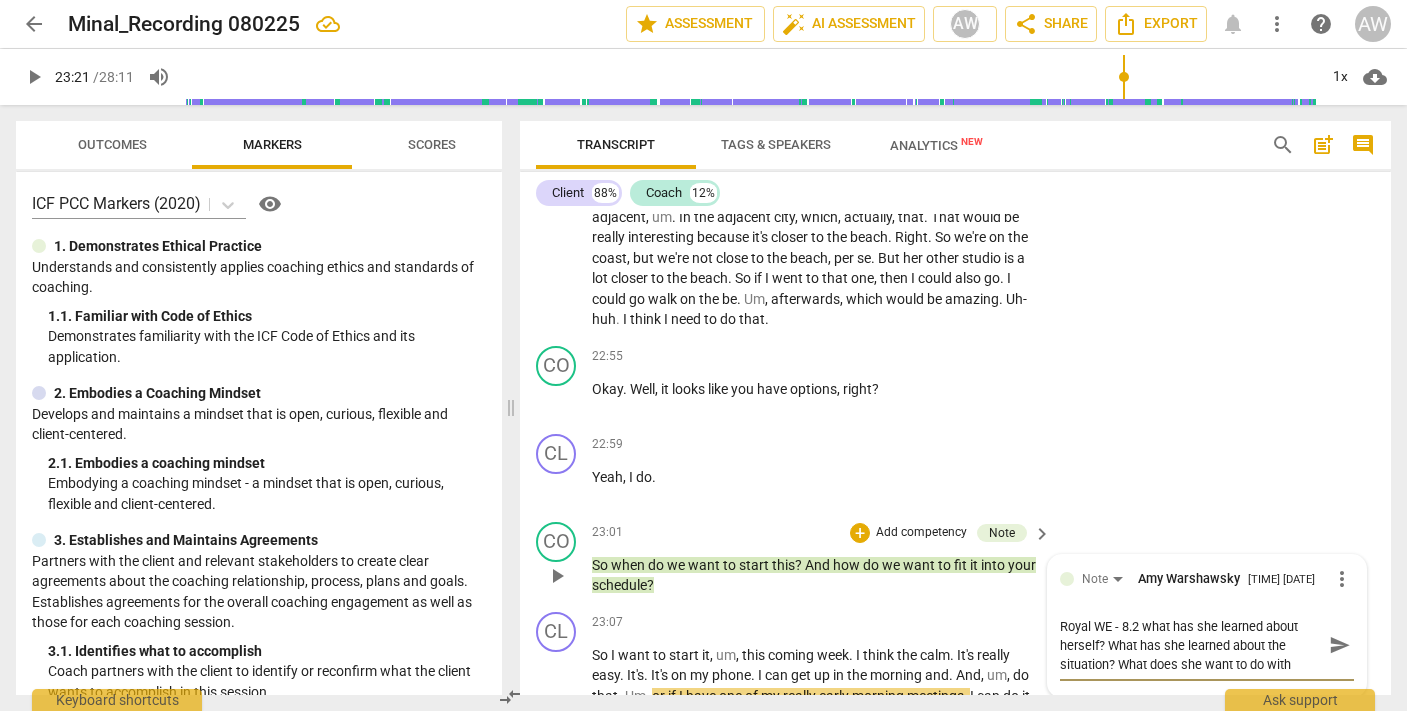 click on "Royal WE - 8.2 what has she learned about herself? What has she learned about the situation? What does she want to do with" at bounding box center [1191, 645] 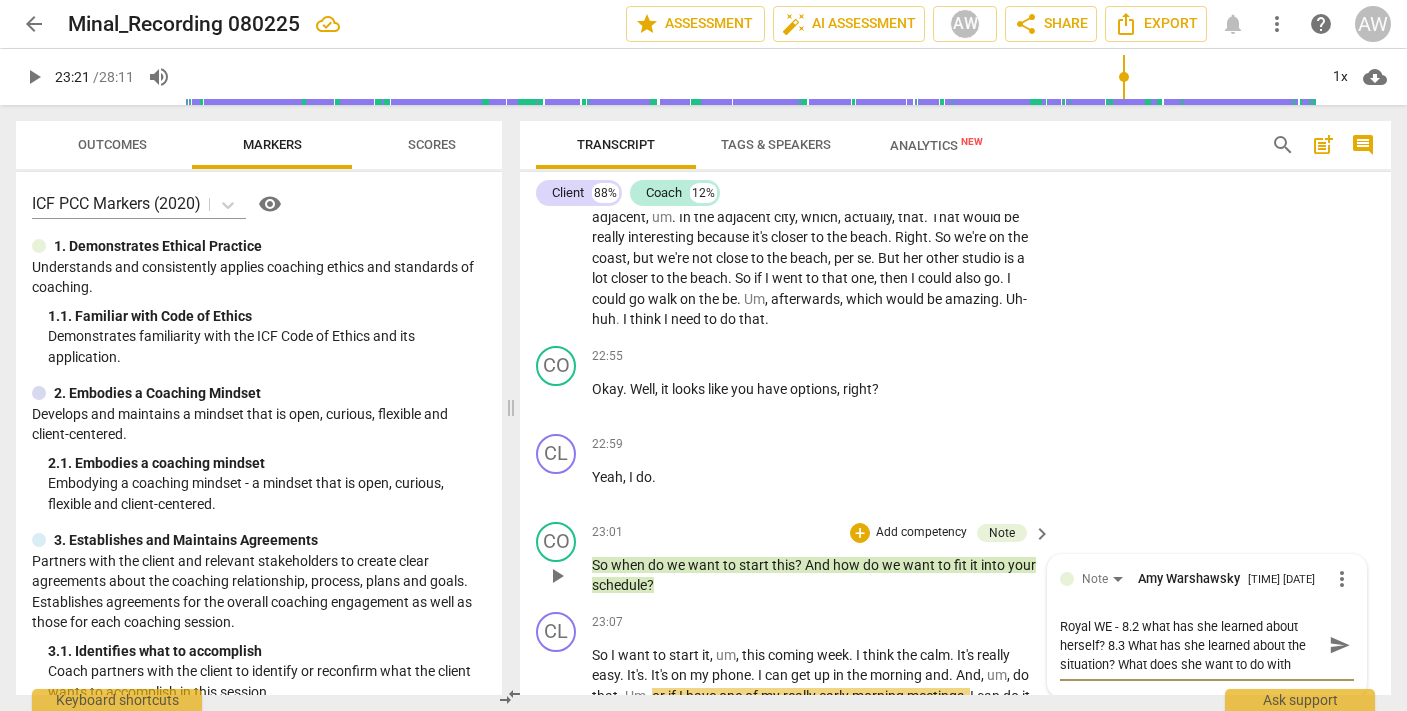 click on "Royal WE - 8.2 what has she learned about herself? 8.3 What has she learned about the situation? What does she want to do with" at bounding box center [1191, 645] 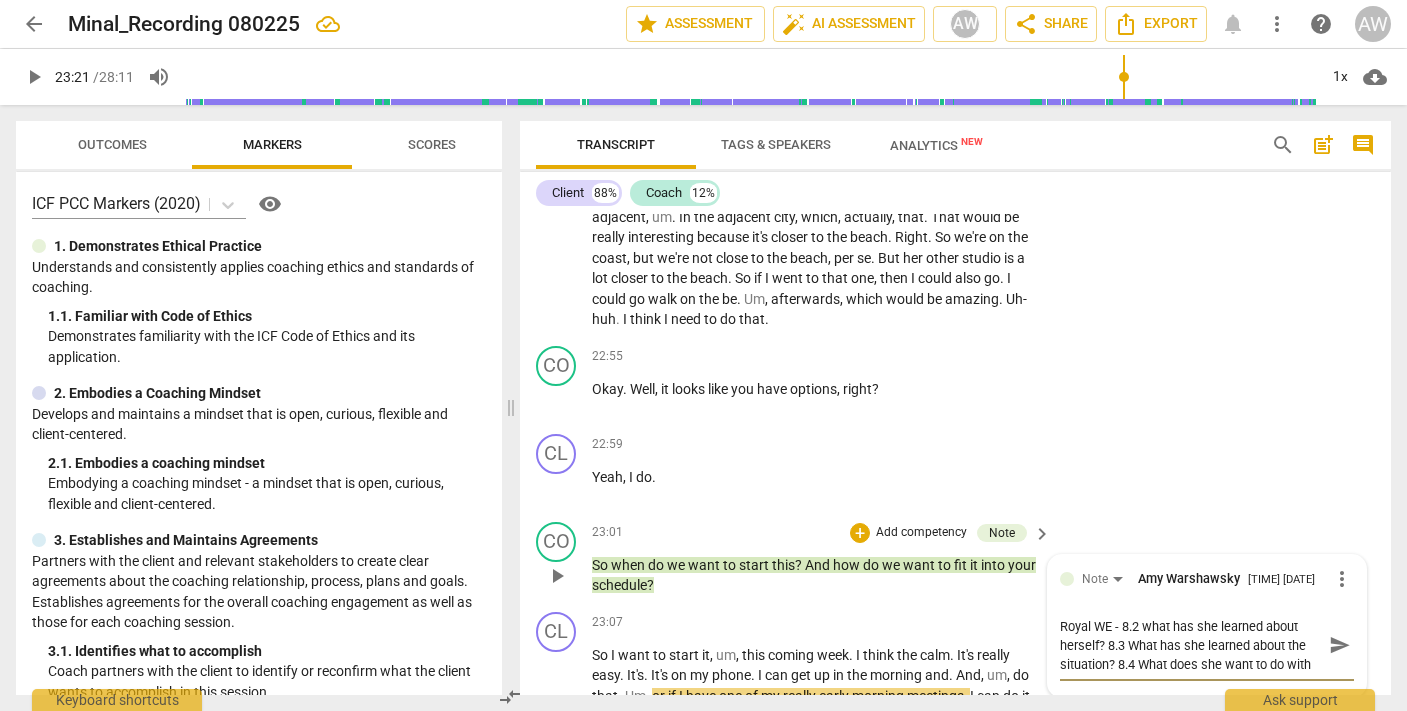 drag, startPoint x: 1139, startPoint y: 638, endPoint x: 1351, endPoint y: 650, distance: 212.33936 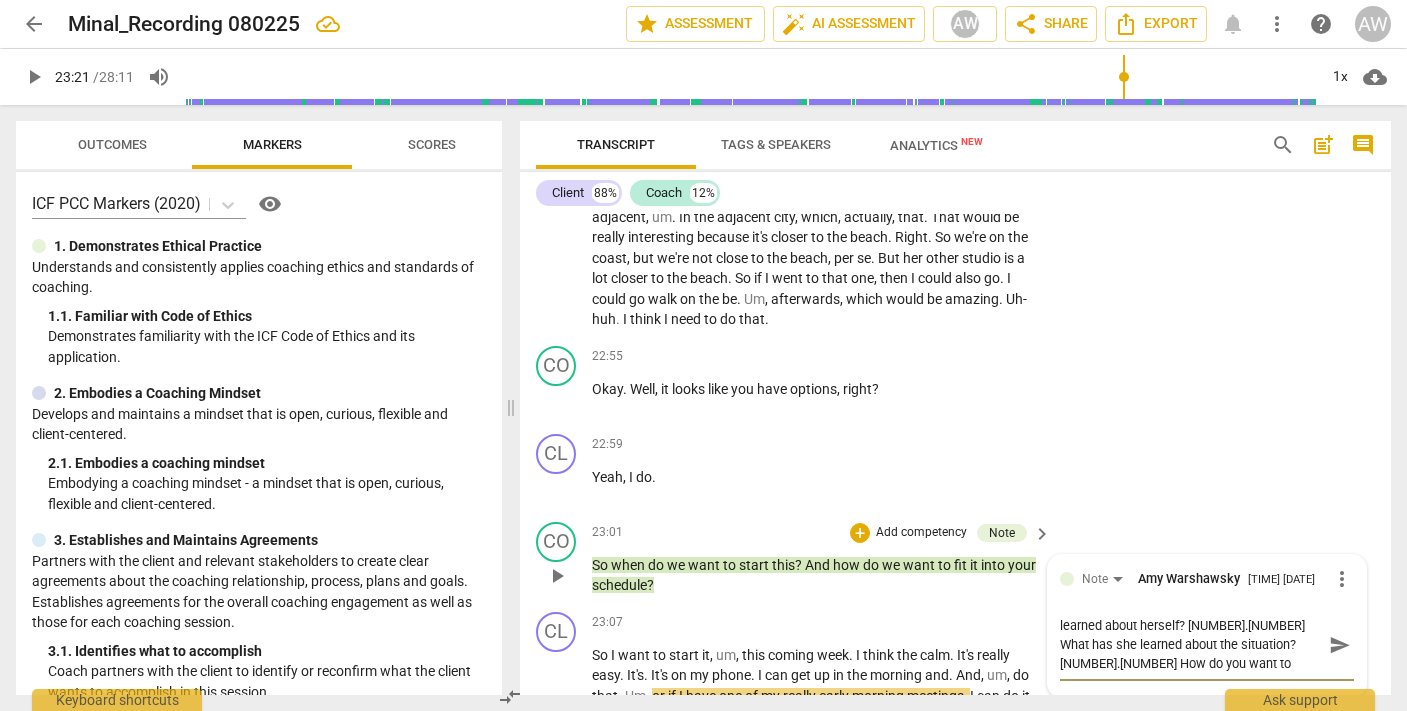 scroll, scrollTop: 19, scrollLeft: 0, axis: vertical 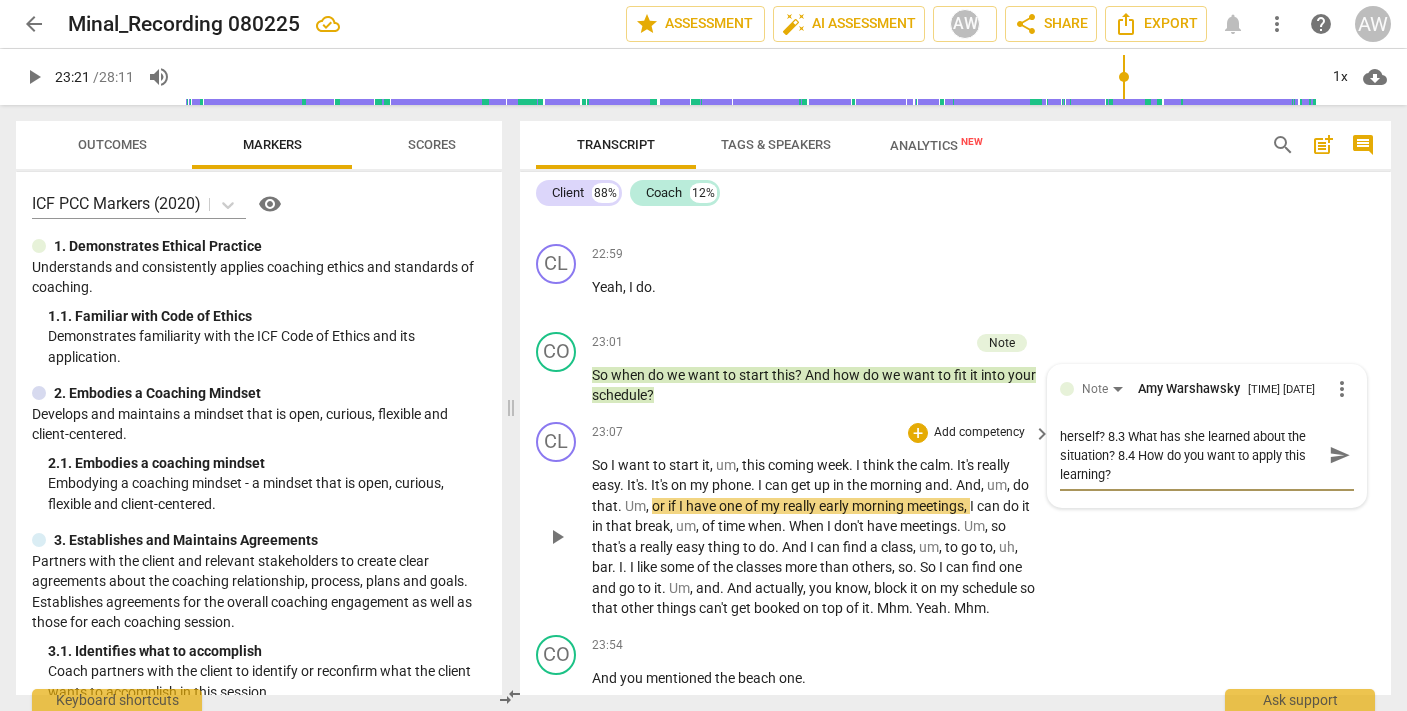 click on "play_arrow pause" at bounding box center (566, 537) 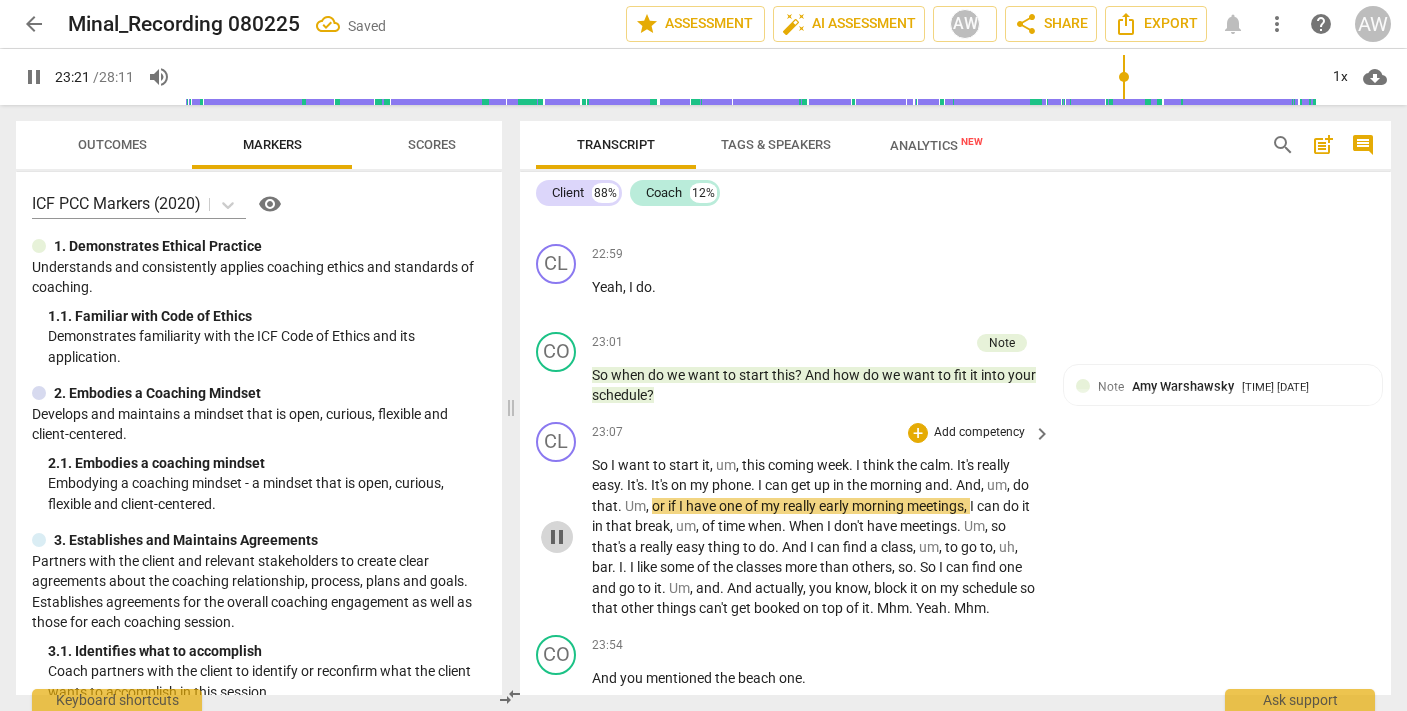 click on "pause" at bounding box center [557, 537] 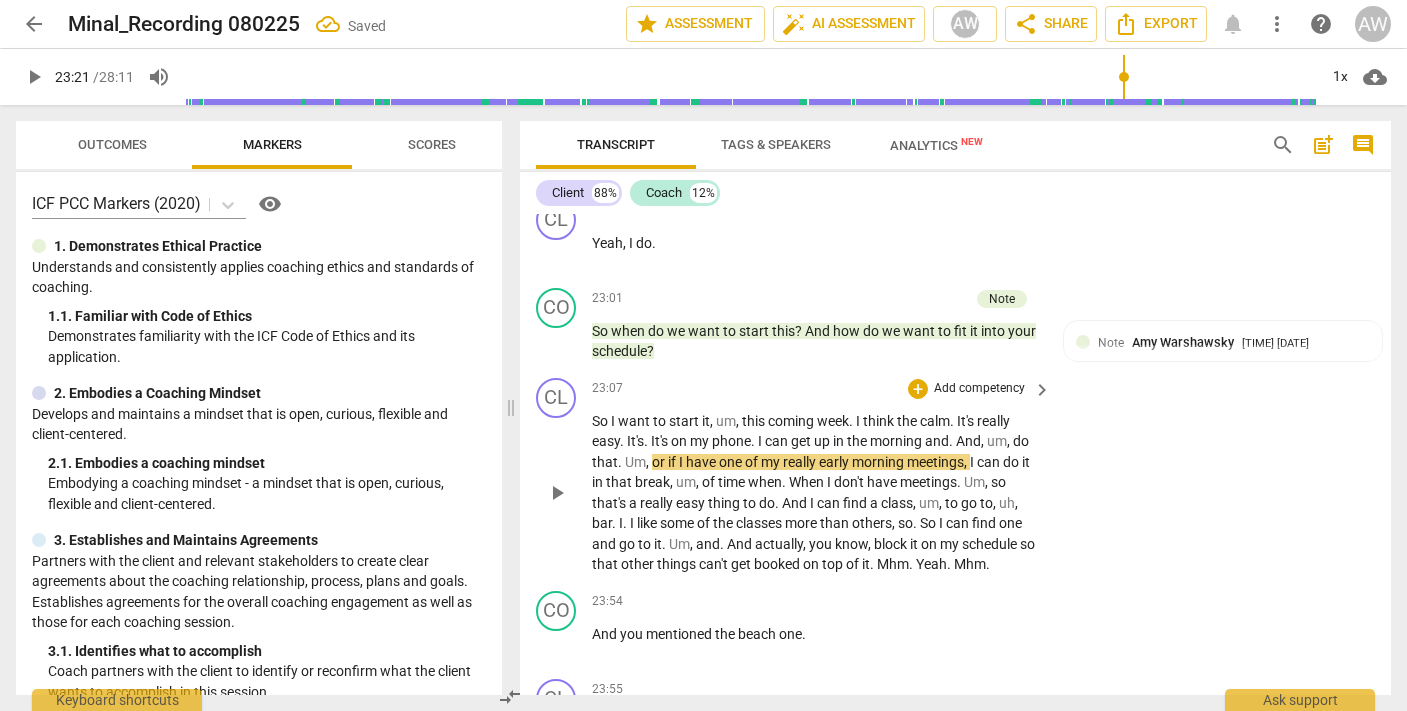 scroll, scrollTop: 9981, scrollLeft: 0, axis: vertical 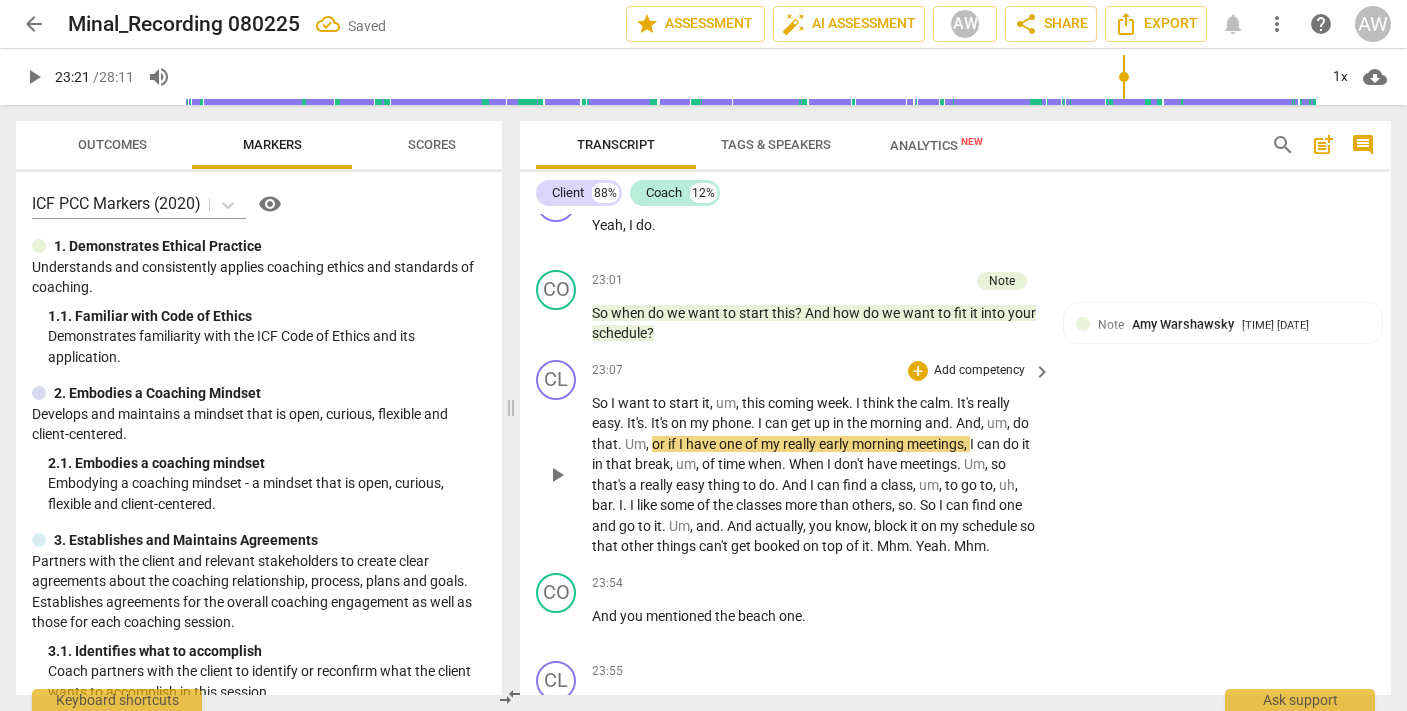 click on "play_arrow" at bounding box center (557, 475) 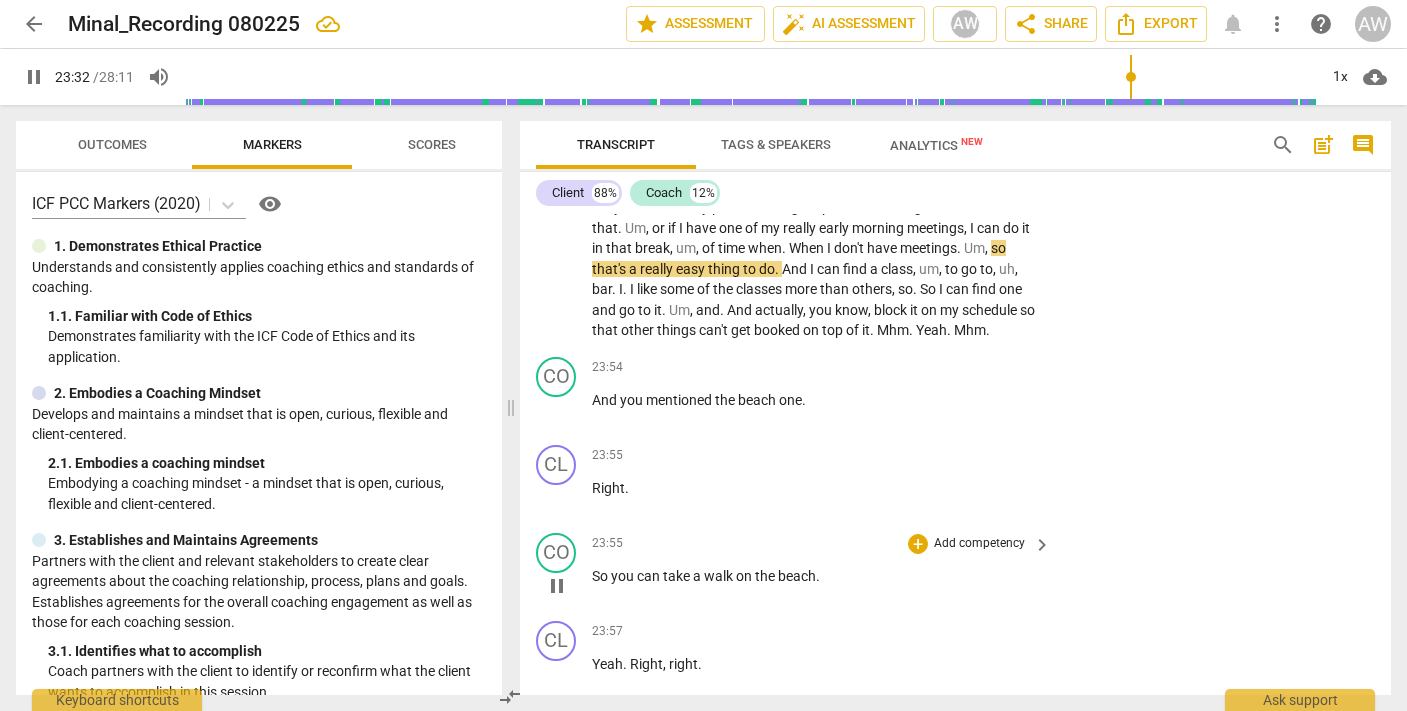 scroll, scrollTop: 10201, scrollLeft: 0, axis: vertical 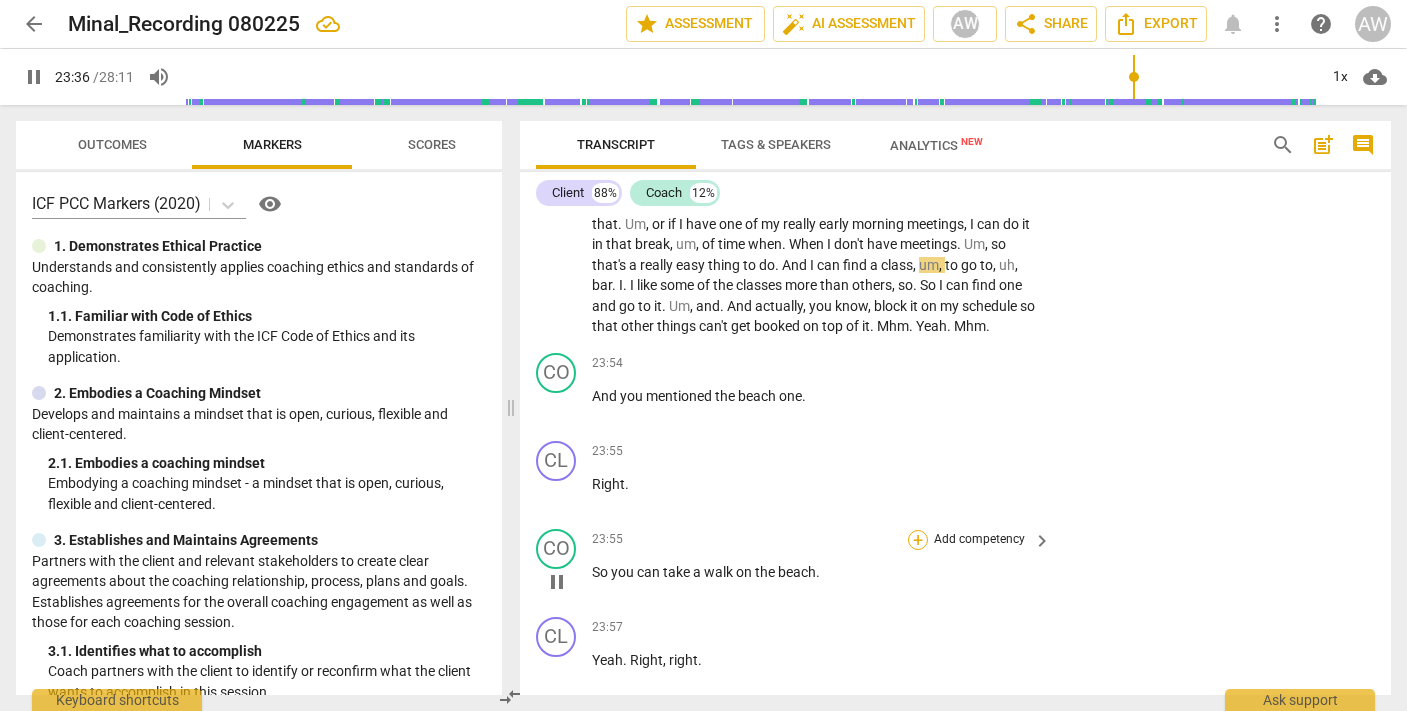 click on "+" at bounding box center [918, 540] 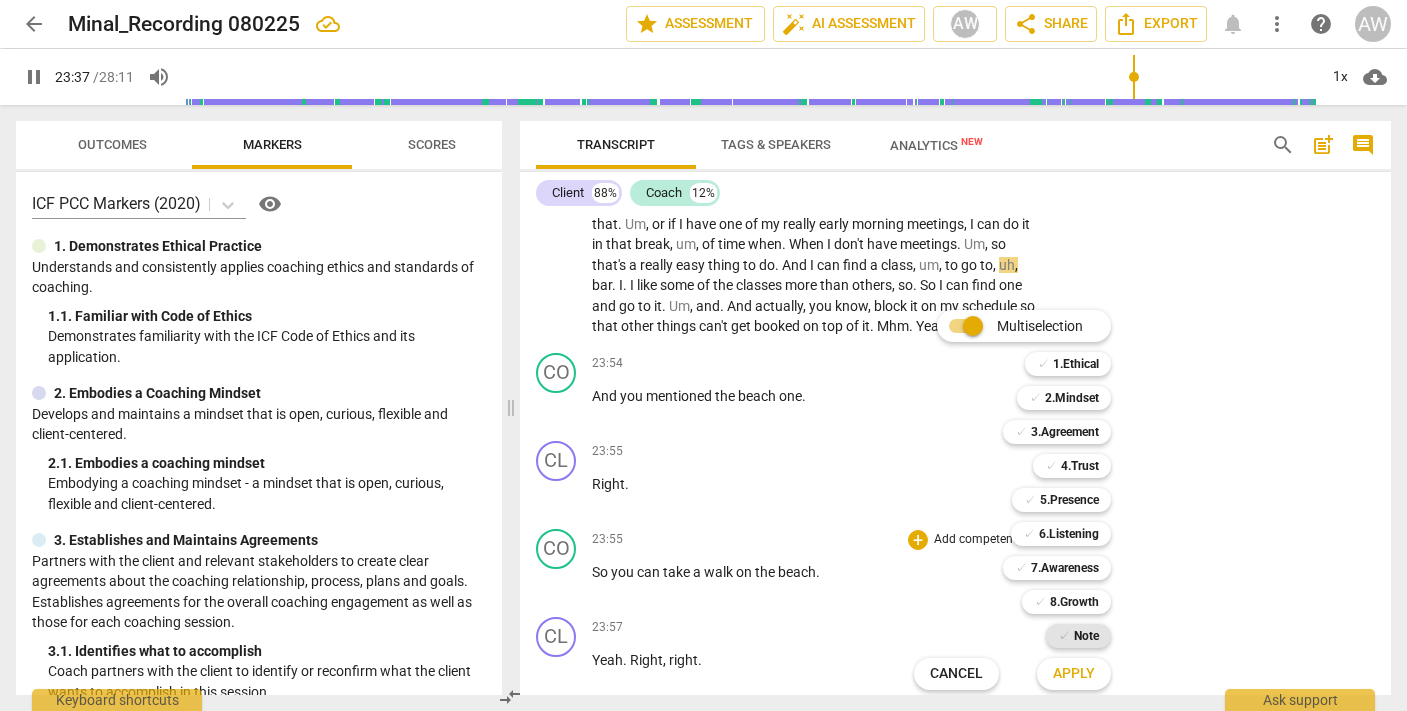 click on "Note" at bounding box center (1086, 636) 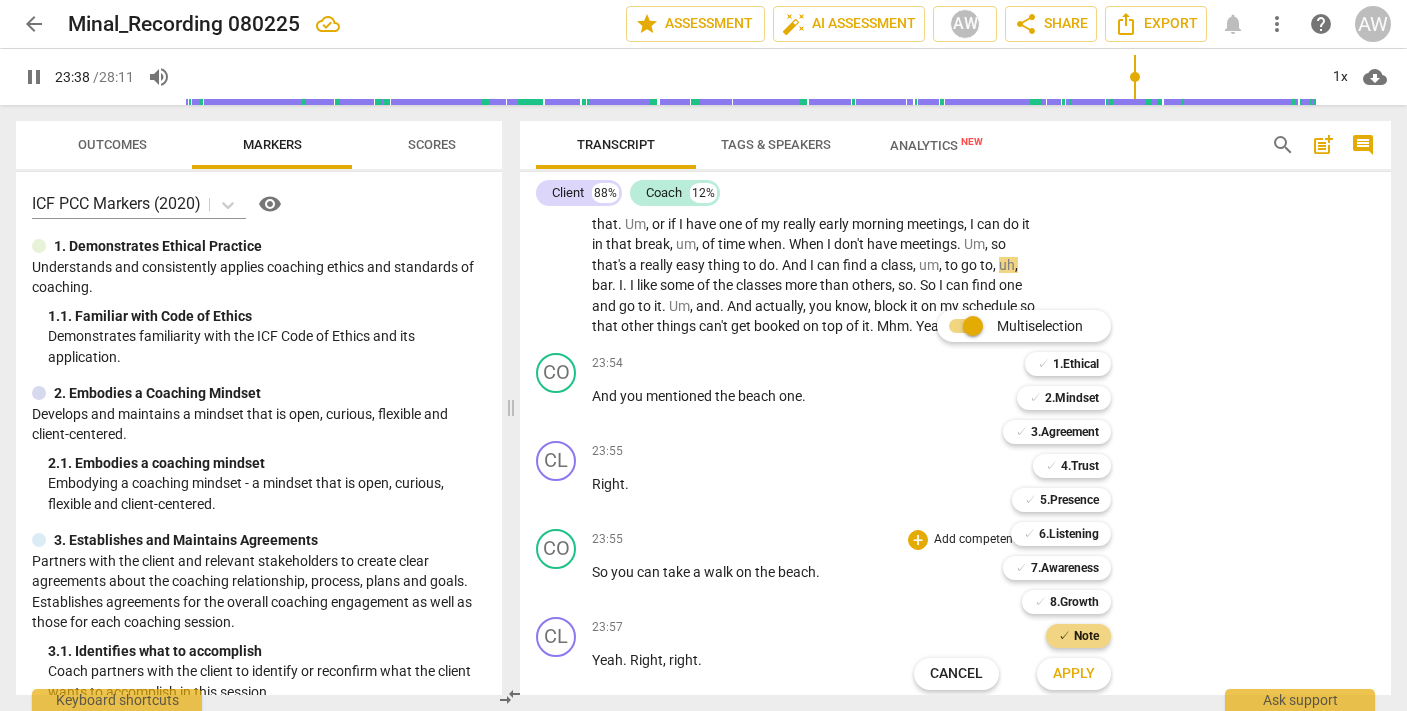 click on "Apply" at bounding box center (1074, 674) 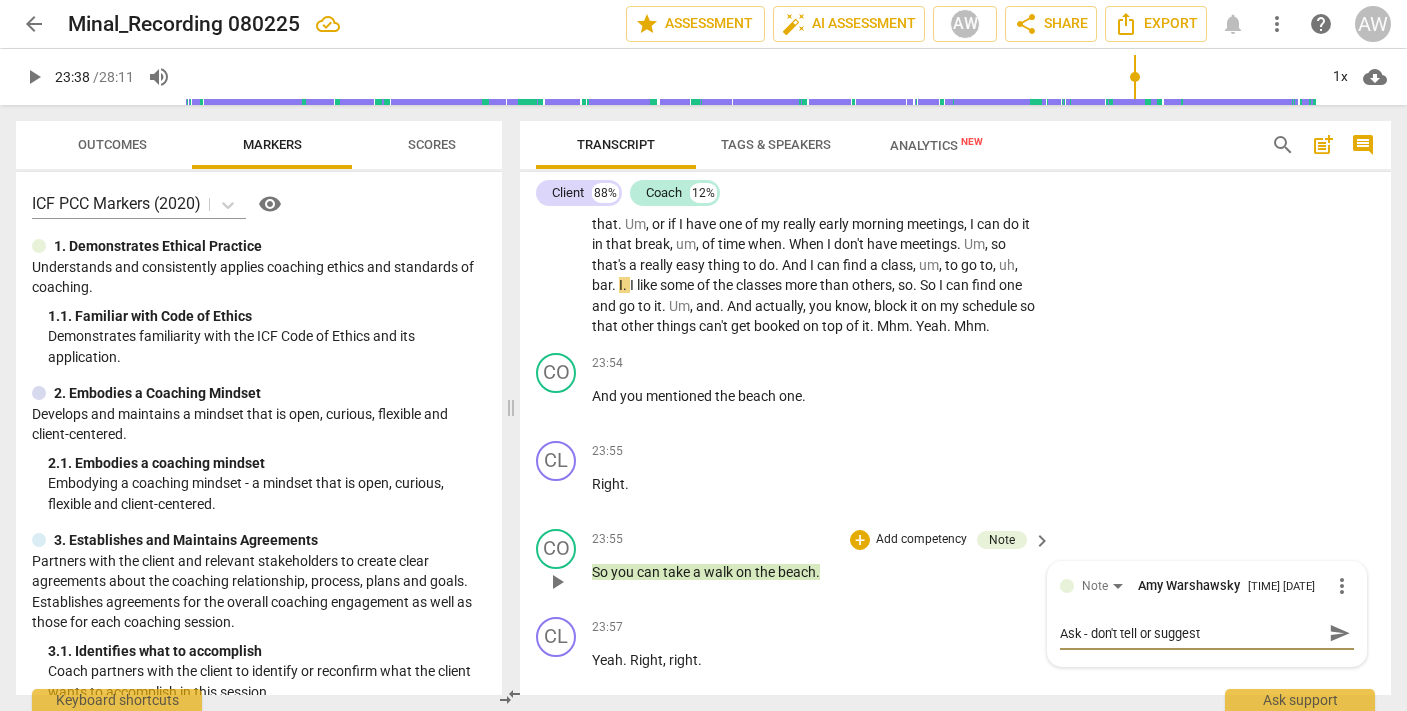 click on "send" at bounding box center (1340, 633) 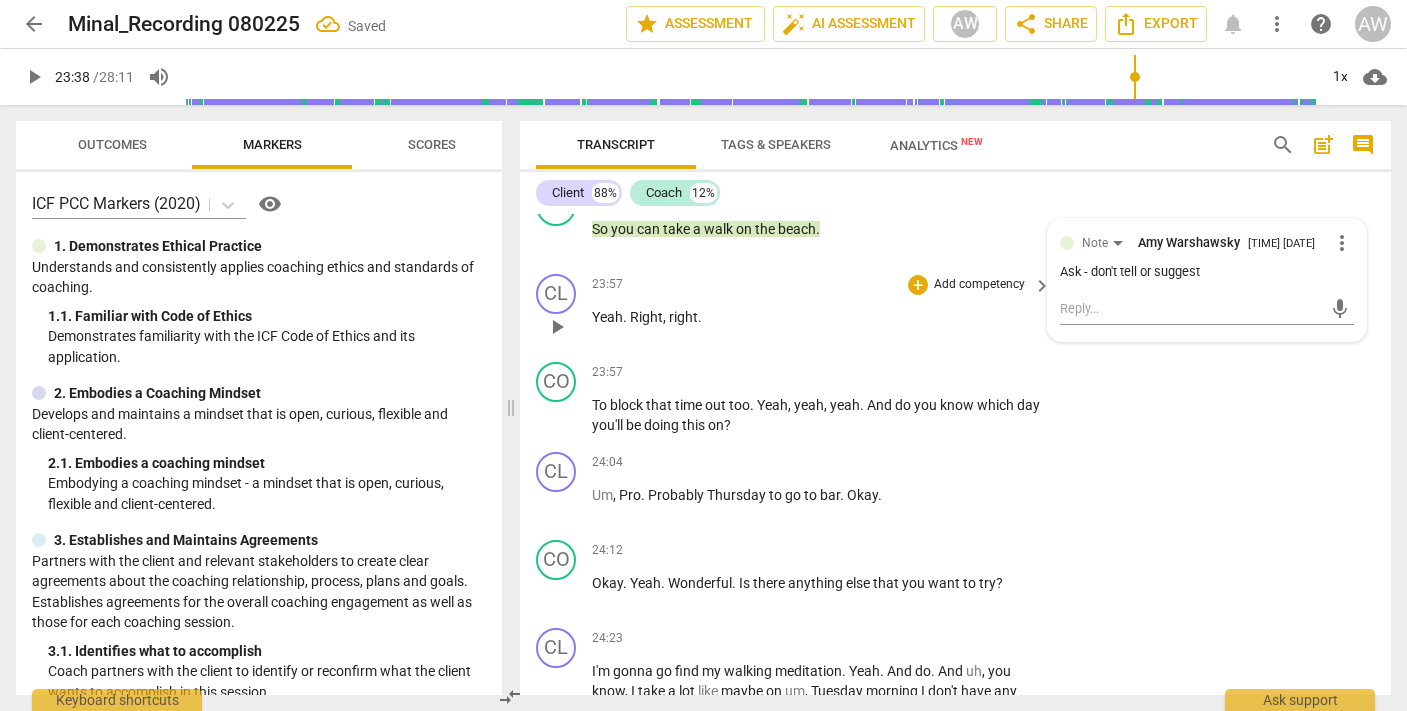 scroll, scrollTop: 10550, scrollLeft: 0, axis: vertical 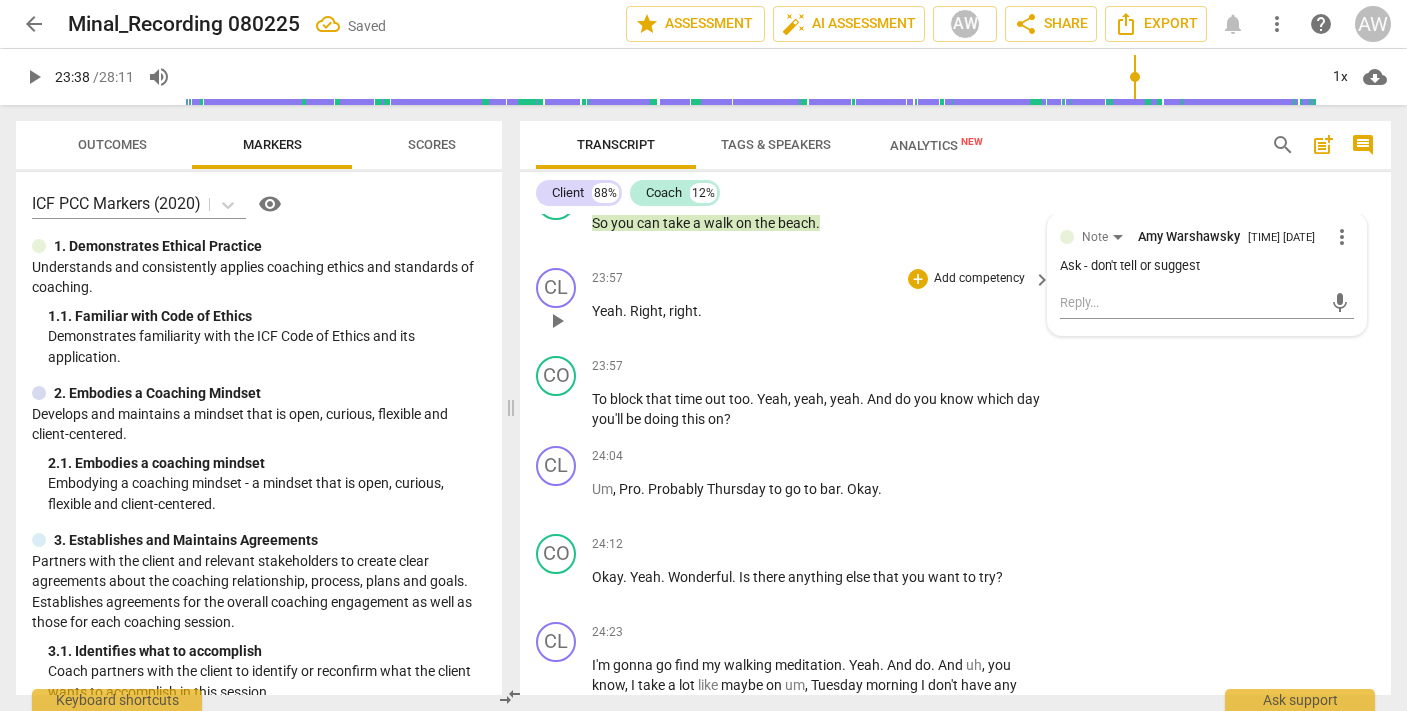 click on "play_arrow" at bounding box center (557, 321) 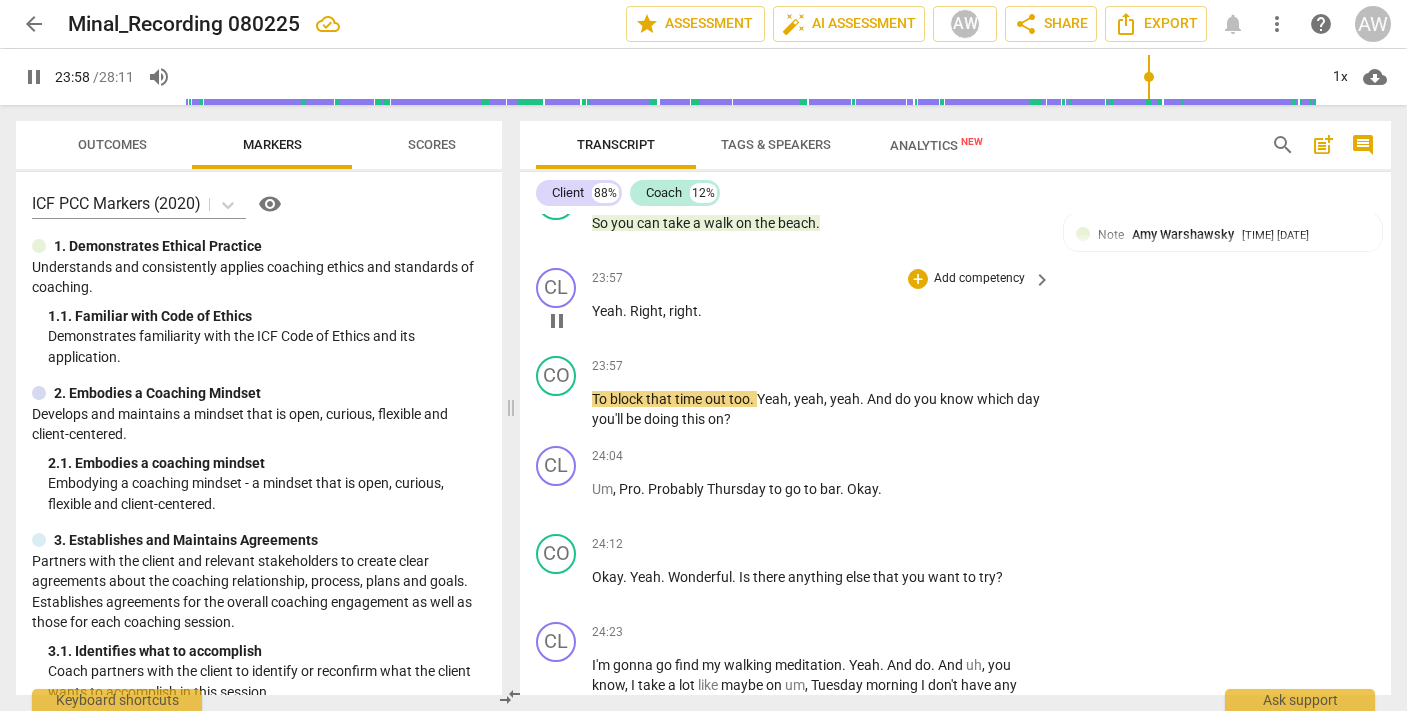 click on "Right" at bounding box center (646, 311) 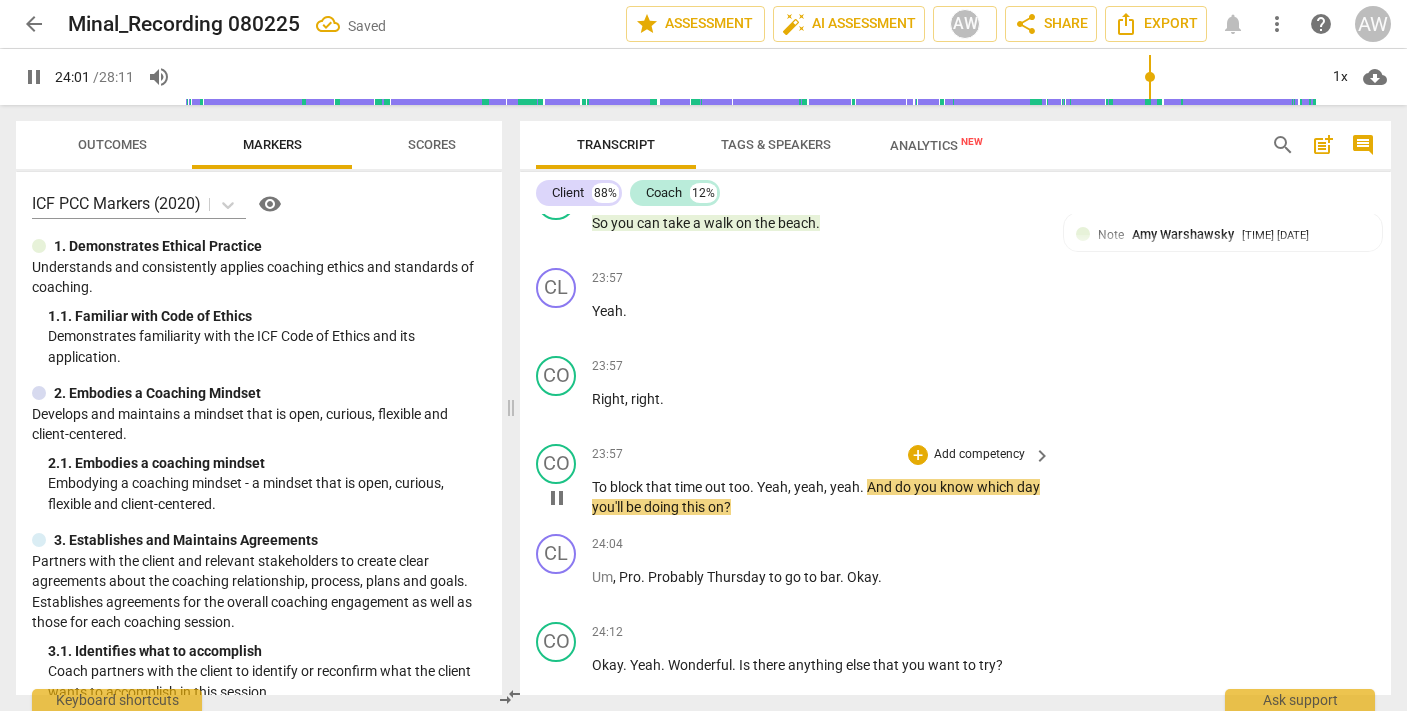 click on "To" at bounding box center [601, 487] 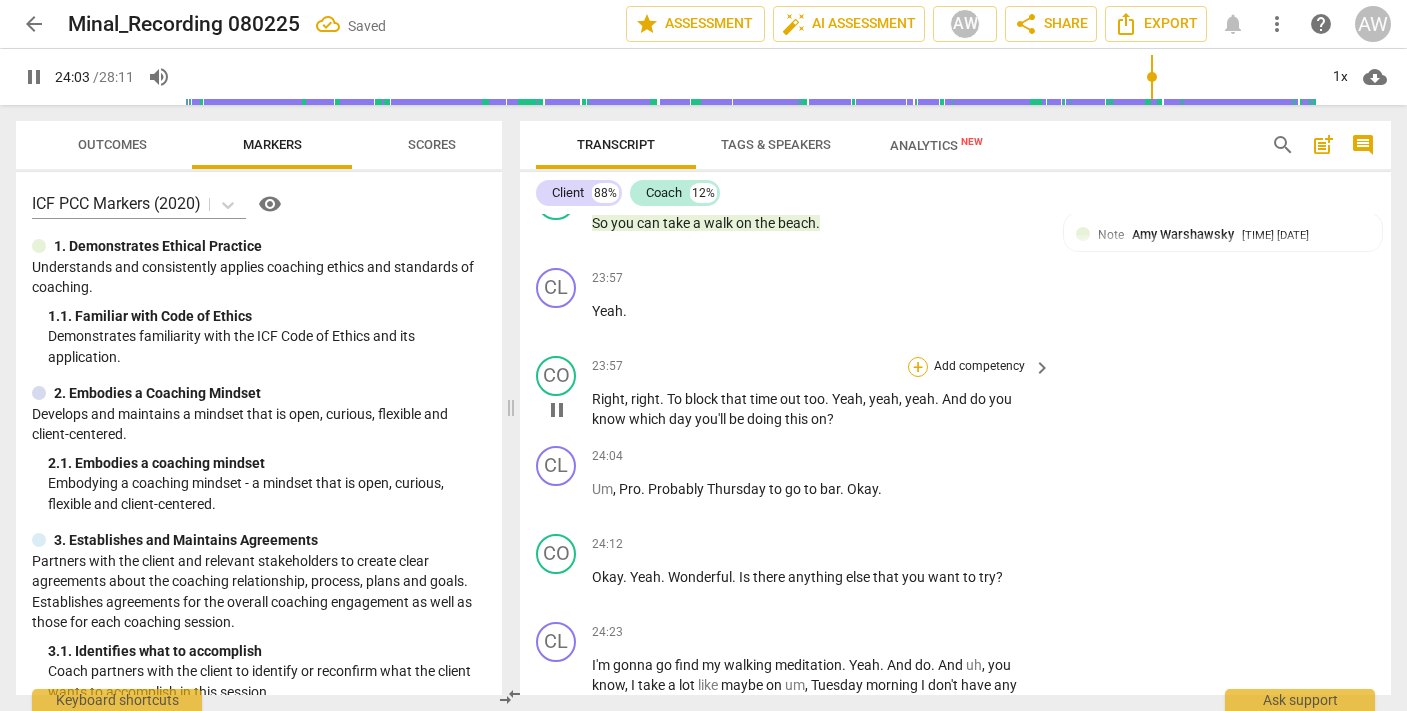 click on "+" at bounding box center (918, 367) 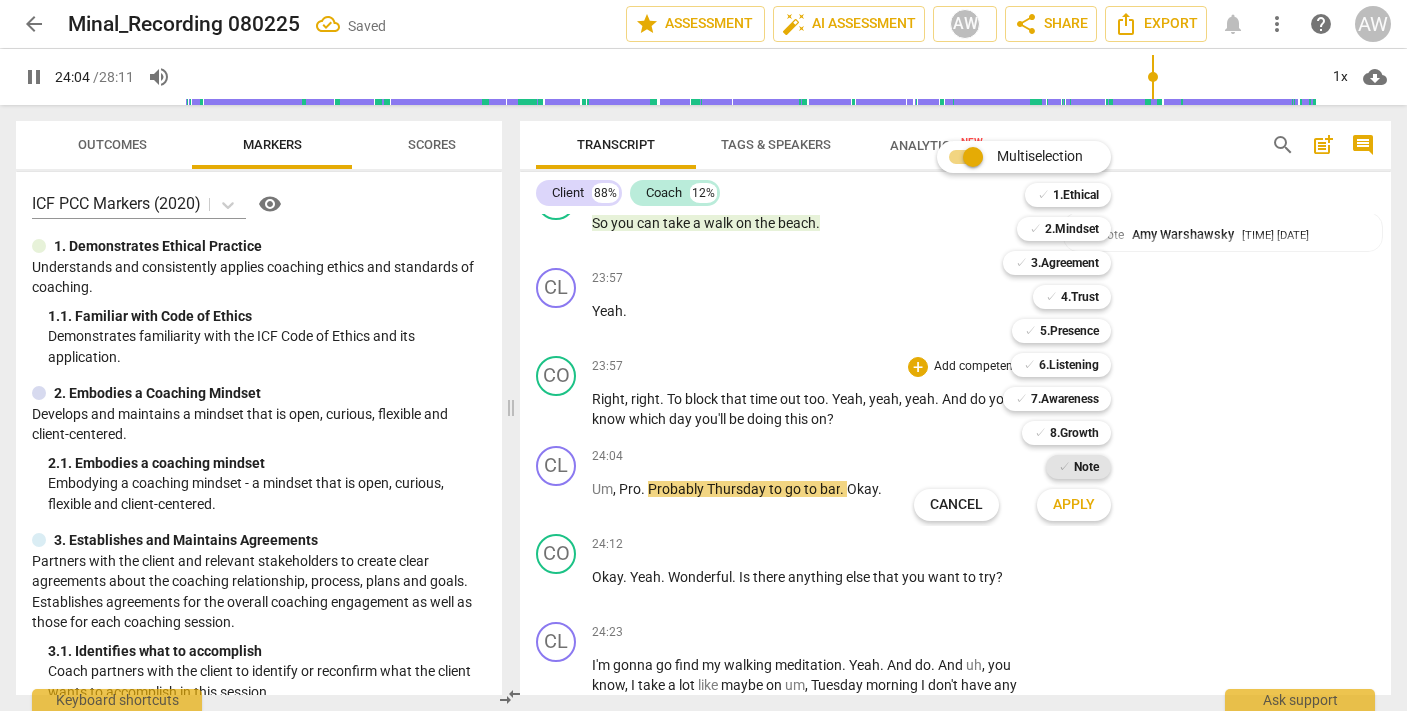 click on "✓" at bounding box center (1064, 467) 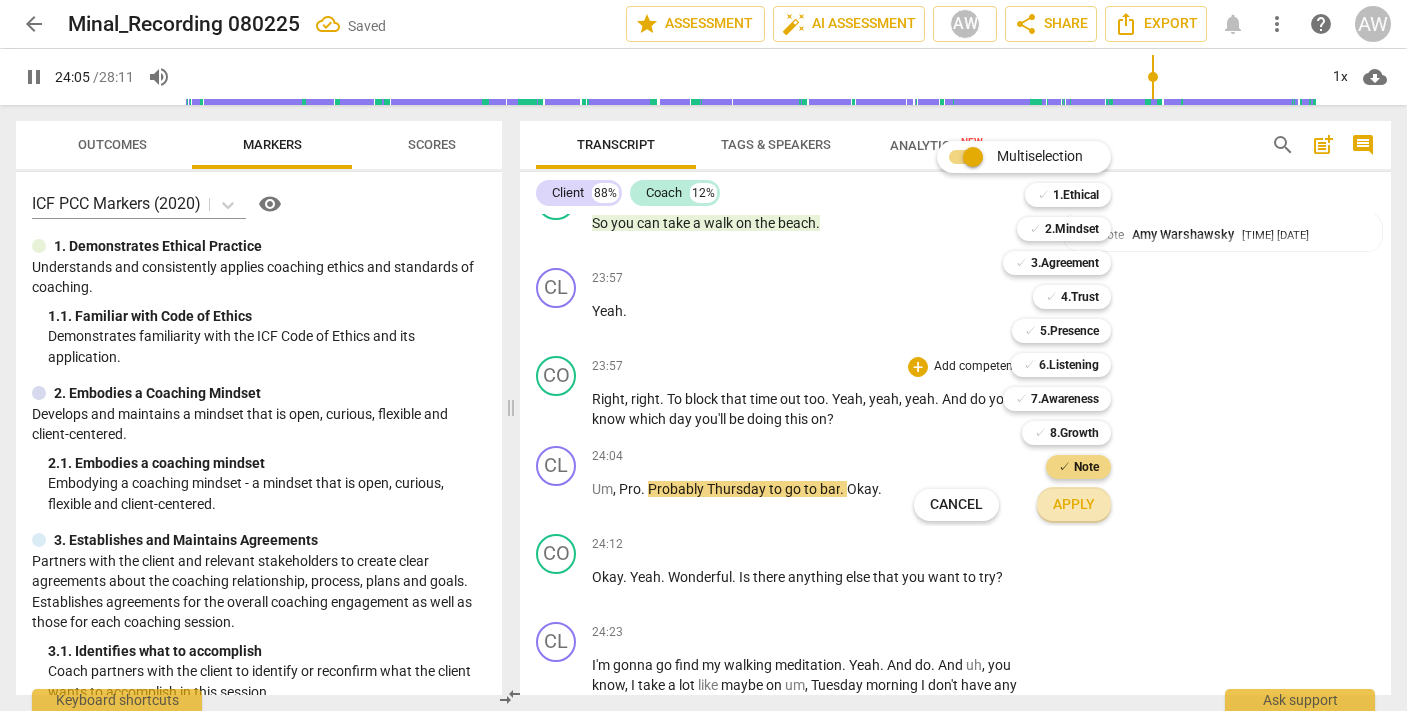 click on "Apply" at bounding box center [1074, 505] 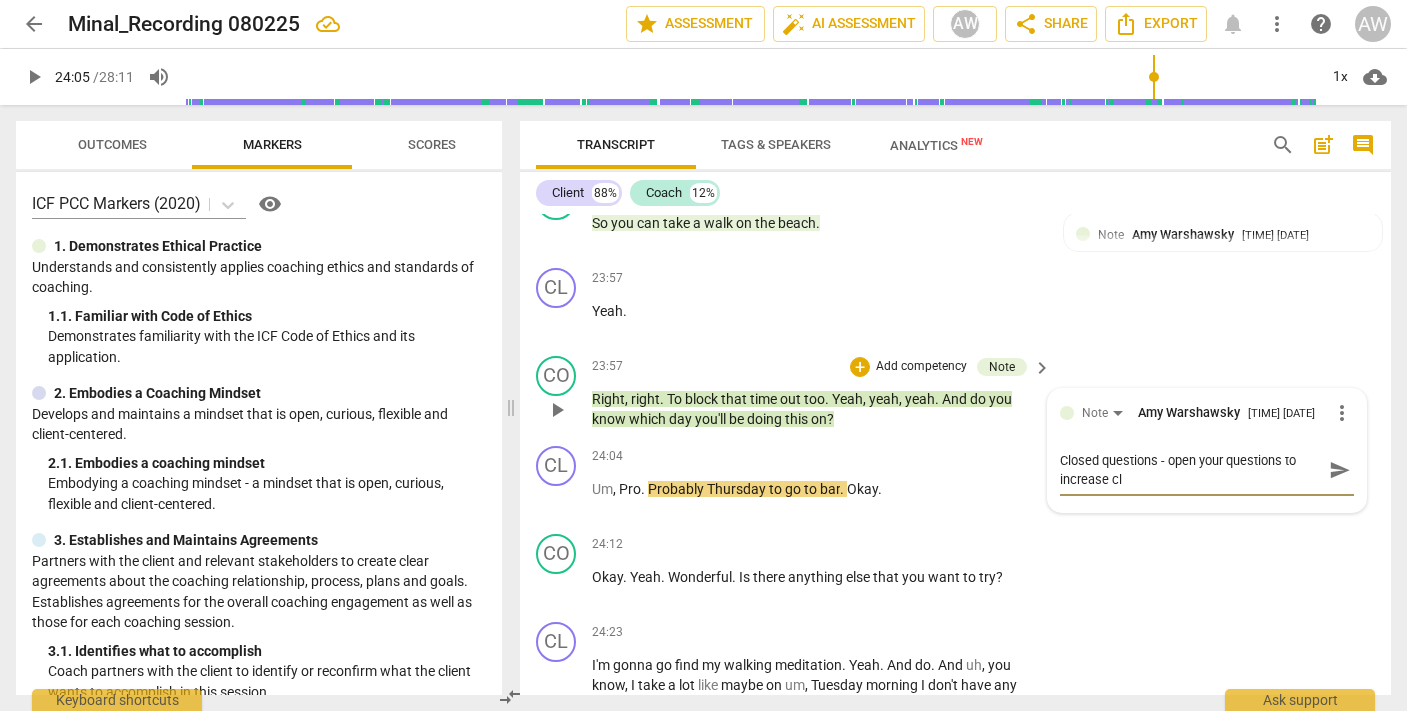 scroll, scrollTop: 0, scrollLeft: 0, axis: both 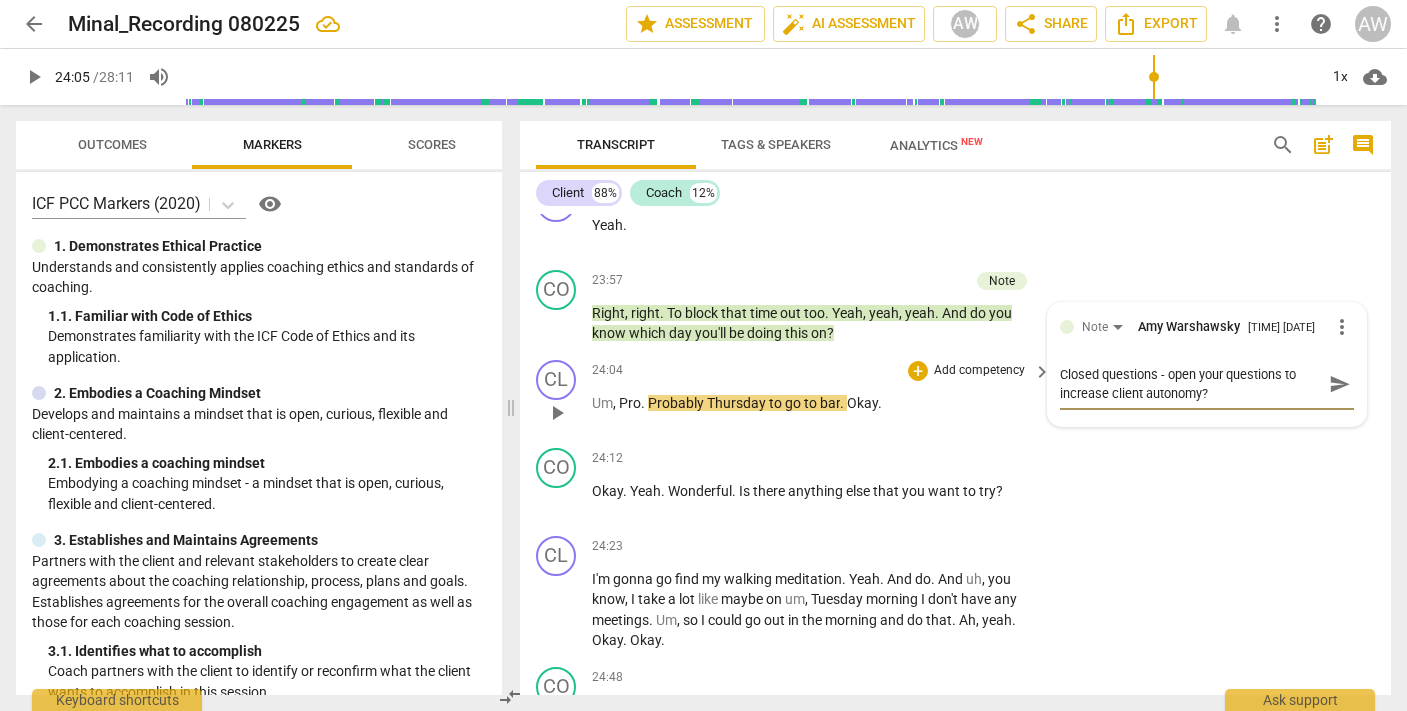 click on "to" at bounding box center [812, 403] 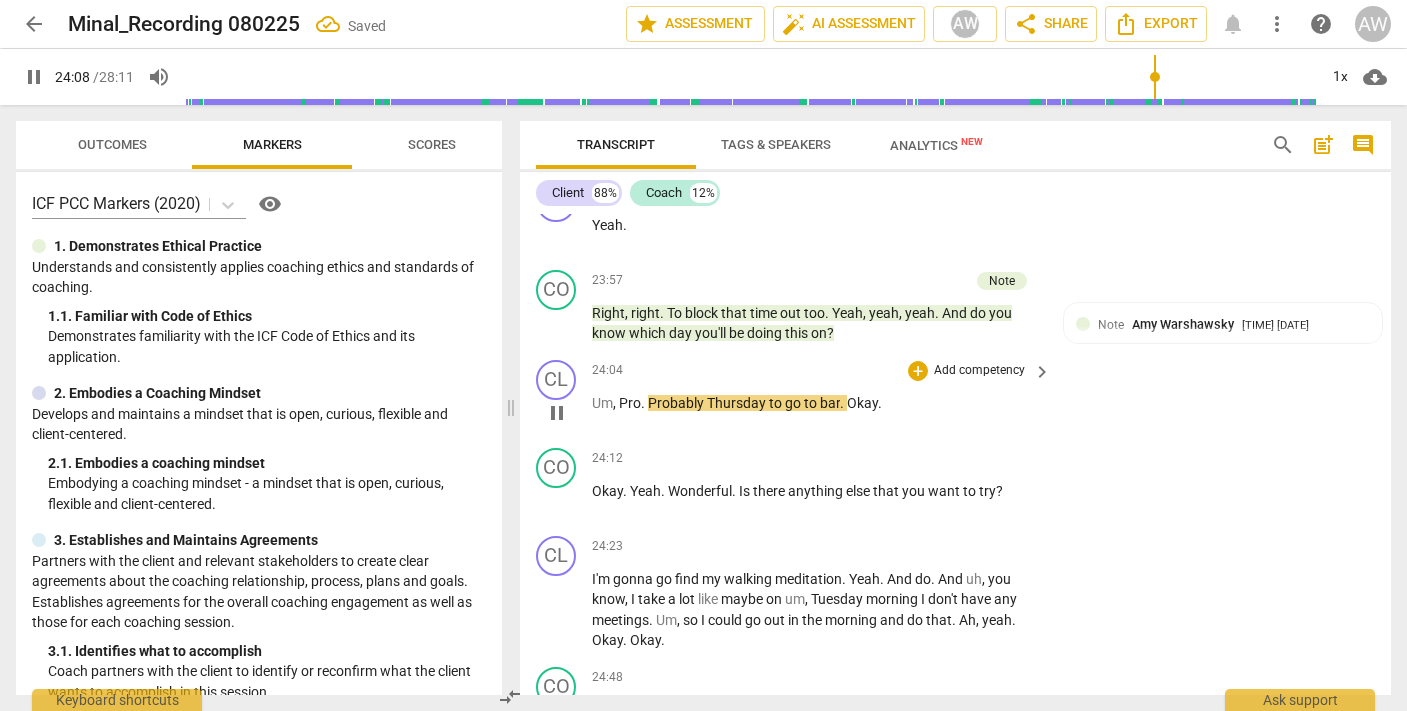 click on "play_arrow pause" at bounding box center [566, 413] 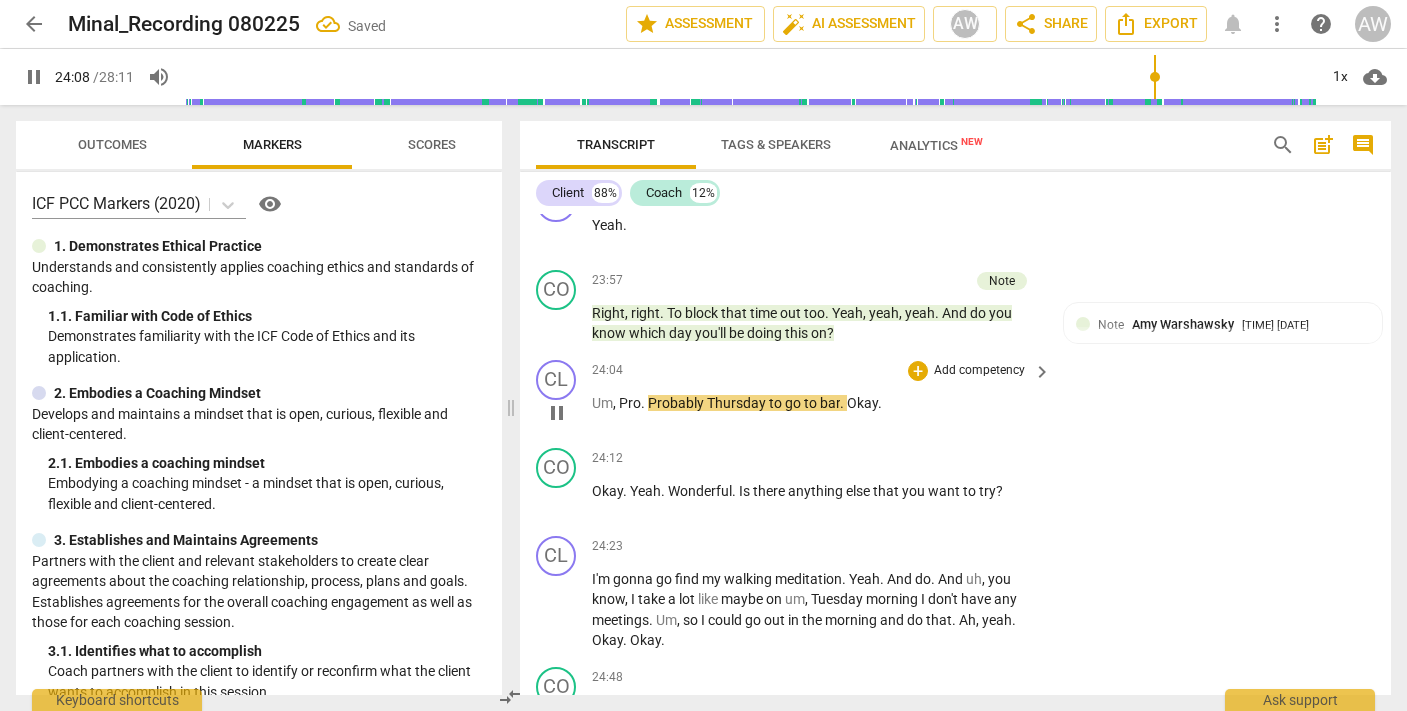 click on "Um" at bounding box center [602, 403] 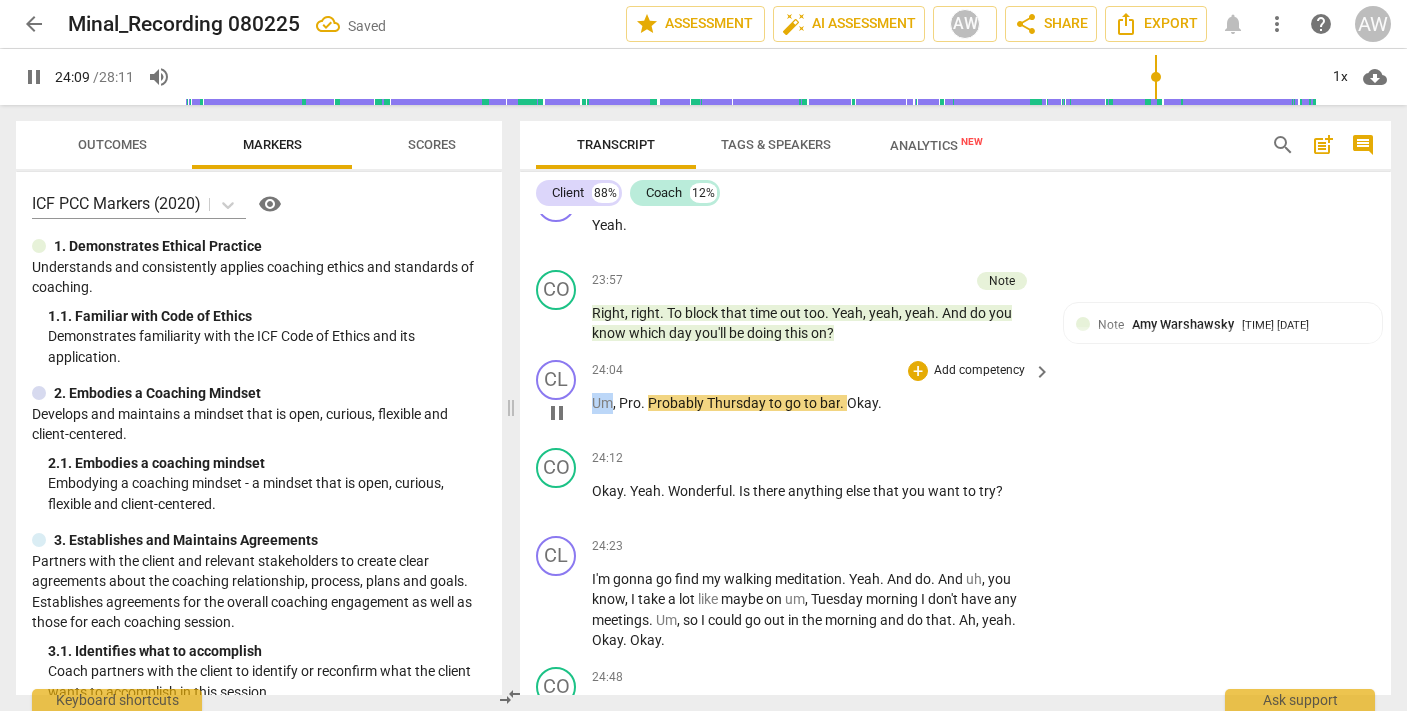 click on "Um" at bounding box center [602, 403] 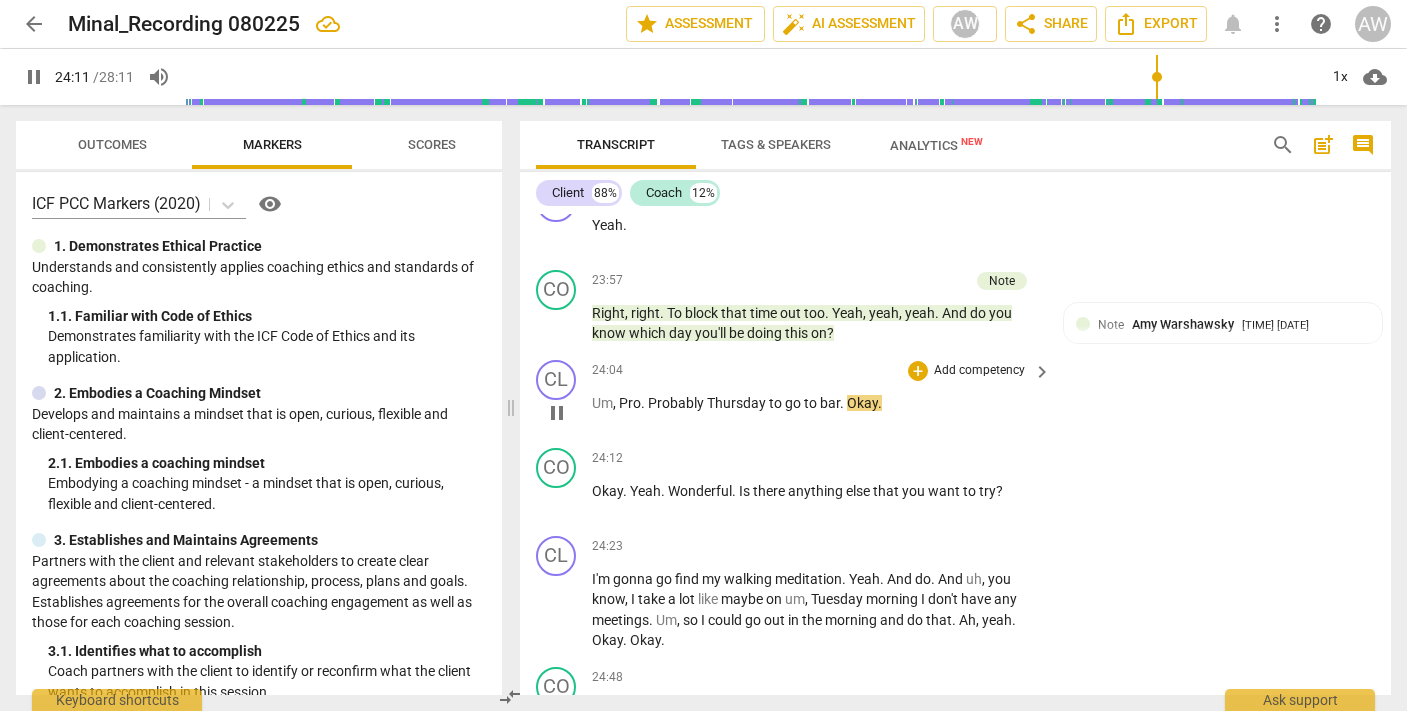 click on "Okay" at bounding box center [862, 403] 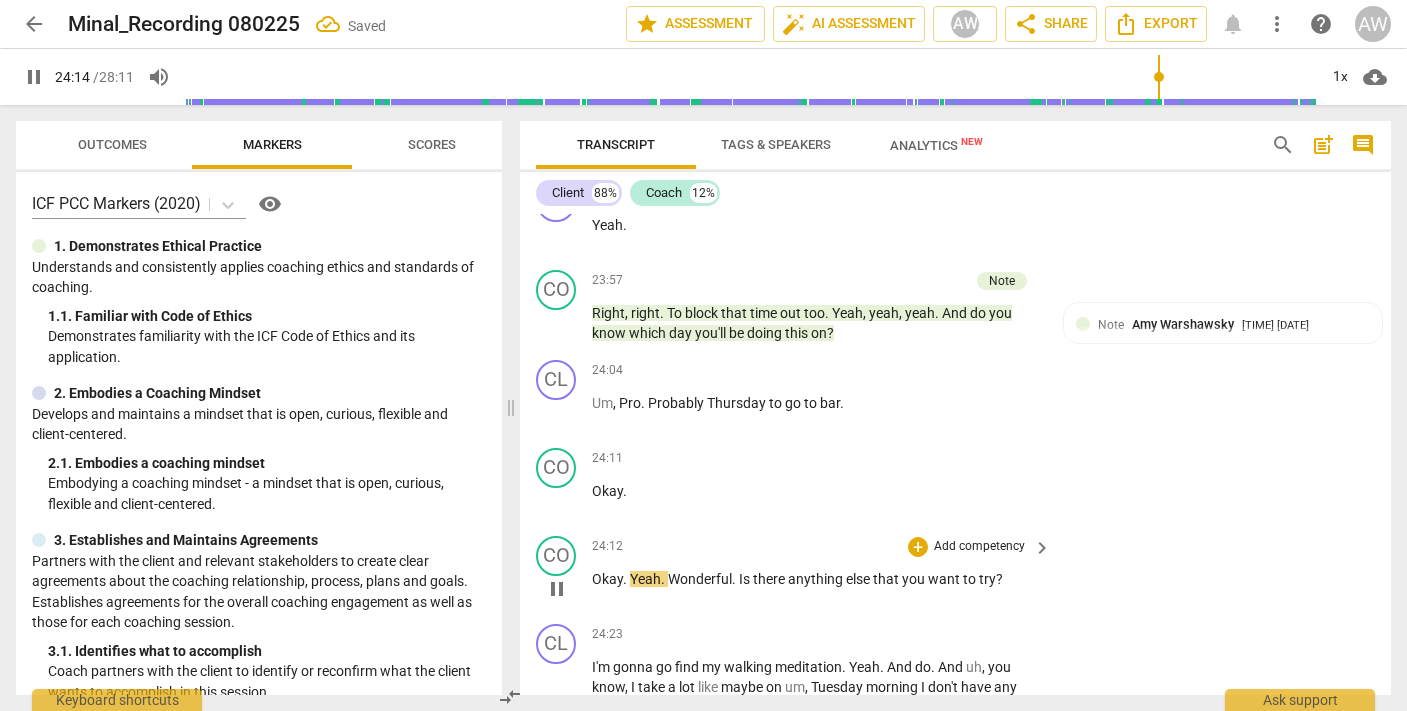 click on "Okay" at bounding box center [607, 579] 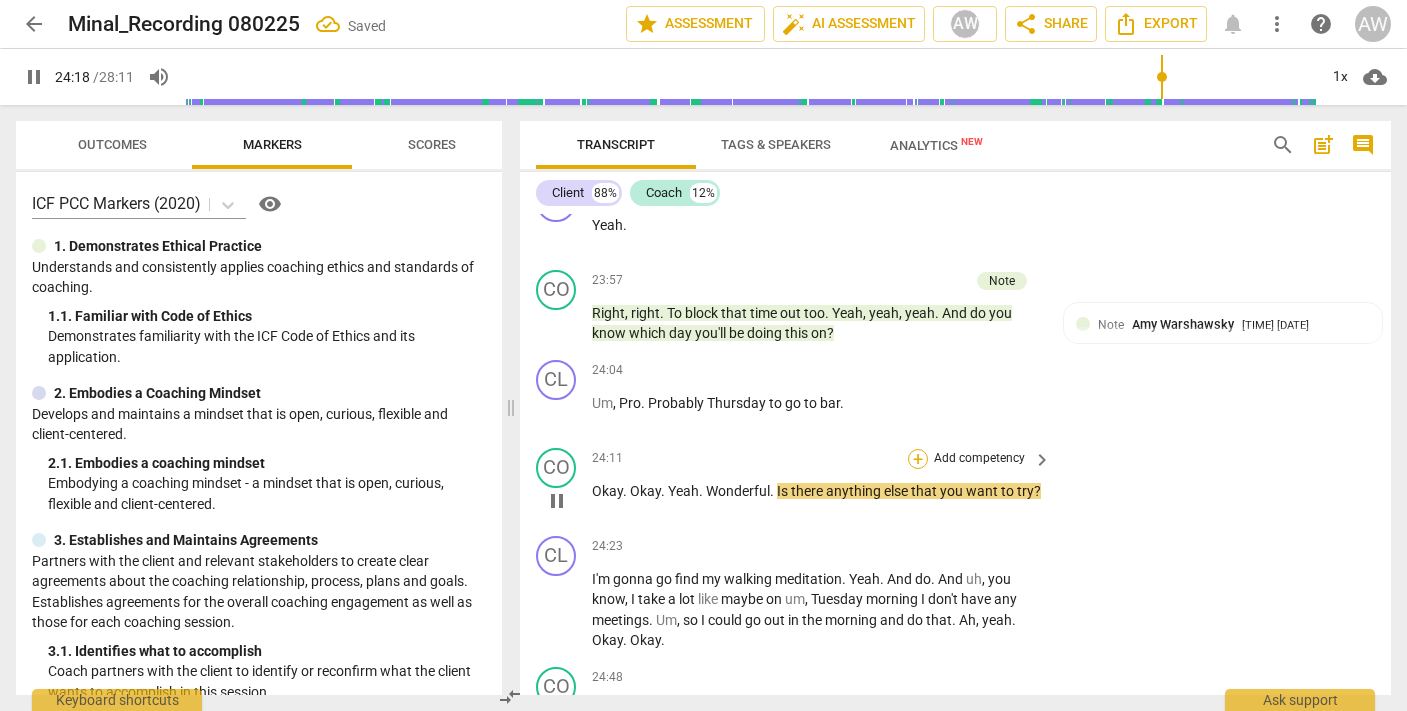 click on "+" at bounding box center (918, 459) 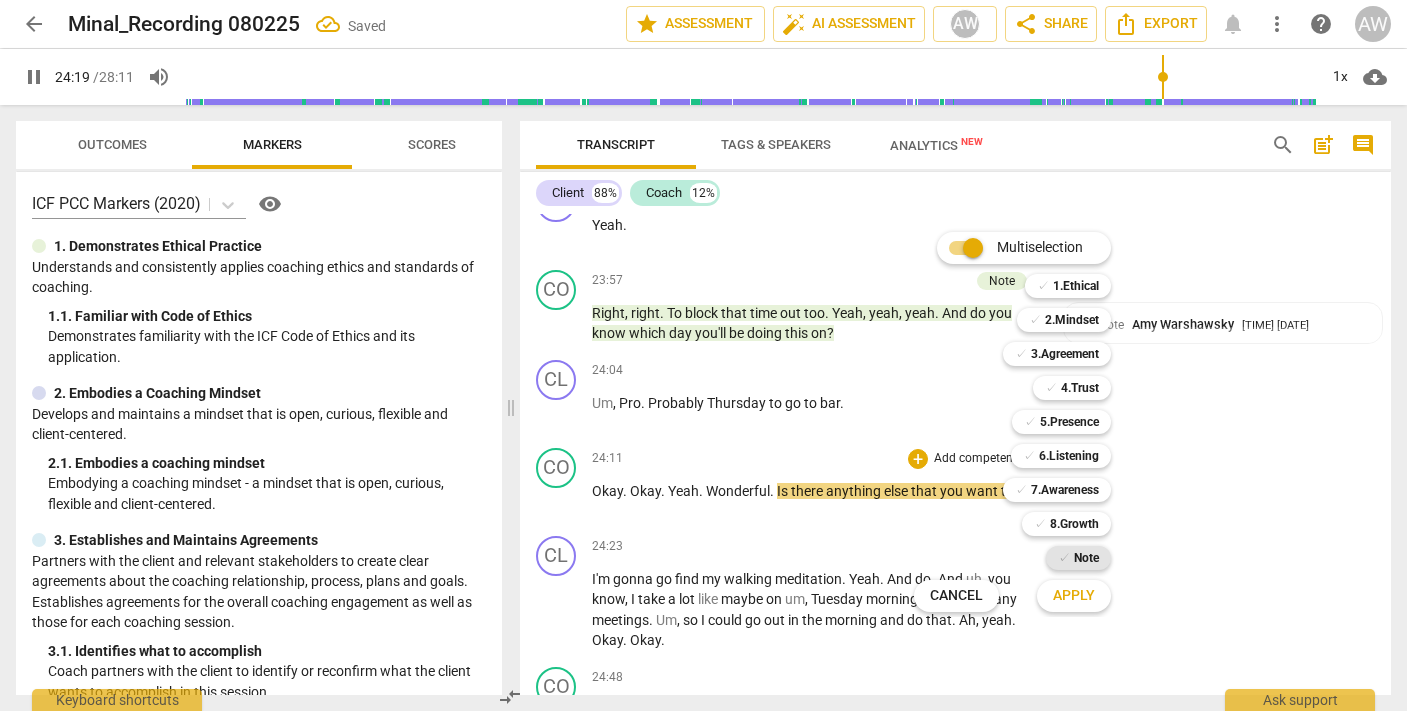 click on "✓" at bounding box center (1064, 558) 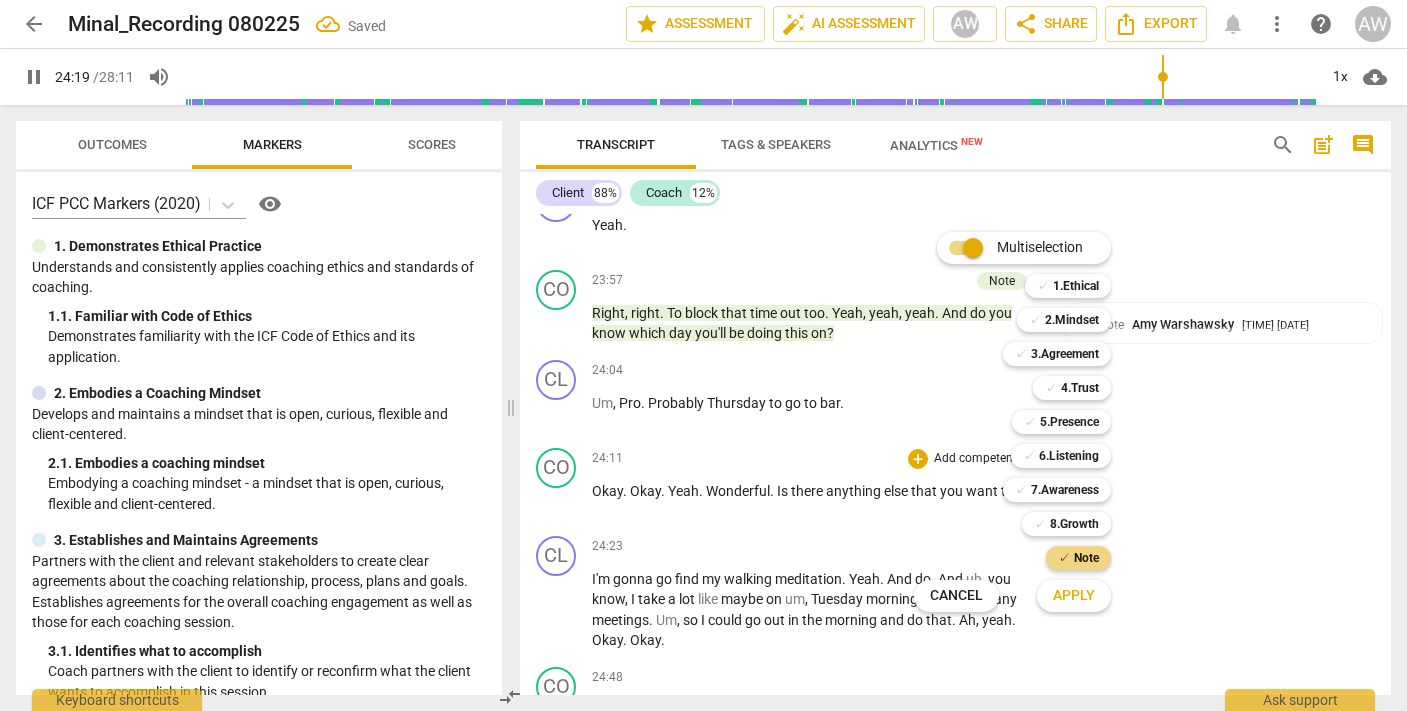 click on "Apply" at bounding box center [1074, 596] 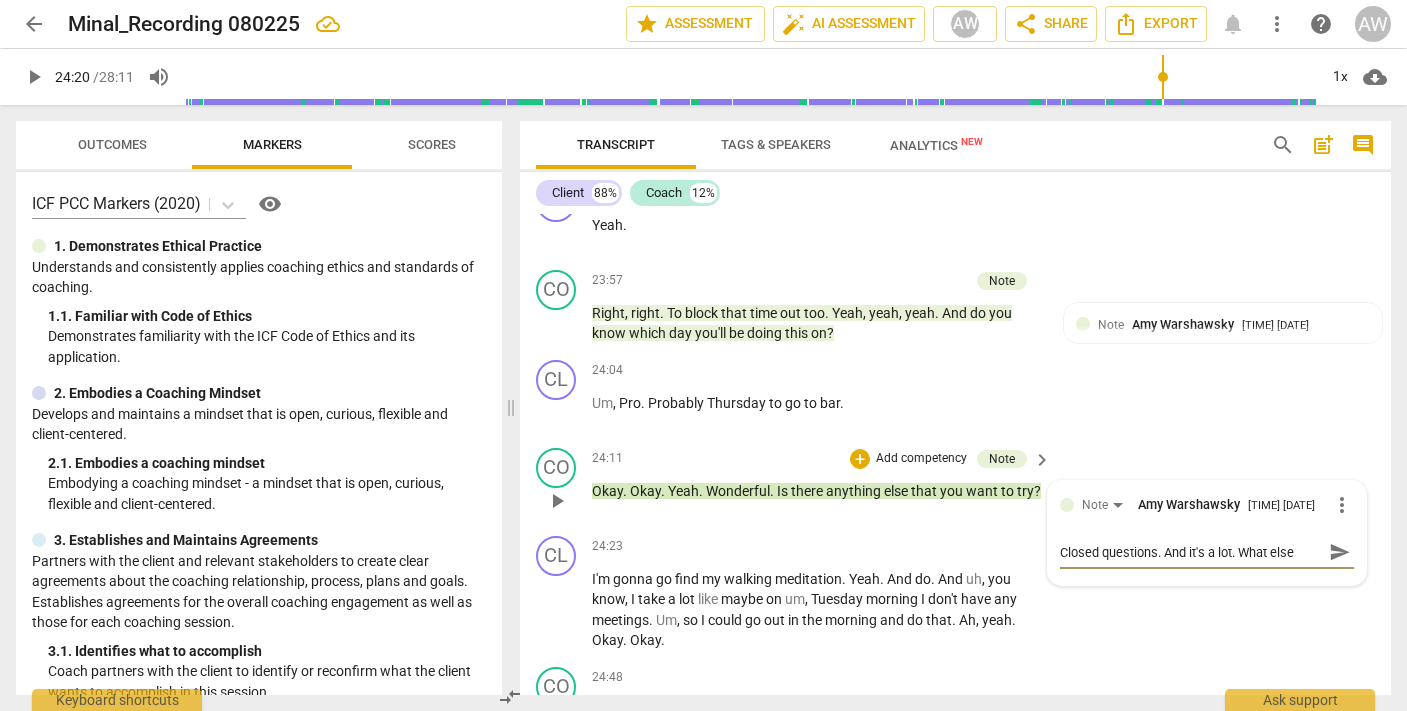 scroll, scrollTop: 0, scrollLeft: 0, axis: both 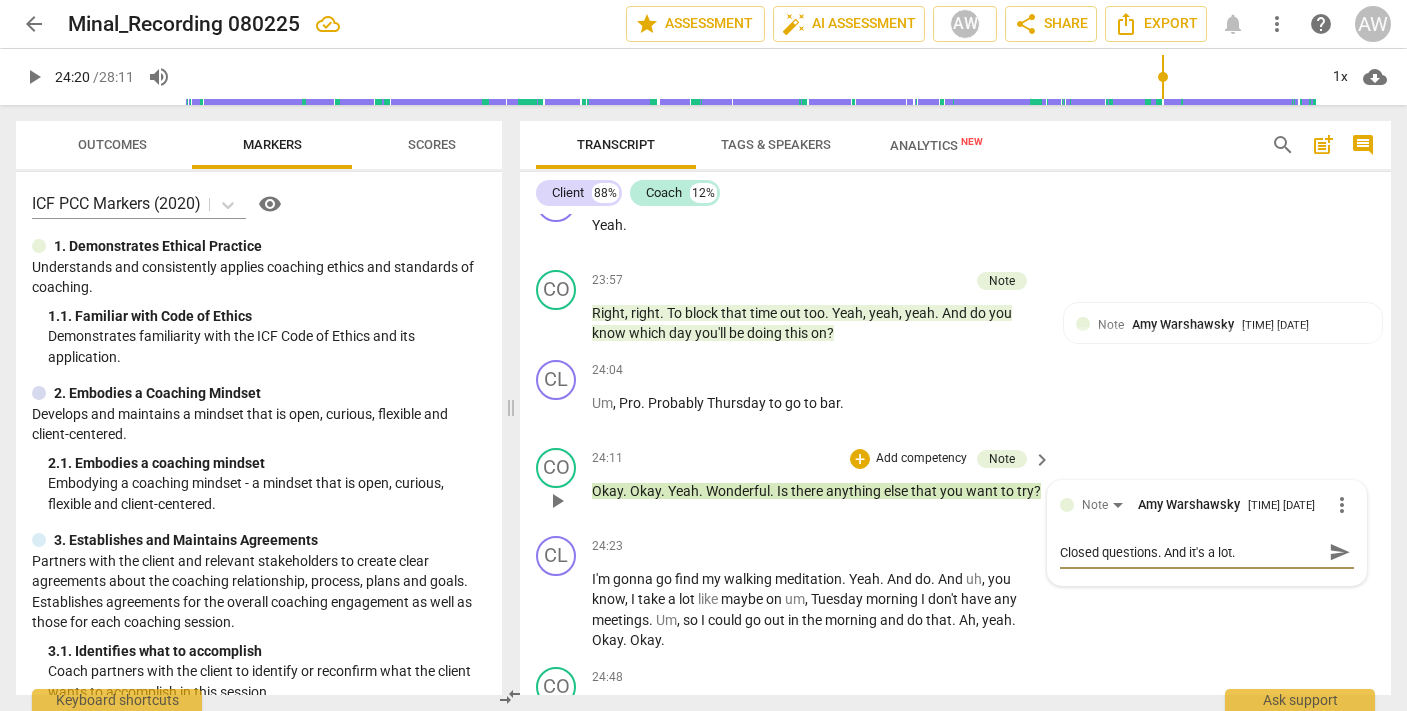 drag, startPoint x: 1250, startPoint y: 523, endPoint x: 1163, endPoint y: 521, distance: 87.02299 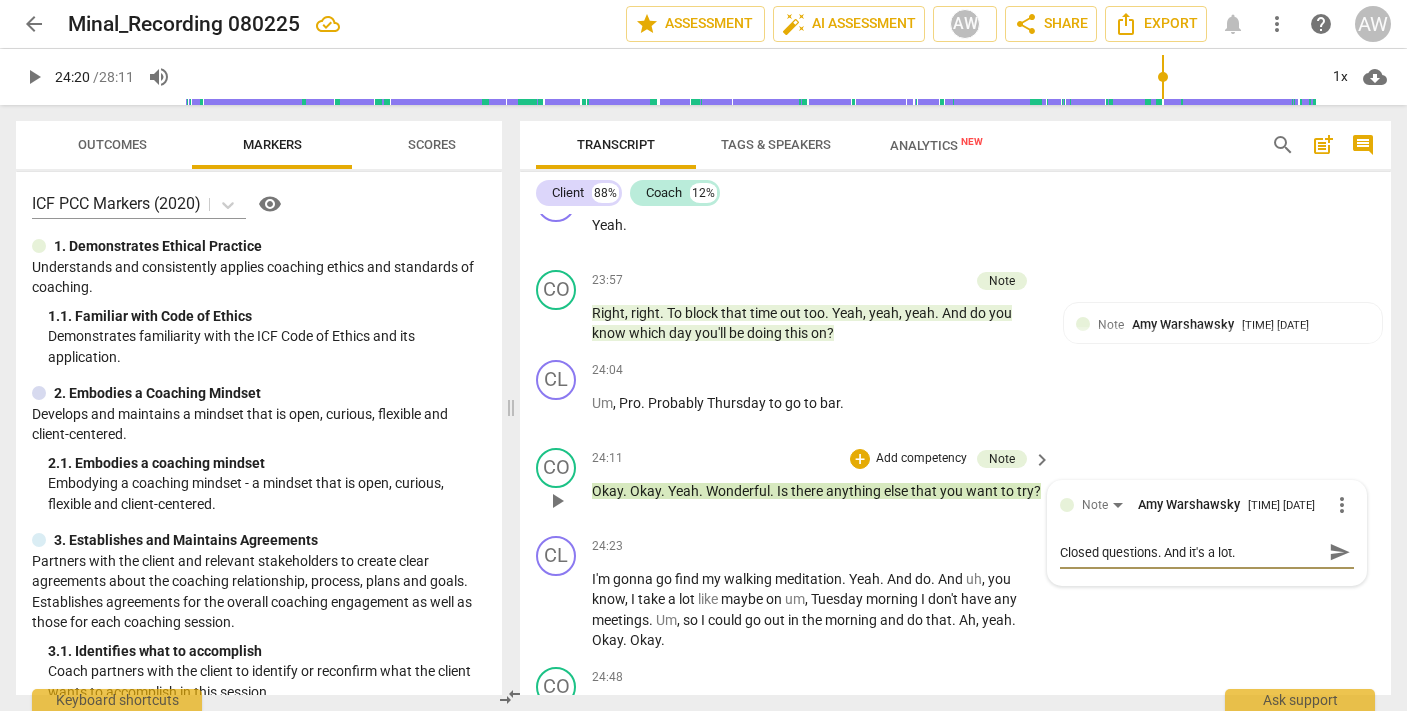 click on "Closed questions. And it's a lot." at bounding box center (1191, 552) 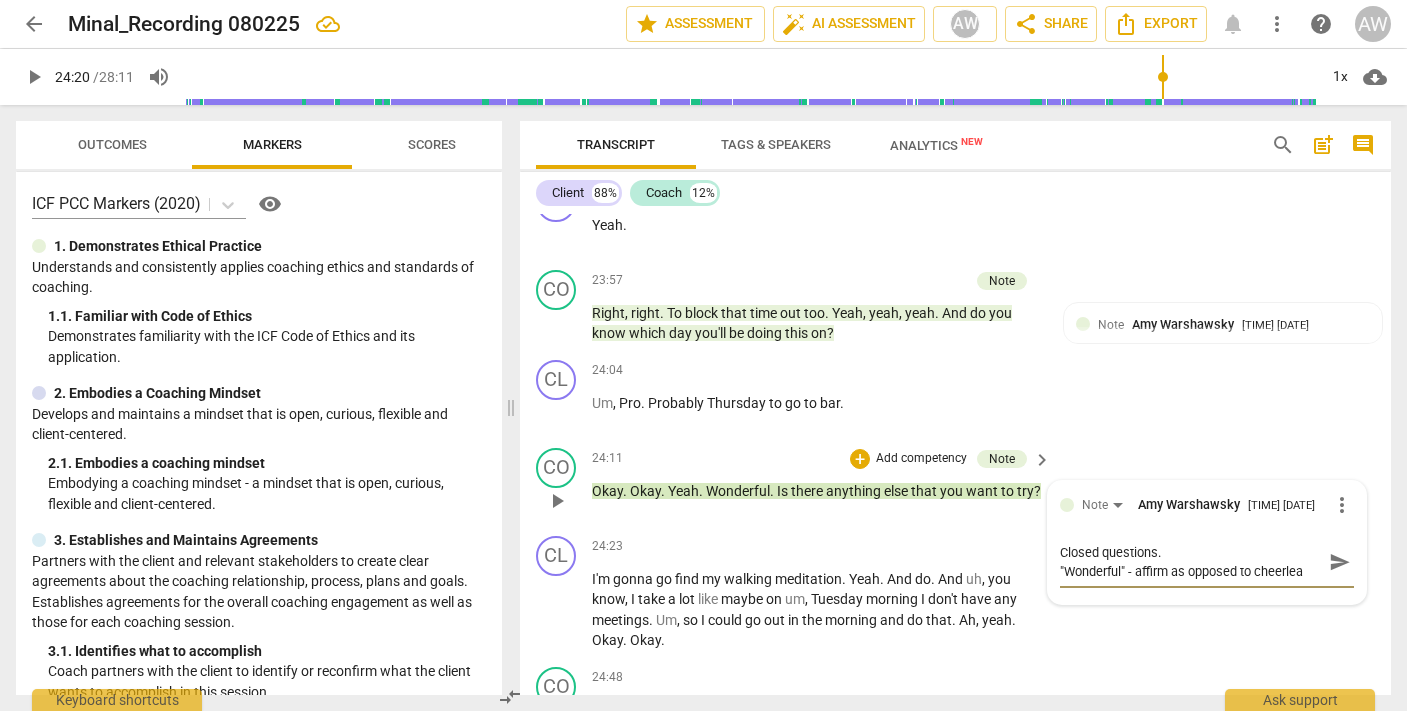 scroll, scrollTop: 18, scrollLeft: 0, axis: vertical 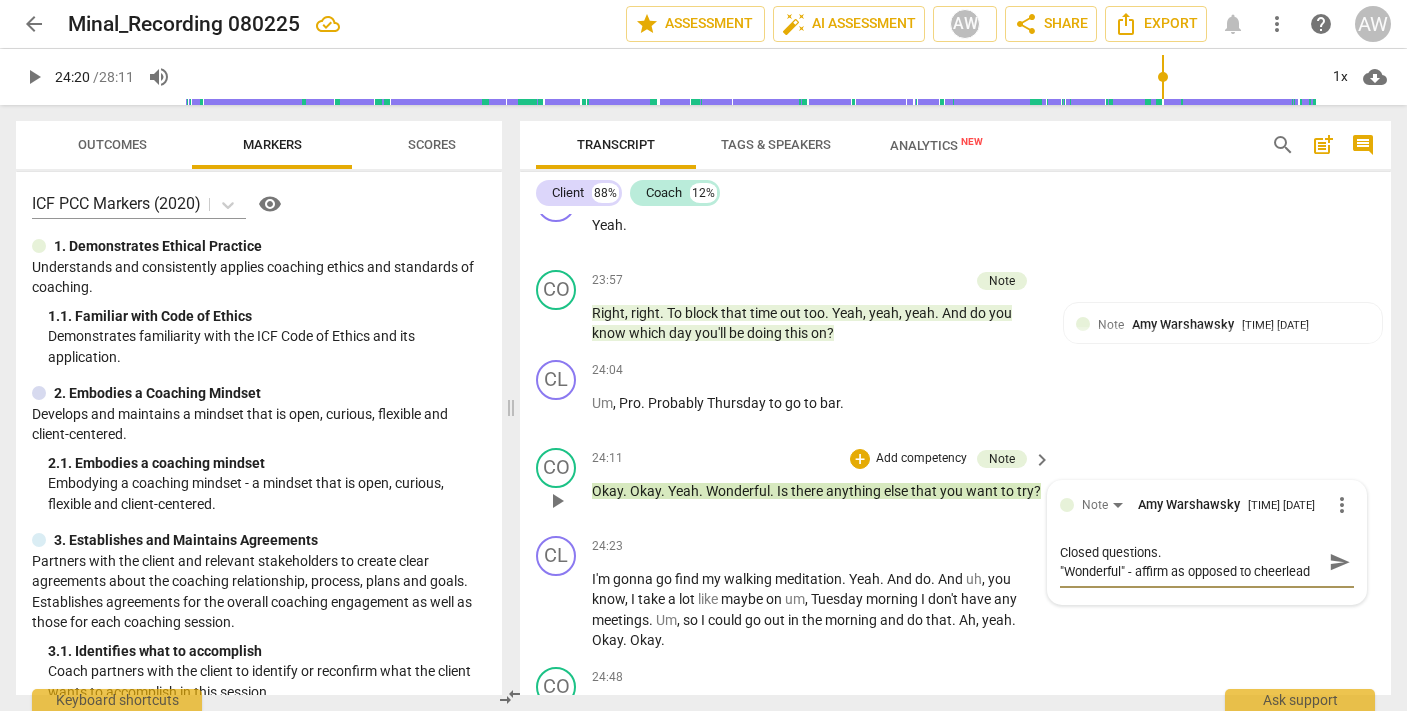 click on "send" at bounding box center (1340, 562) 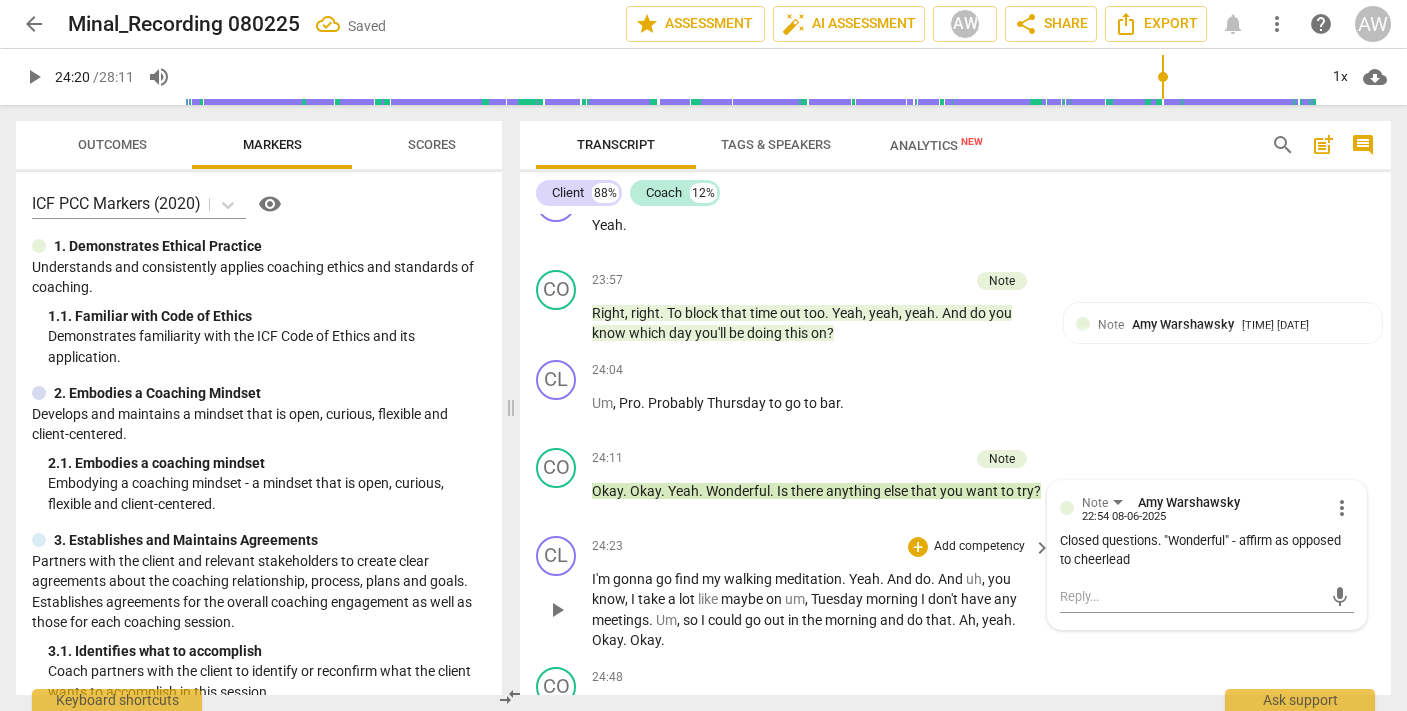 scroll, scrollTop: 0, scrollLeft: 0, axis: both 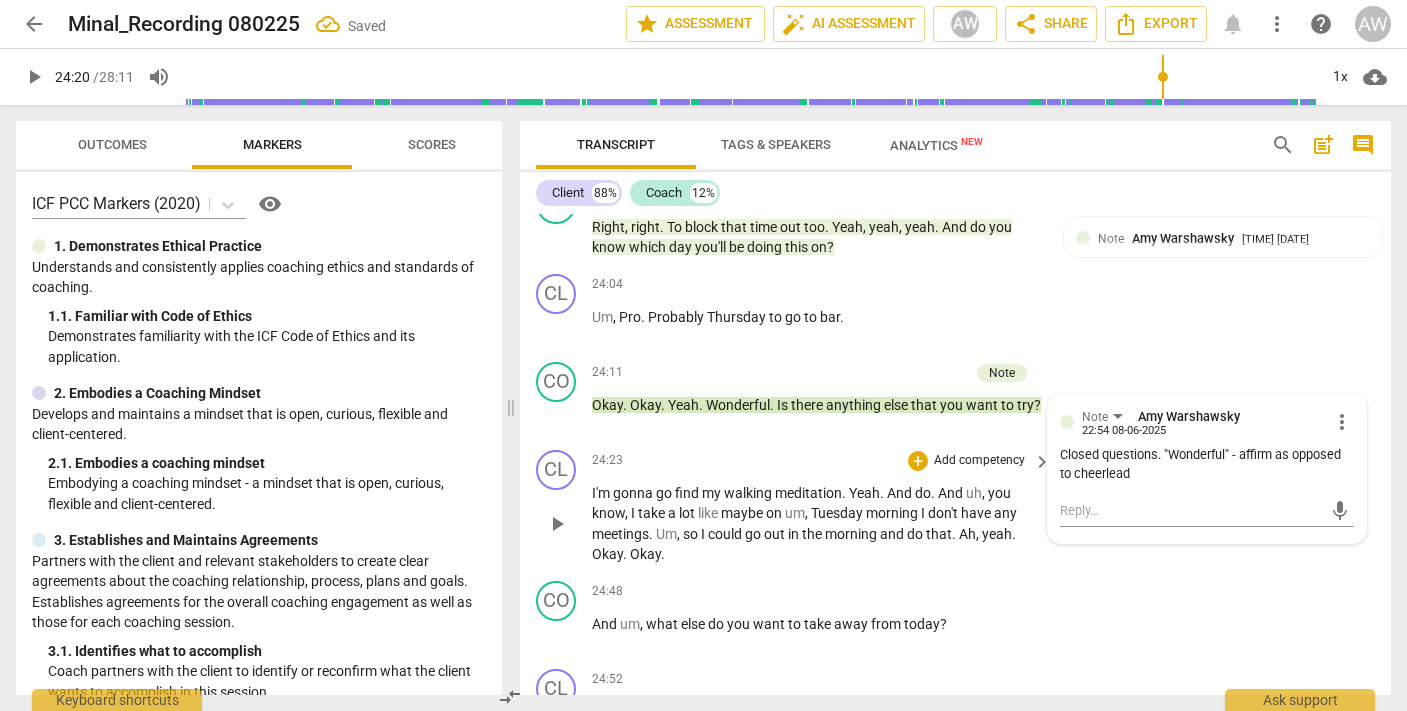 click on "play_arrow" at bounding box center (557, 524) 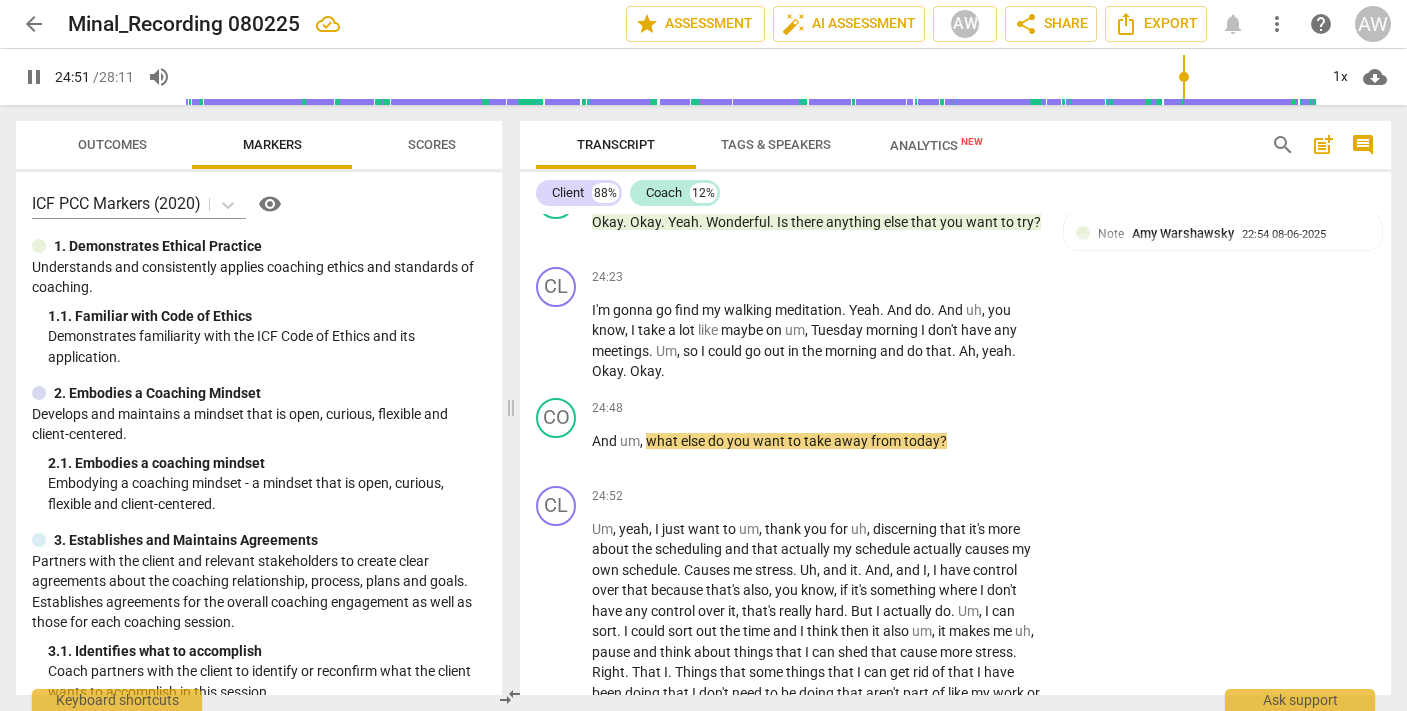 scroll, scrollTop: 10932, scrollLeft: 0, axis: vertical 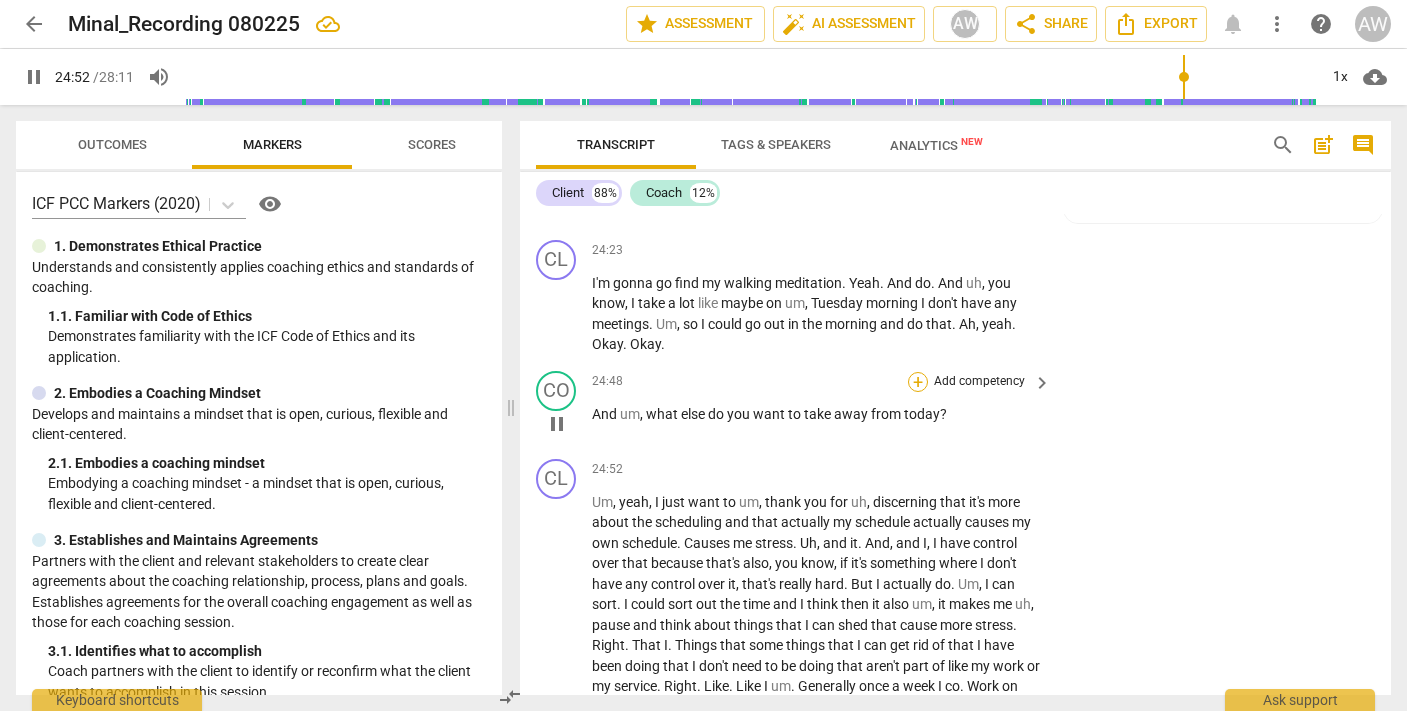 click on "+" at bounding box center [918, 382] 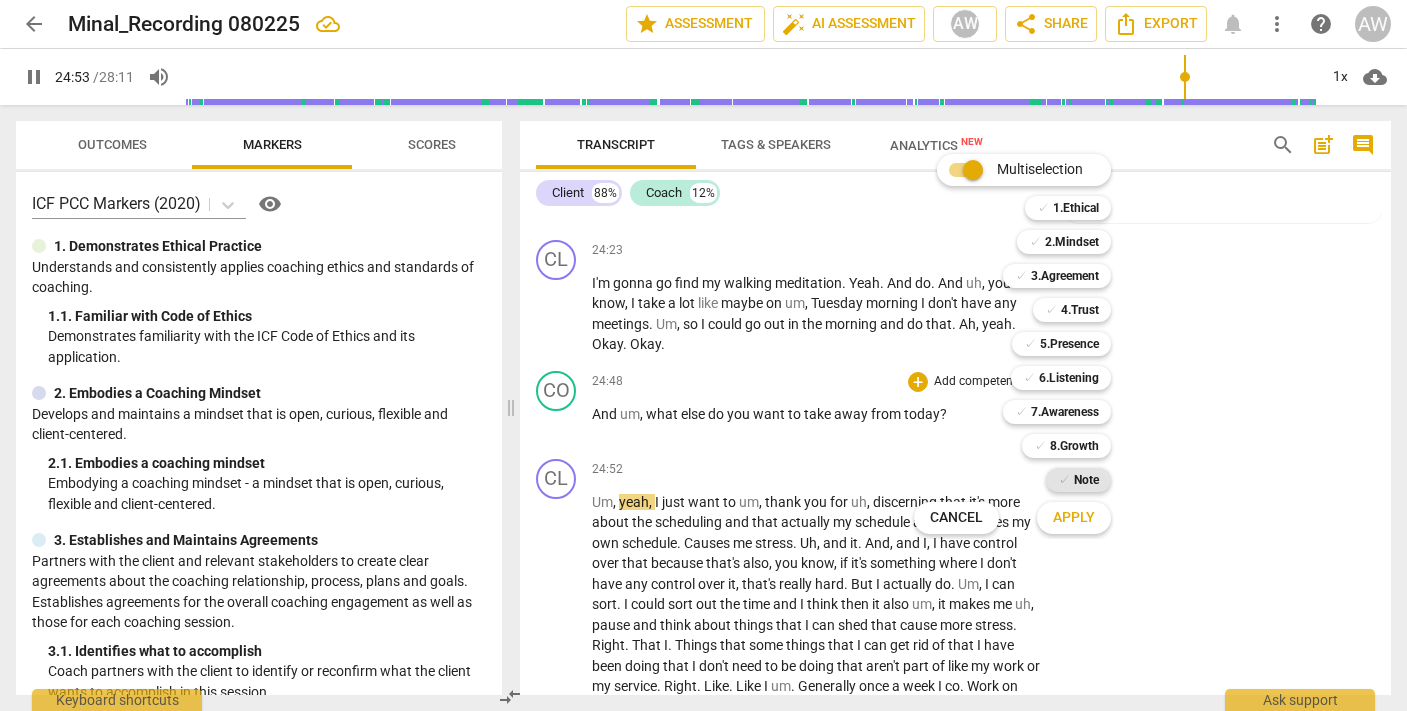 click on "Note" at bounding box center (1086, 480) 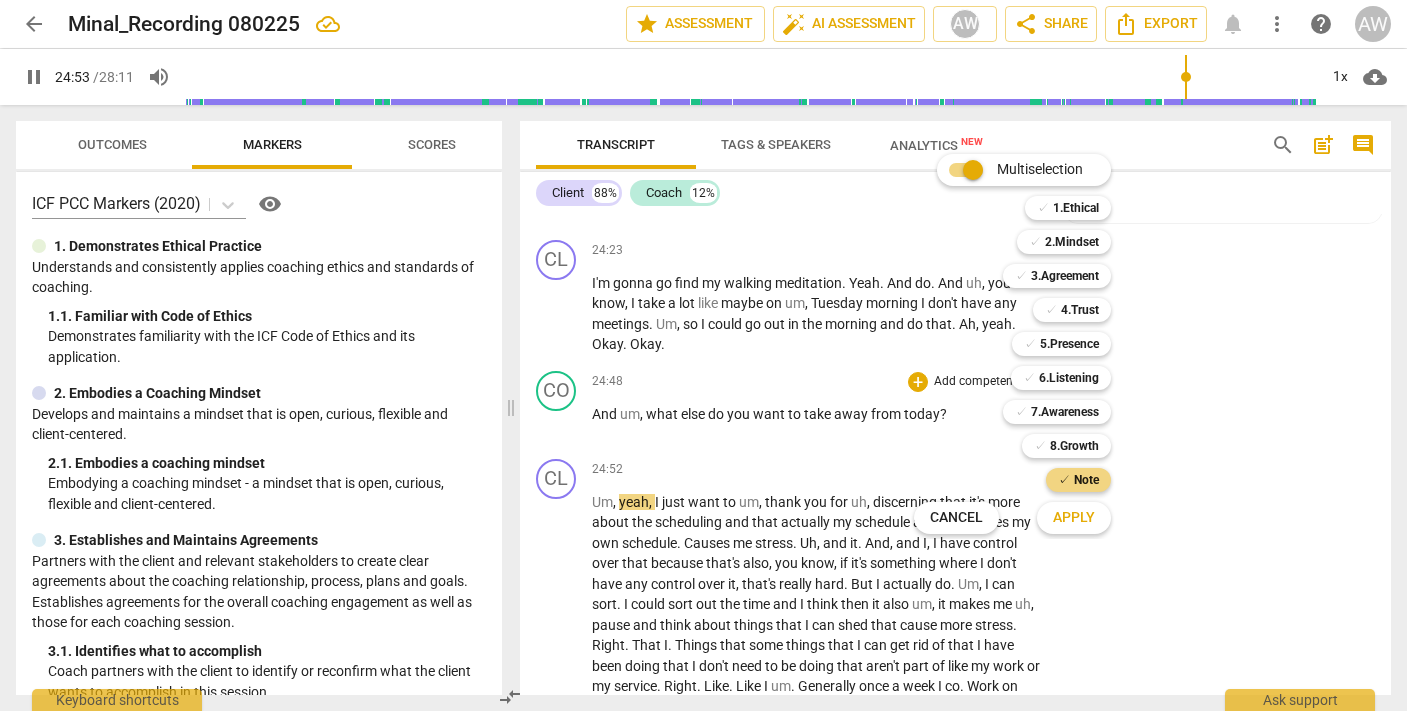 click on "Apply" at bounding box center [1074, 518] 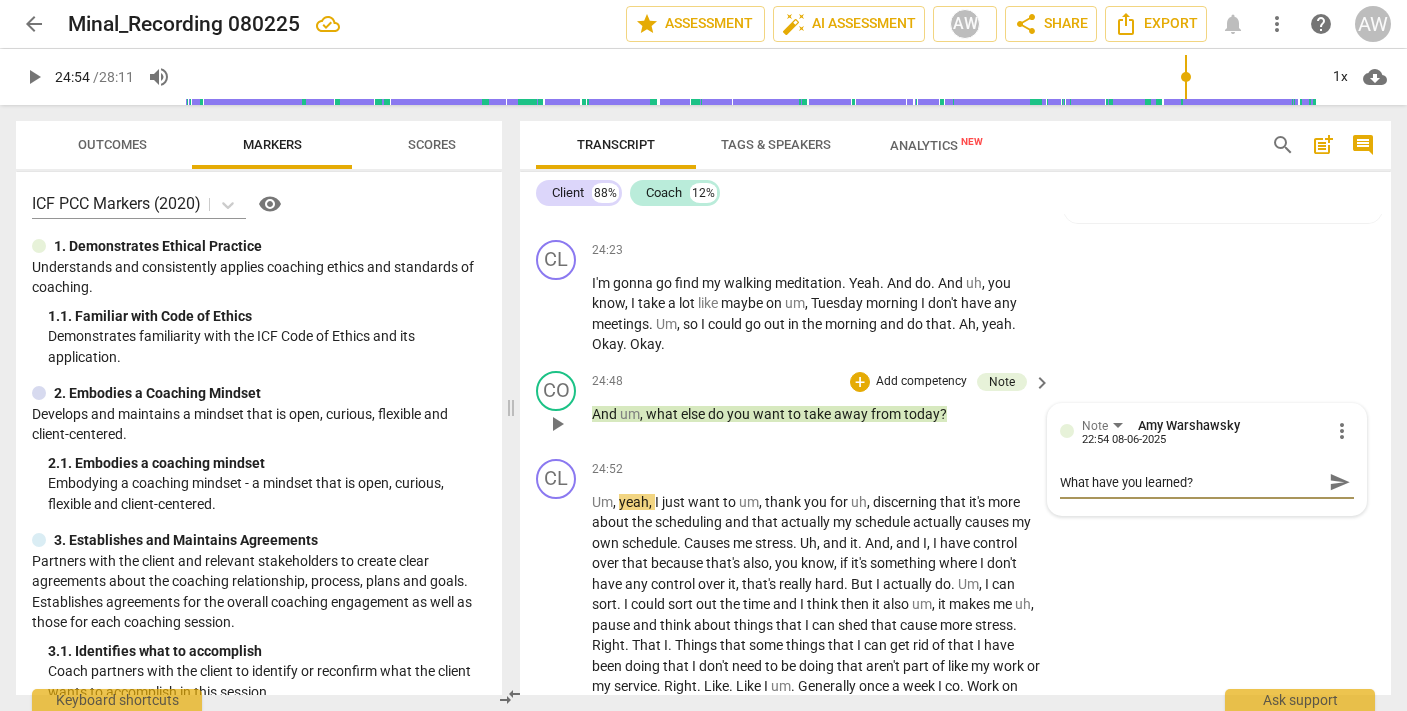 click on "send" at bounding box center [1340, 482] 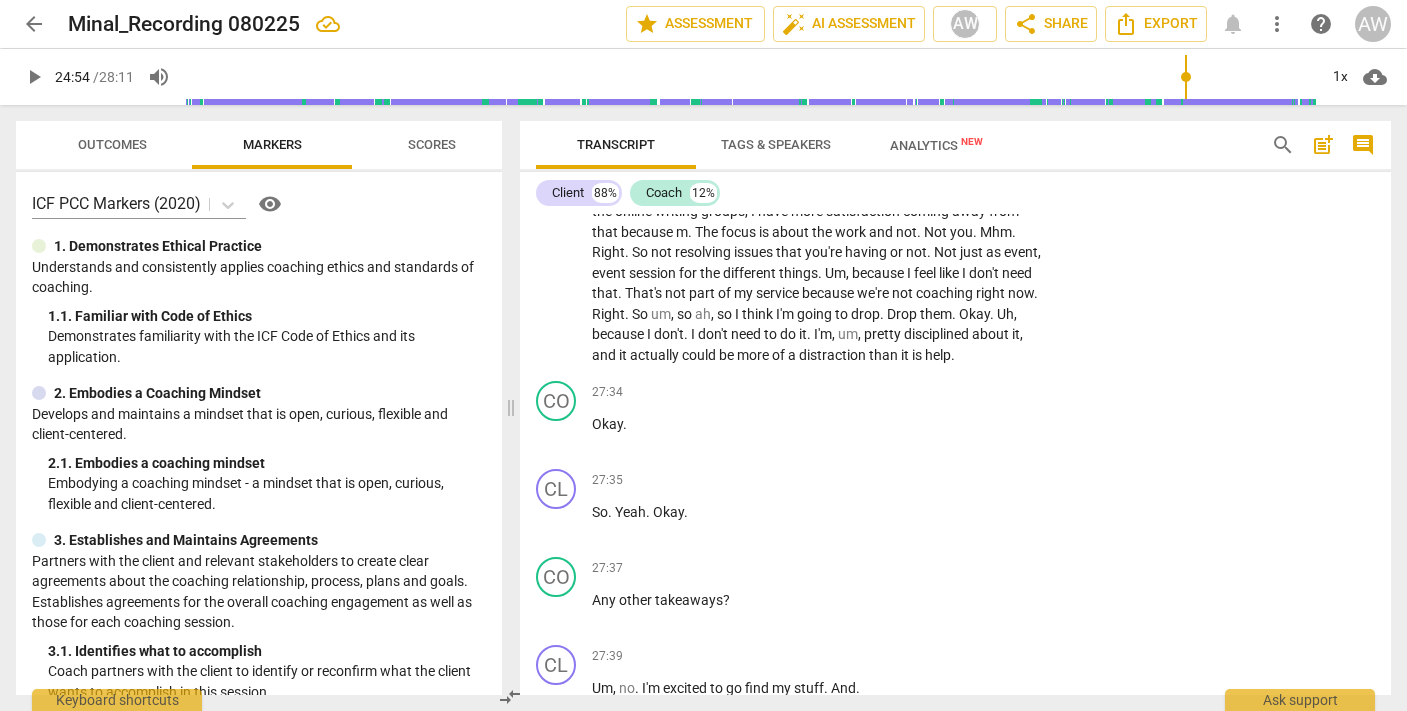 scroll, scrollTop: 11573, scrollLeft: 0, axis: vertical 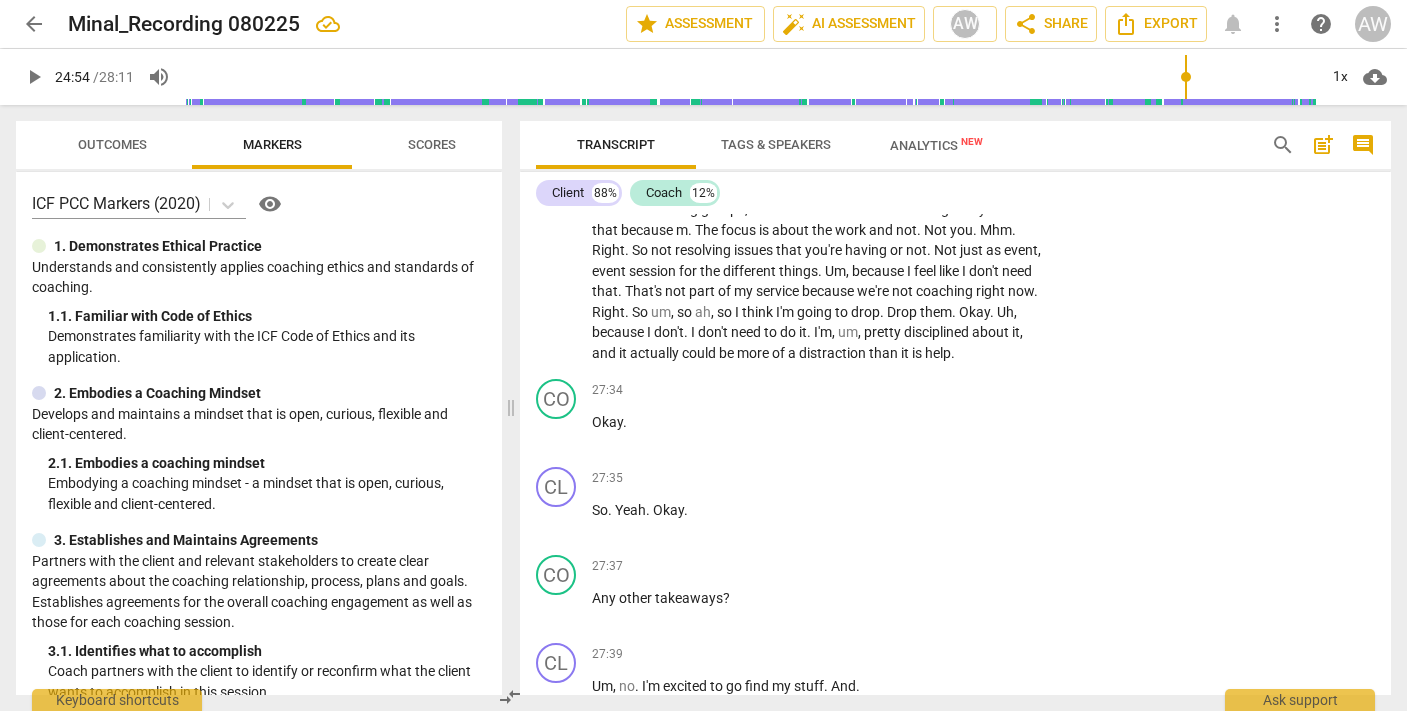 click on "." at bounding box center [621, 291] 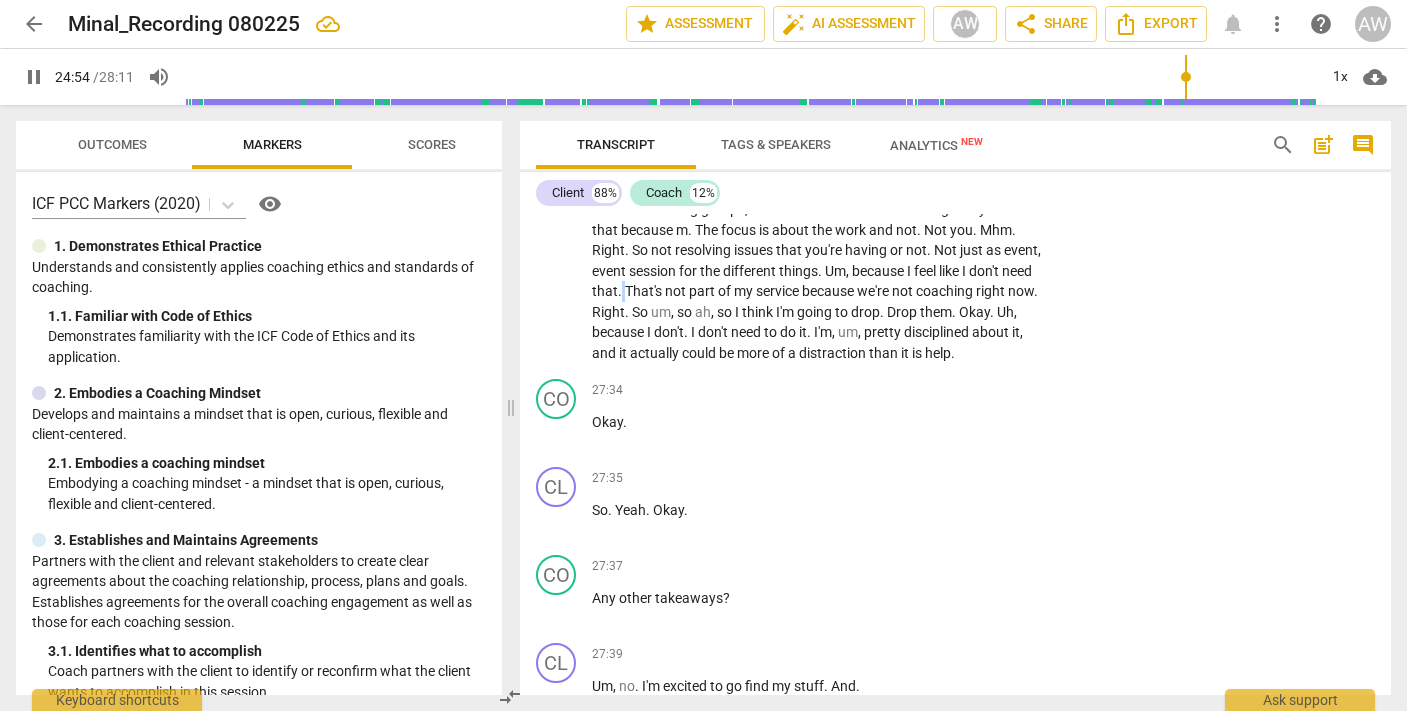click on "." at bounding box center [621, 291] 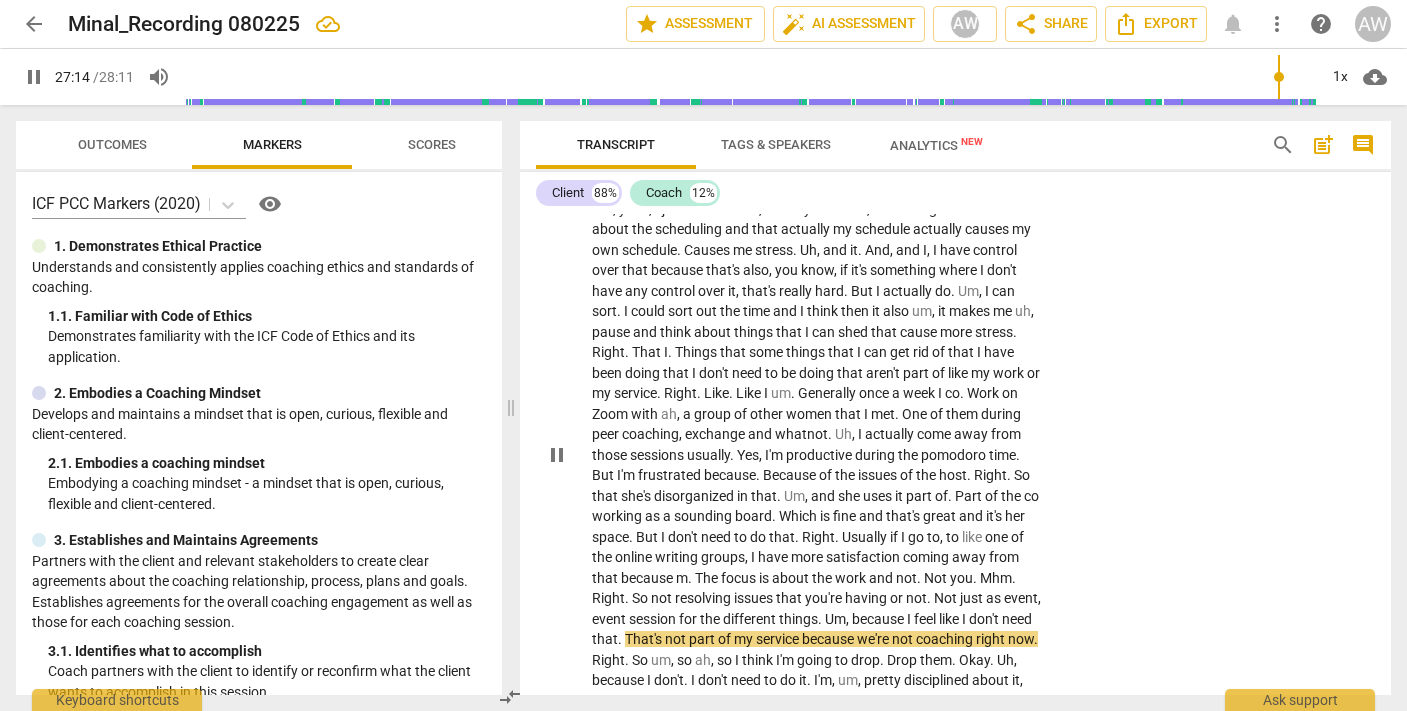 scroll, scrollTop: 11162, scrollLeft: 0, axis: vertical 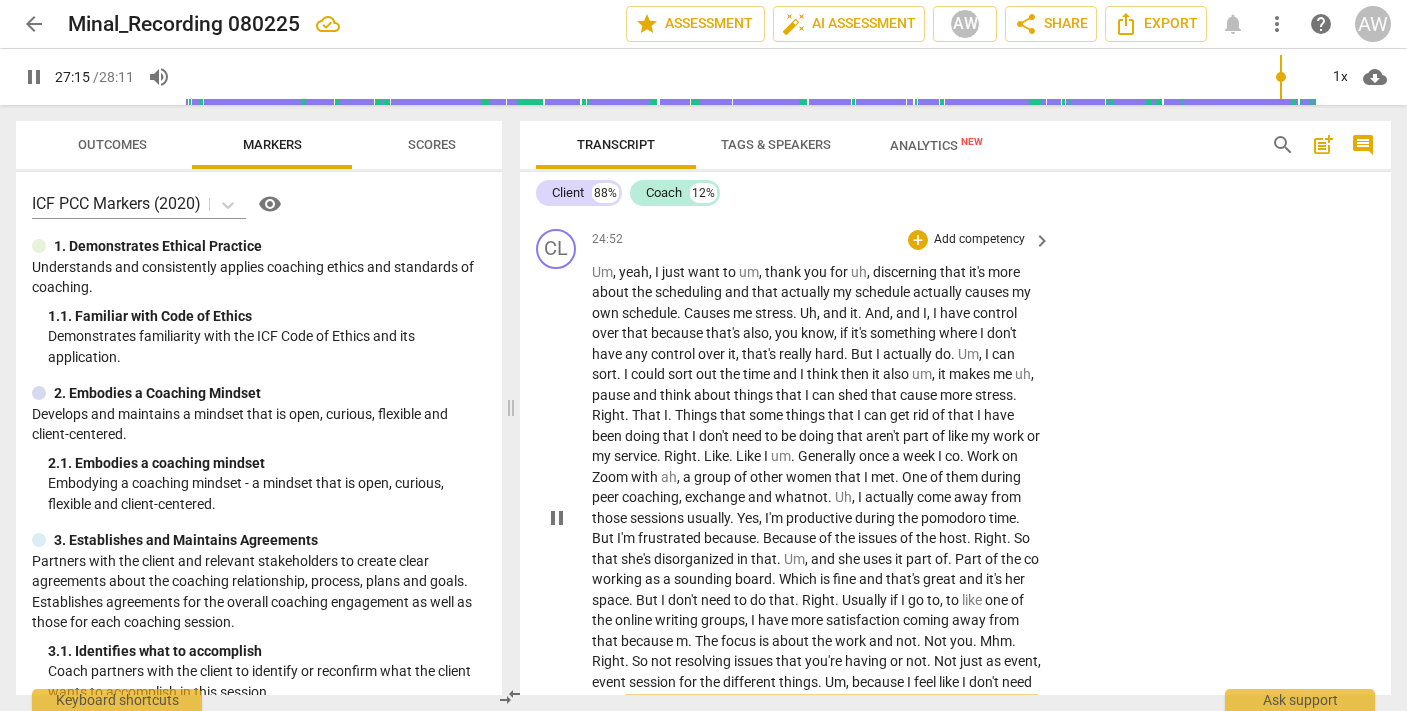click on "play_arrow pause" at bounding box center (566, 519) 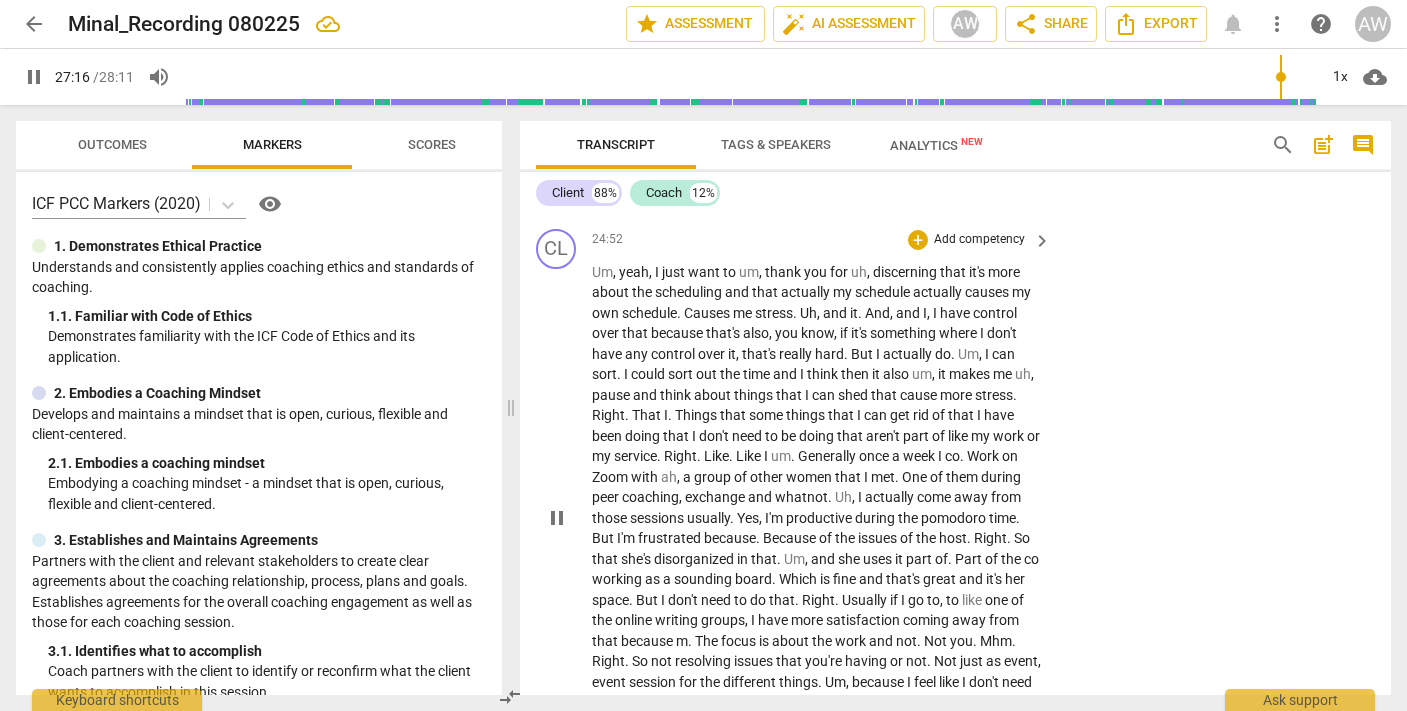 click on "play_arrow pause" at bounding box center (566, 519) 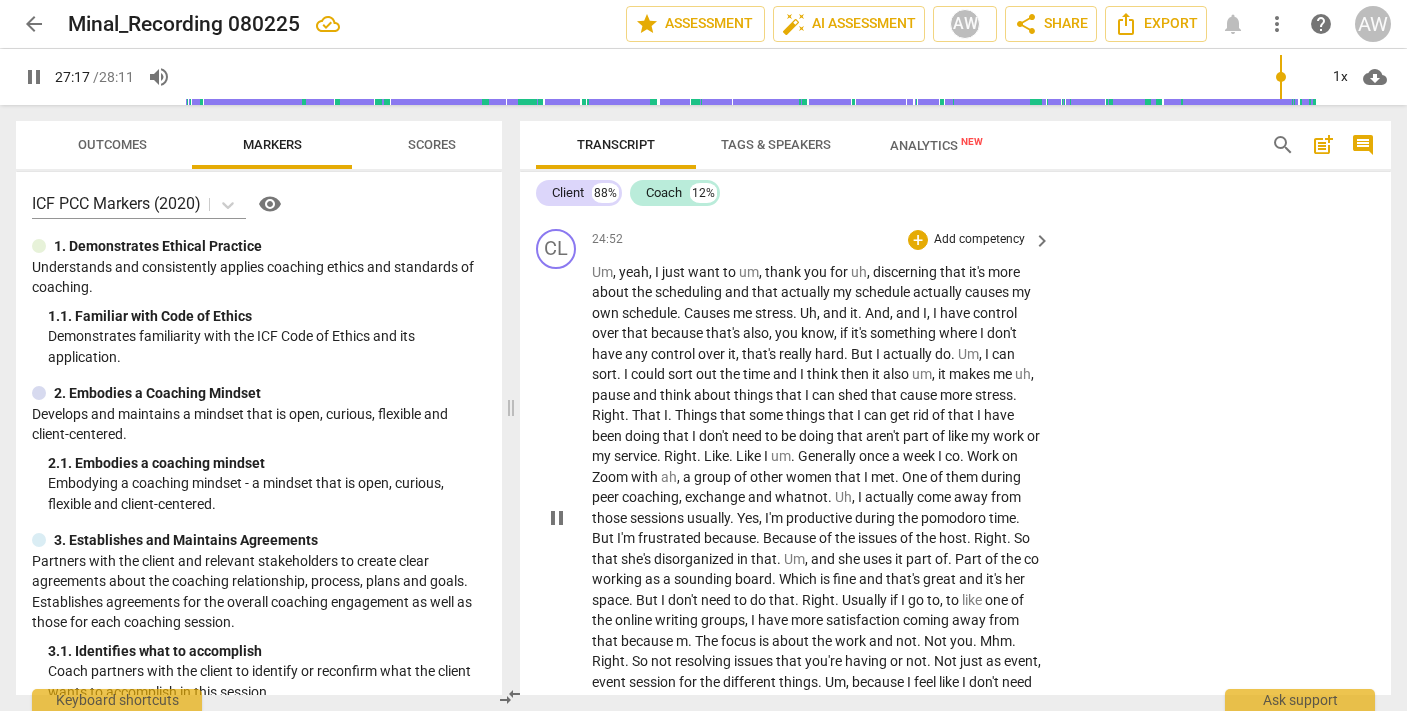 click on "Um" at bounding box center (602, 272) 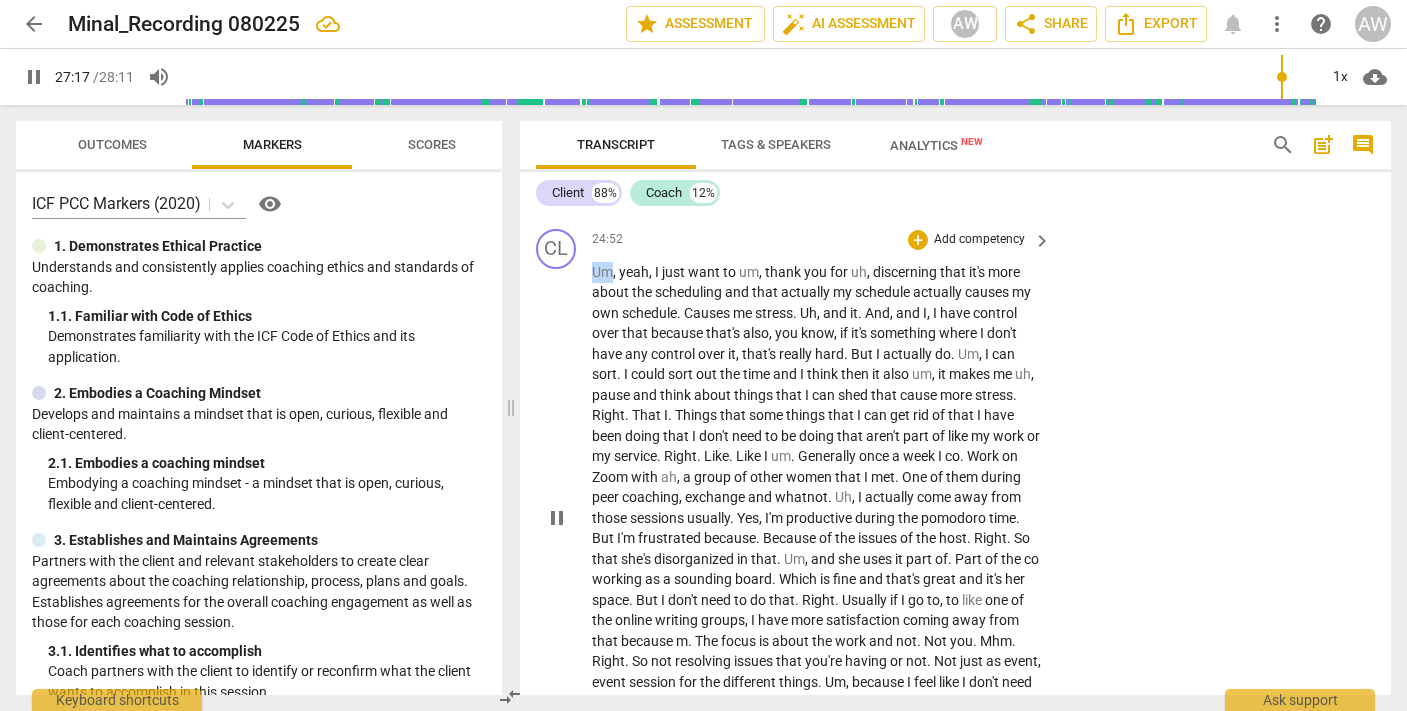 click on "Um" at bounding box center [602, 272] 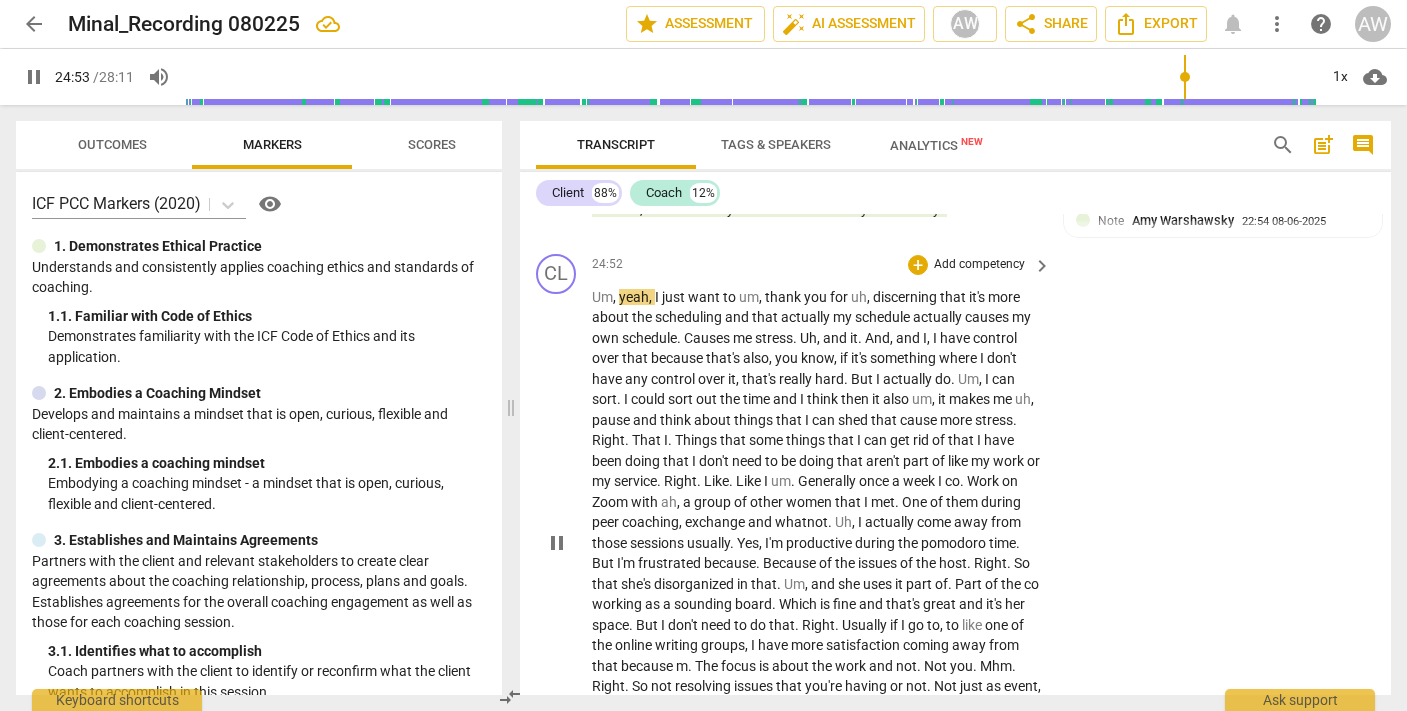 scroll, scrollTop: 11056, scrollLeft: 0, axis: vertical 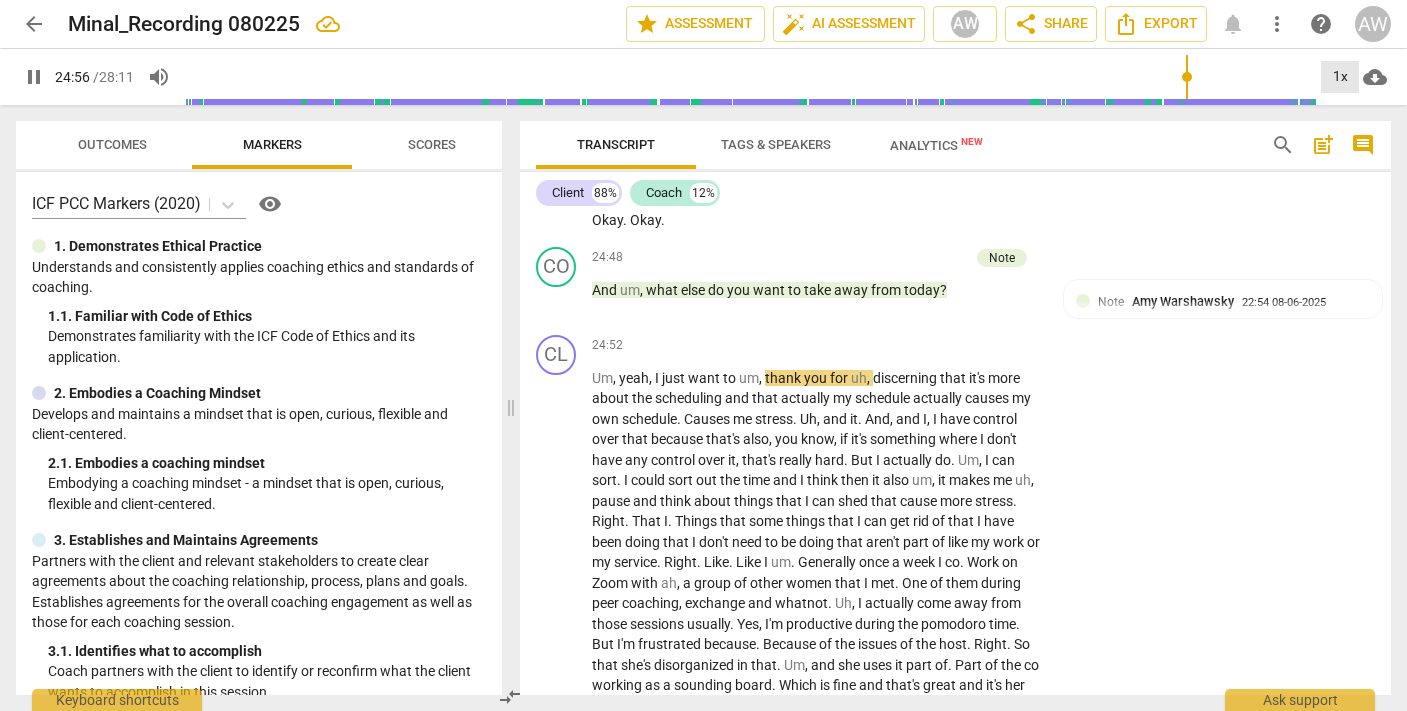 click on "1x" at bounding box center [1340, 77] 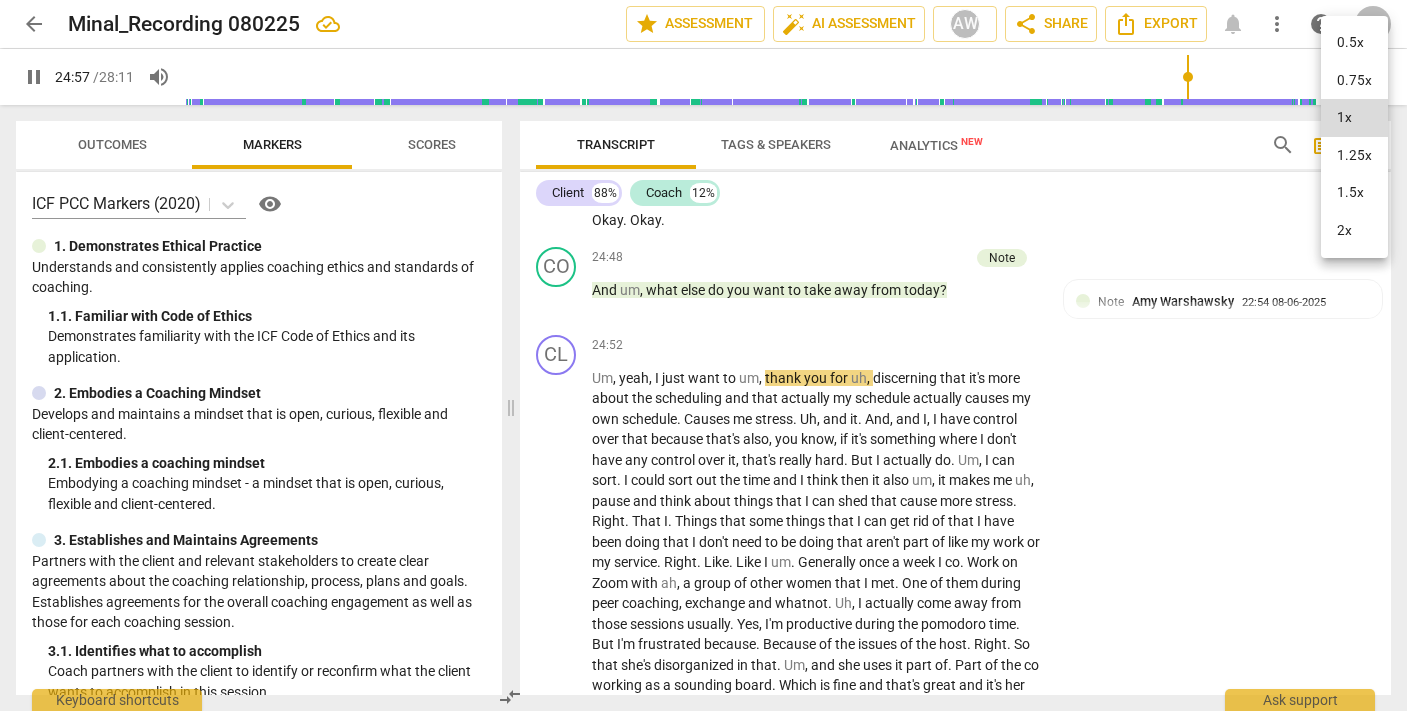 click on "1.25x" at bounding box center (1354, 156) 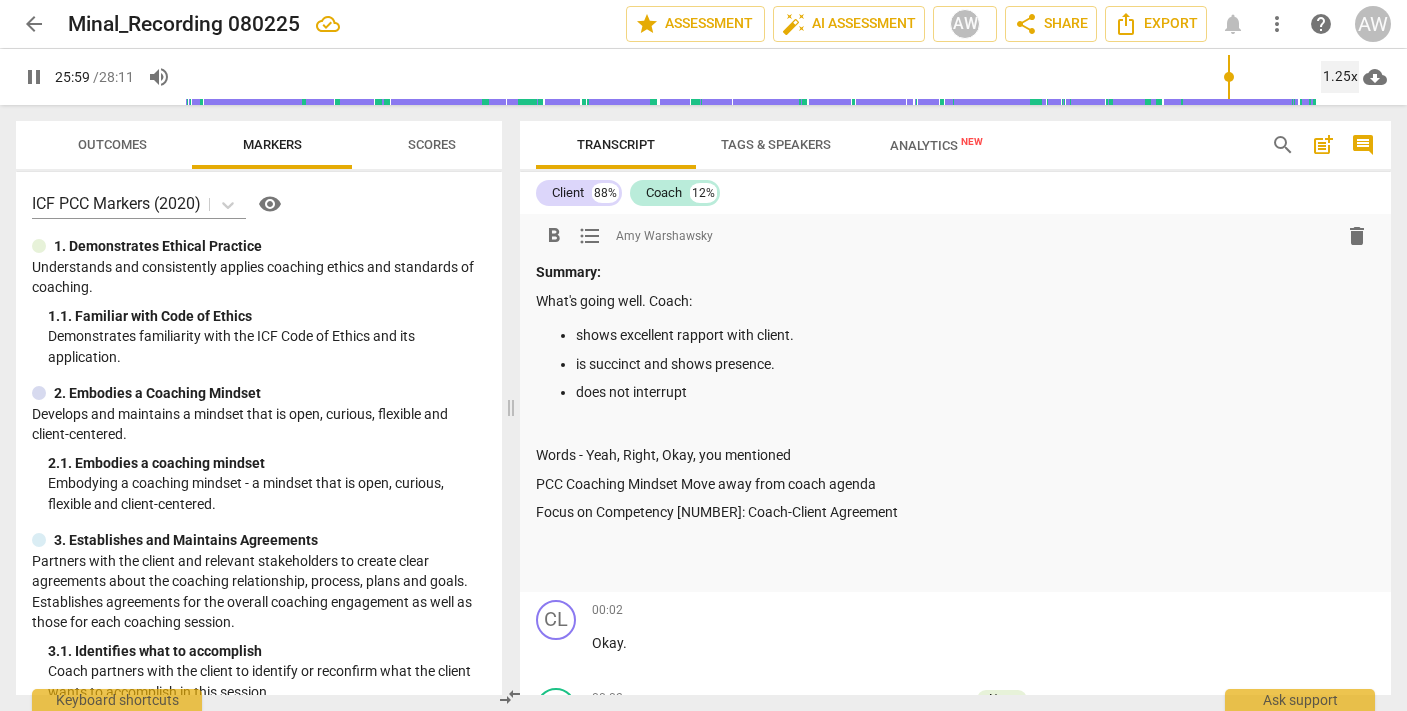 scroll, scrollTop: 0, scrollLeft: 0, axis: both 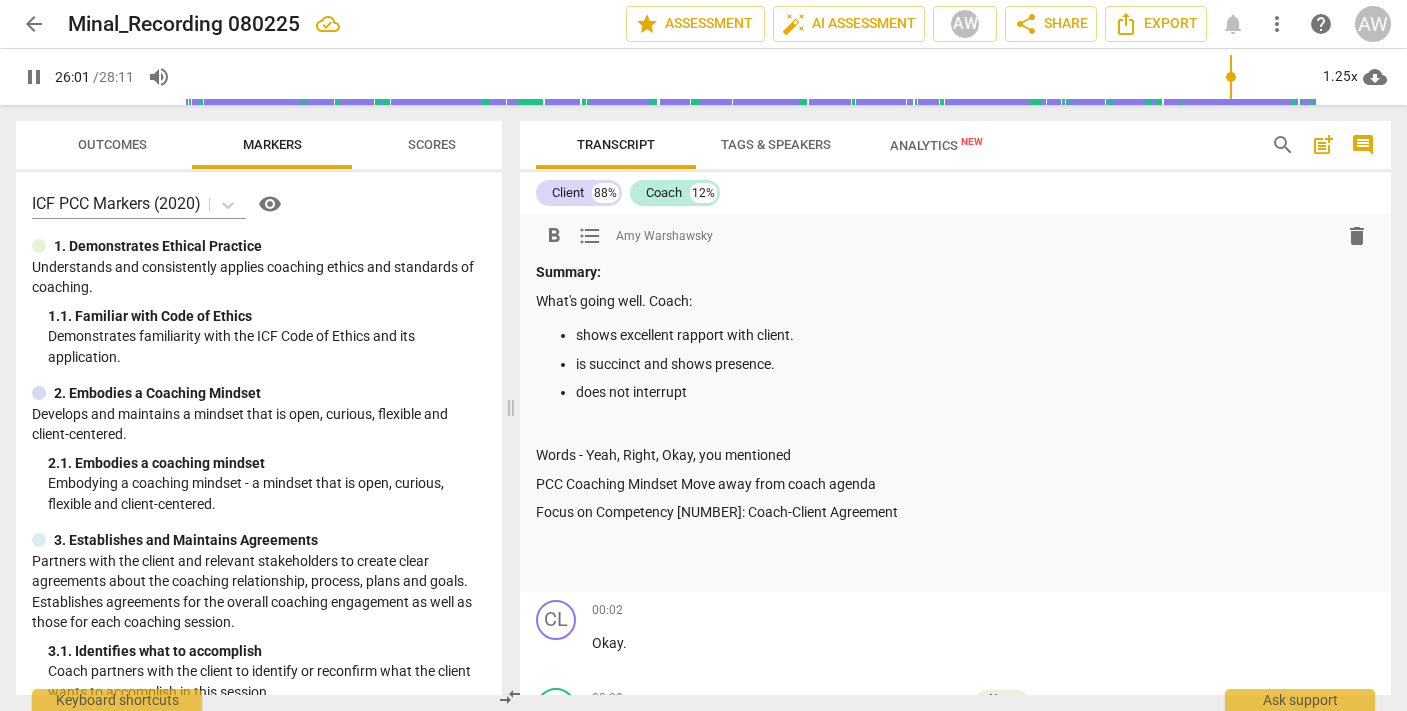 click on "does not interrupt" at bounding box center [975, 392] 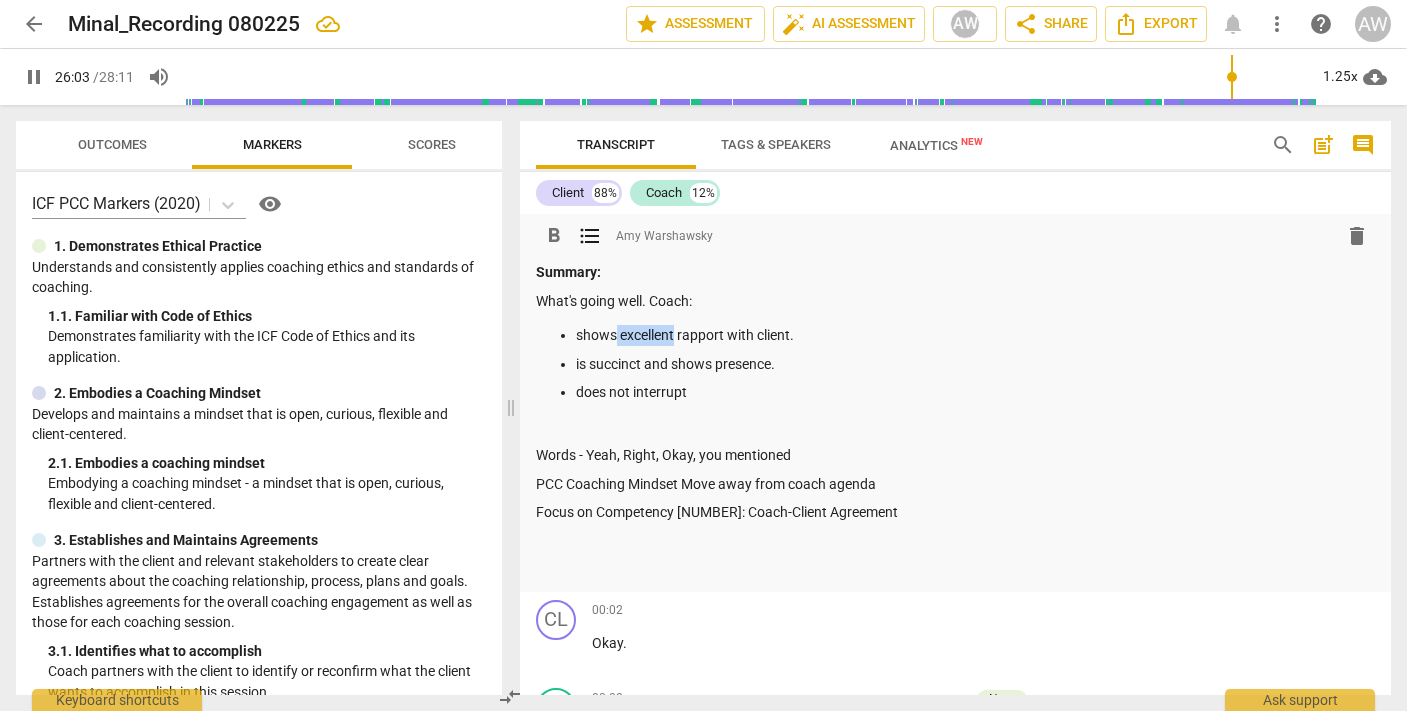 drag, startPoint x: 677, startPoint y: 332, endPoint x: 614, endPoint y: 334, distance: 63.03174 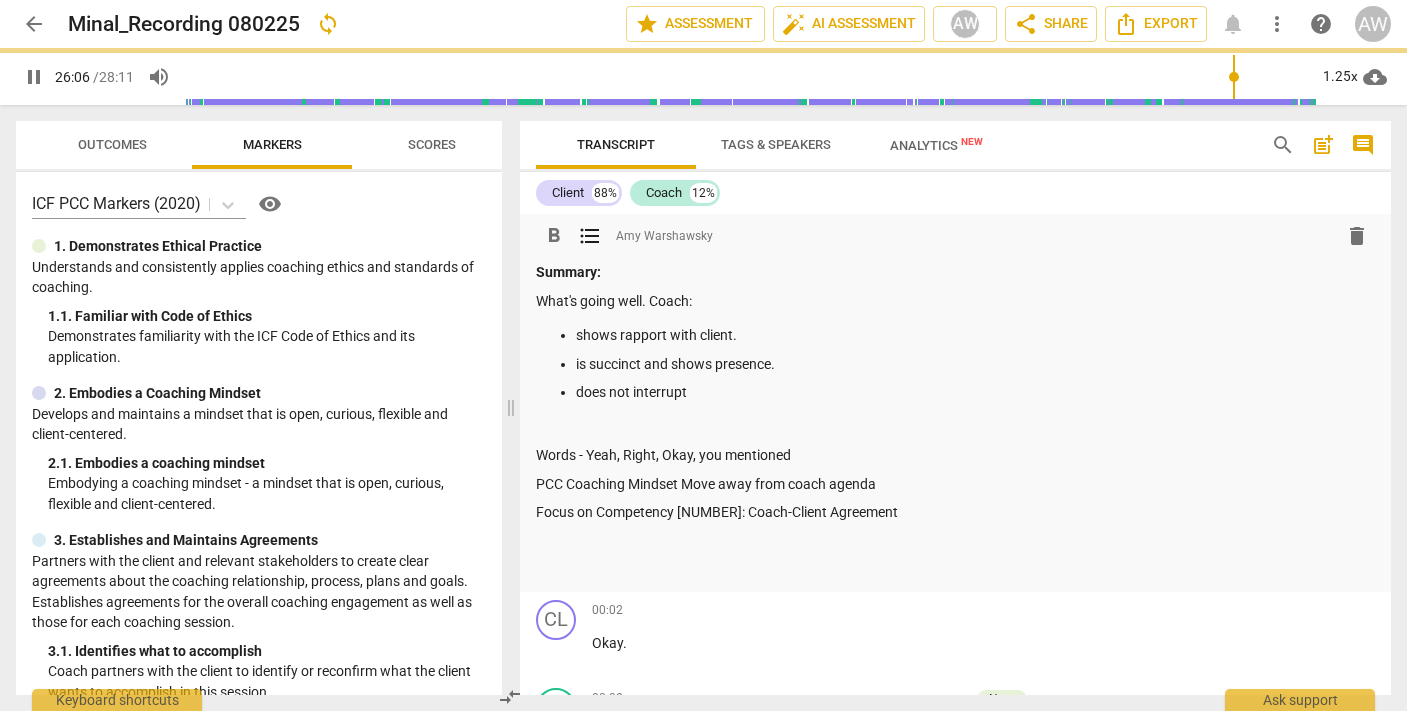 click on "does not interrupt" at bounding box center (975, 392) 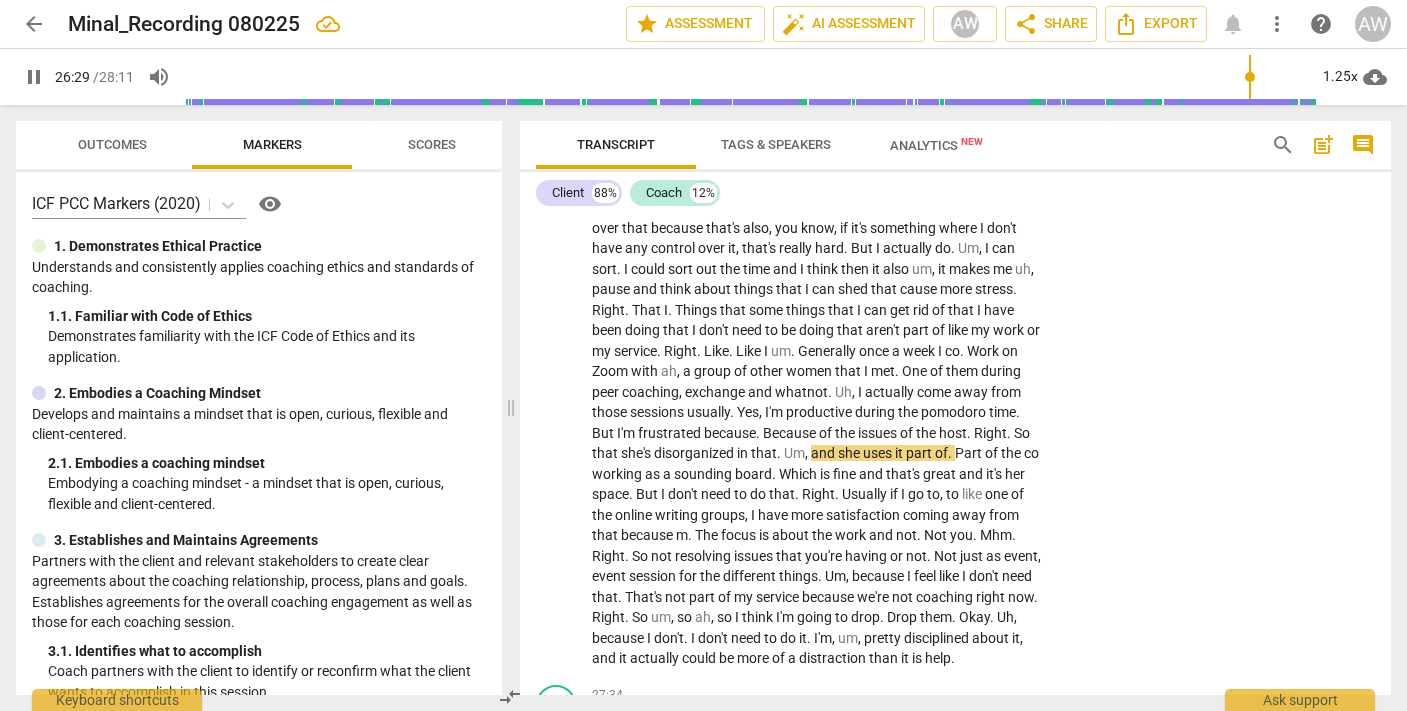 scroll, scrollTop: 12148, scrollLeft: 0, axis: vertical 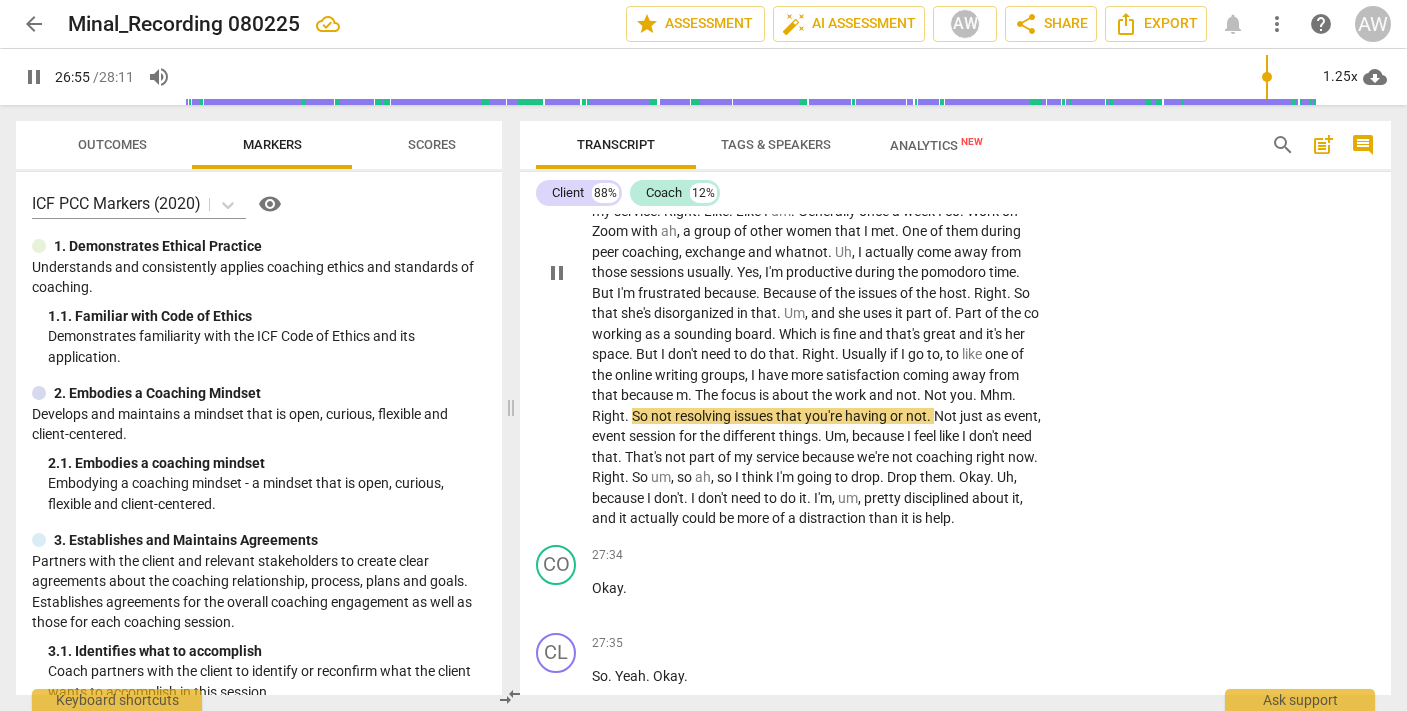 click on "Mhm" at bounding box center [996, 395] 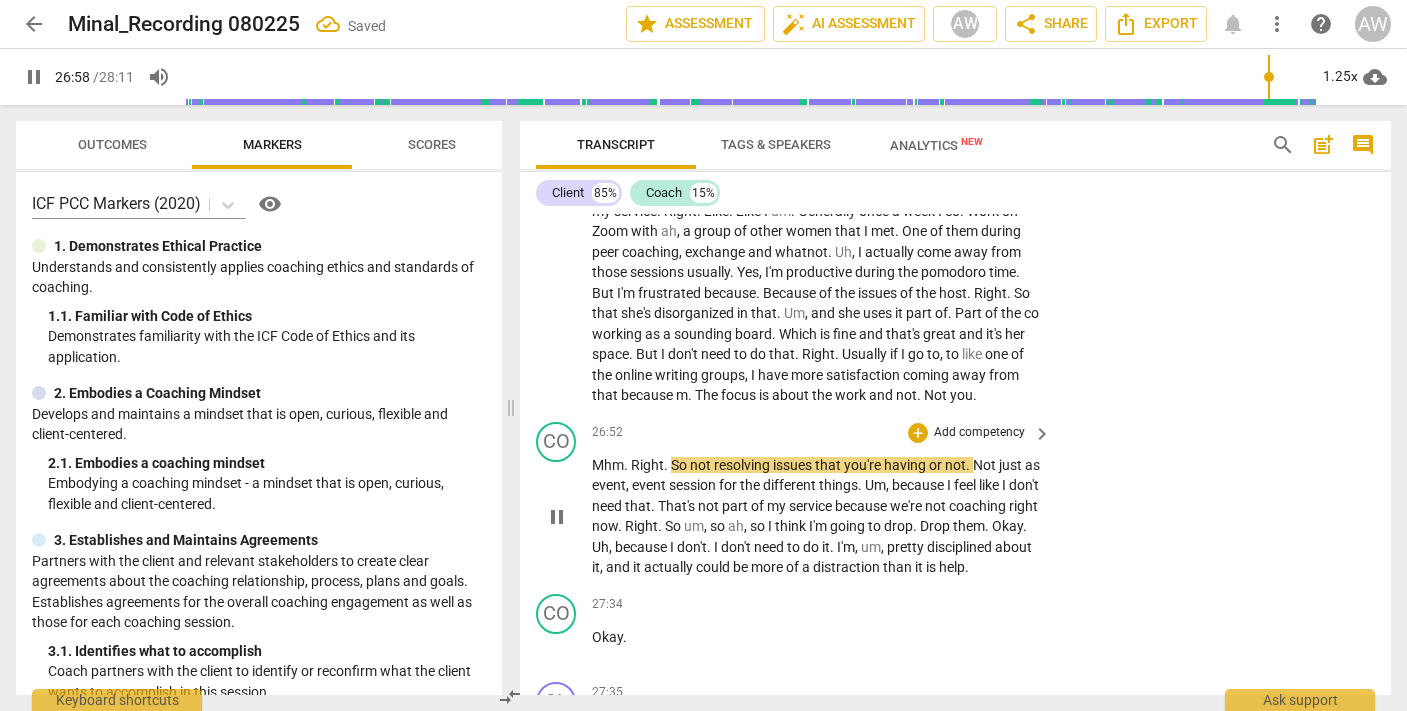 click on "." at bounding box center [627, 465] 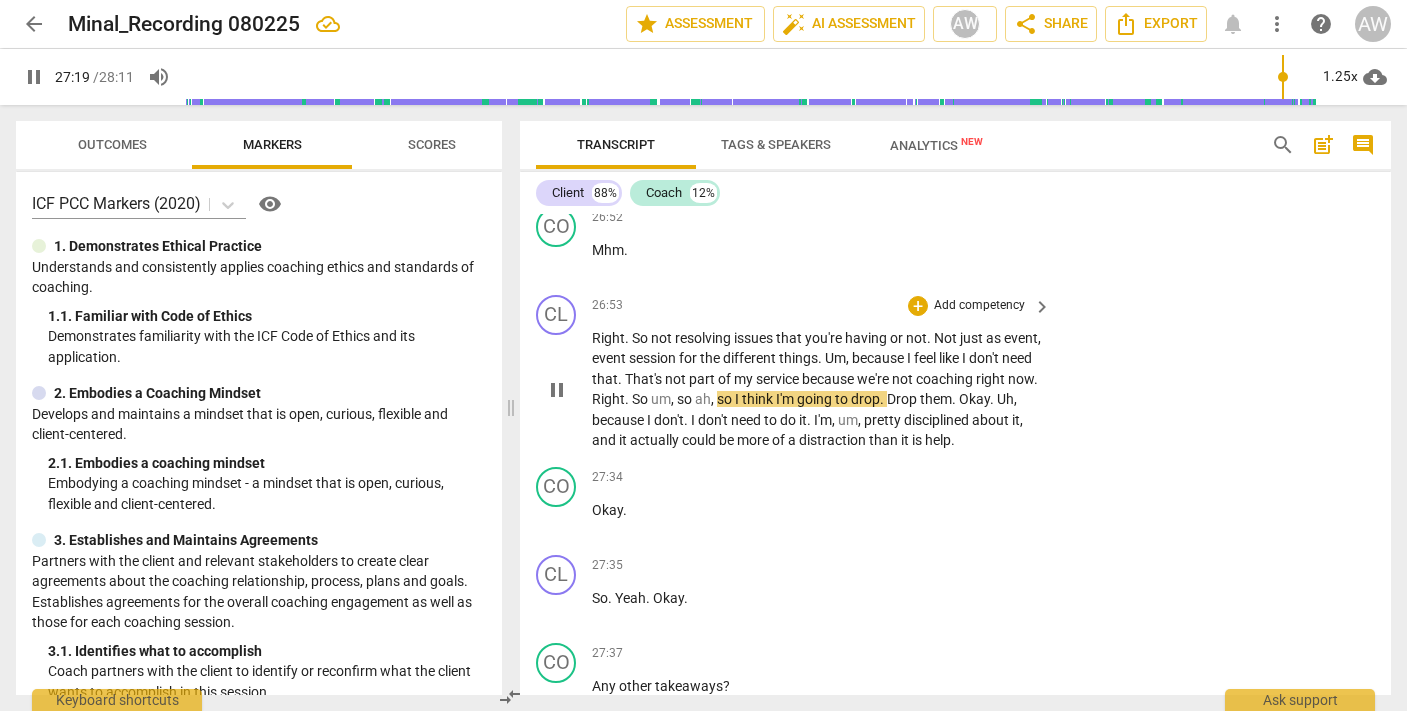 scroll, scrollTop: 11656, scrollLeft: 0, axis: vertical 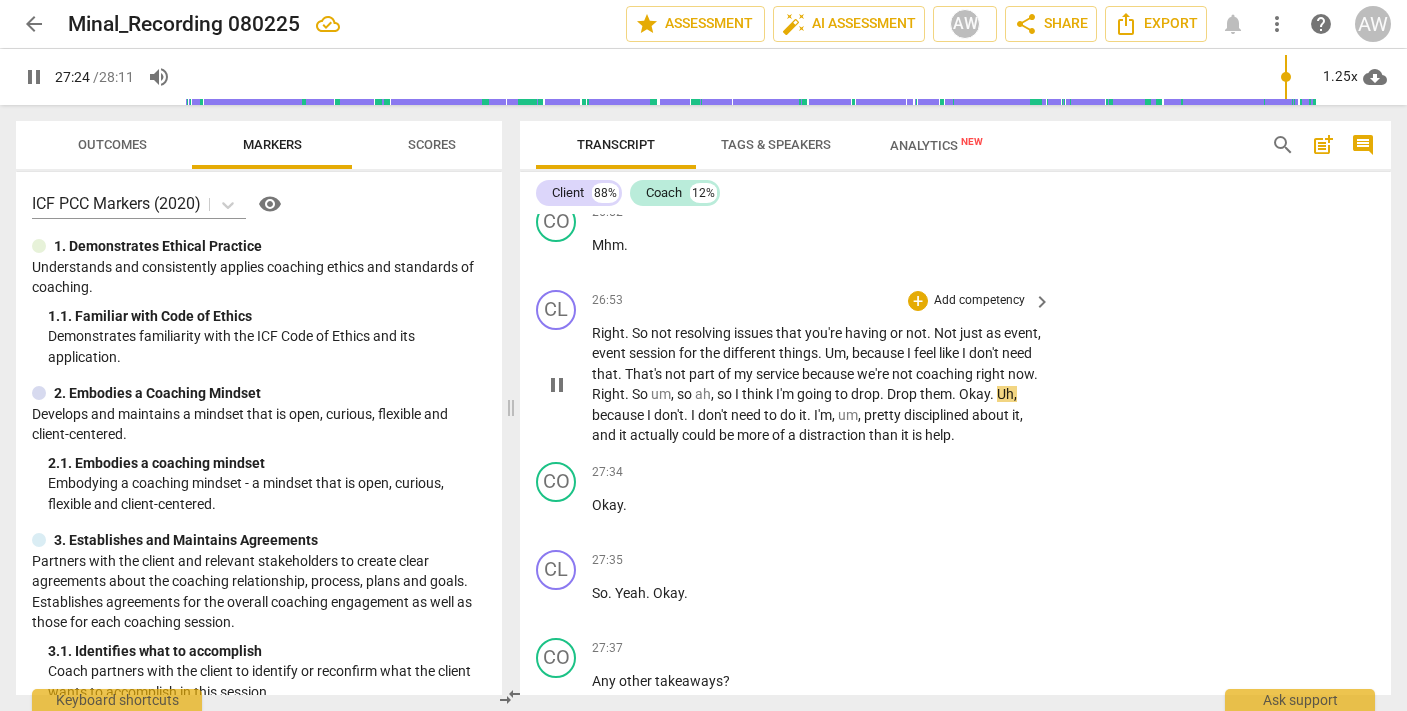 click on "." at bounding box center (955, 394) 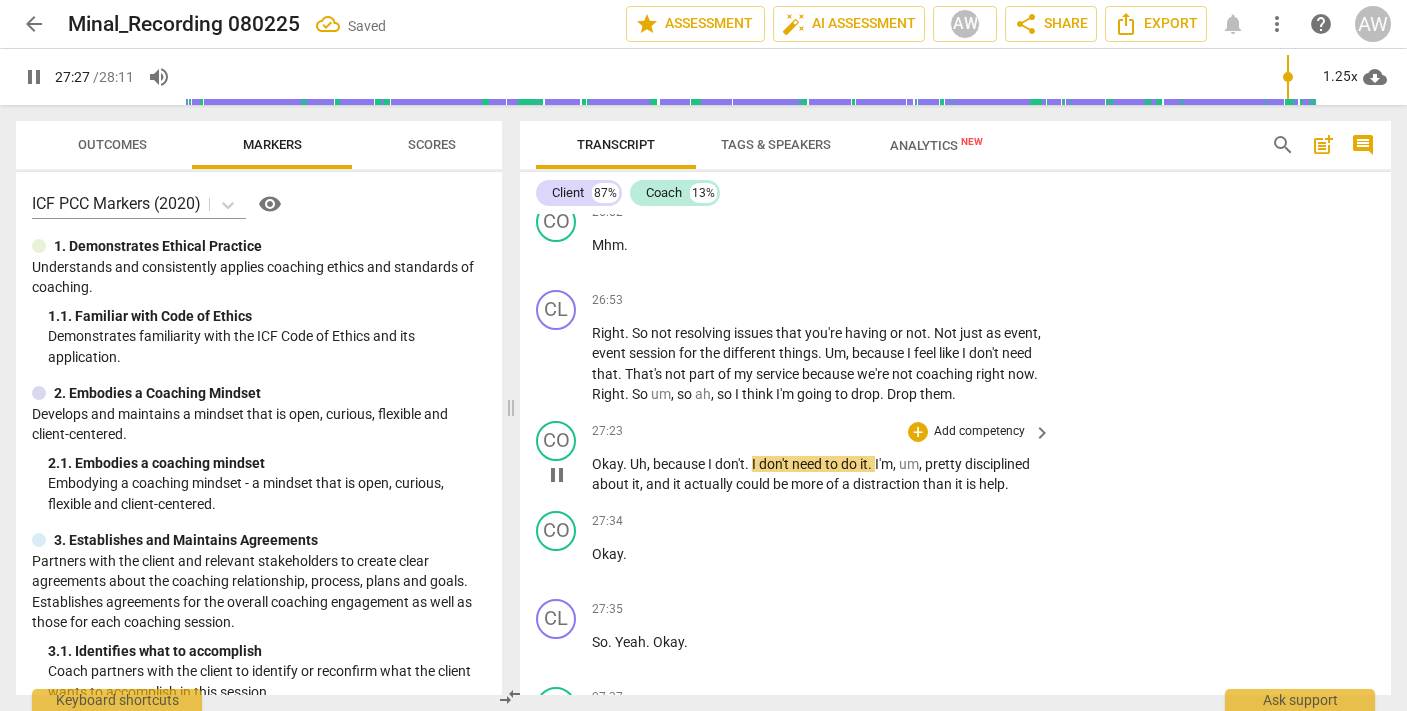 click on "Uh" at bounding box center (638, 464) 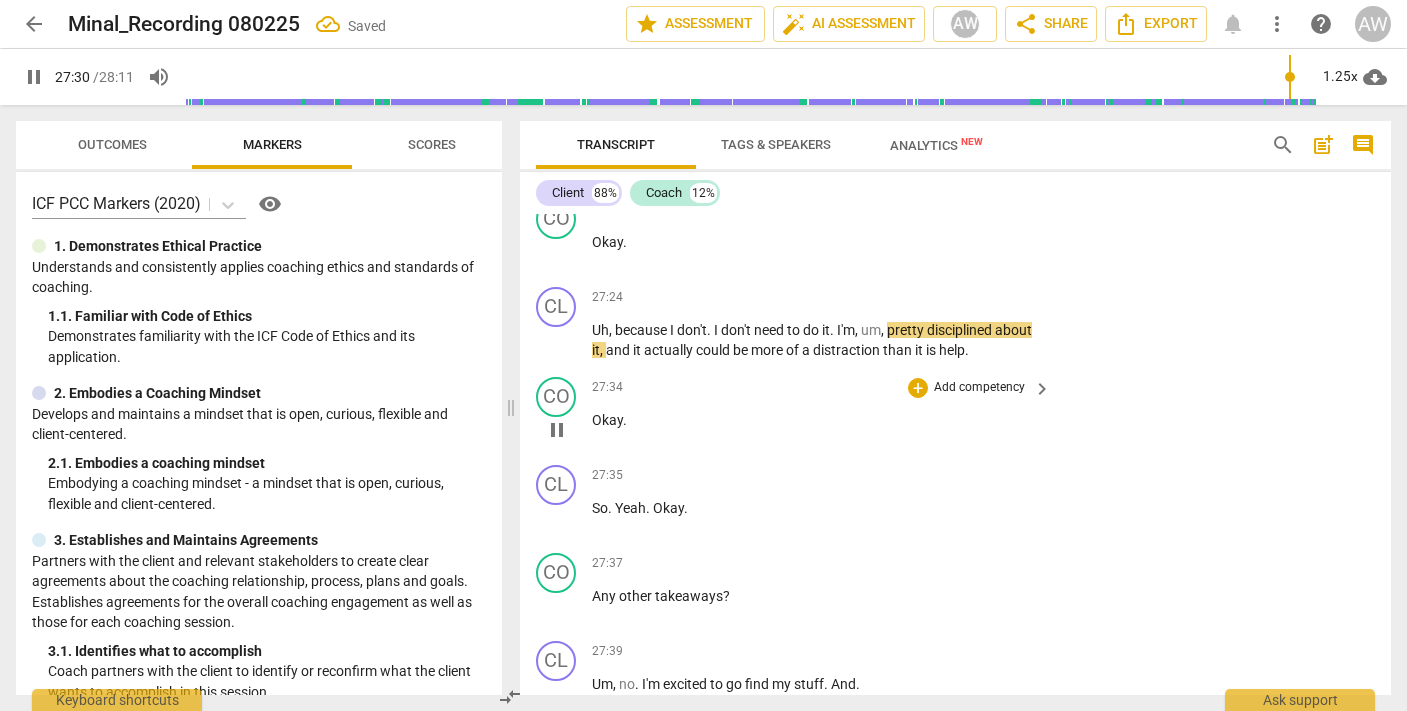 scroll, scrollTop: 11879, scrollLeft: 0, axis: vertical 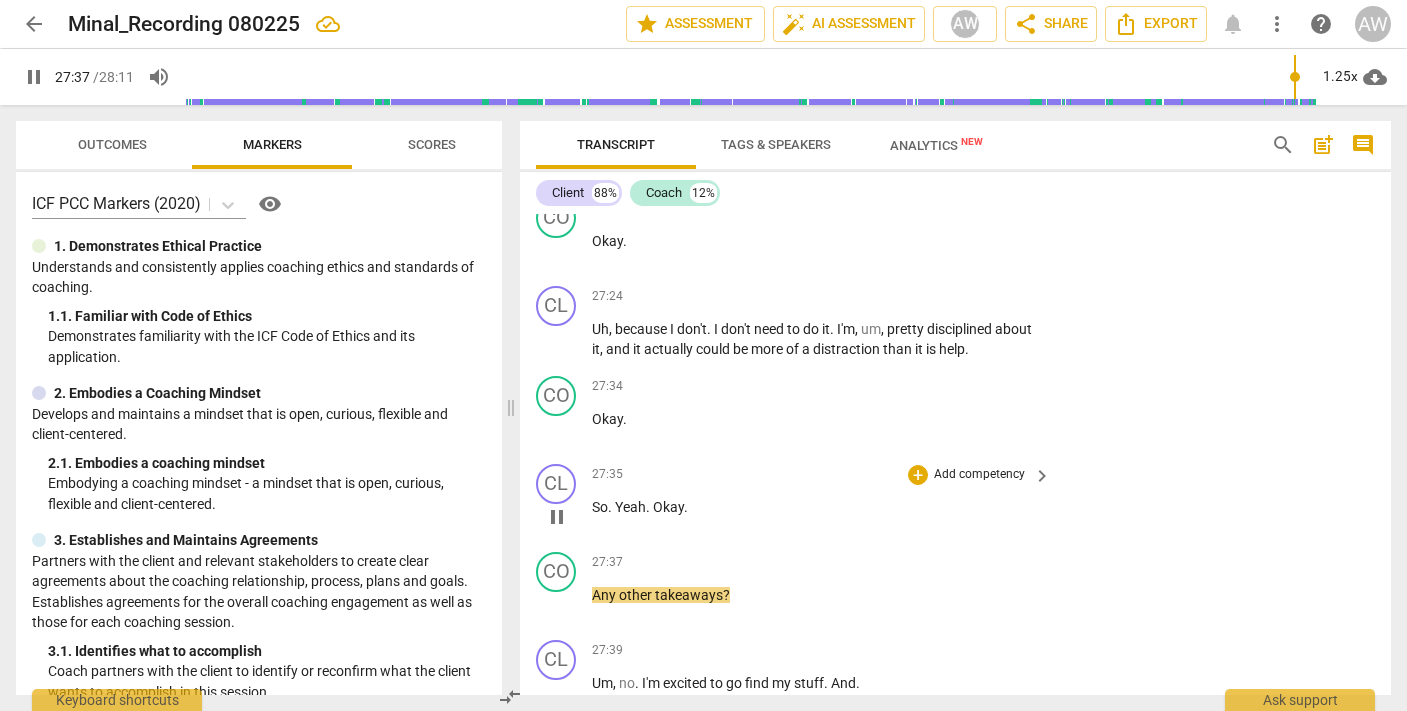 click on "." at bounding box center (649, 507) 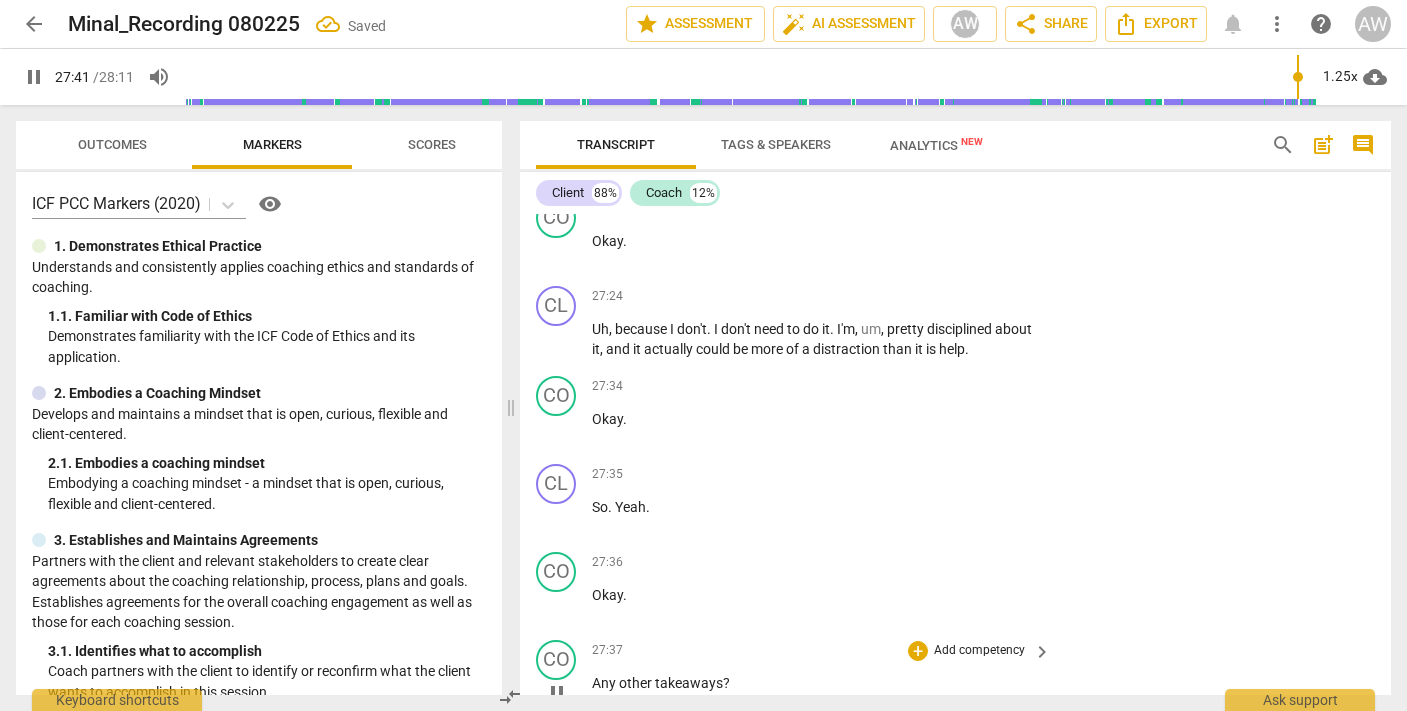 click on "Any" at bounding box center [605, 683] 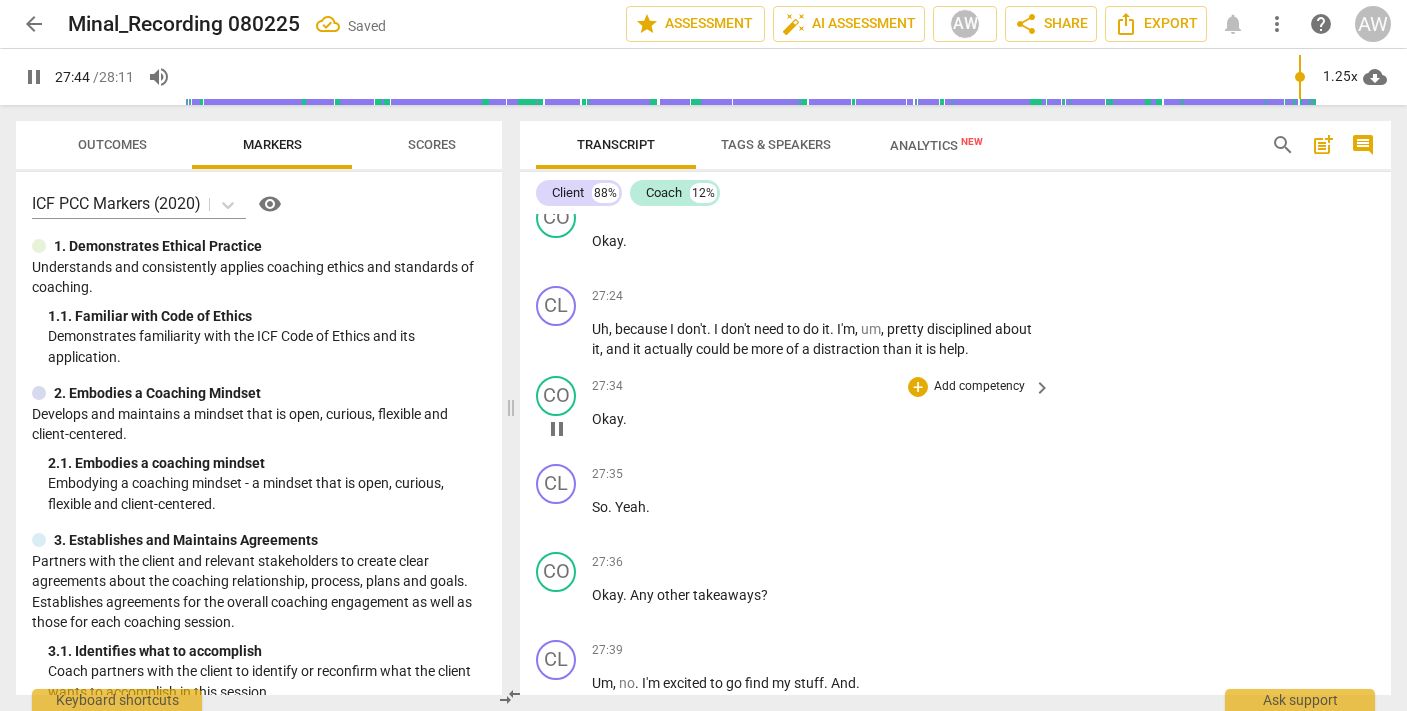 click on "Okay ." at bounding box center [816, 419] 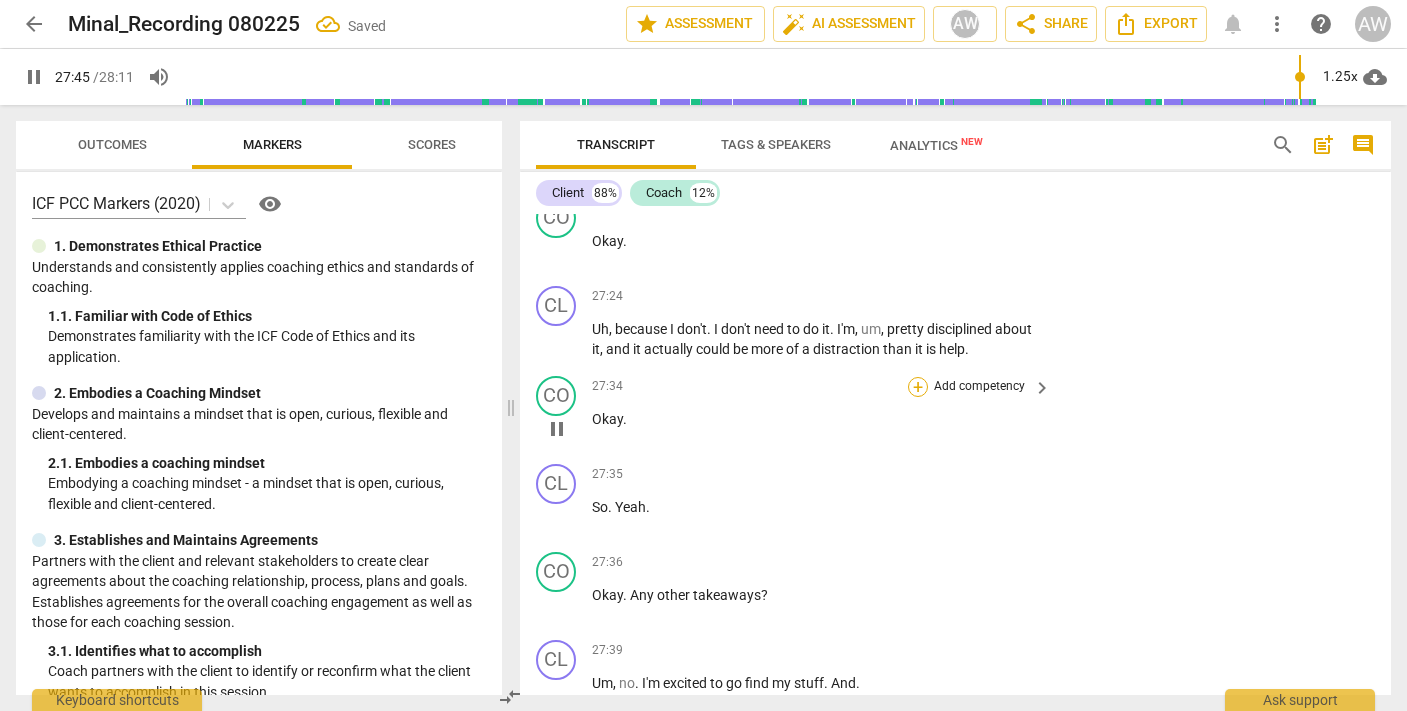 click on "+" at bounding box center [918, 387] 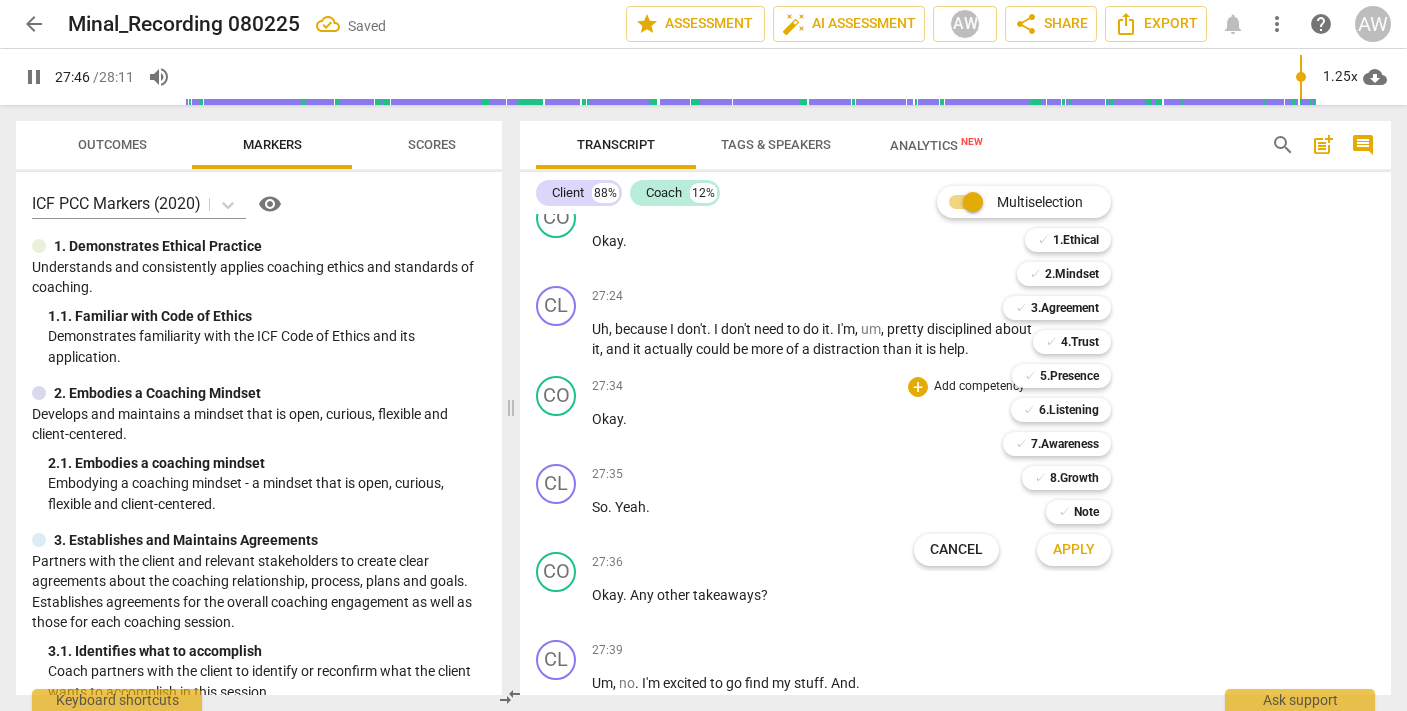 scroll, scrollTop: 12408, scrollLeft: 0, axis: vertical 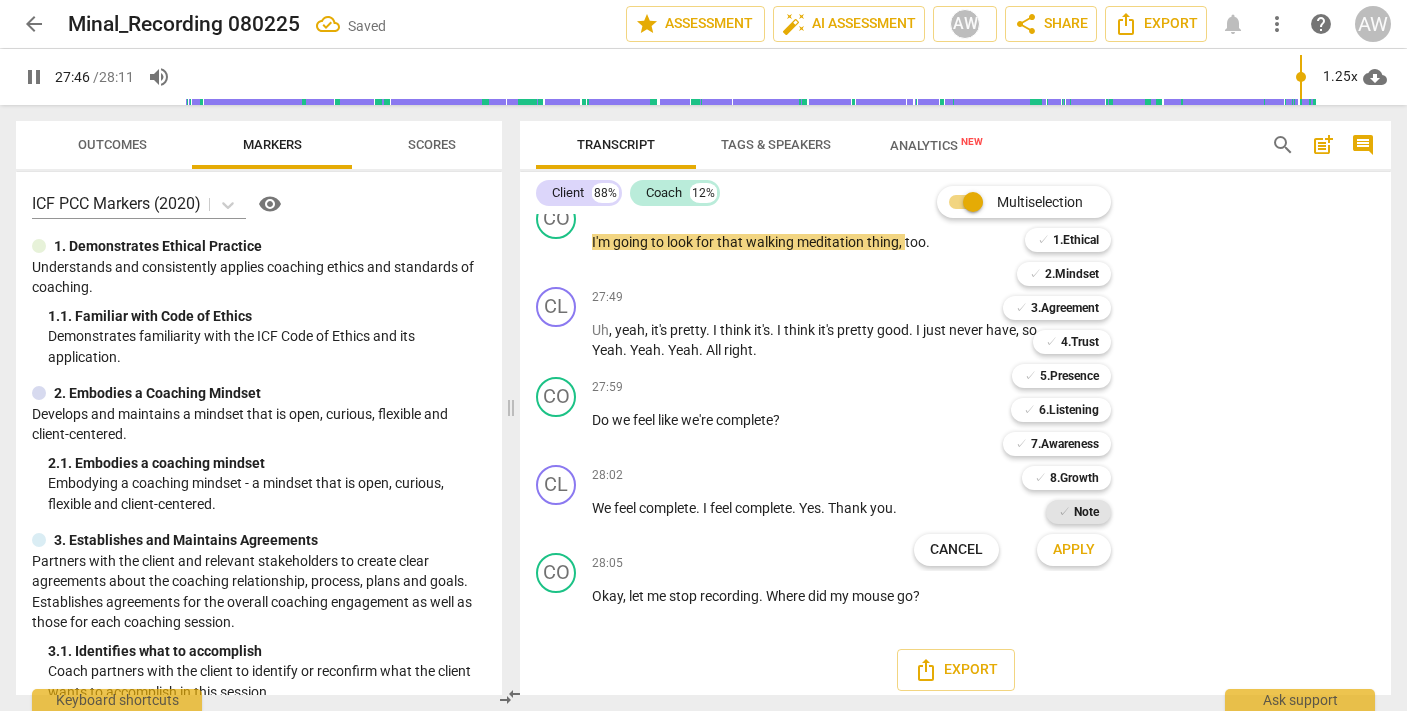 click on "Note" at bounding box center [1086, 512] 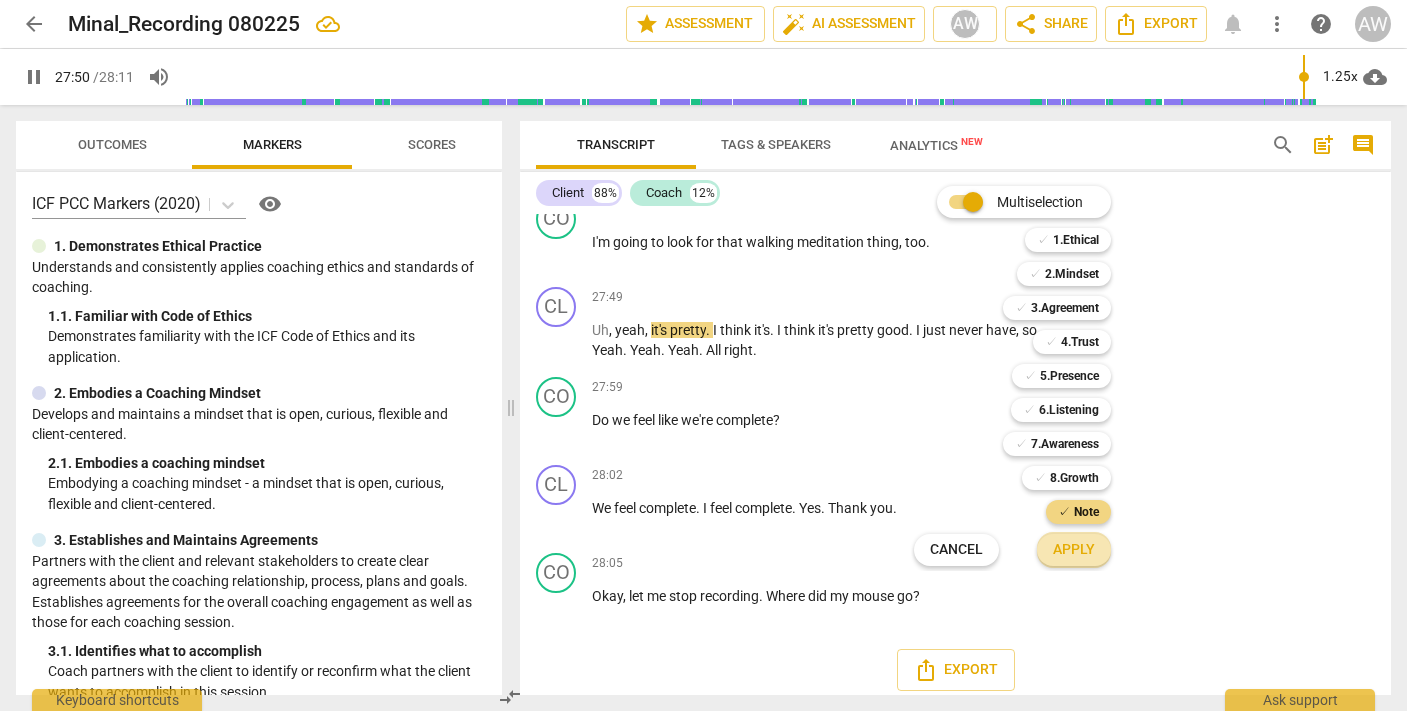 click on "Apply" at bounding box center [1074, 550] 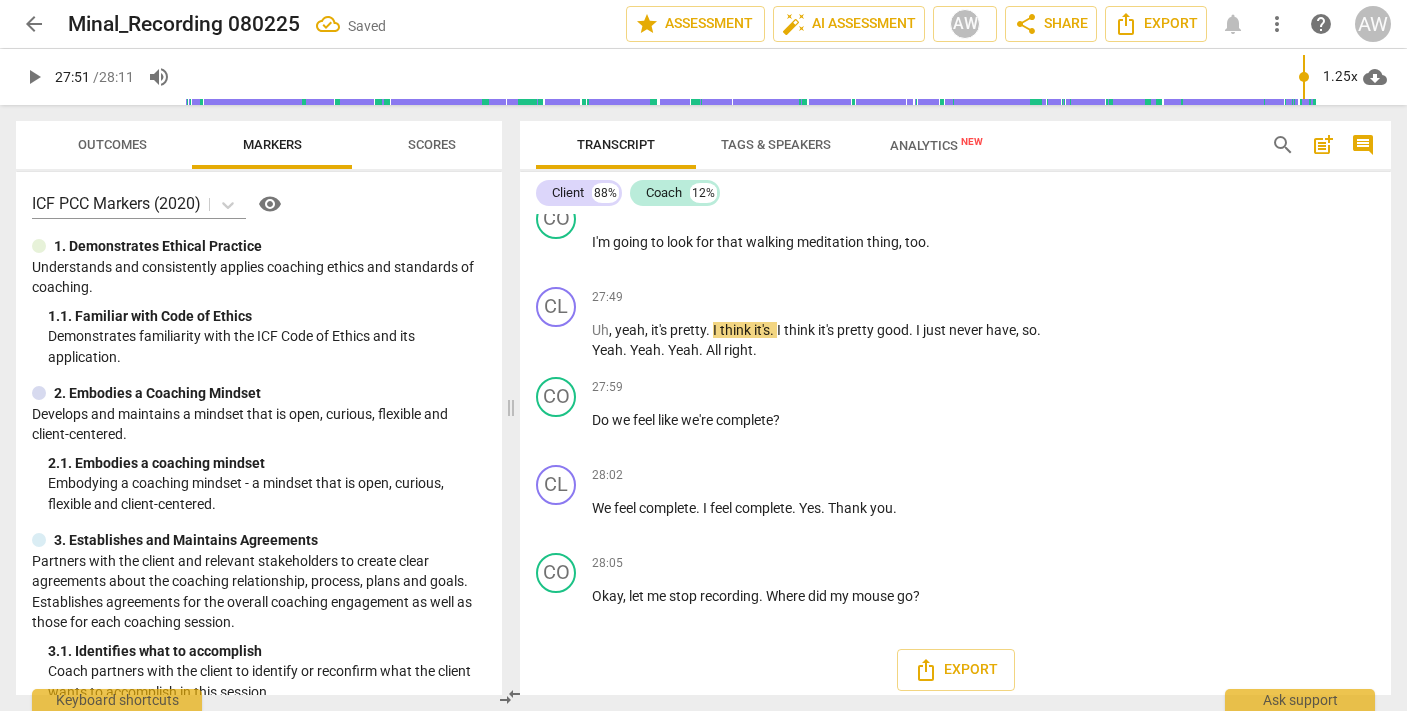 scroll, scrollTop: 11826, scrollLeft: 0, axis: vertical 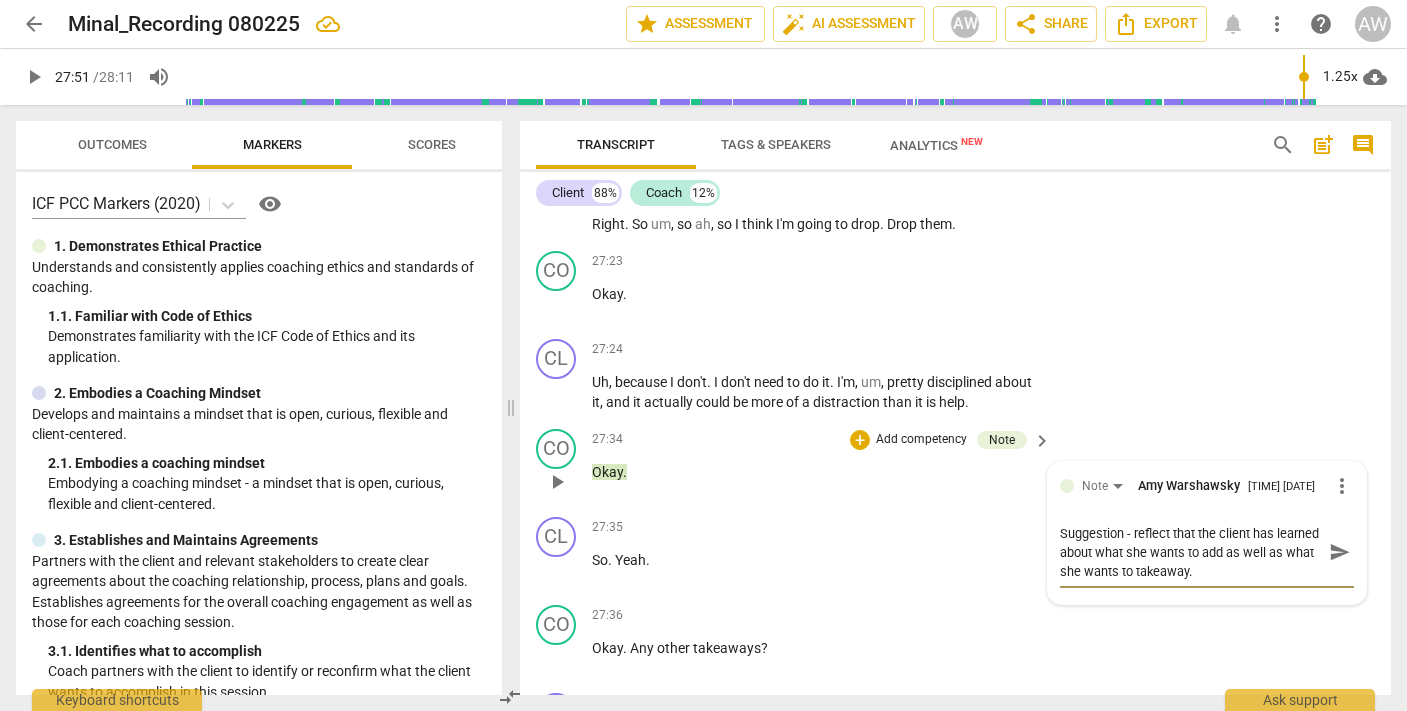 click on "send" at bounding box center [1340, 552] 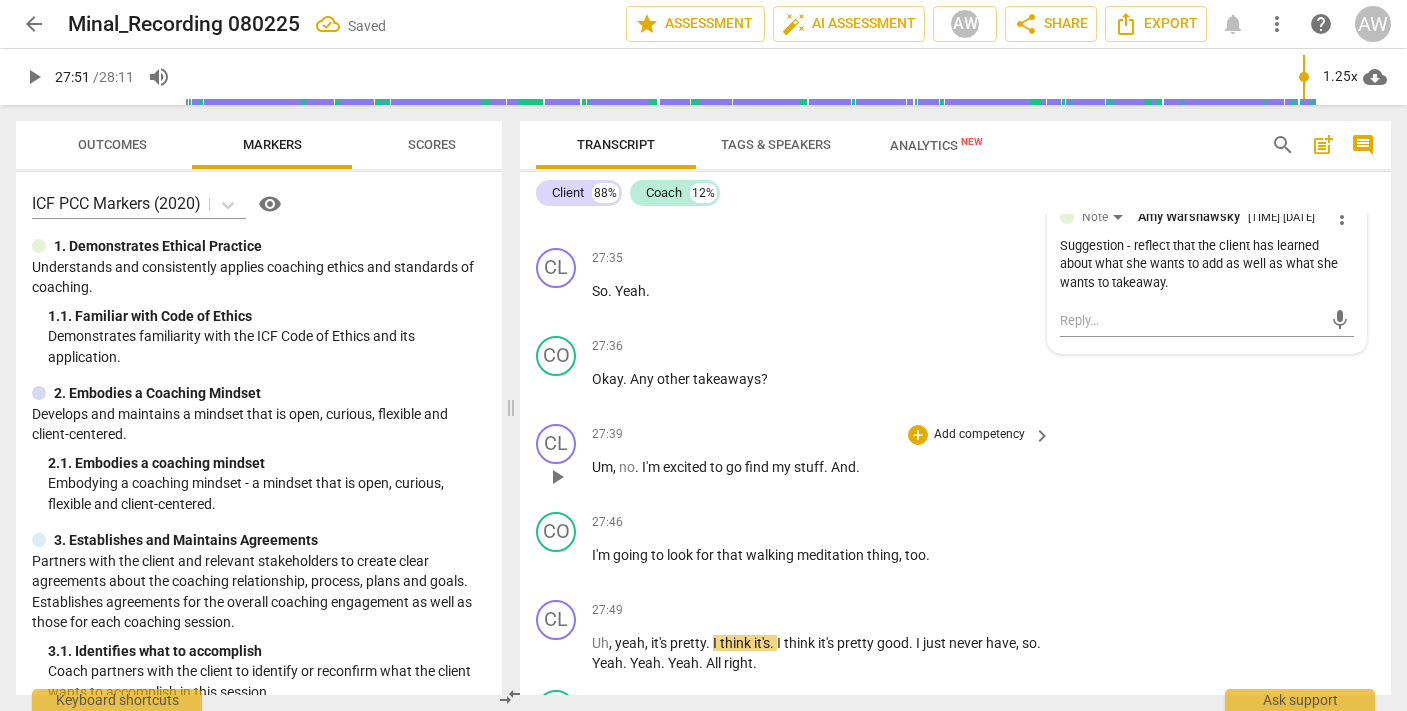 scroll, scrollTop: 12148, scrollLeft: 0, axis: vertical 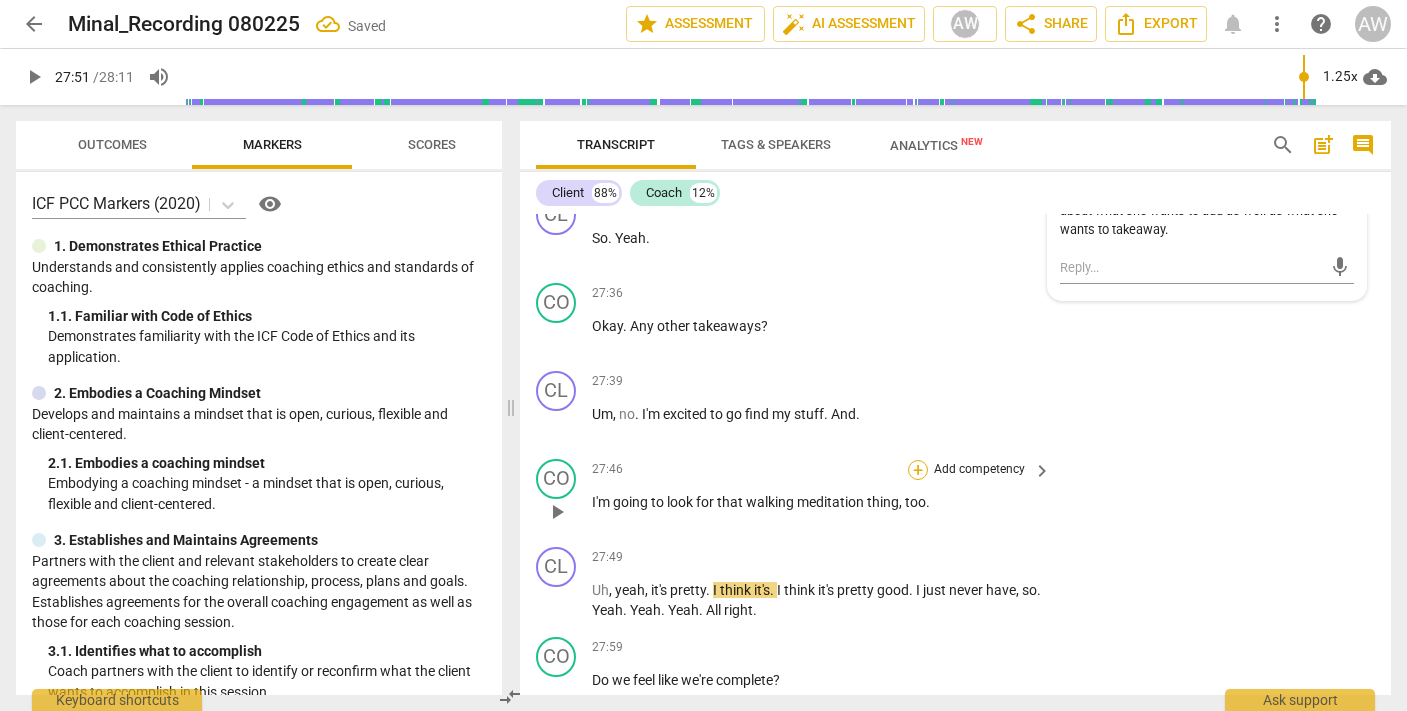 click on "+" at bounding box center (918, 470) 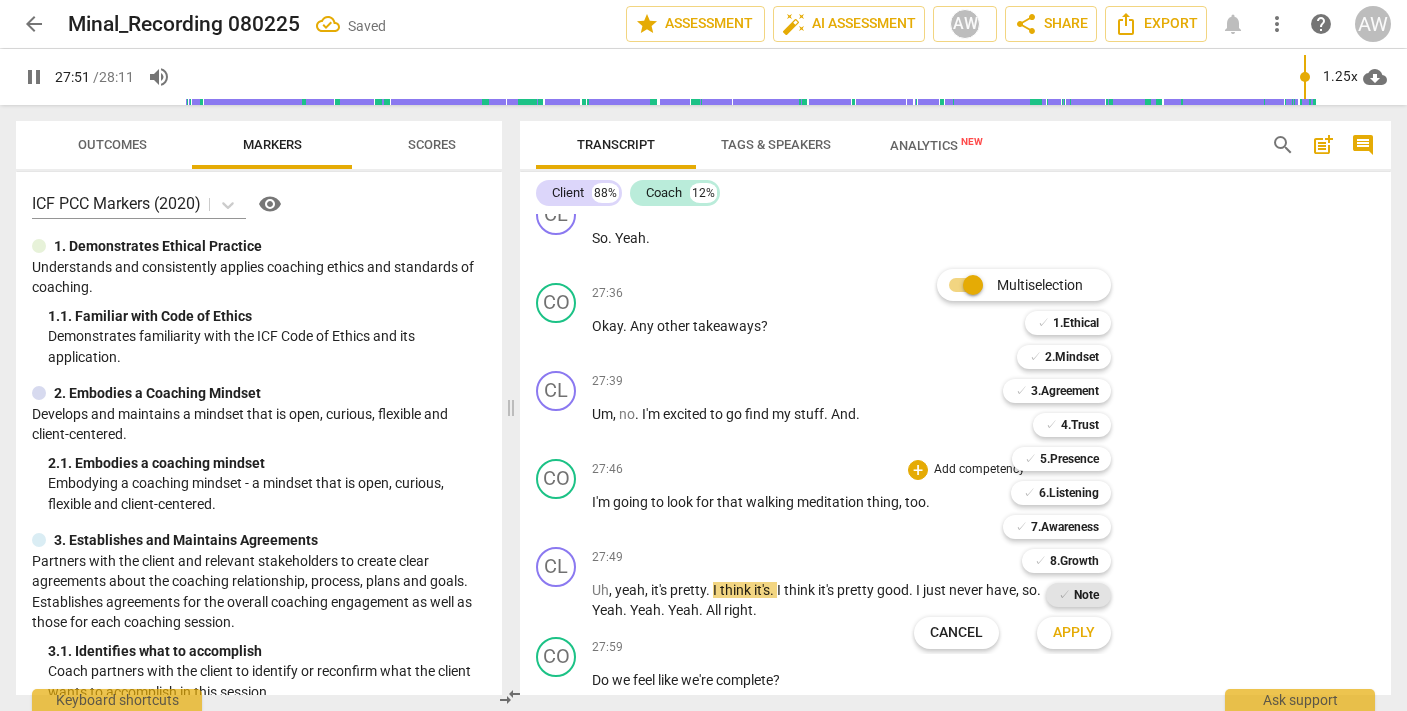 click on "Note" at bounding box center [1086, 595] 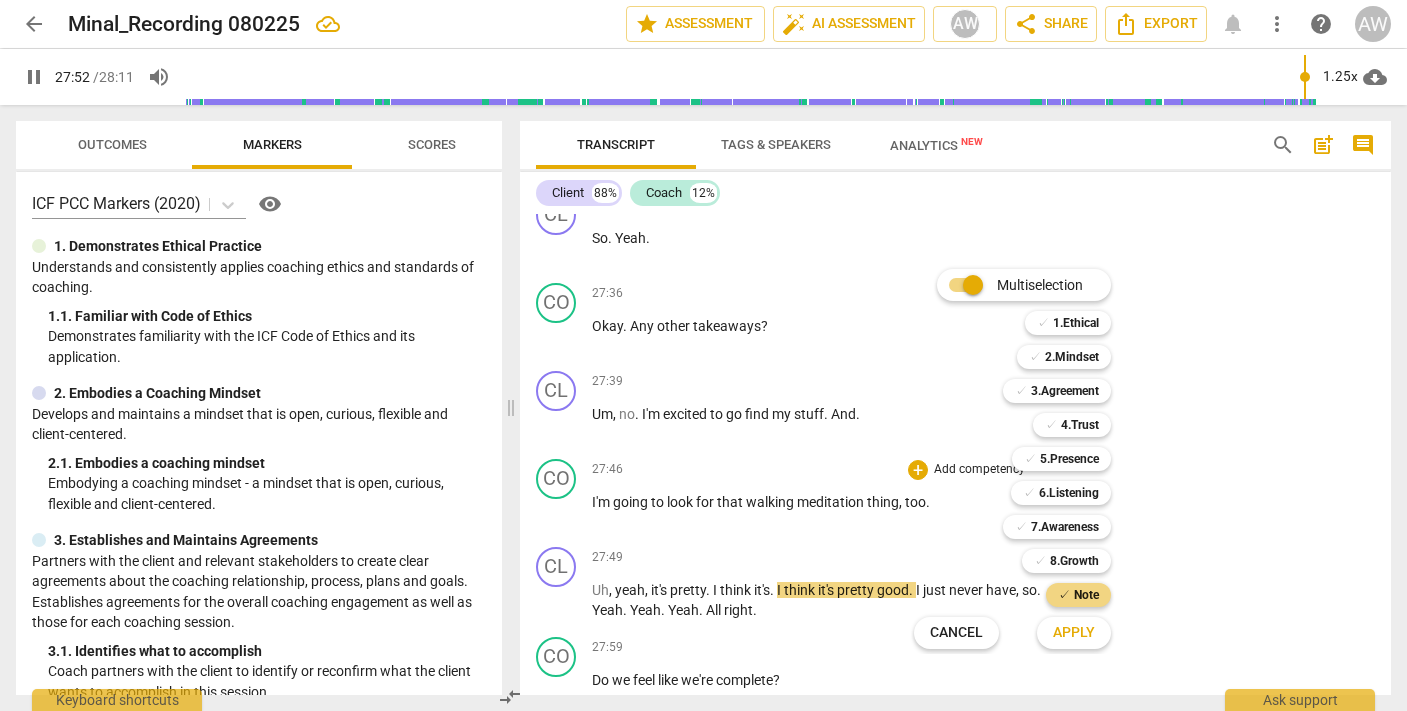 click on "Apply x" at bounding box center [1085, 633] 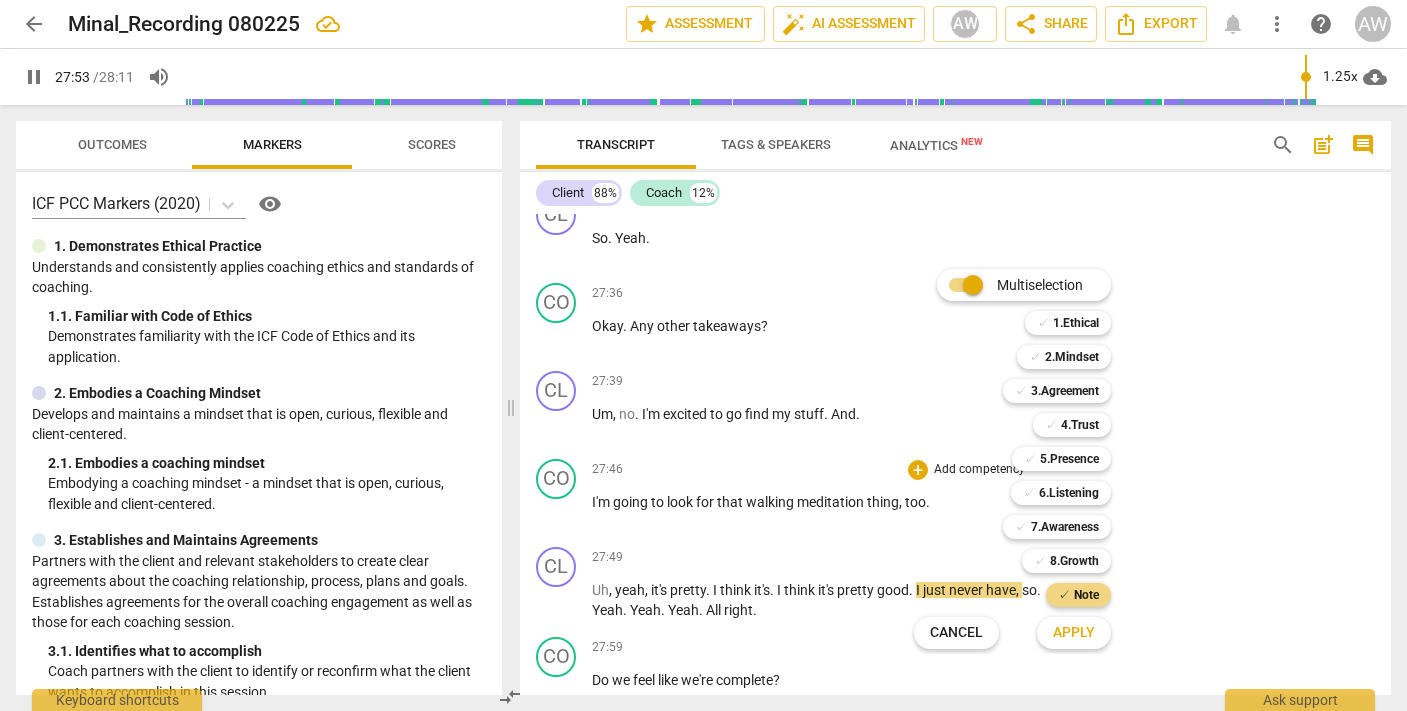 click on "Apply" at bounding box center (1074, 633) 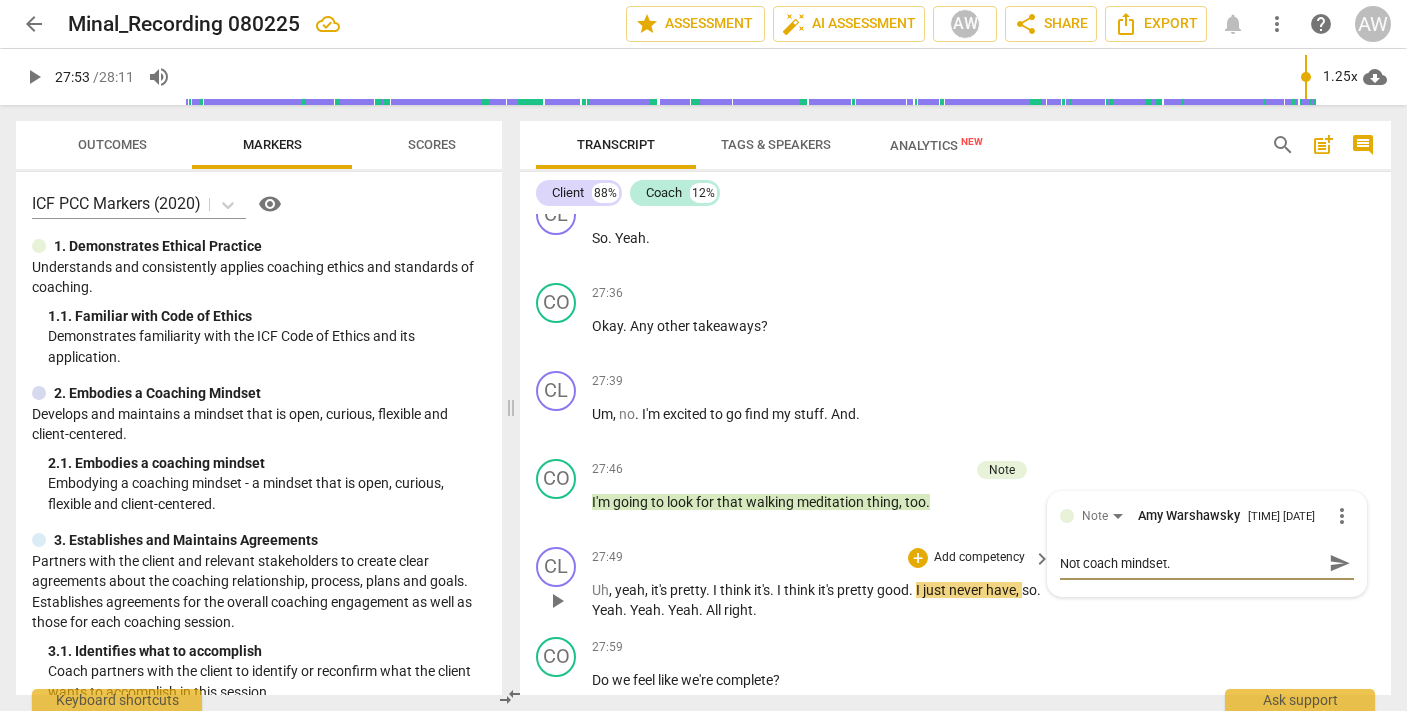 drag, startPoint x: 1079, startPoint y: 559, endPoint x: 1035, endPoint y: 559, distance: 44 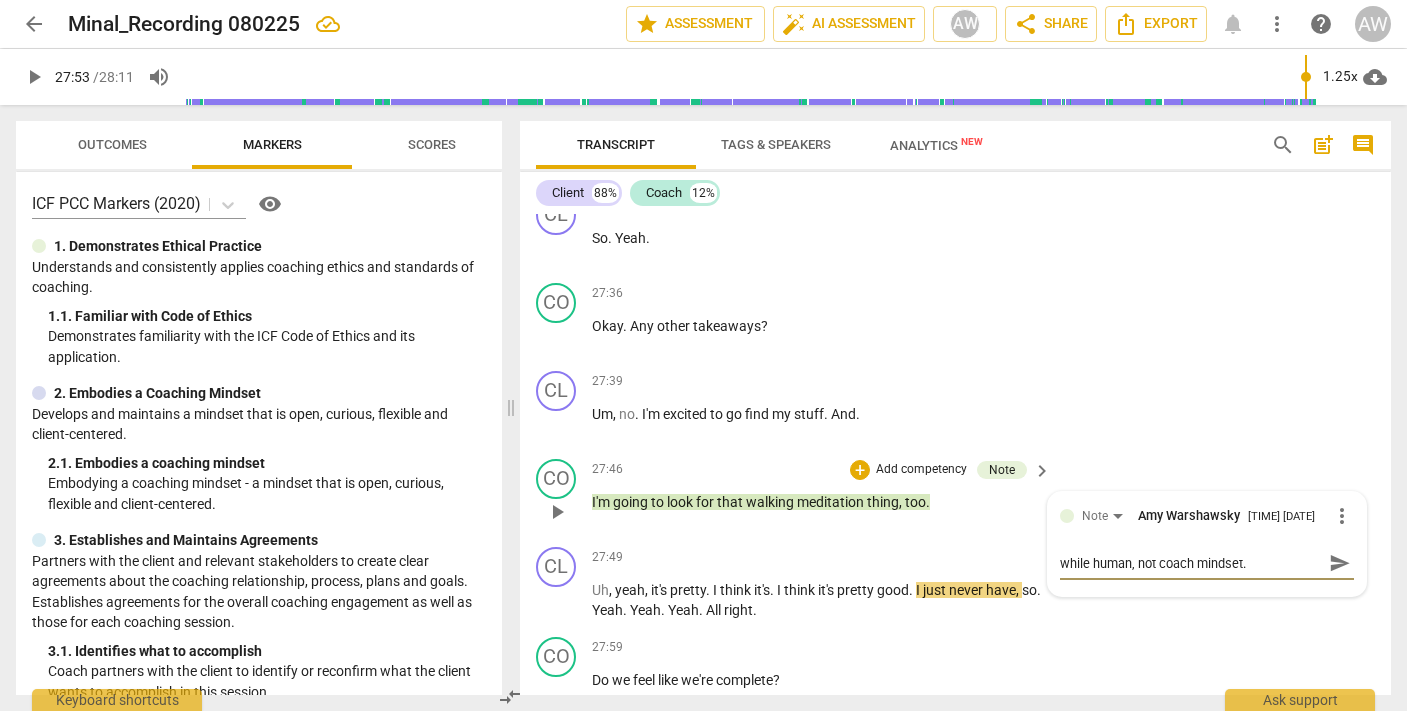 click on "while human, not coach mindset." at bounding box center [1191, 563] 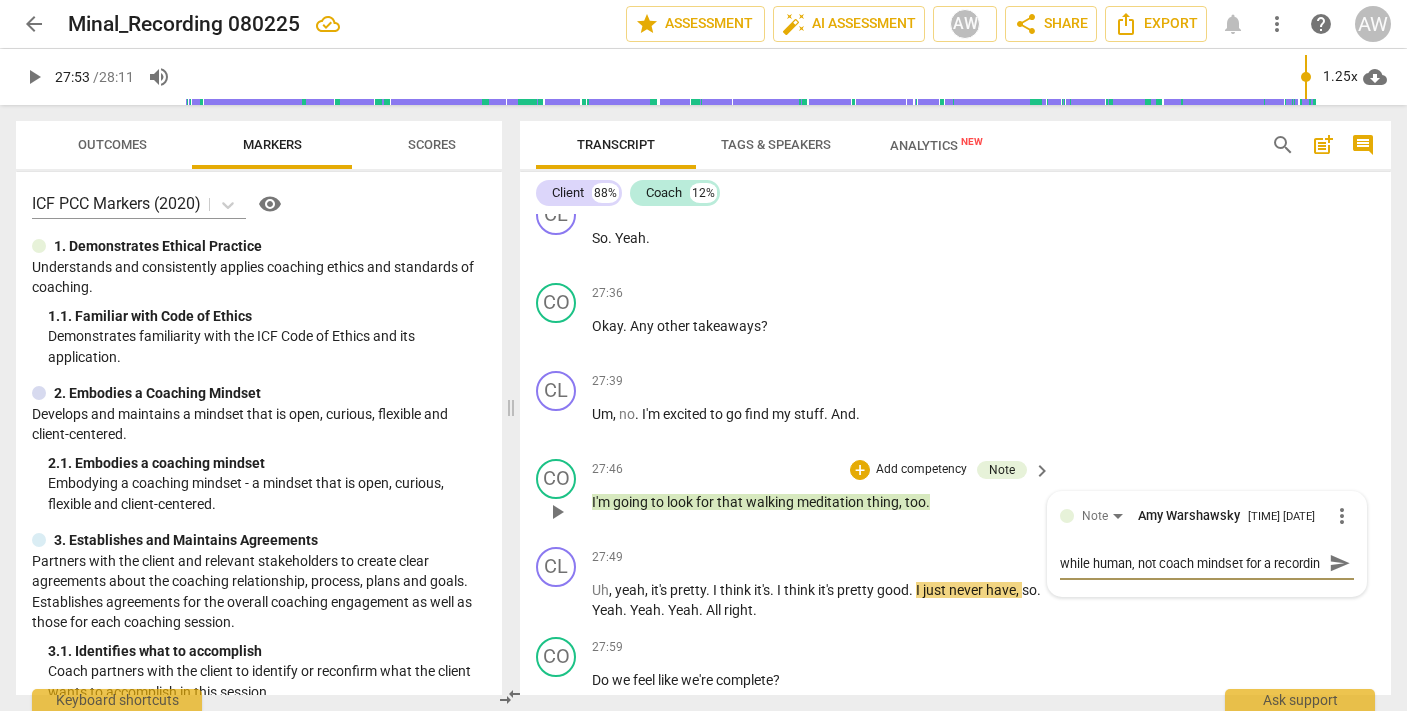 scroll, scrollTop: 17, scrollLeft: 0, axis: vertical 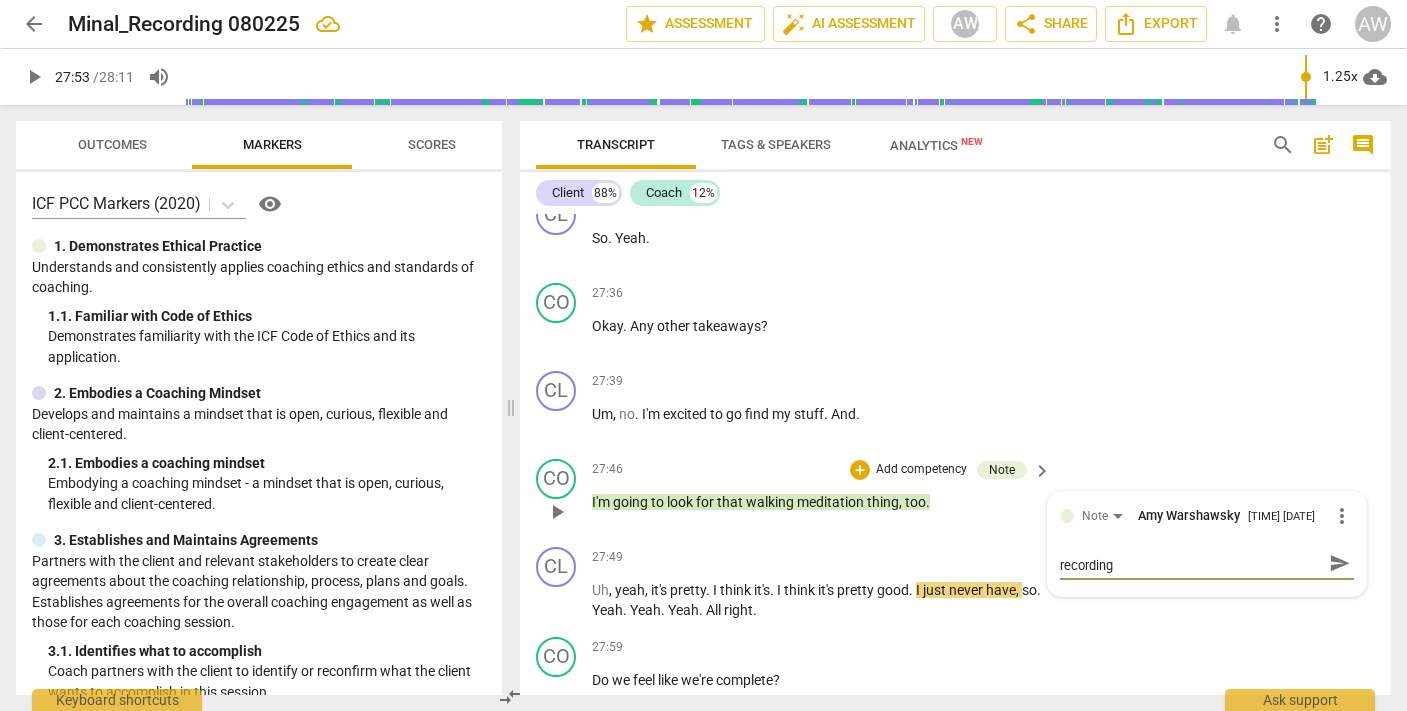 click on "send" at bounding box center [1340, 563] 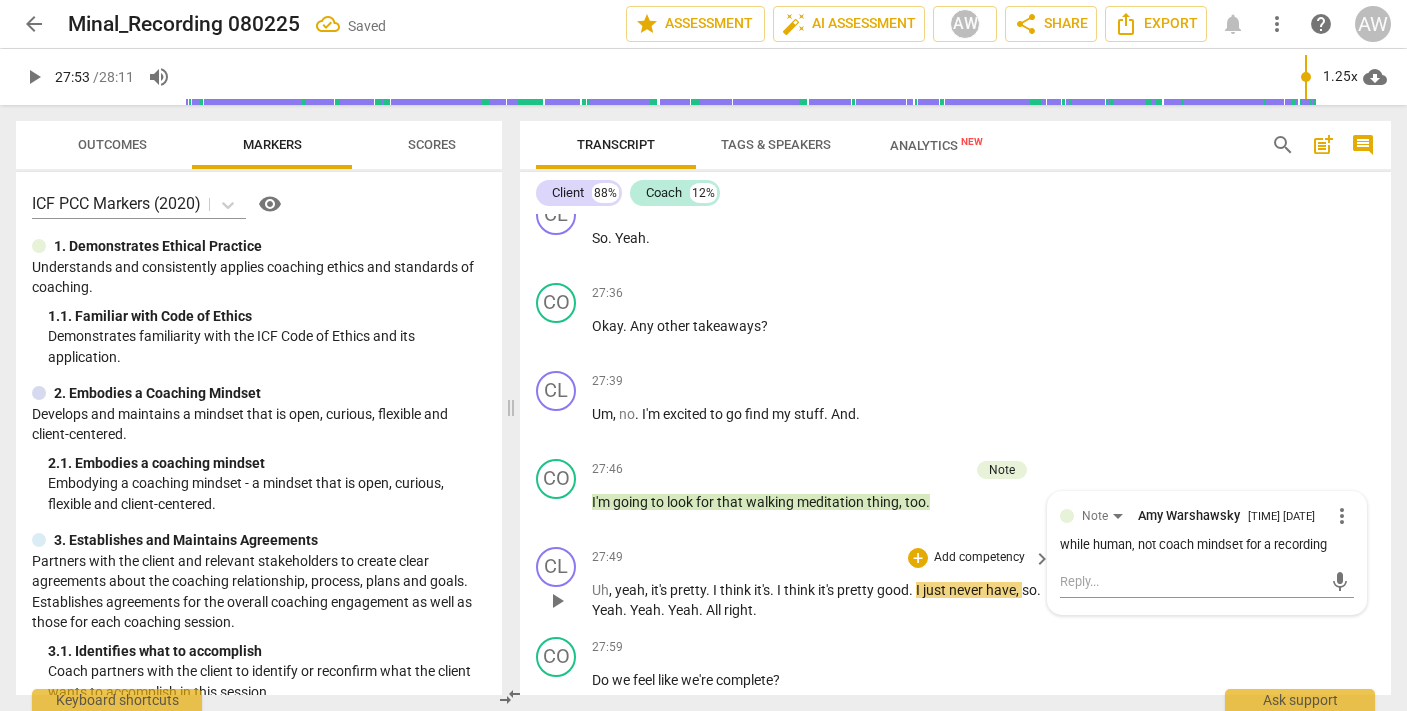 scroll, scrollTop: 0, scrollLeft: 0, axis: both 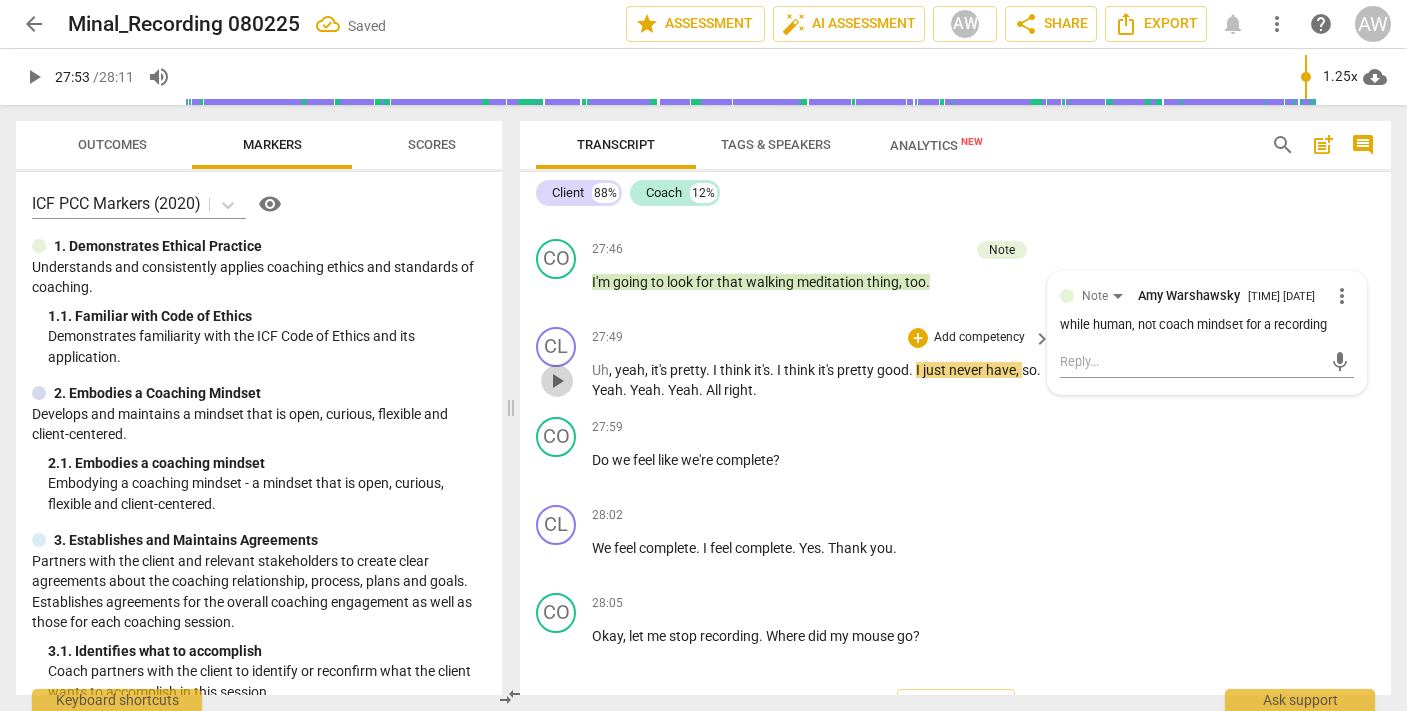 click on "play_arrow" at bounding box center [557, 381] 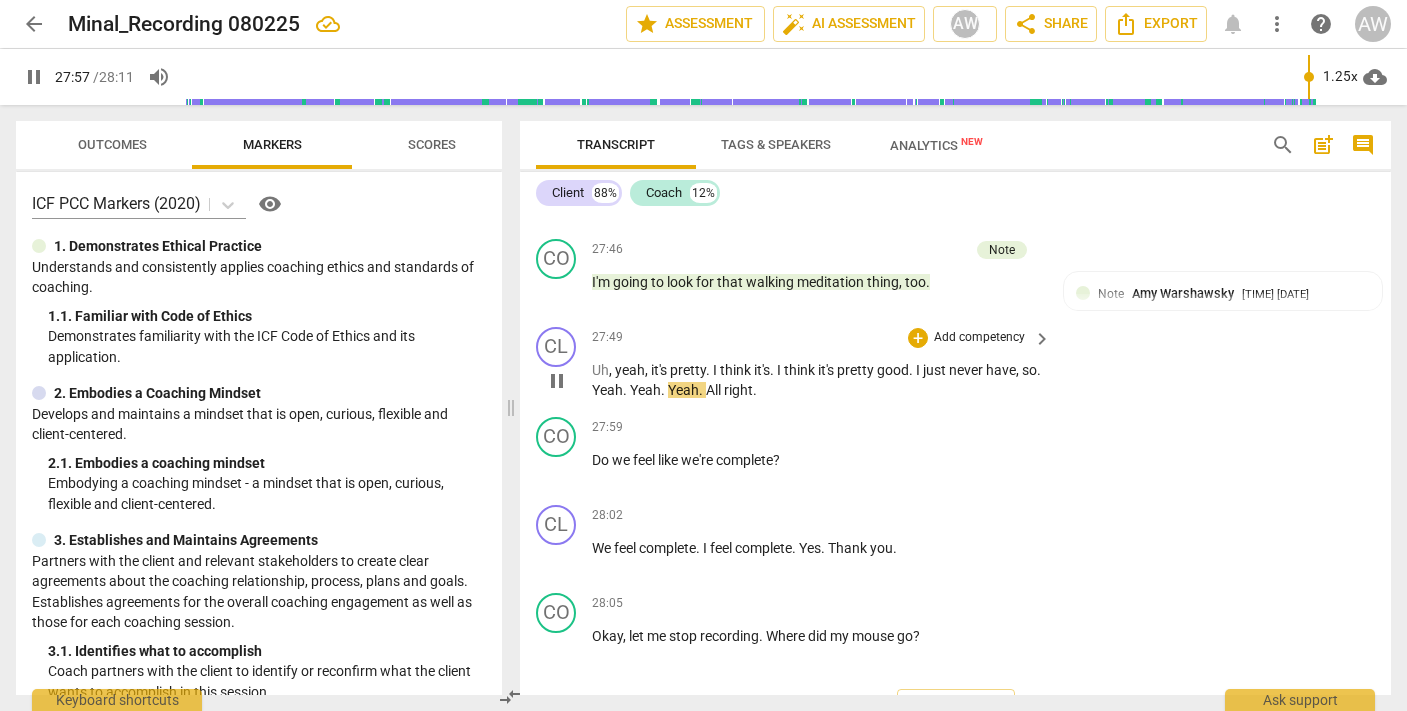 click on "." at bounding box center [626, 390] 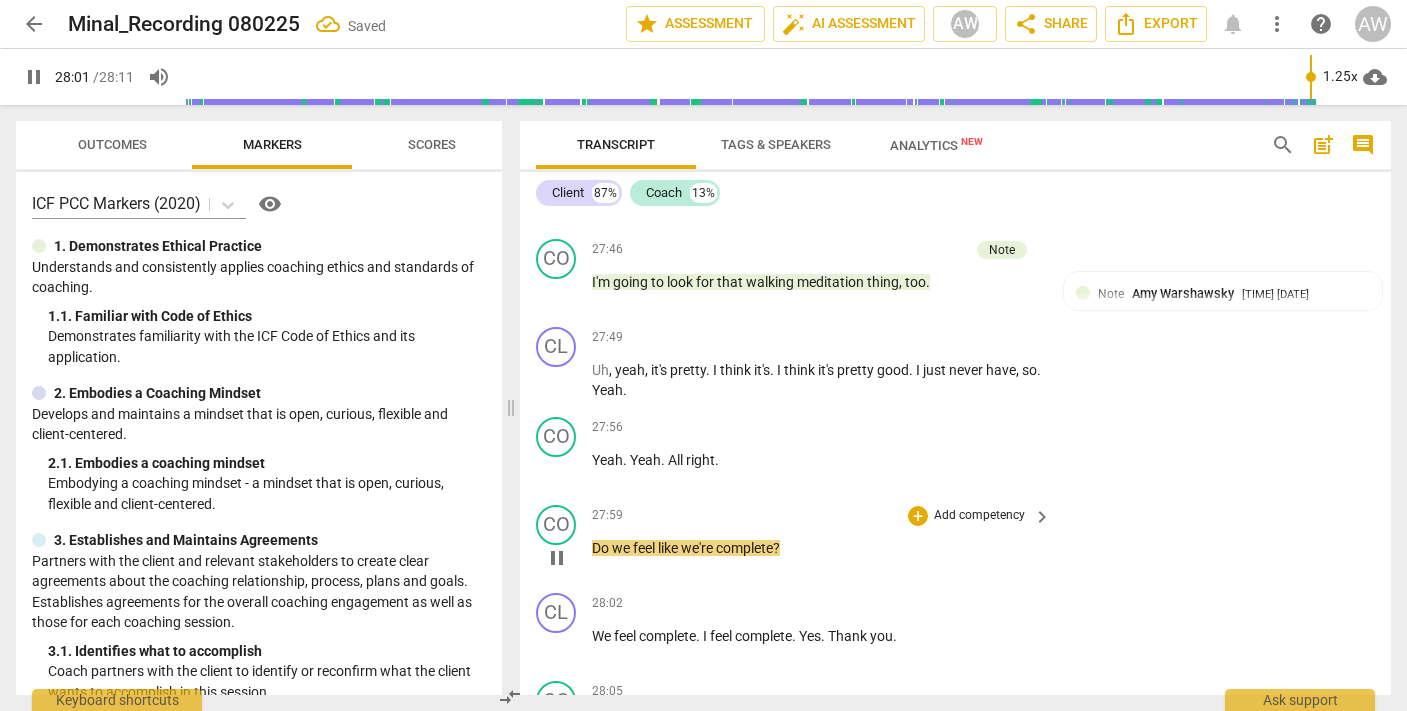 click on "Do" at bounding box center [602, 548] 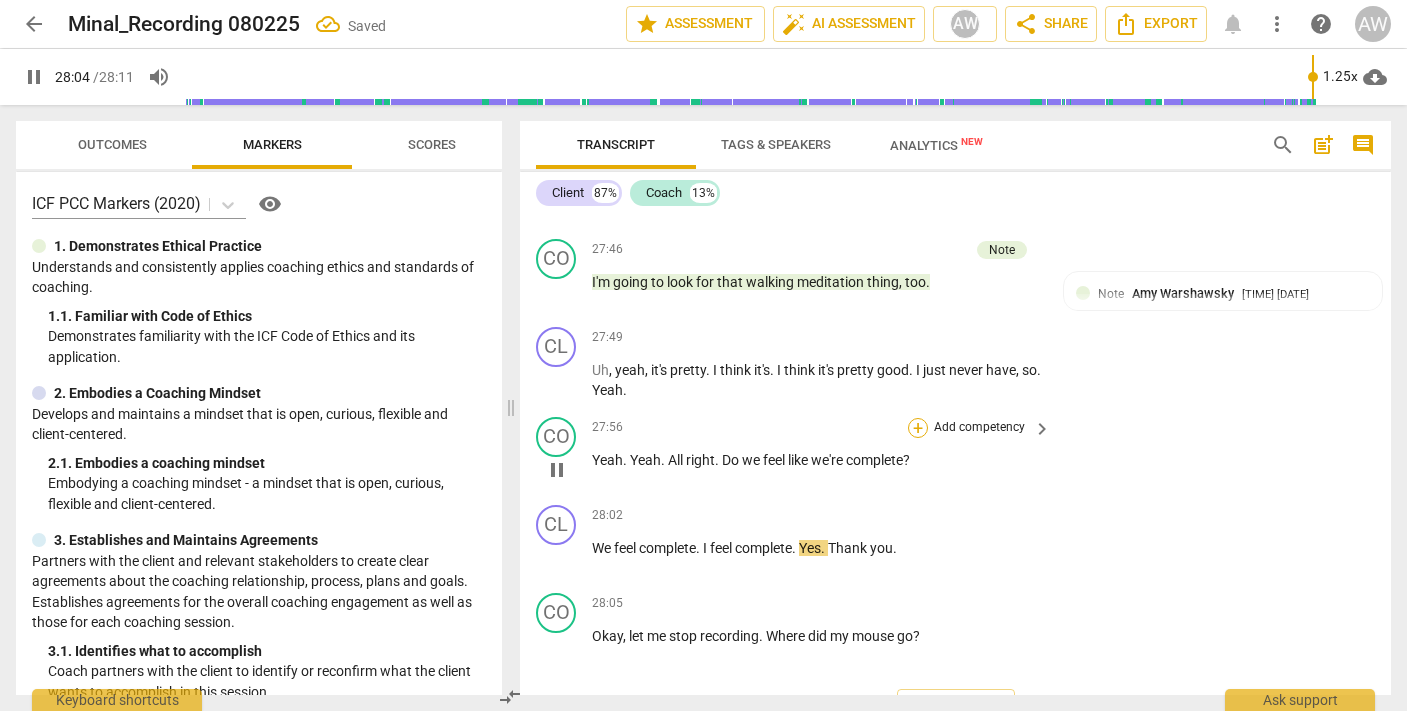 click on "+" at bounding box center (918, 428) 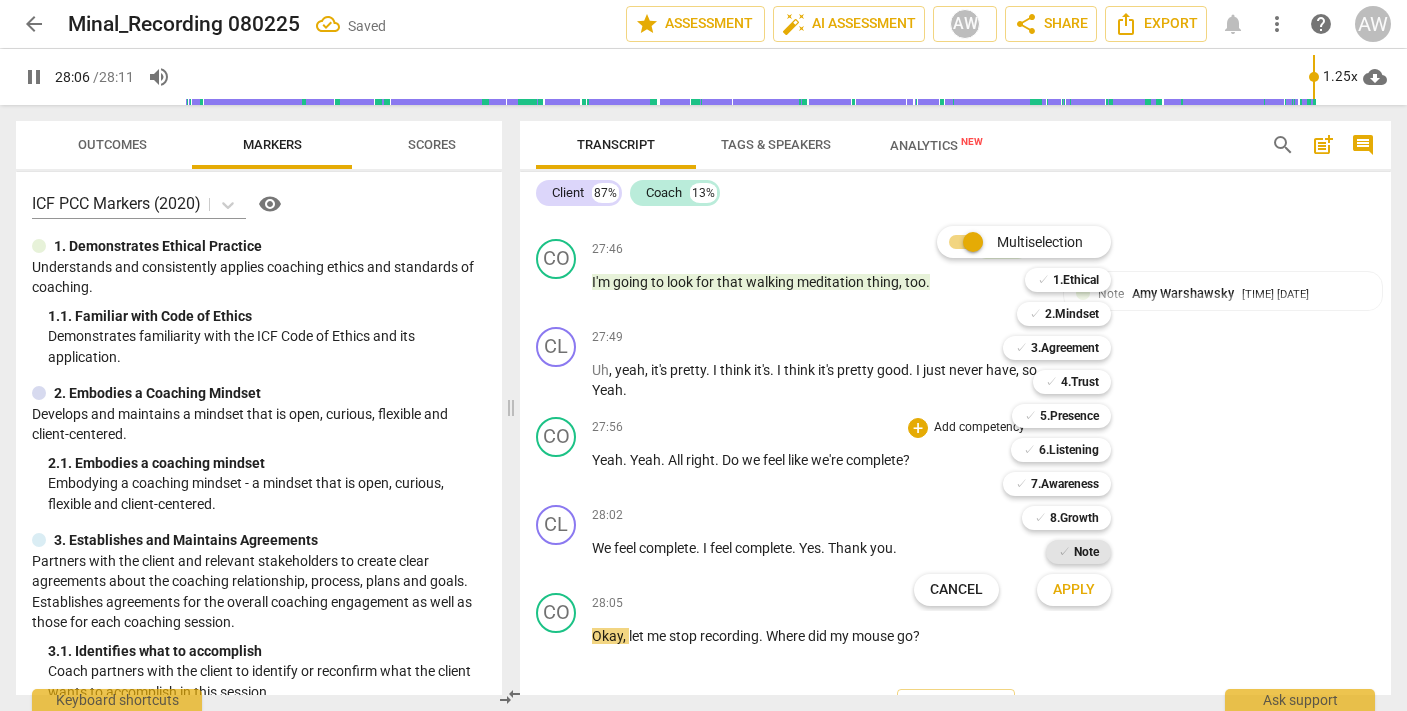 click on "Note" at bounding box center (1086, 552) 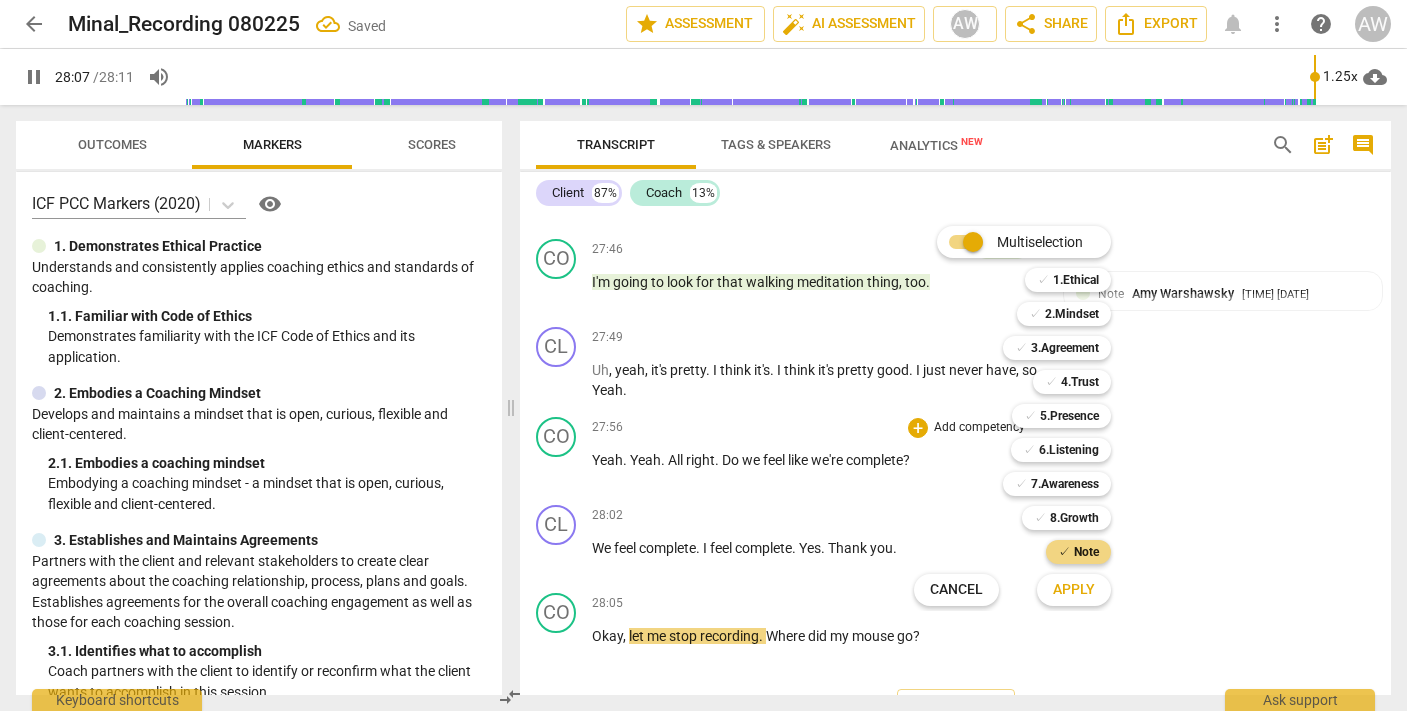 click on "Apply" at bounding box center (1074, 590) 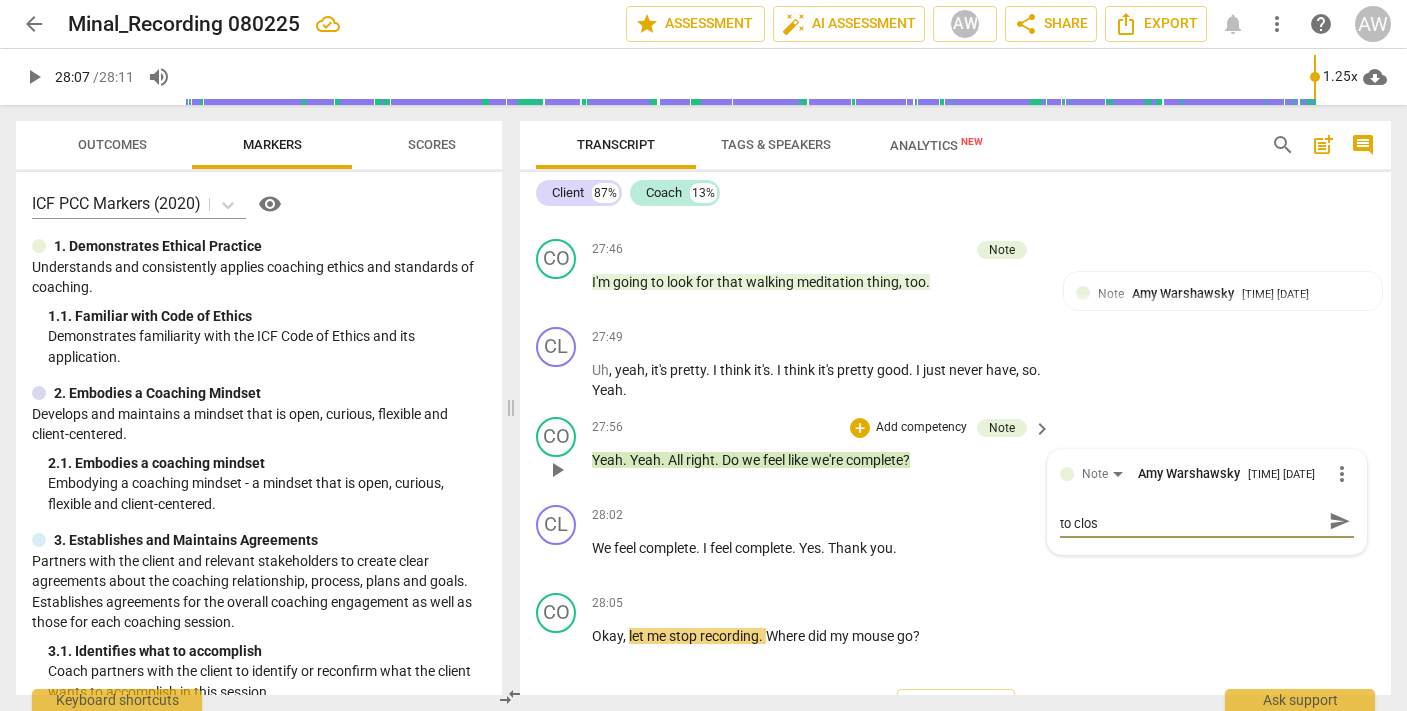 scroll, scrollTop: 0, scrollLeft: 0, axis: both 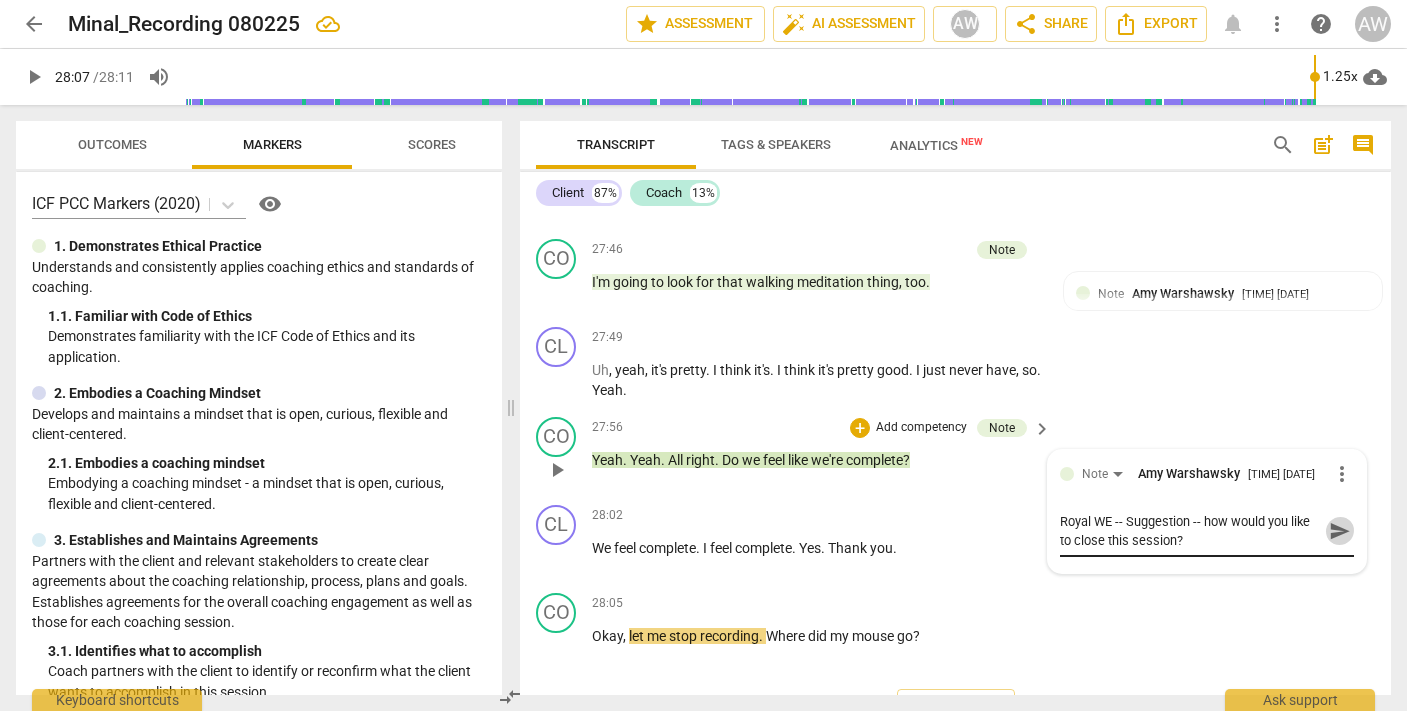 click on "send" at bounding box center (1340, 531) 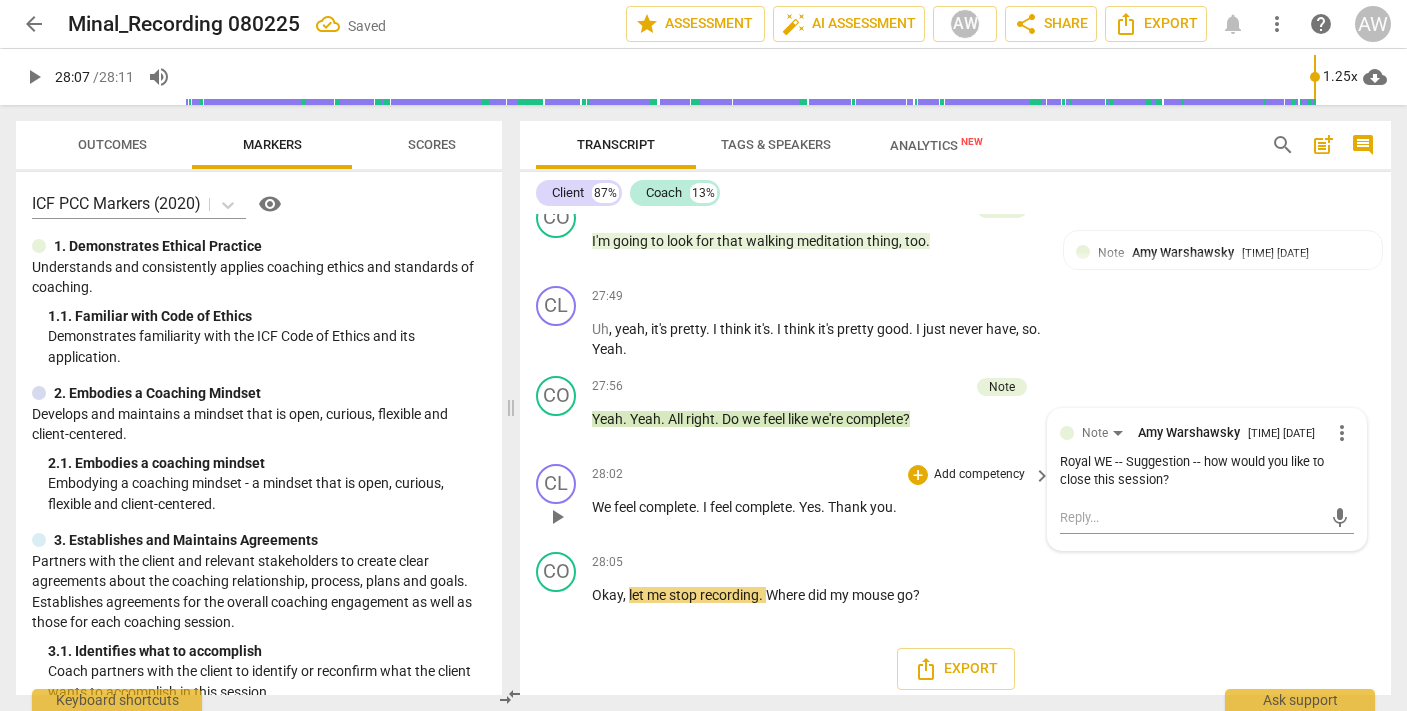 scroll, scrollTop: 12408, scrollLeft: 0, axis: vertical 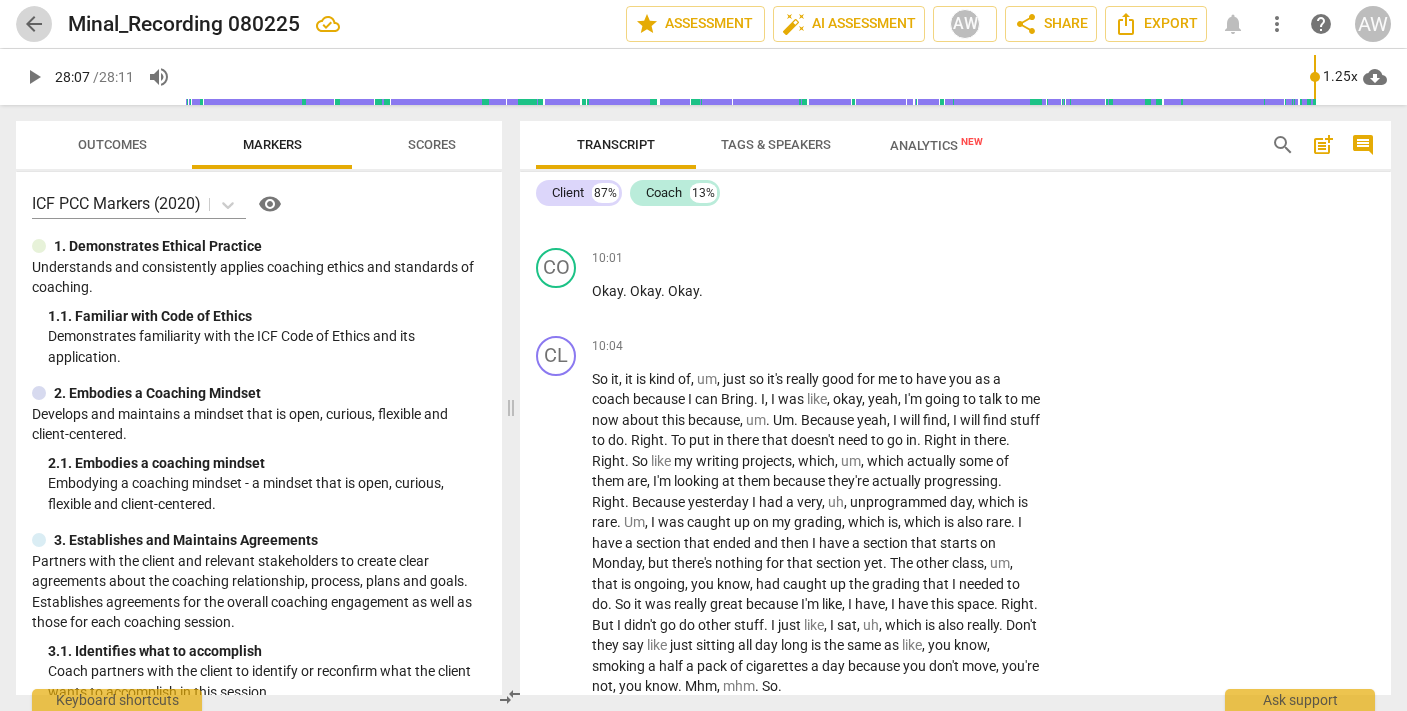 click on "arrow_back" at bounding box center (34, 24) 